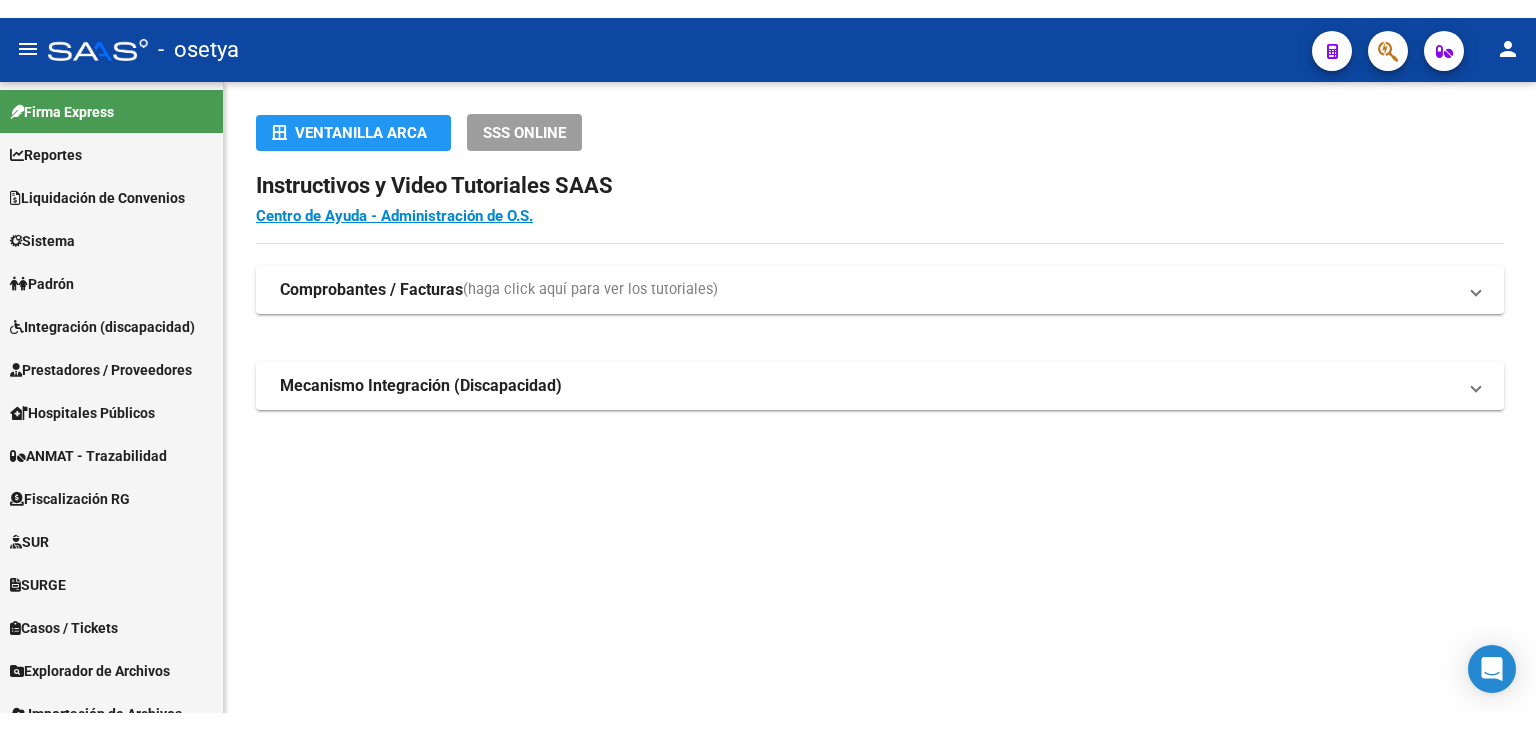 scroll, scrollTop: 0, scrollLeft: 0, axis: both 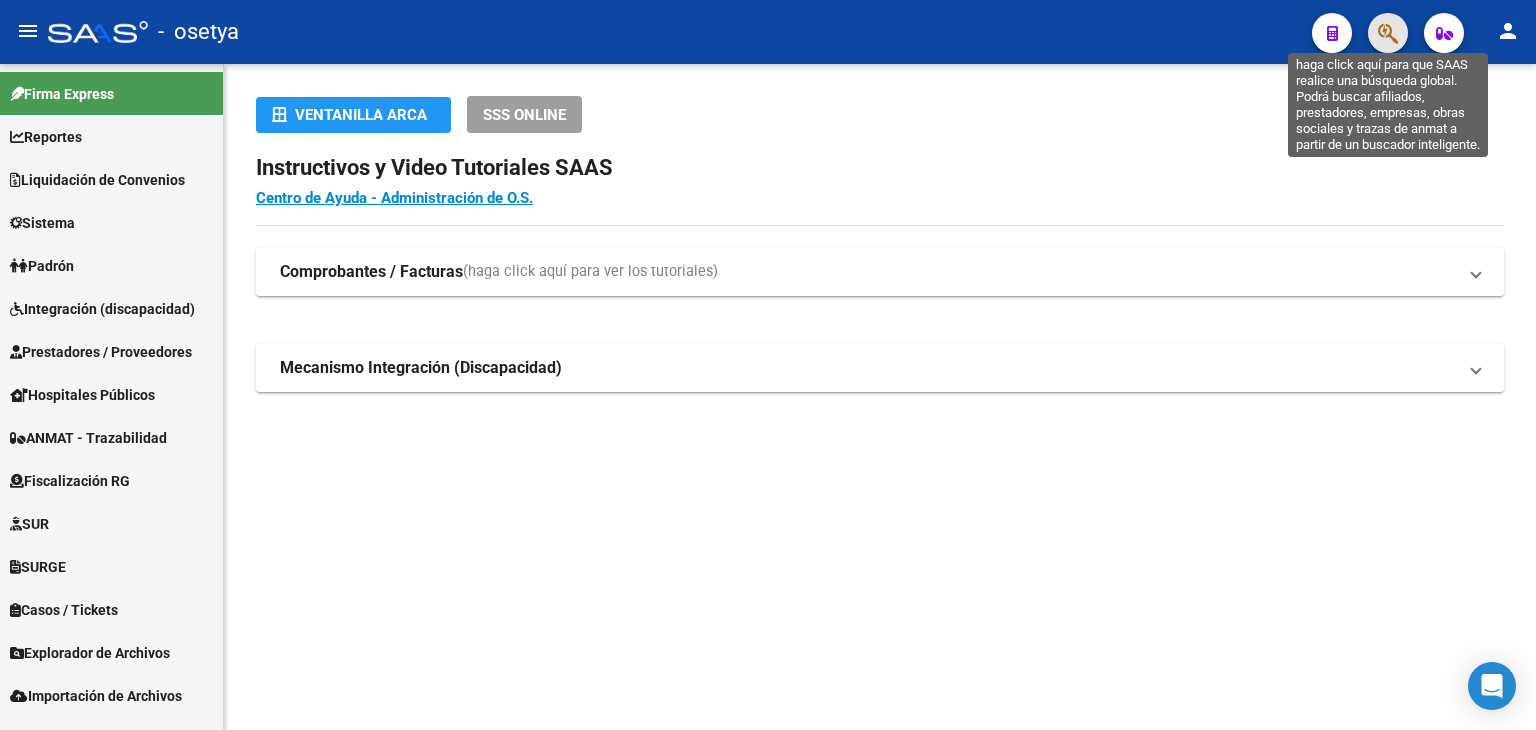 click 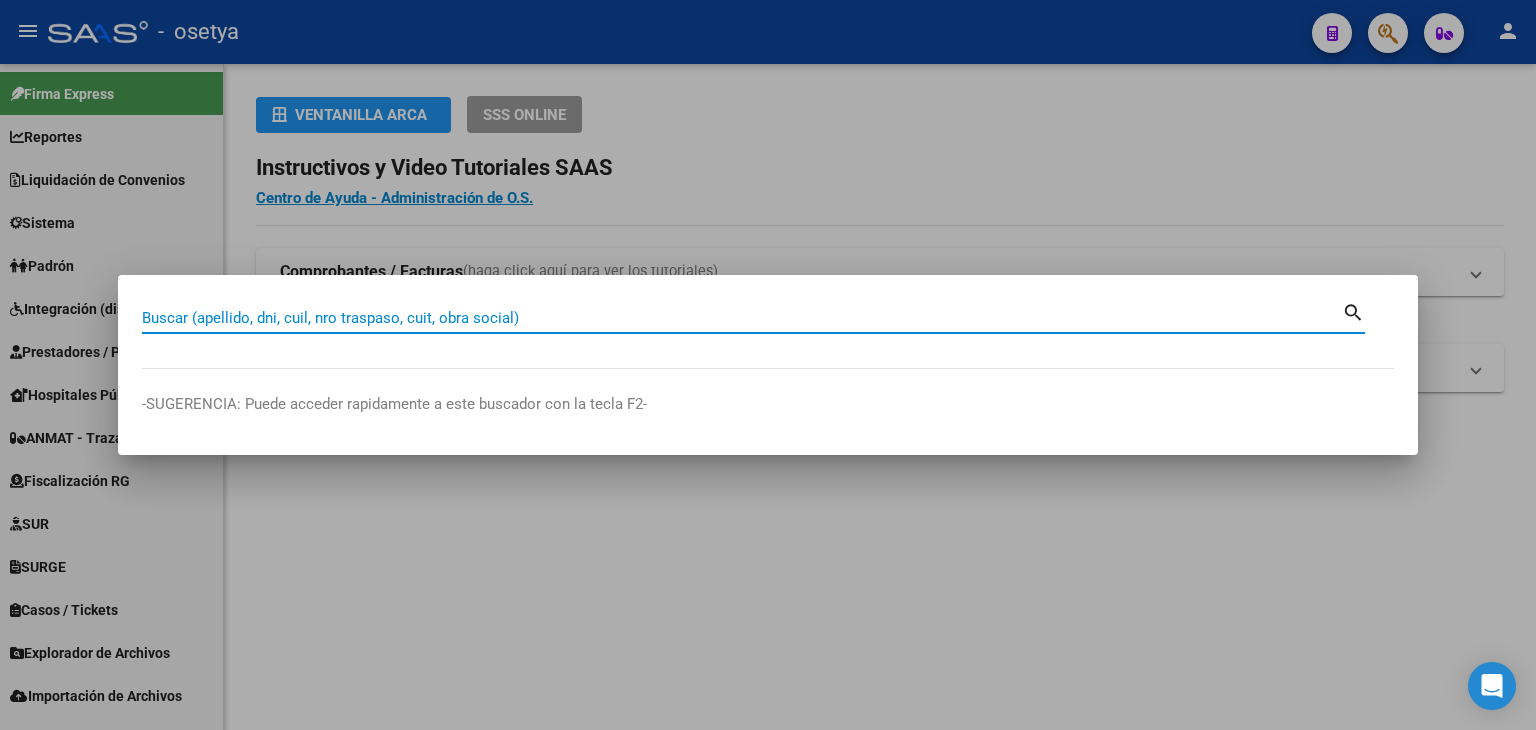 paste on "20241079881" 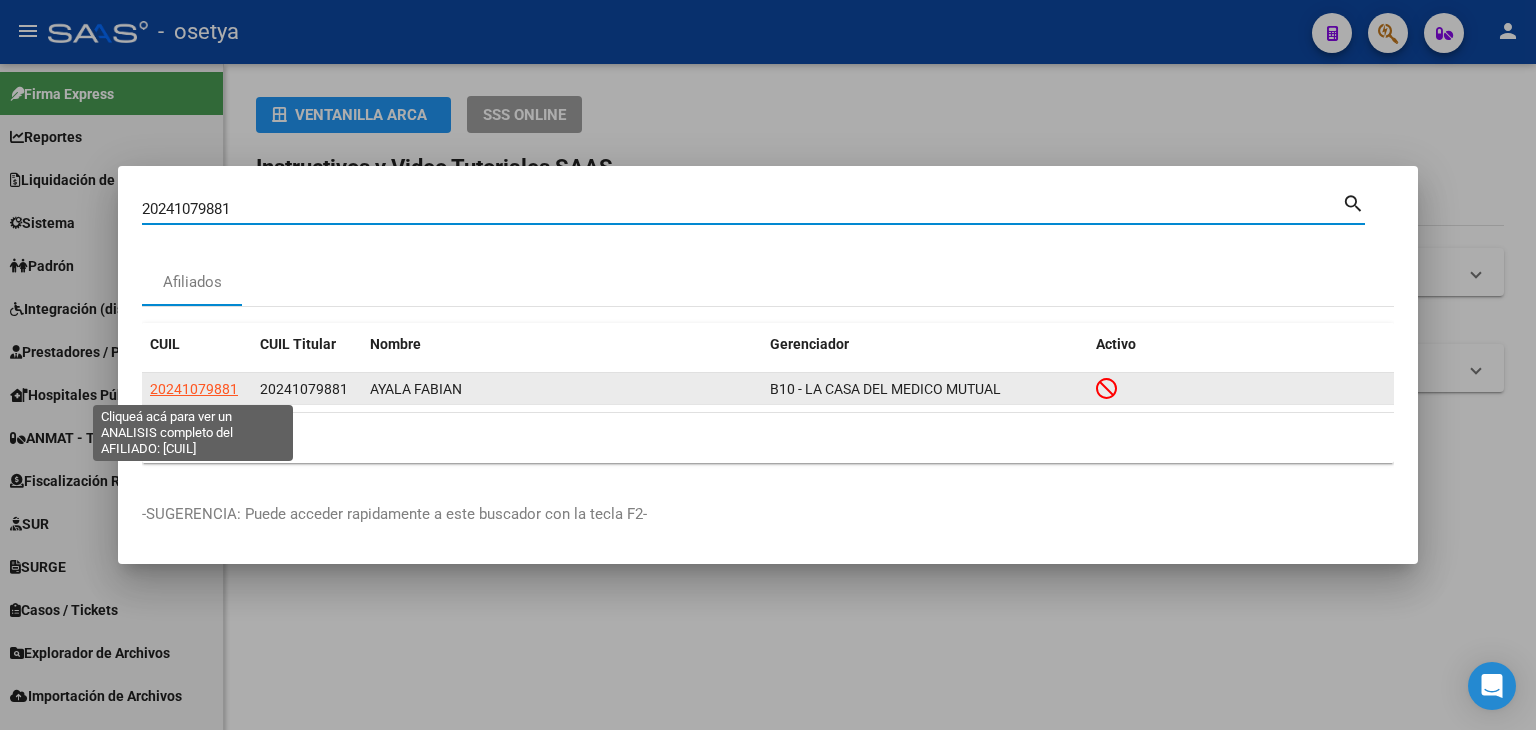 click on "20241079881" 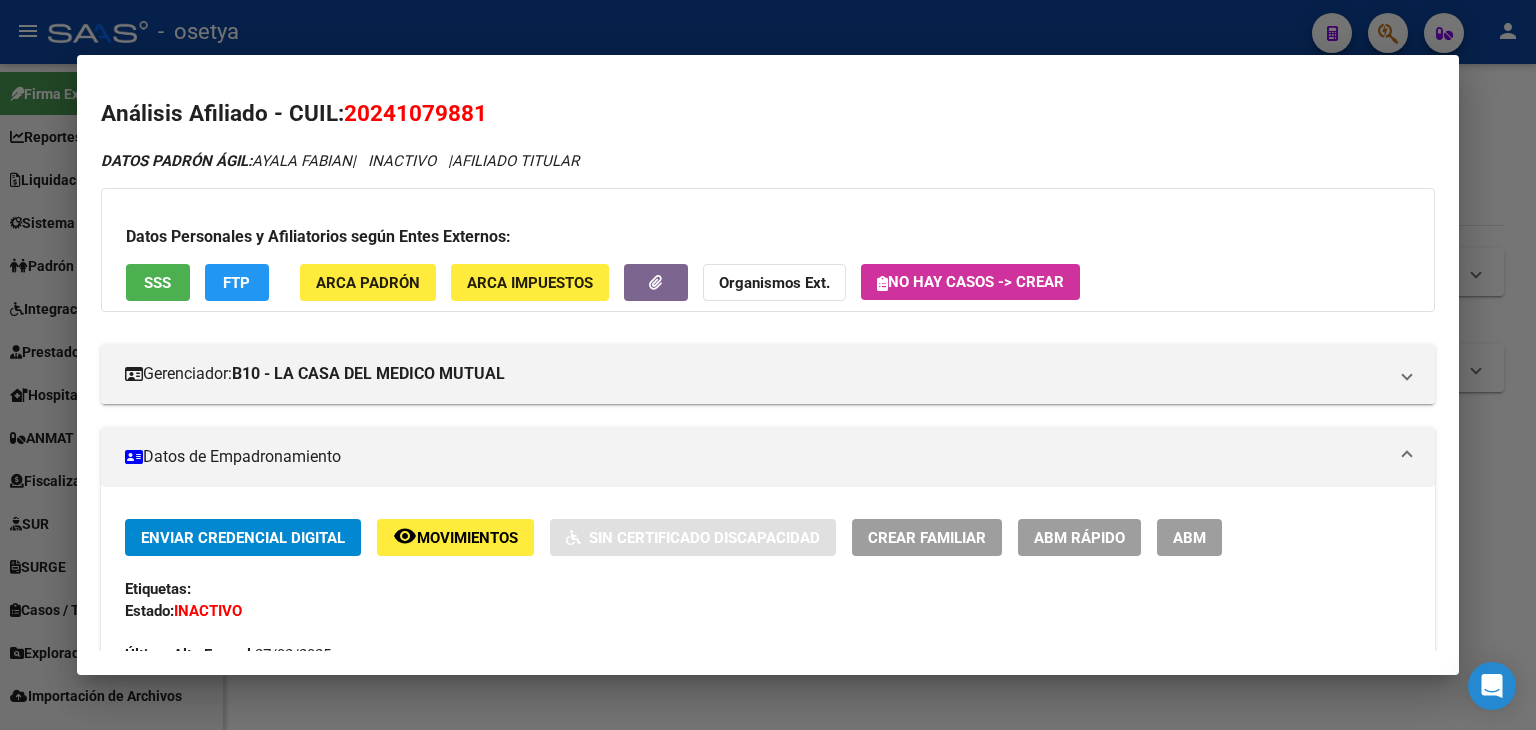 click on "SSS" at bounding box center (157, 282) 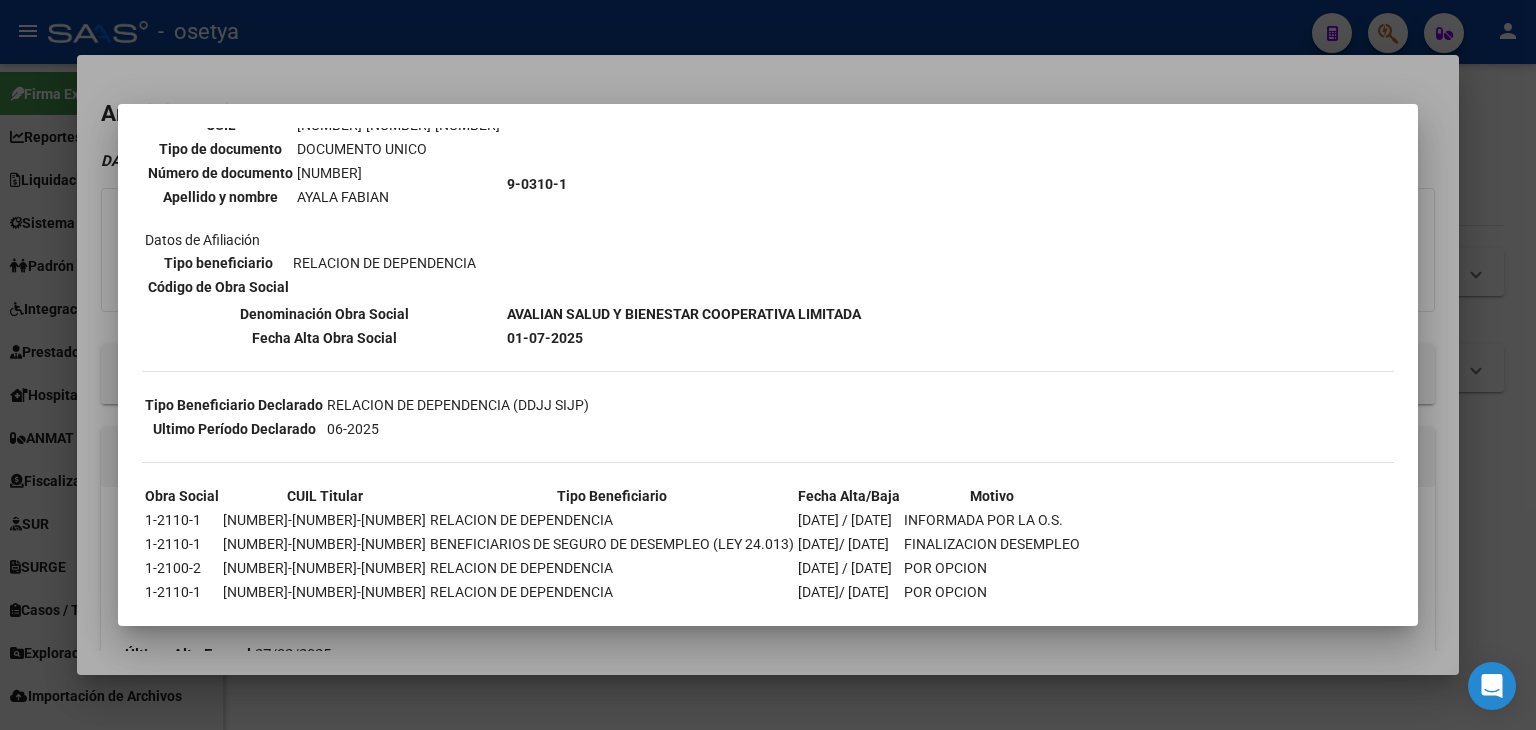 scroll, scrollTop: 233, scrollLeft: 0, axis: vertical 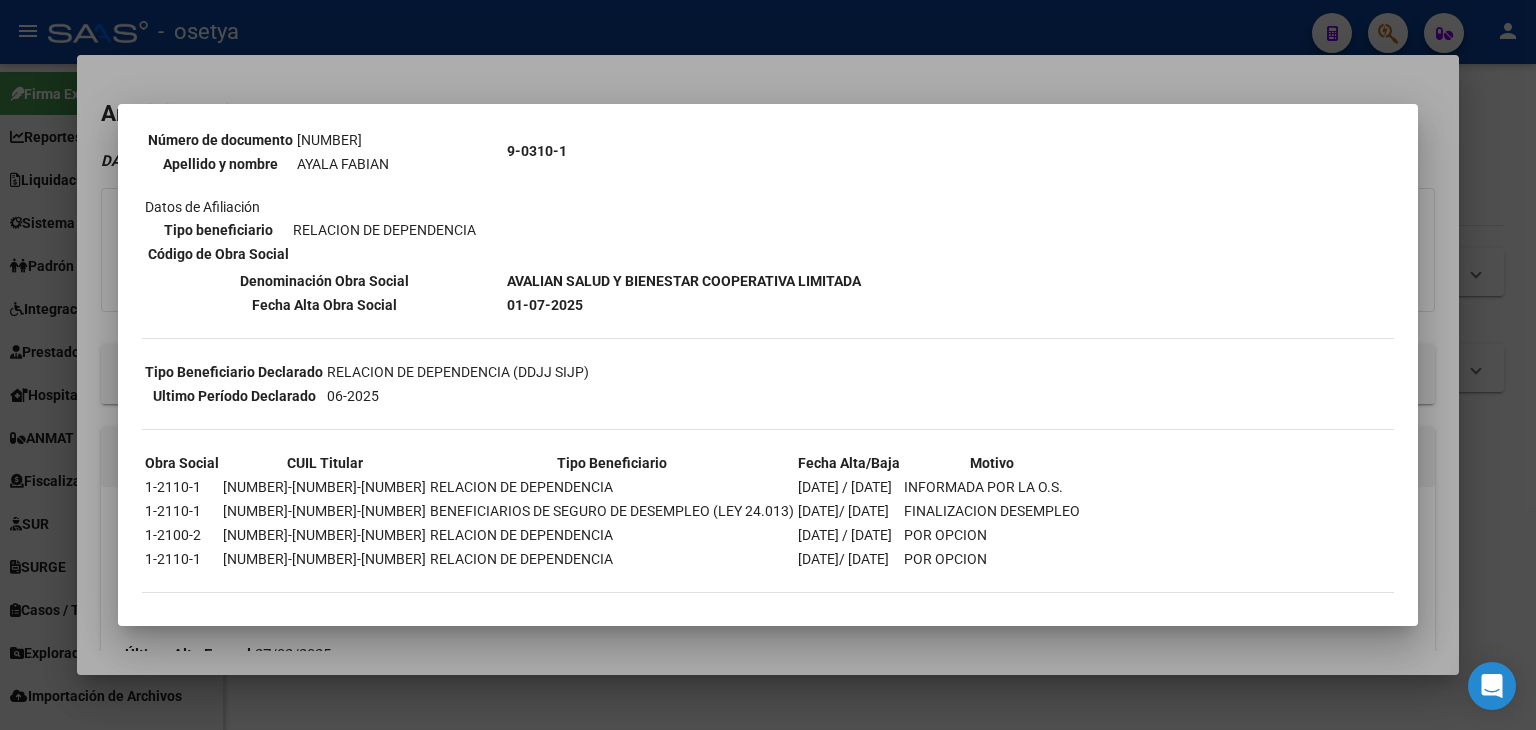 click at bounding box center (768, 365) 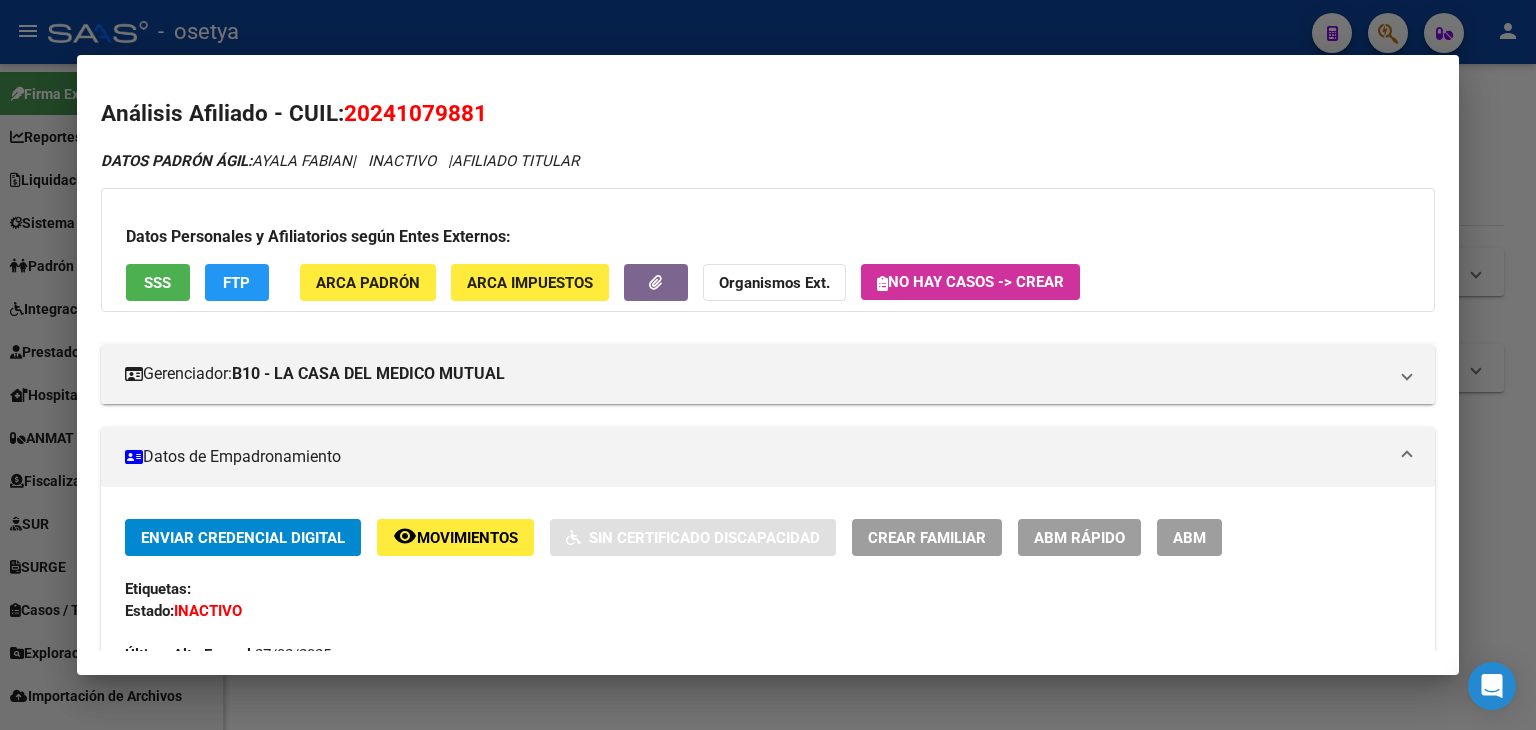click at bounding box center [768, 365] 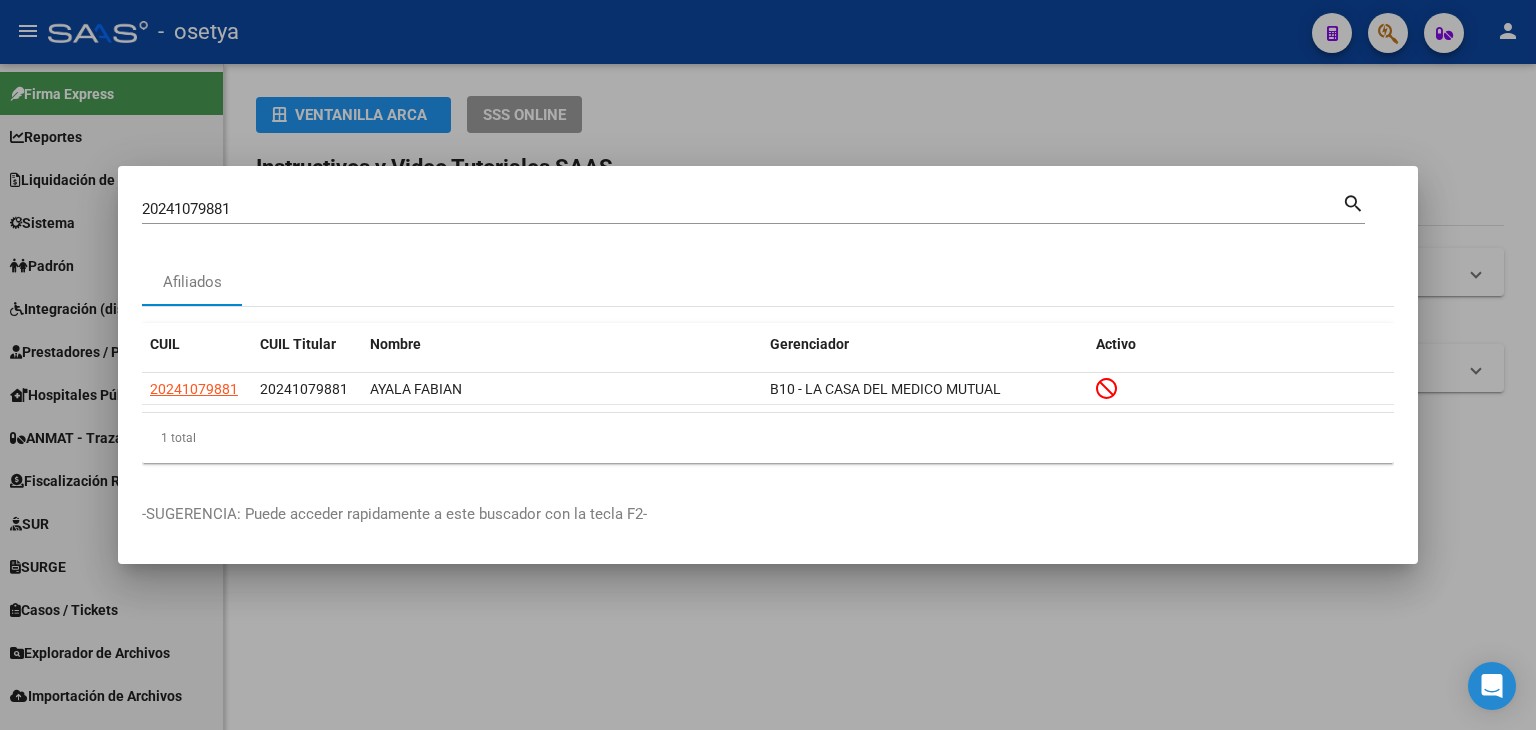 click on "[NUMBER] Buscar (apellido, dni, cuil, nro traspaso, cuit, obra social)" at bounding box center [742, 209] 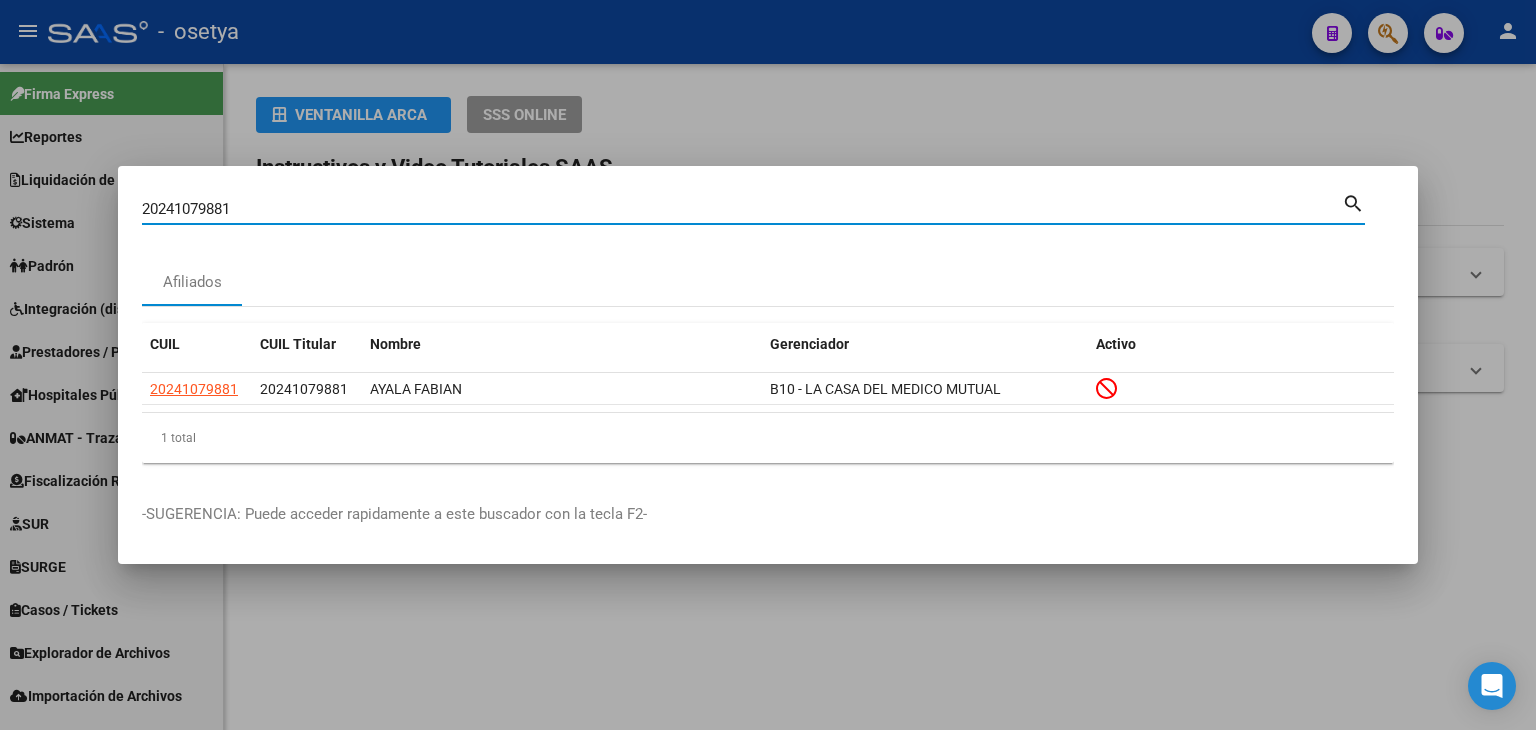 click on "20241079881" at bounding box center (742, 209) 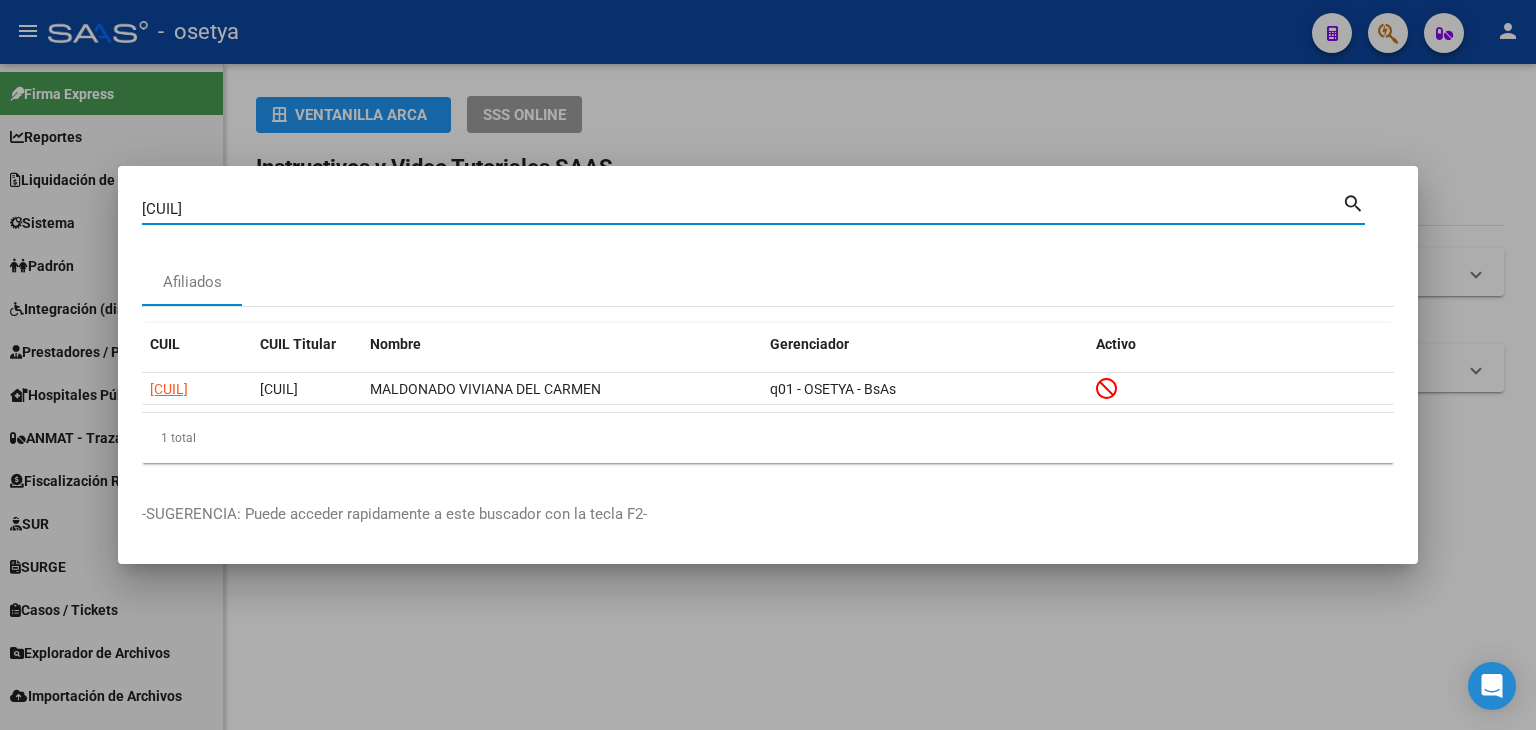 click on "[CUIL]" at bounding box center (742, 209) 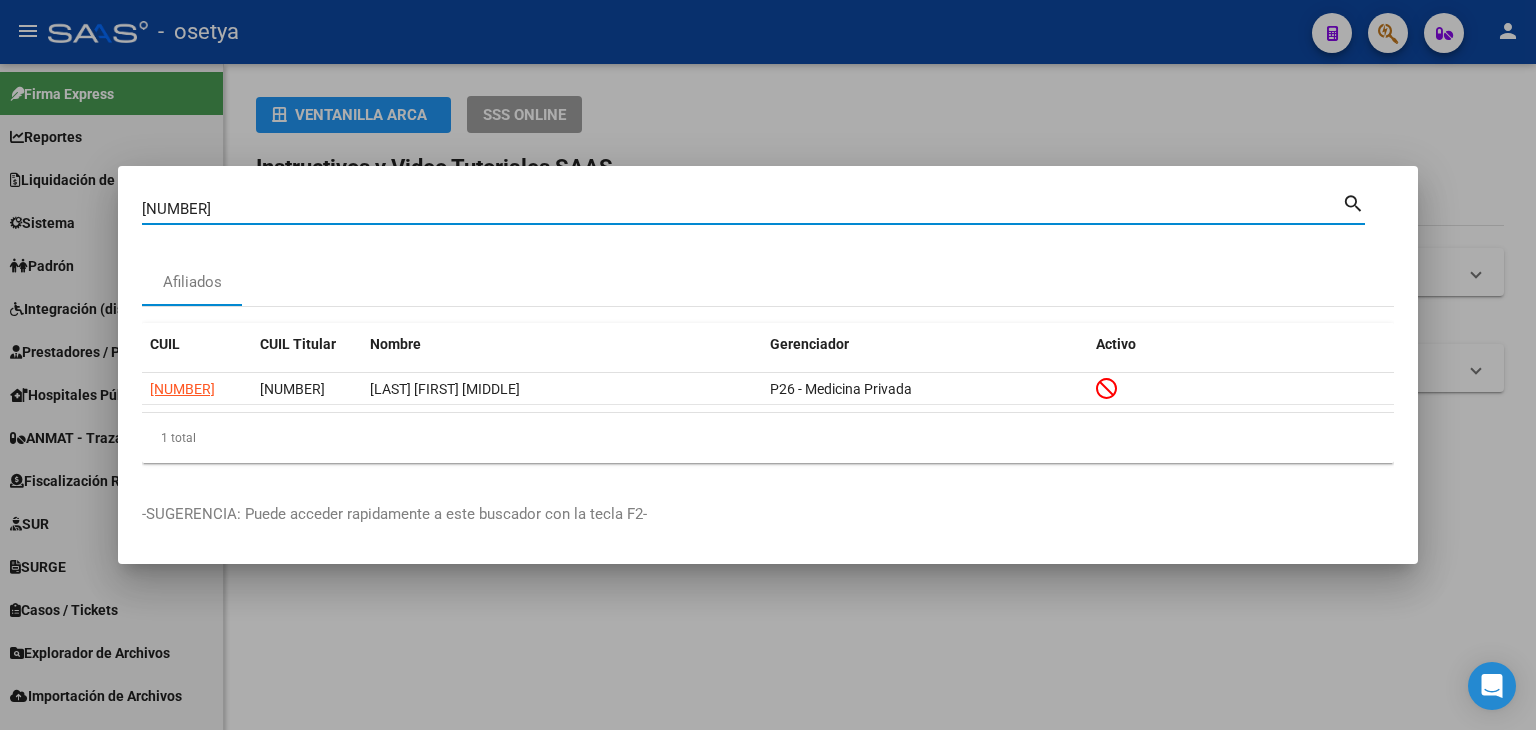 click on "[NUMBER]" at bounding box center (742, 209) 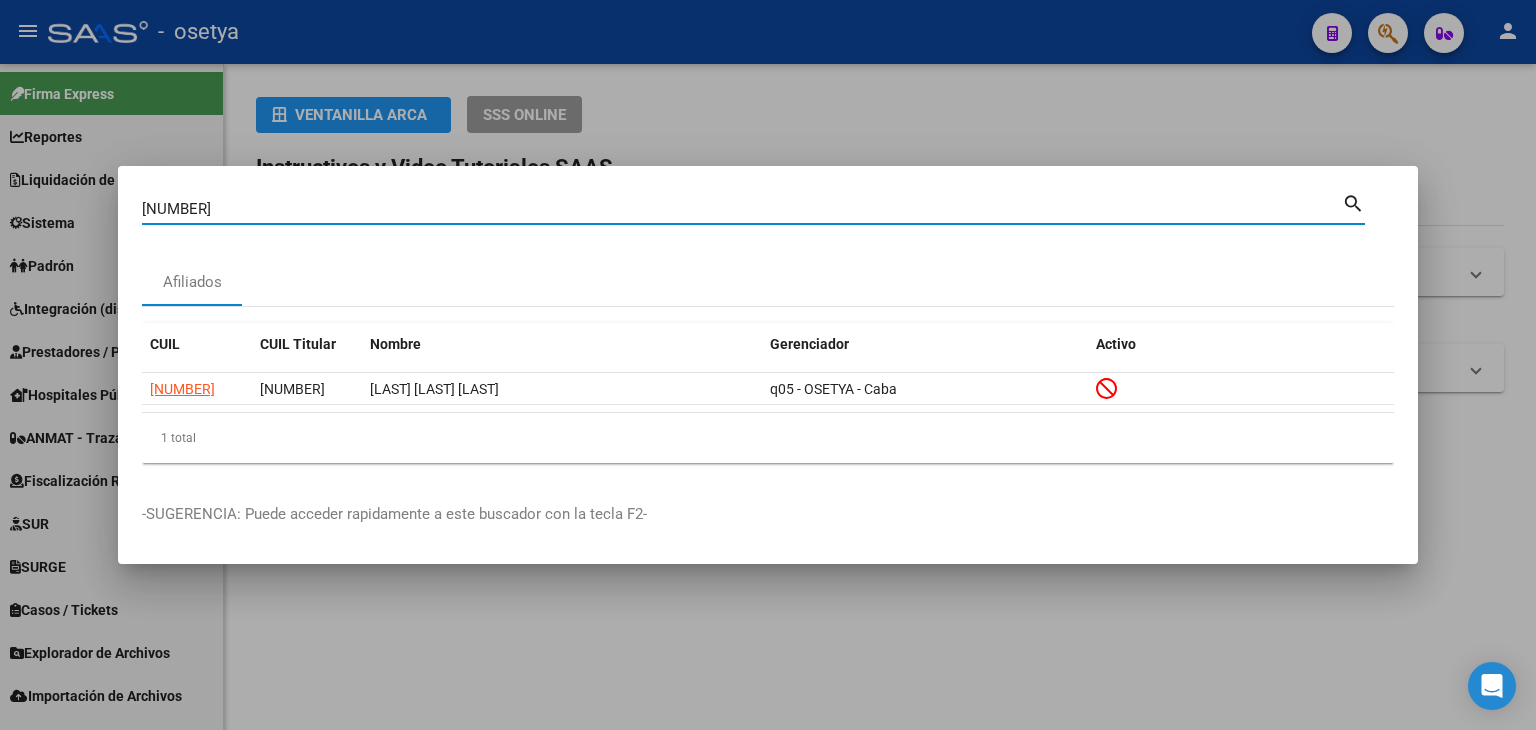 click on "[NUMBER]" at bounding box center (742, 209) 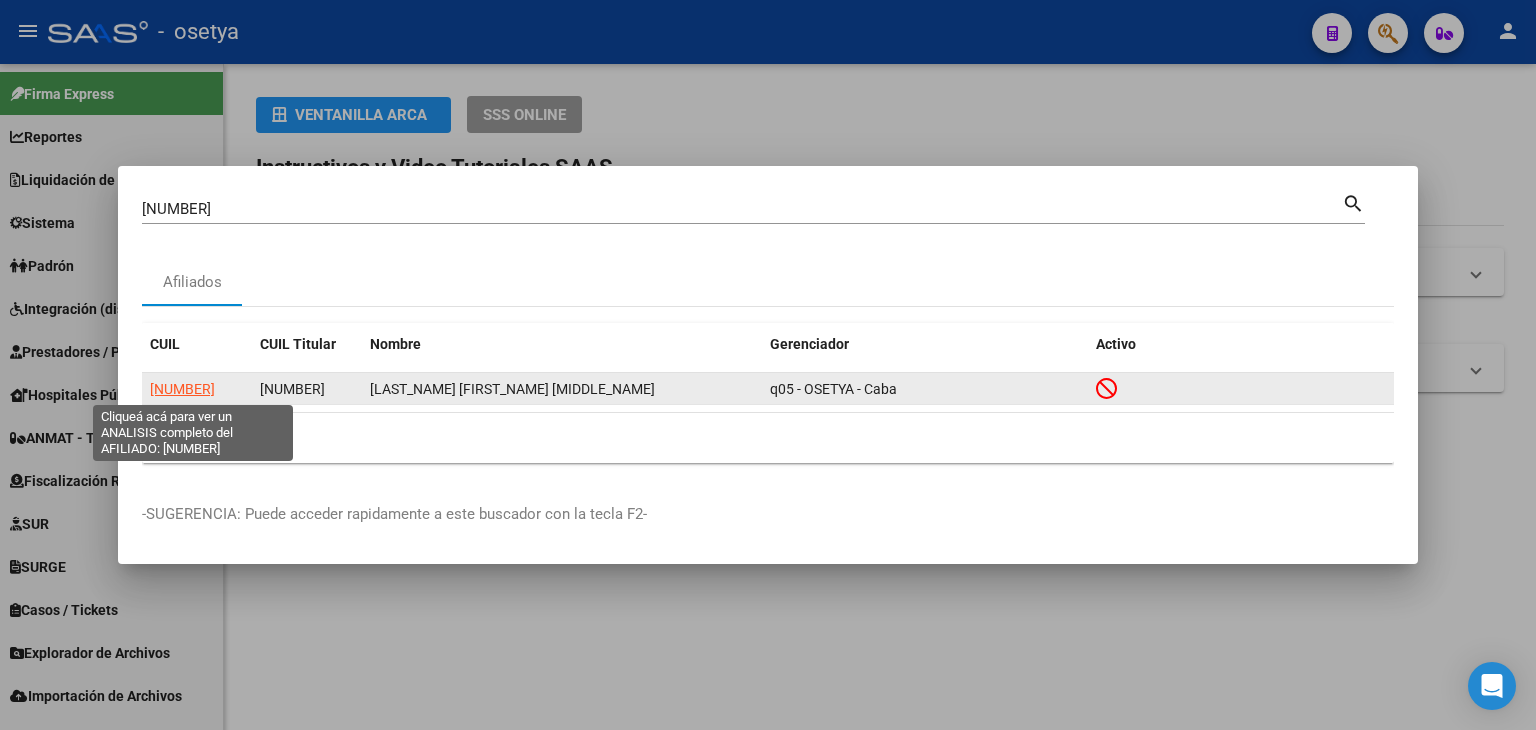 click on "[NUMBER]" 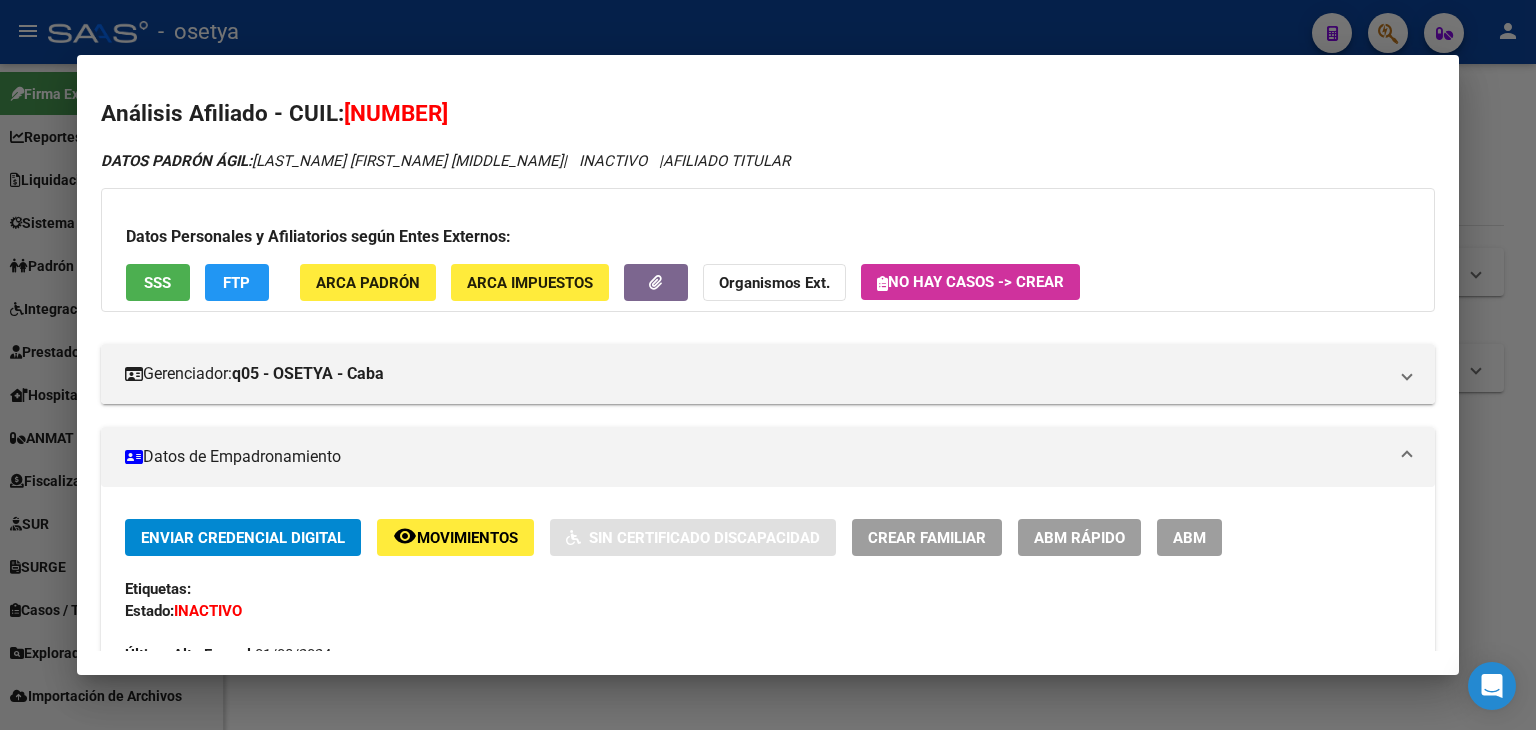 click on "SSS" at bounding box center [158, 282] 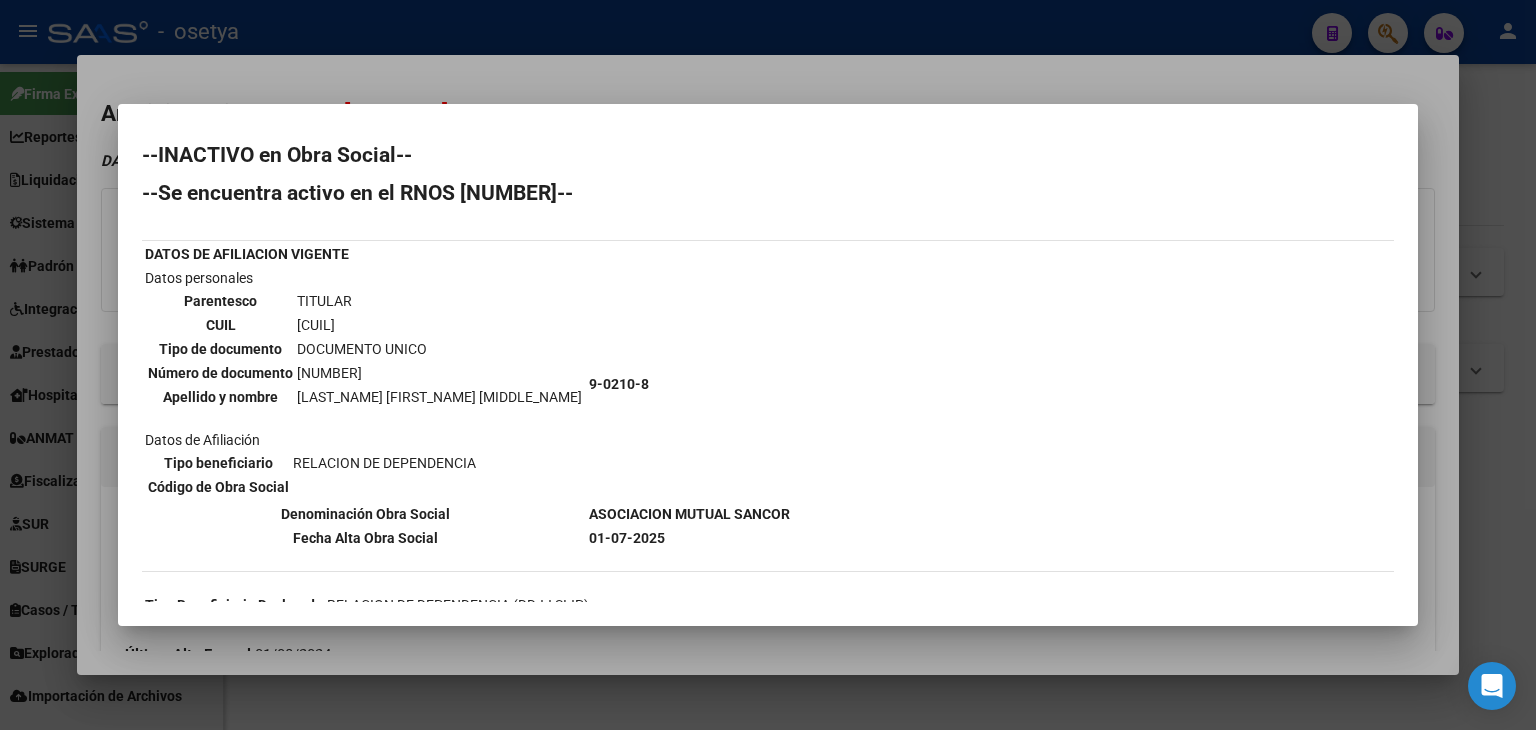 click at bounding box center (768, 365) 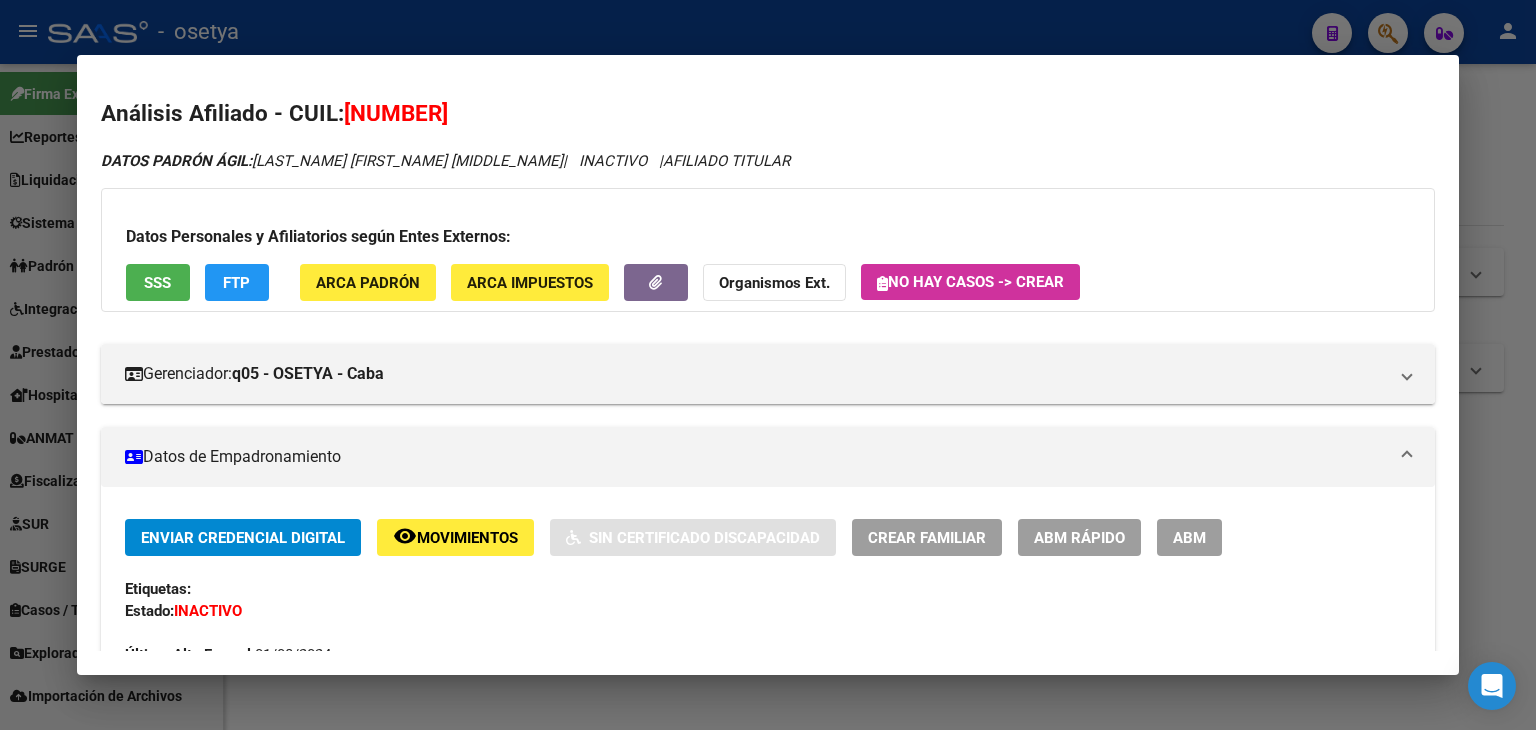 click at bounding box center (768, 365) 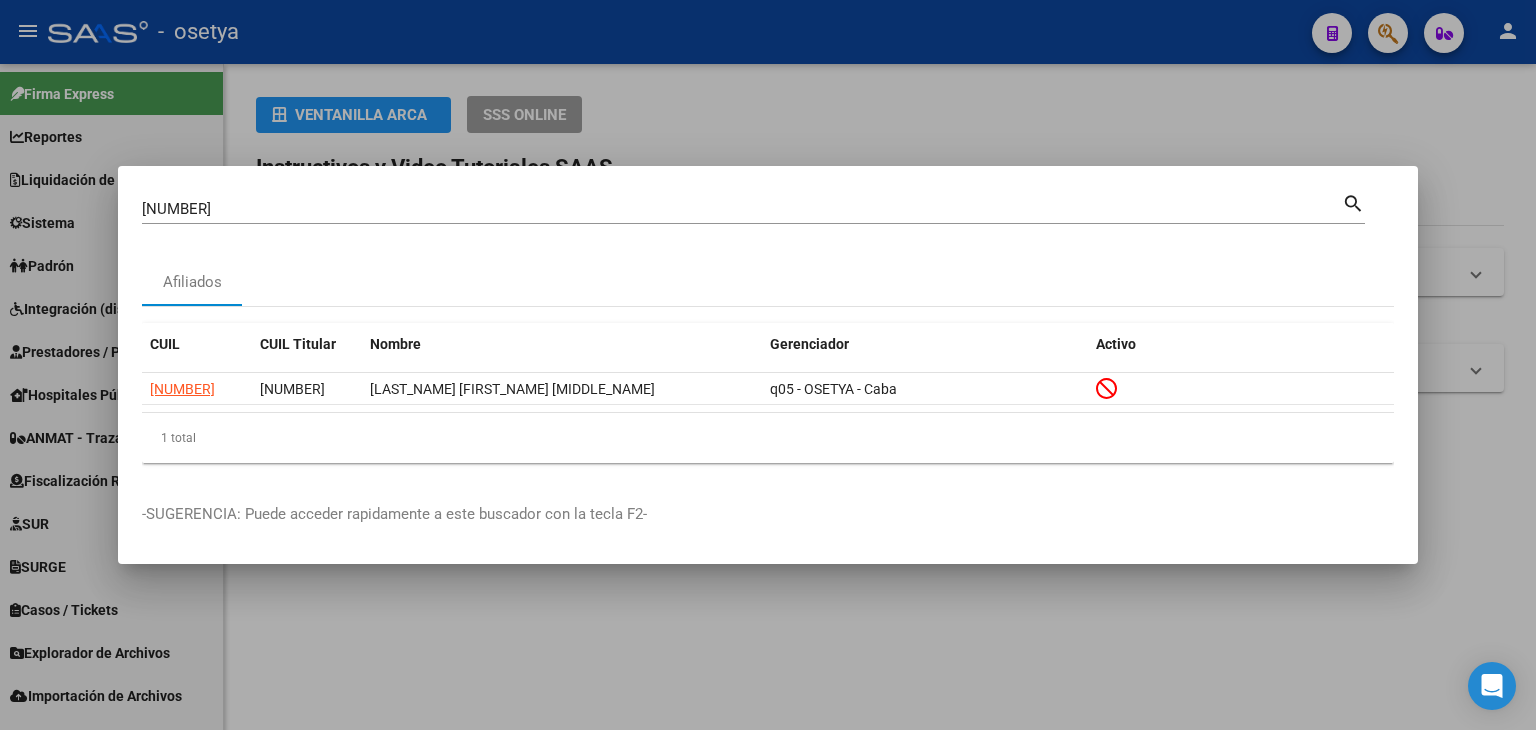click on "[NUMBER]" at bounding box center [742, 209] 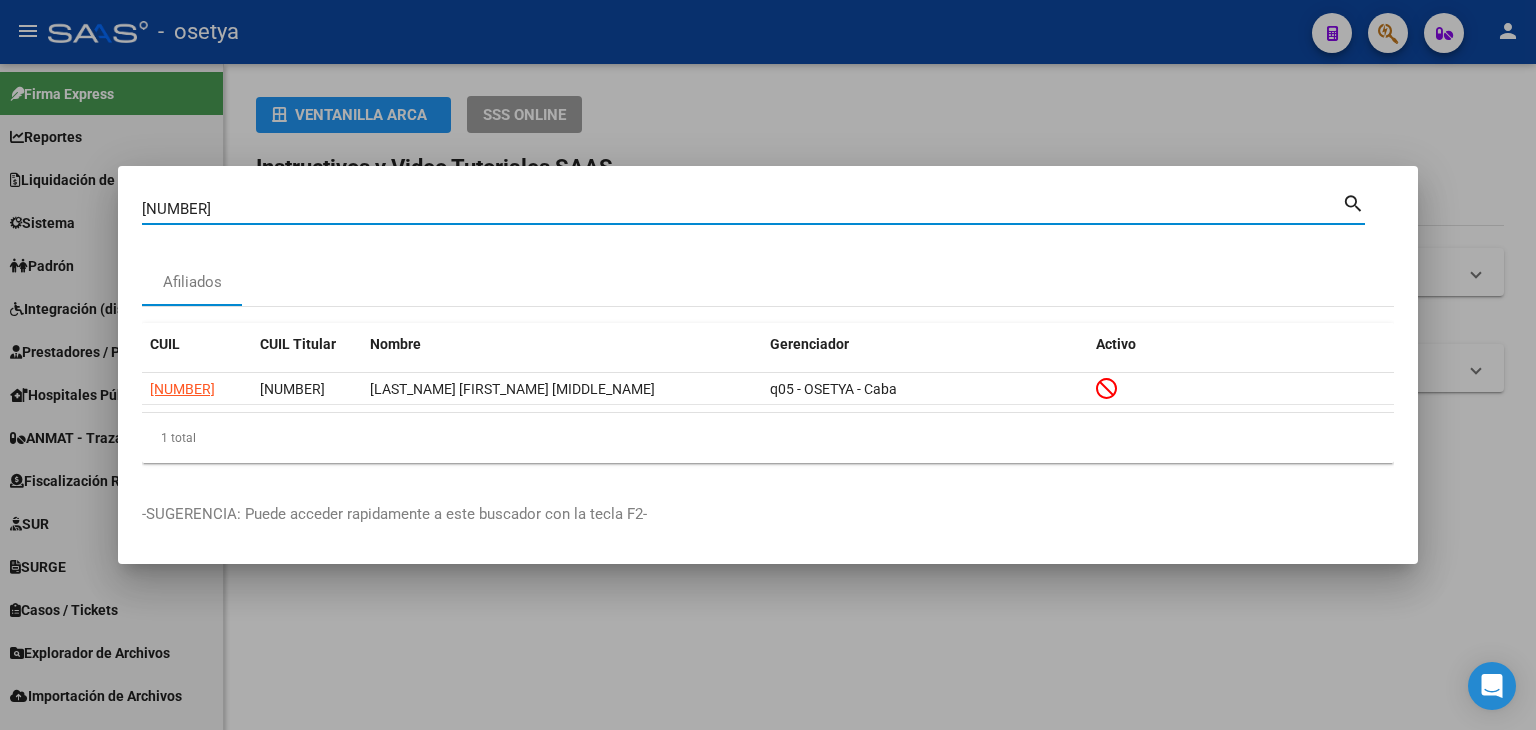 click on "[NUMBER]" at bounding box center (742, 209) 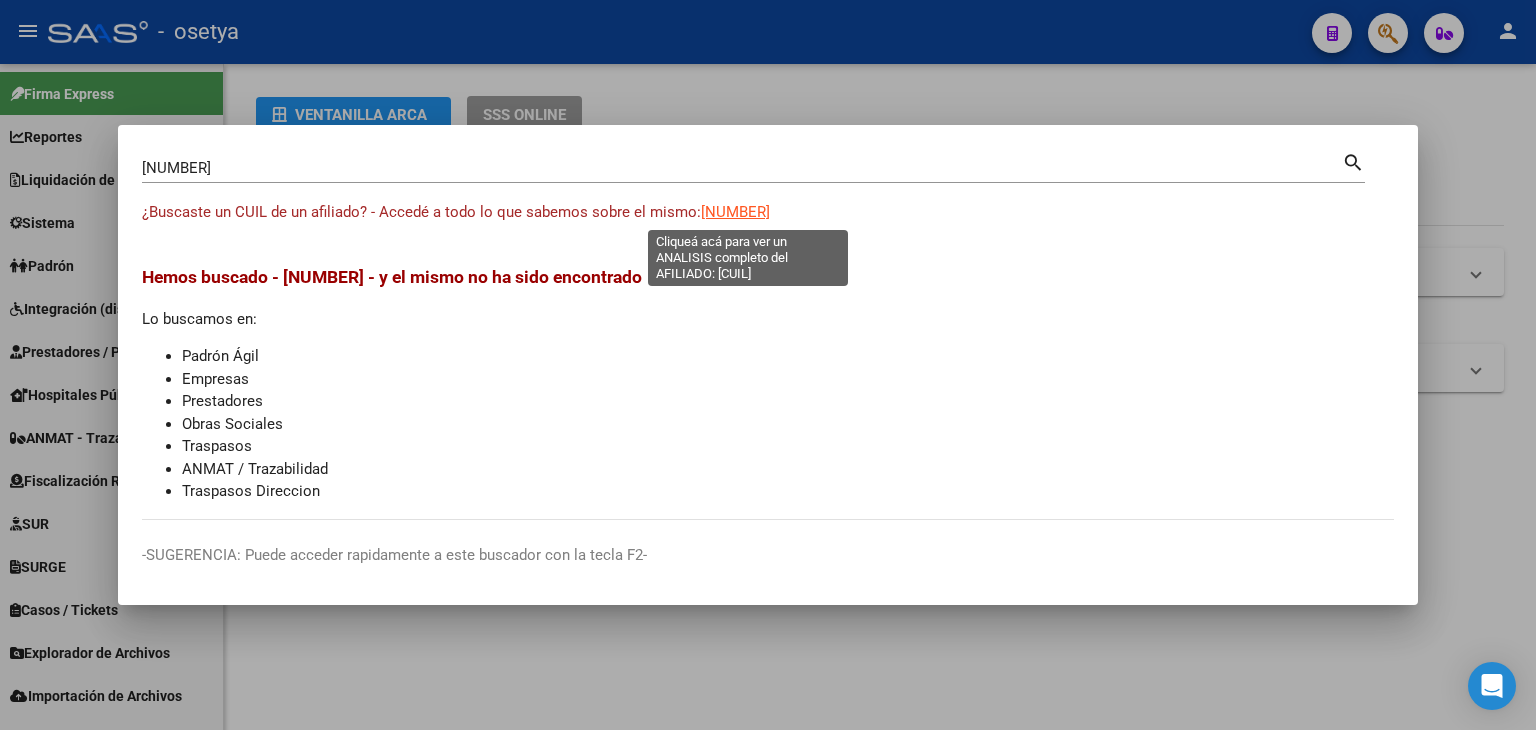 click on "[NUMBER]" at bounding box center (735, 212) 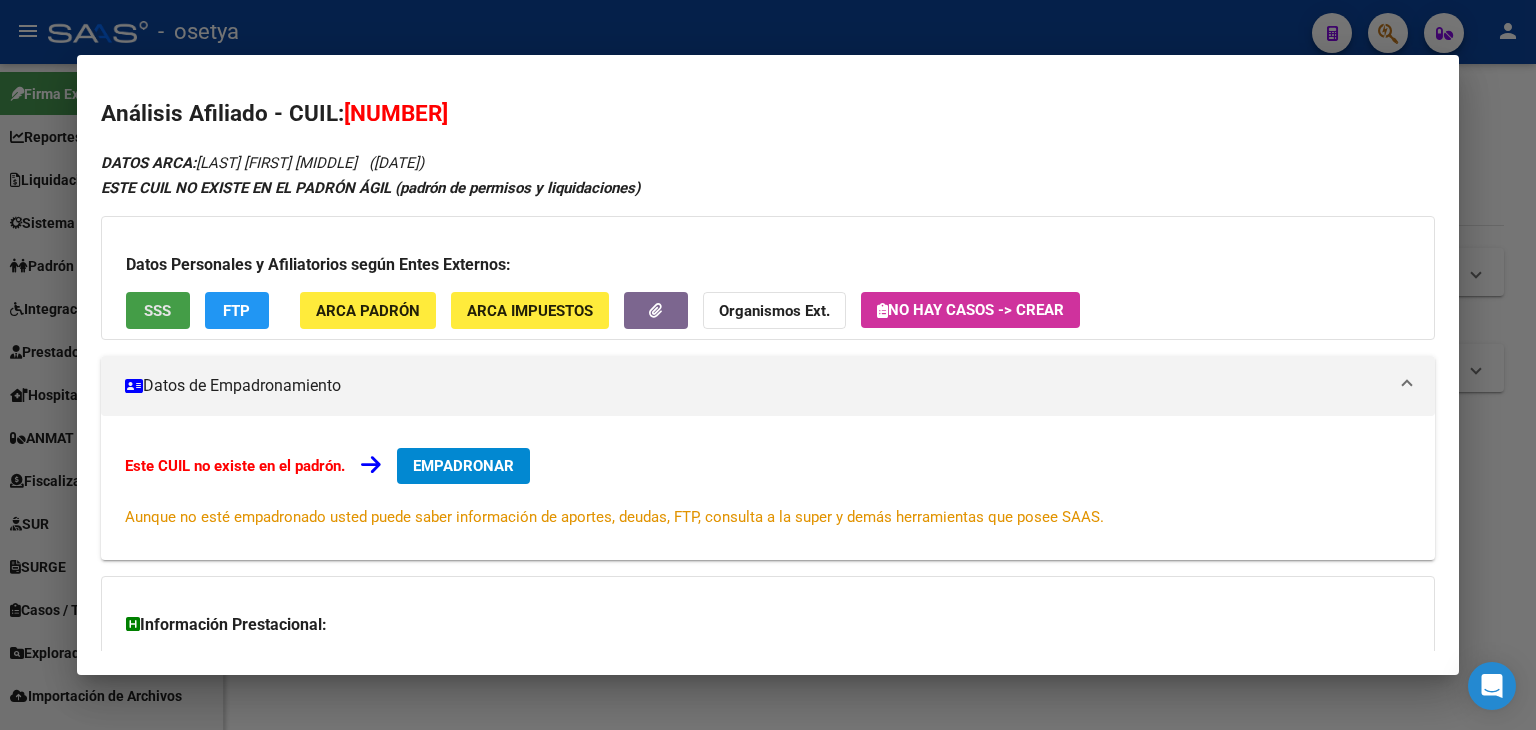 click on "SSS" at bounding box center (158, 310) 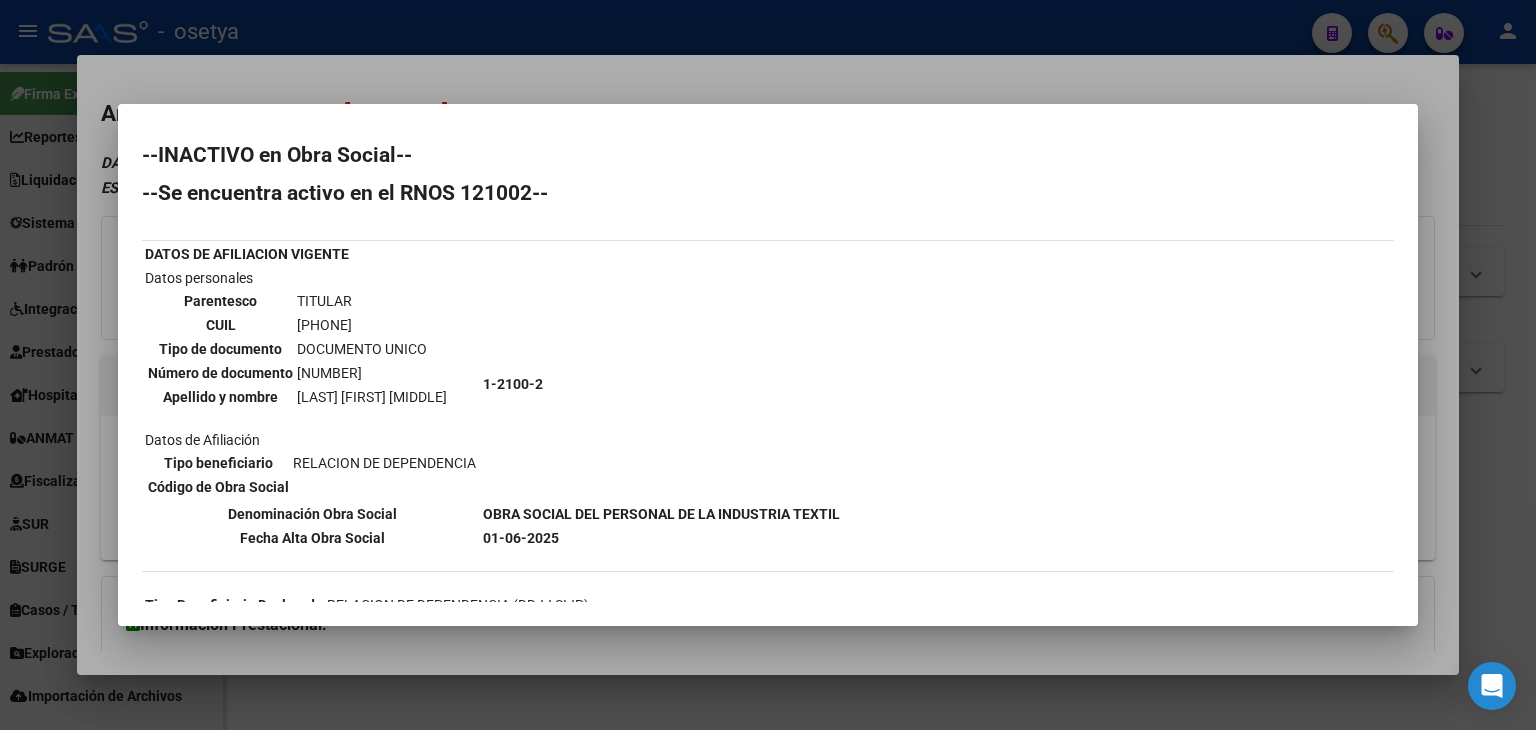 click at bounding box center (768, 365) 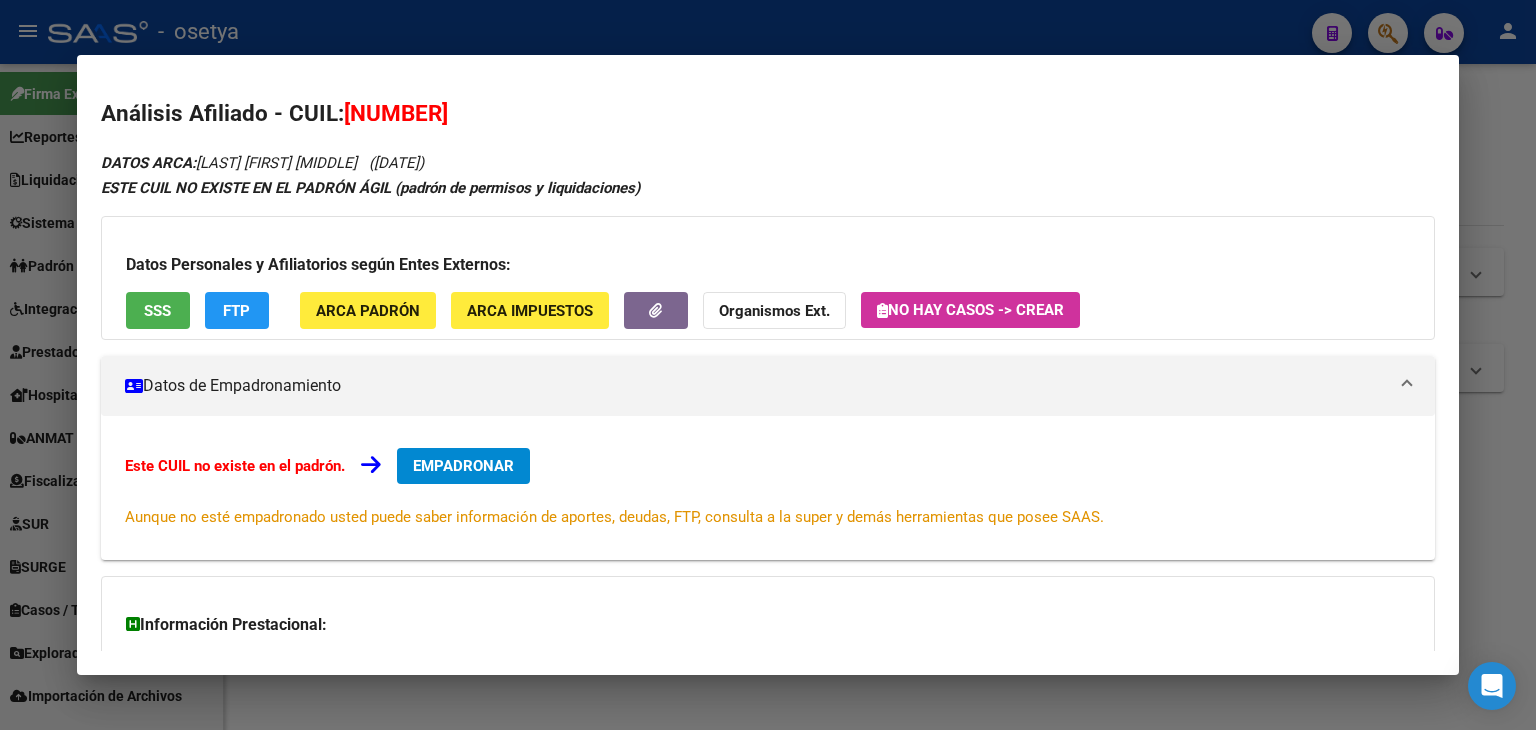 click on "Datos Personales y Afiliatorios según Entes Externos: SSS FTP ARCA Padrón ARCA Impuestos Organismos Ext.   No hay casos -> Crear" at bounding box center [768, 278] 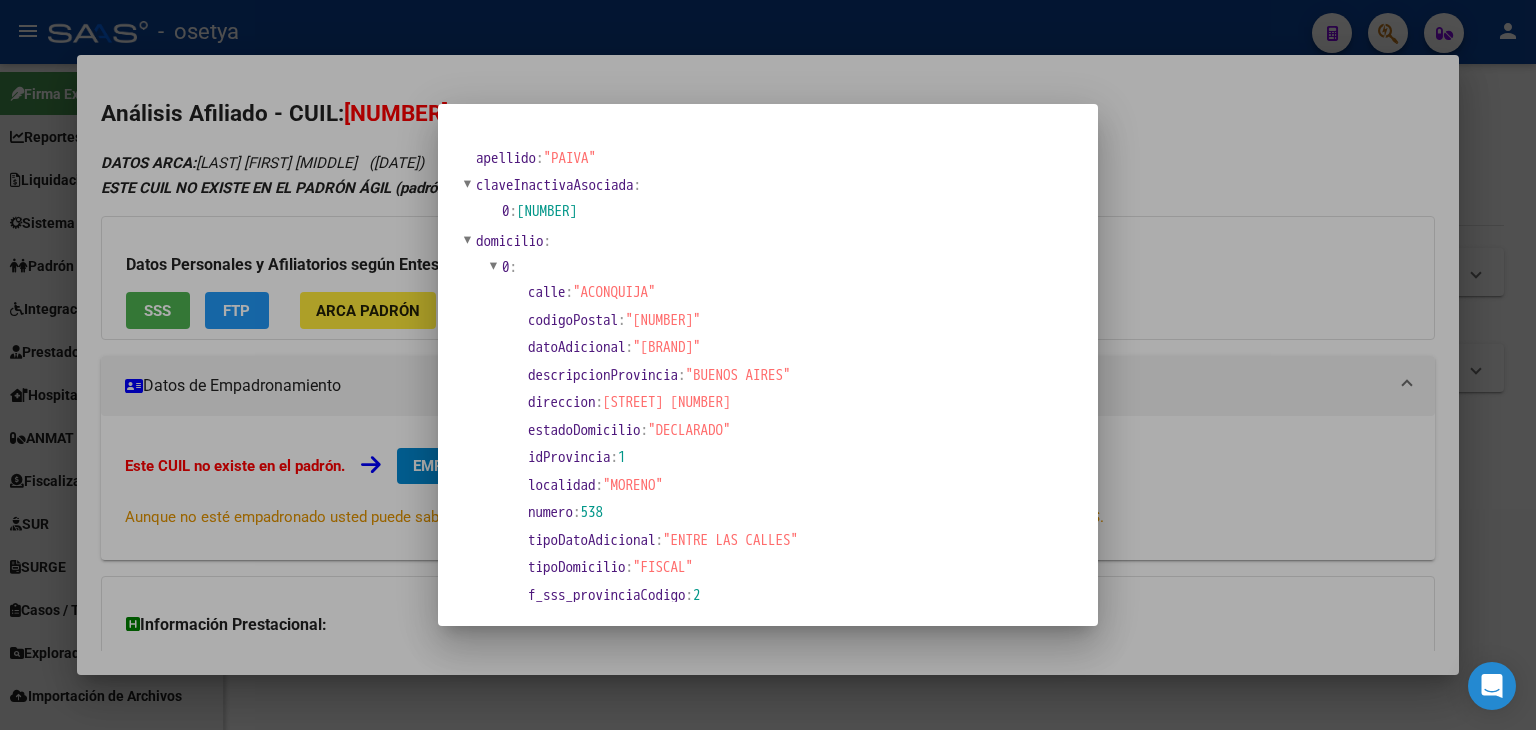 drag, startPoint x: 356, startPoint y: 95, endPoint x: 288, endPoint y: 8, distance: 110.42192 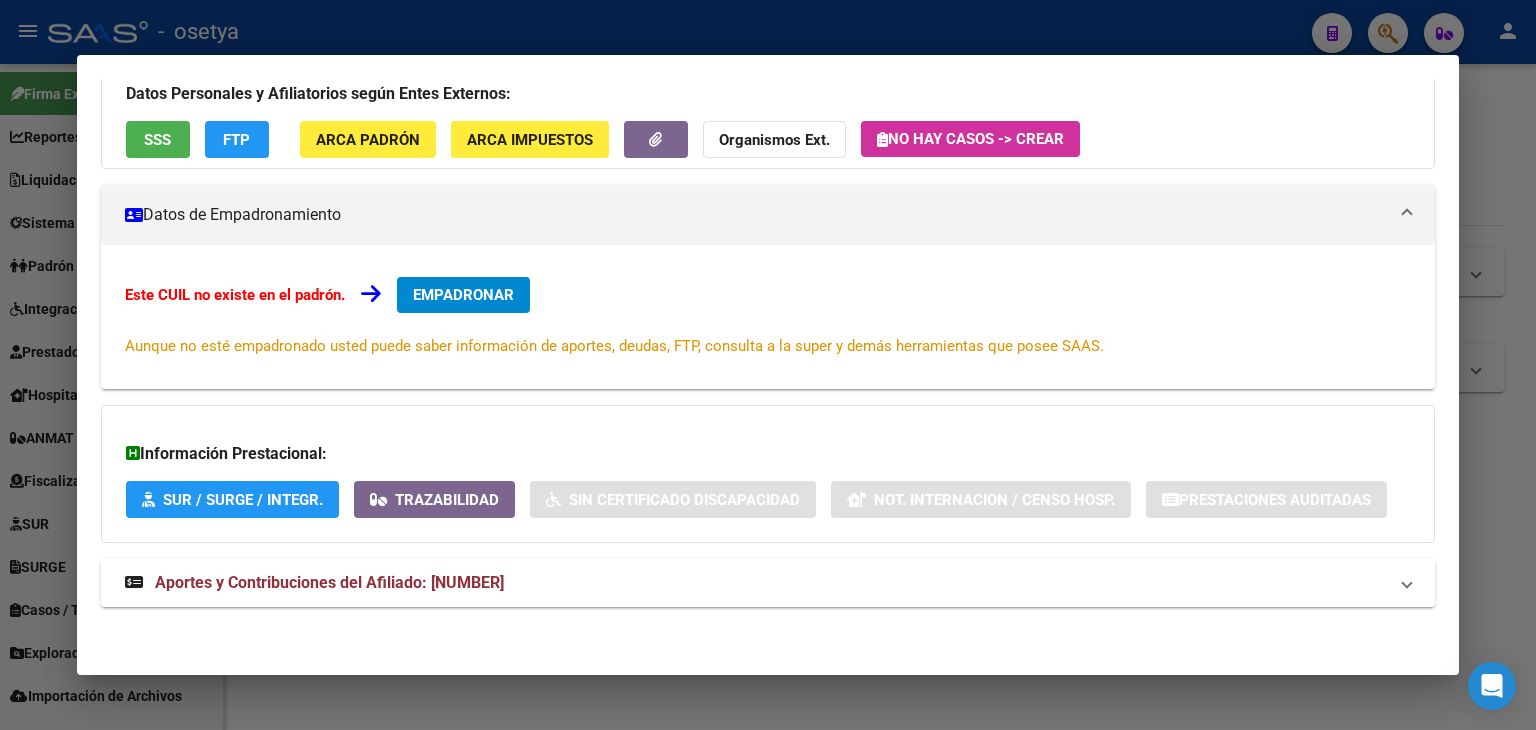 click on "Aportes y Contribuciones del Afiliado: [NUMBER]" at bounding box center [314, 583] 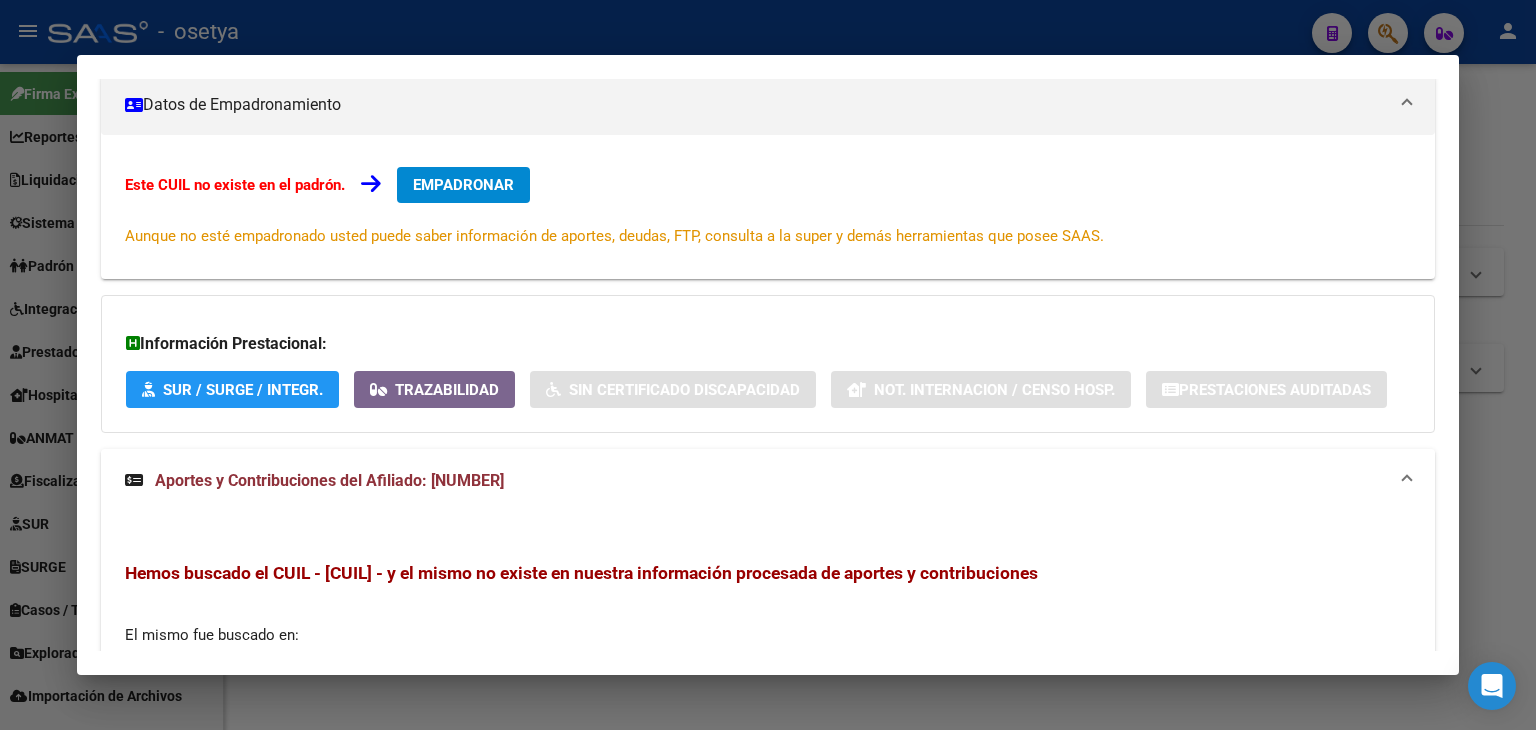 scroll, scrollTop: 0, scrollLeft: 0, axis: both 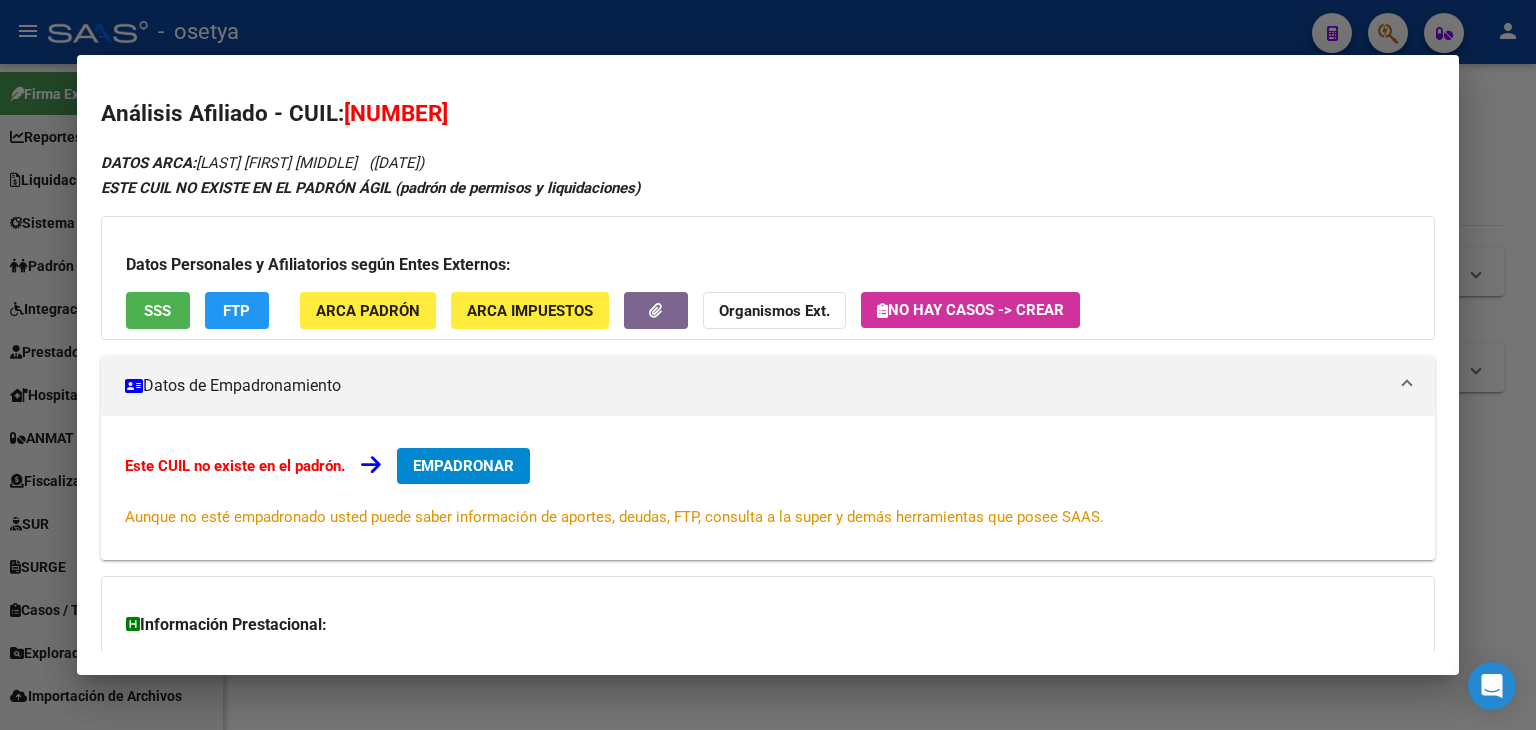 click at bounding box center (768, 365) 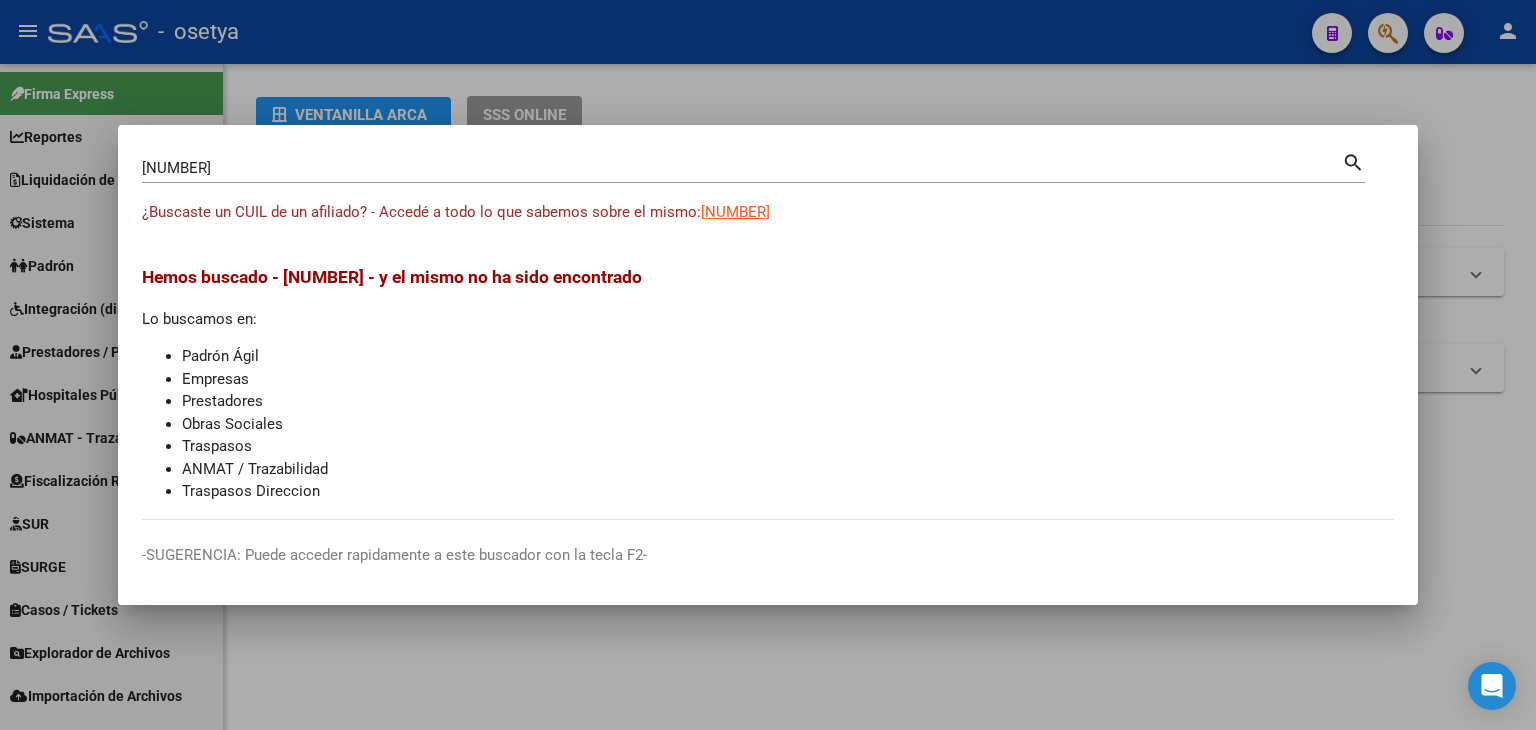 click on "[NUMBER] Buscar (apellido, dni, cuil, nro traspaso, cuit, obra social)" at bounding box center (742, 168) 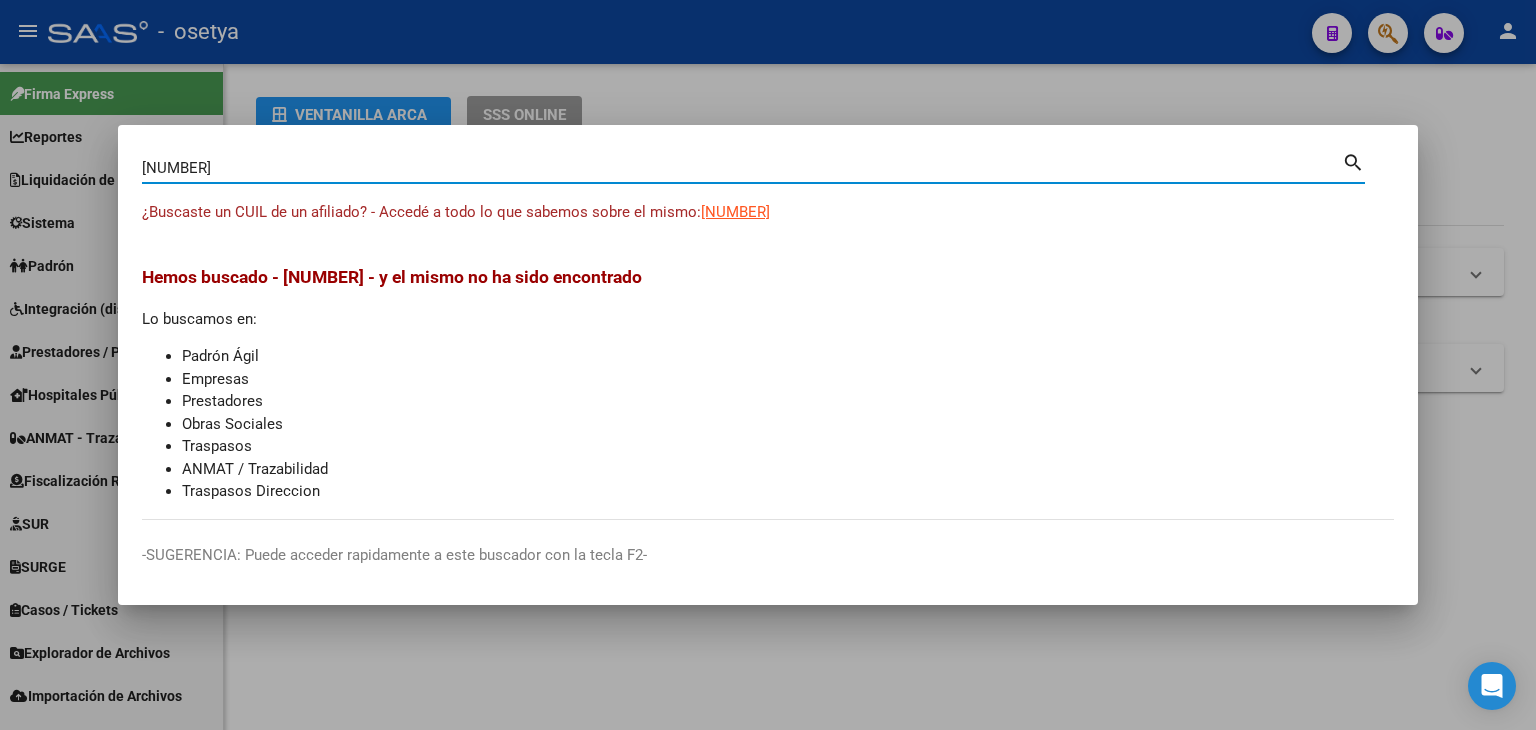 click on "[NUMBER]" at bounding box center [742, 168] 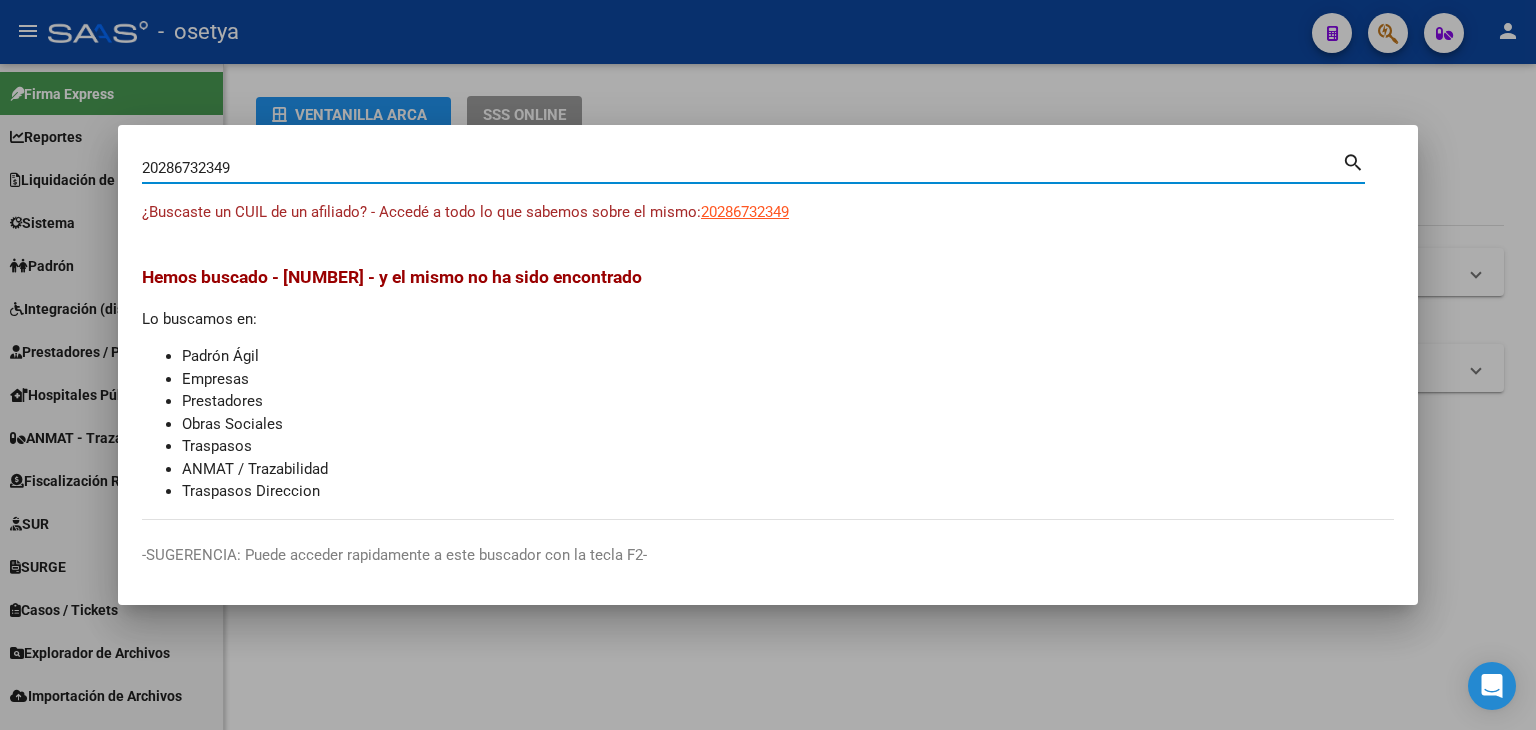 type on "20286732349" 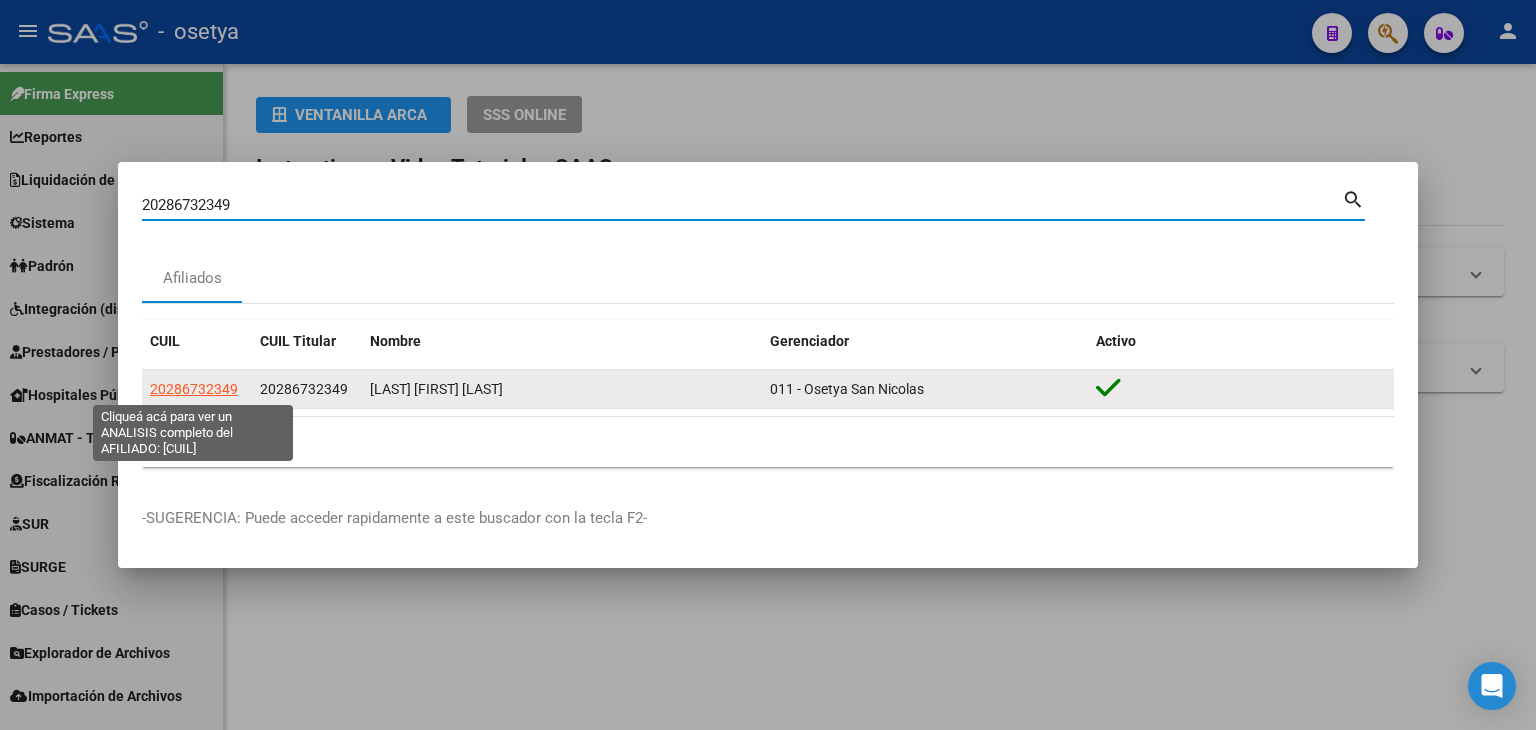 click on "20286732349" 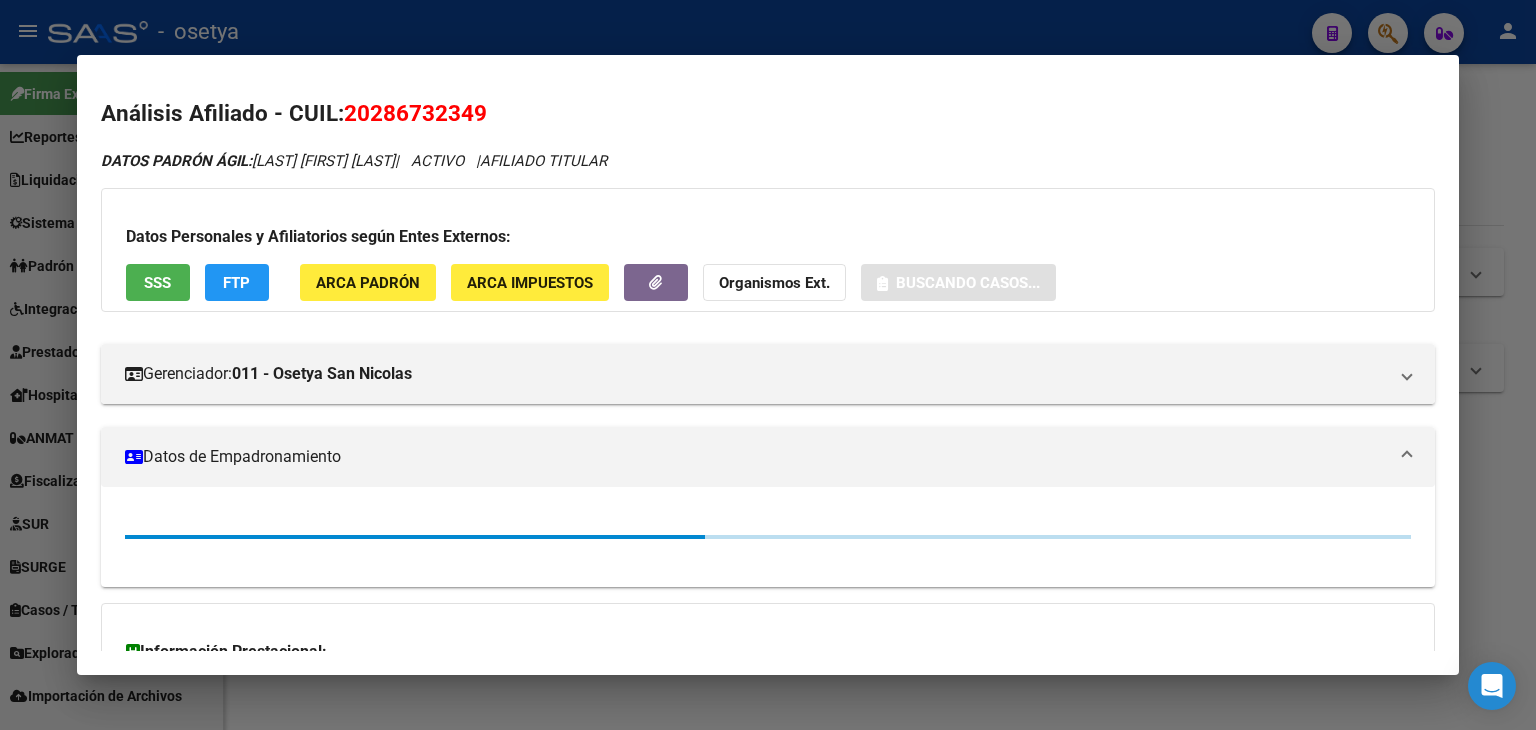 click on "Datos Personales y Afiliatorios según Entes Externos: SSS FTP ARCA Padrón ARCA Impuestos Organismos Ext.    Buscando casos..." at bounding box center [768, 250] 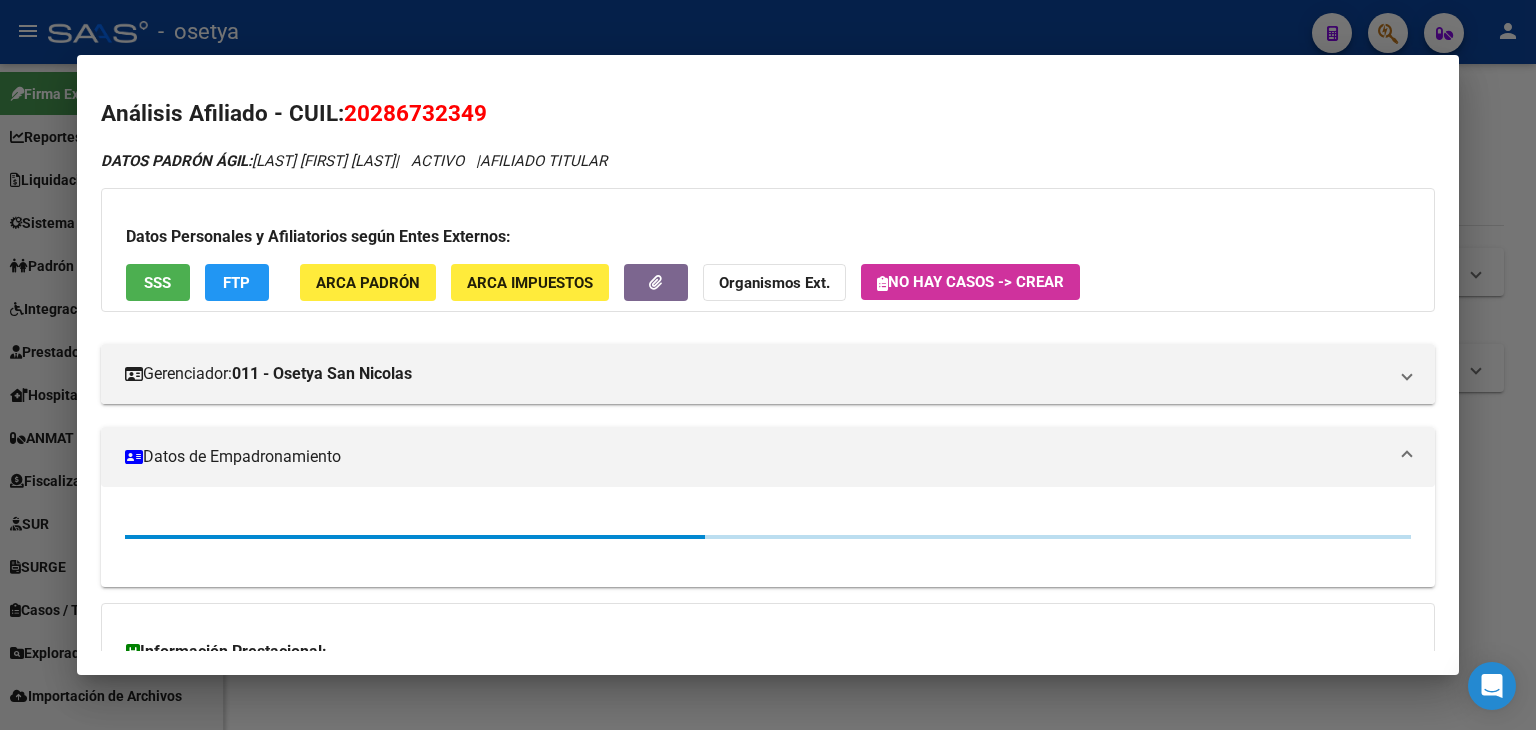 click on "ARCA Padrón" 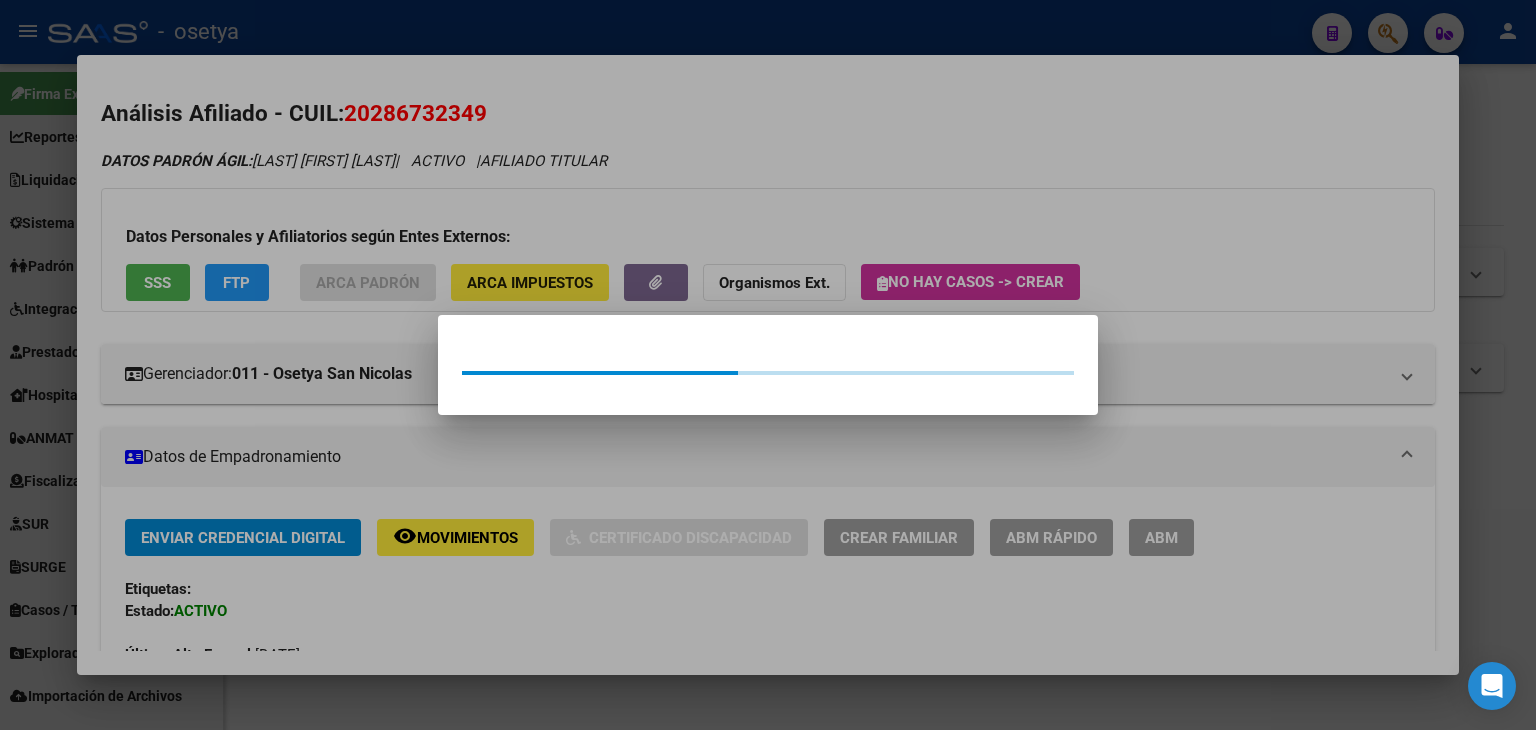 click at bounding box center [768, 365] 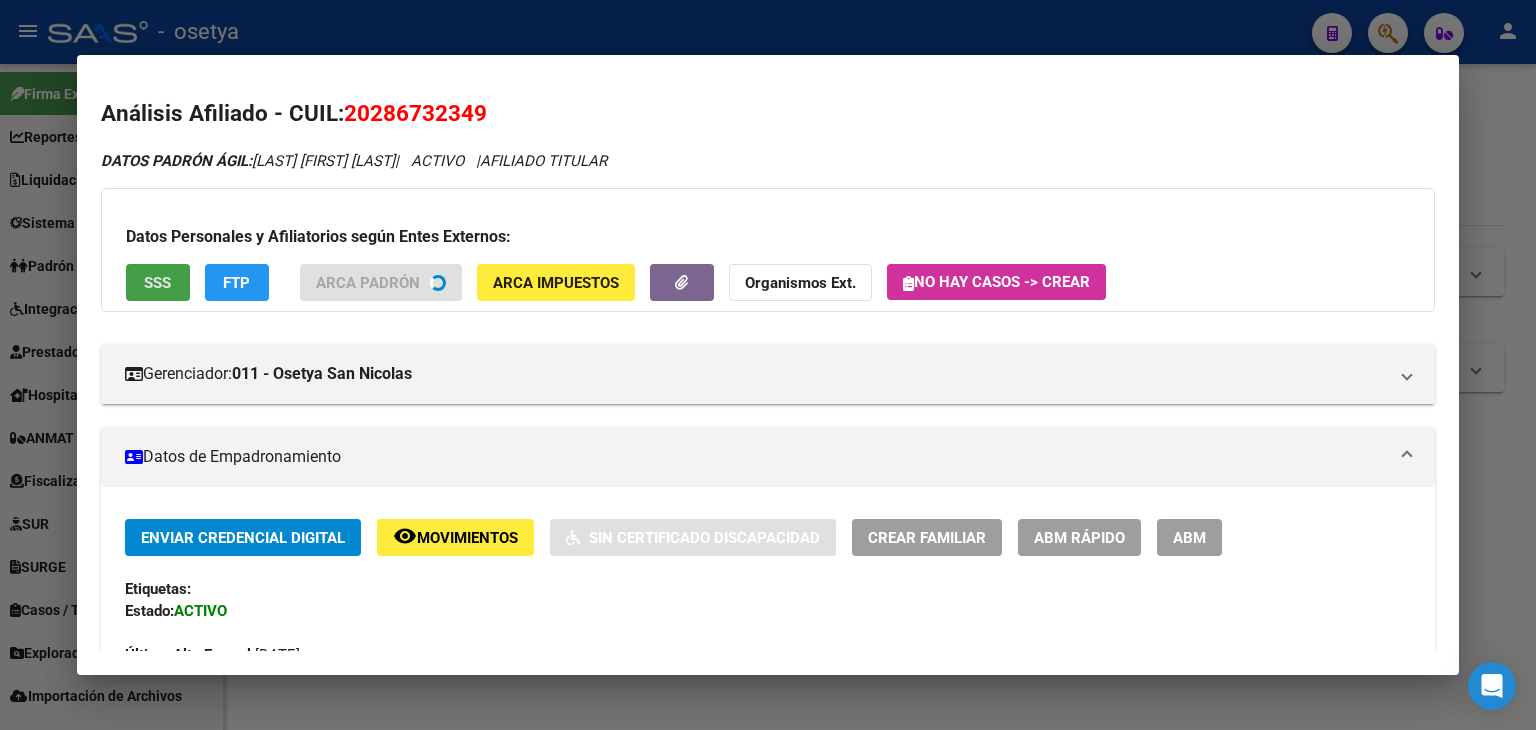 click on "SSS" at bounding box center (157, 283) 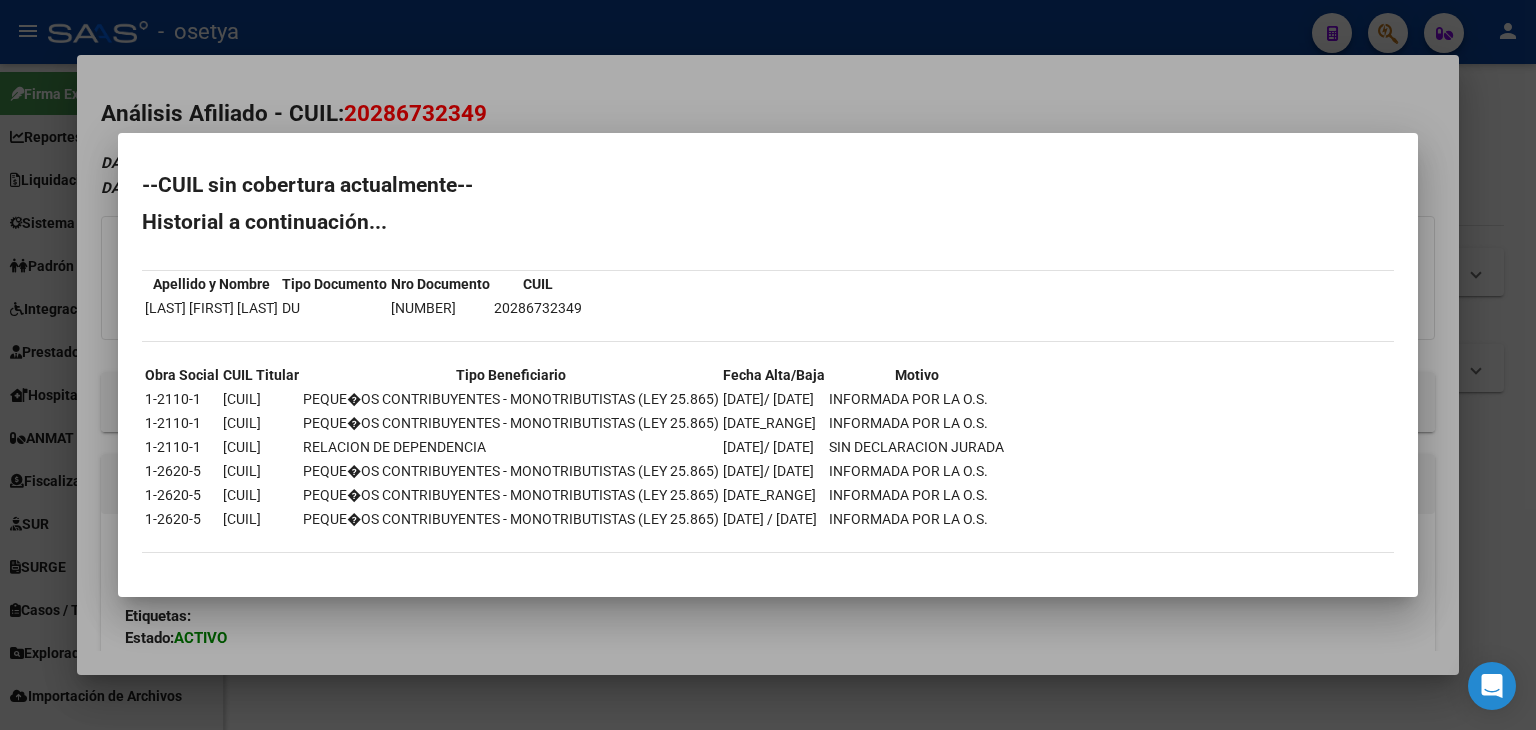 click at bounding box center [768, 365] 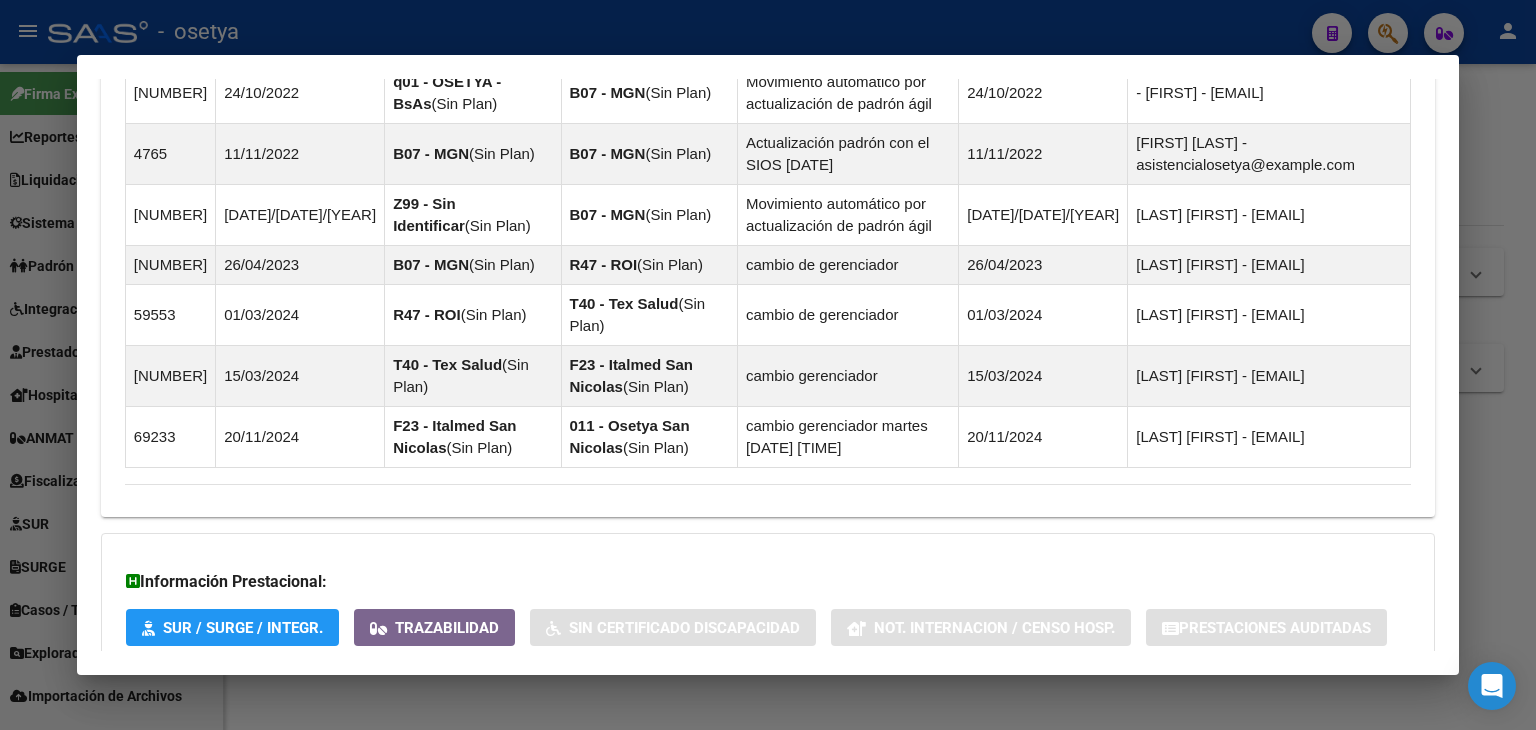 scroll, scrollTop: 1732, scrollLeft: 0, axis: vertical 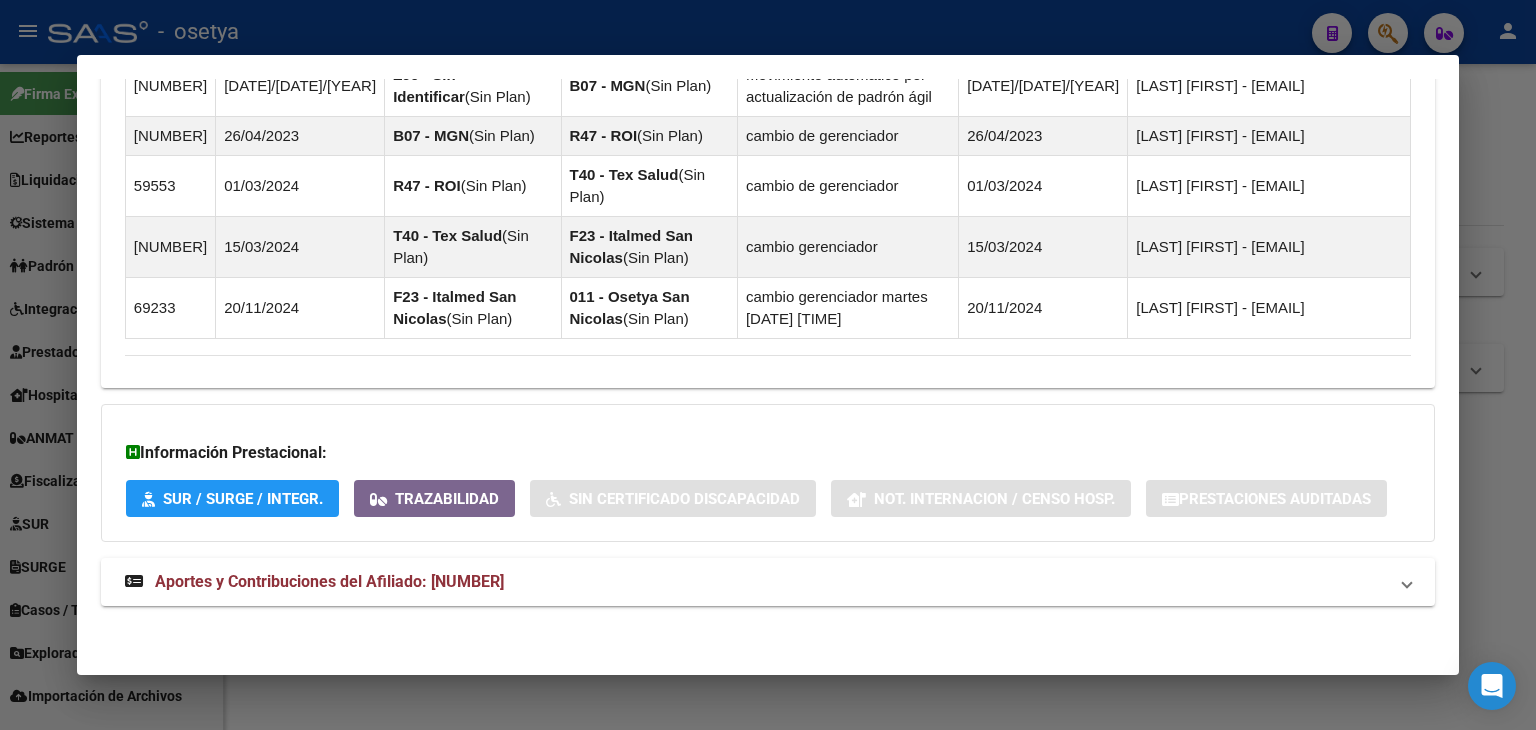 drag, startPoint x: 493, startPoint y: 573, endPoint x: 504, endPoint y: 536, distance: 38.600517 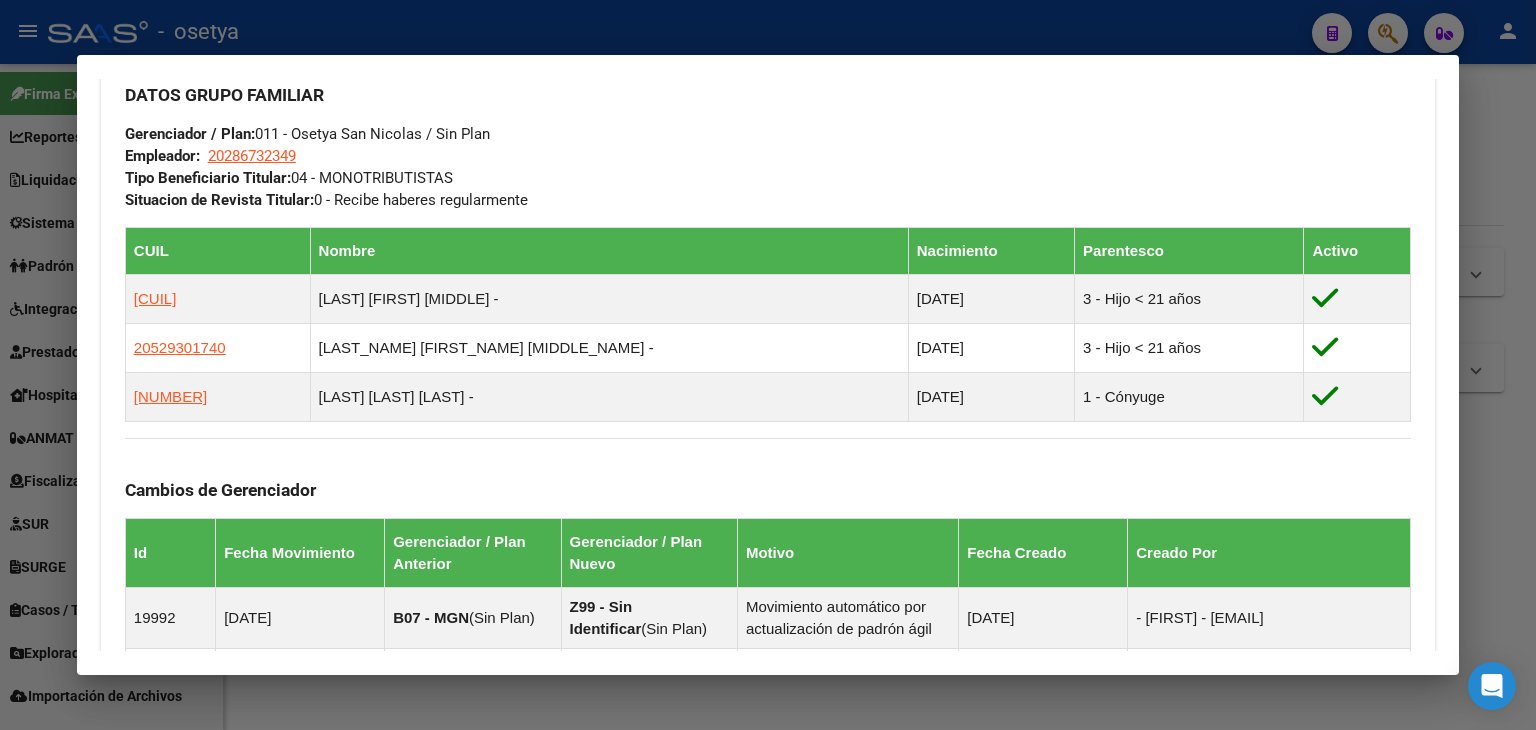 scroll, scrollTop: 949, scrollLeft: 0, axis: vertical 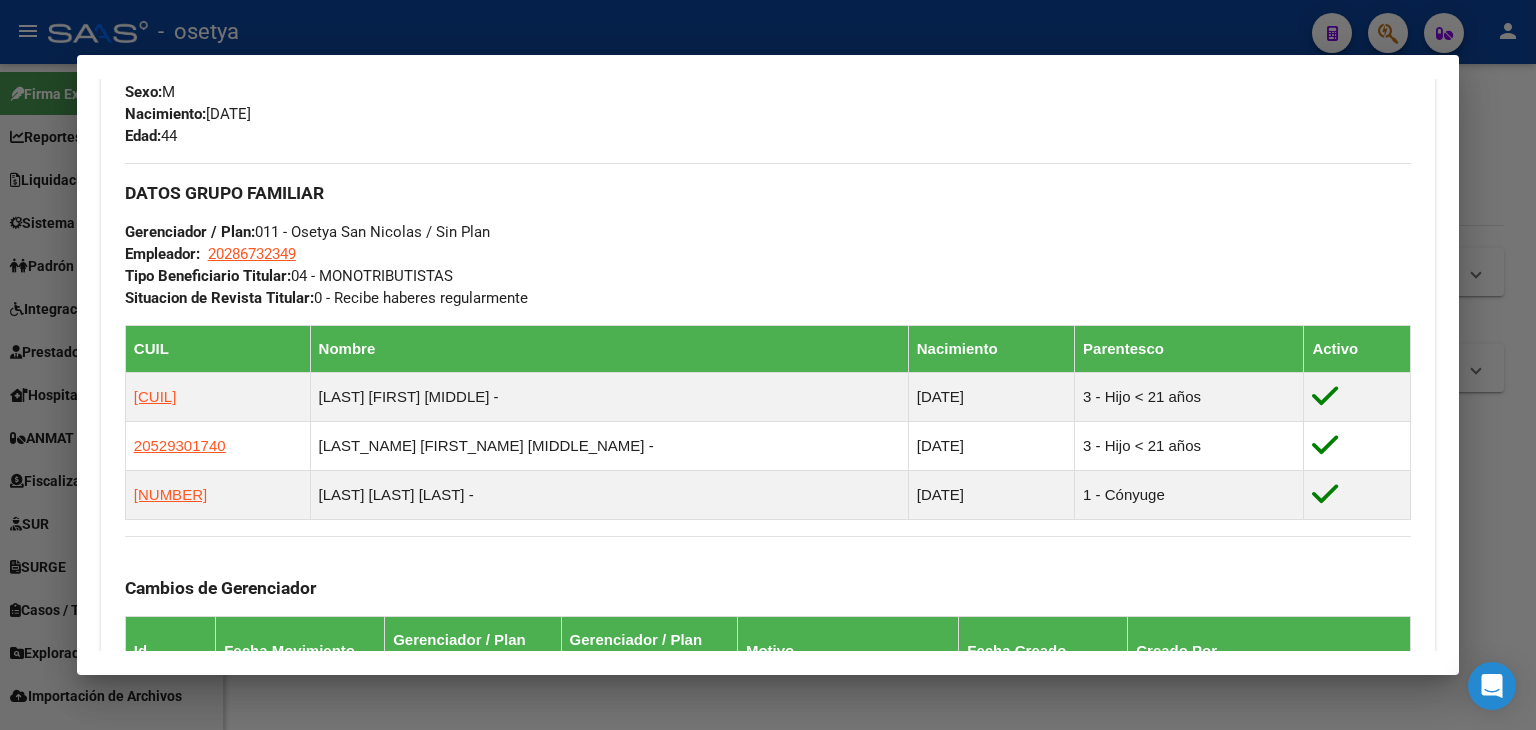 click at bounding box center (768, 365) 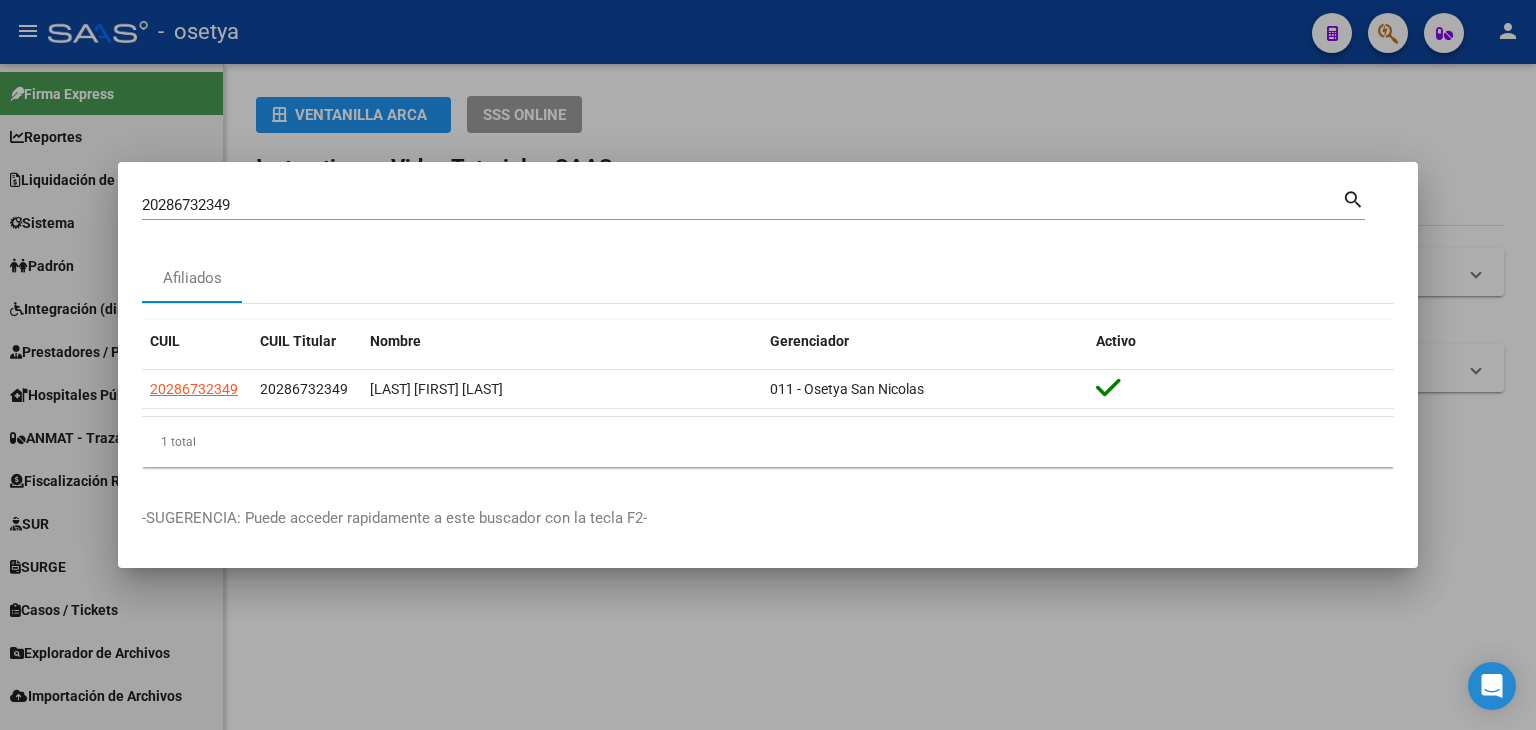 click on "20286732349" at bounding box center [742, 205] 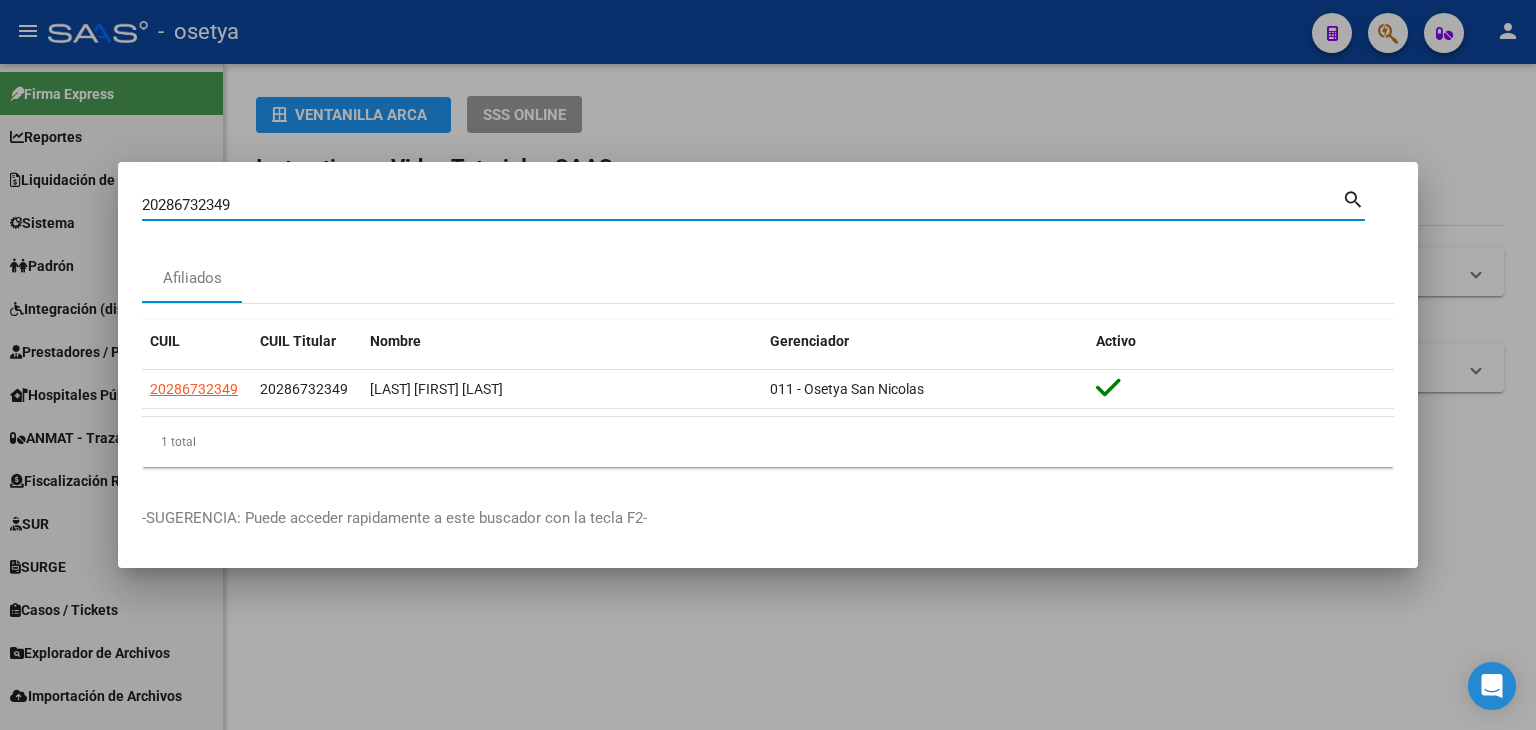 click on "20286732349" at bounding box center (742, 205) 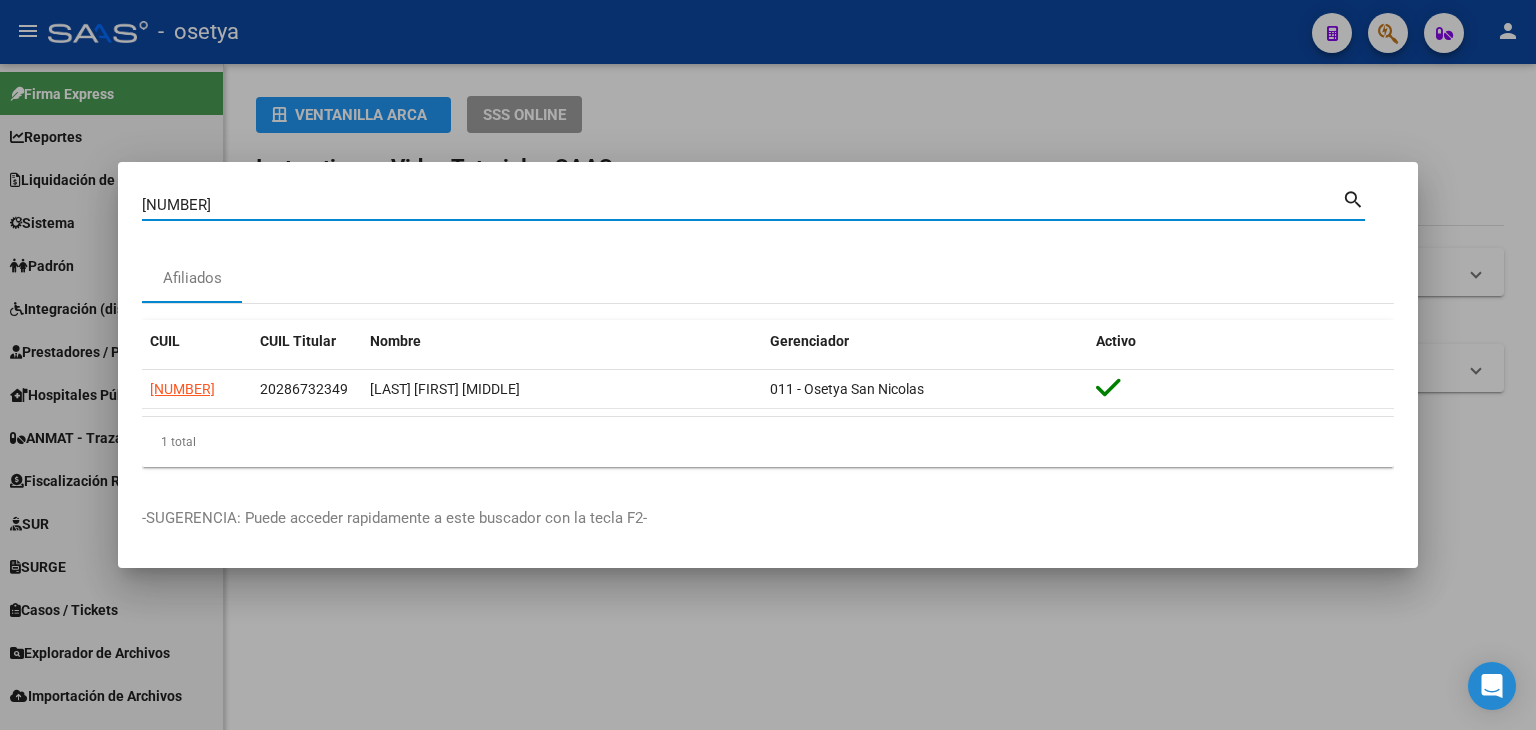 click on "[NUMBER]" at bounding box center (742, 205) 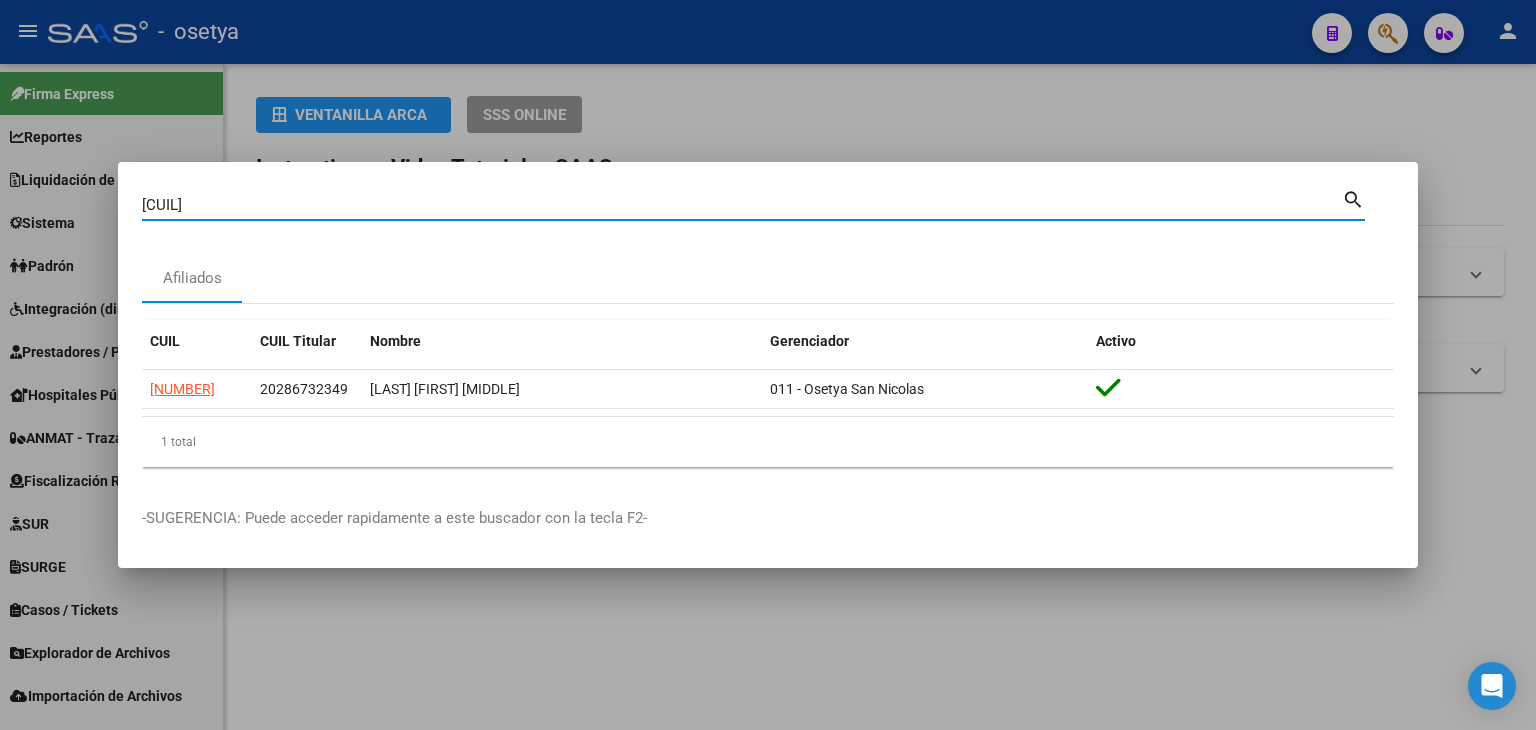 type on "[CUIL]" 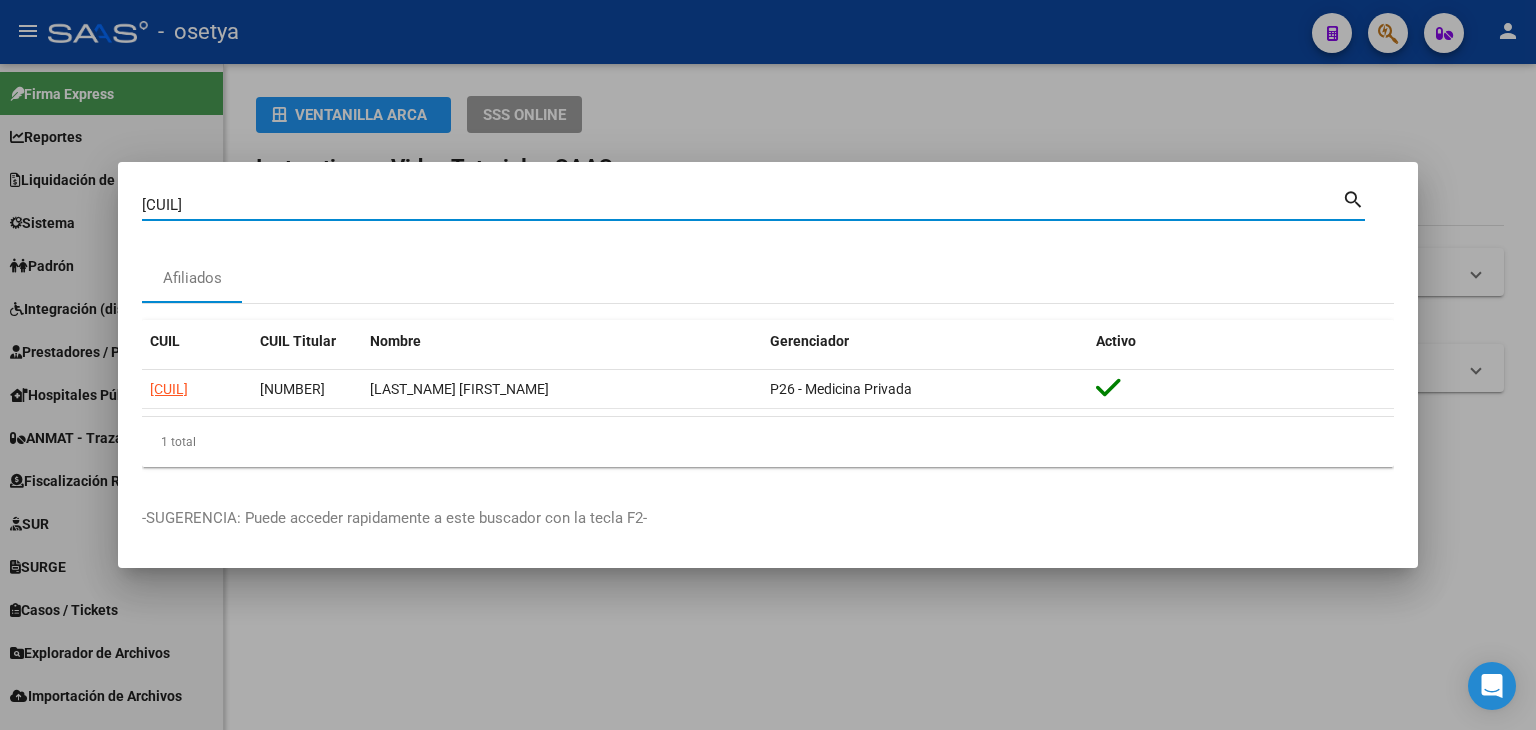 click on "[CUIL]" at bounding box center (742, 205) 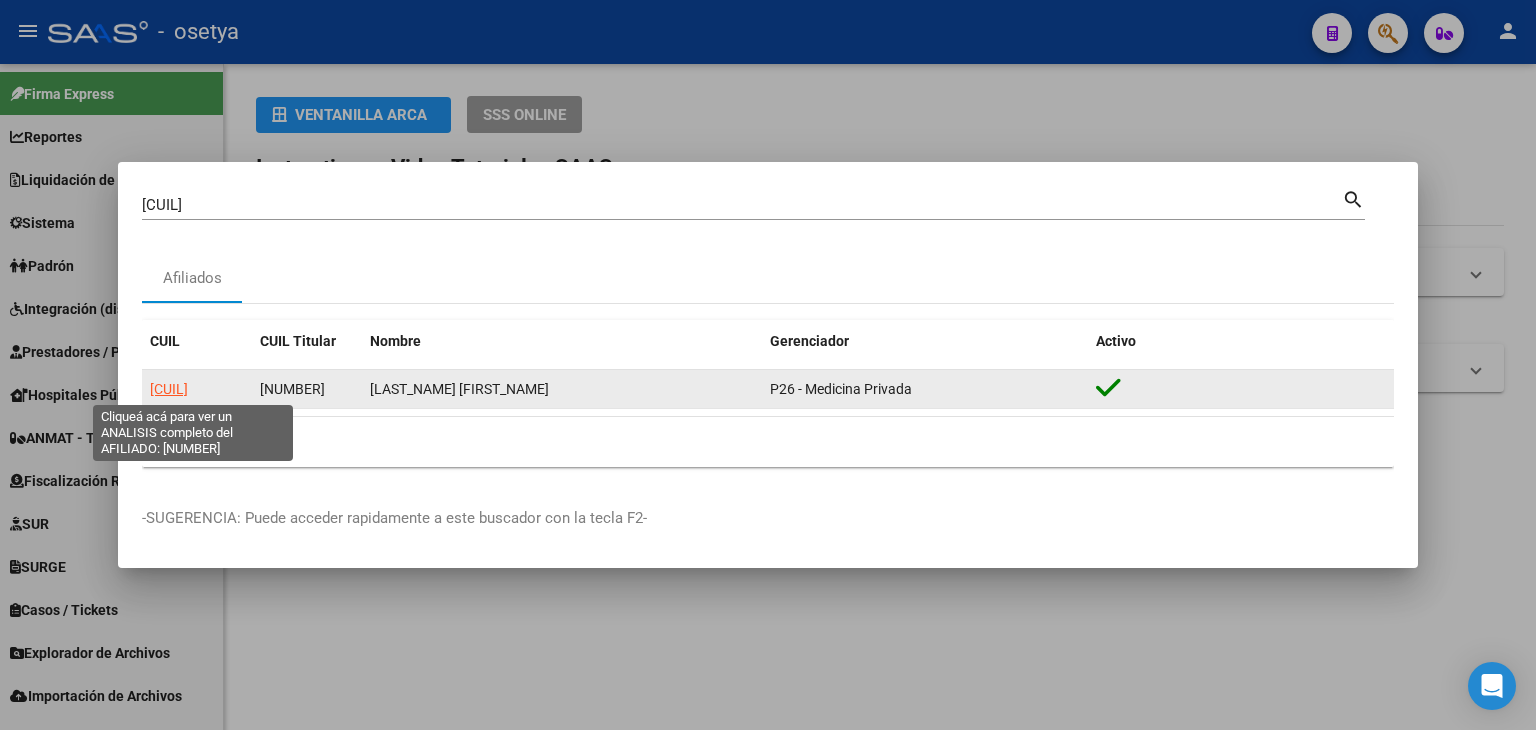 click on "[CUIL]" 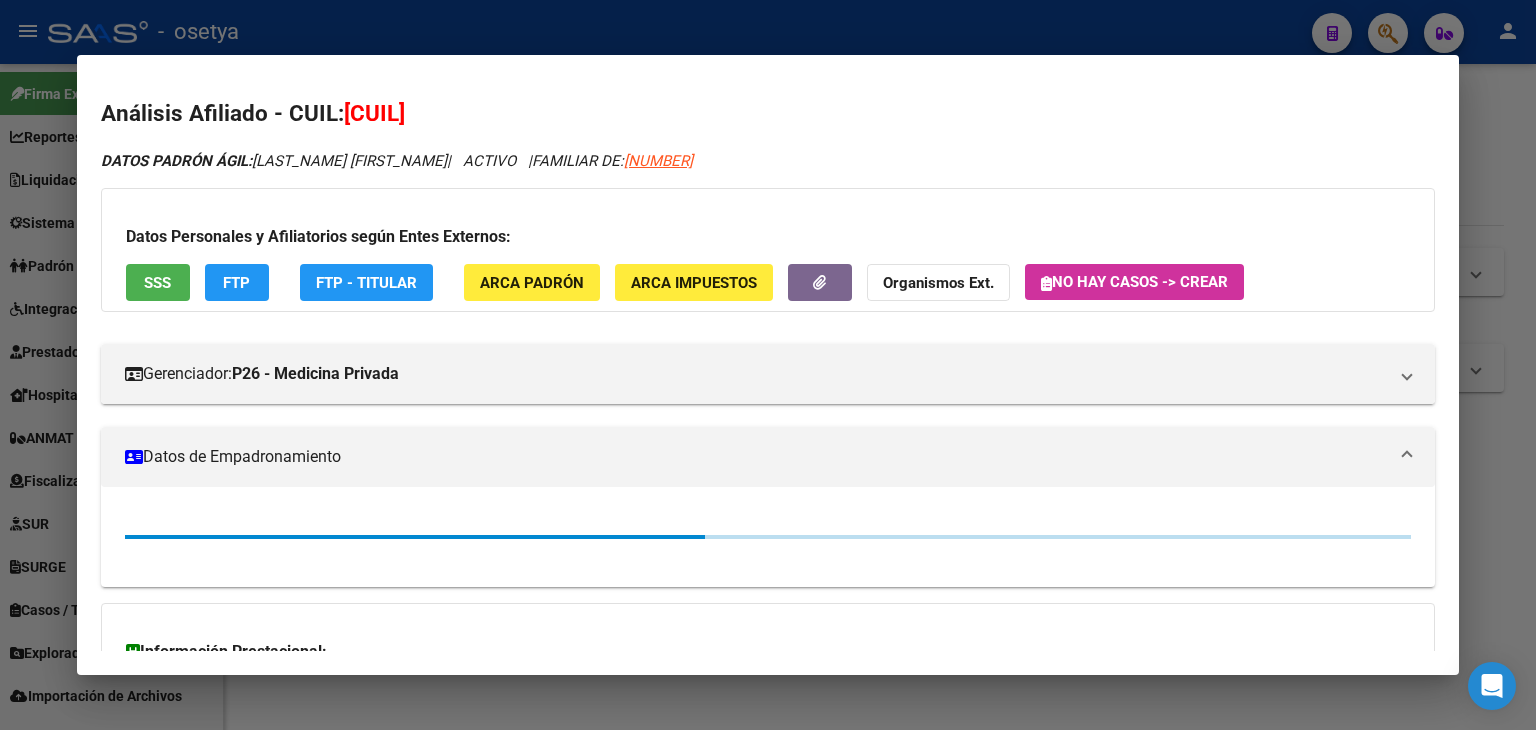 click on "Datos Personales y Afiliatorios según Entes Externos: SSS FTP  FTP - Titular ARCA Padrón ARCA Impuestos Organismos Ext.   No hay casos -> Crear" at bounding box center (768, 250) 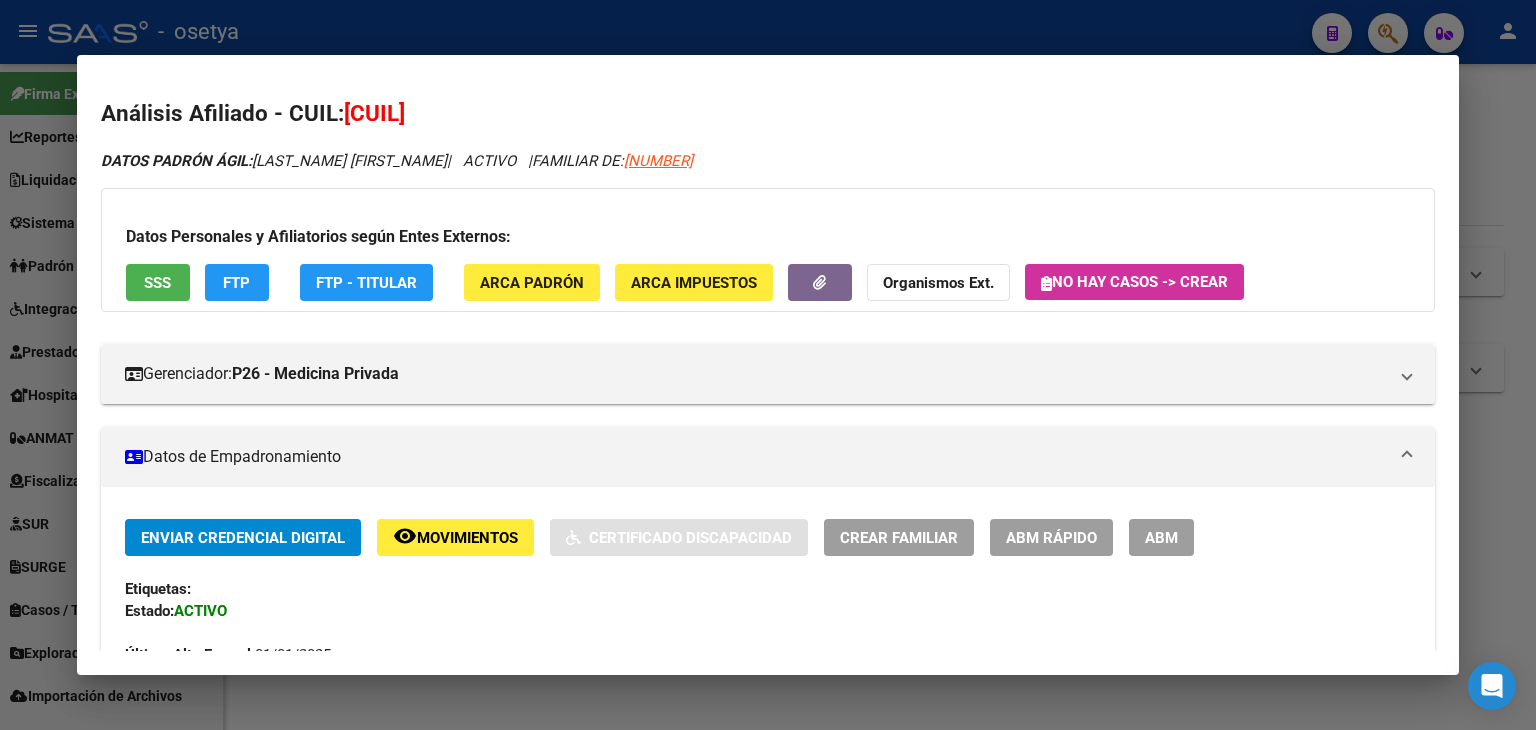 click on "ARCA Padrón" 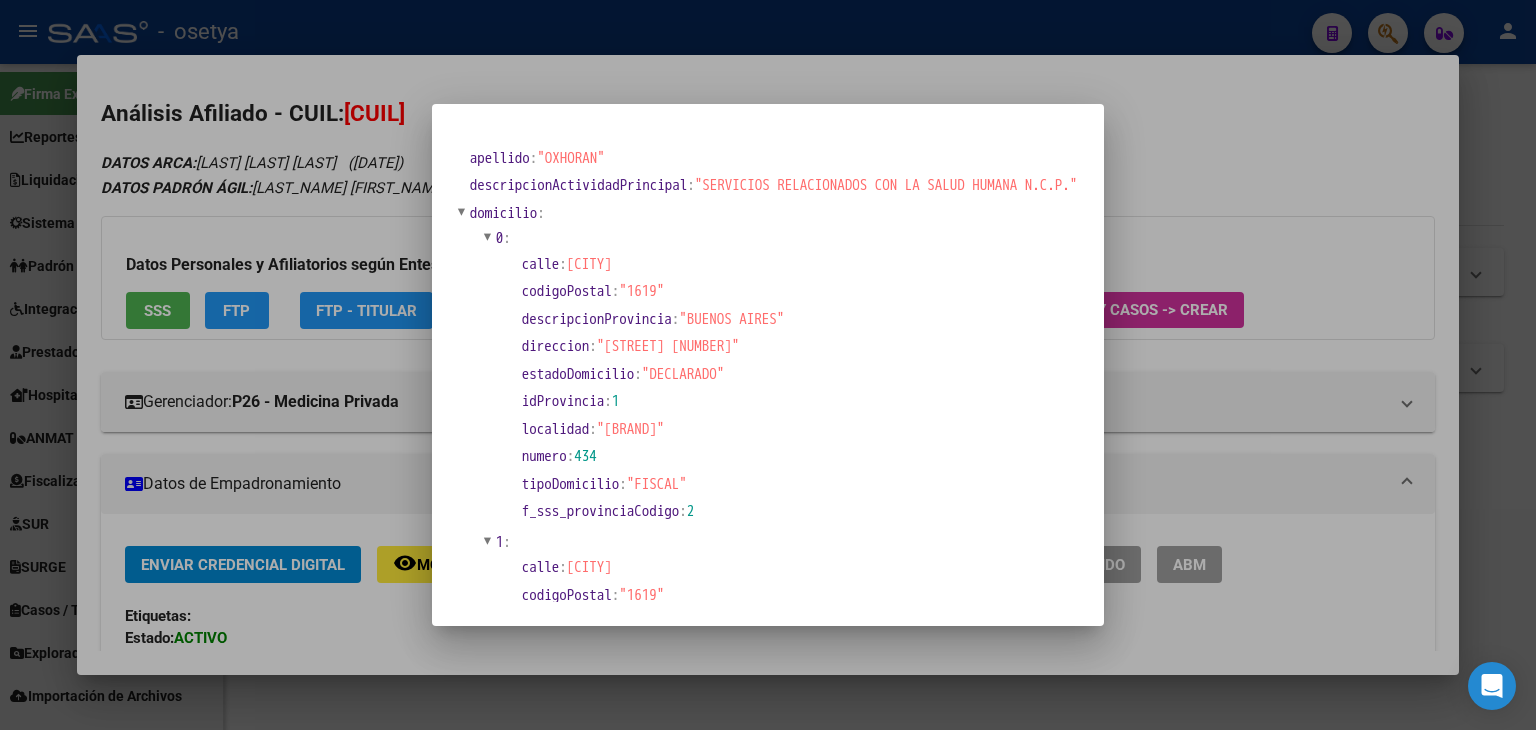 click at bounding box center (768, 365) 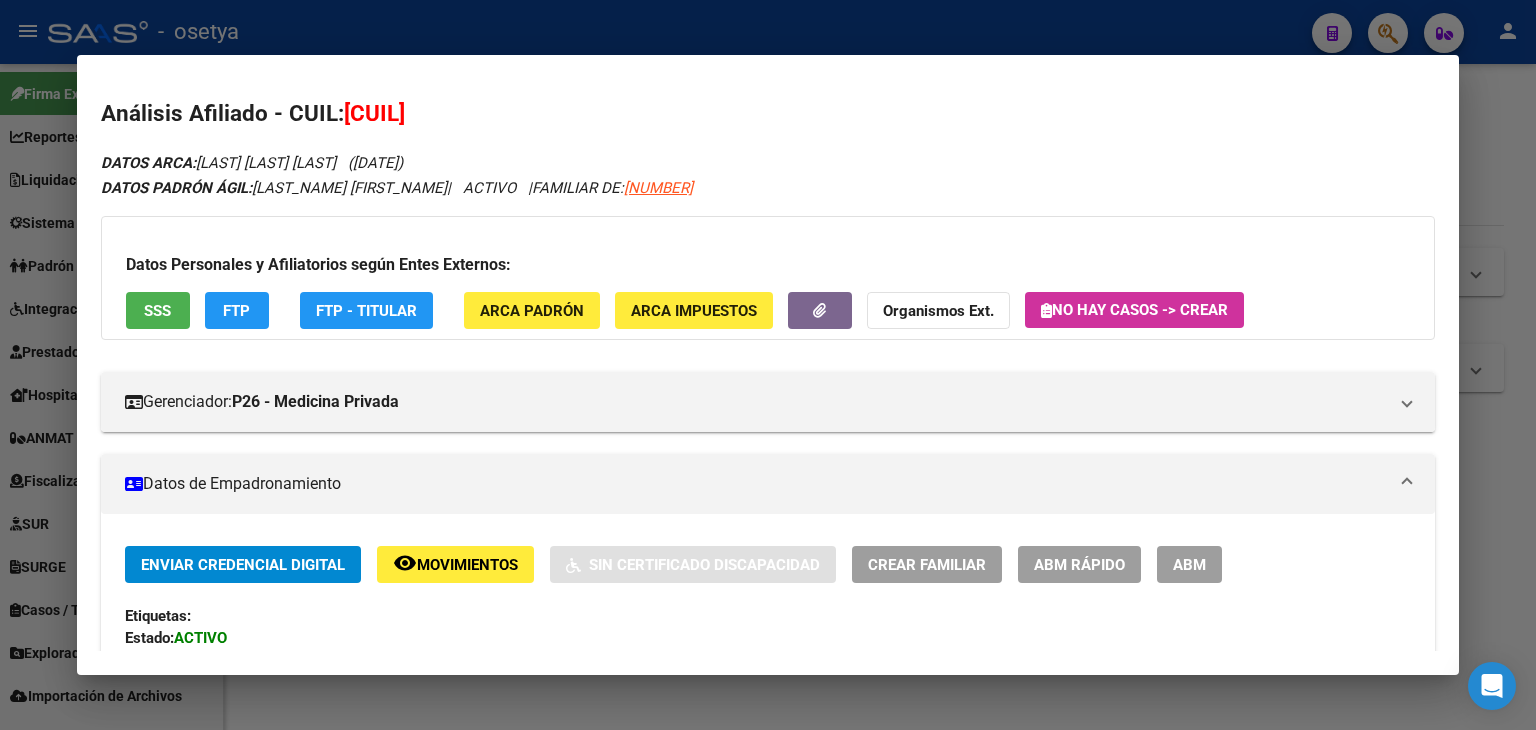 click on "SSS" at bounding box center [158, 310] 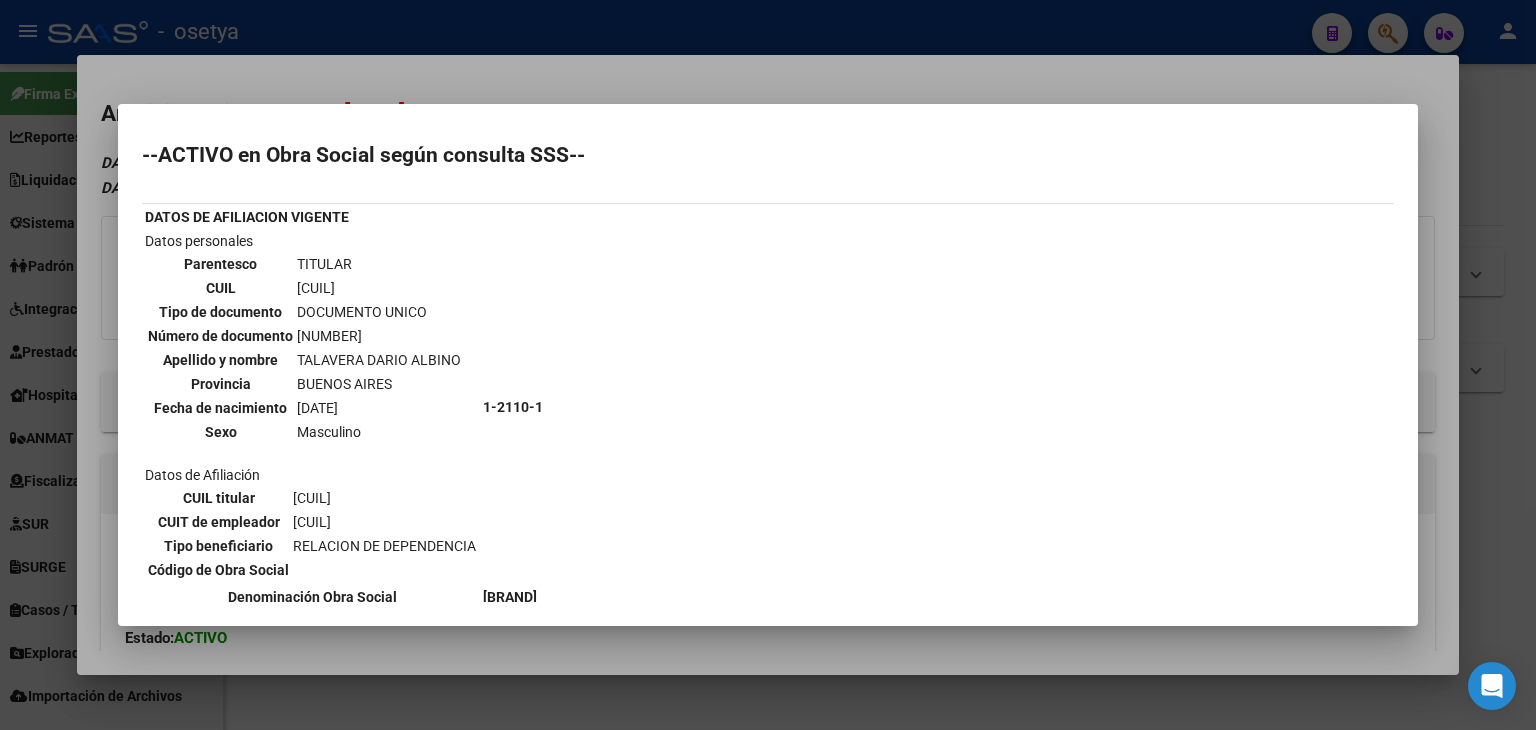 click at bounding box center [768, 365] 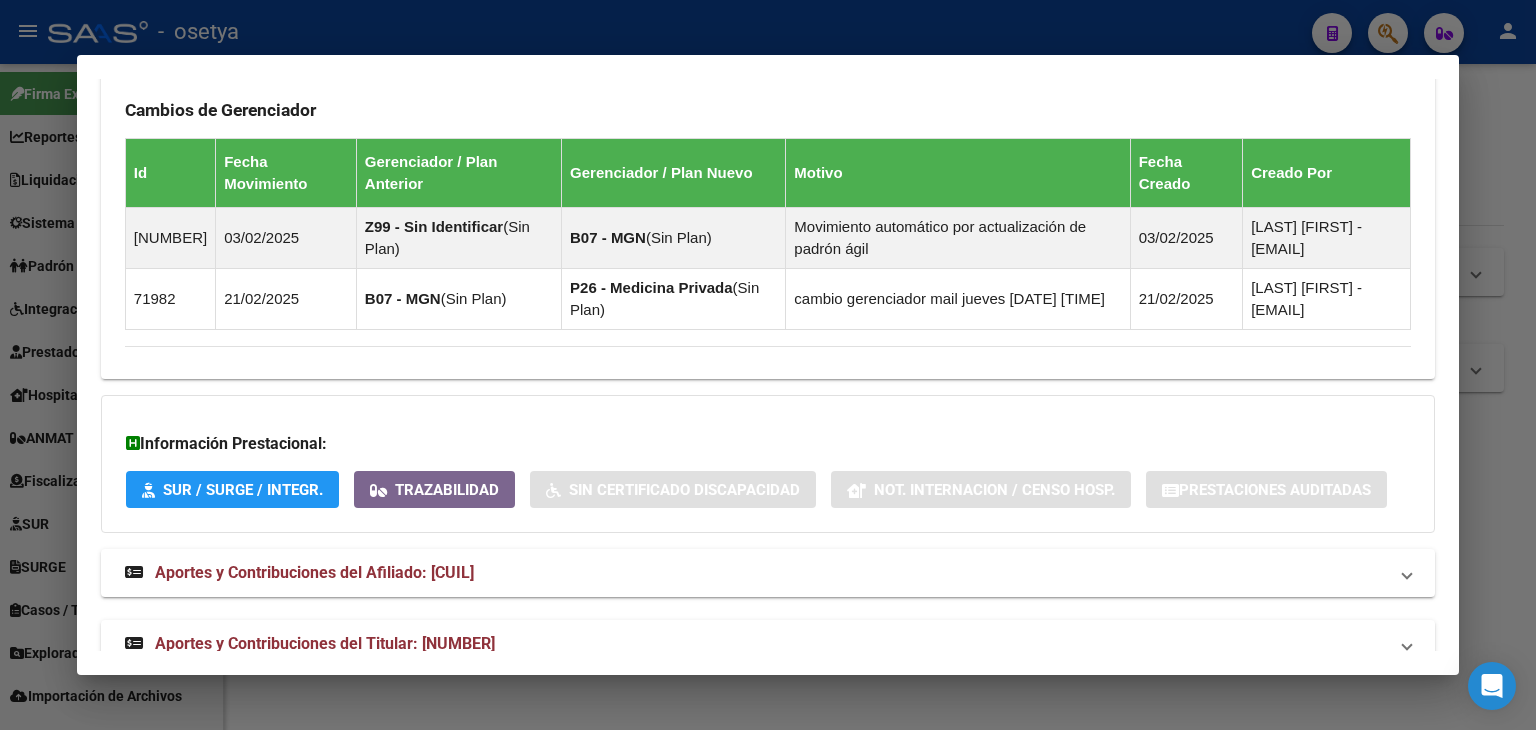 scroll, scrollTop: 1437, scrollLeft: 0, axis: vertical 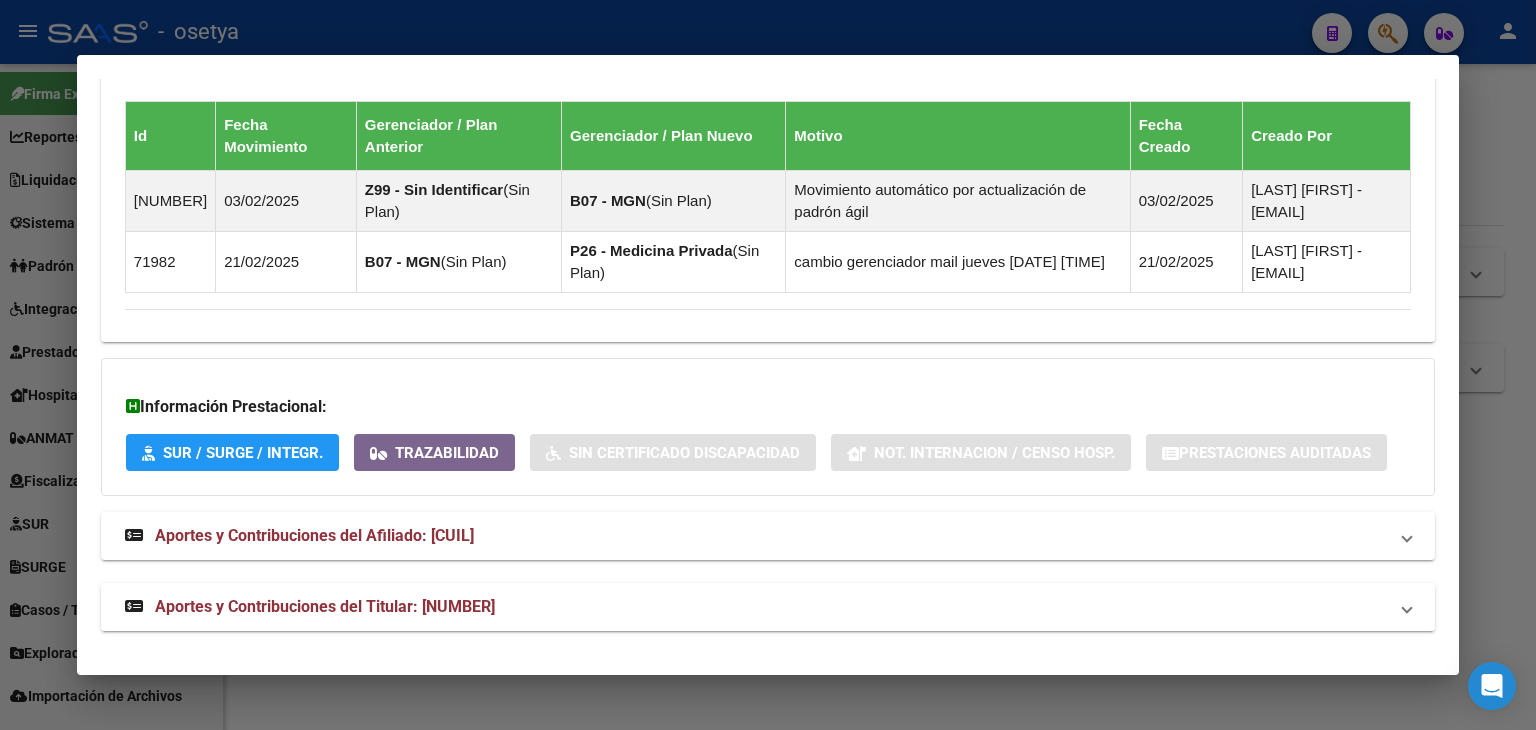 click on "Aportes y Contribuciones del Titular: [NUMBER]" at bounding box center [756, 607] 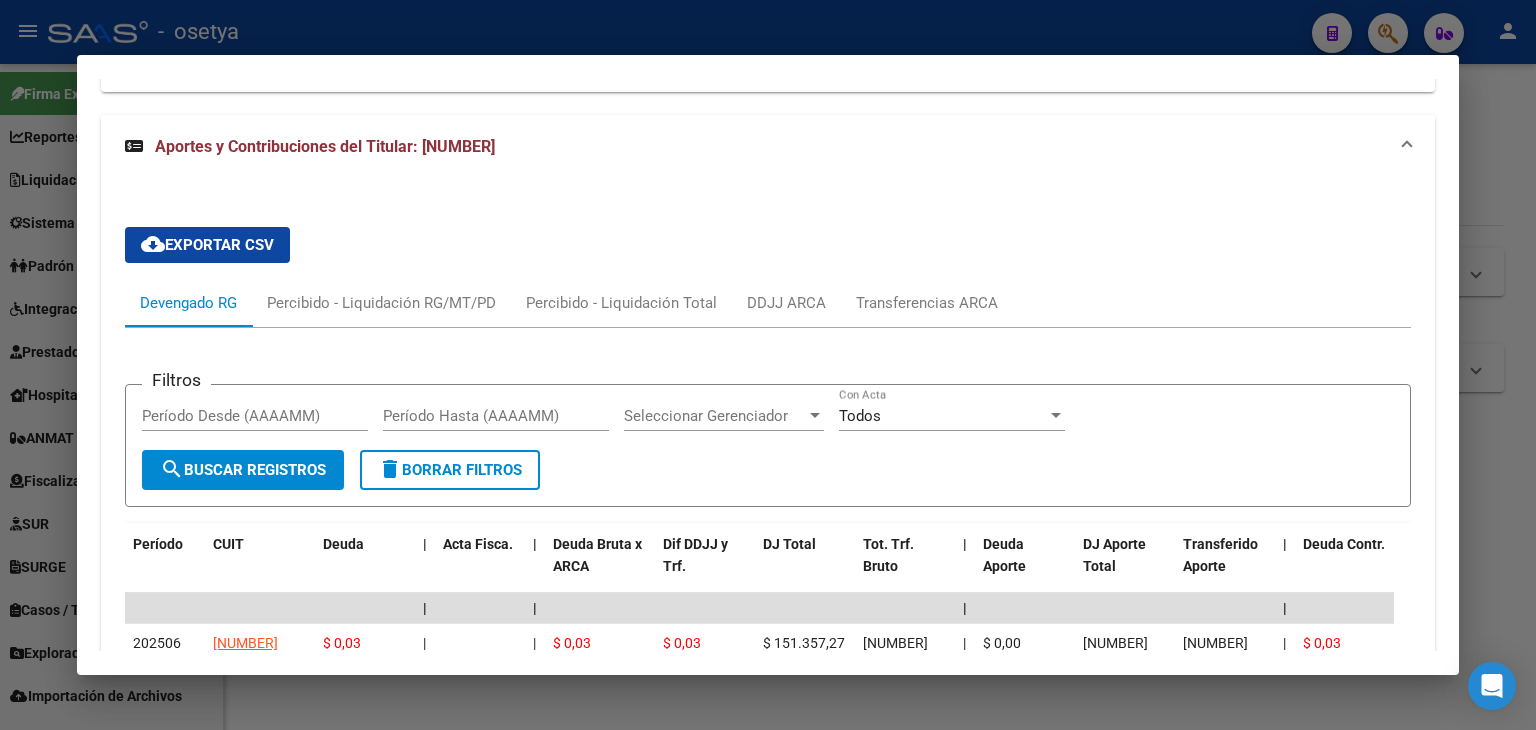 scroll, scrollTop: 1837, scrollLeft: 0, axis: vertical 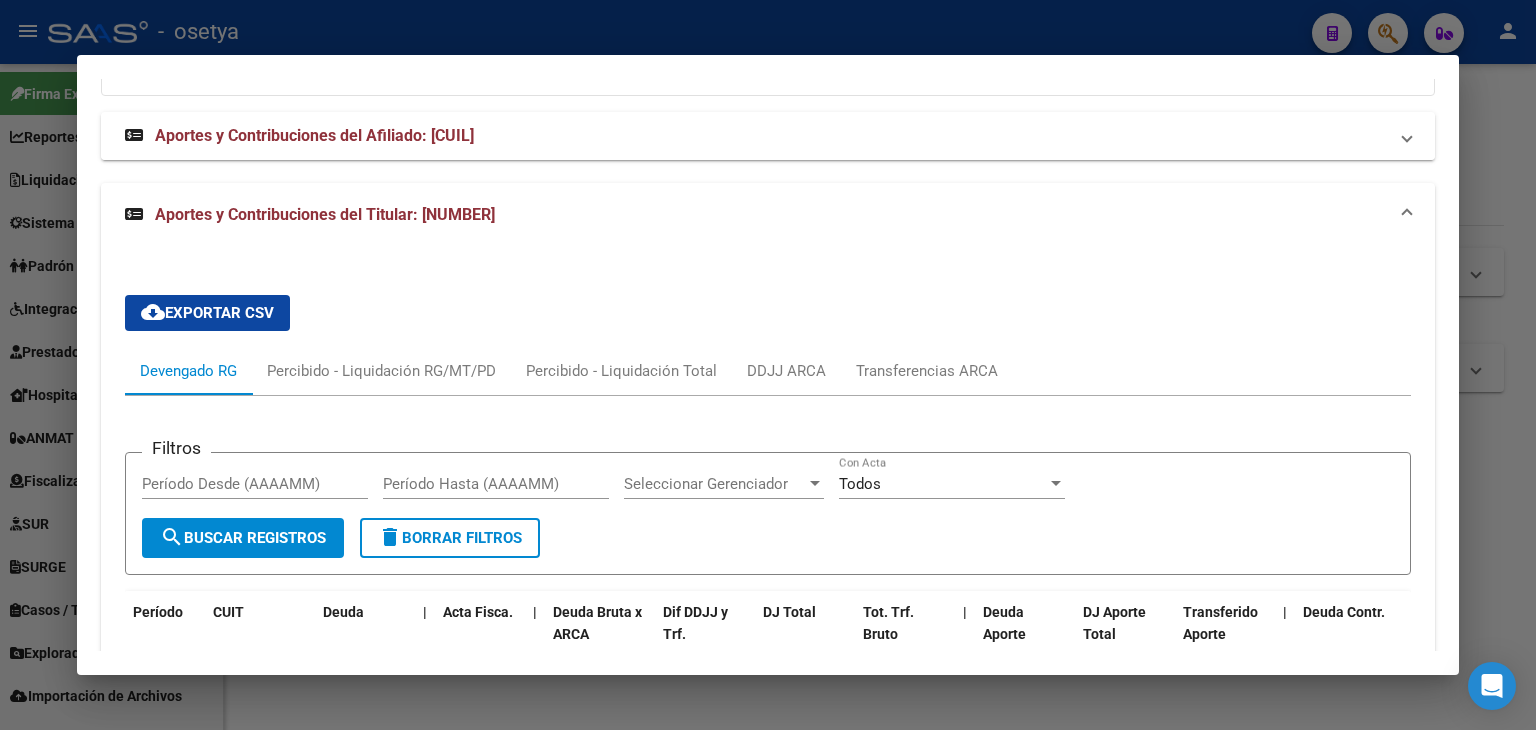 click on "Aportes y Contribuciones del Afiliado: [CUIL]" at bounding box center (314, 135) 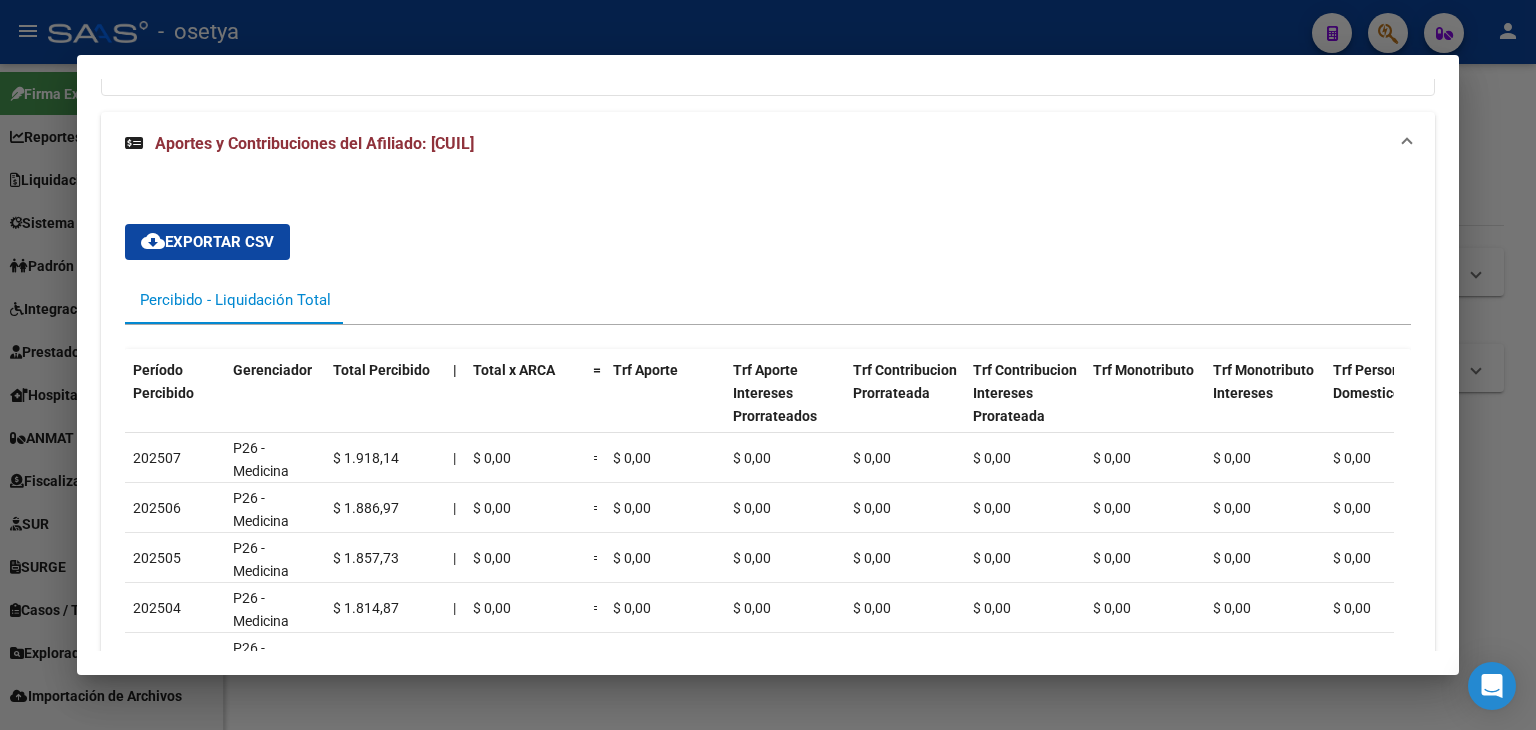 click at bounding box center [768, 365] 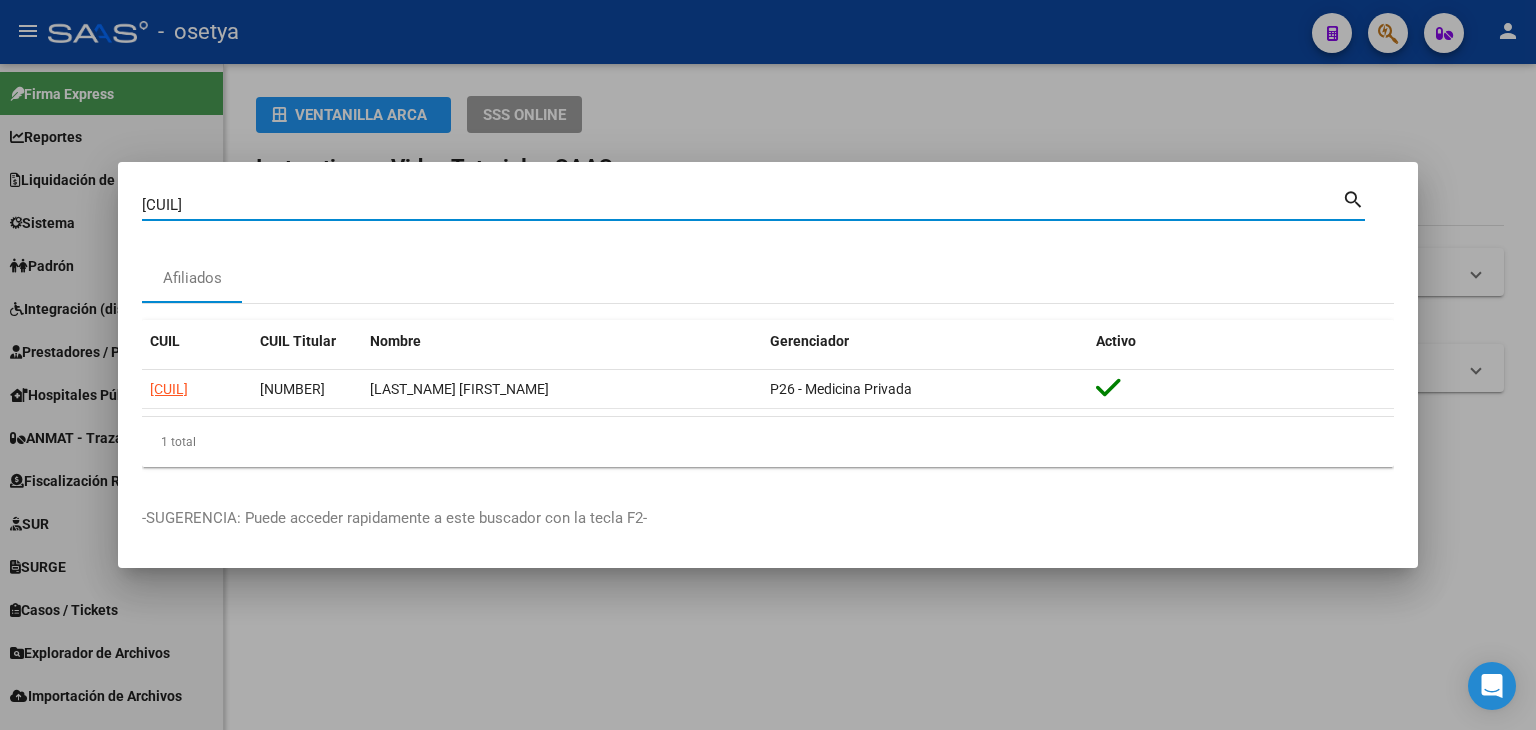 click on "[CUIL]" at bounding box center (742, 205) 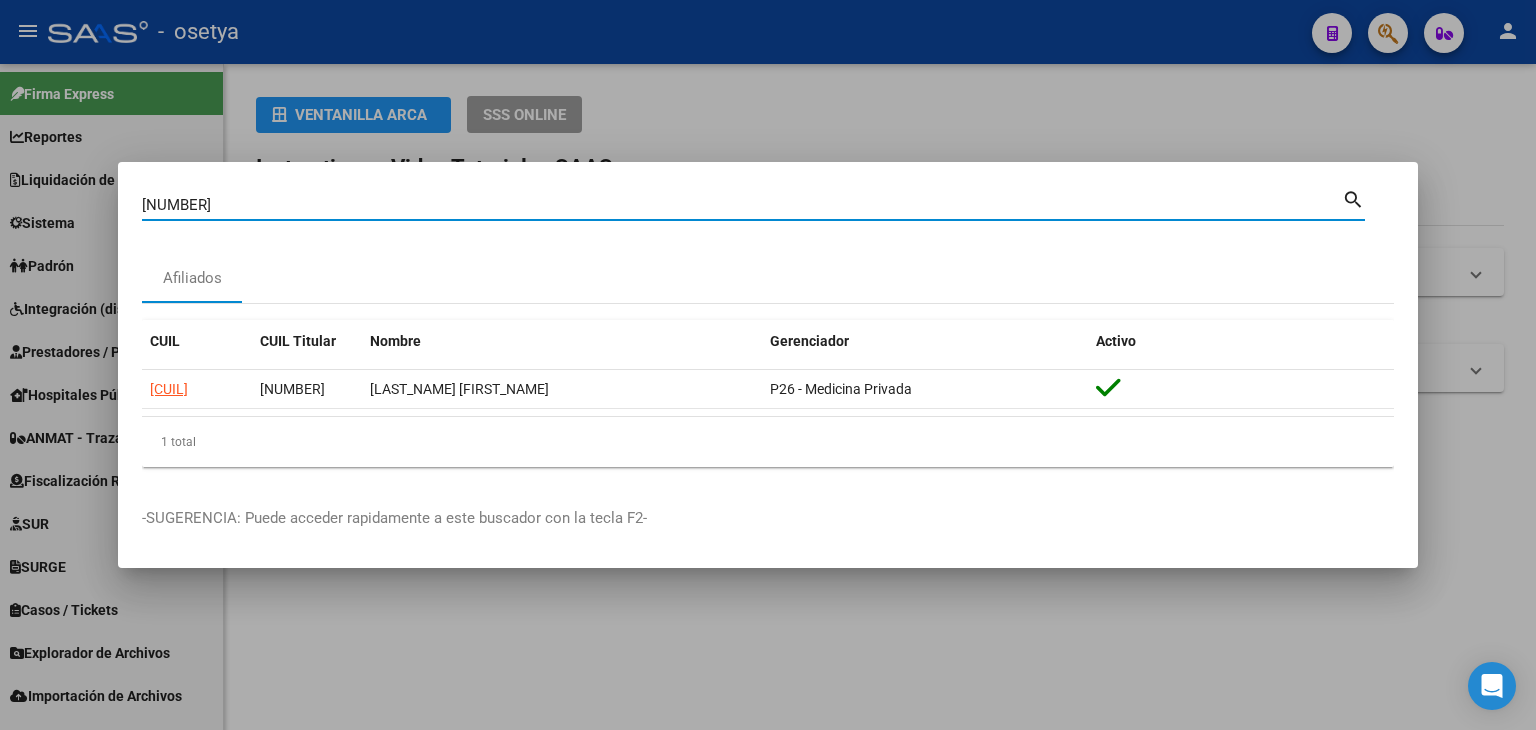 type on "[NUMBER]" 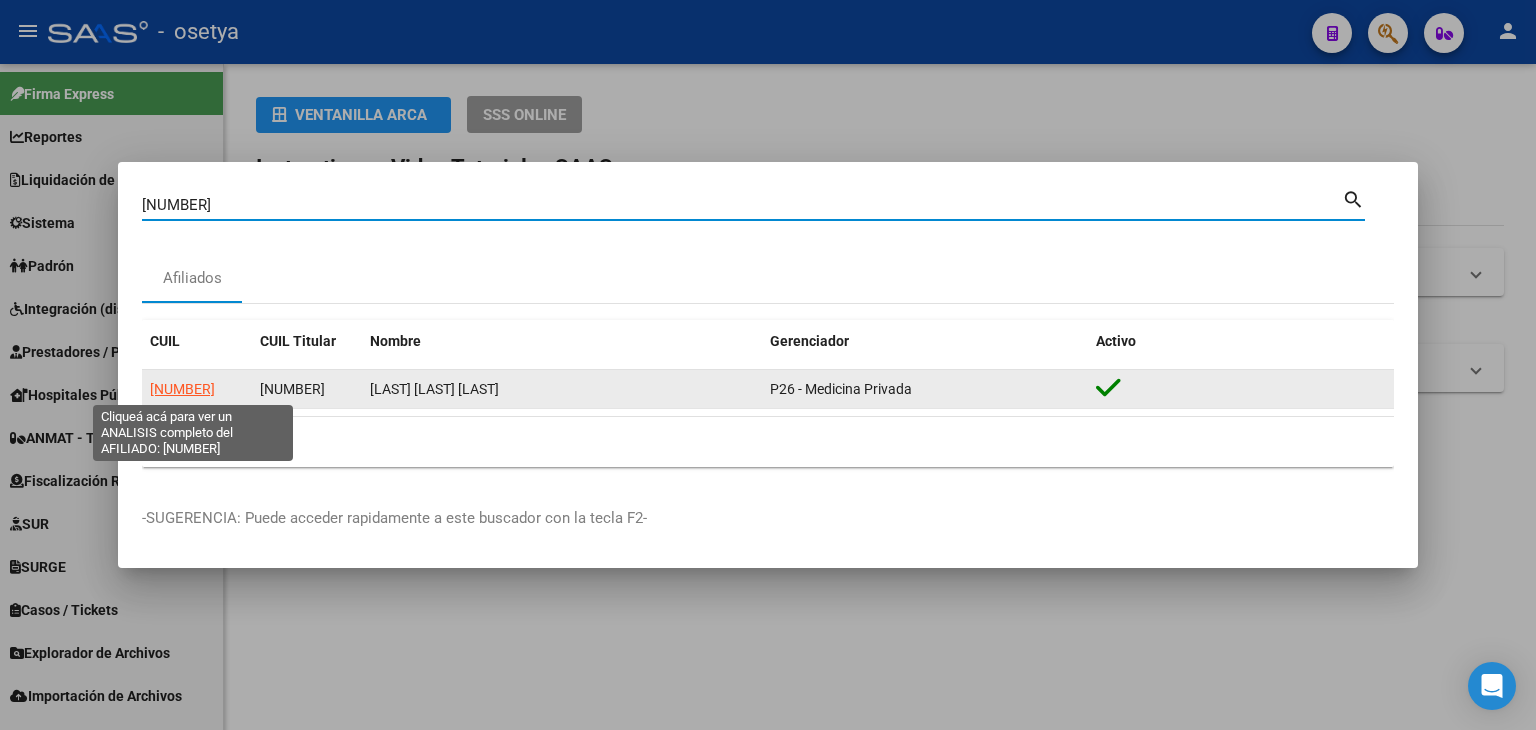 click on "[NUMBER]" 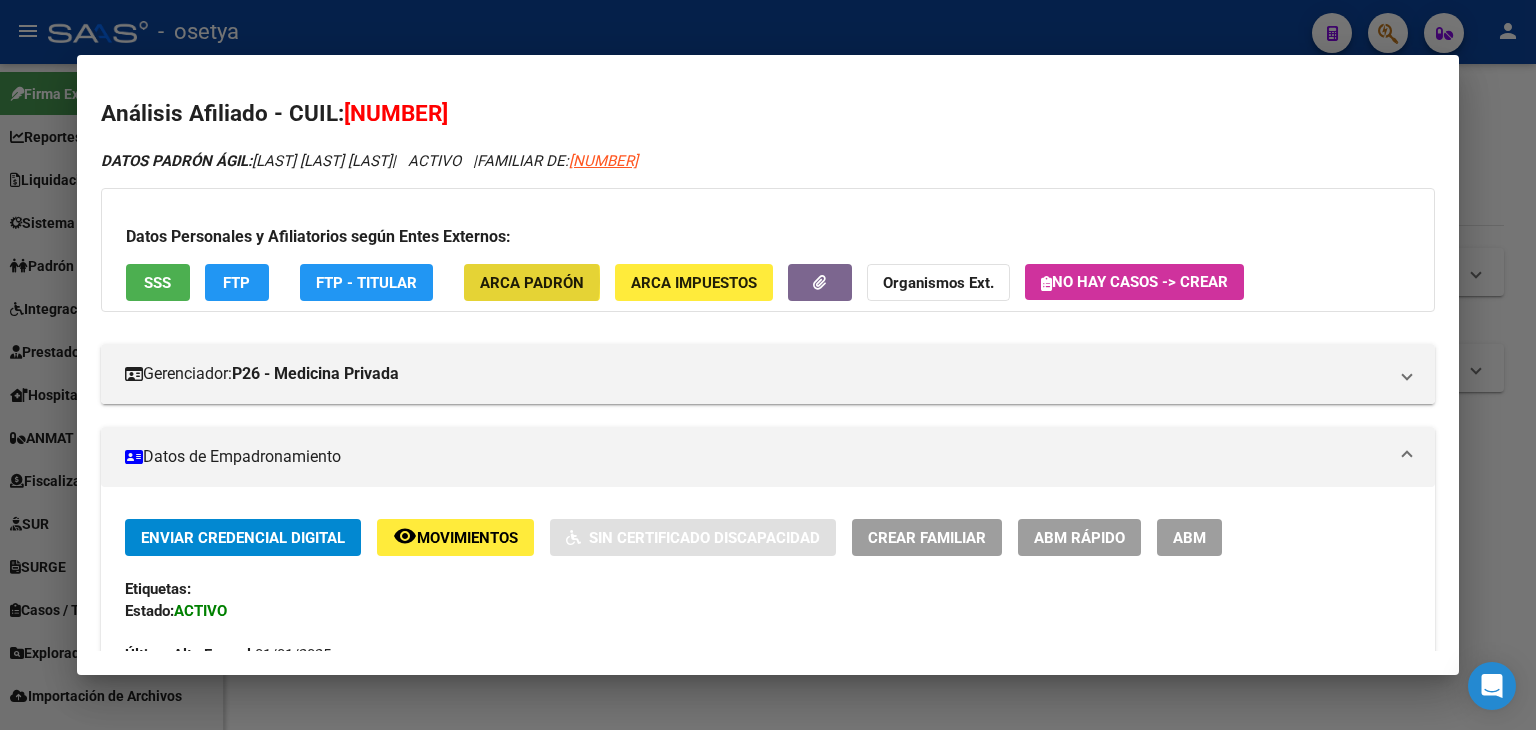 click on "ARCA Padrón" 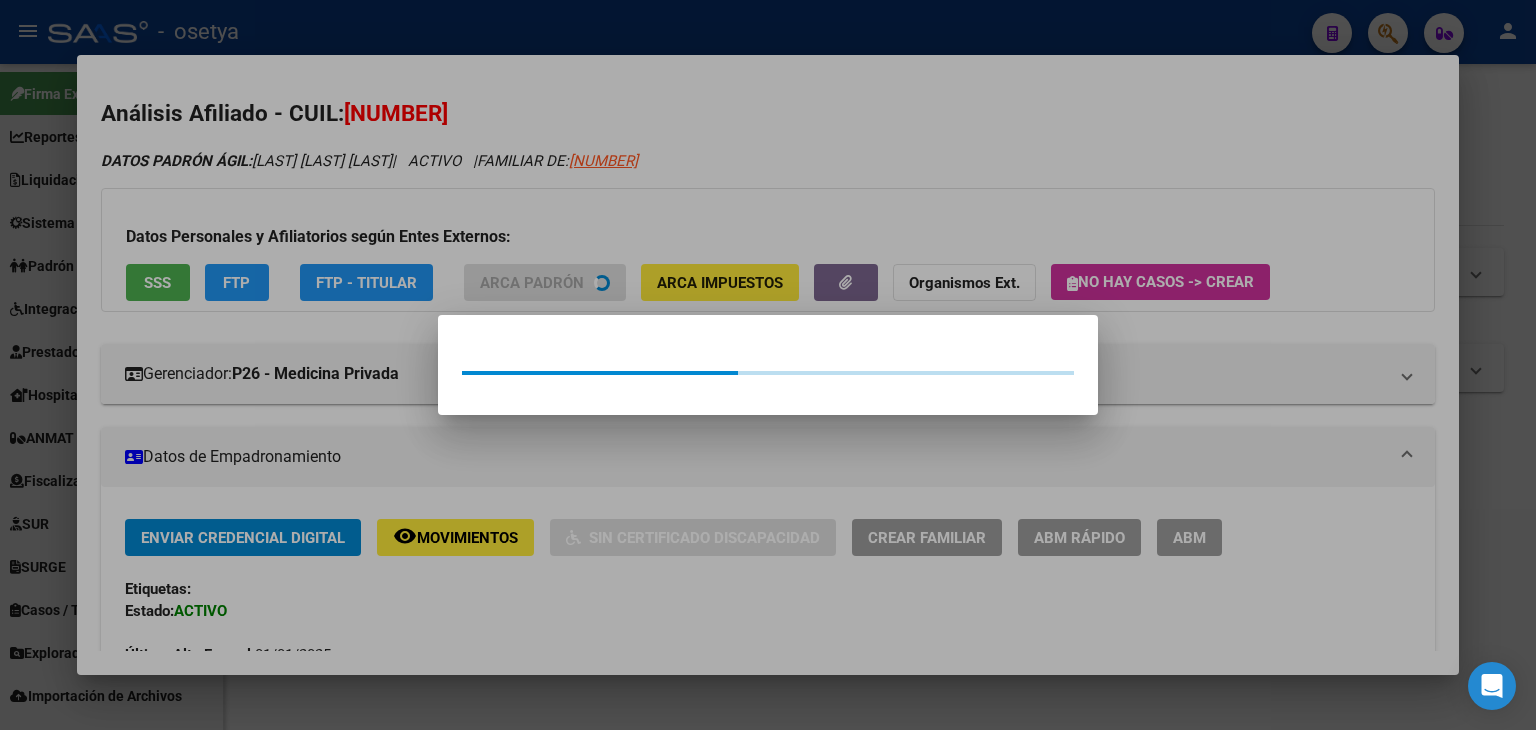 click at bounding box center [768, 365] 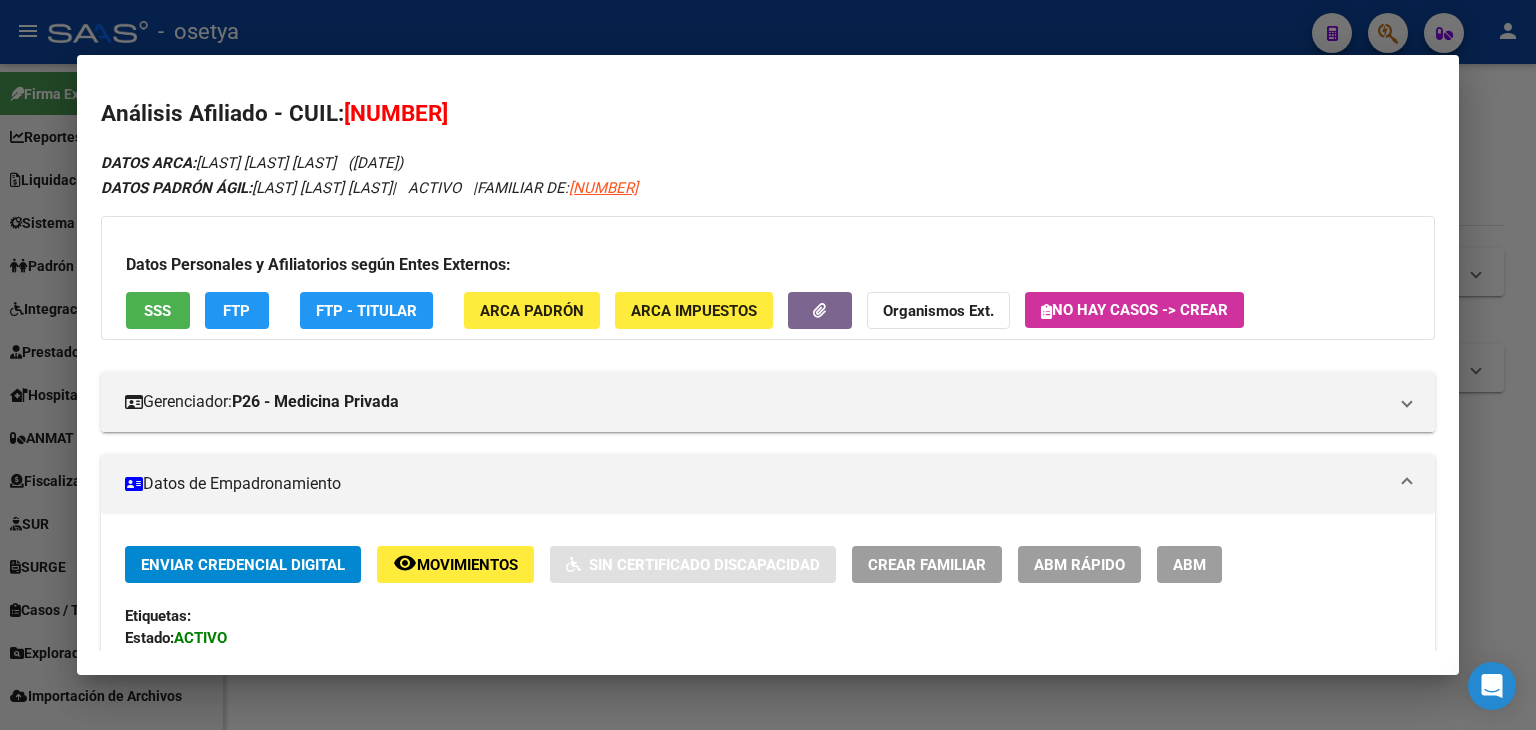 click on "Datos Personales y Afiliatorios según Entes Externos:" at bounding box center (768, 265) 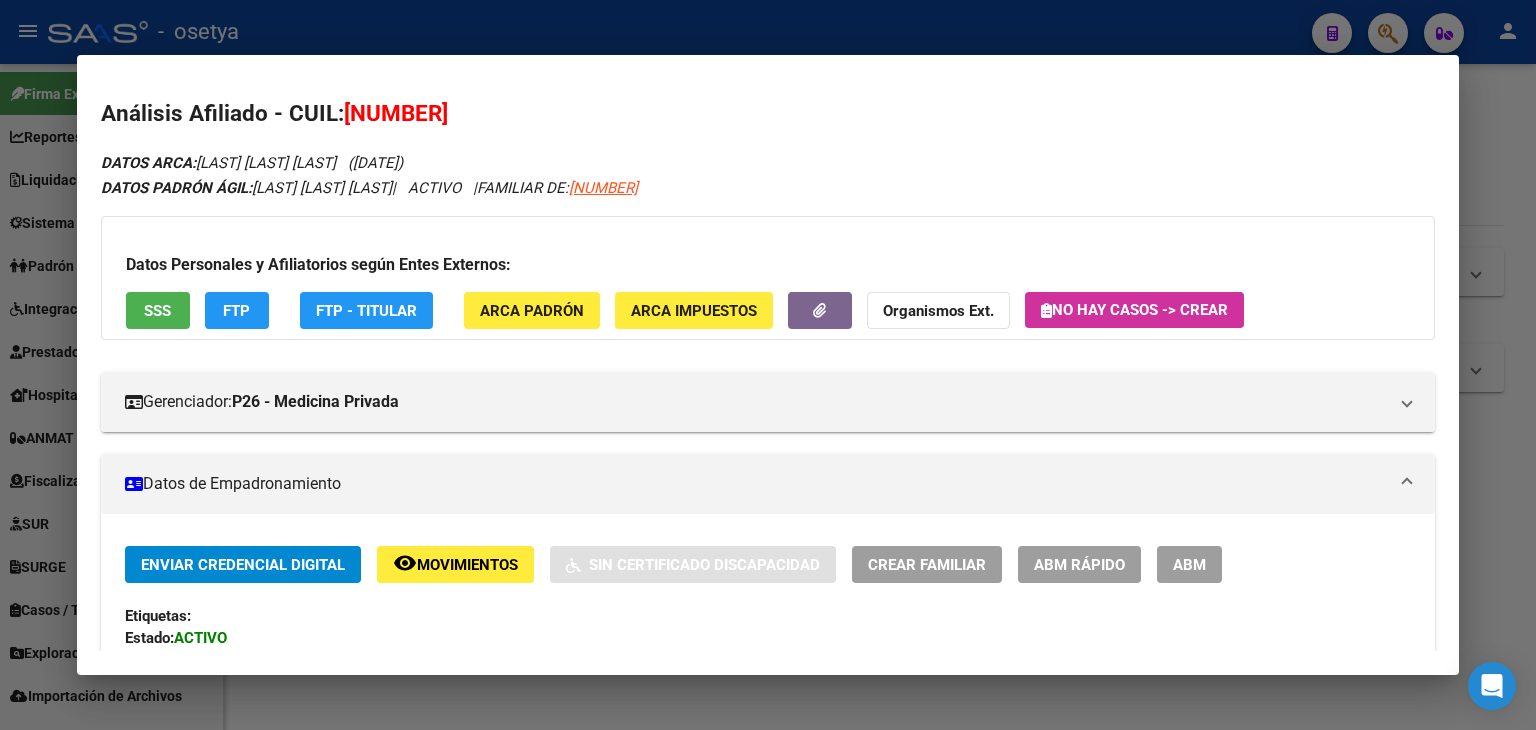 click on "Datos Personales y Afiliatorios según Entes Externos:" at bounding box center (768, 265) 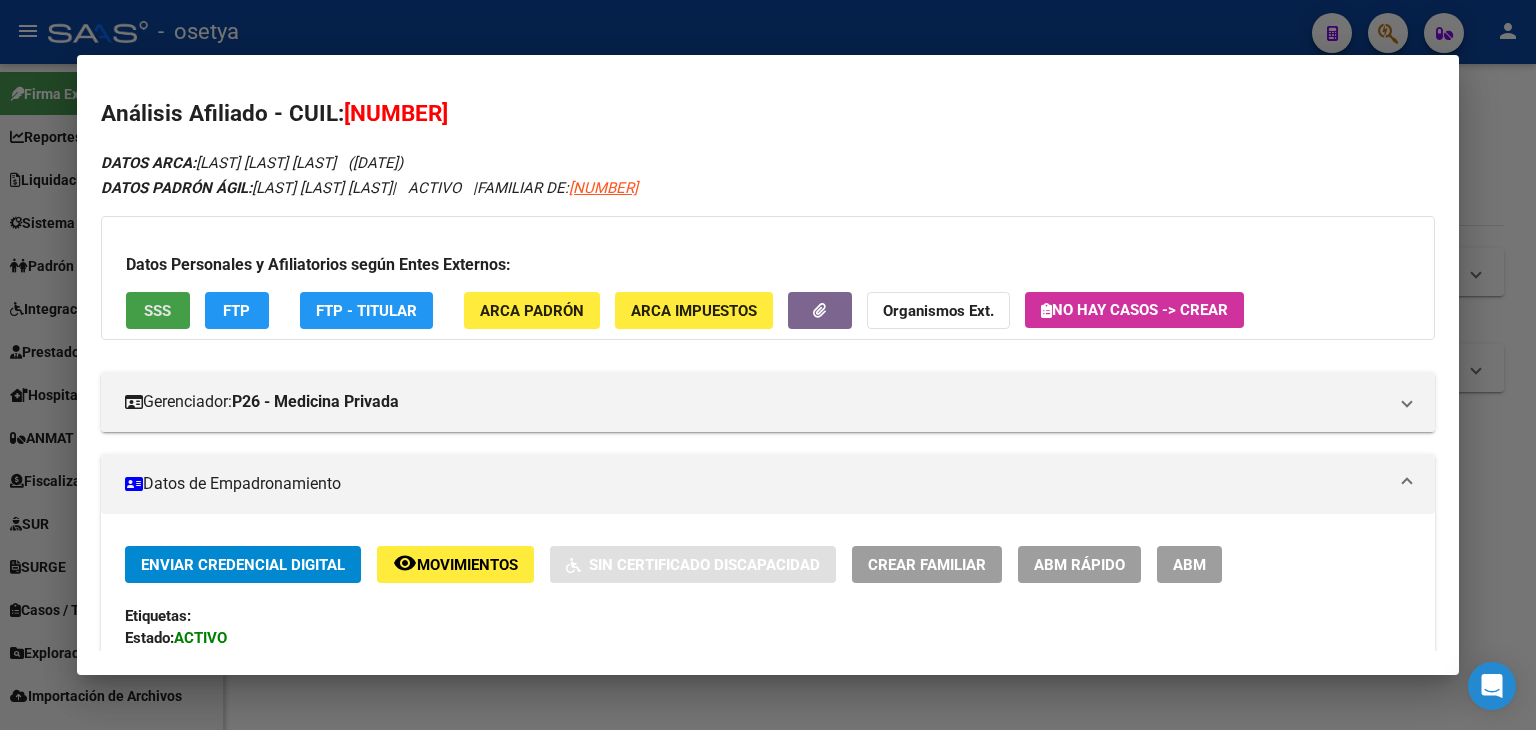 click on "SSS" at bounding box center (157, 311) 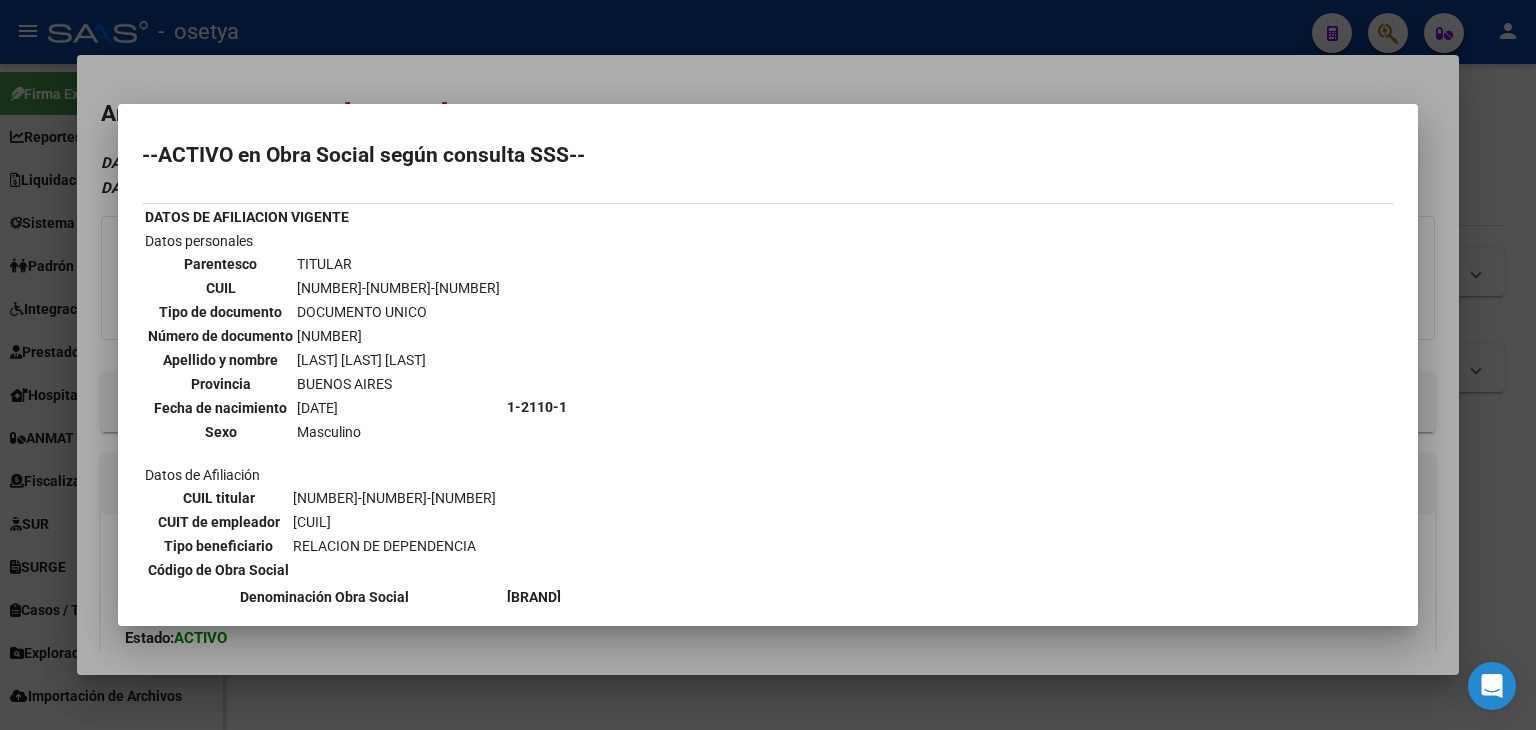 click at bounding box center (768, 365) 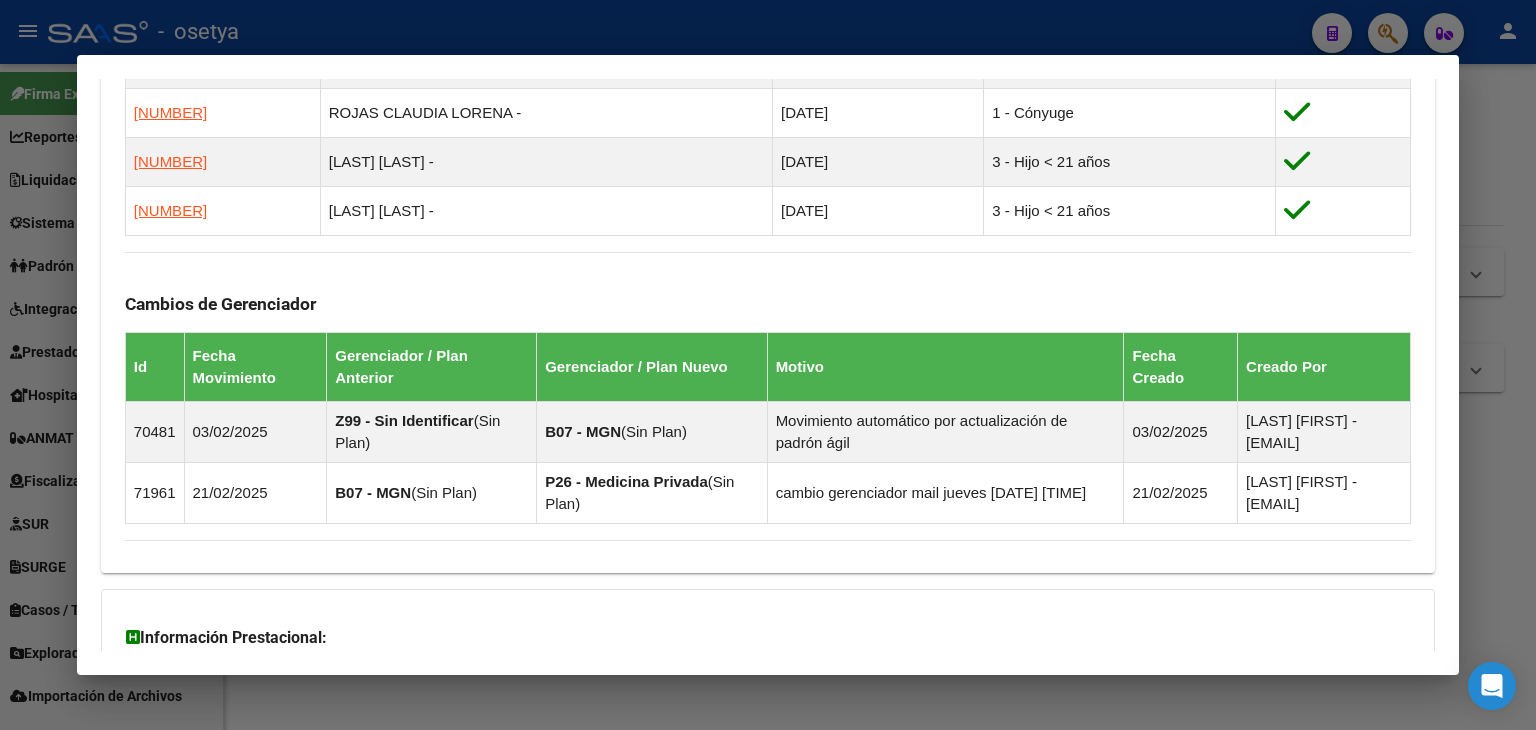 scroll, scrollTop: 1487, scrollLeft: 0, axis: vertical 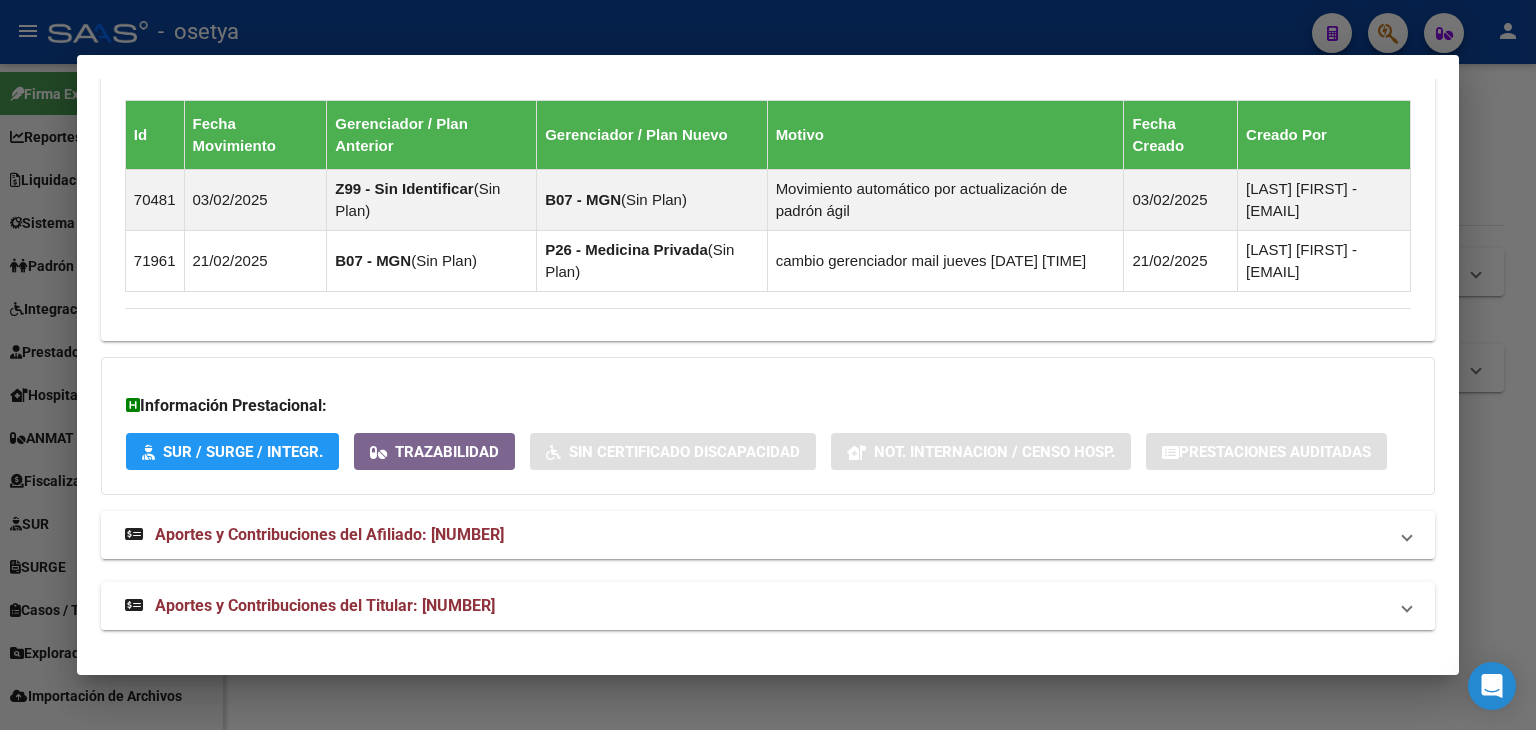 click on "Aportes y Contribuciones del Titular: [NUMBER]" at bounding box center [768, 606] 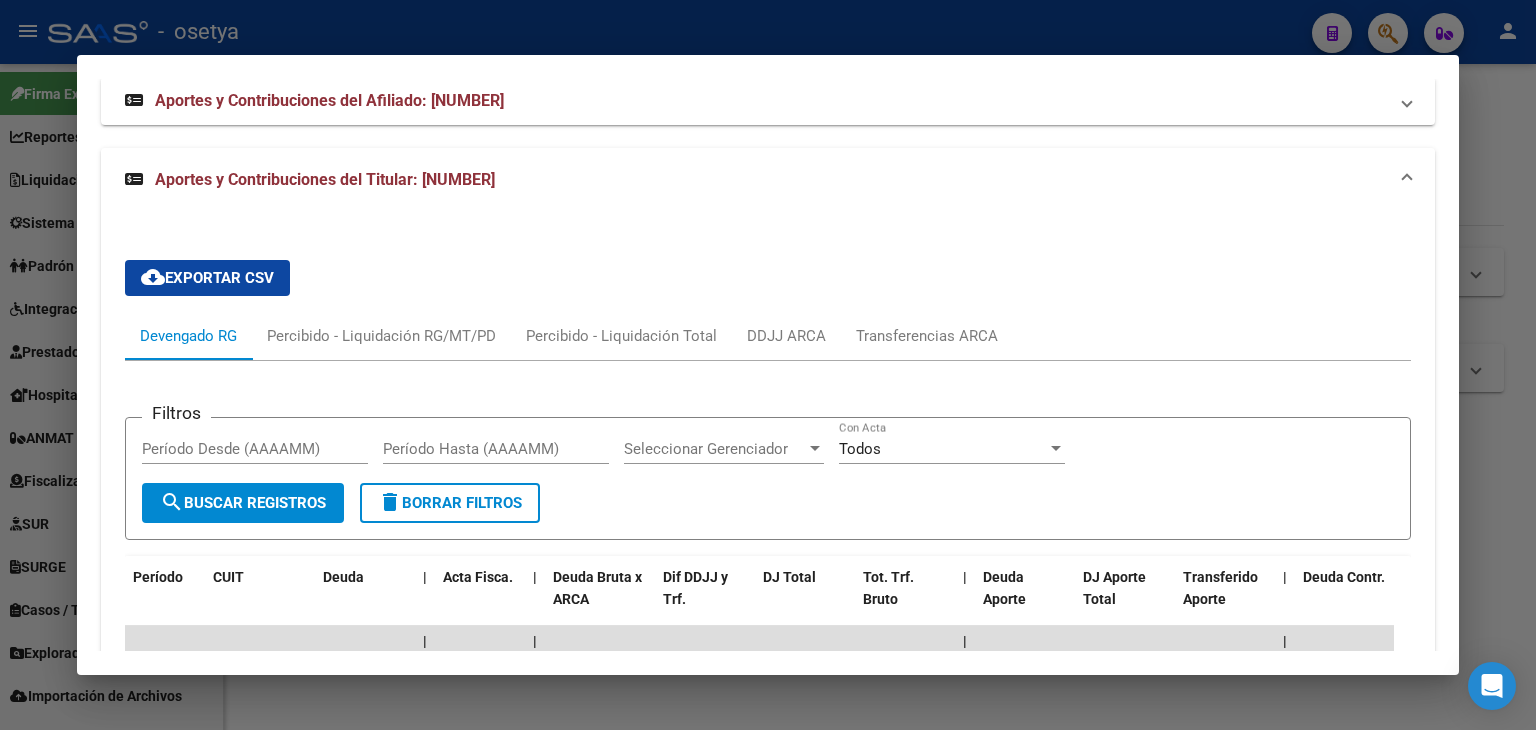 scroll, scrollTop: 1887, scrollLeft: 0, axis: vertical 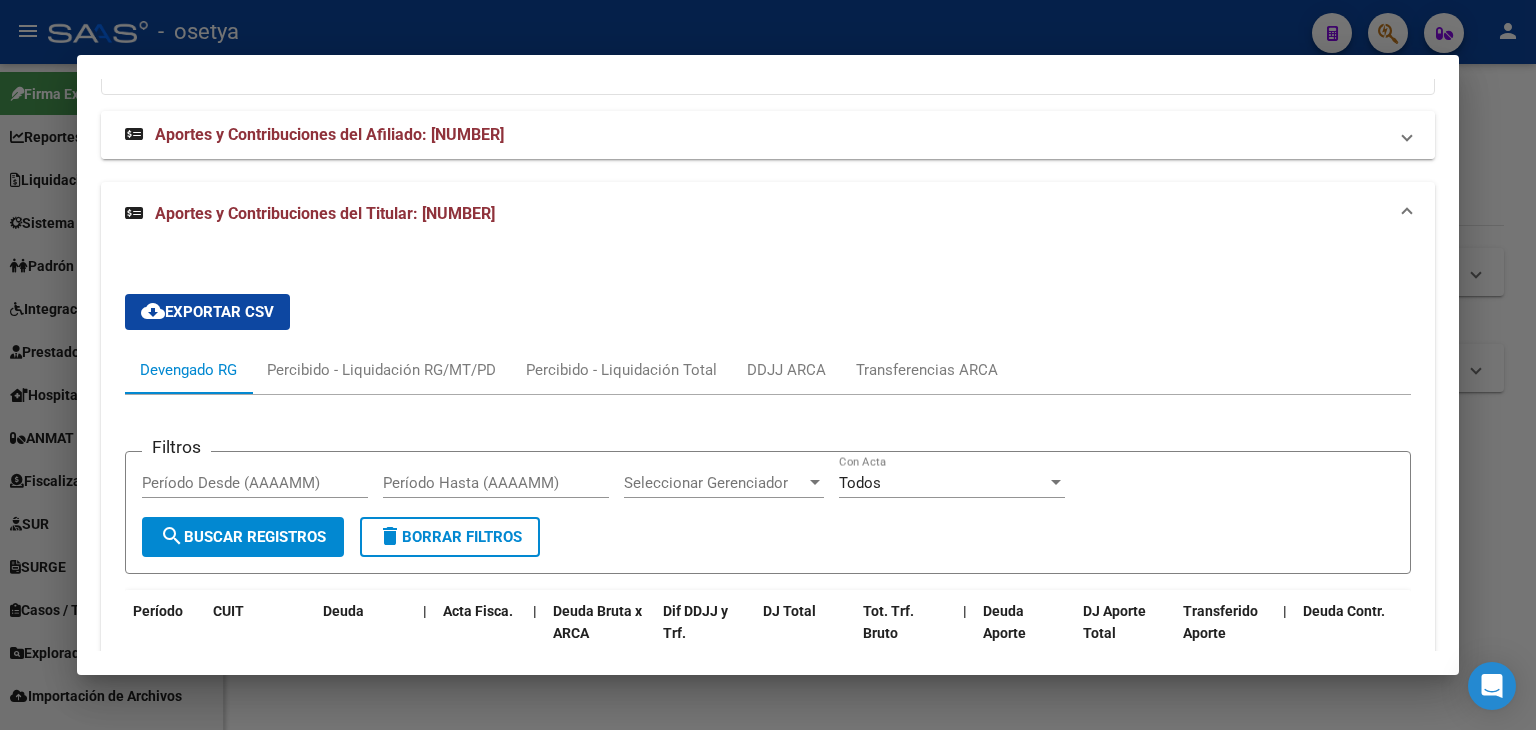click on "Aportes y Contribuciones del Afiliado: [NUMBER]" at bounding box center [329, 134] 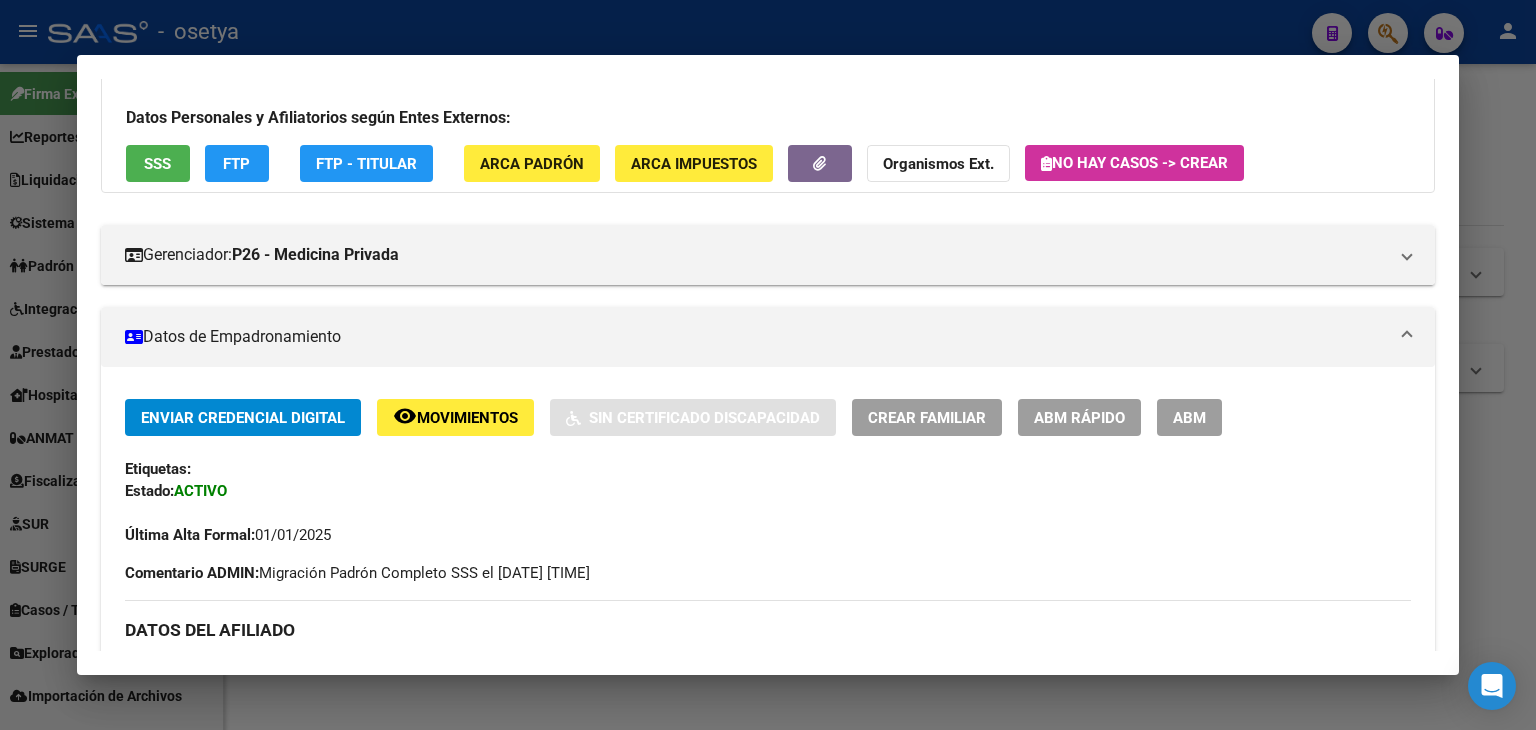 scroll, scrollTop: 0, scrollLeft: 0, axis: both 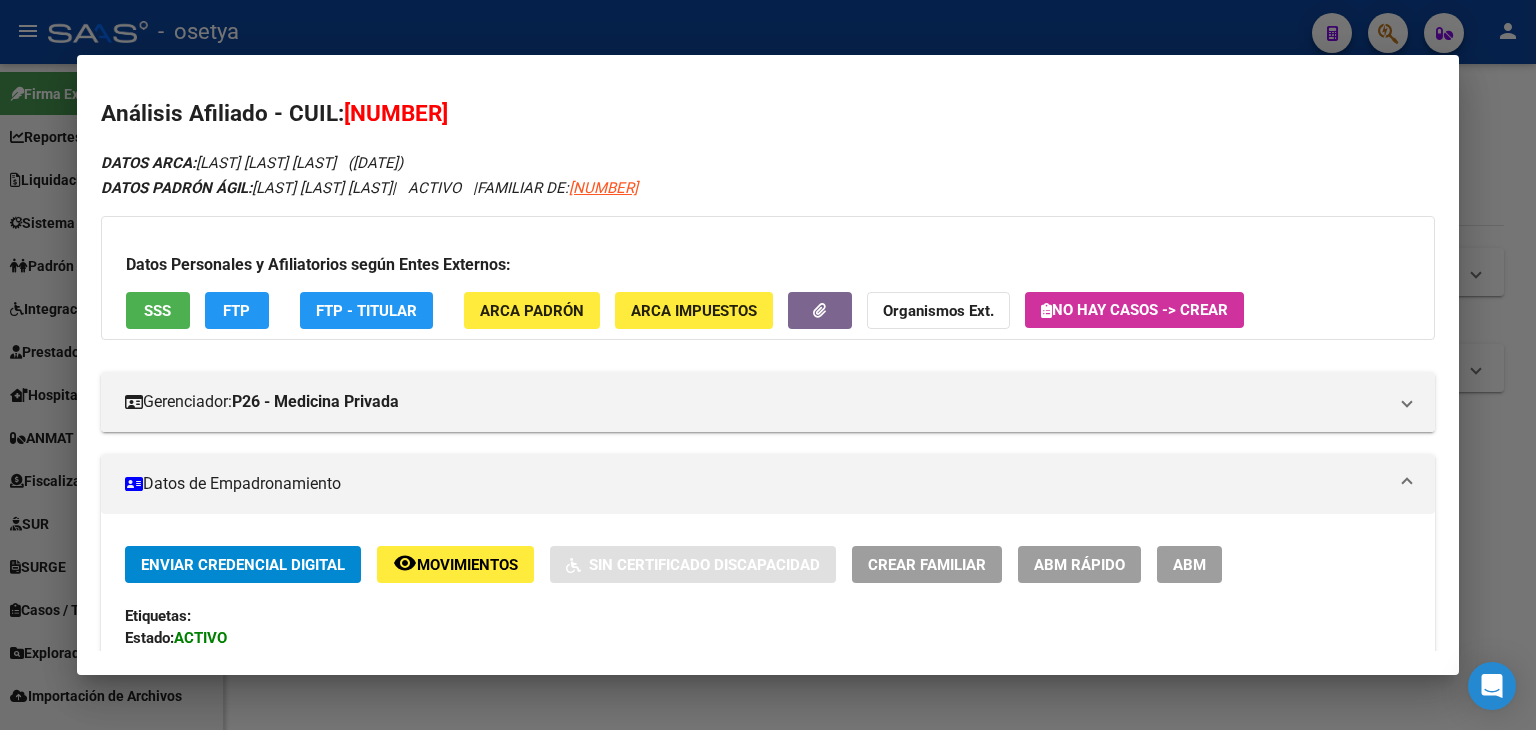 click at bounding box center (768, 365) 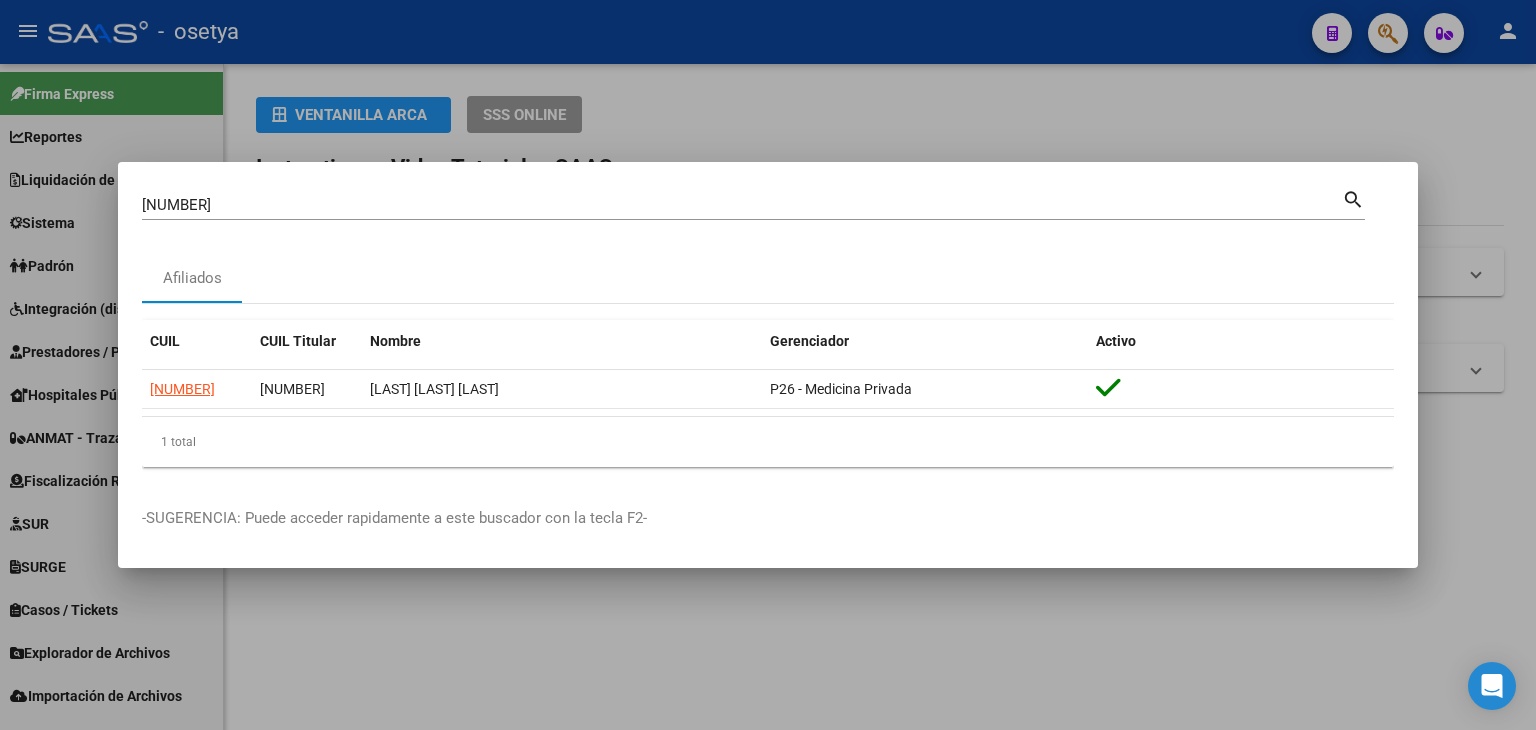 click on "[NUMBER]" at bounding box center (742, 205) 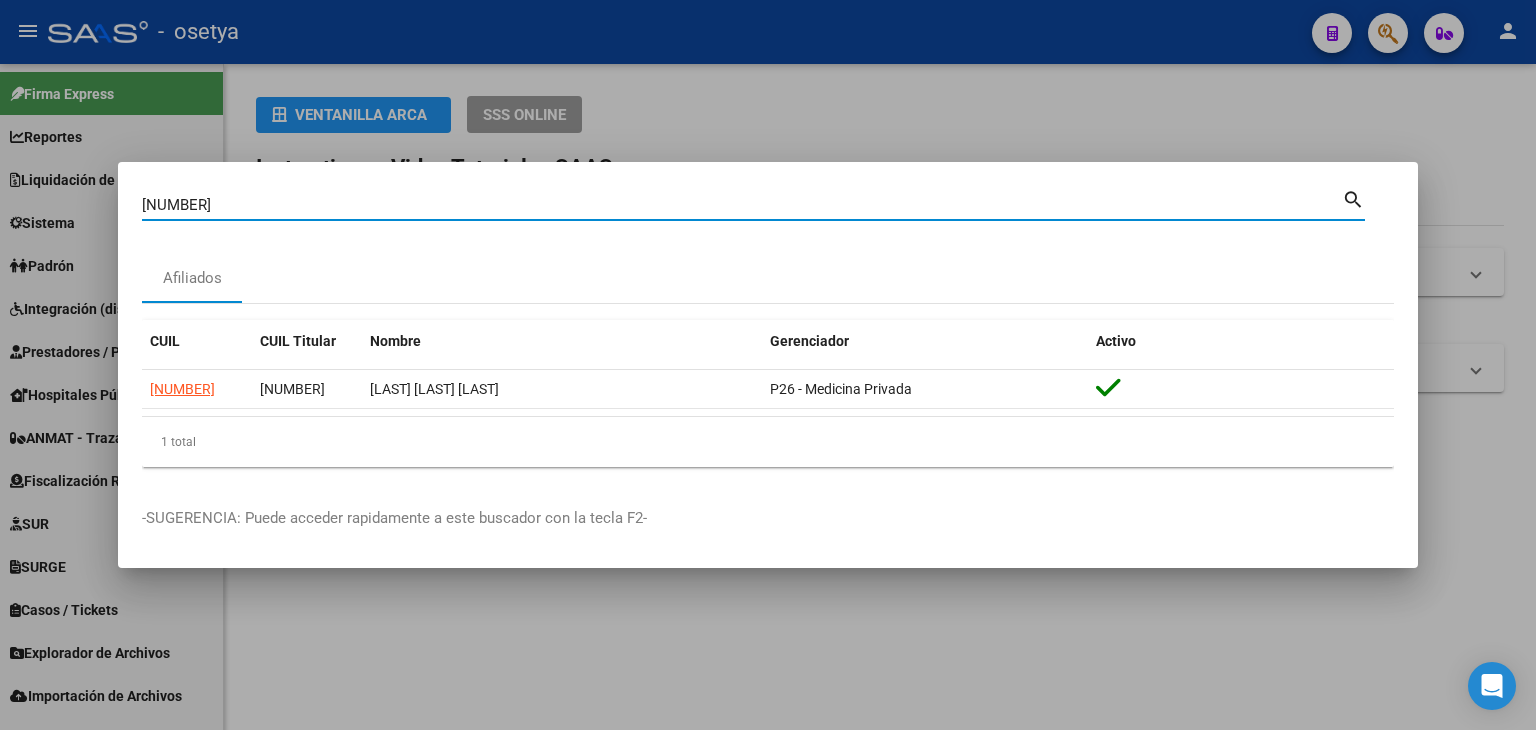 click on "[NUMBER]" at bounding box center (742, 205) 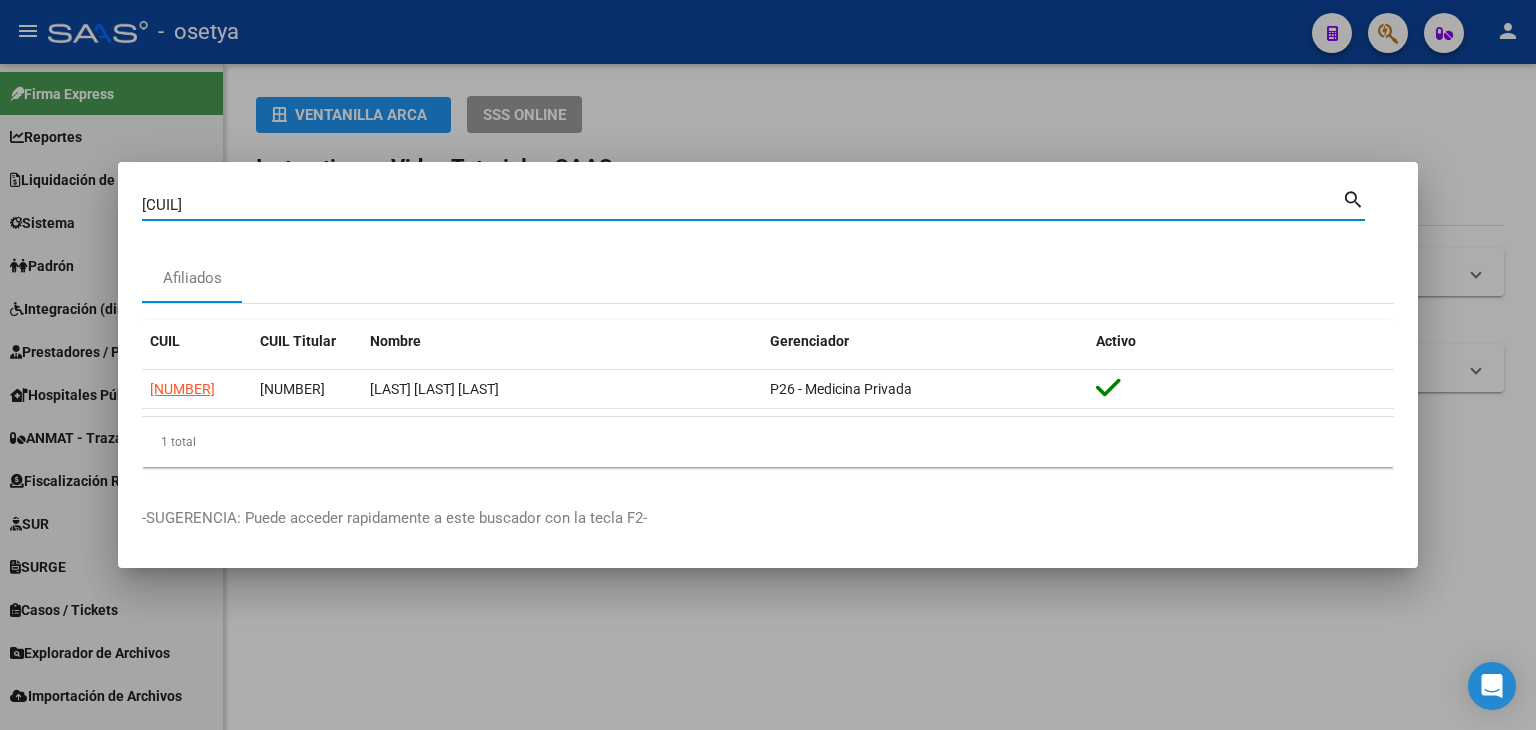 type on "[CUIL]" 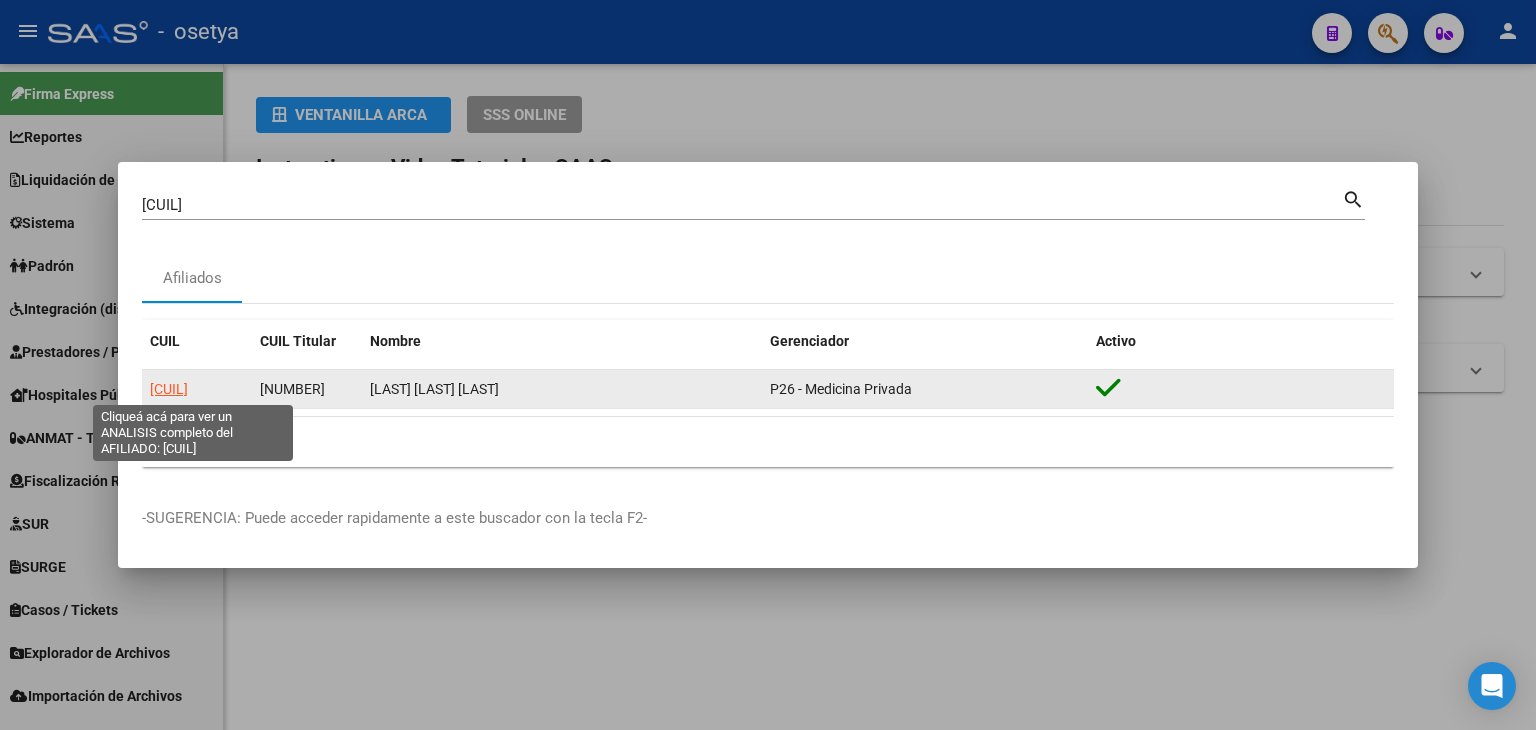click on "[CUIL]" 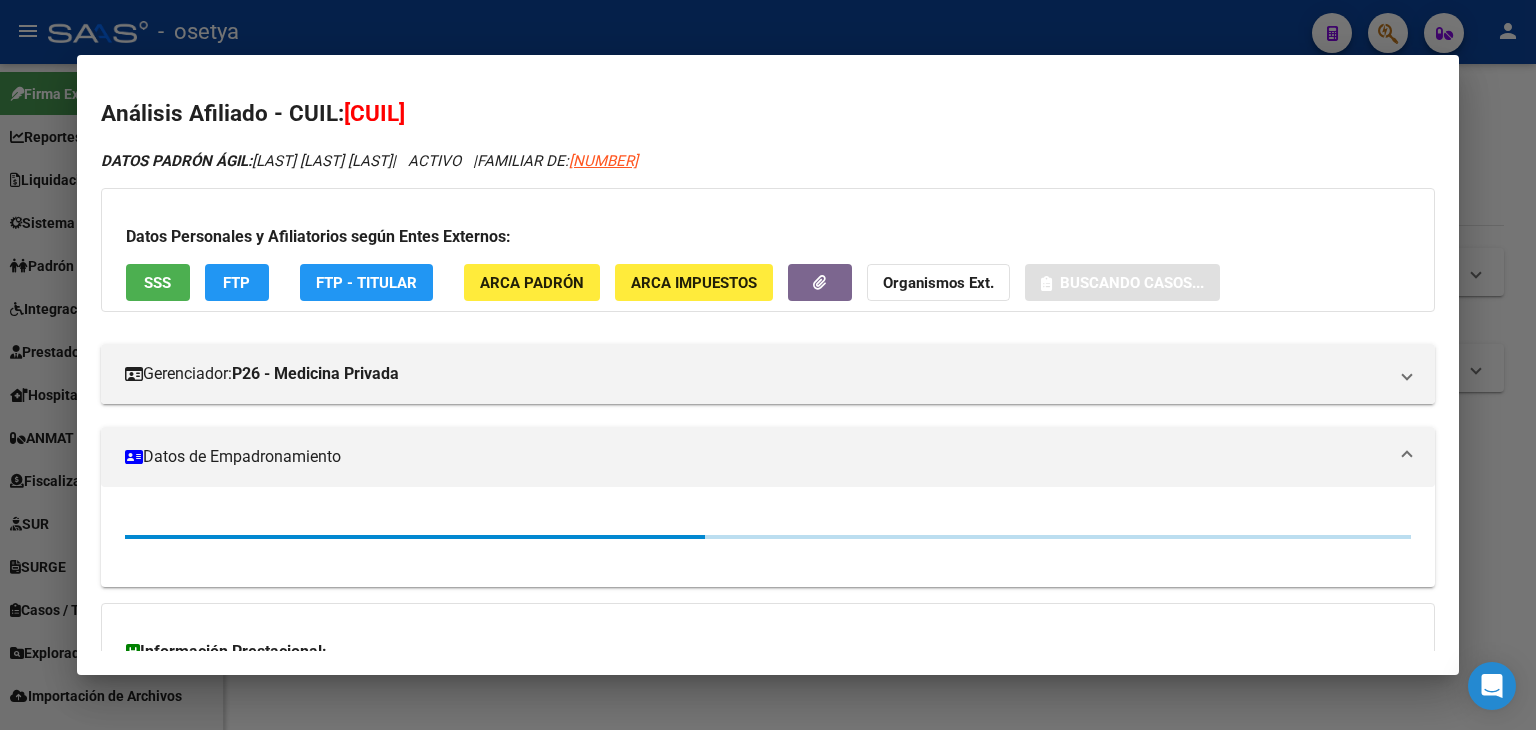 drag, startPoint x: 181, startPoint y: 251, endPoint x: 184, endPoint y: 268, distance: 17.262676 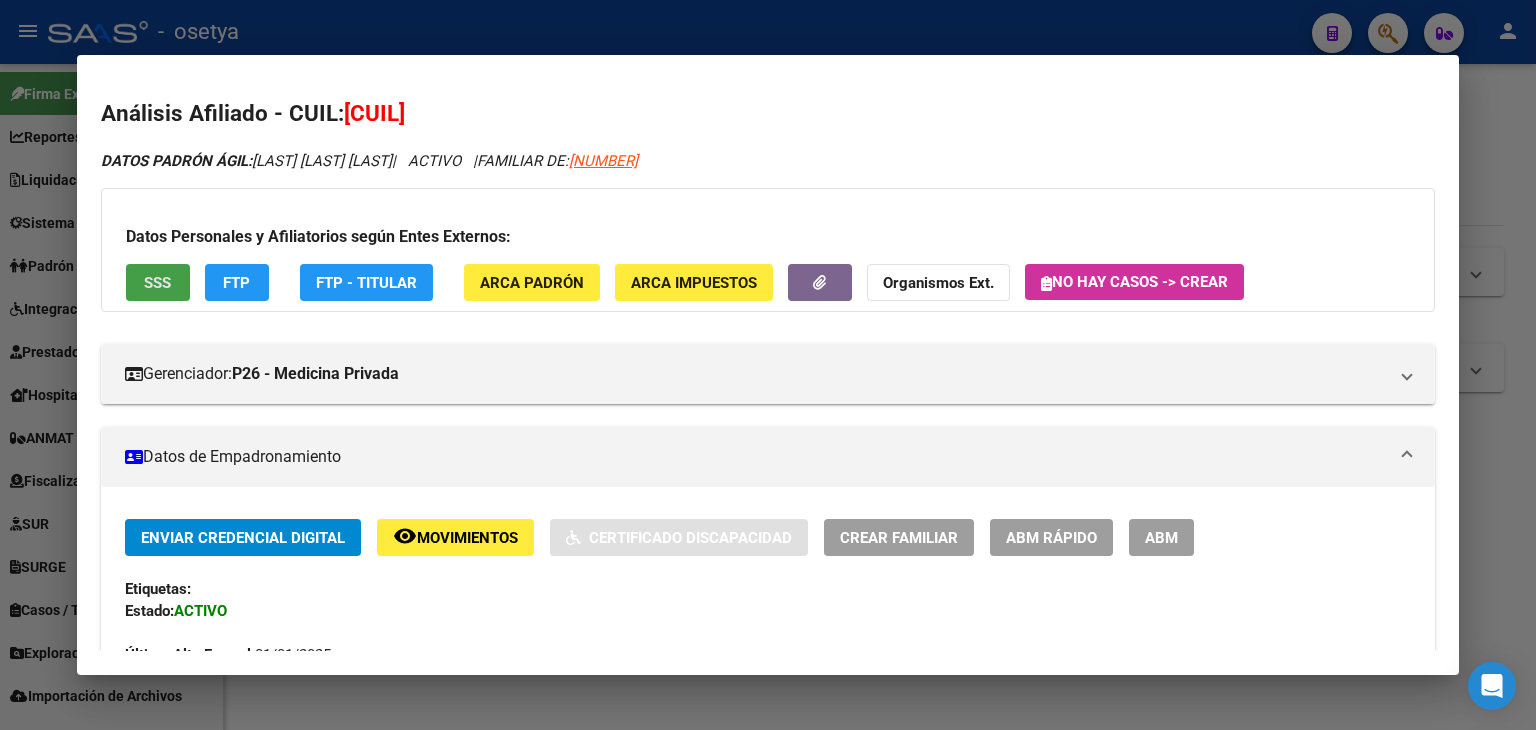 click on "SSS" at bounding box center (158, 282) 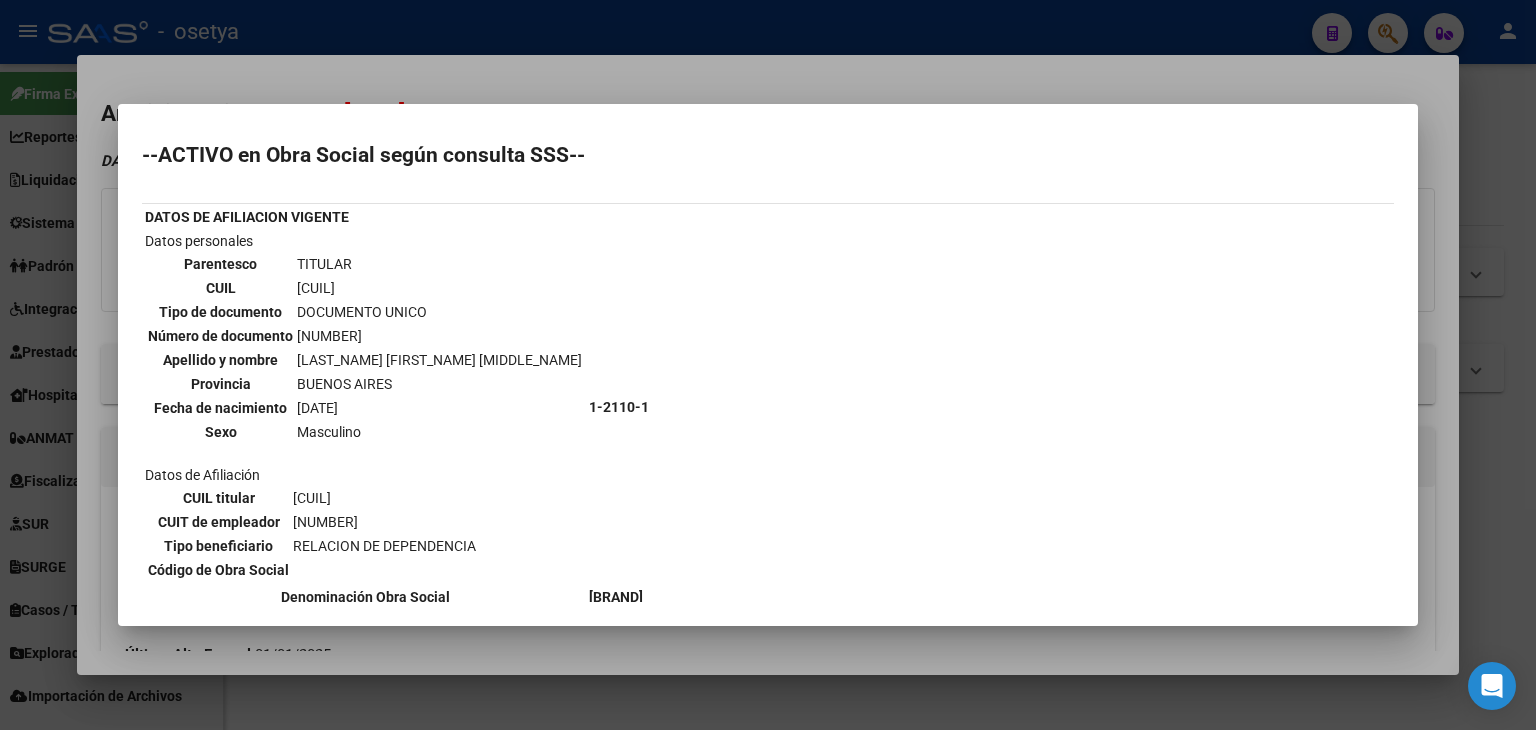 click at bounding box center [768, 365] 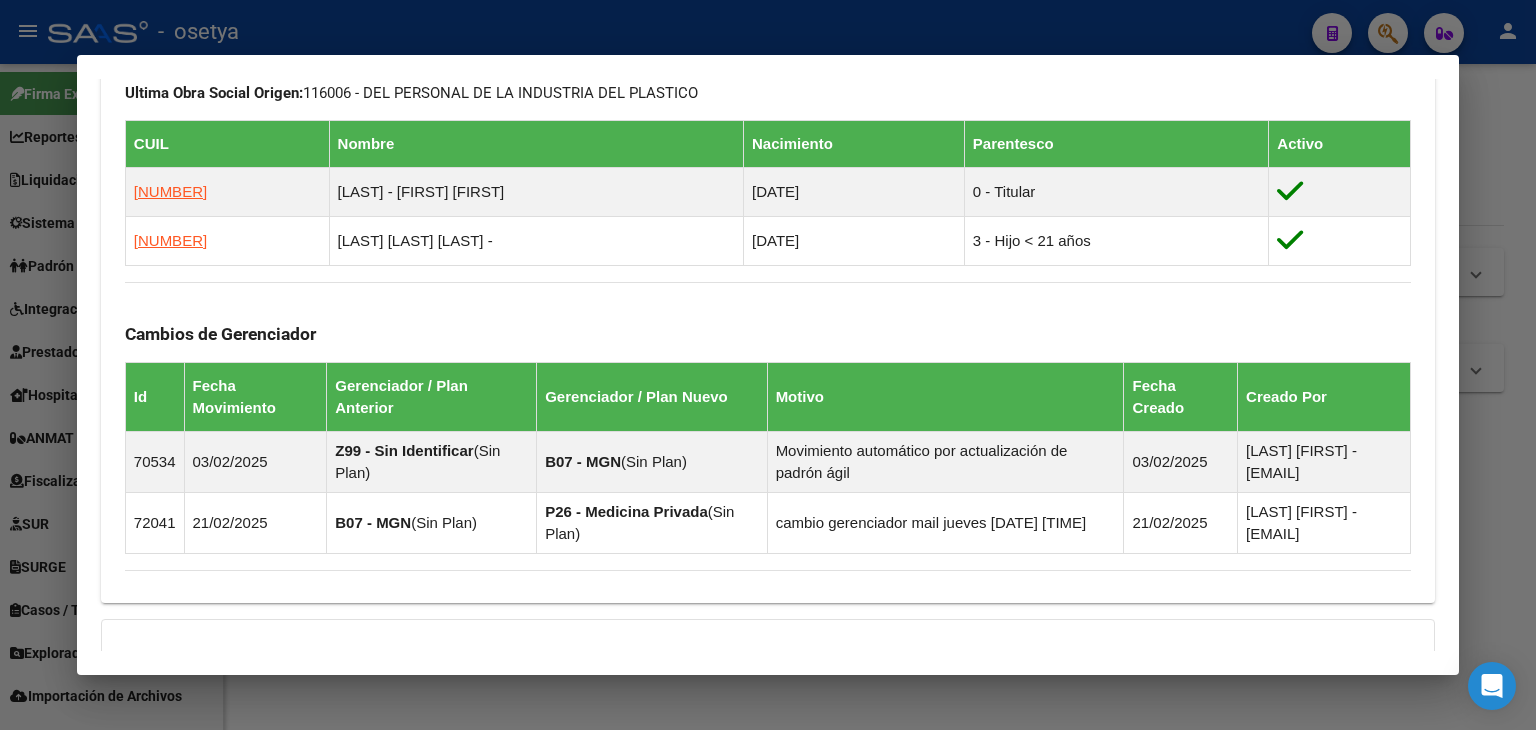 scroll, scrollTop: 1361, scrollLeft: 0, axis: vertical 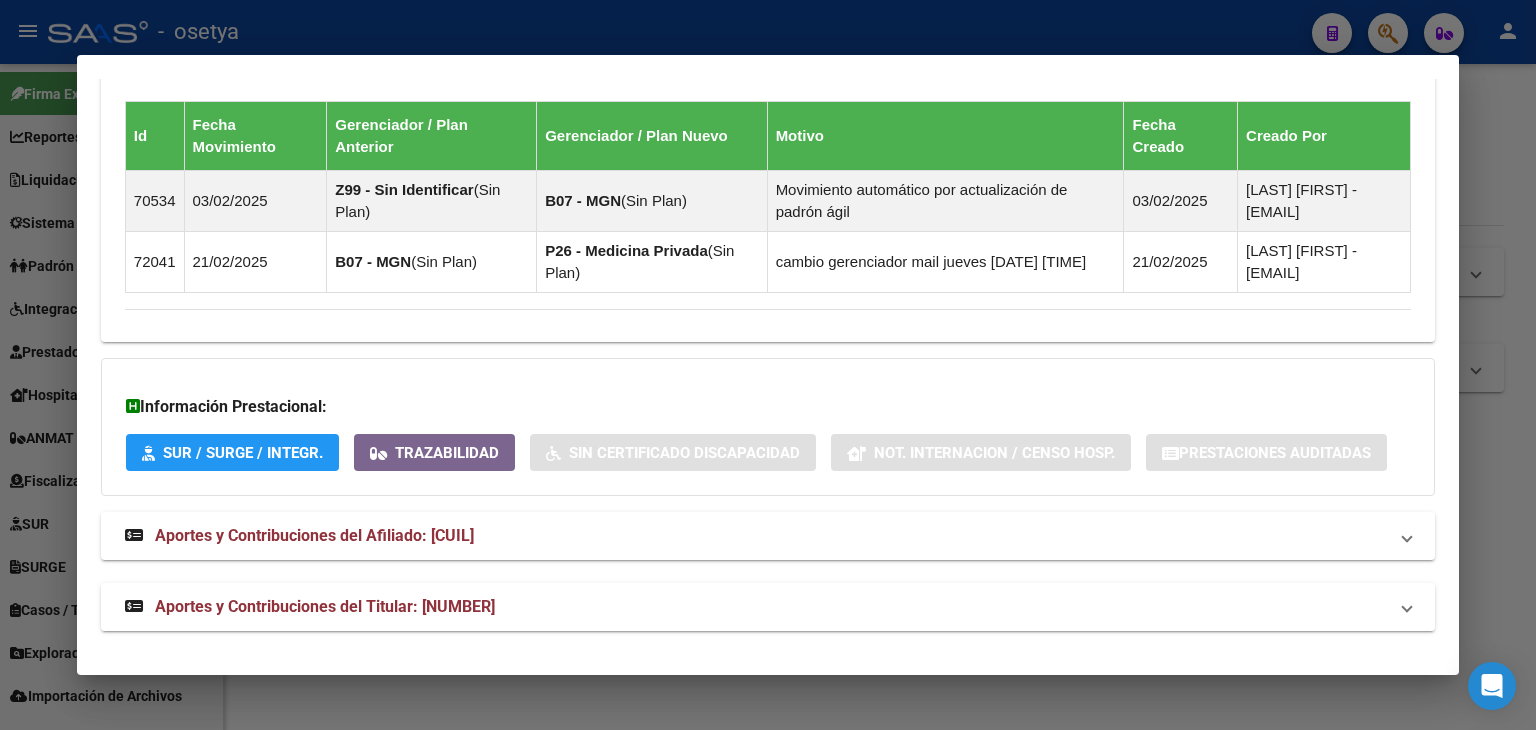 click on "Aportes y Contribuciones del Titular: [NUMBER]" at bounding box center [768, 607] 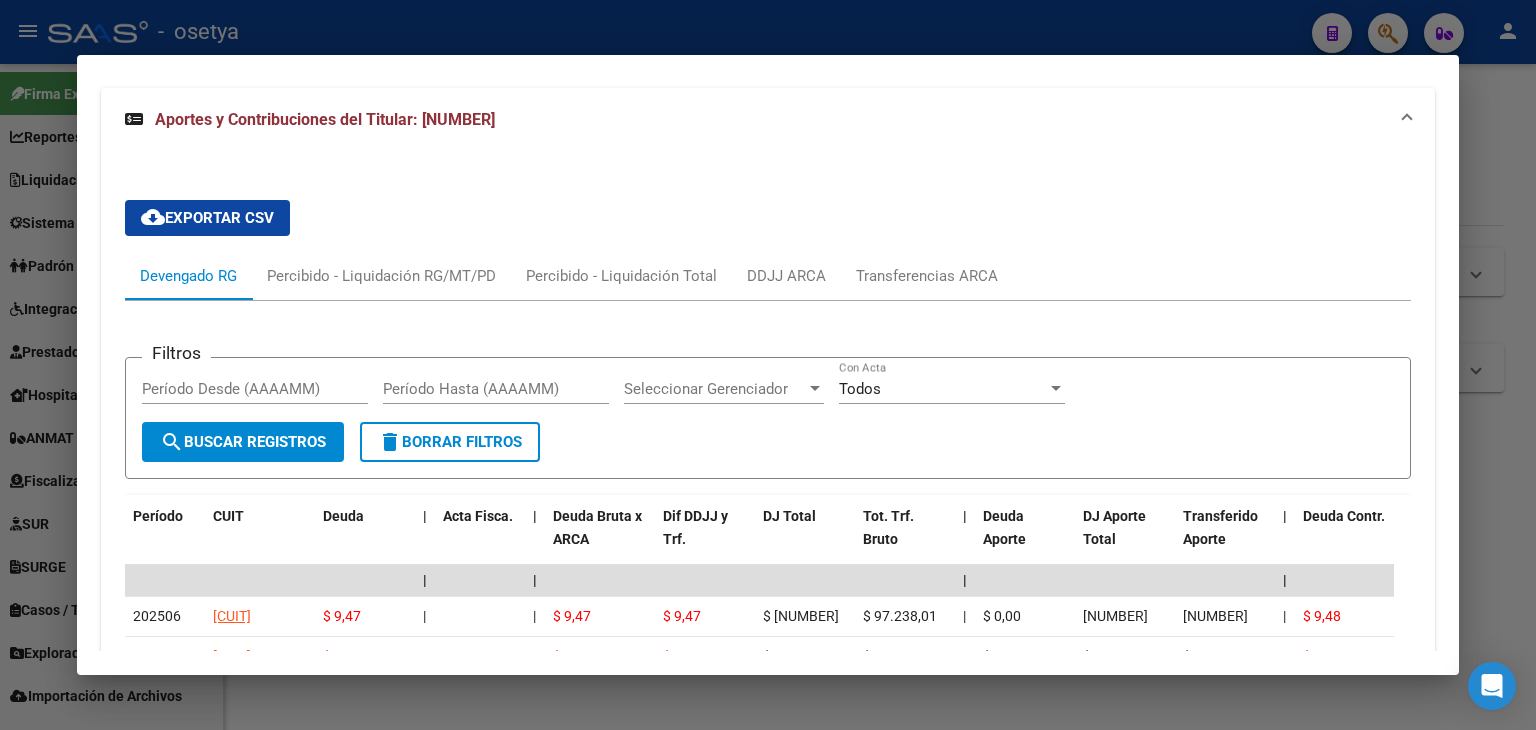 scroll, scrollTop: 1778, scrollLeft: 0, axis: vertical 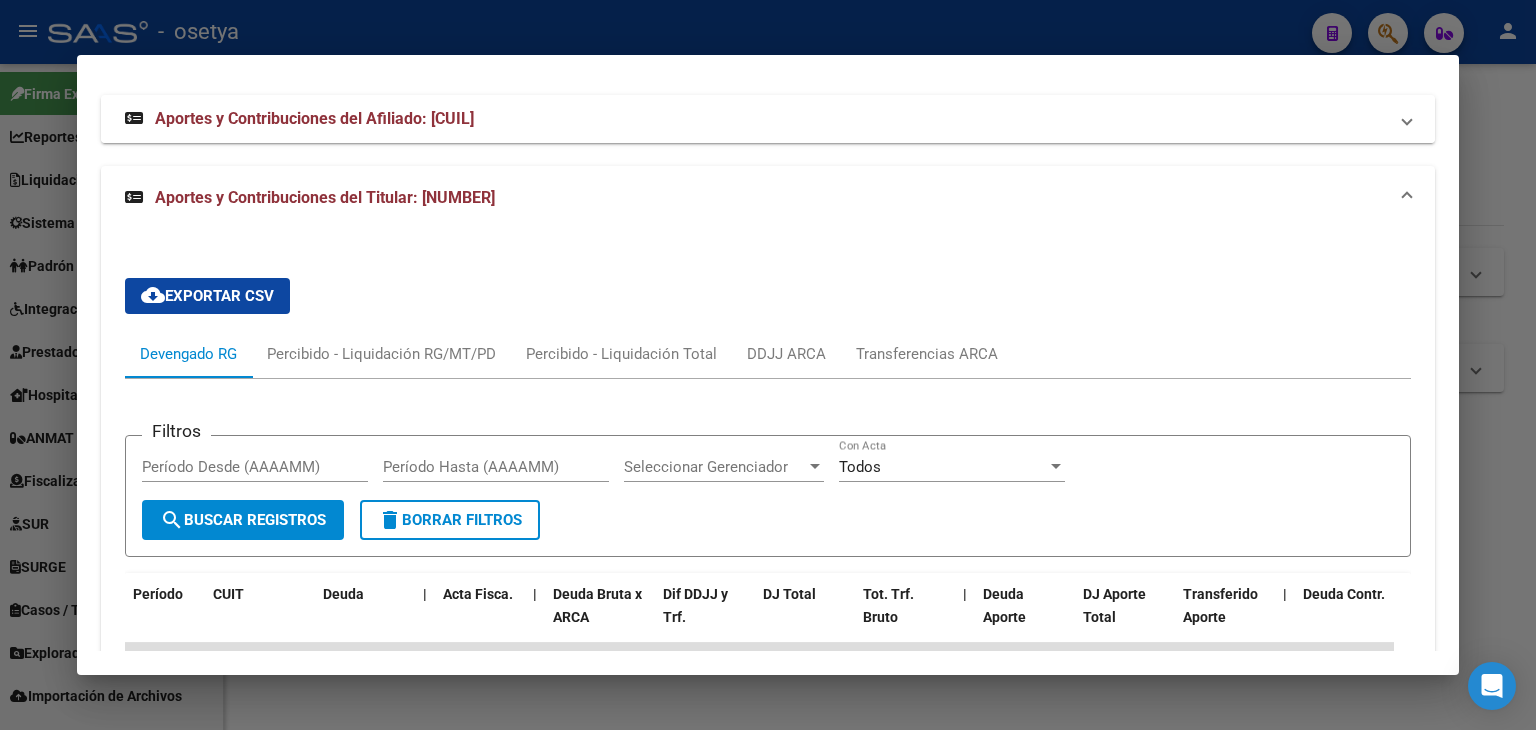 click on "Aportes y Contribuciones del Afiliado: [CUIL]" at bounding box center (299, 119) 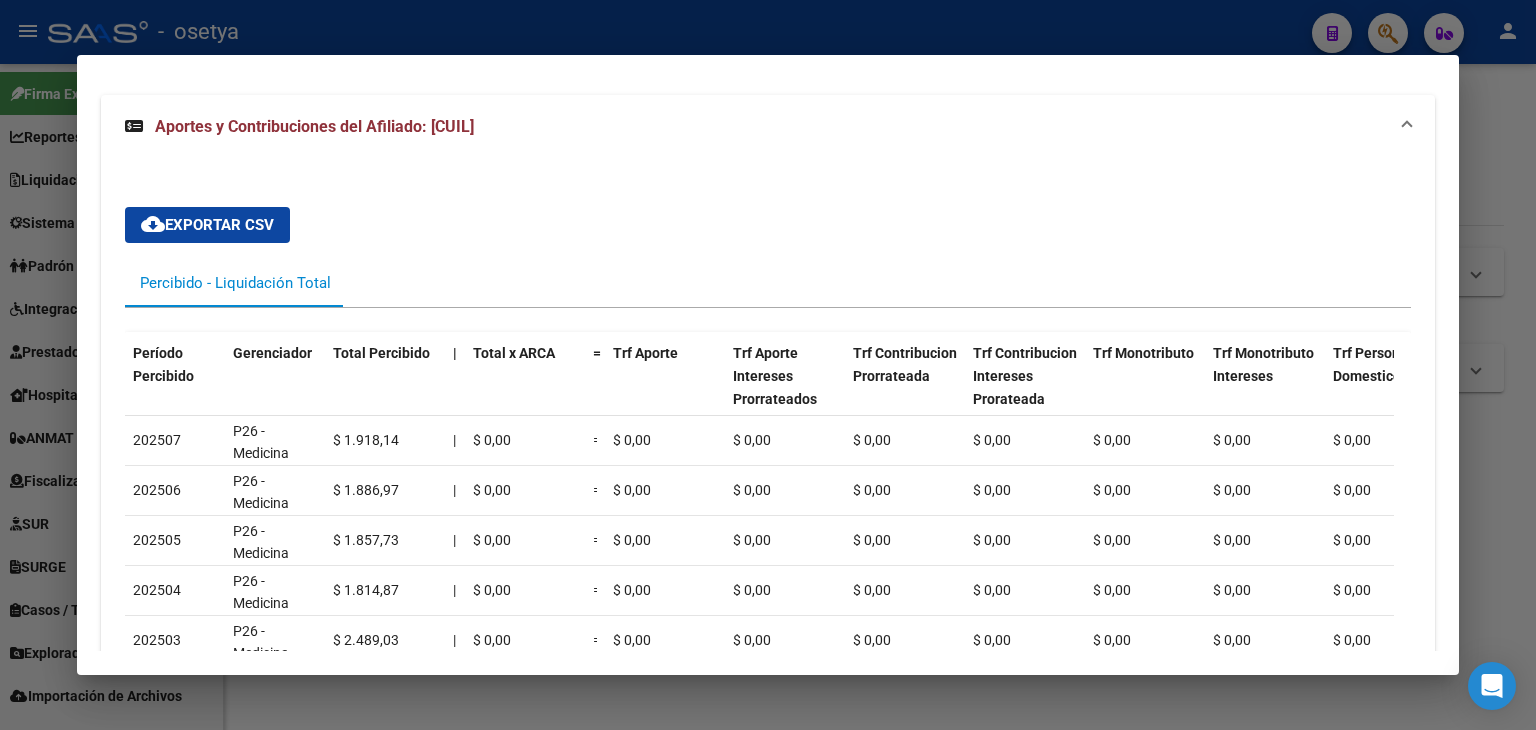 click at bounding box center [768, 365] 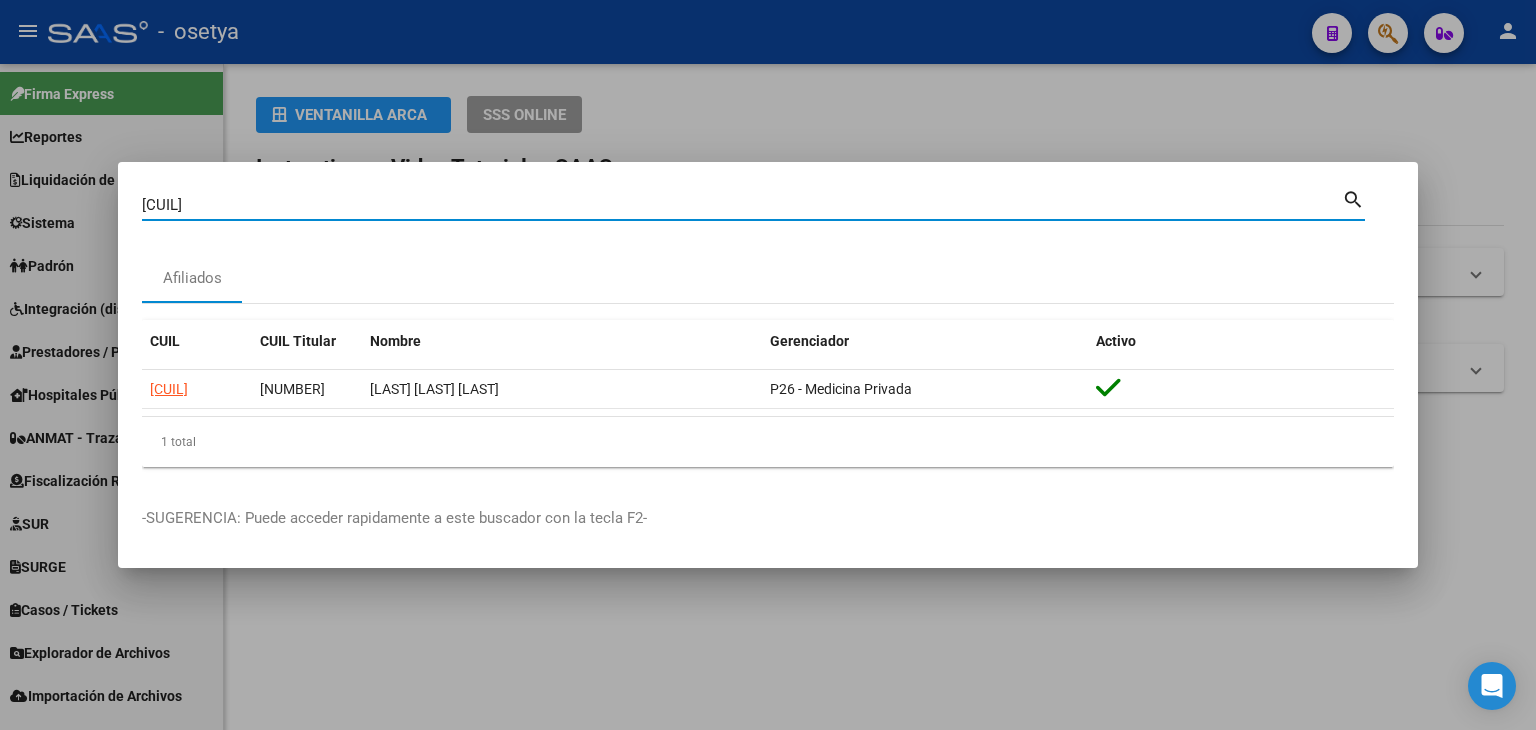 click on "[CUIL]" at bounding box center (742, 205) 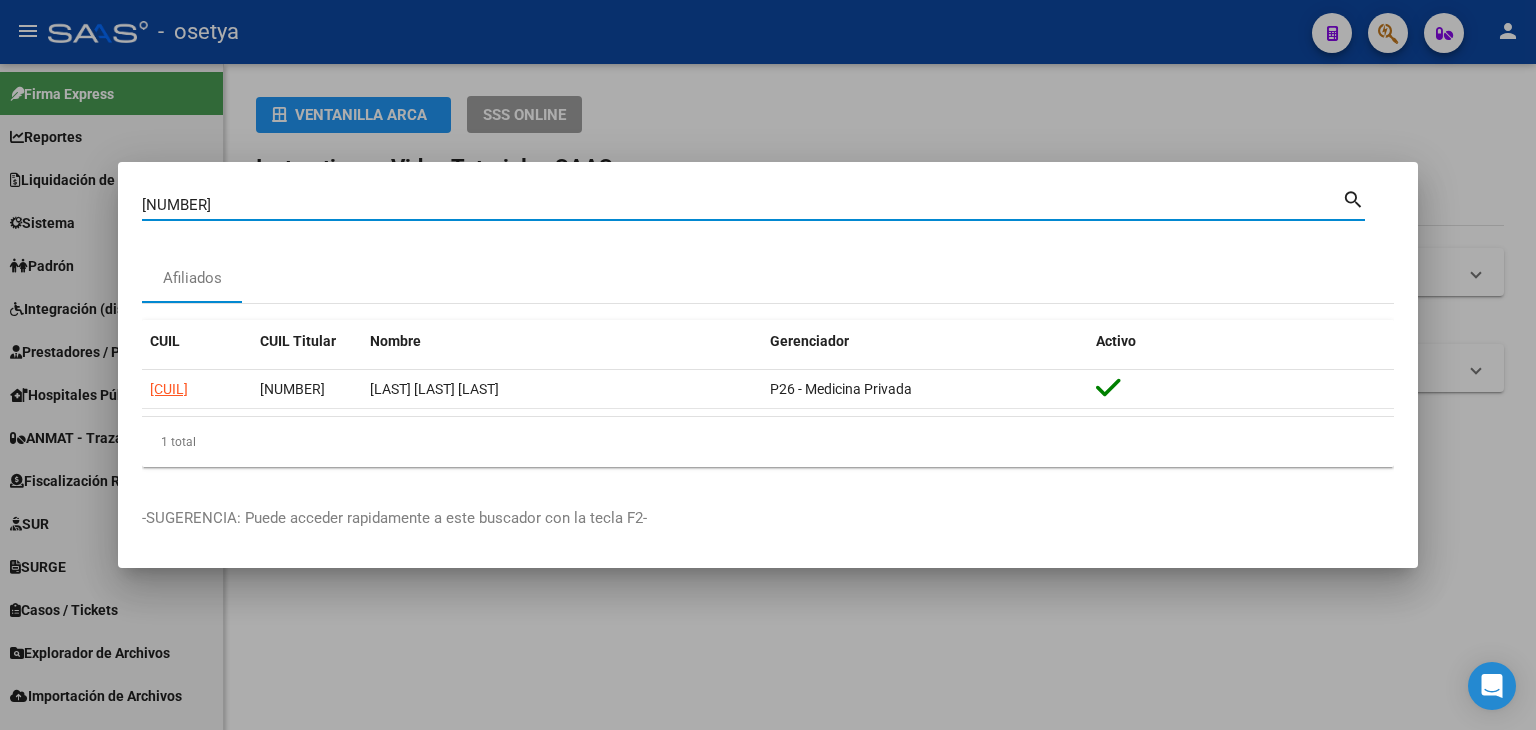 type on "[NUMBER]" 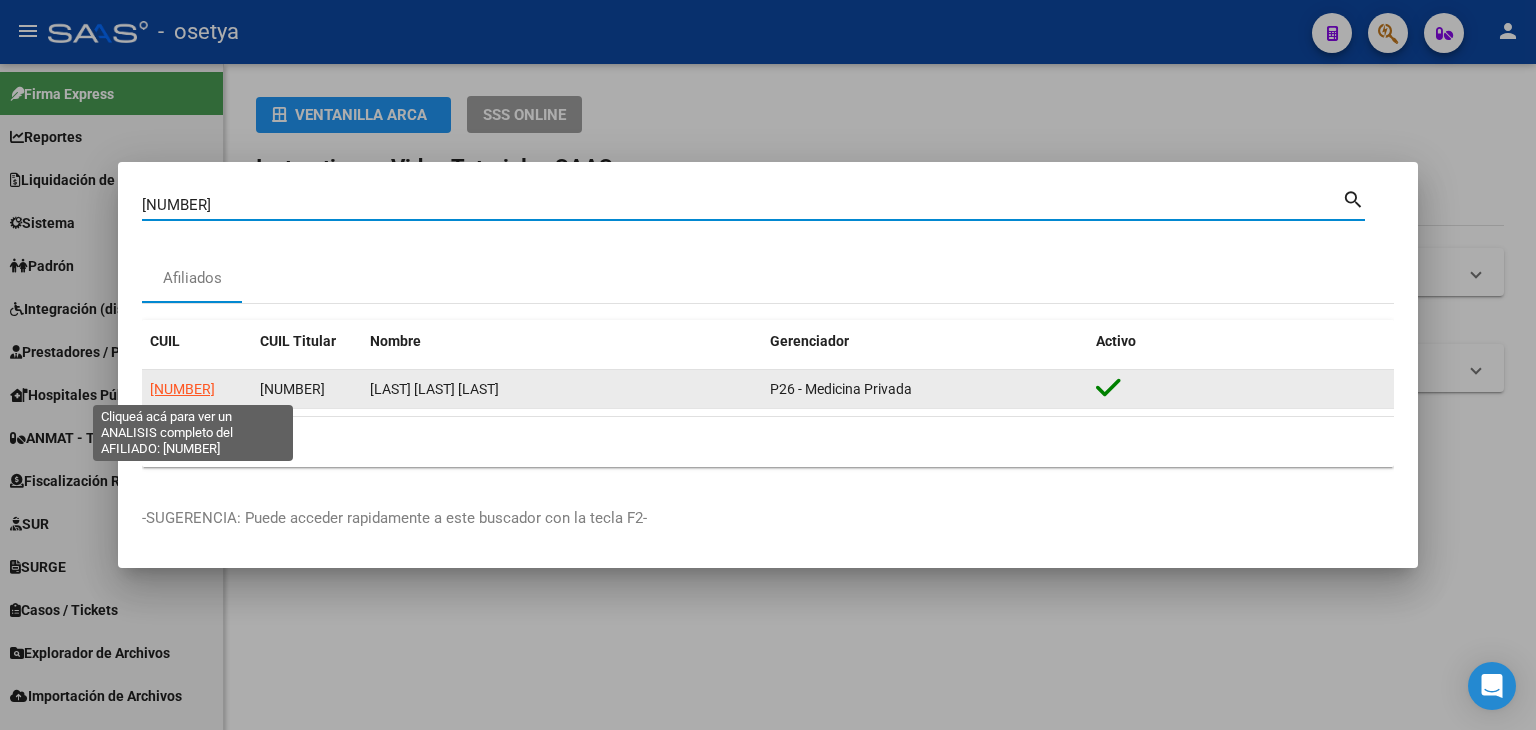 click on "[NUMBER]" 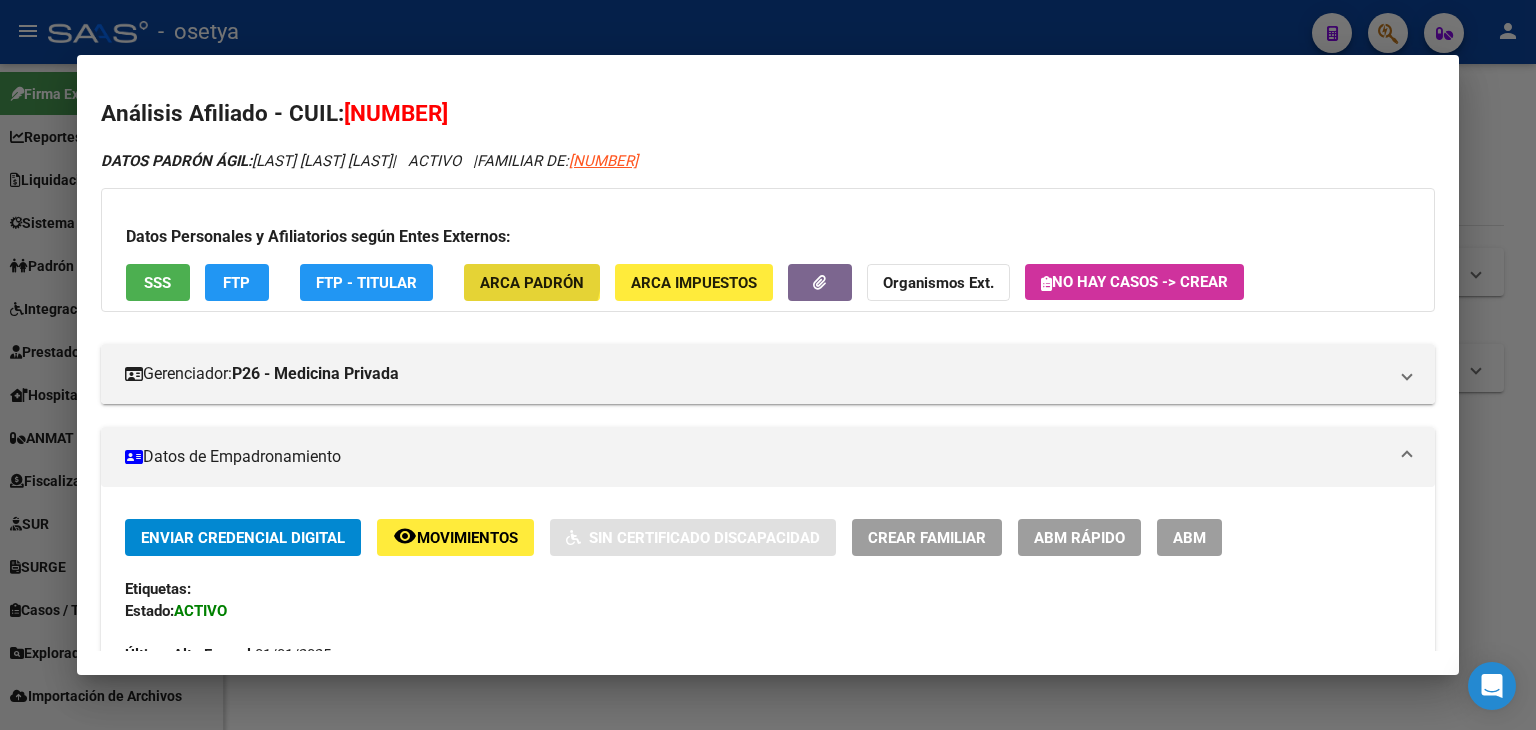 click on "ARCA Padrón" 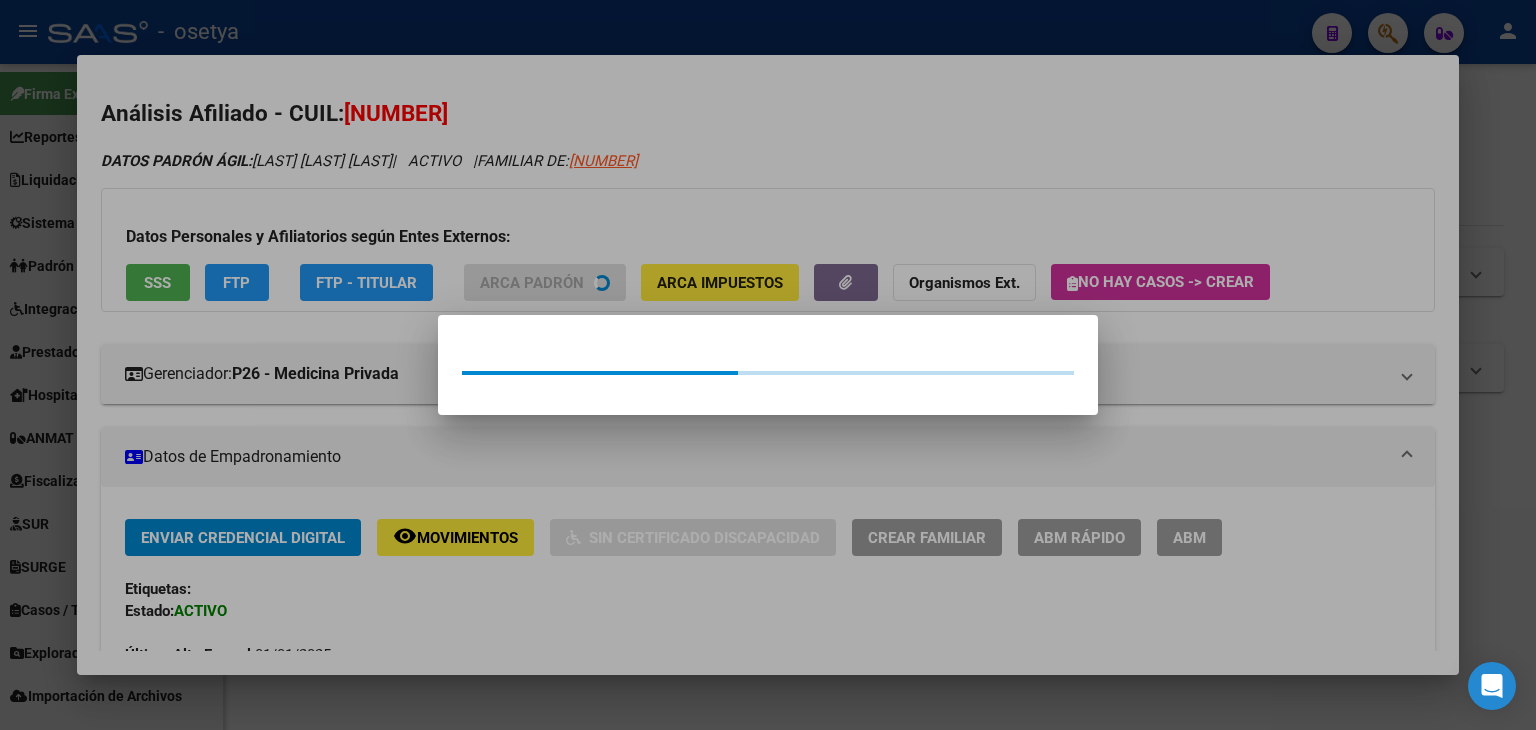 click at bounding box center [768, 365] 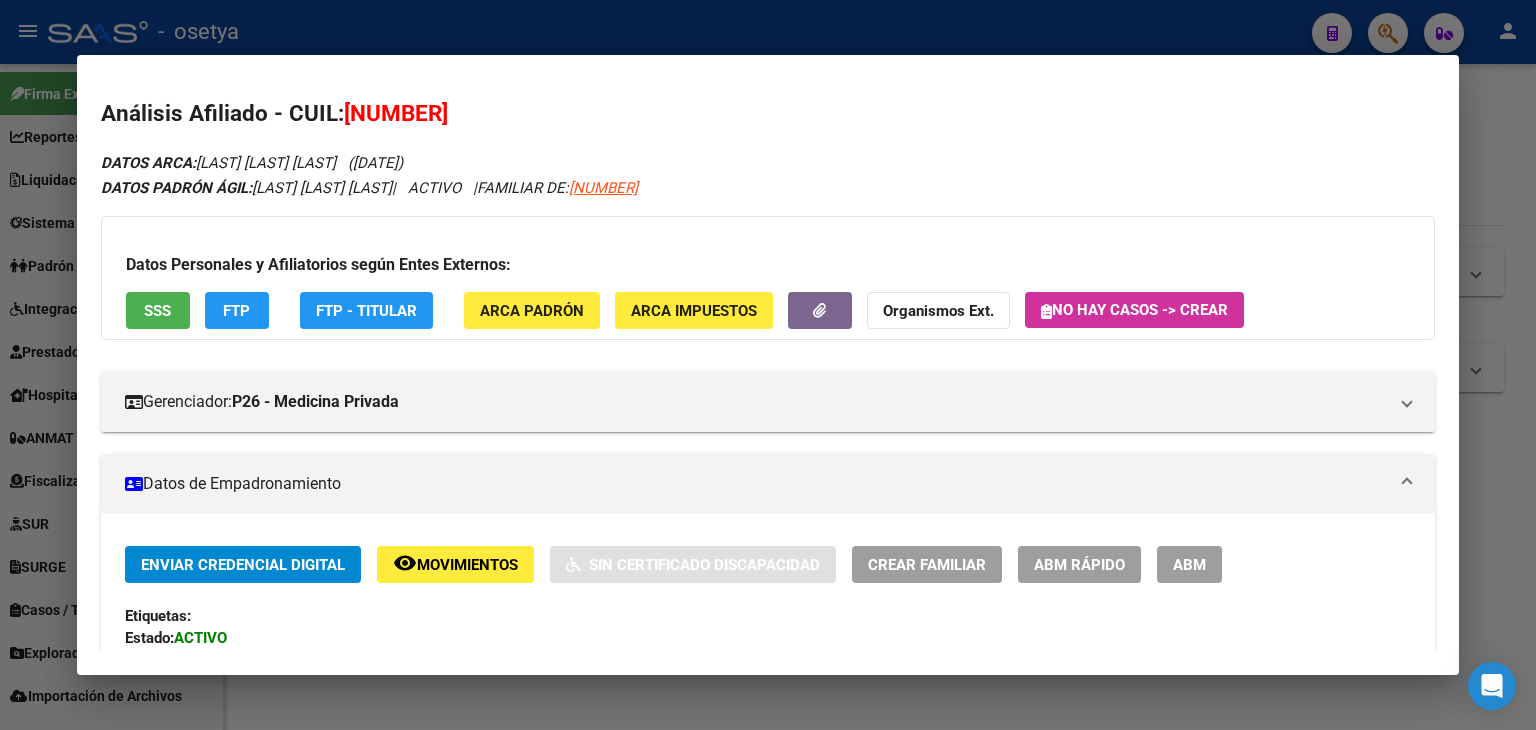 click on "SSS" at bounding box center [157, 311] 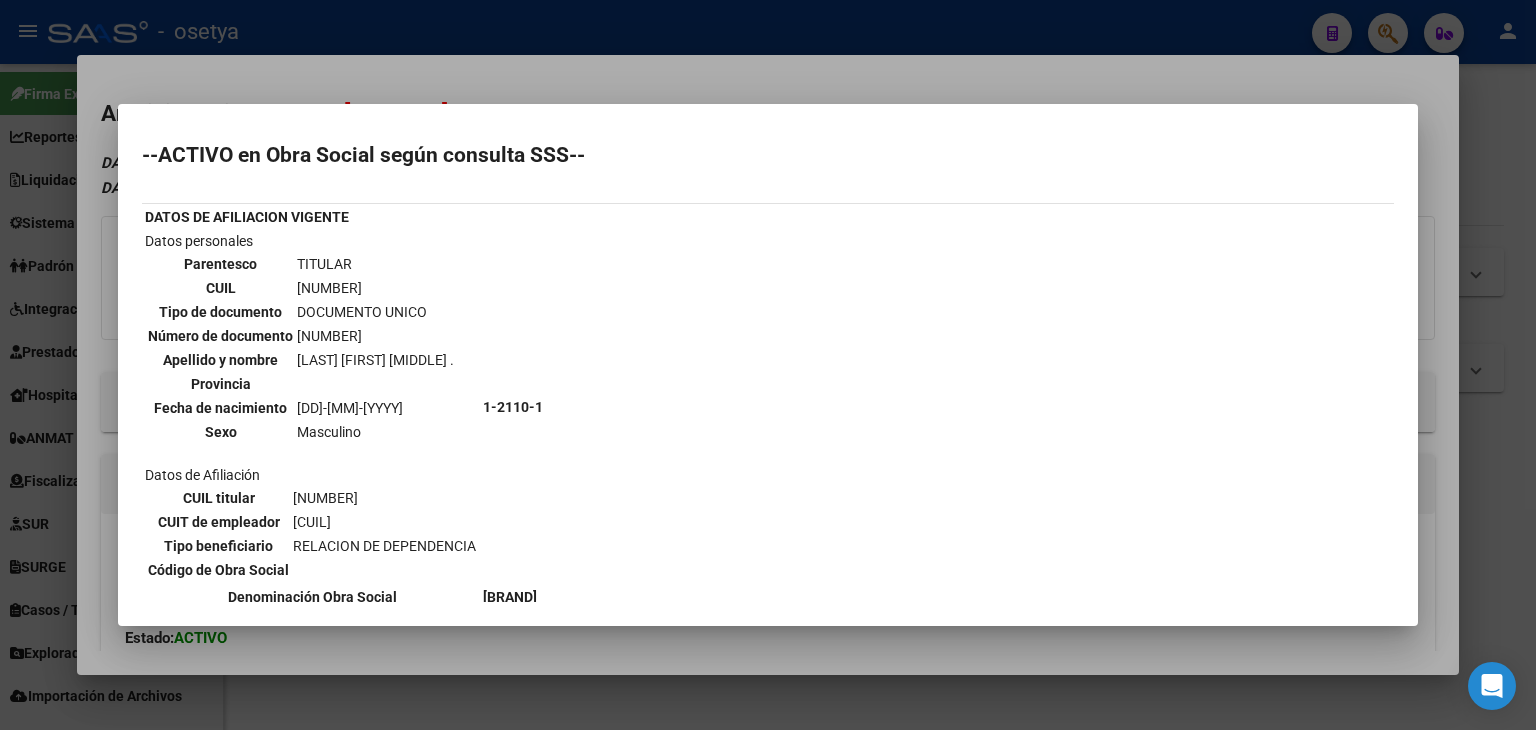 click at bounding box center [768, 365] 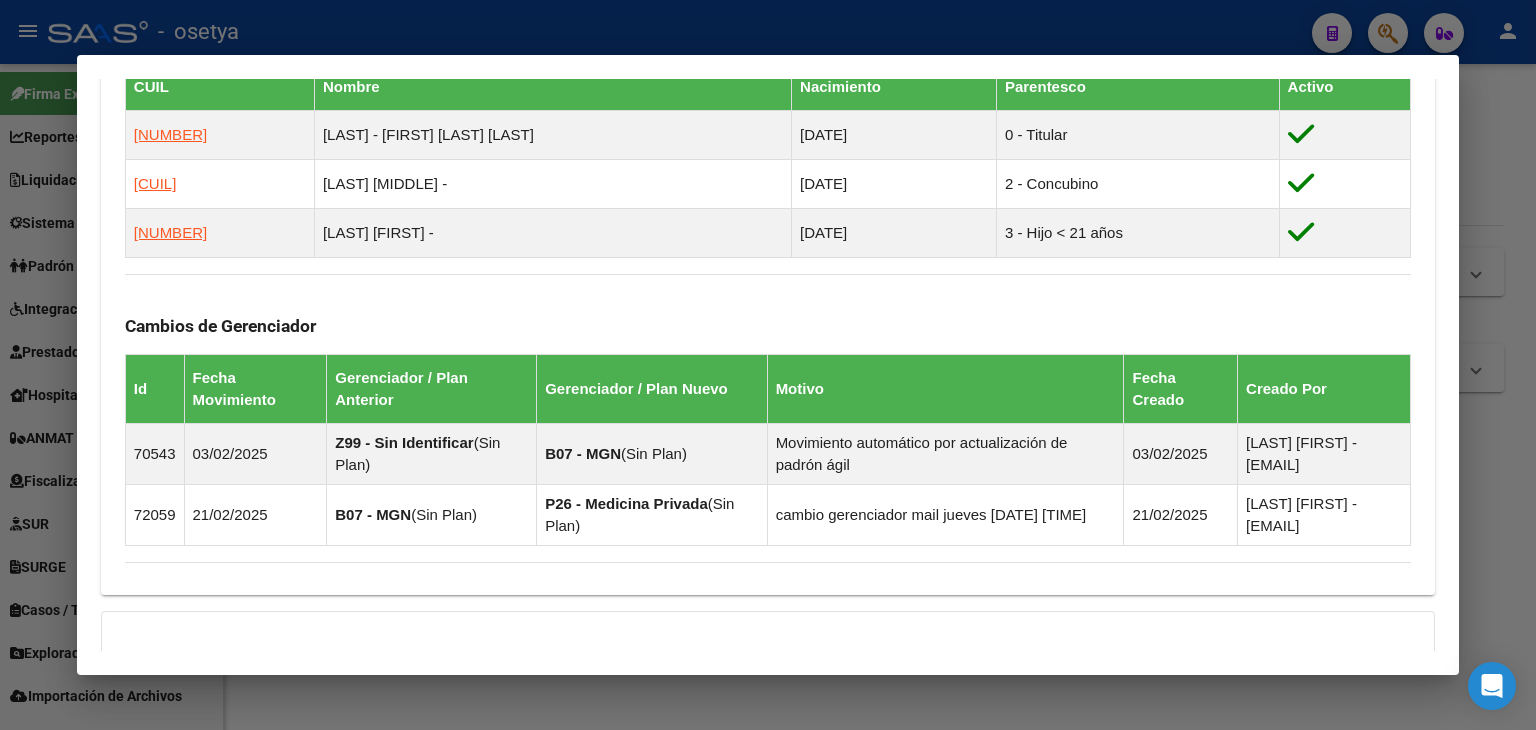 scroll, scrollTop: 1437, scrollLeft: 0, axis: vertical 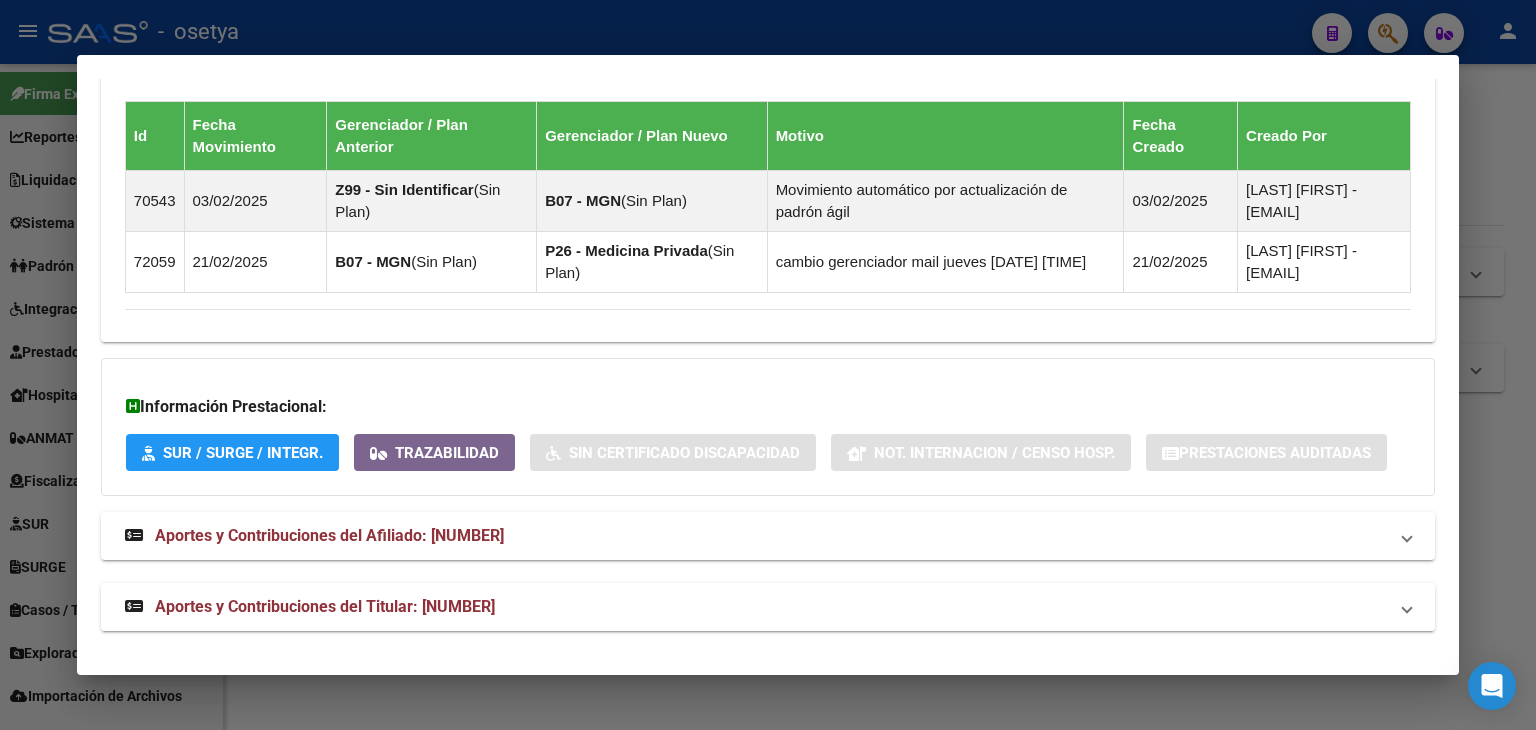 click on "Aportes y Contribuciones del Titular: [NUMBER]" at bounding box center [325, 606] 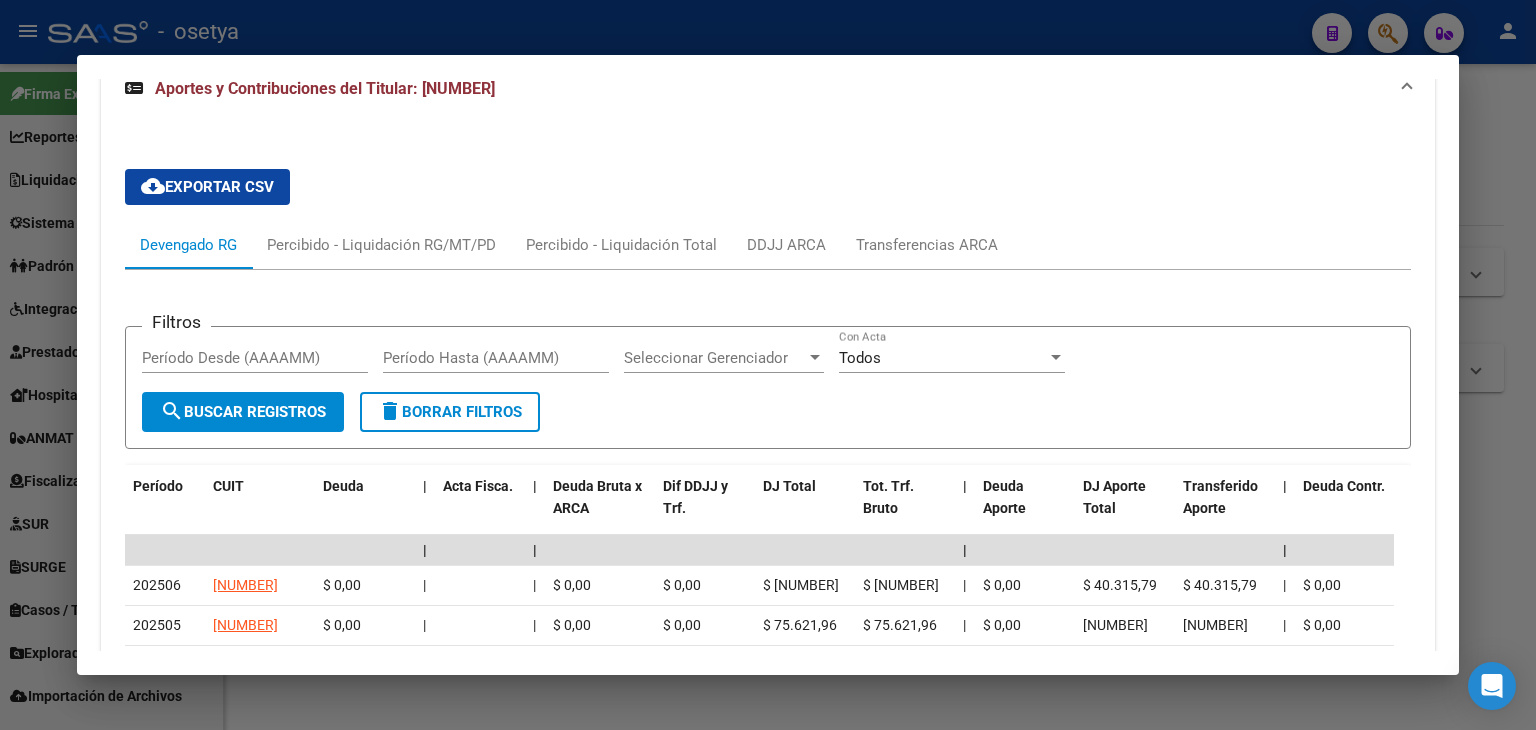 scroll, scrollTop: 1854, scrollLeft: 0, axis: vertical 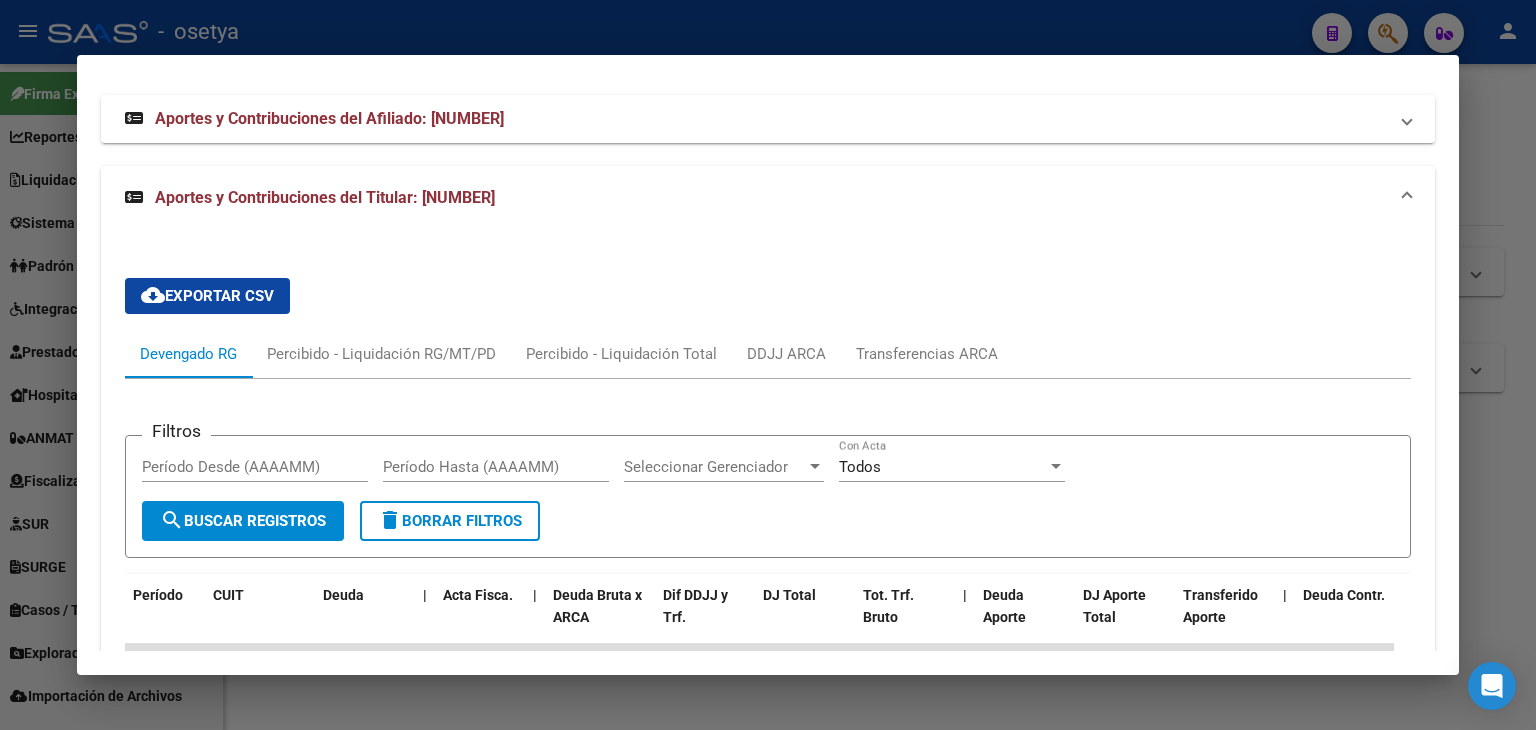 click on "Aportes y Contribuciones del Afiliado: [NUMBER]" at bounding box center (768, 119) 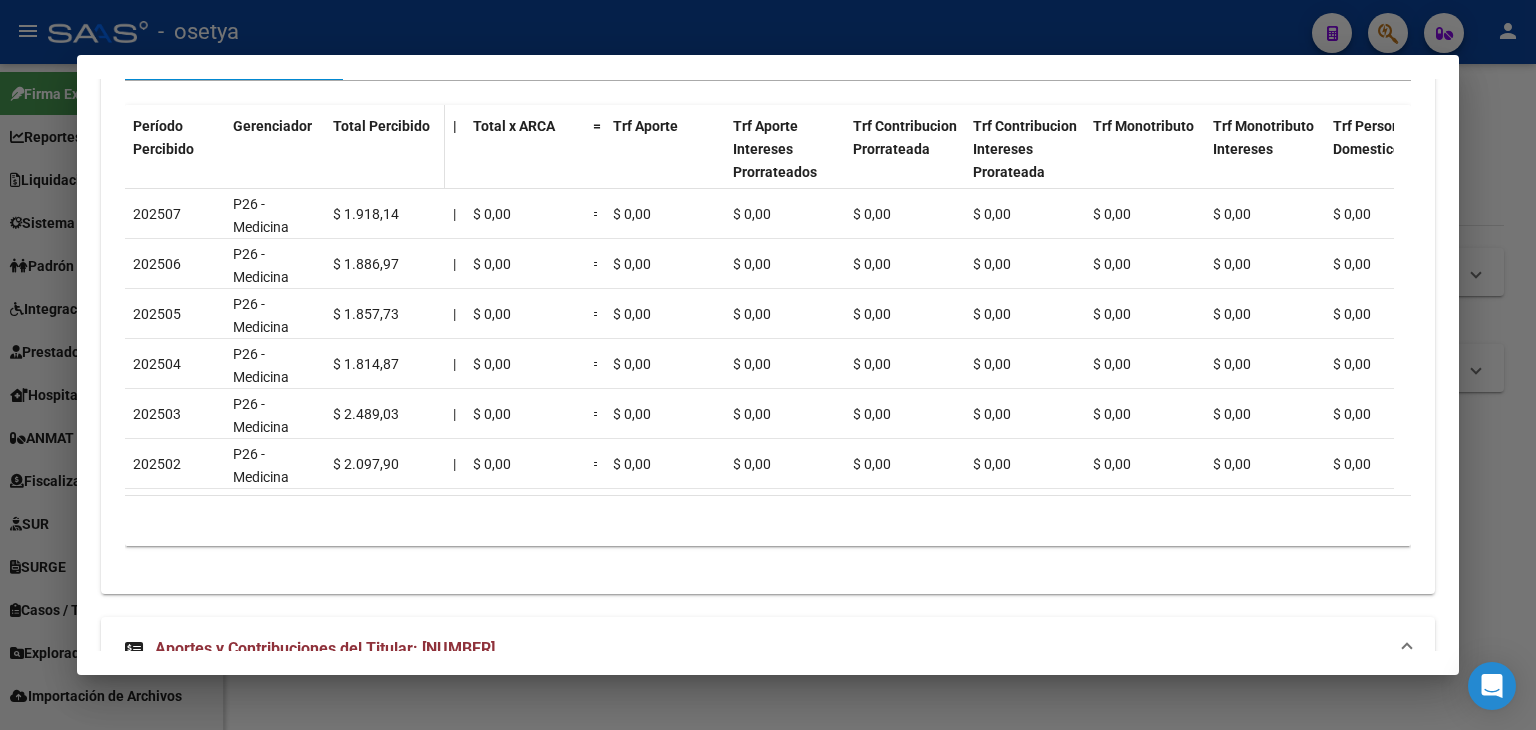 scroll, scrollTop: 2113, scrollLeft: 0, axis: vertical 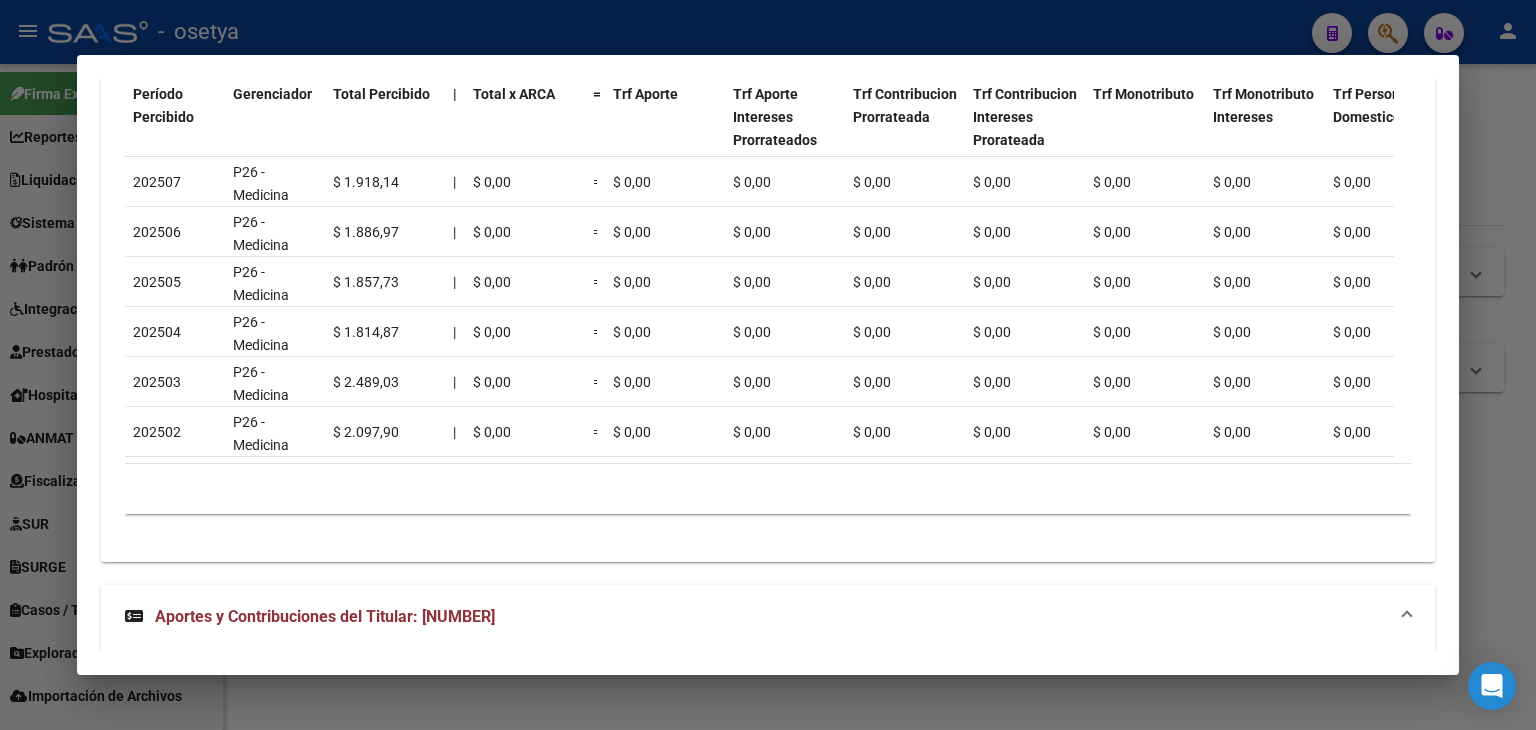 click at bounding box center [768, 365] 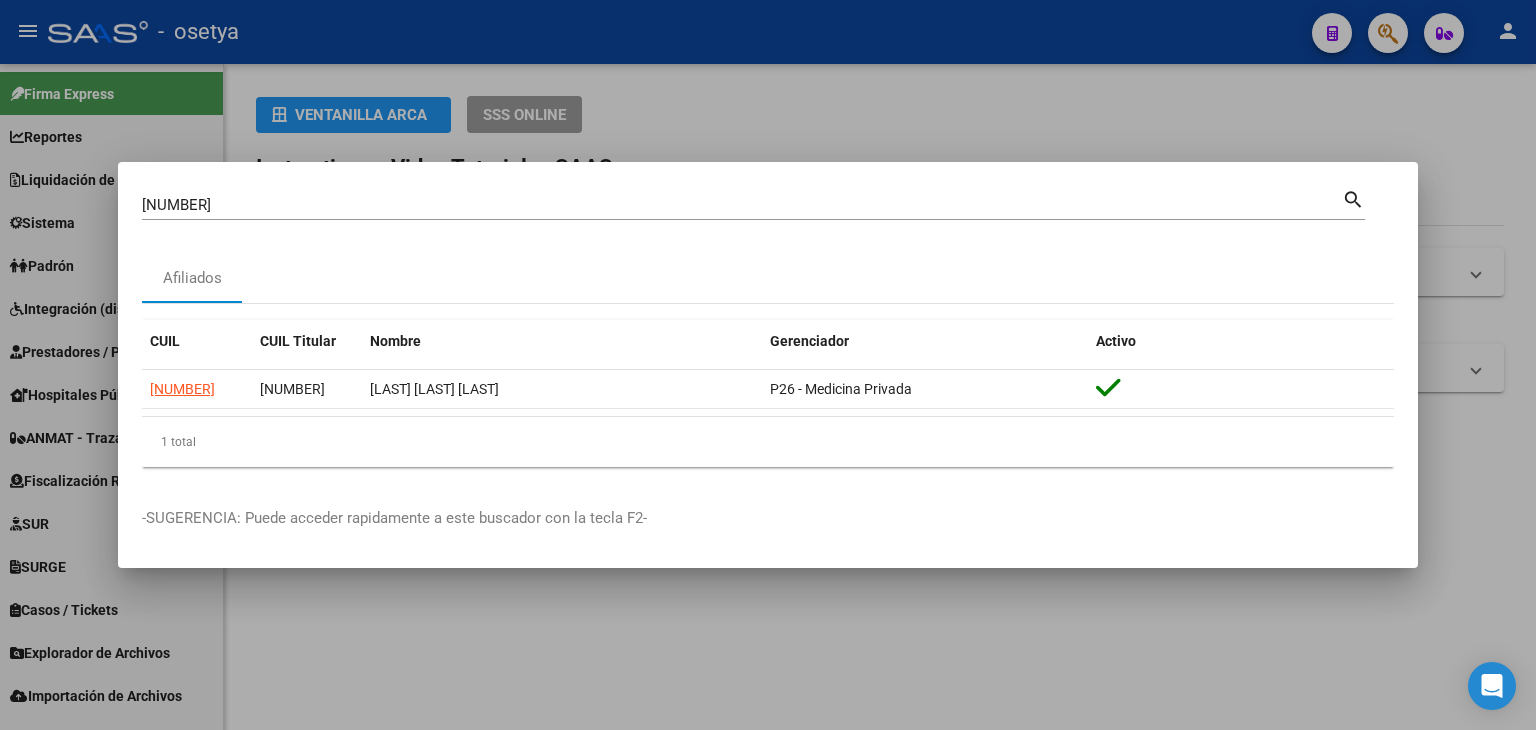 click on "[NUMBER]" at bounding box center [742, 205] 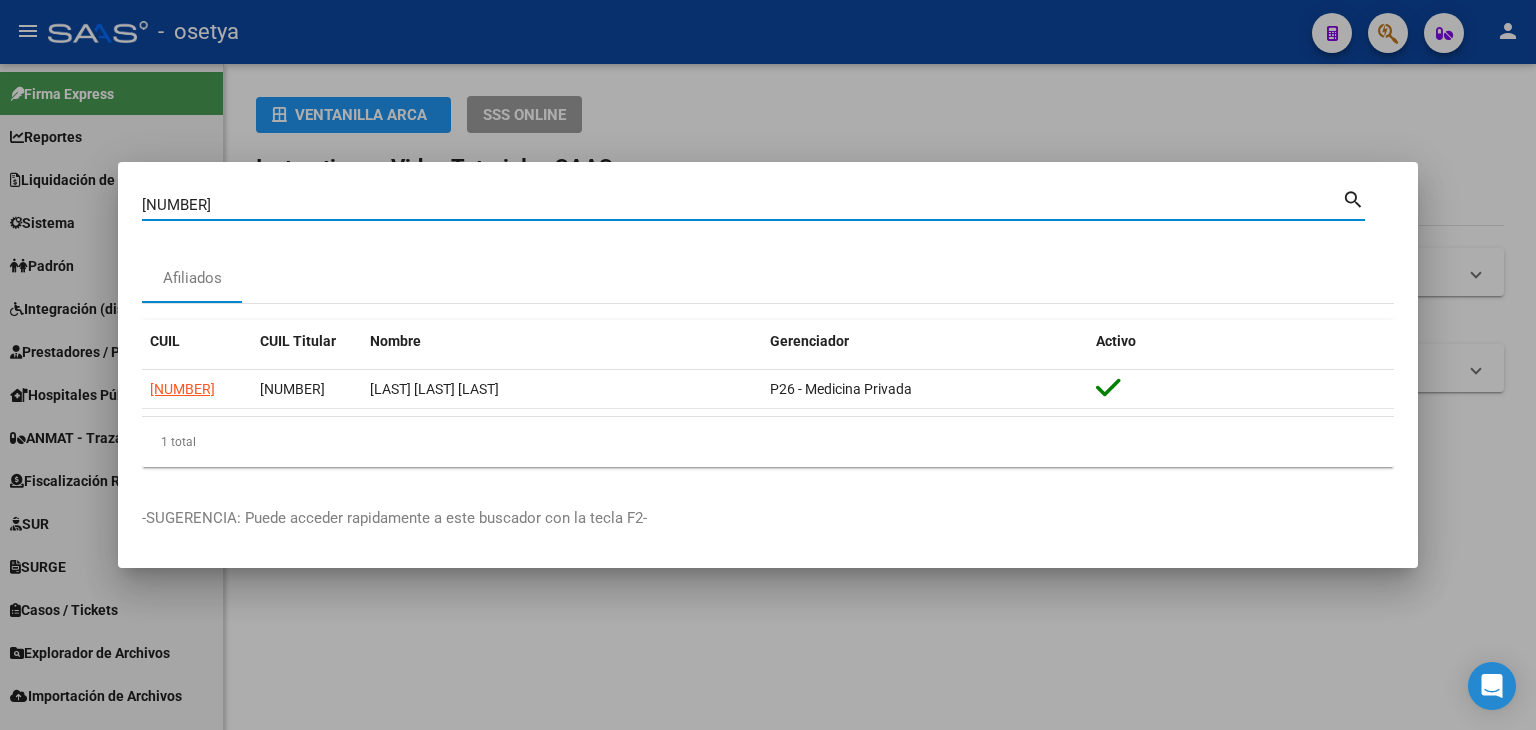 click on "[NUMBER]" at bounding box center [742, 205] 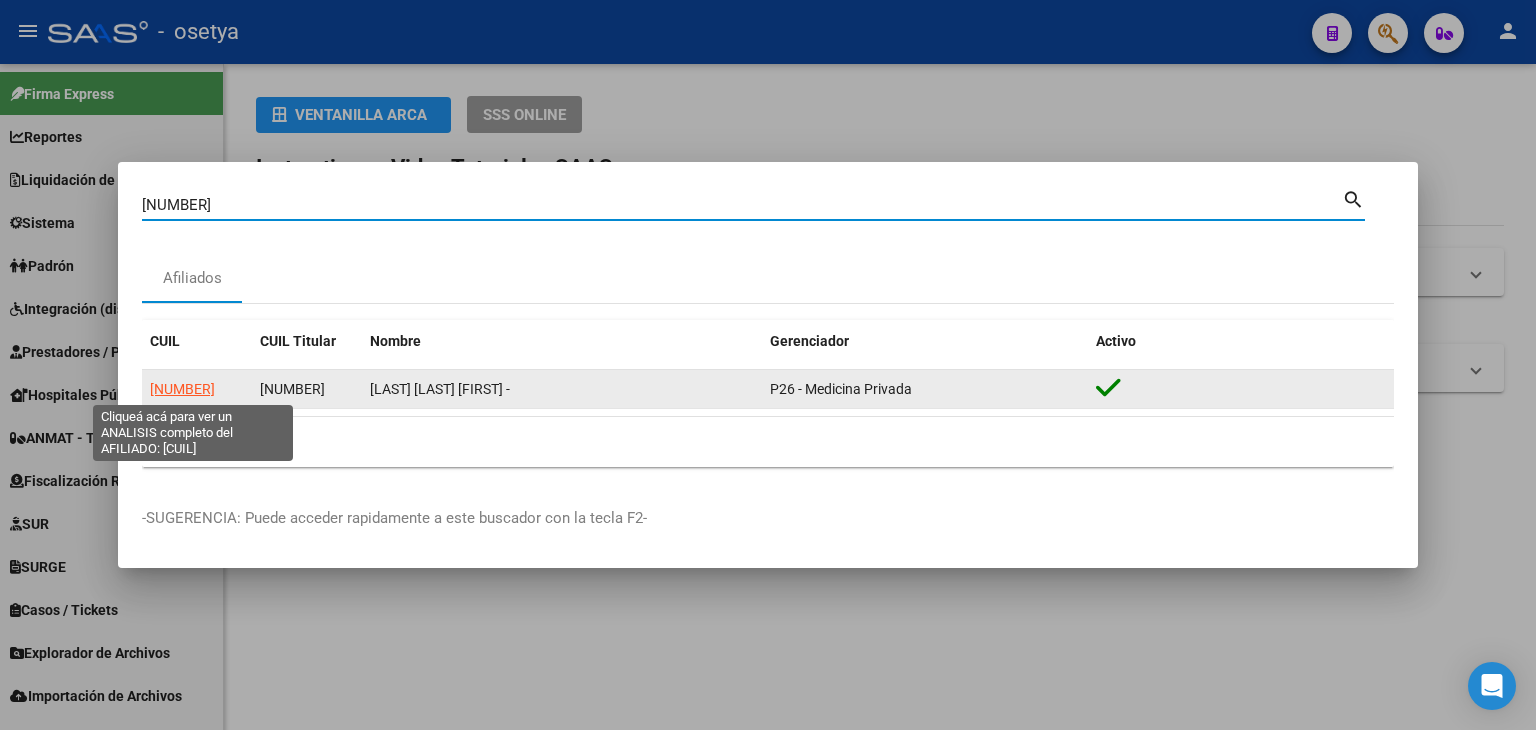 click on "[NUMBER]" 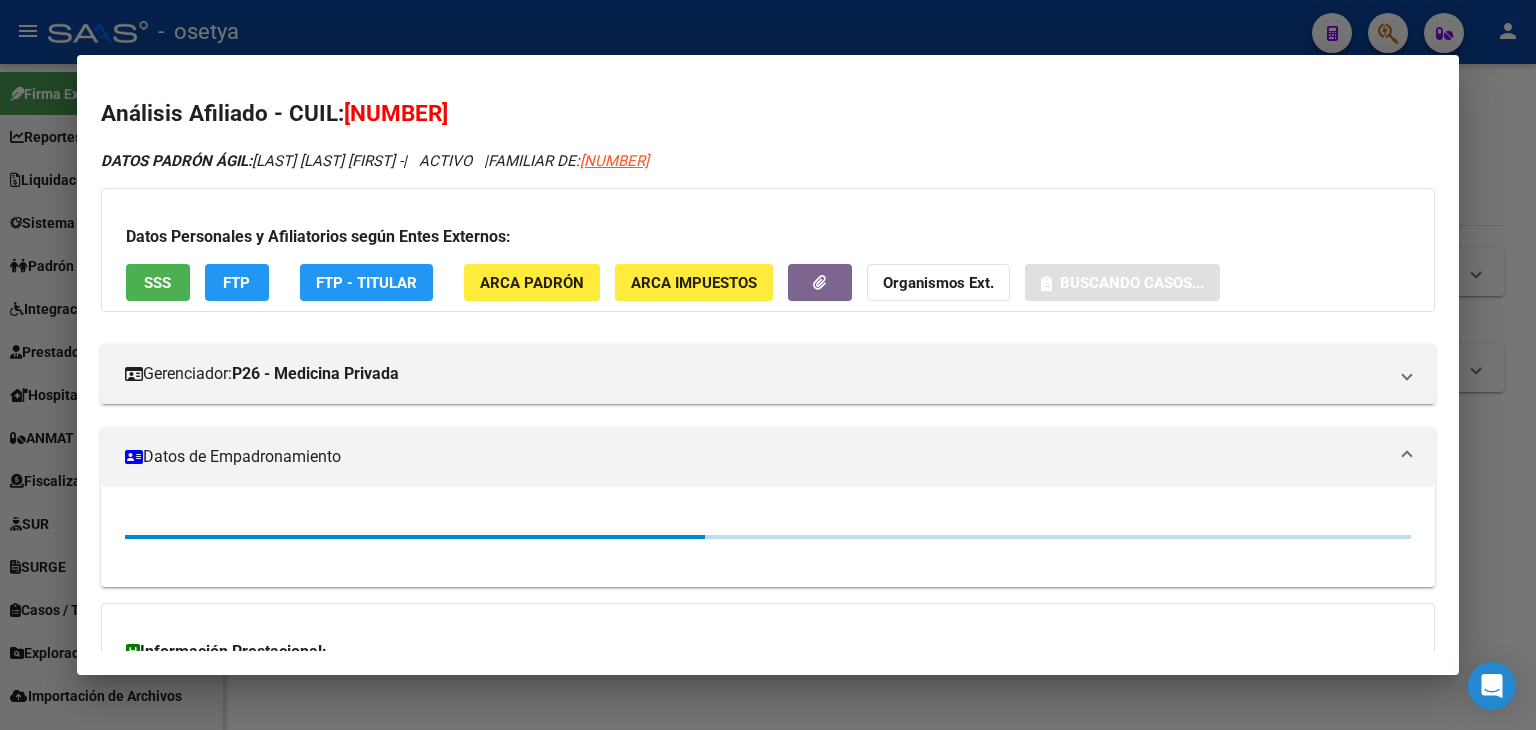 click on "SSS" at bounding box center (158, 282) 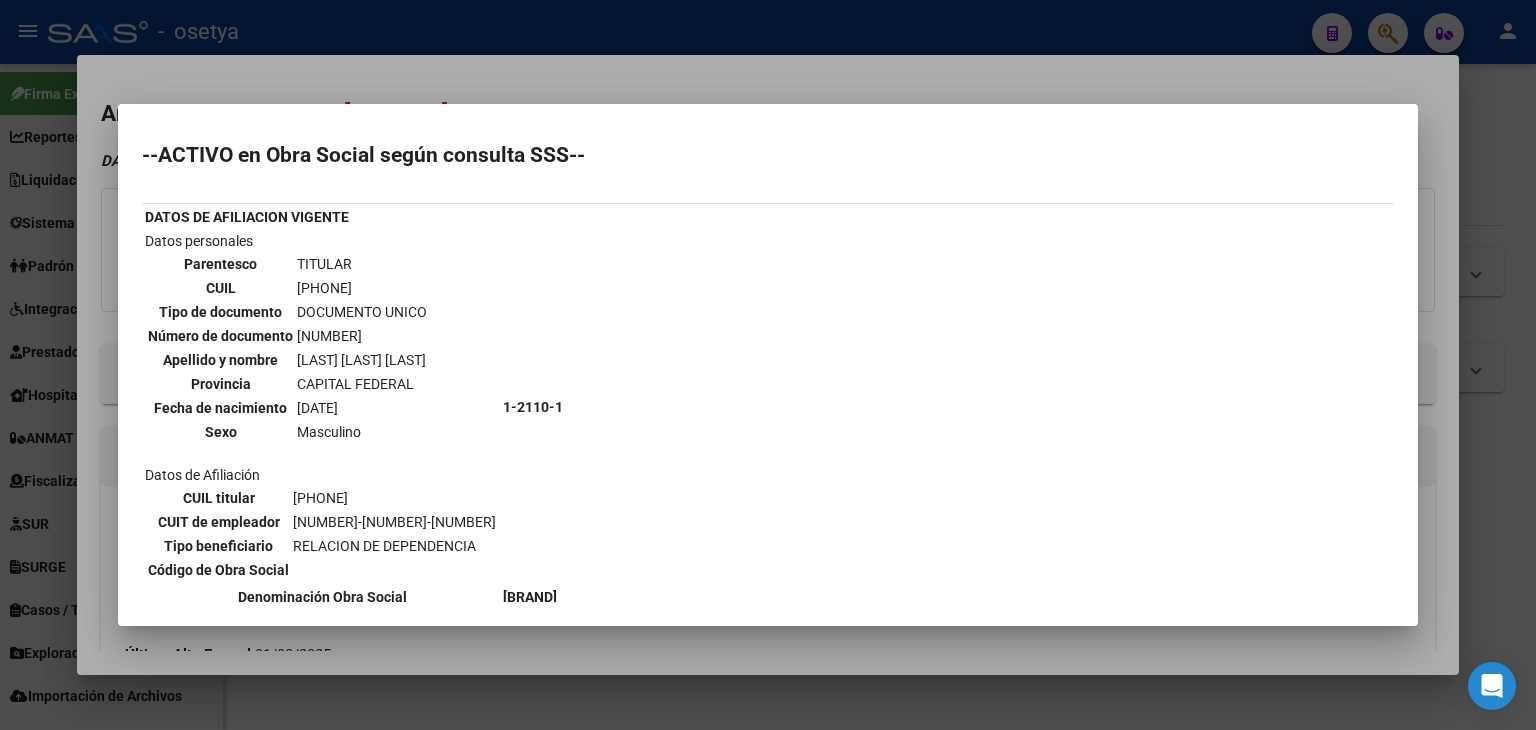 click at bounding box center [768, 365] 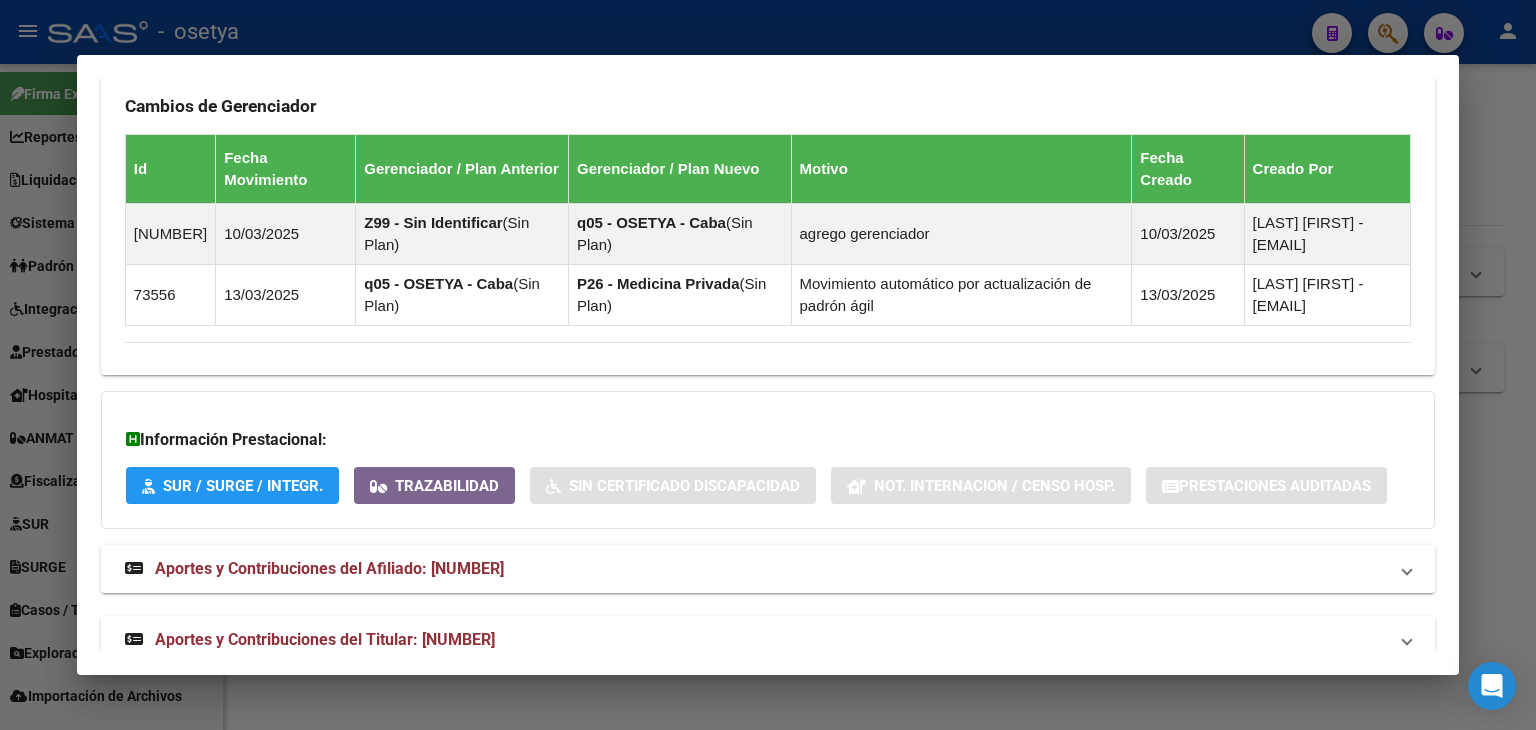 scroll, scrollTop: 1361, scrollLeft: 0, axis: vertical 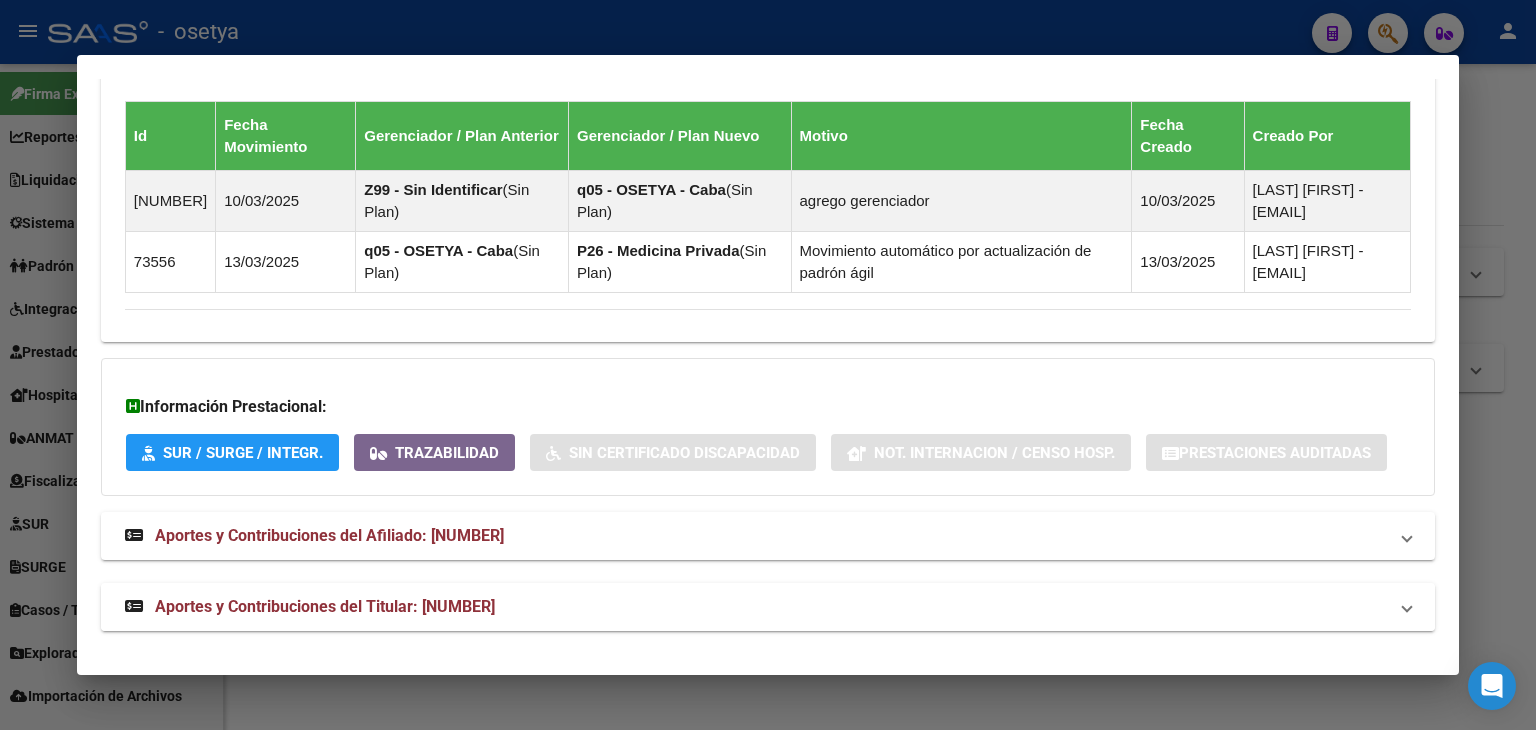 click on "Aportes y Contribuciones del Titular: [NUMBER]" at bounding box center [310, 607] 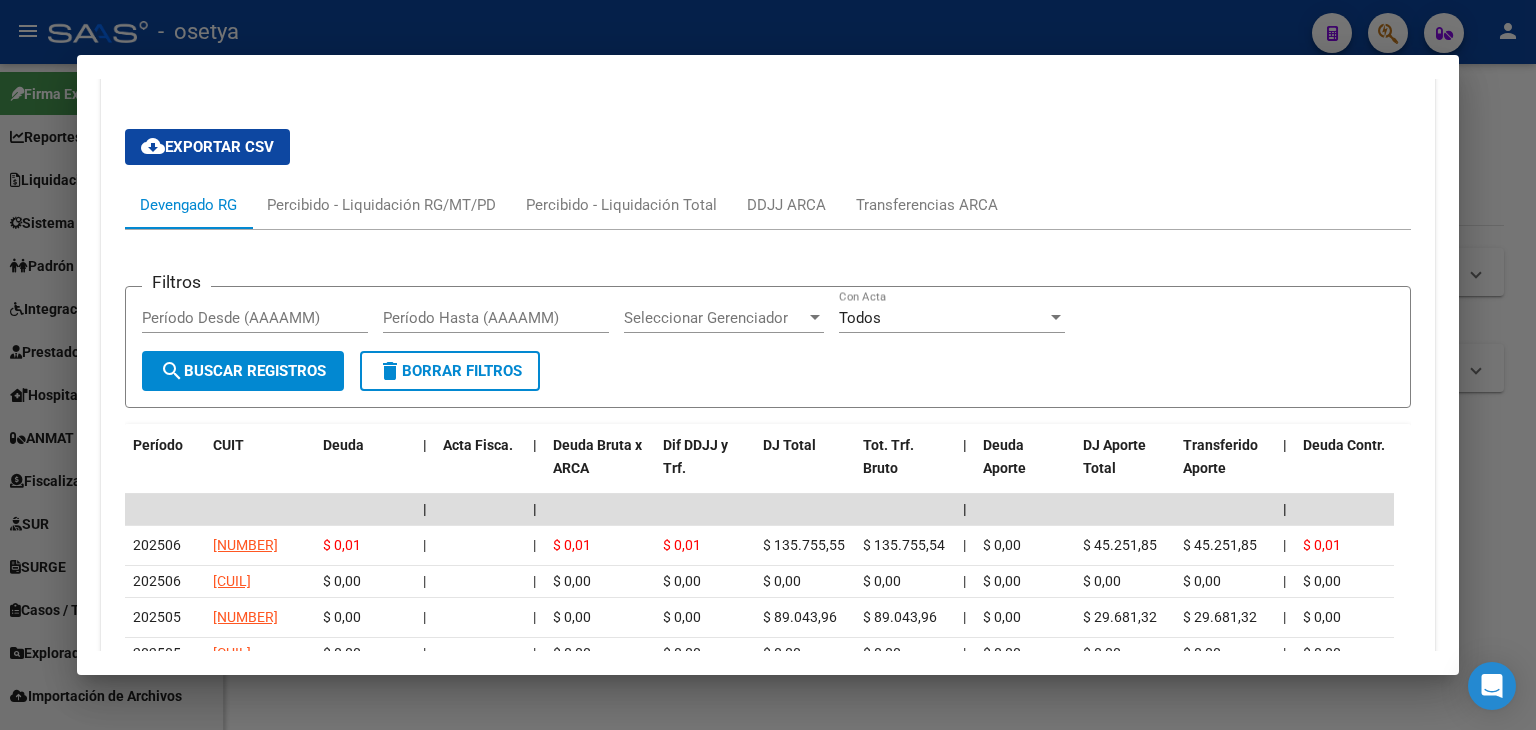 scroll, scrollTop: 1961, scrollLeft: 0, axis: vertical 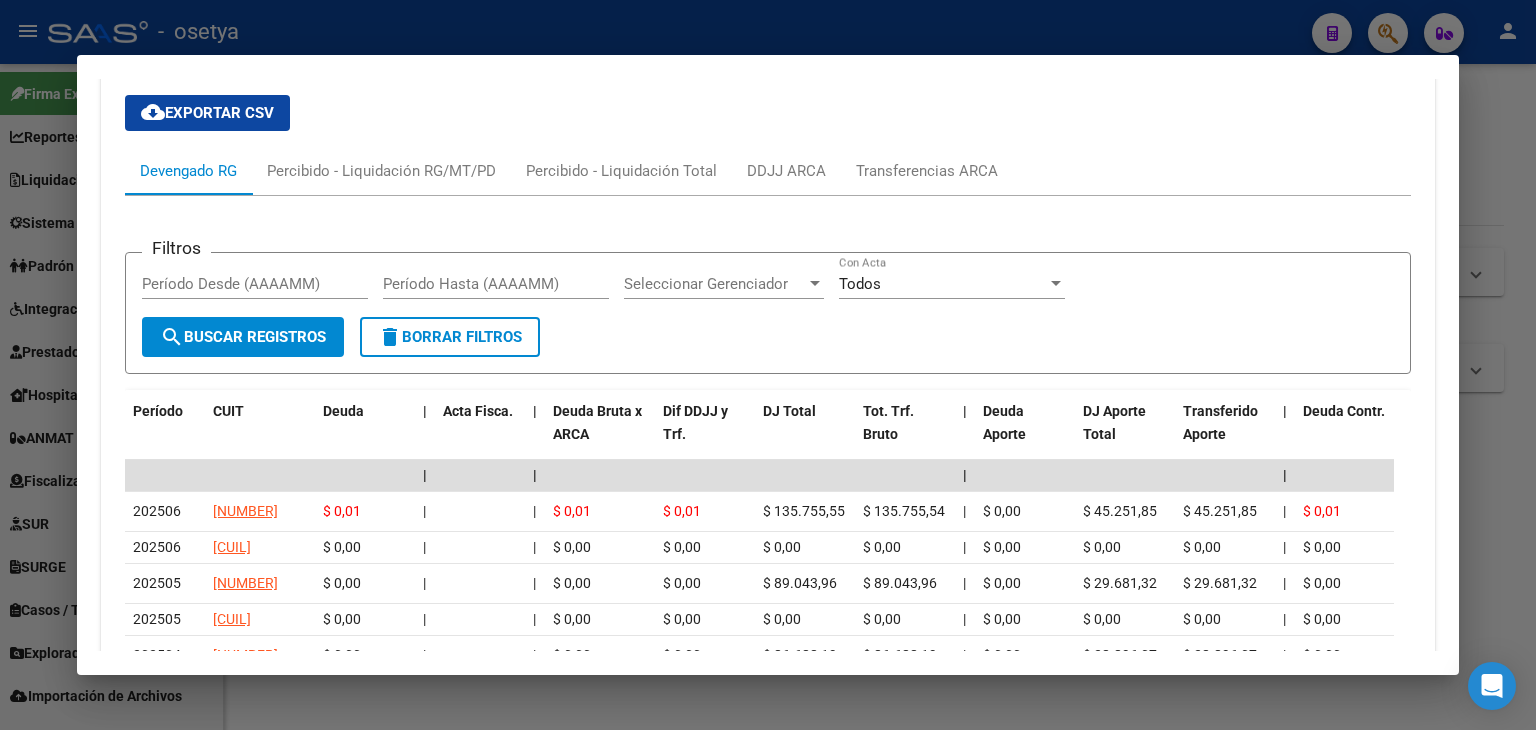 click at bounding box center (768, 365) 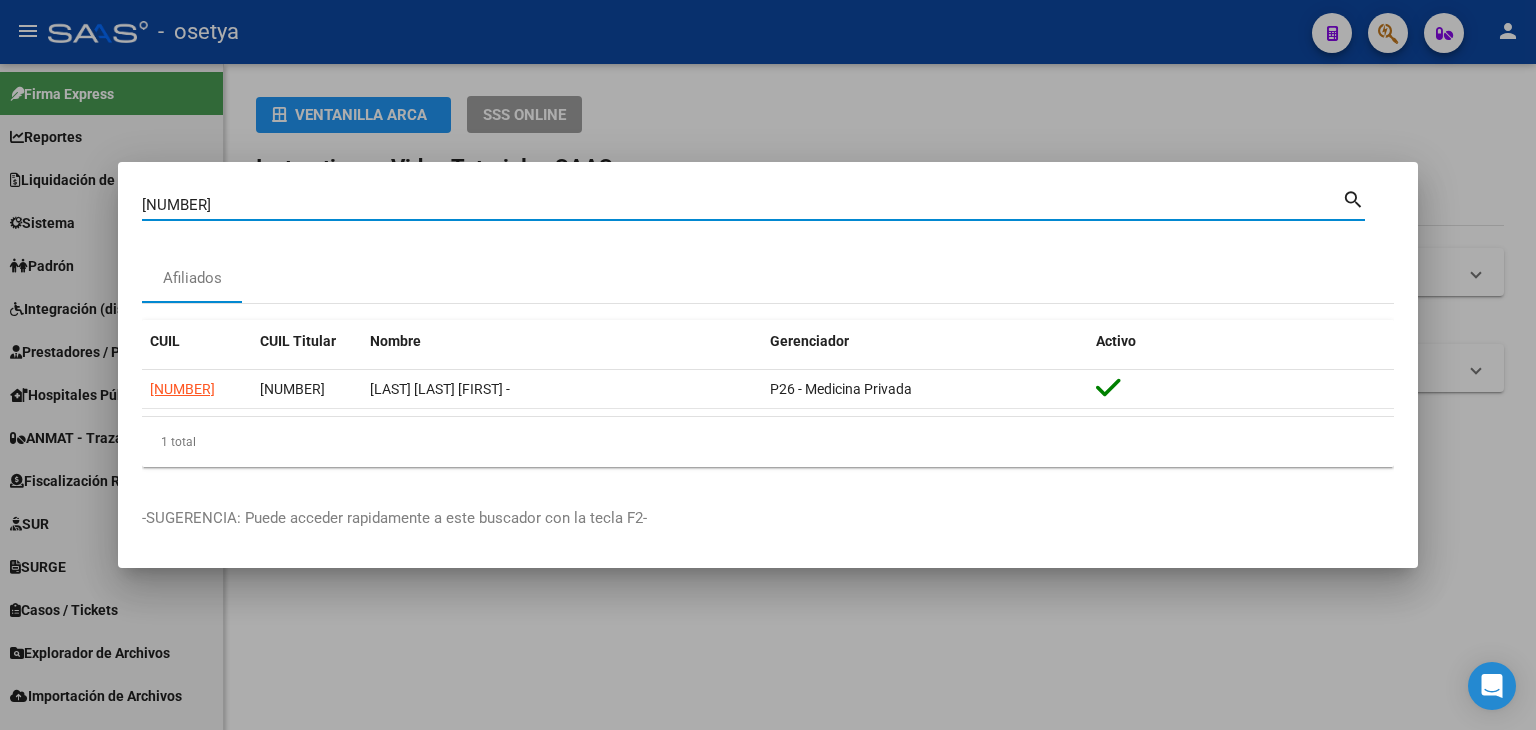 click on "[NUMBER]" at bounding box center [742, 205] 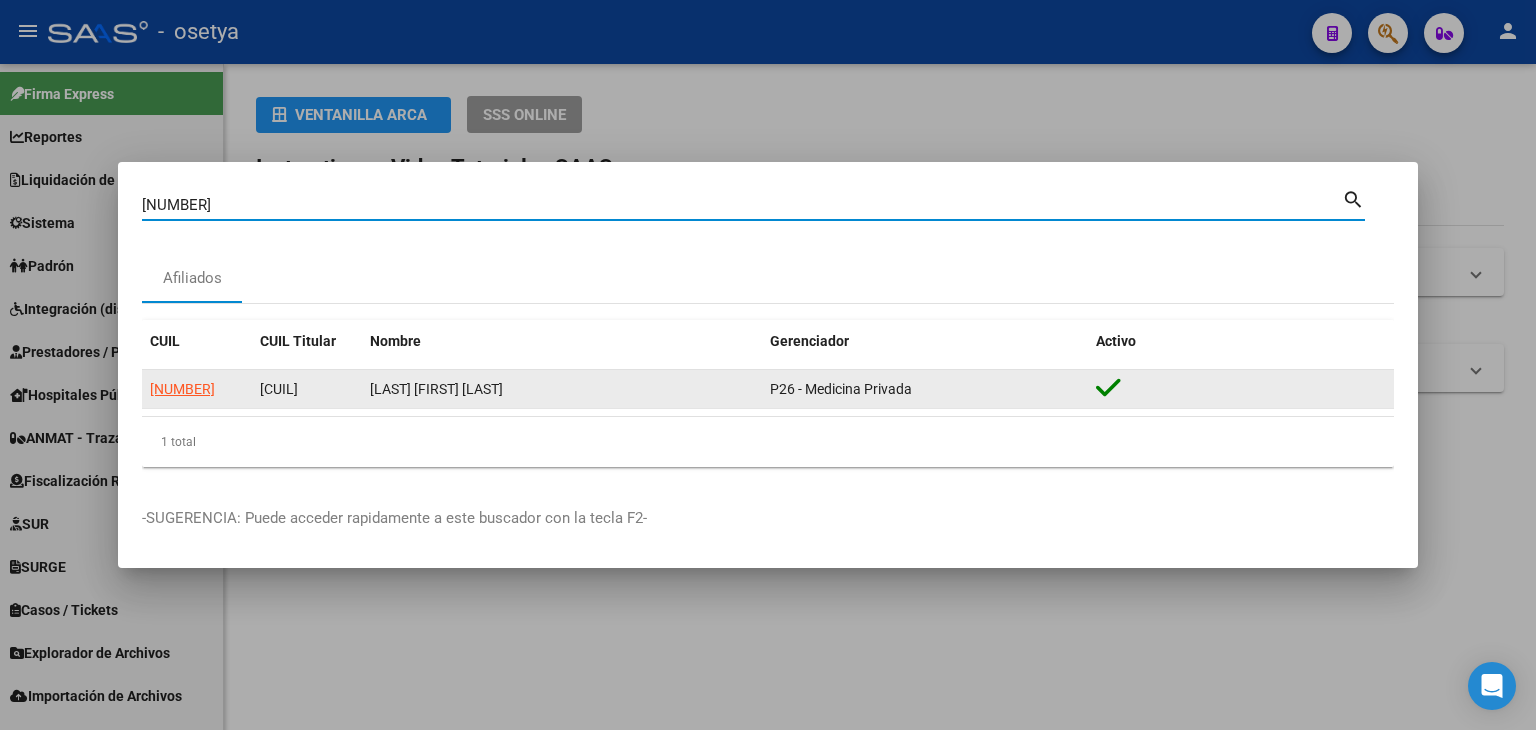 click on "[NUMBER]" 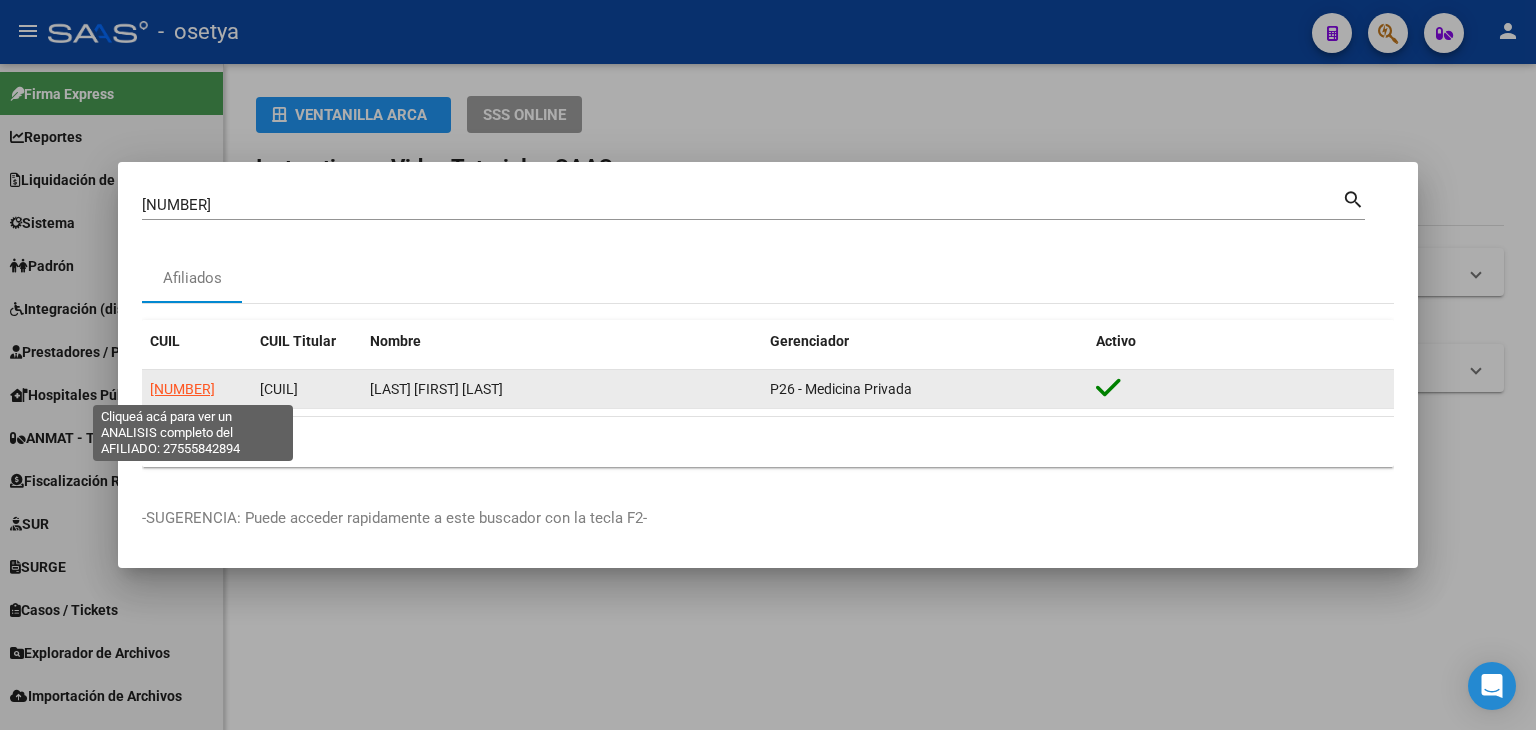 click on "[NUMBER]" 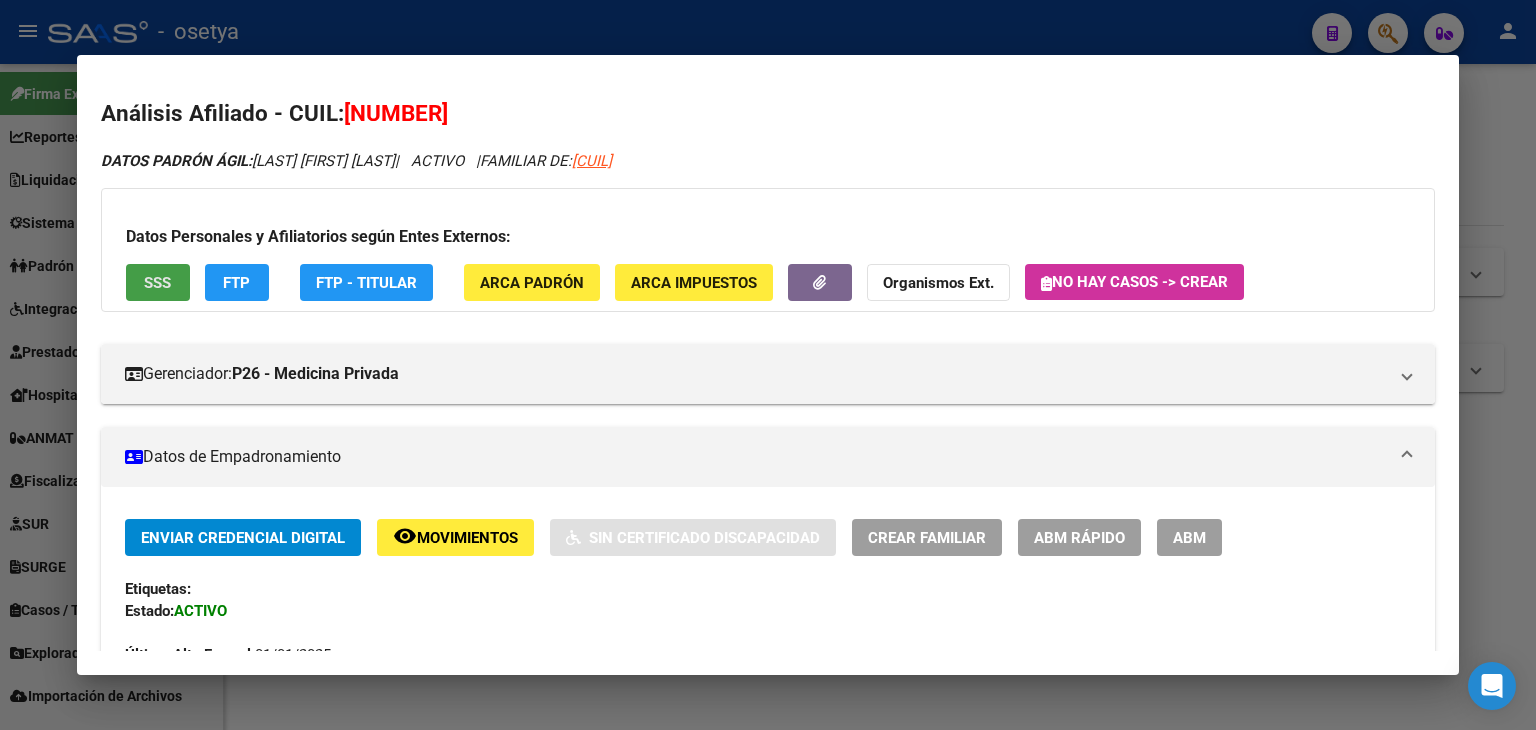 click on "SSS" at bounding box center (158, 282) 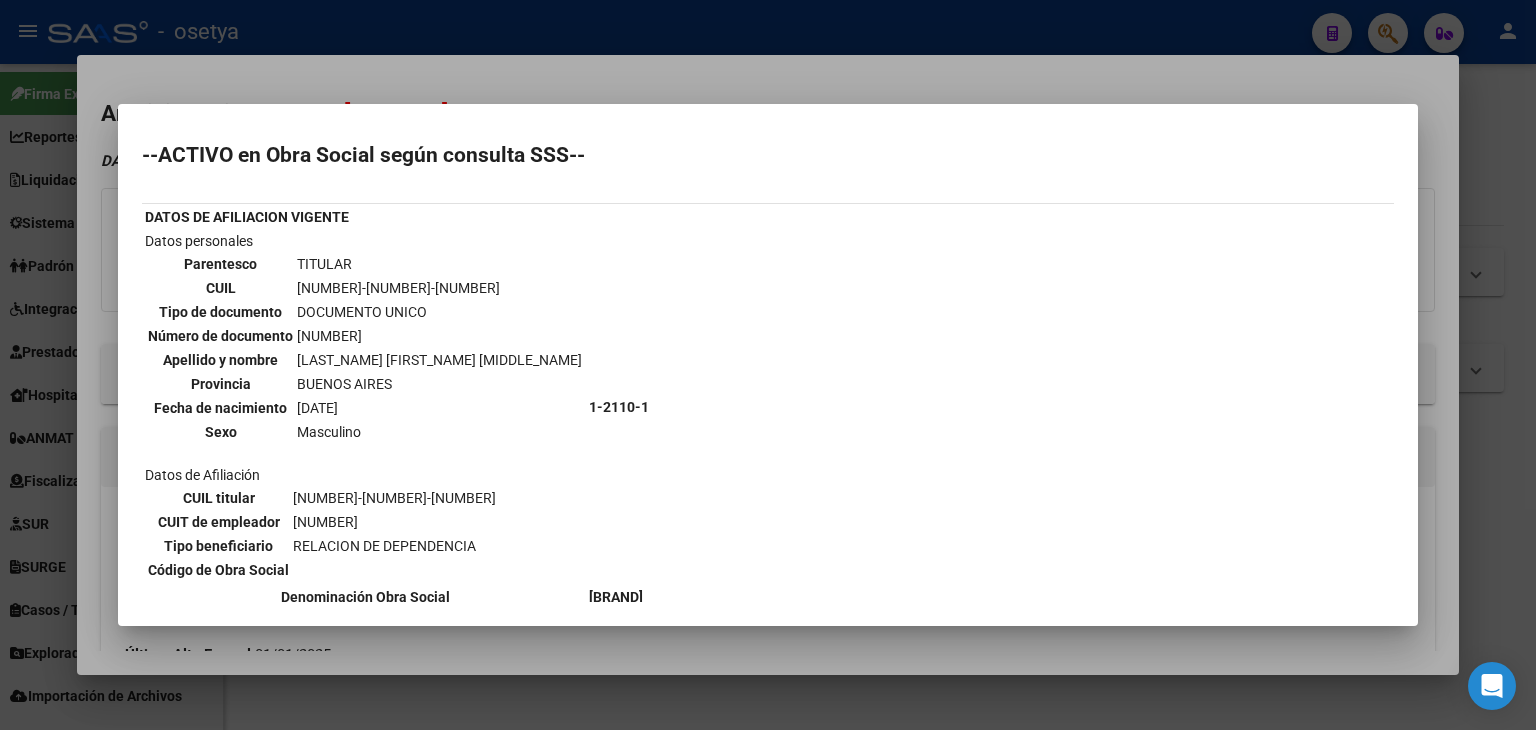 click on "Provincia
BUENOS AIRES
Fecha de nacimiento
[DD]-[MM]-[YYYY]
Sexo
Masculino
Datos de Afiliación
CUIL titular
[CUIL]
CUIT de empleador
[CUIT]
Tipo beneficiario
RELACION DE DEPENDENCIA
Código de Obra Social
[CODE]
Denominación Obra Social
Fecha Alta Obra Social
[DD]-[MM]-[YYYY]
Tipo Beneficiario Declarado
RELACION DE DEPENDENCIA (DDJJ SIJP)
Ultimo Período Declarado
[MM]-[YYYY]
CUIT DDJJ" at bounding box center [768, 365] 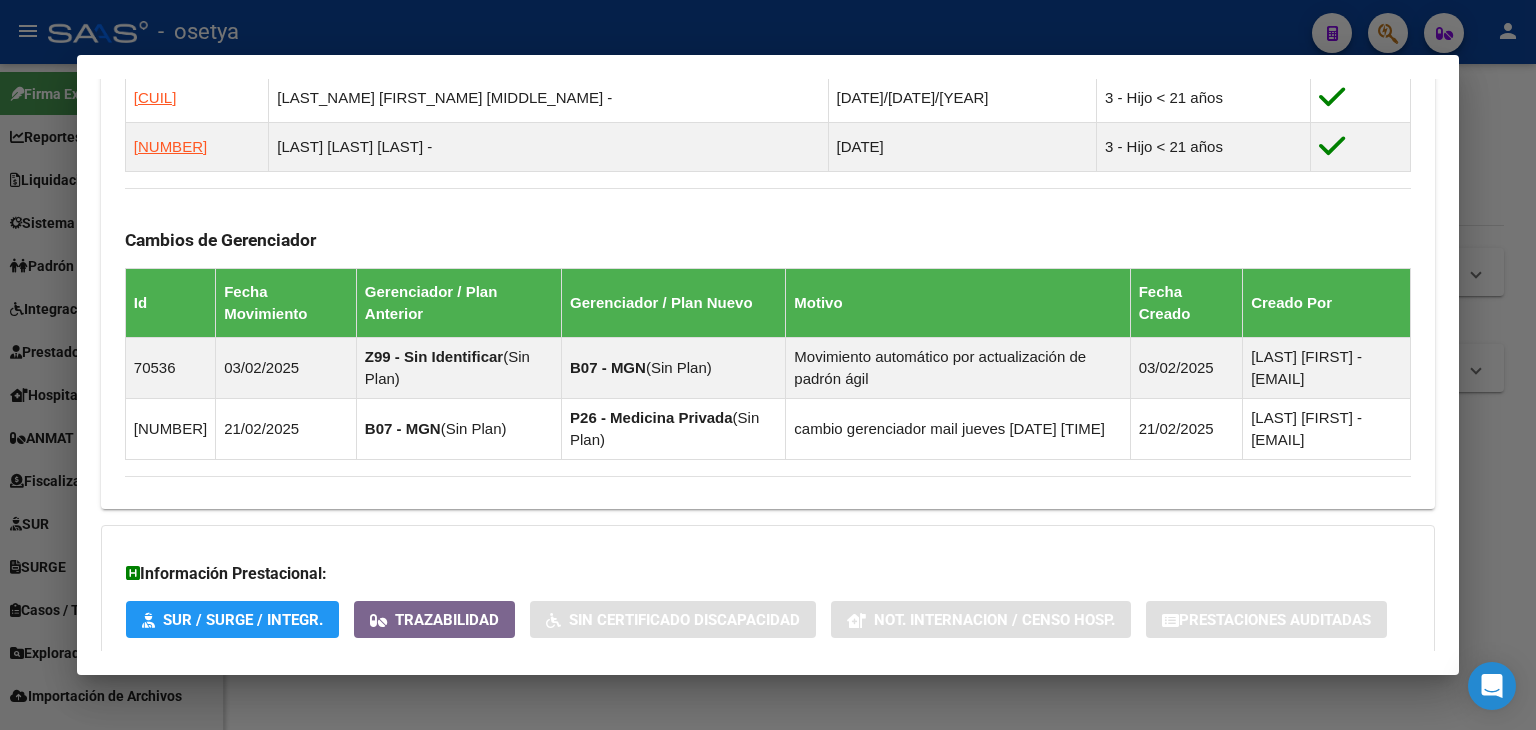 scroll, scrollTop: 1410, scrollLeft: 0, axis: vertical 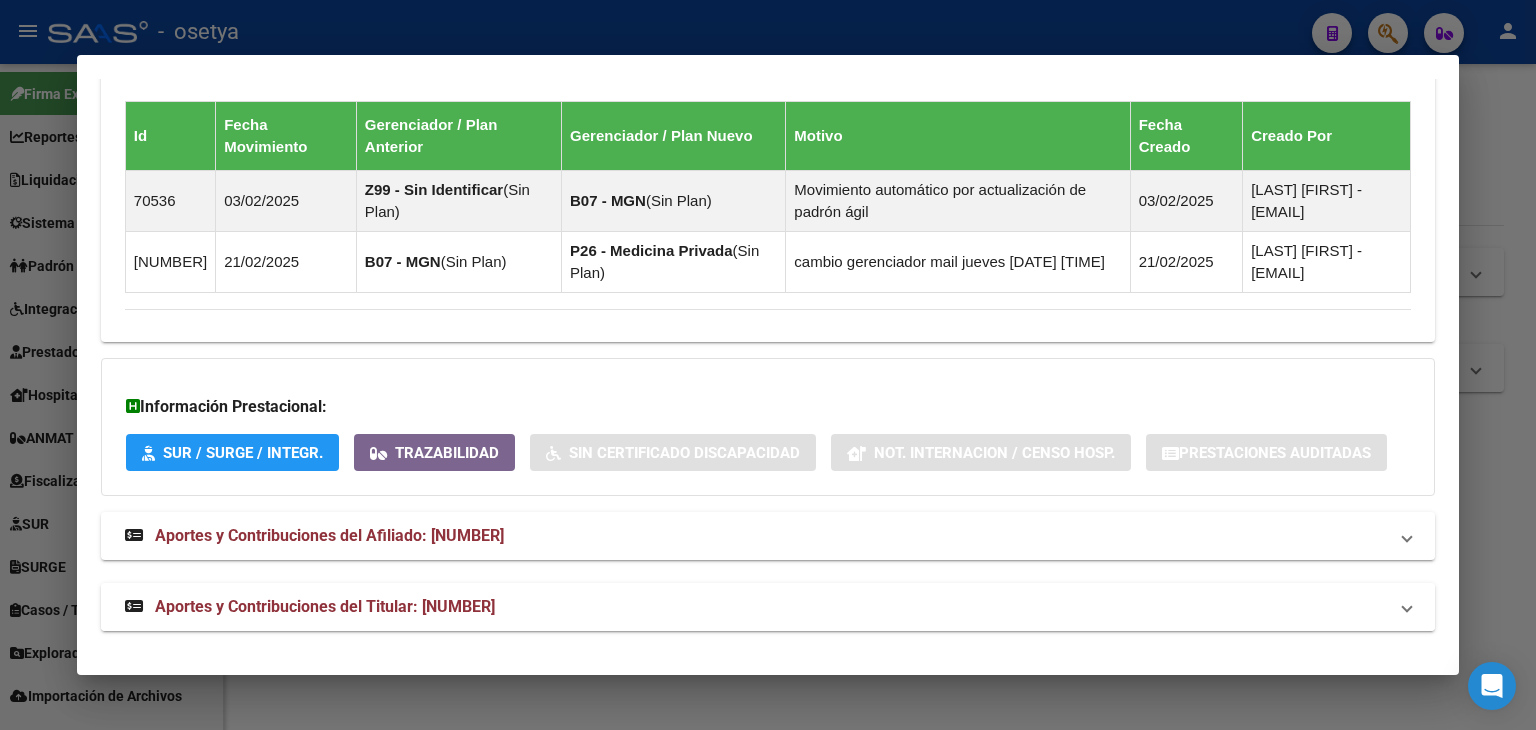 drag, startPoint x: 415, startPoint y: 612, endPoint x: 408, endPoint y: 594, distance: 19.313208 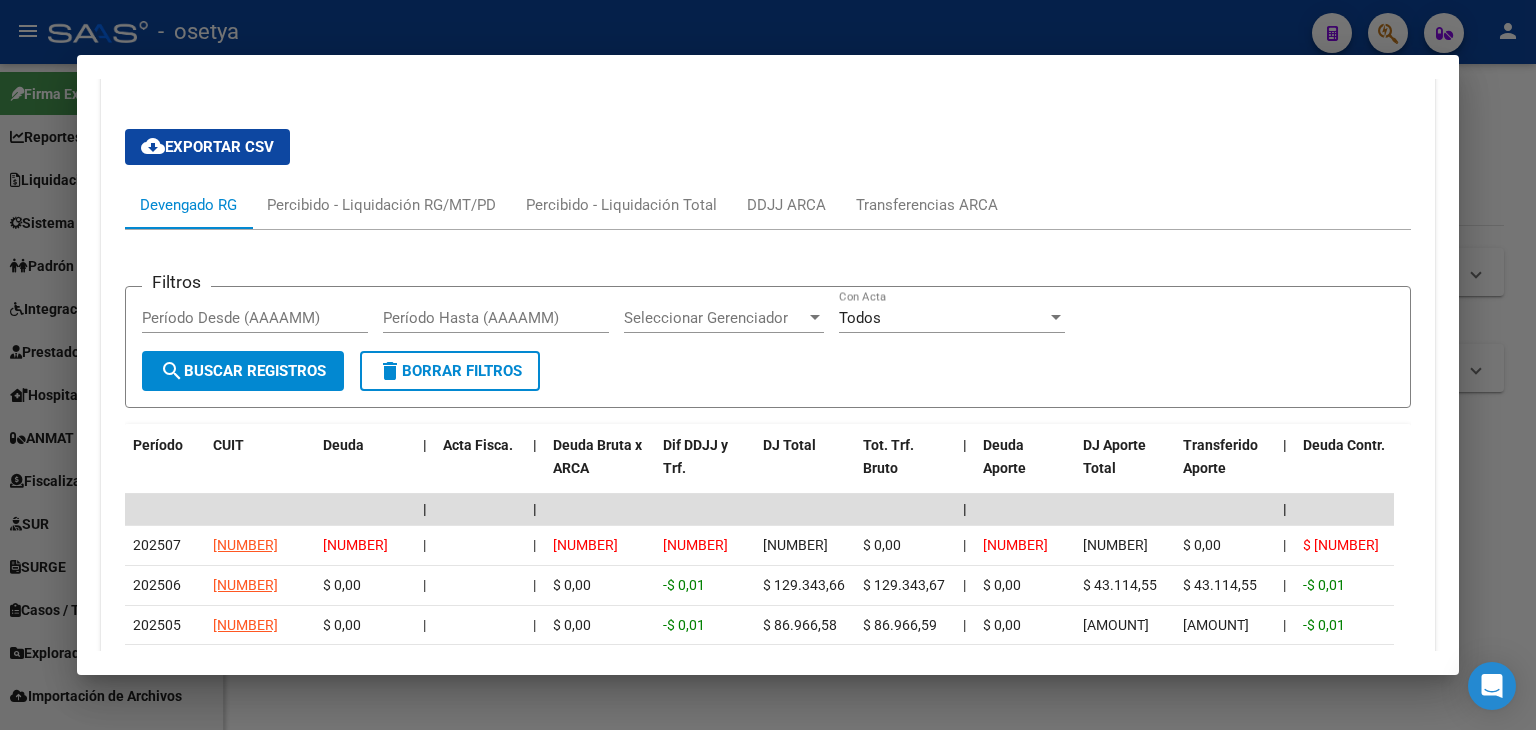 scroll, scrollTop: 2010, scrollLeft: 0, axis: vertical 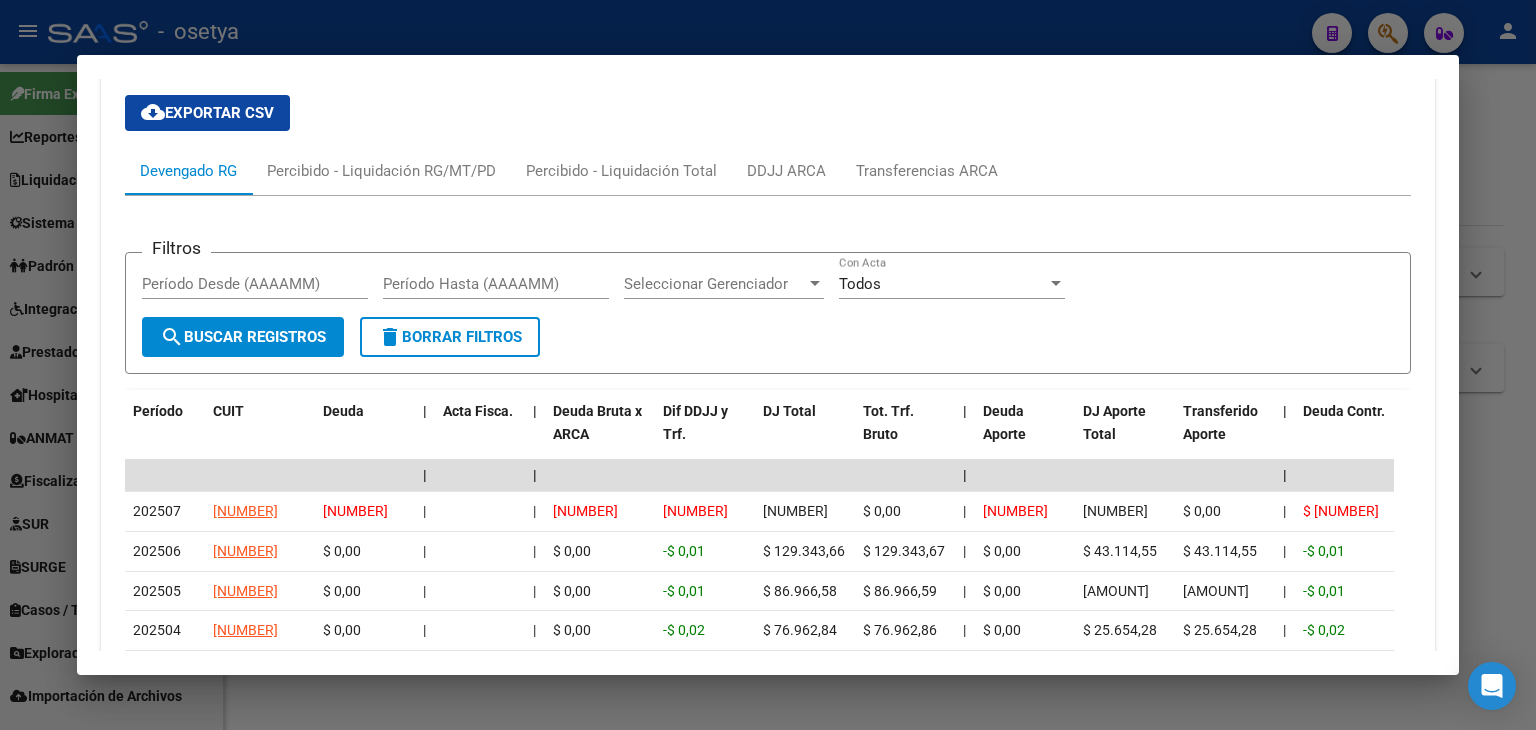 click at bounding box center (768, 365) 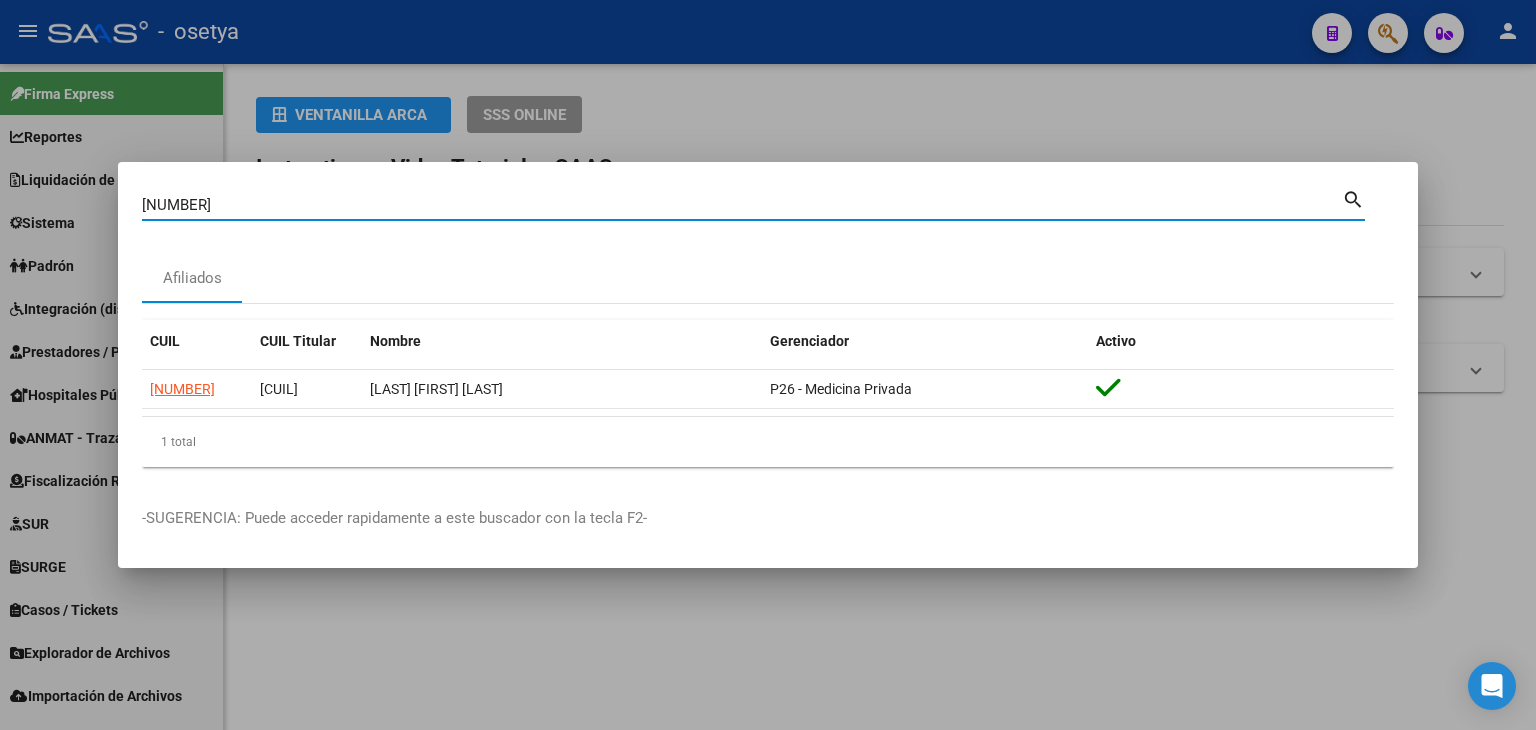 click on "[NUMBER]" at bounding box center (742, 205) 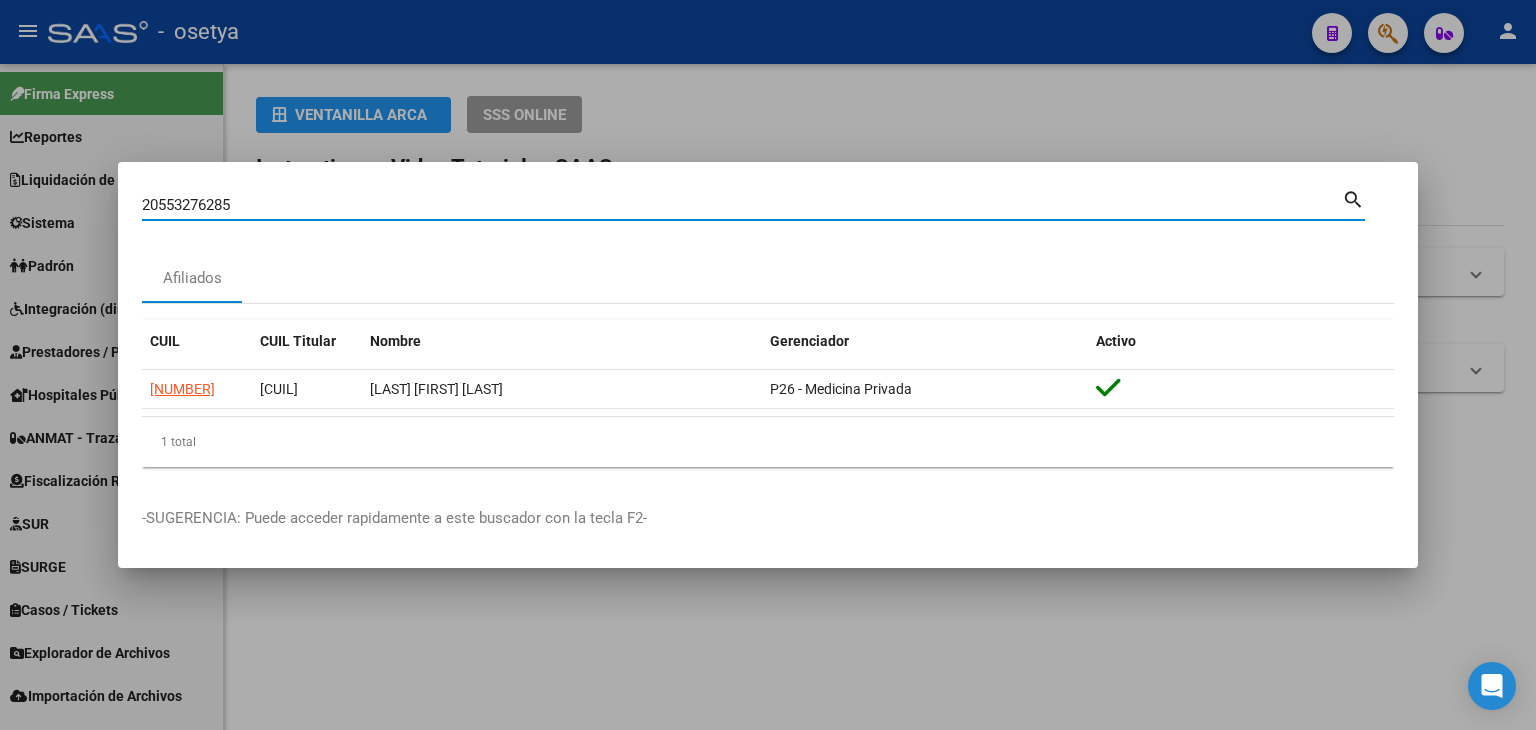 type on "20553276285" 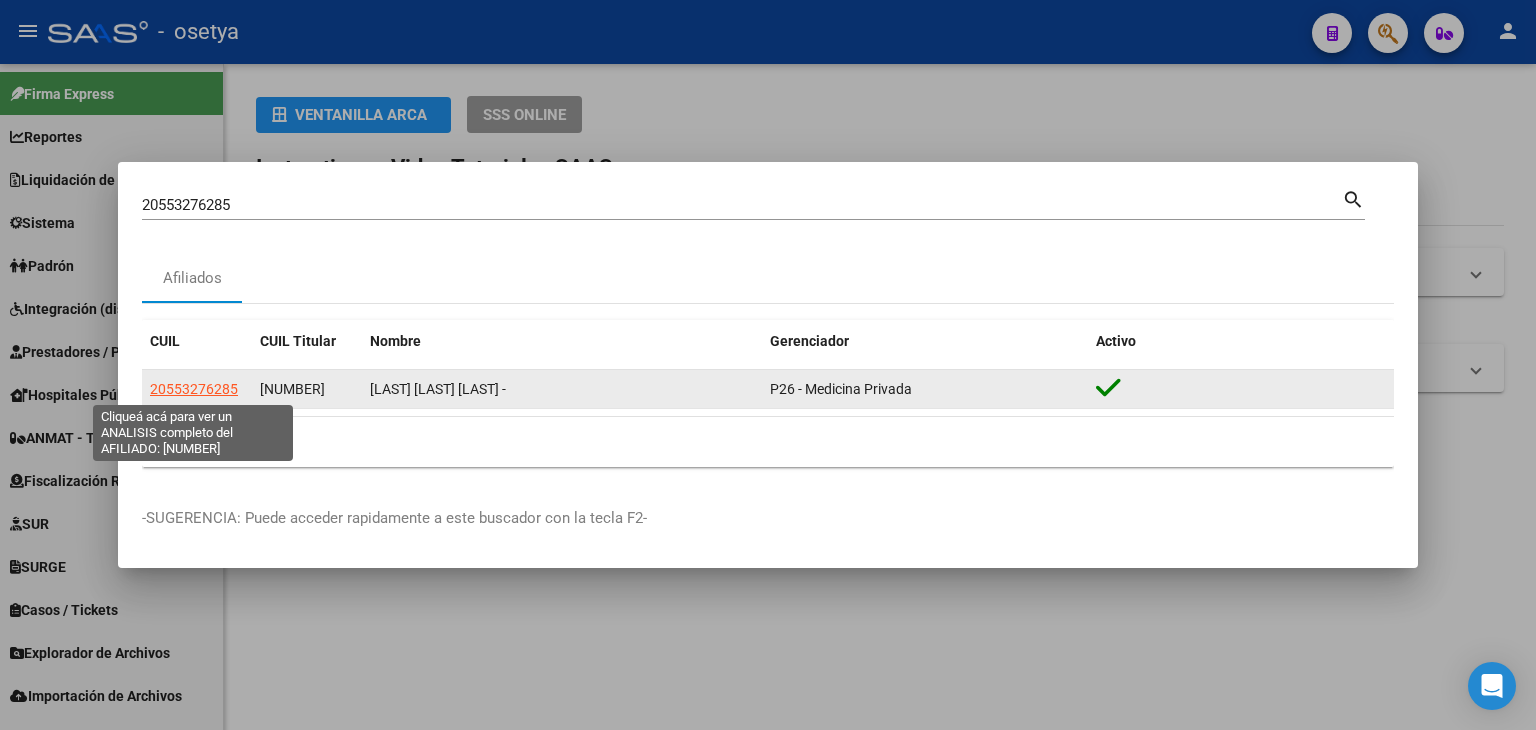 click on "20553276285" 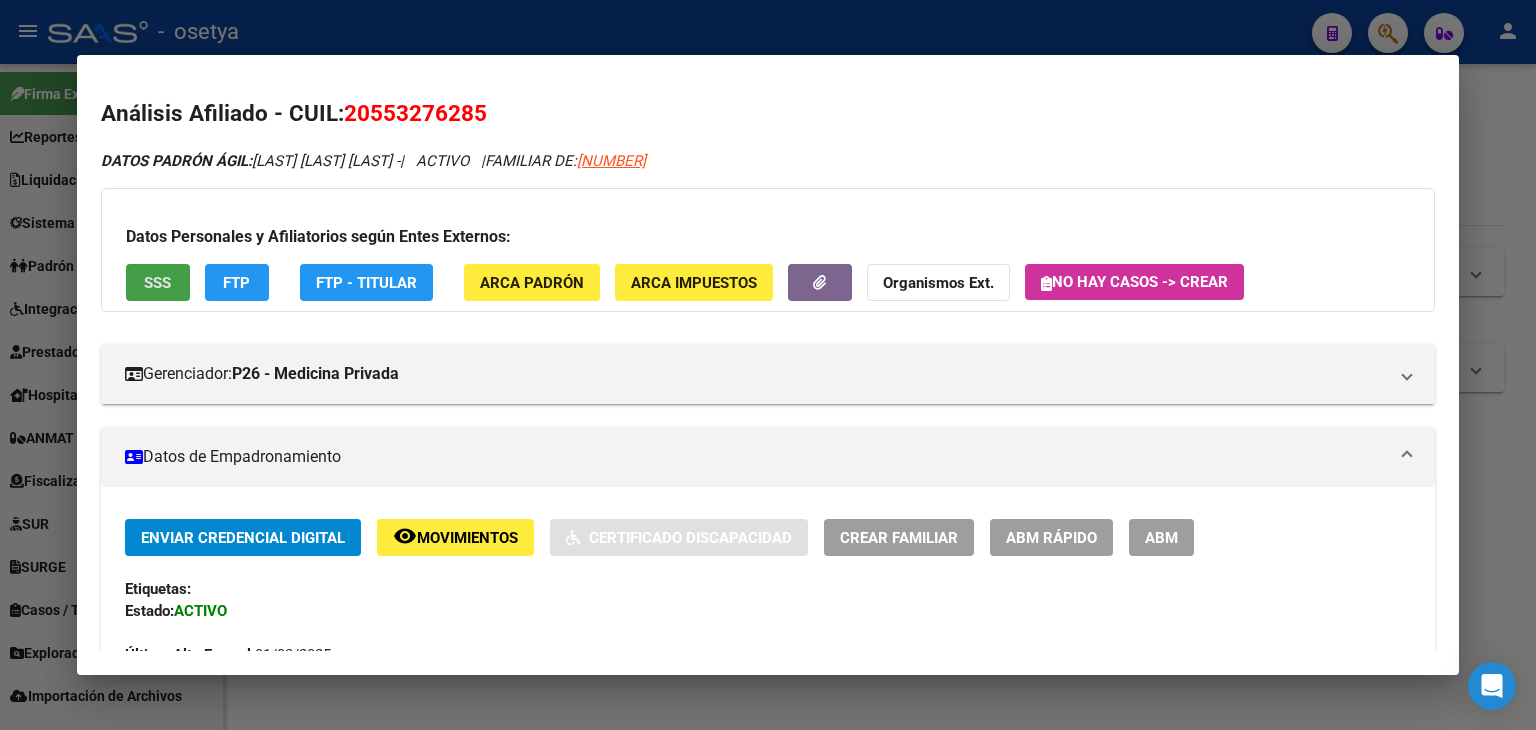 click on "SSS" at bounding box center (158, 282) 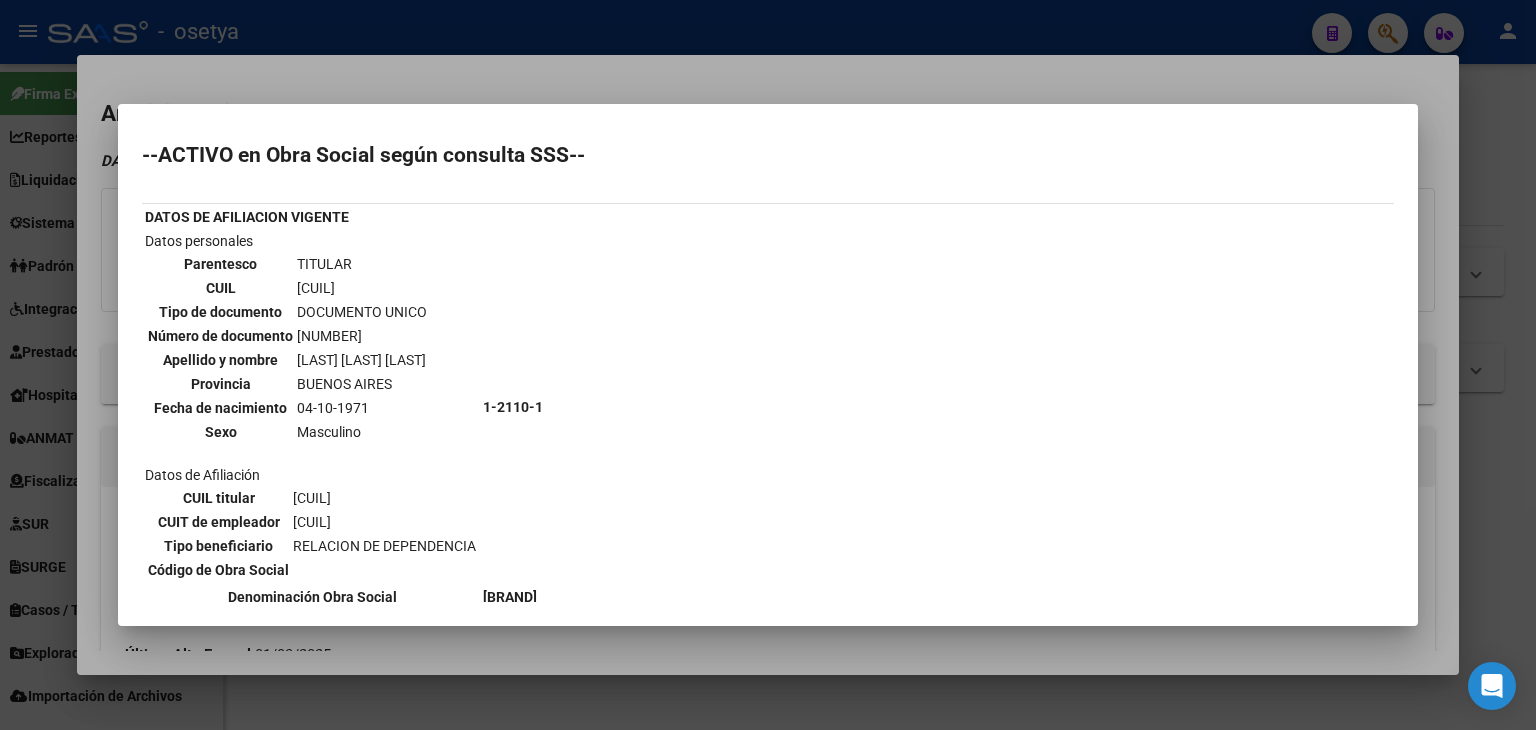click at bounding box center [768, 365] 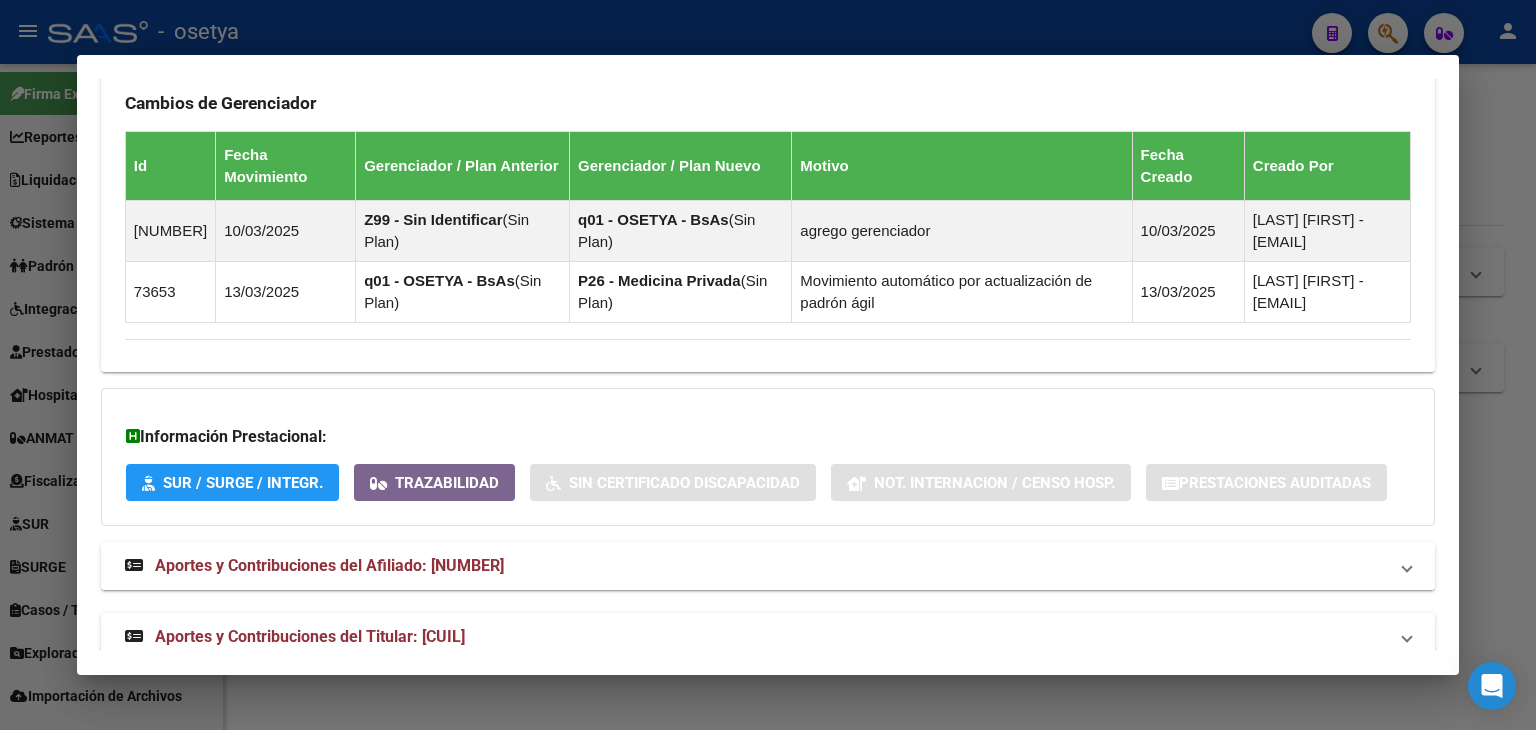 scroll, scrollTop: 1361, scrollLeft: 0, axis: vertical 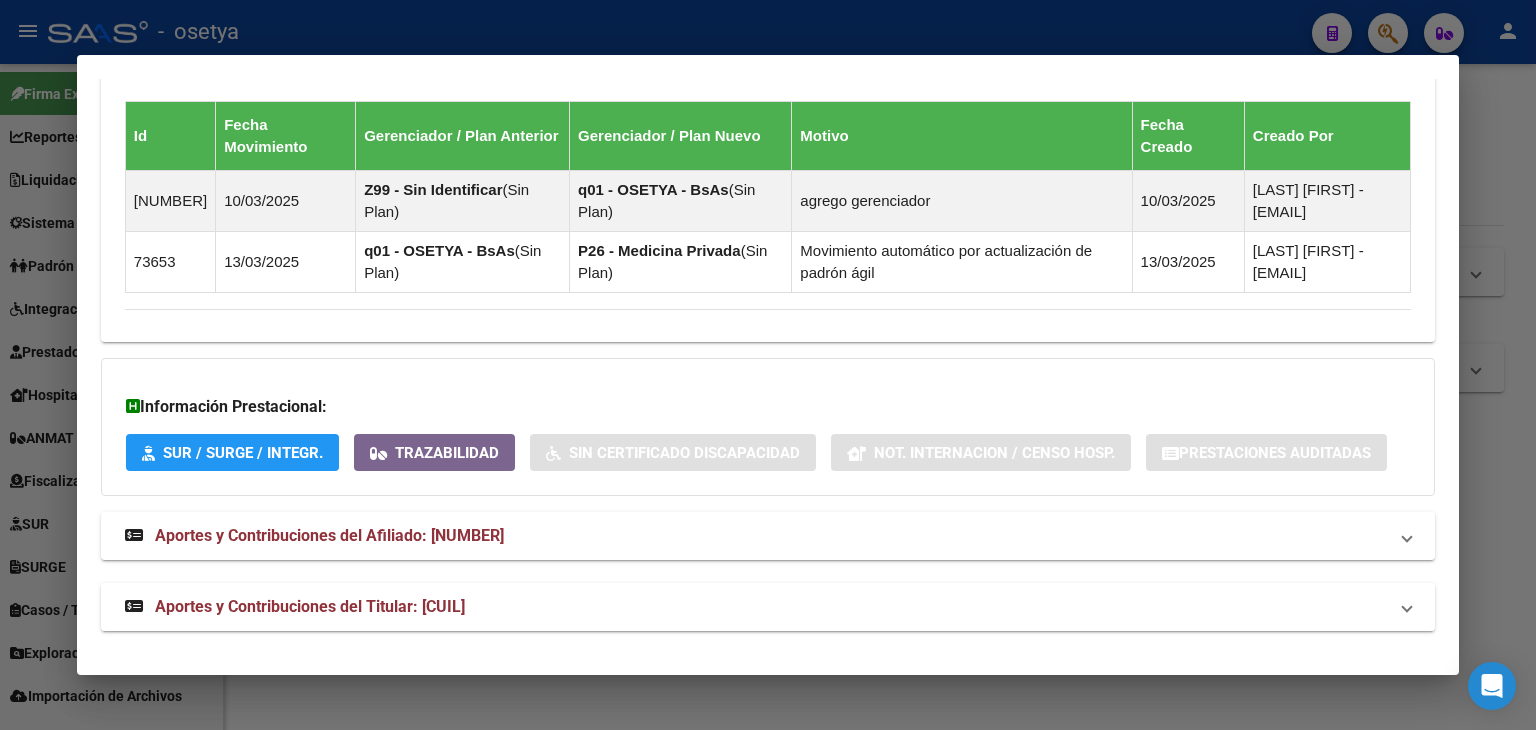 click on "Aportes y Contribuciones del Titular: [CUIL]" at bounding box center (756, 607) 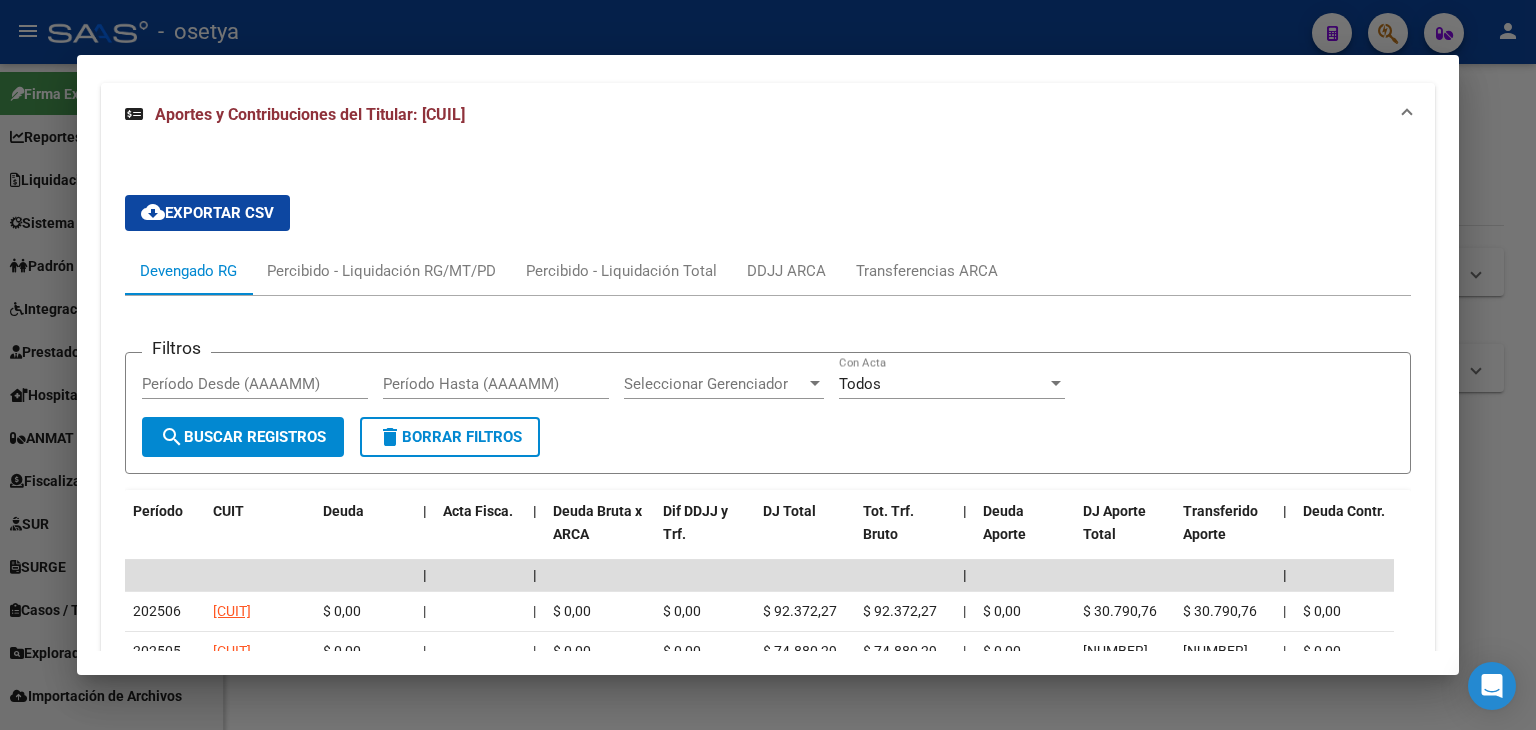 scroll, scrollTop: 2061, scrollLeft: 0, axis: vertical 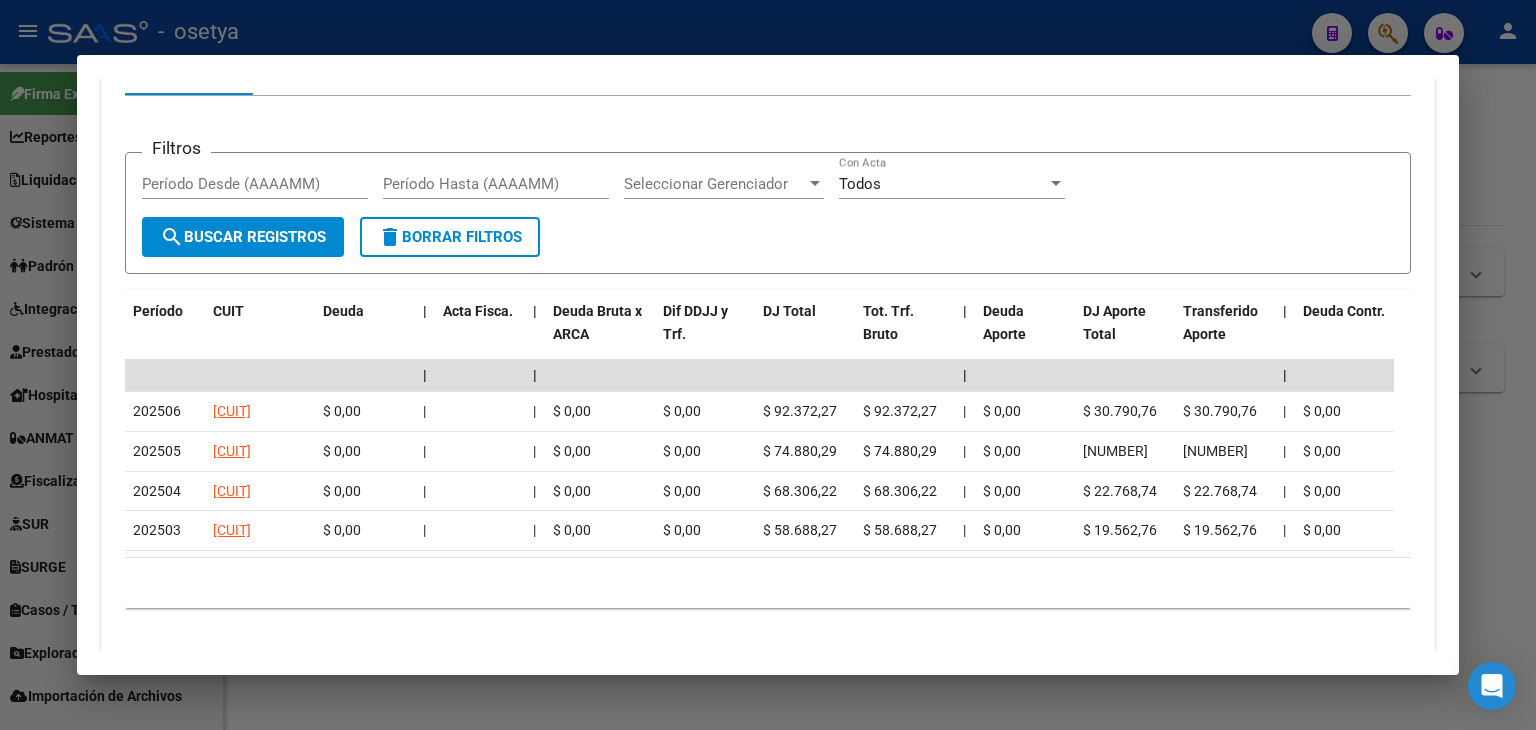 click at bounding box center [768, 365] 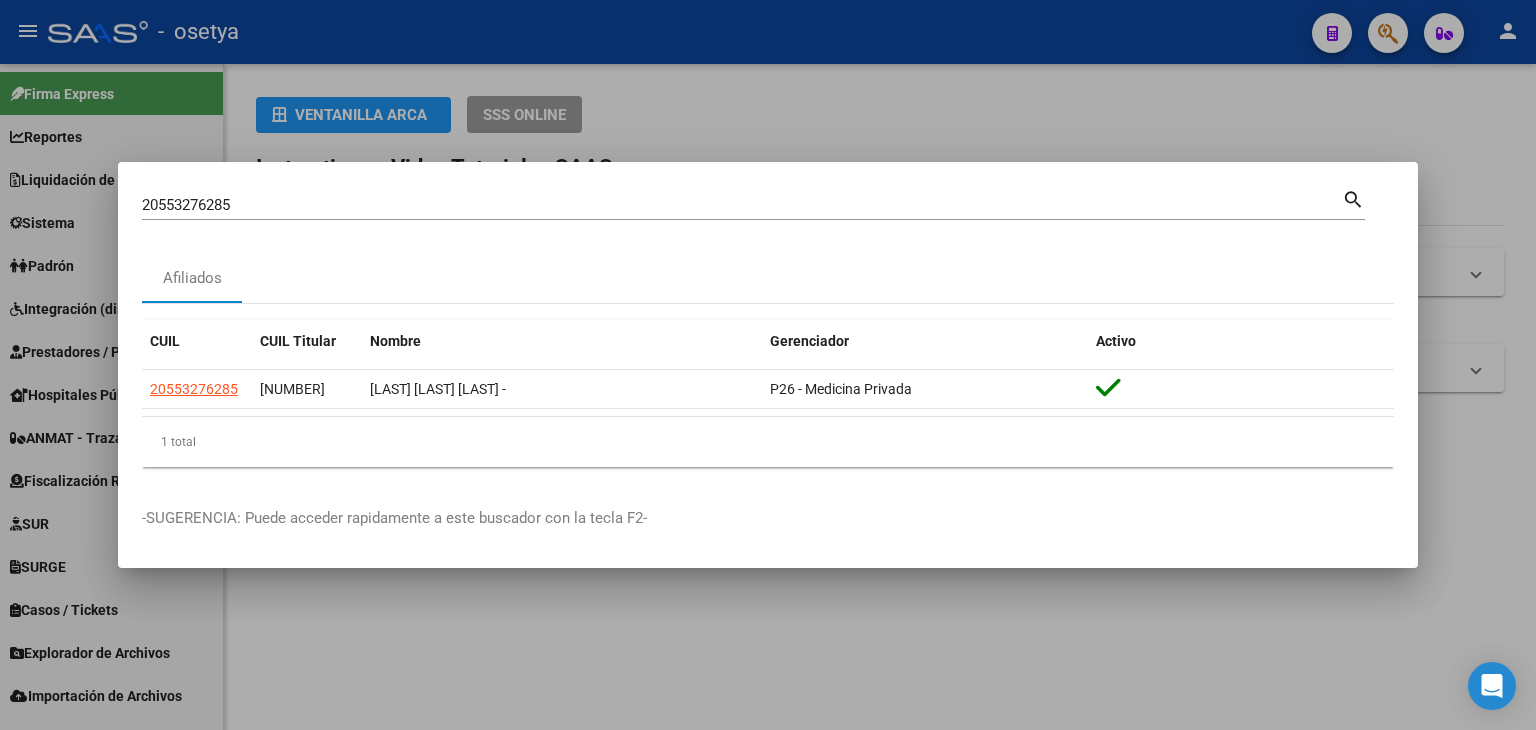 click on "20553276285" at bounding box center [742, 205] 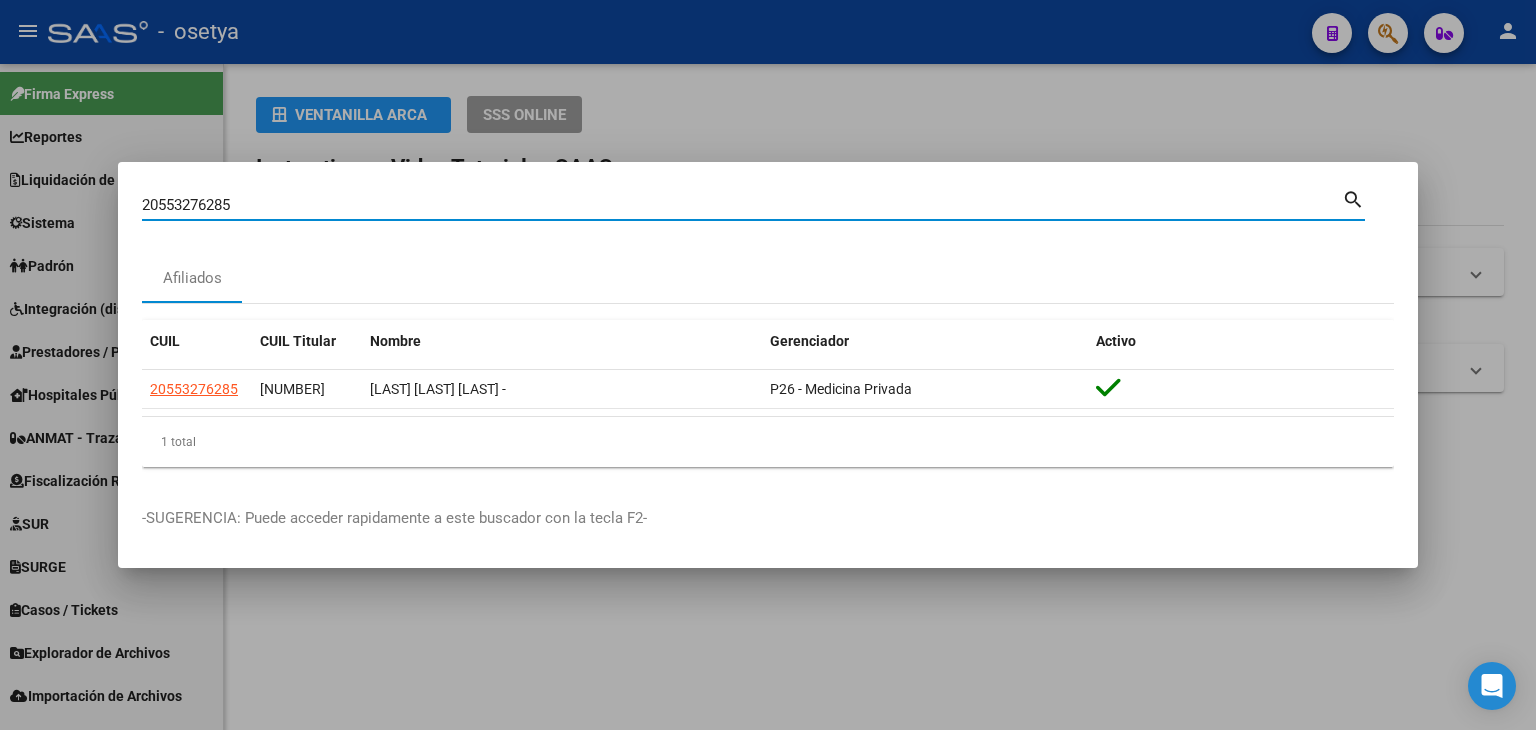 click on "20553276285" at bounding box center (742, 205) 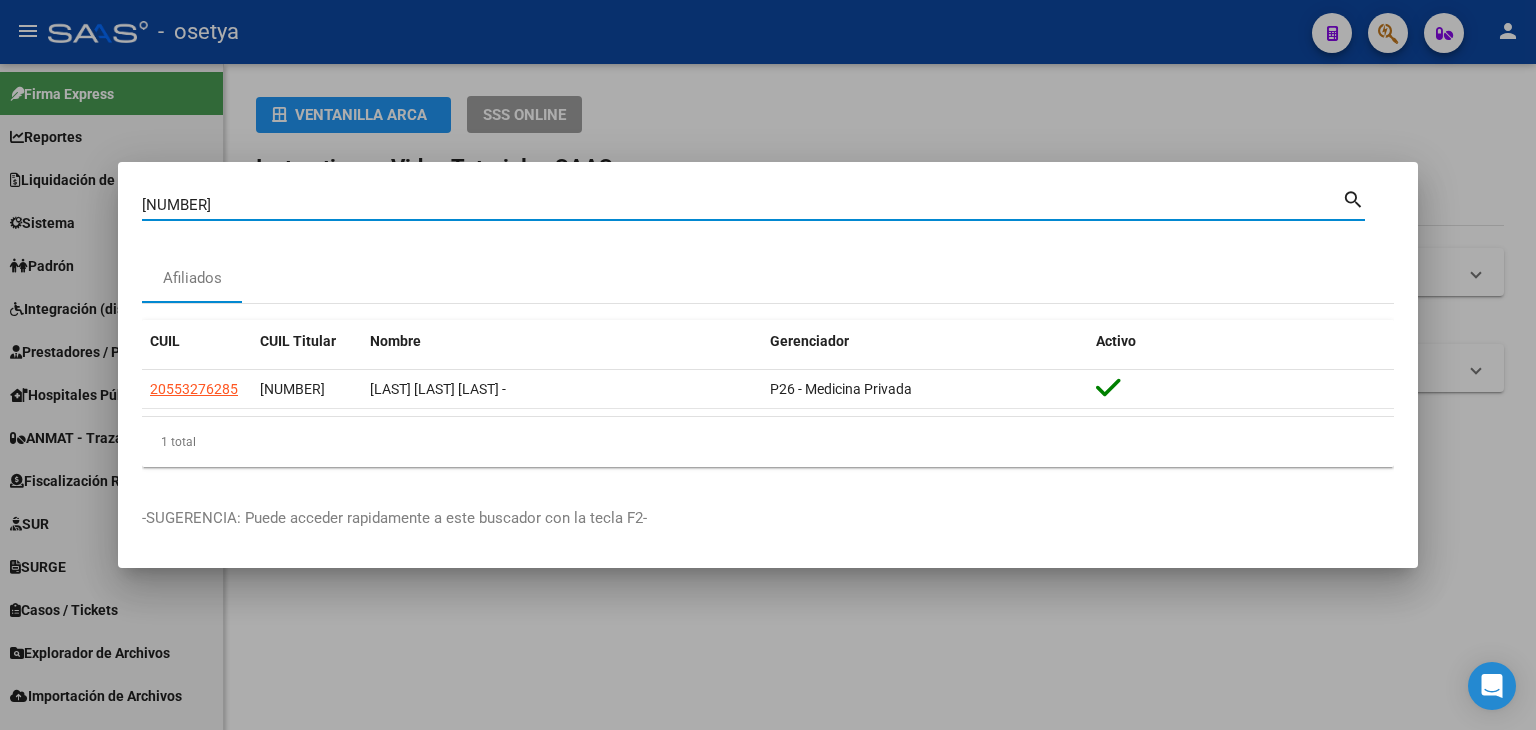 type on "[NUMBER]" 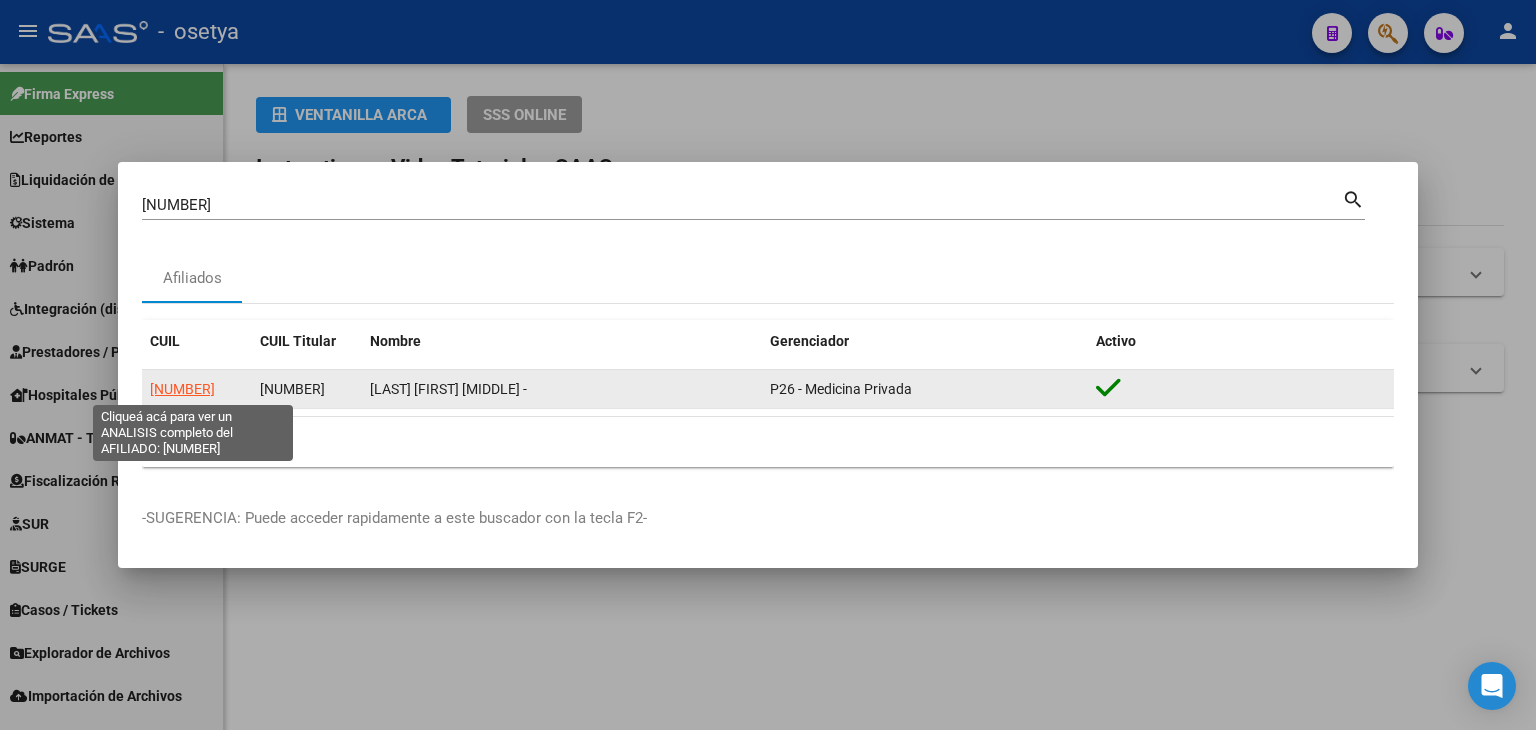 click on "[NUMBER]" 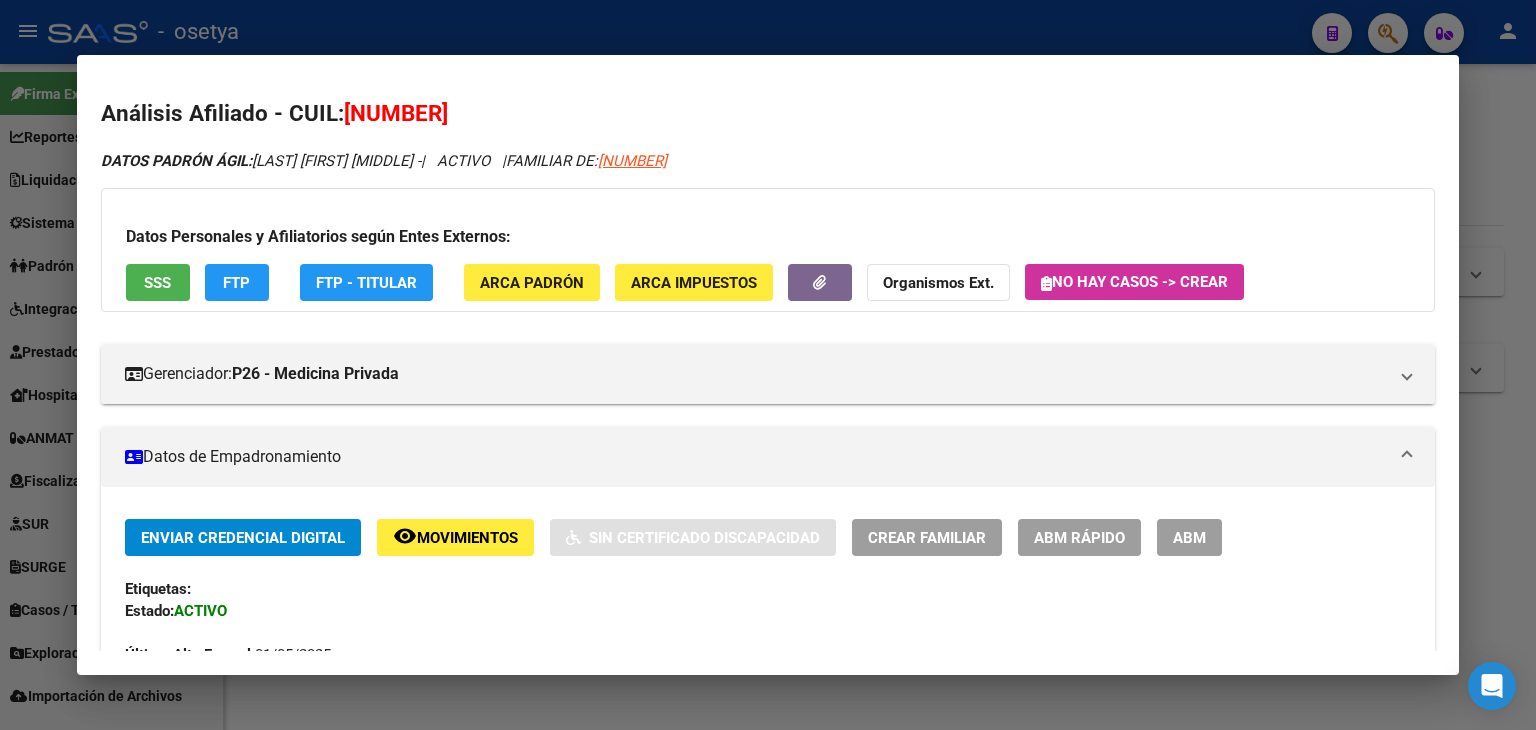 click on "SSS" at bounding box center (158, 282) 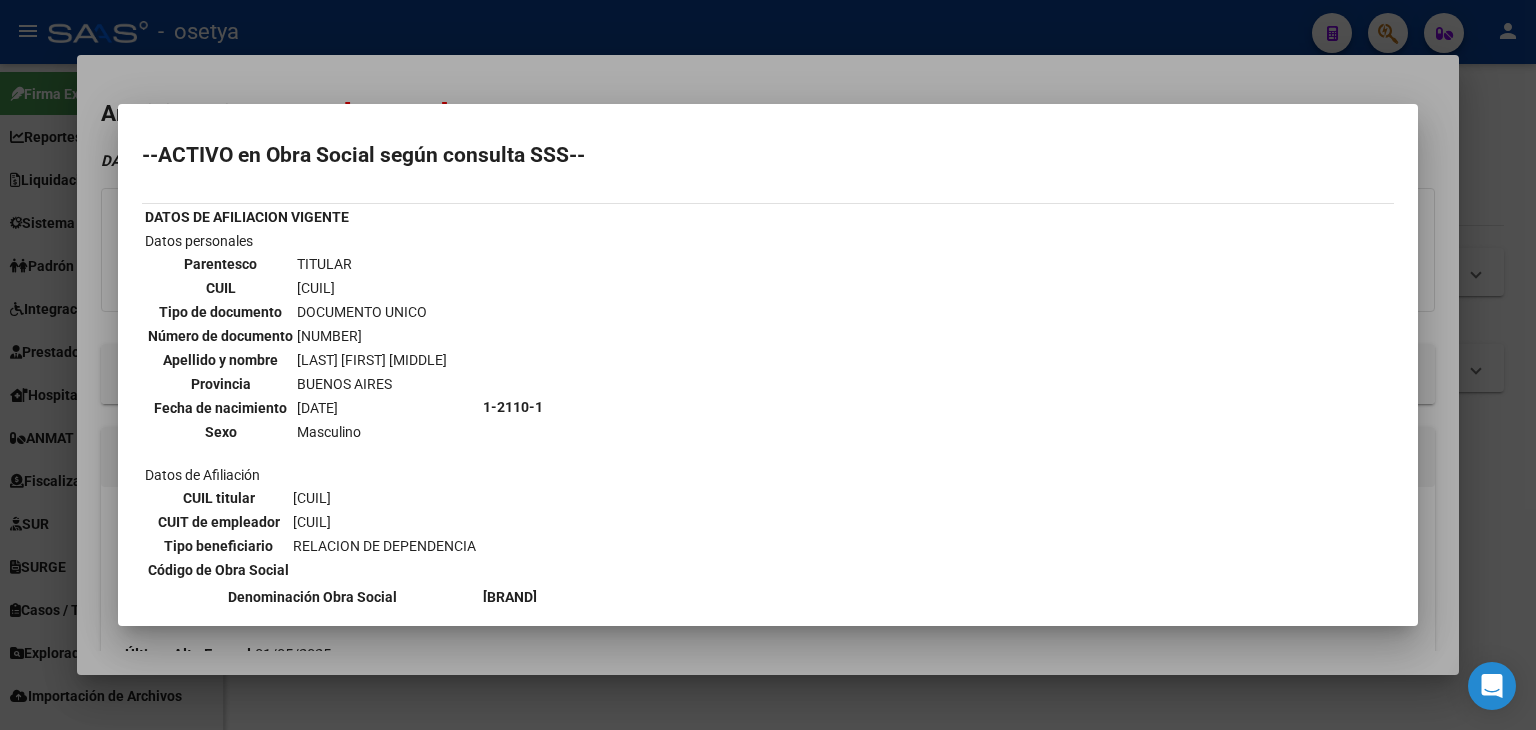 click at bounding box center [768, 365] 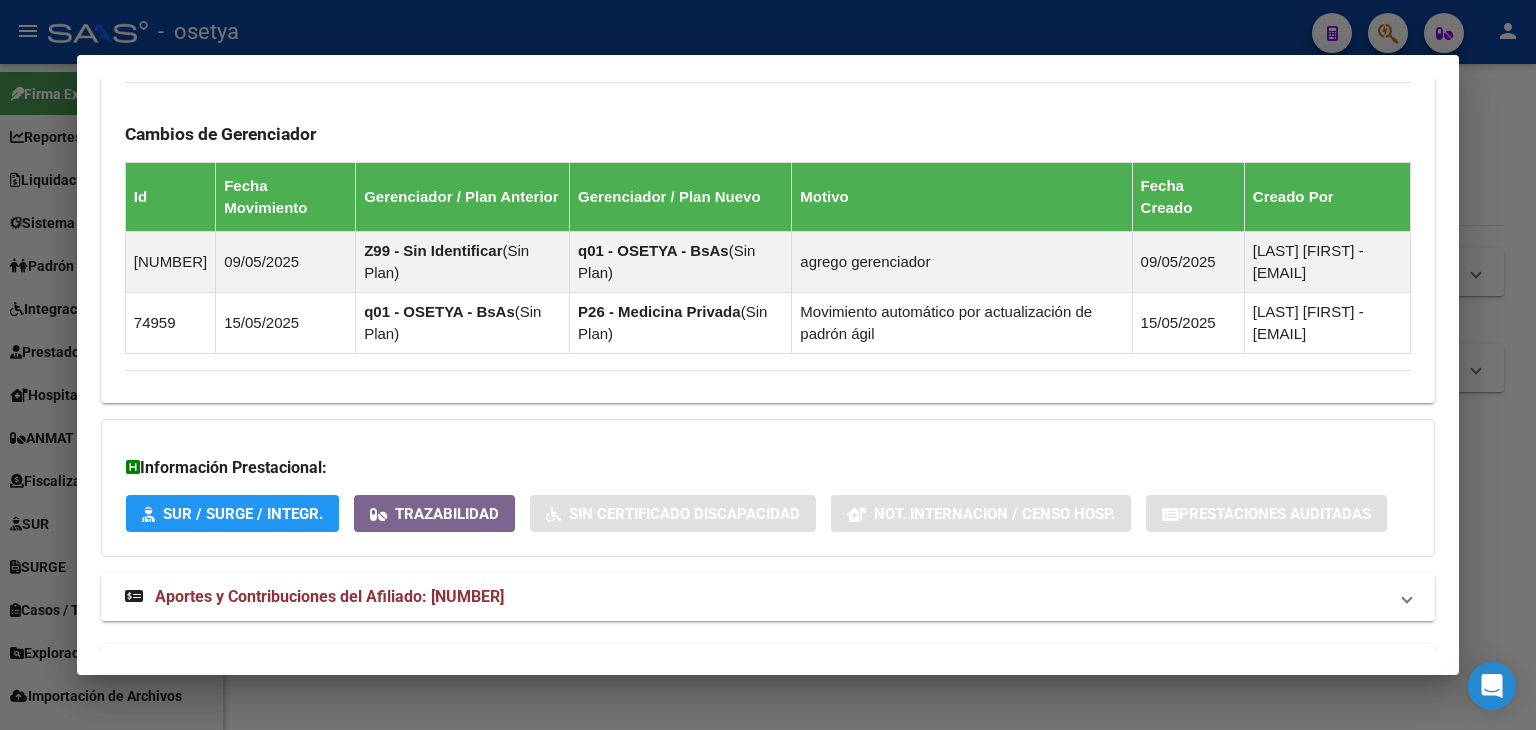 click on "Aportes y Contribuciones del Afiliado: [NUMBER]" at bounding box center [768, 597] 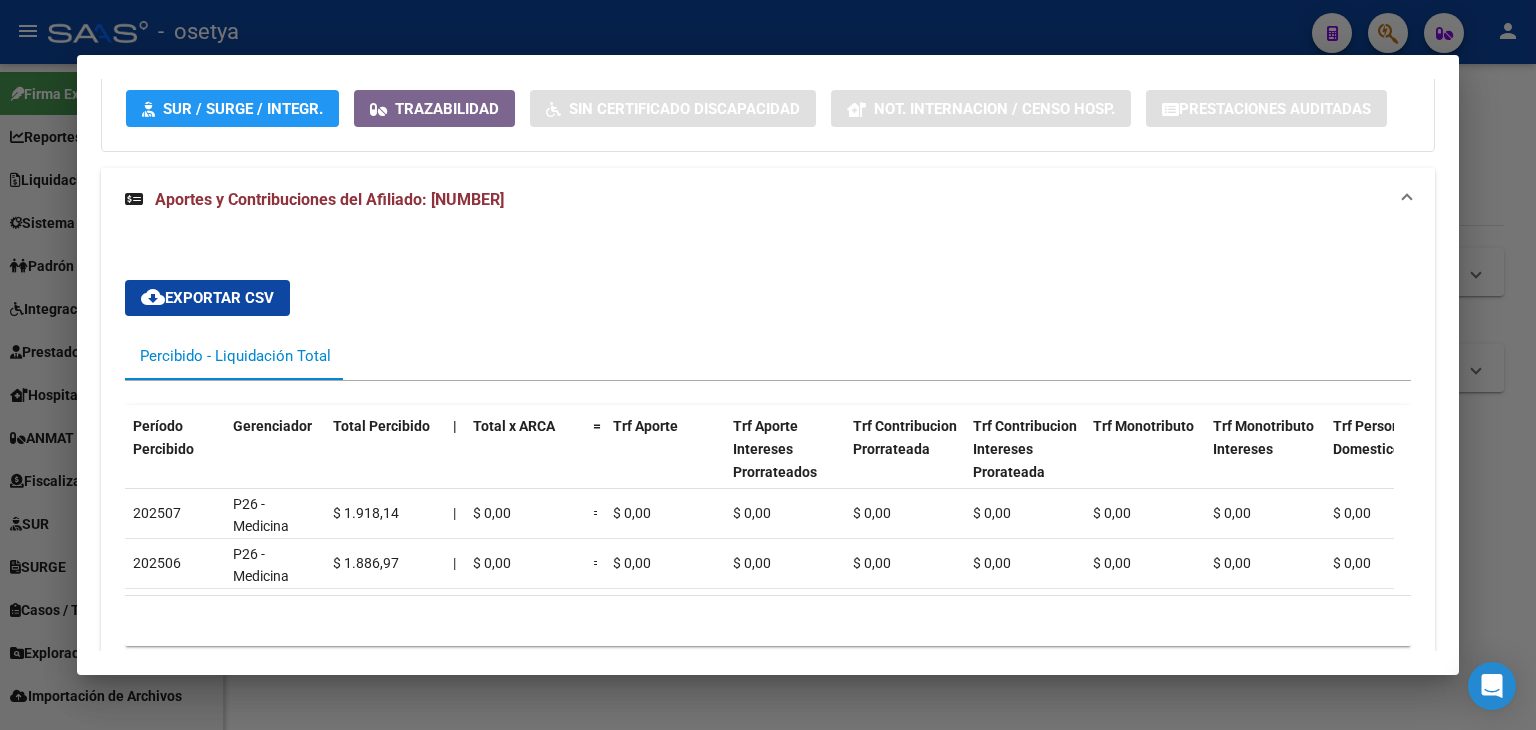scroll, scrollTop: 1856, scrollLeft: 0, axis: vertical 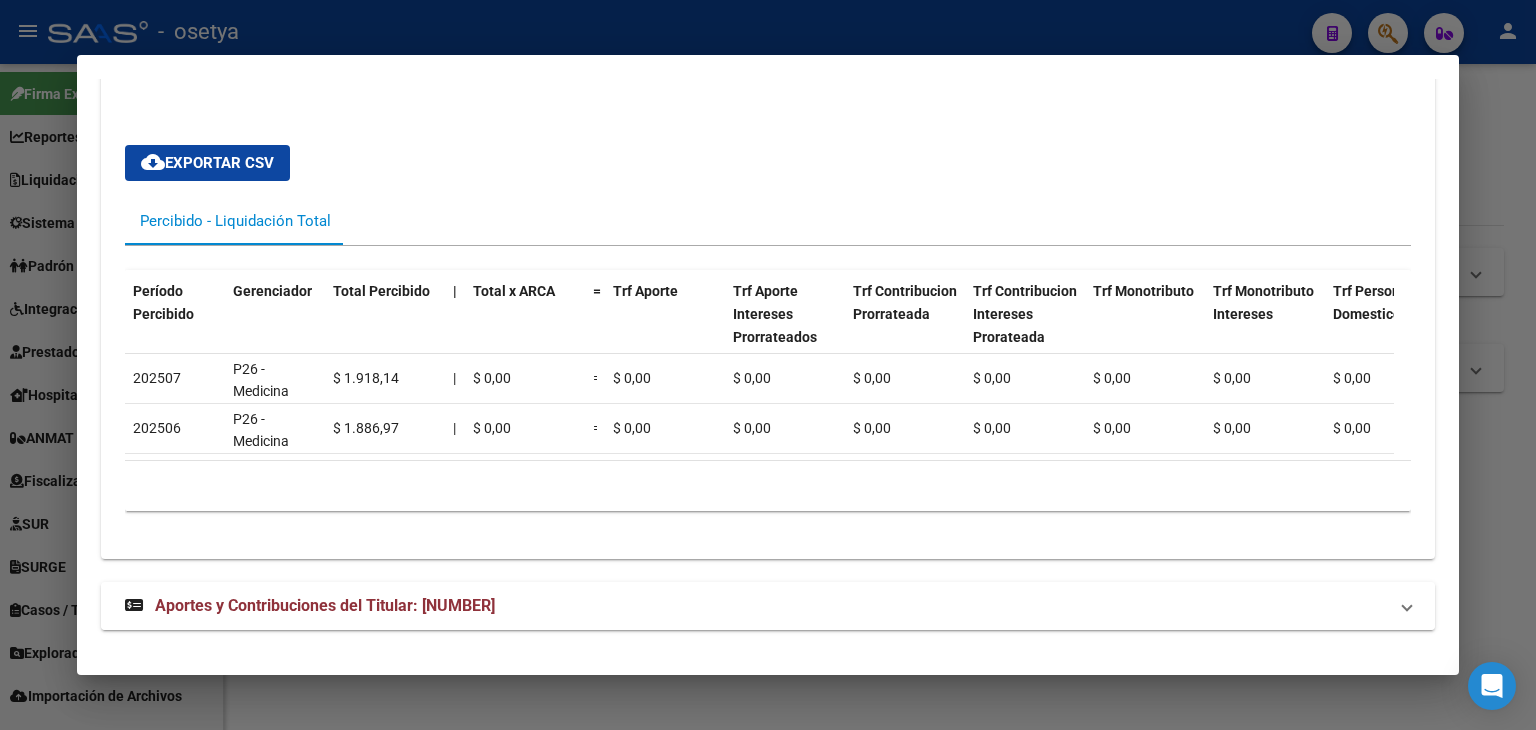 click on "Aportes y Contribuciones del Titular: [NUMBER]" at bounding box center [325, 605] 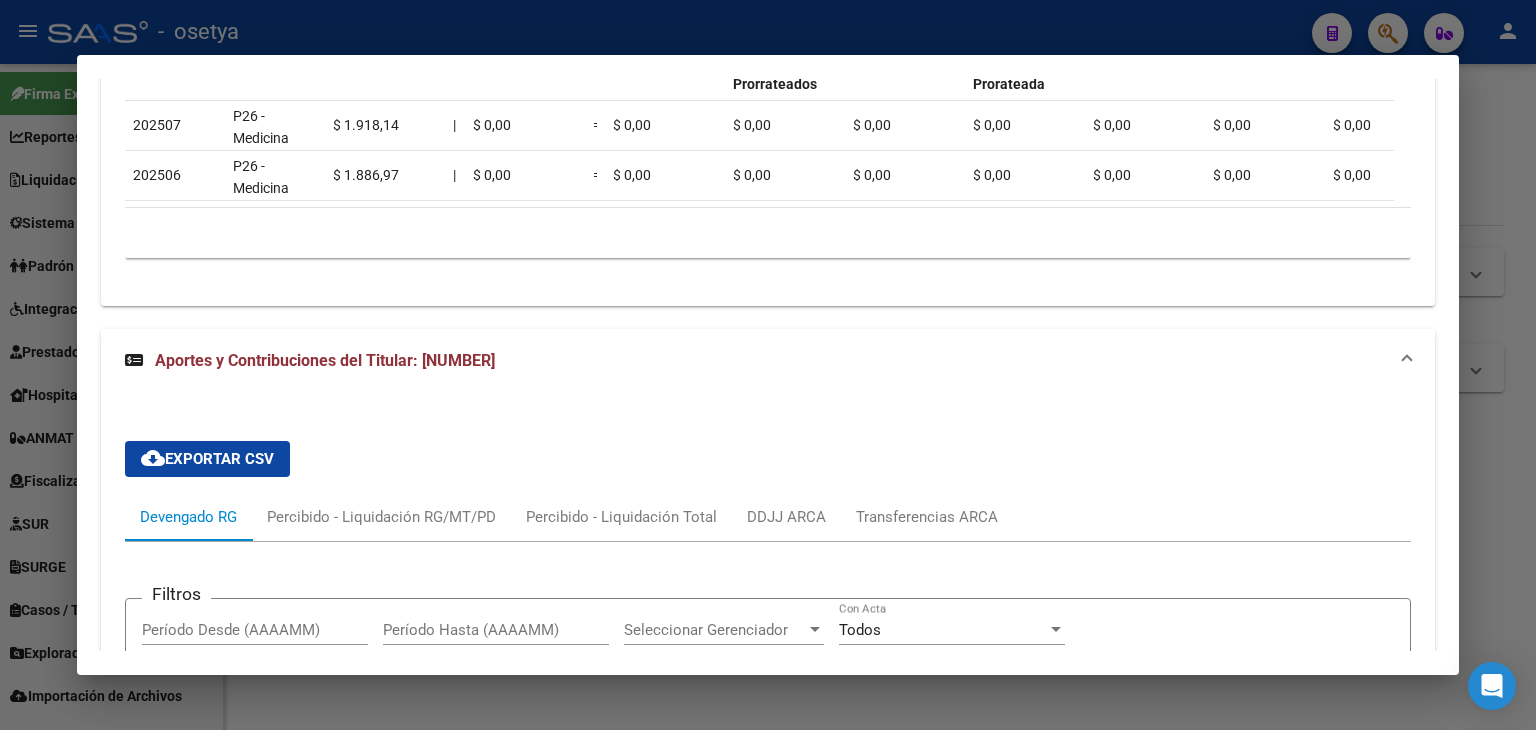 scroll, scrollTop: 2456, scrollLeft: 0, axis: vertical 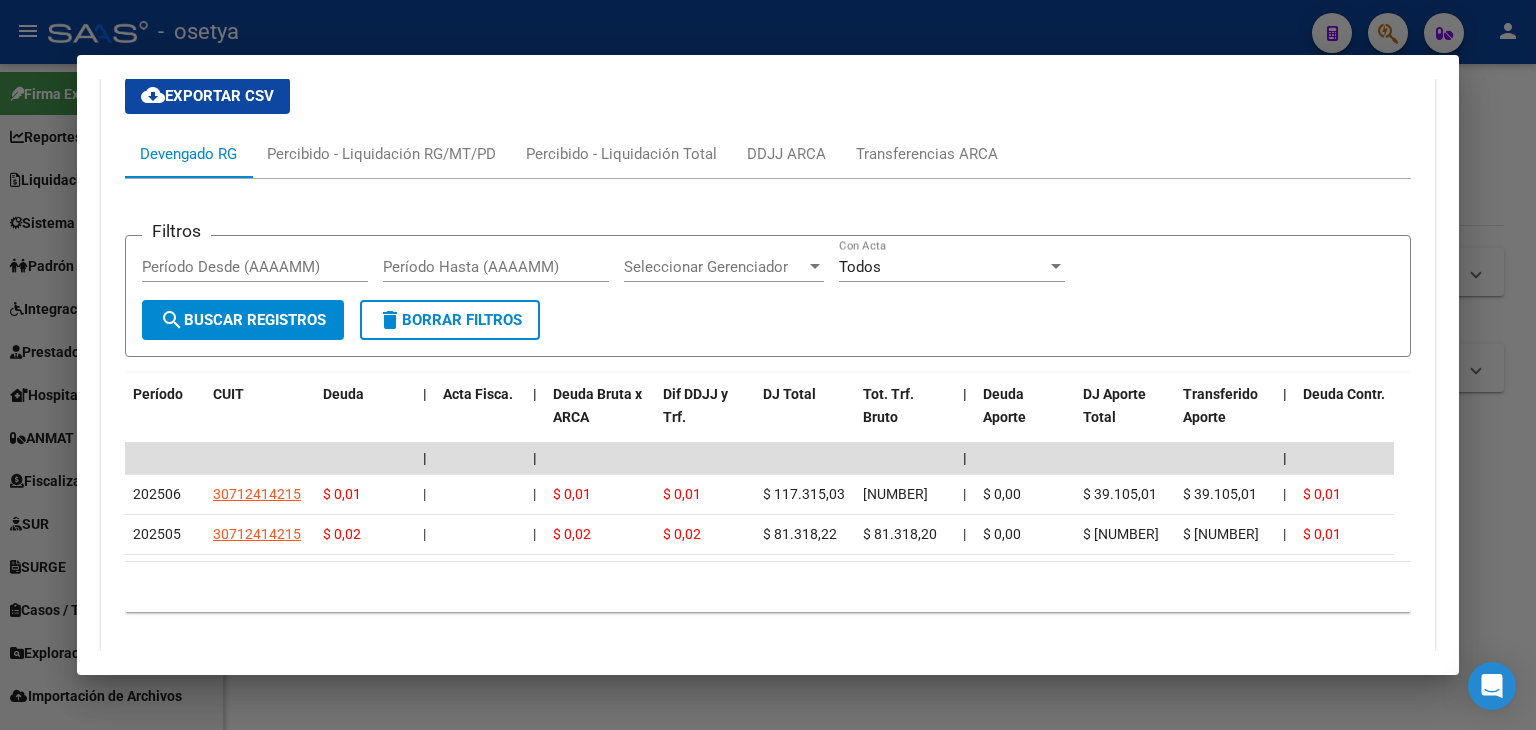 click at bounding box center [768, 365] 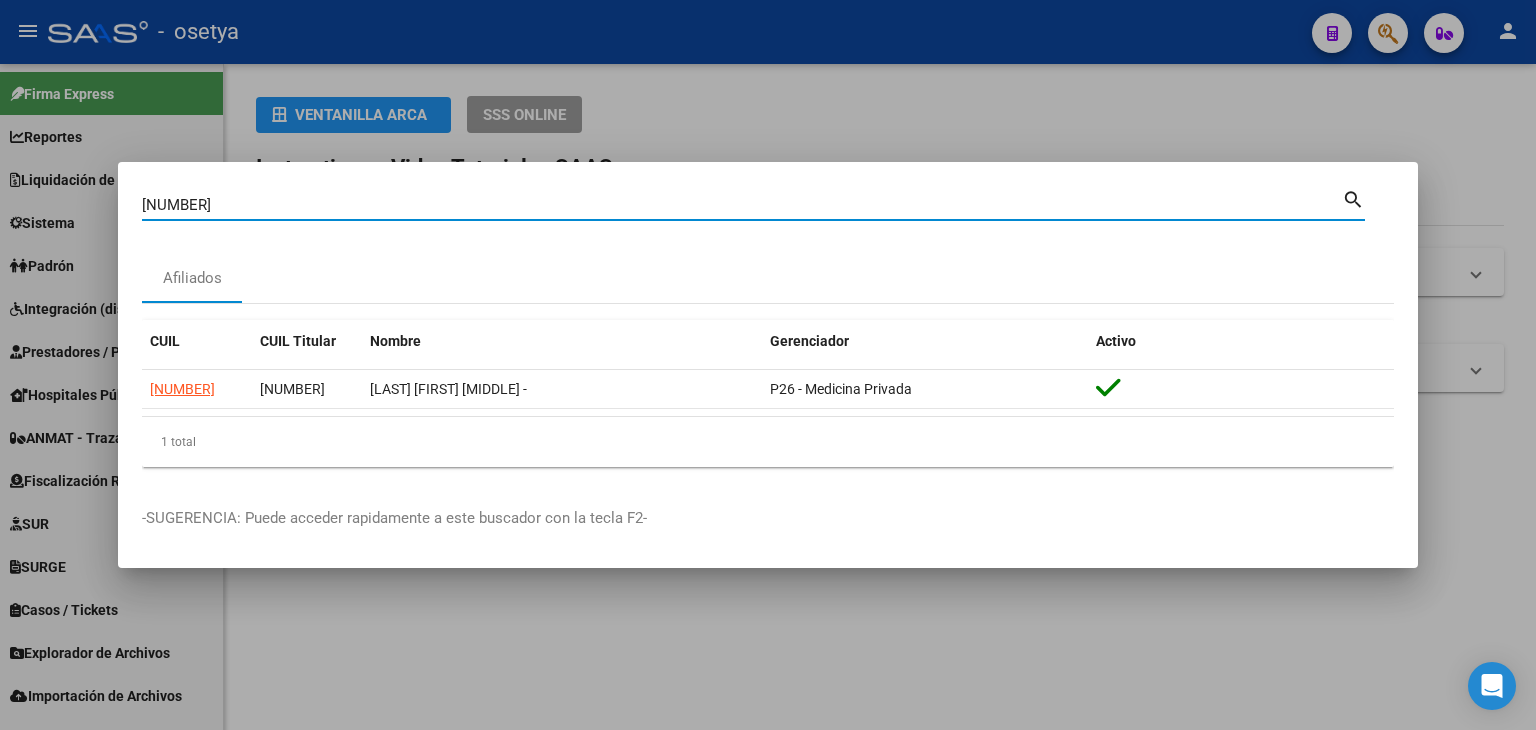 click on "[NUMBER]" at bounding box center (742, 205) 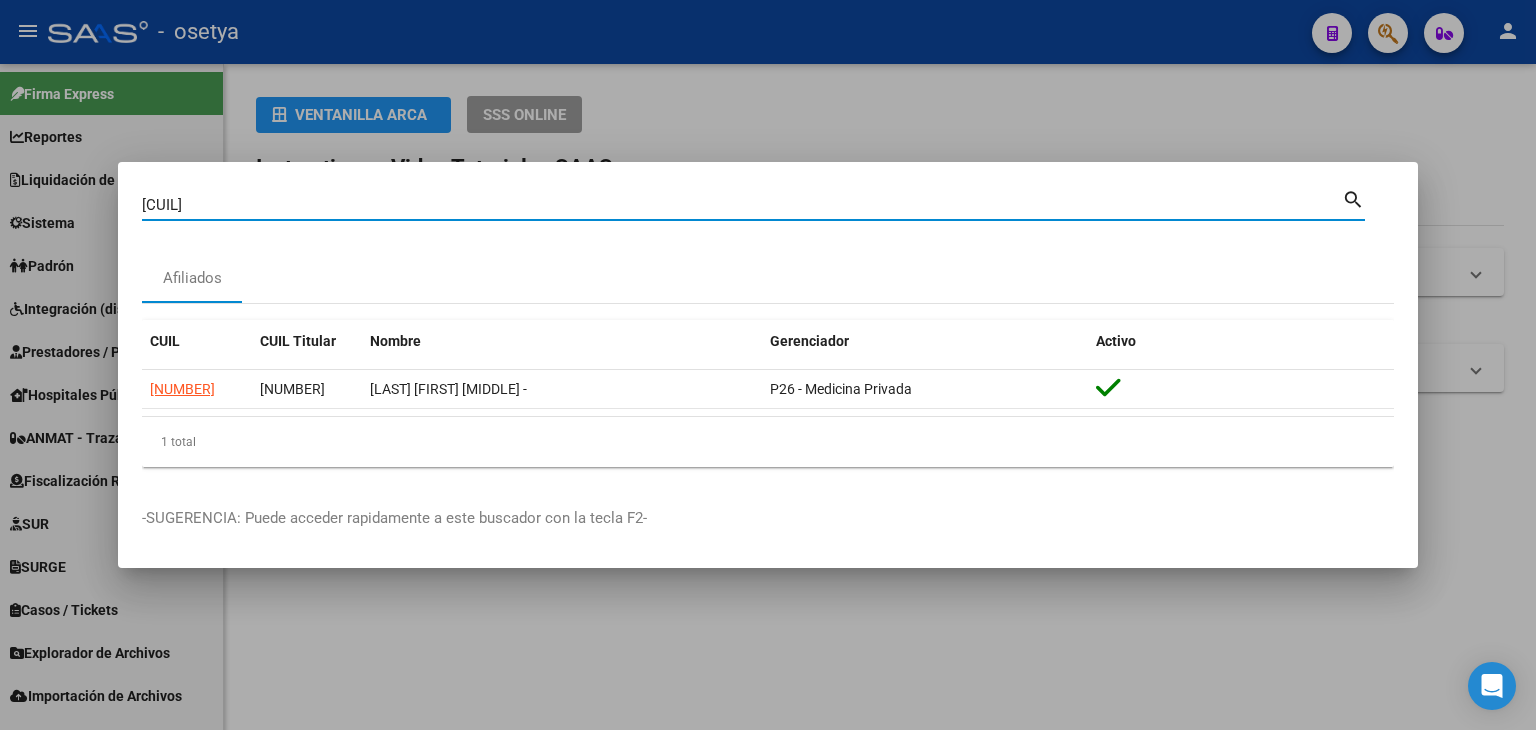 type on "[CUIL]" 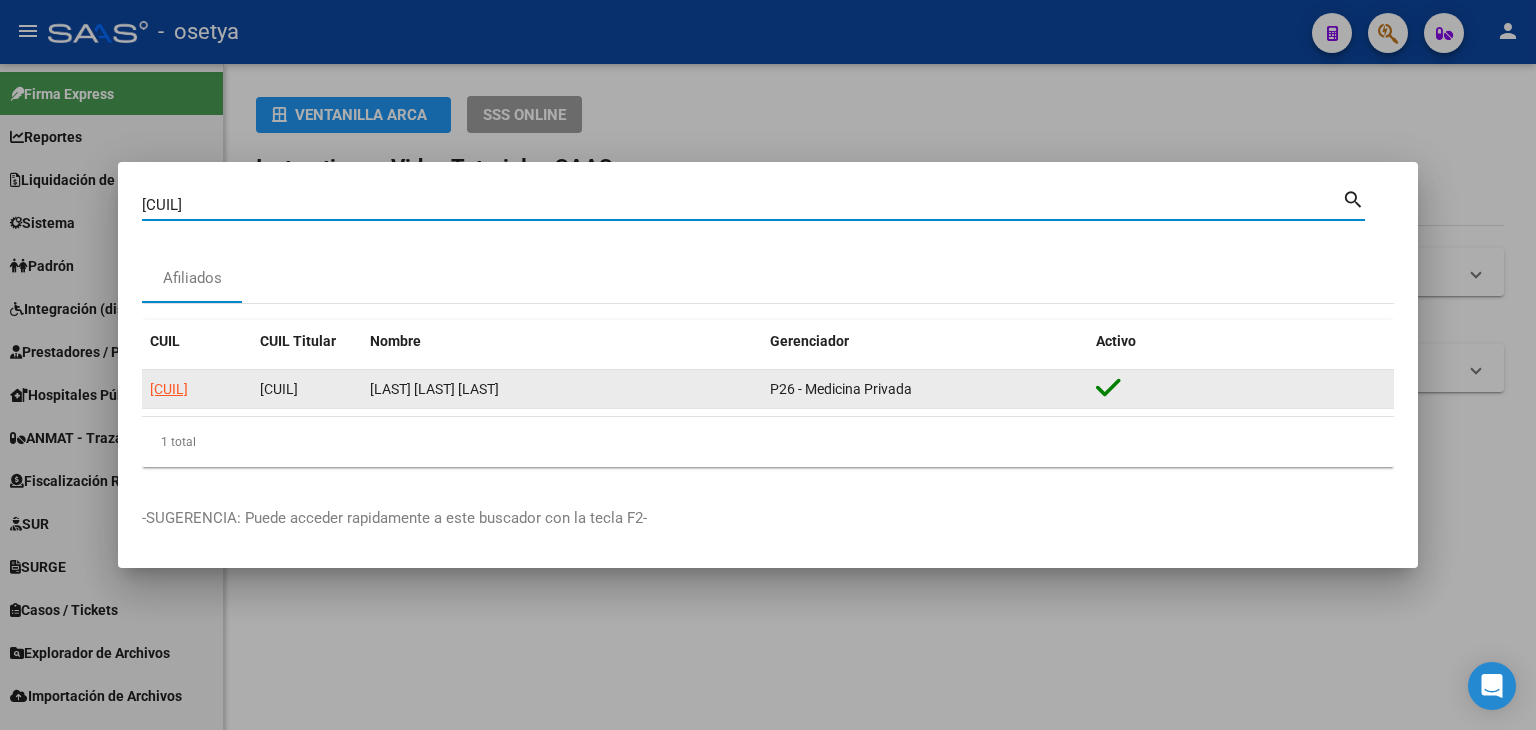 click on "[CUIL]" 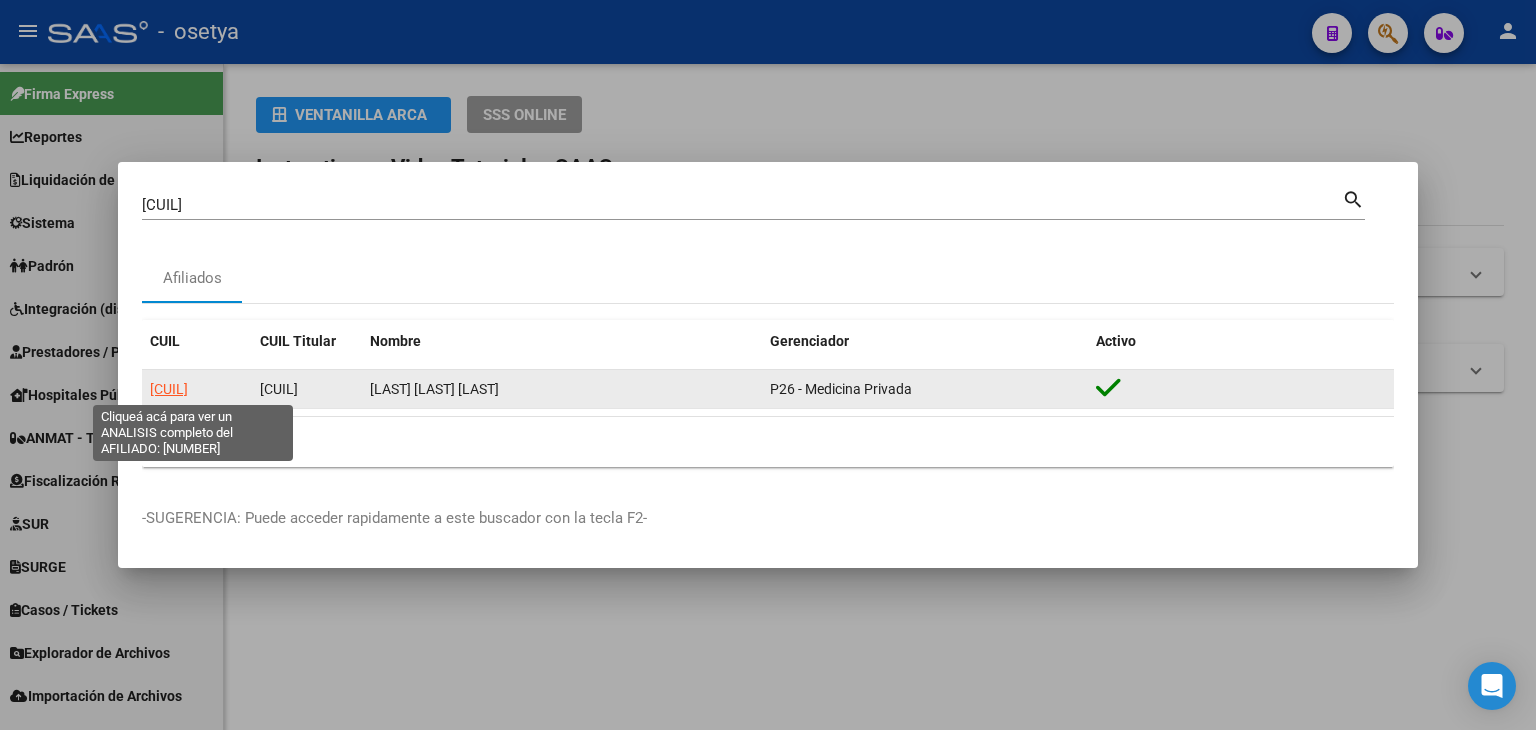 click on "[CUIL]" 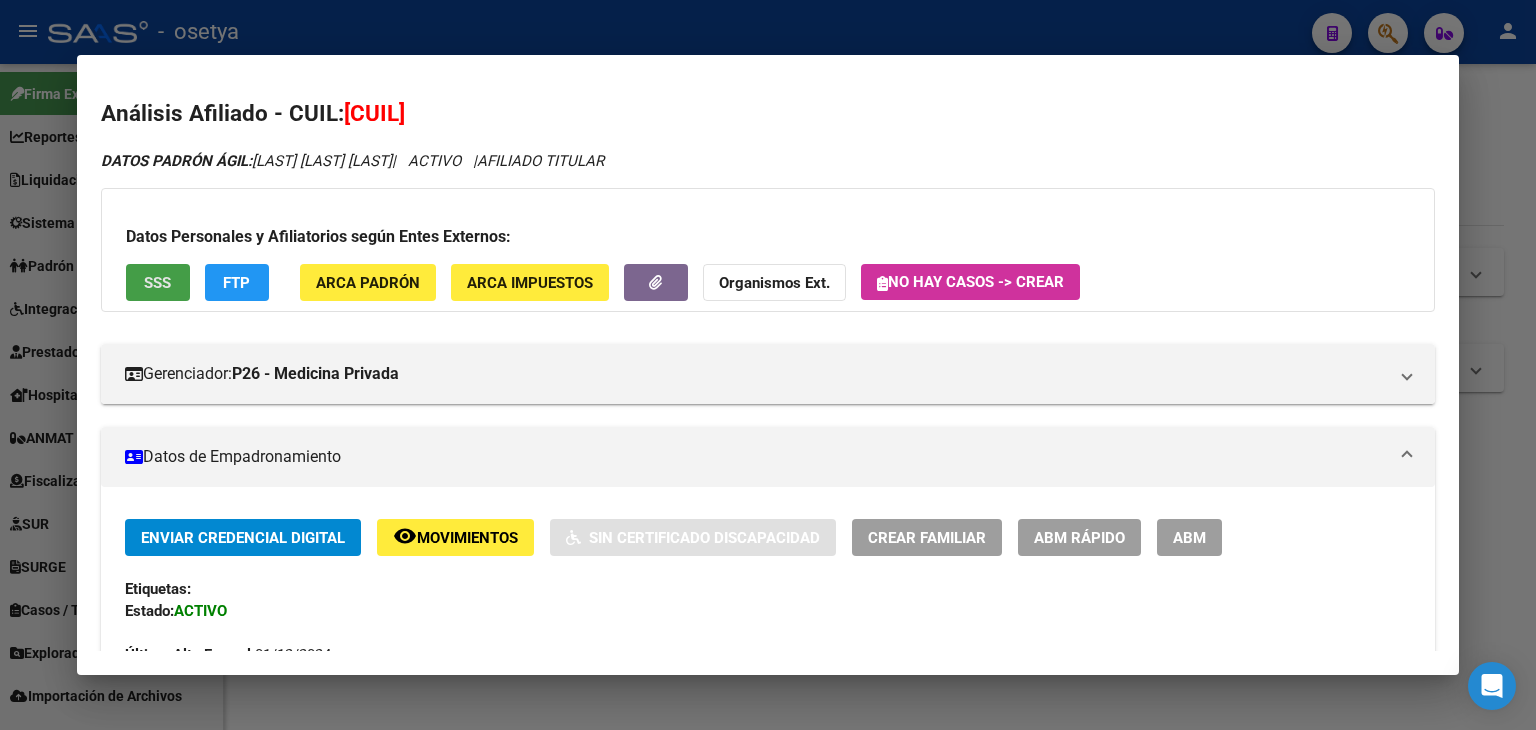 click on "SSS" at bounding box center [158, 282] 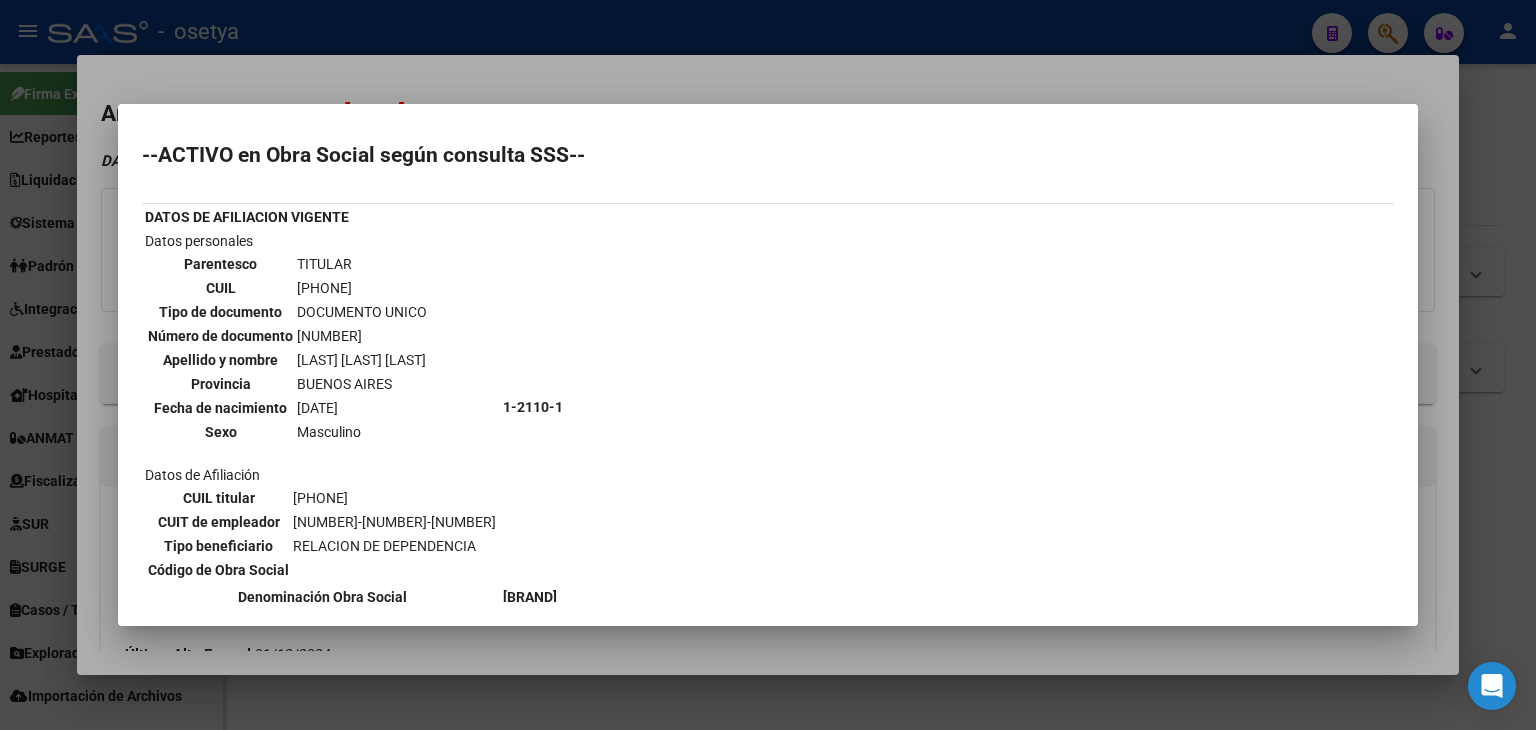 click at bounding box center (768, 365) 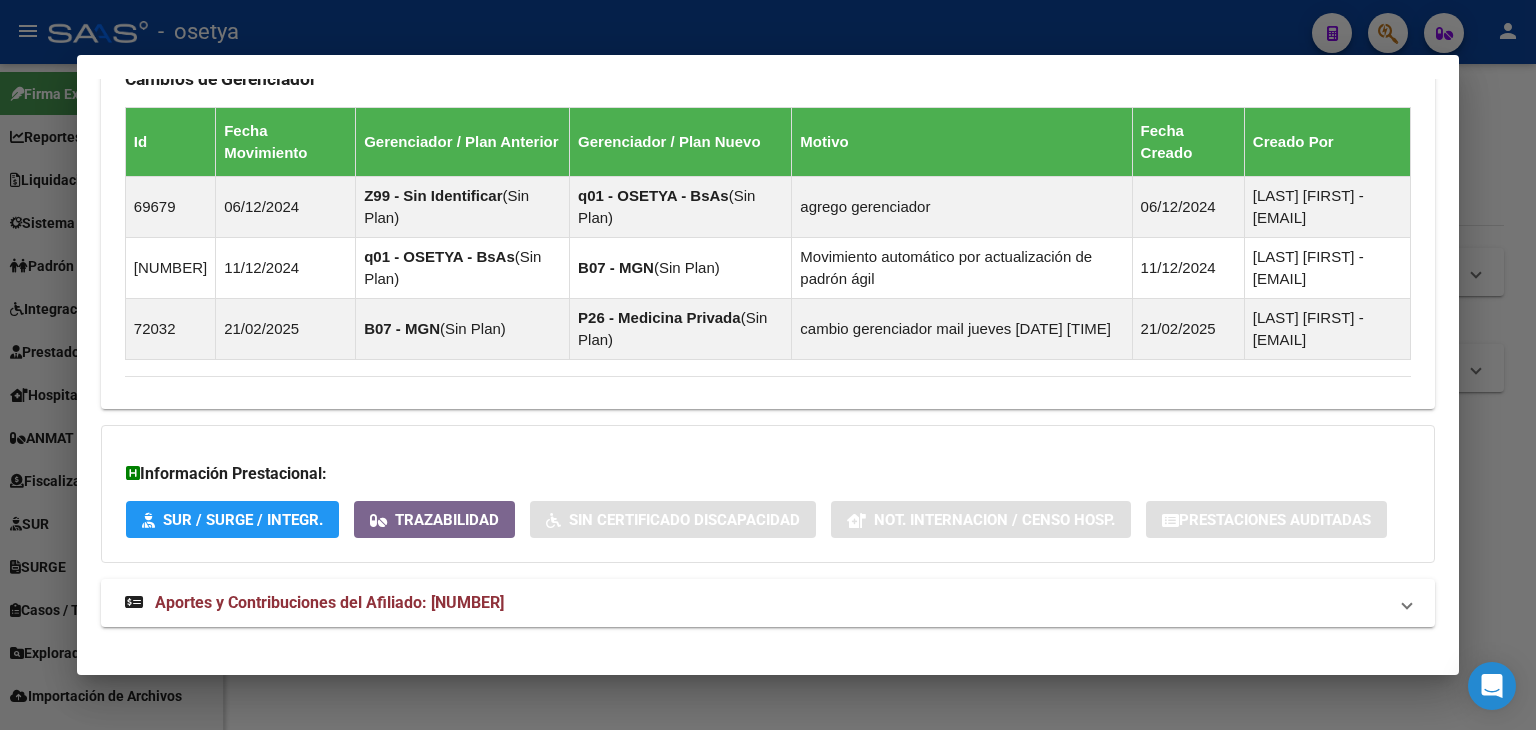 scroll, scrollTop: 1620, scrollLeft: 0, axis: vertical 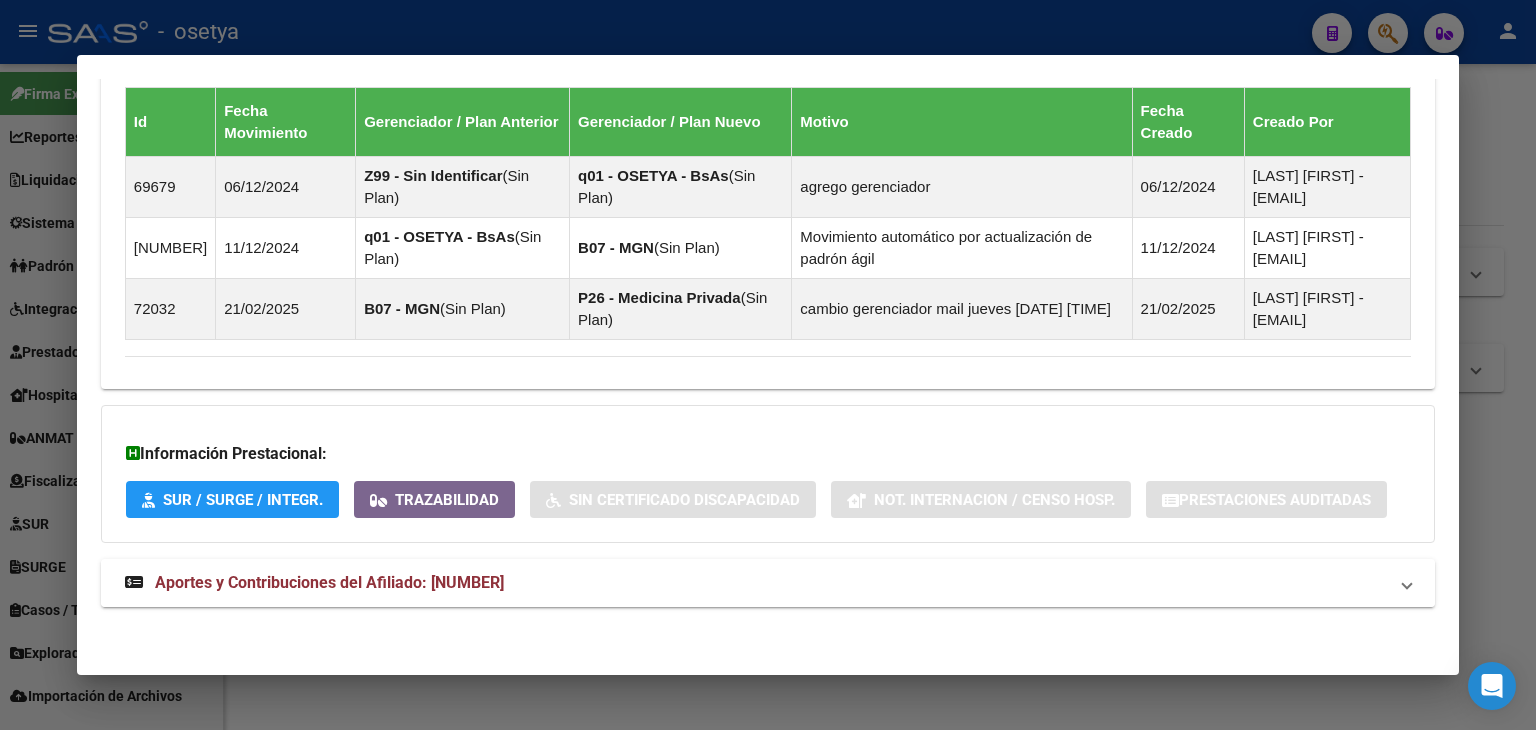 click on "Aportes y Contribuciones del Afiliado: [NUMBER]" at bounding box center (329, 582) 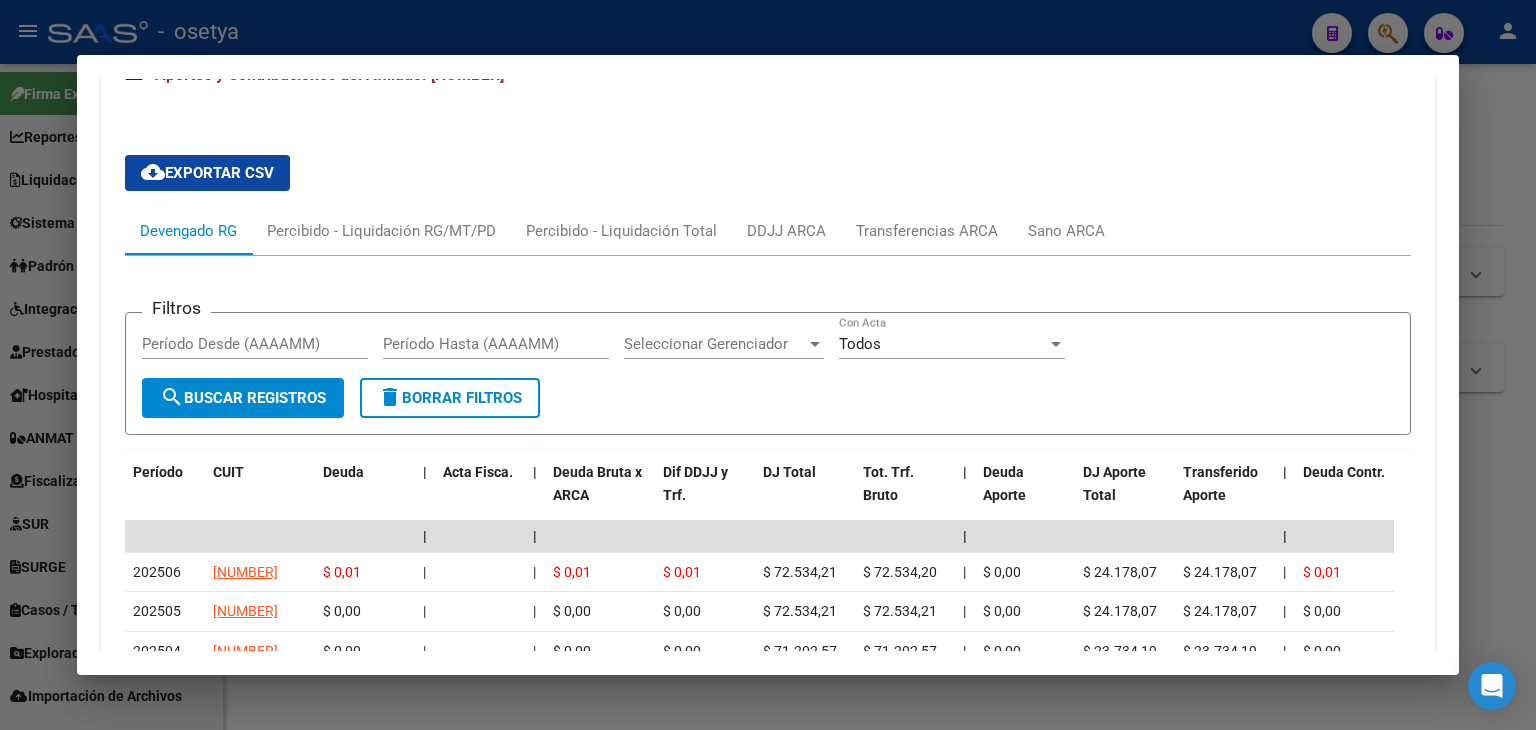 scroll, scrollTop: 2336, scrollLeft: 0, axis: vertical 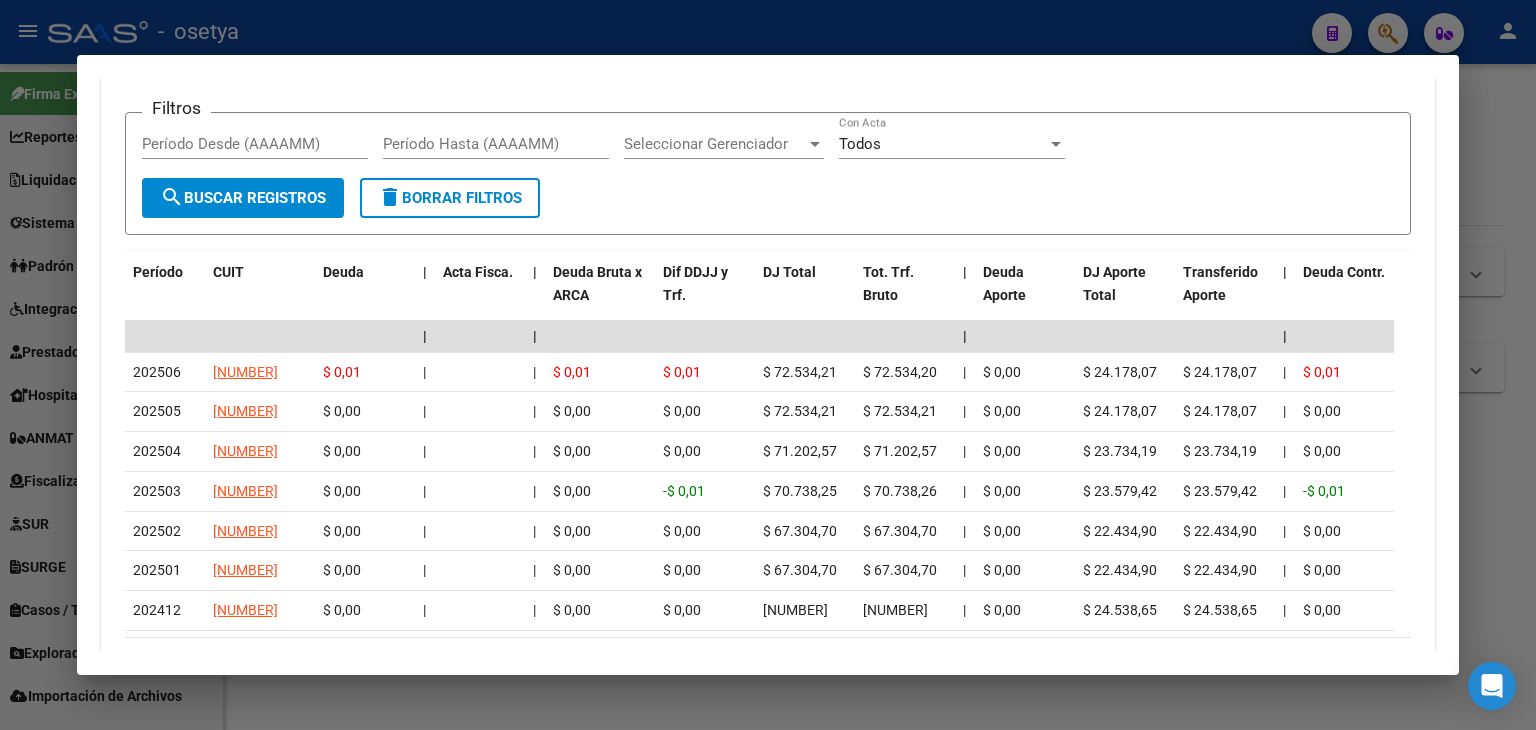 click at bounding box center [768, 365] 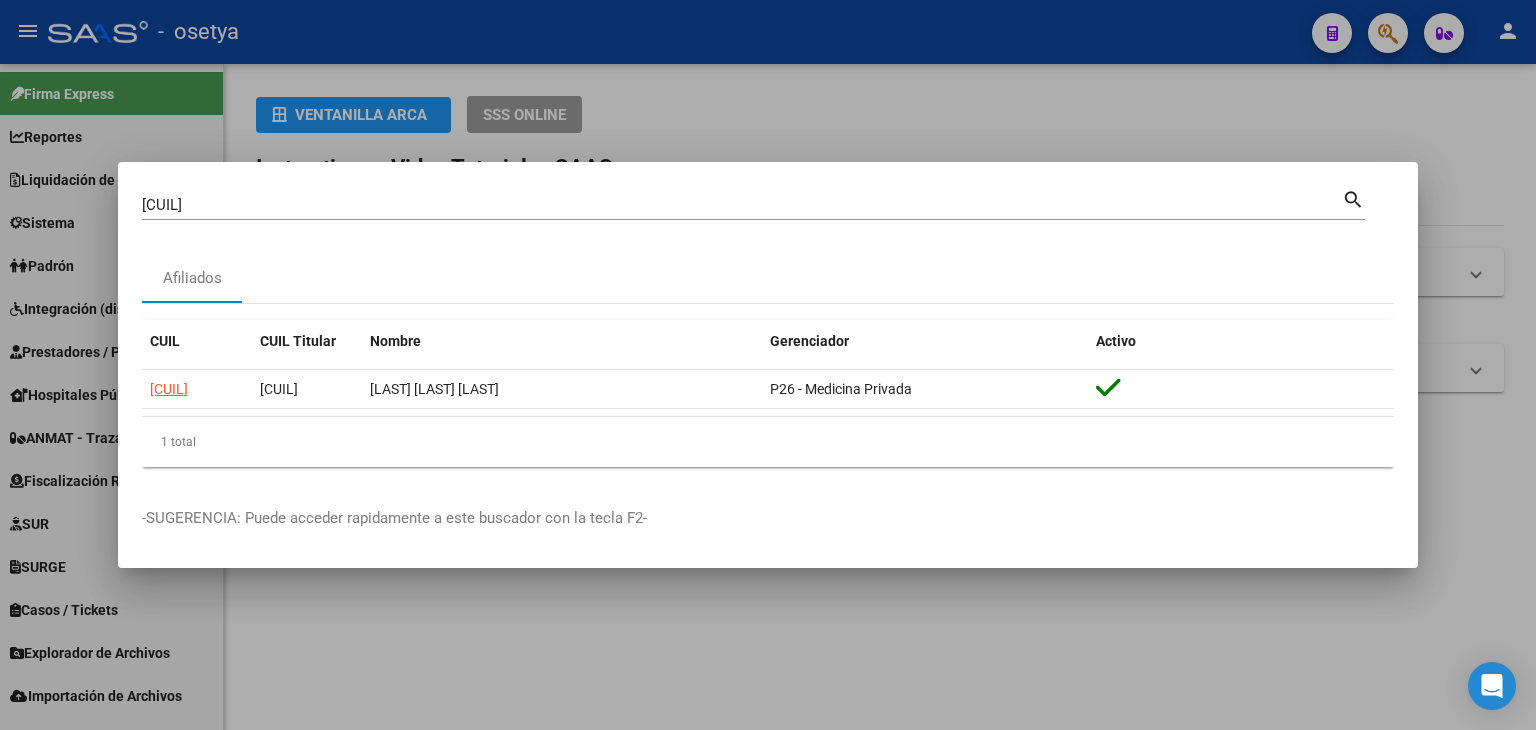 click on "[CUIL]" at bounding box center [742, 205] 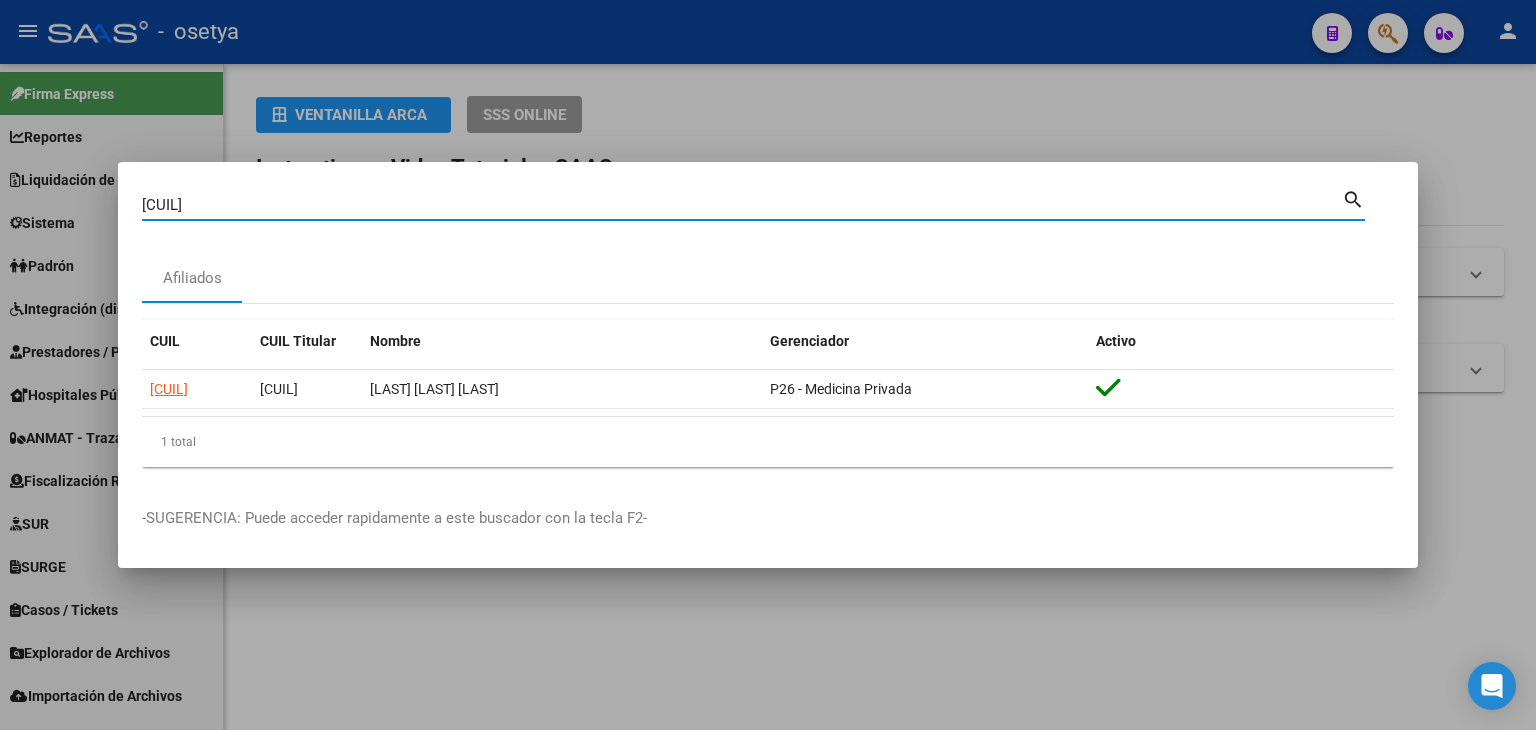 click on "[CUIL]" at bounding box center (742, 205) 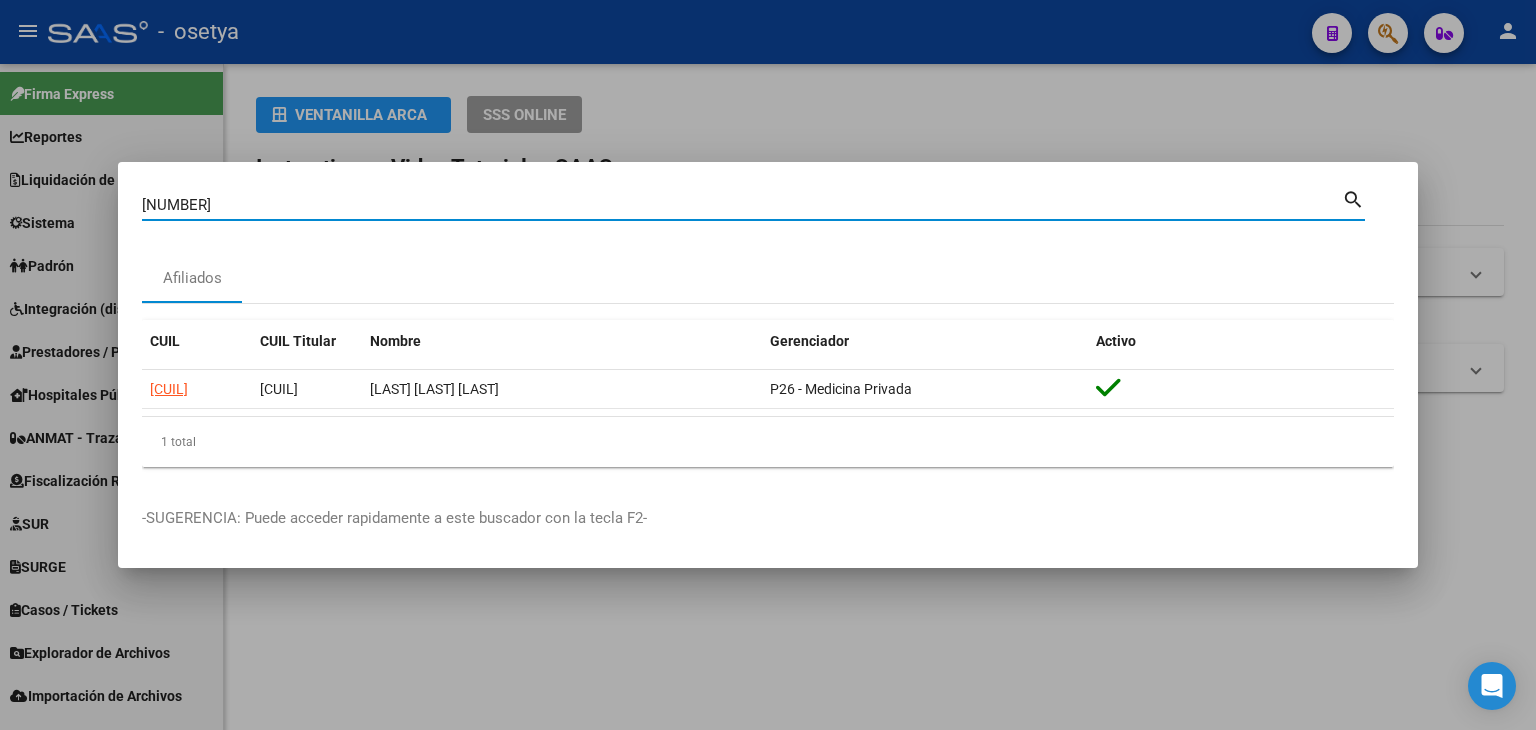 type on "[NUMBER]" 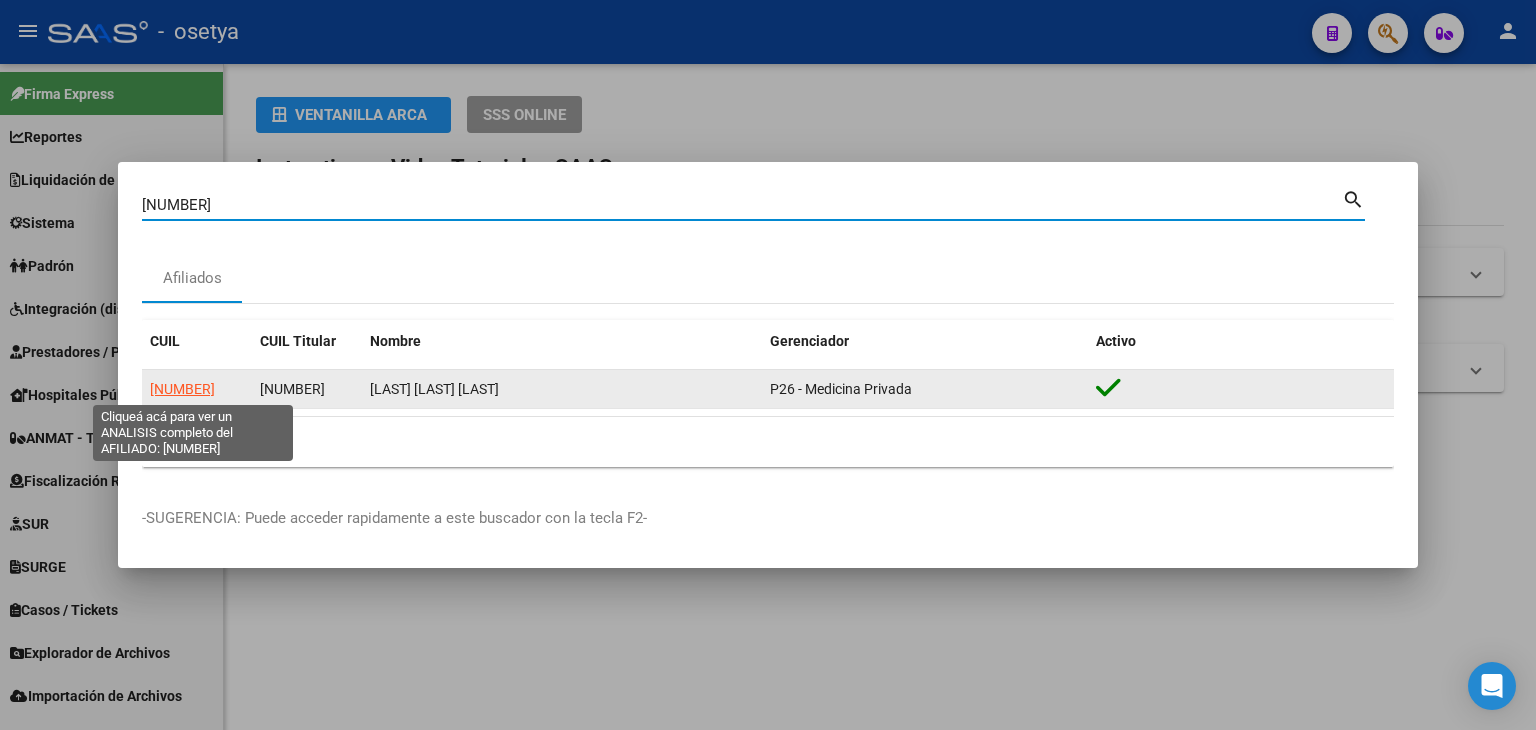 click on "[NUMBER]" 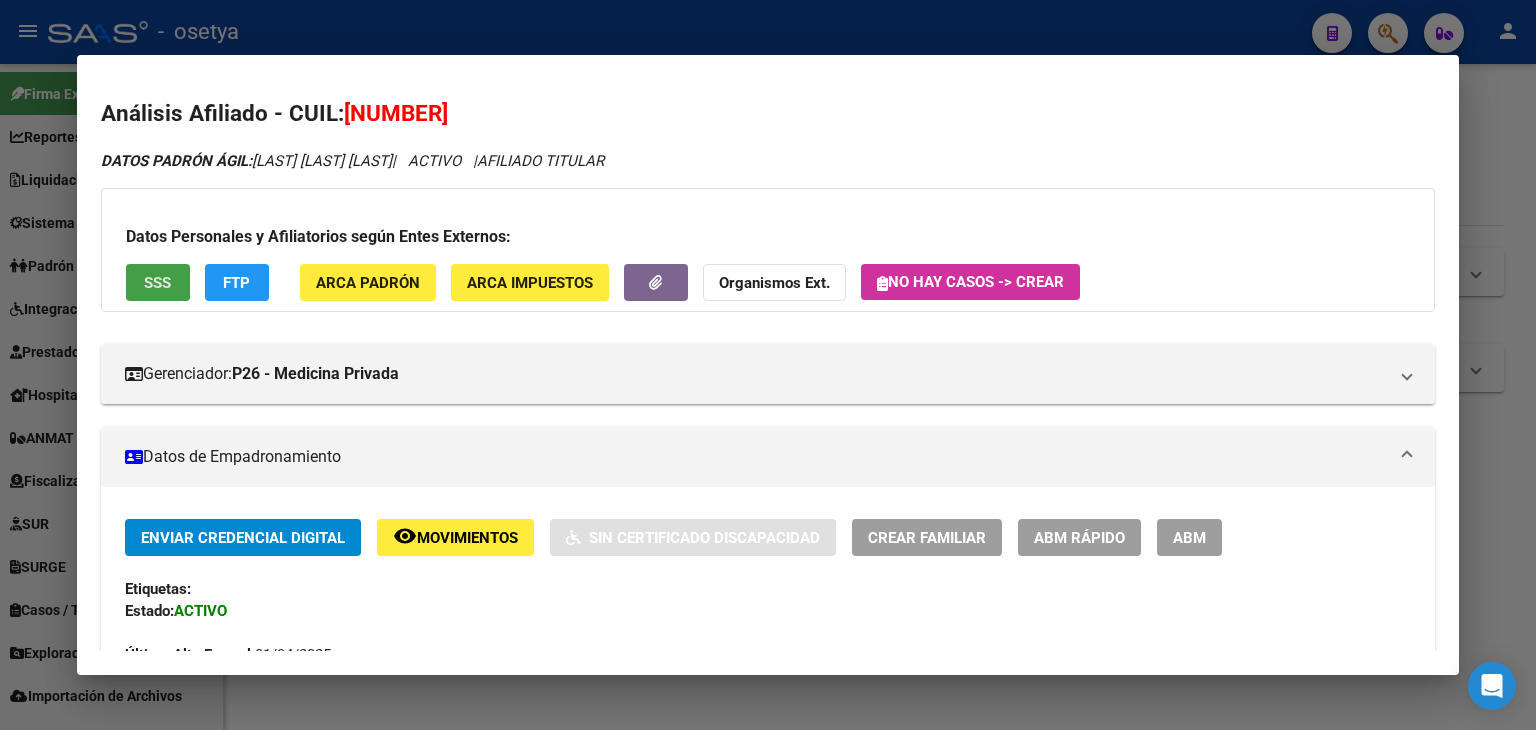 click on "SSS" at bounding box center (157, 283) 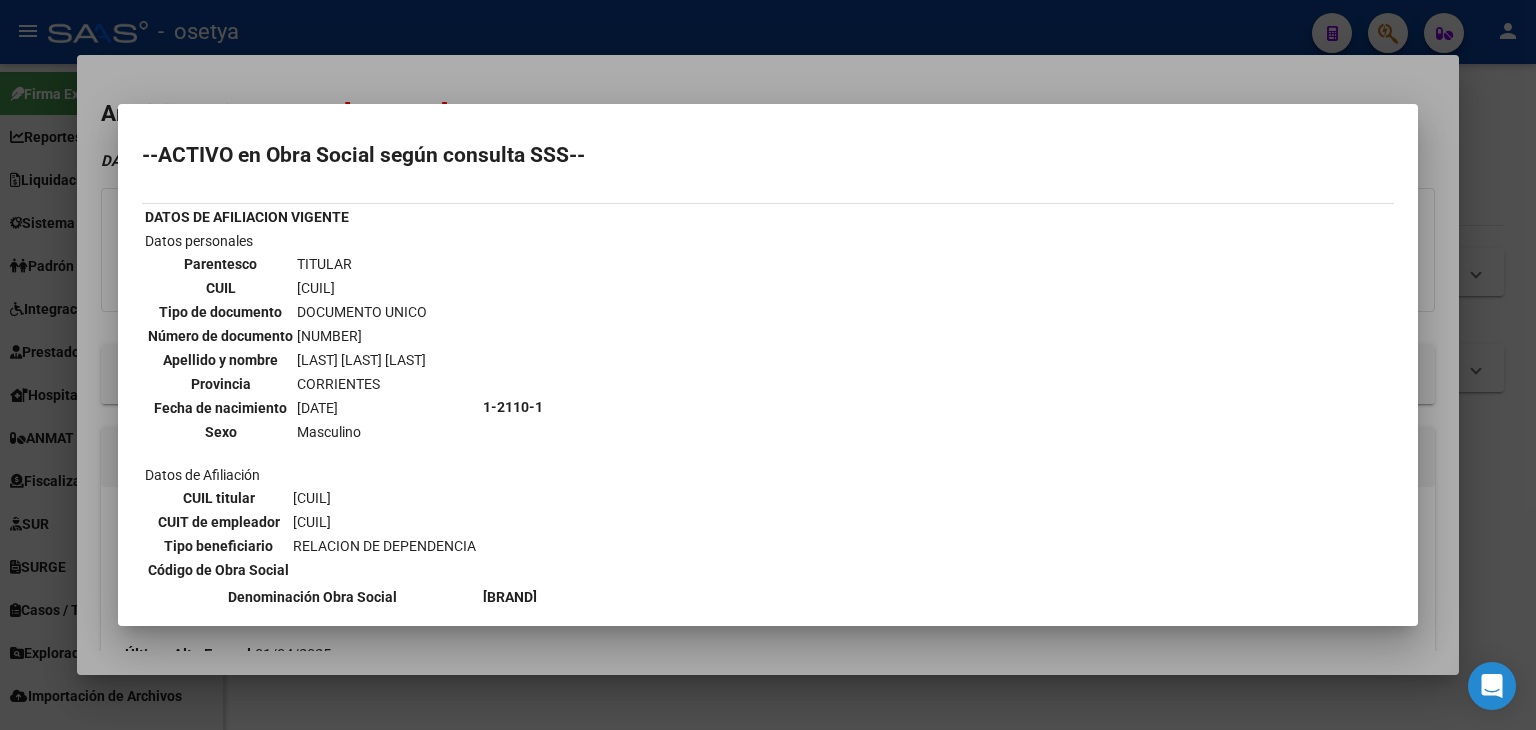 drag, startPoint x: 150, startPoint y: 64, endPoint x: 174, endPoint y: 90, distance: 35.383614 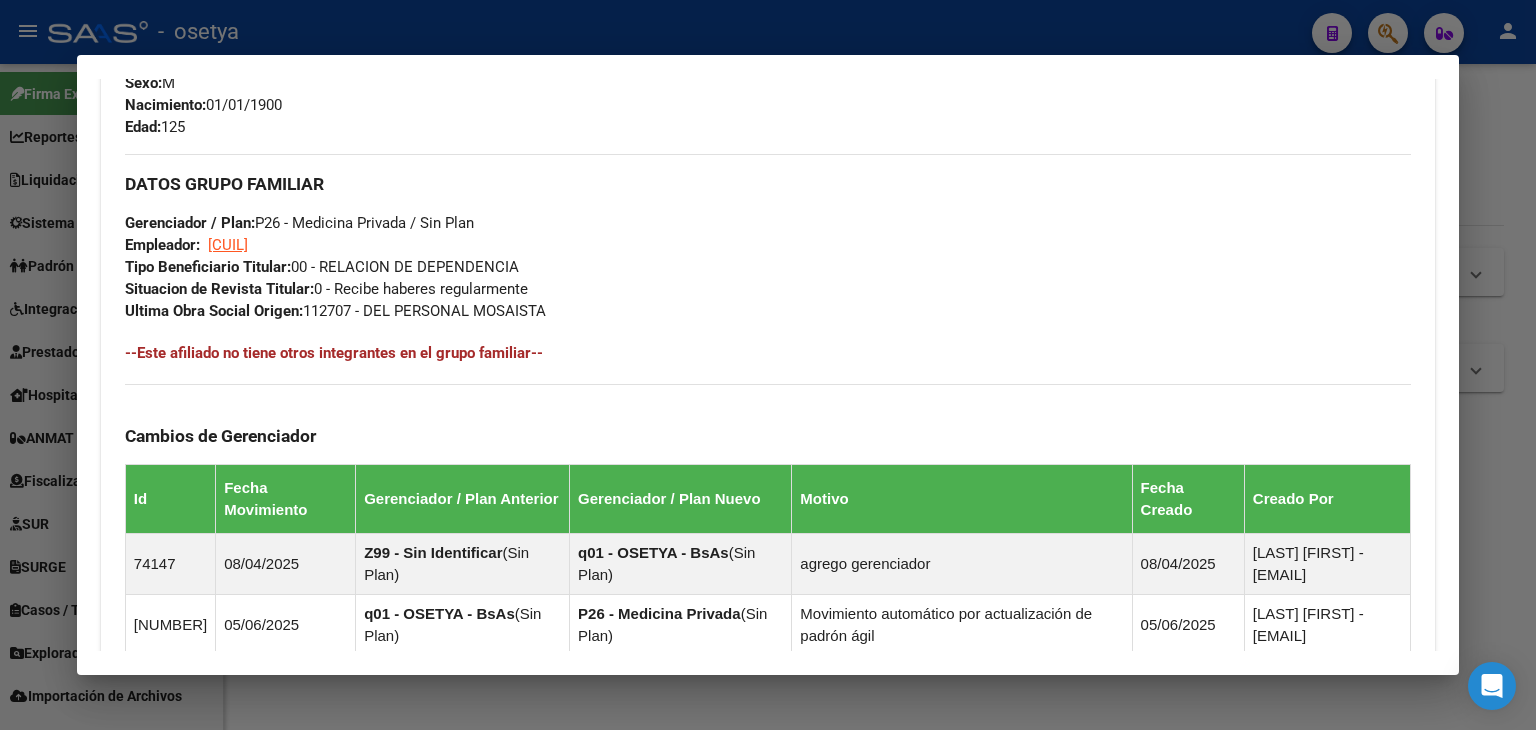 scroll, scrollTop: 1196, scrollLeft: 0, axis: vertical 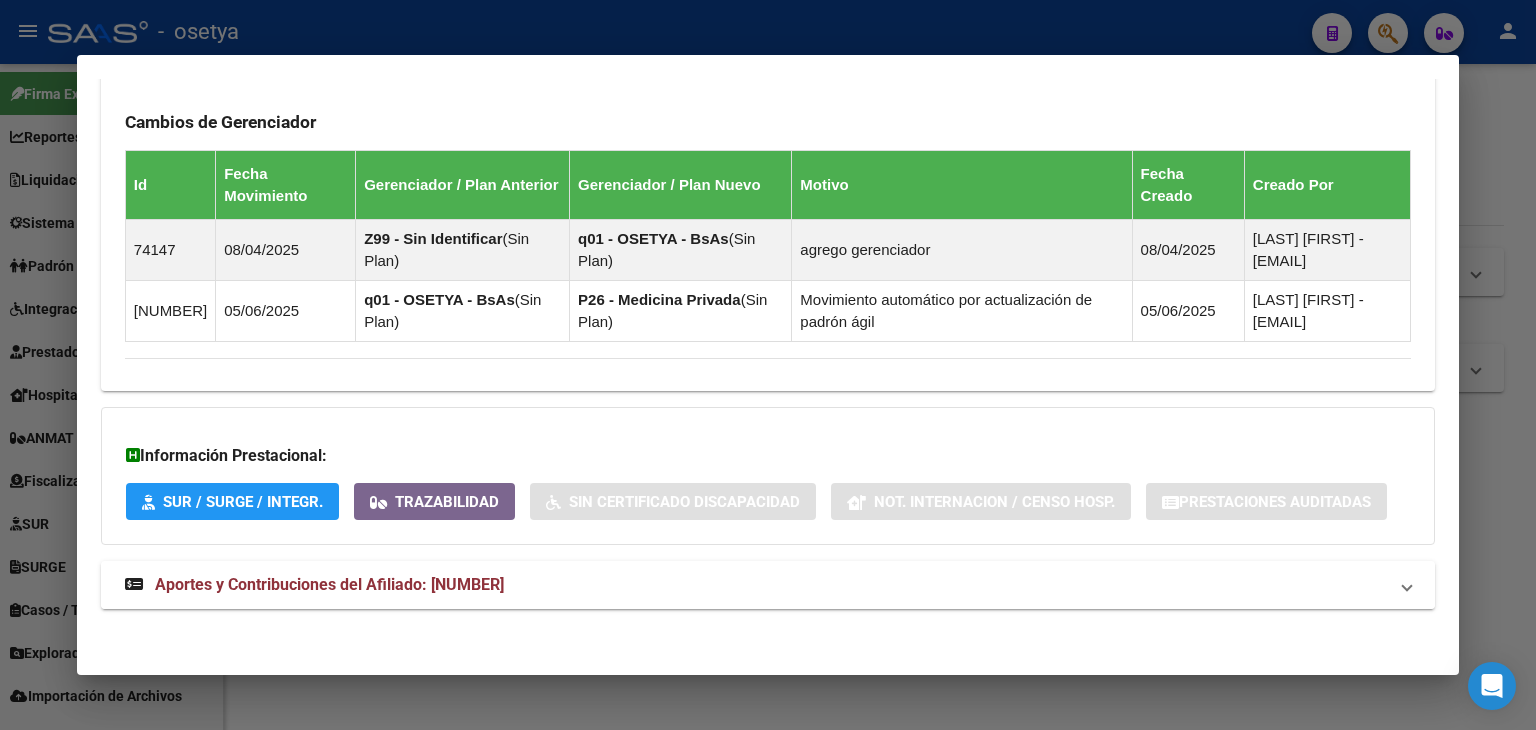 click on "Aportes y Contribuciones del Afiliado: [NUMBER]" at bounding box center [768, 585] 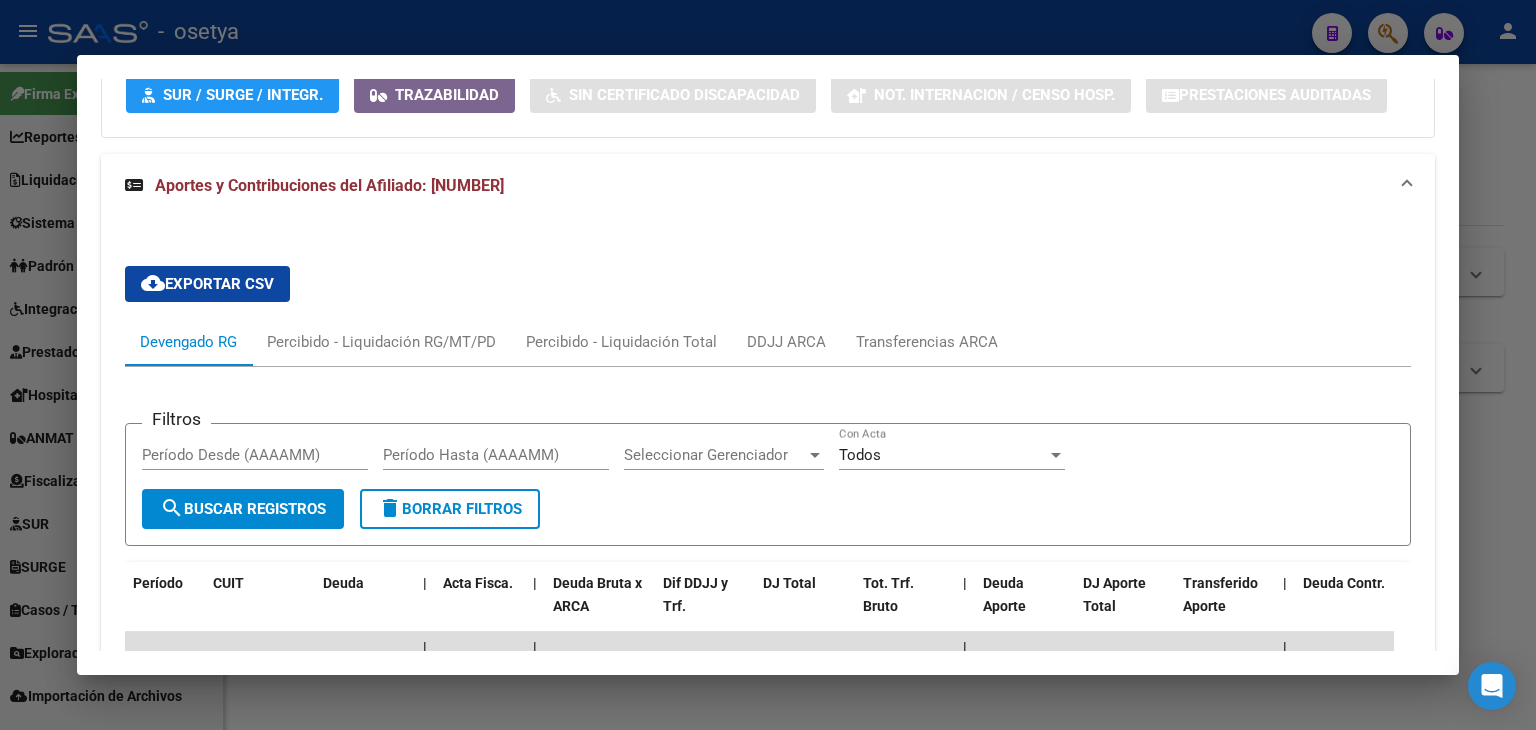 scroll, scrollTop: 1713, scrollLeft: 0, axis: vertical 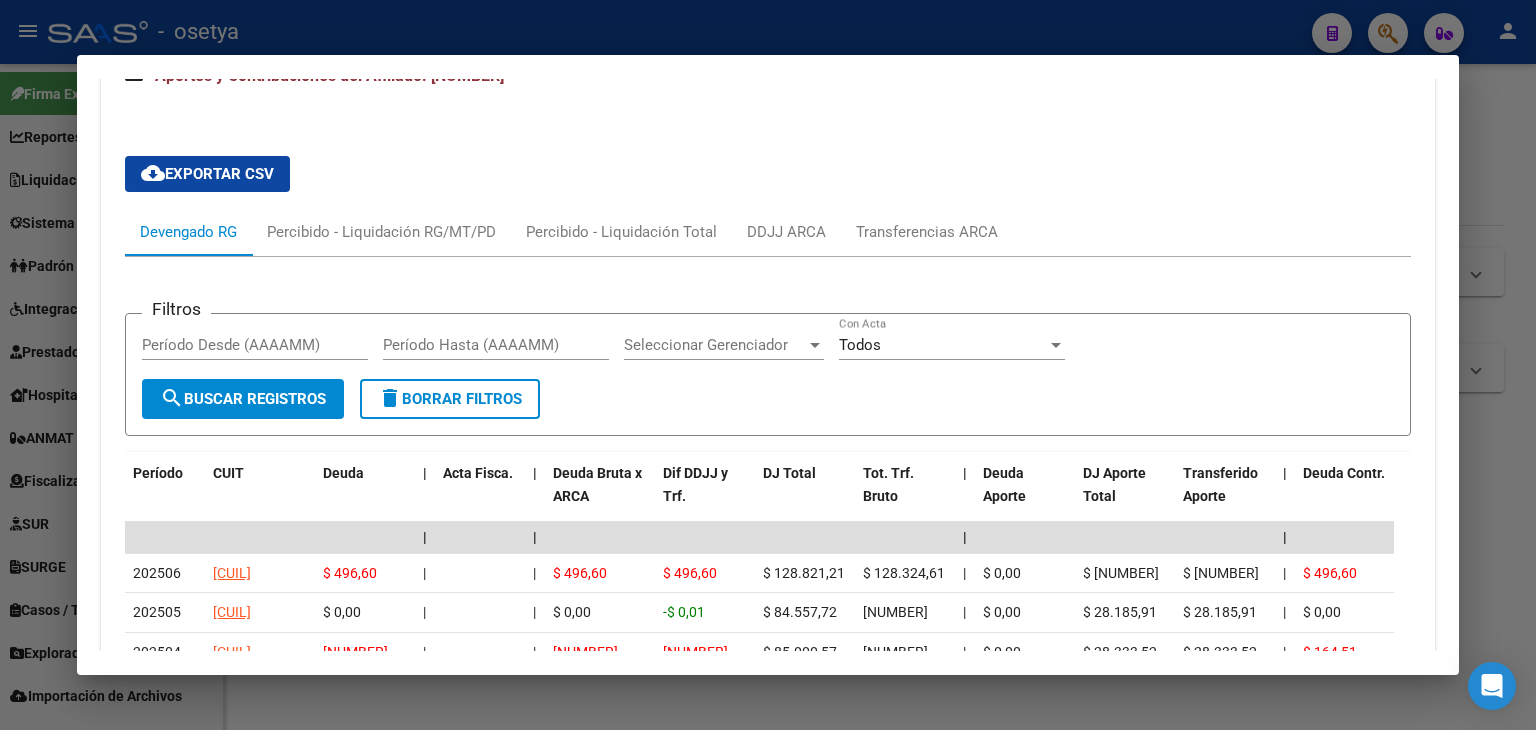 click at bounding box center [768, 365] 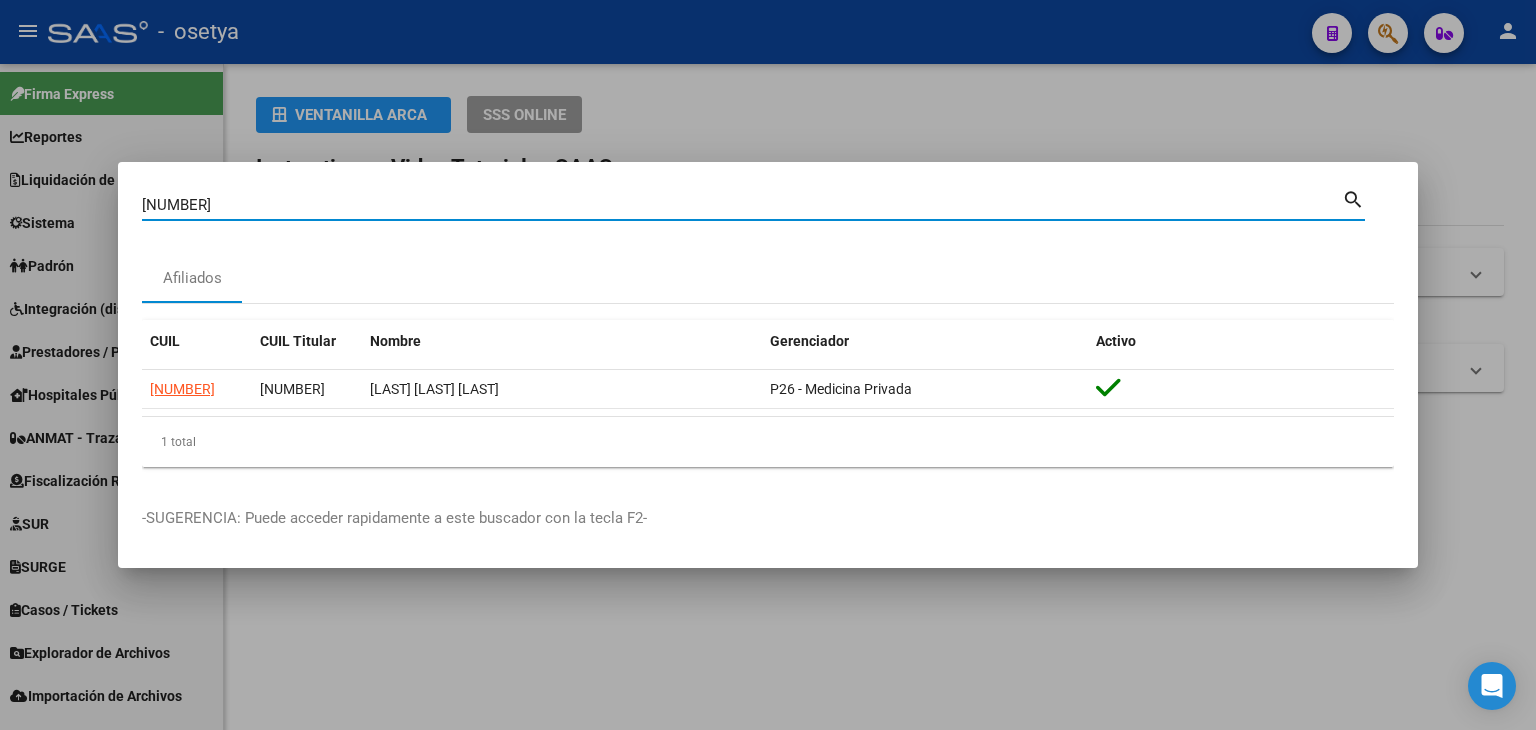 click on "[NUMBER]" at bounding box center (742, 205) 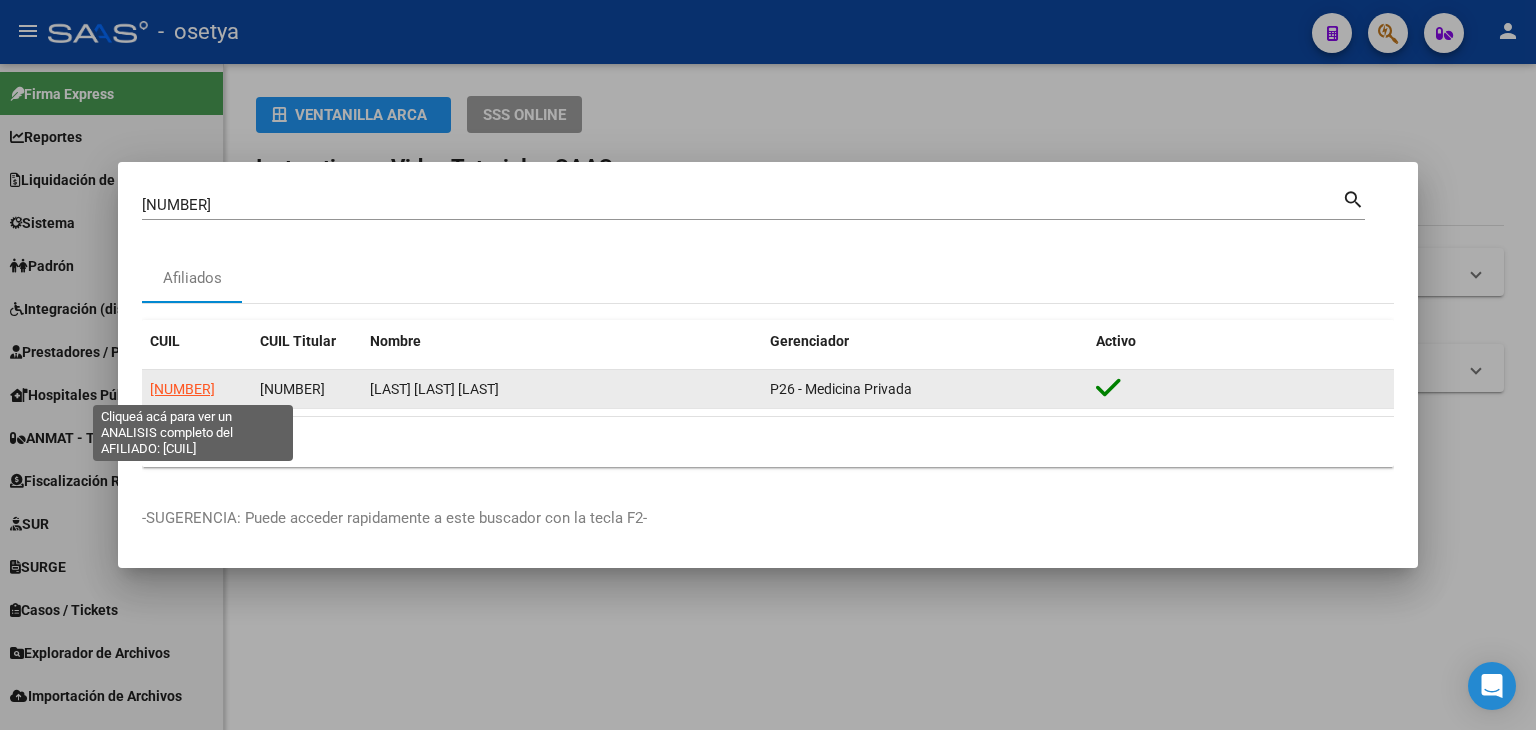 click on "[NUMBER]" 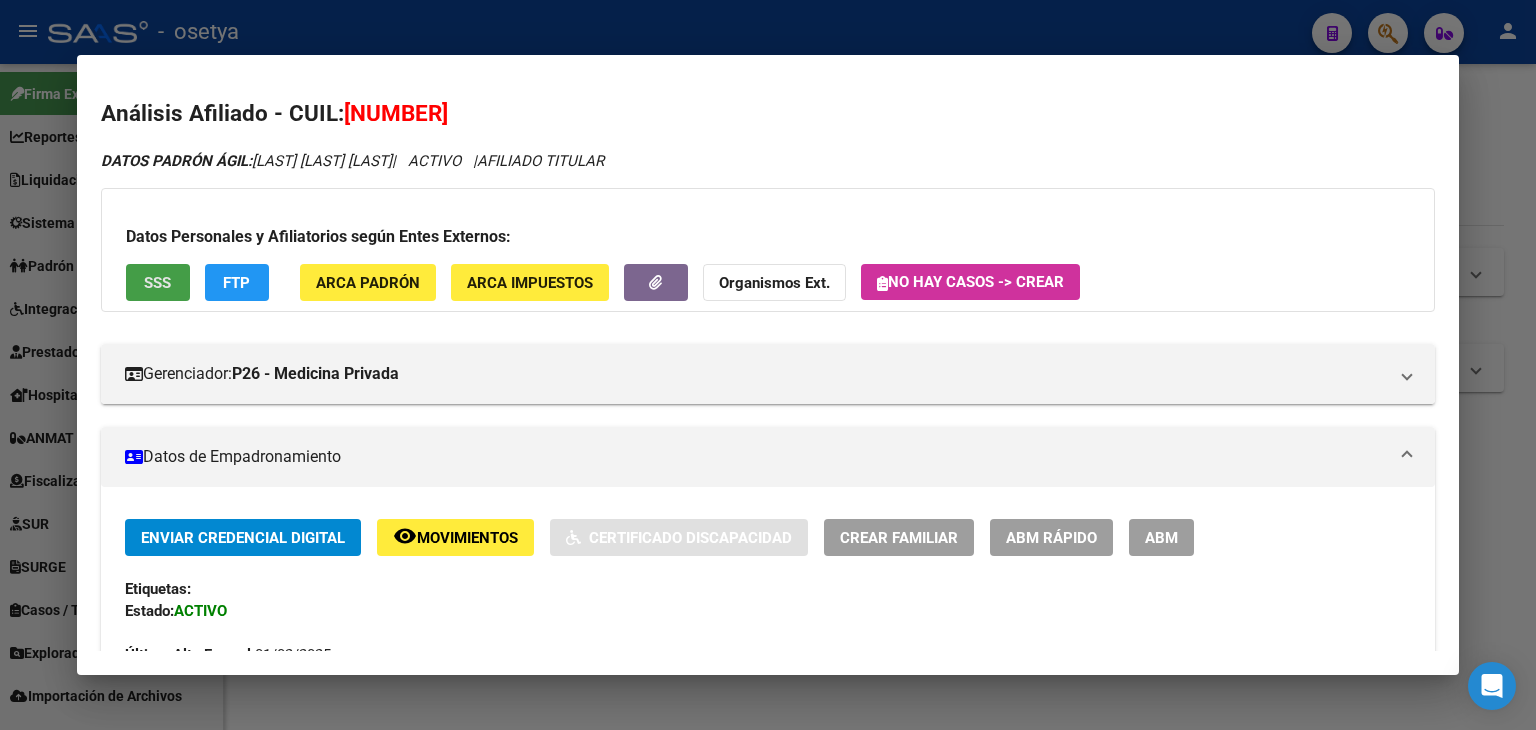 click on "SSS" at bounding box center [157, 283] 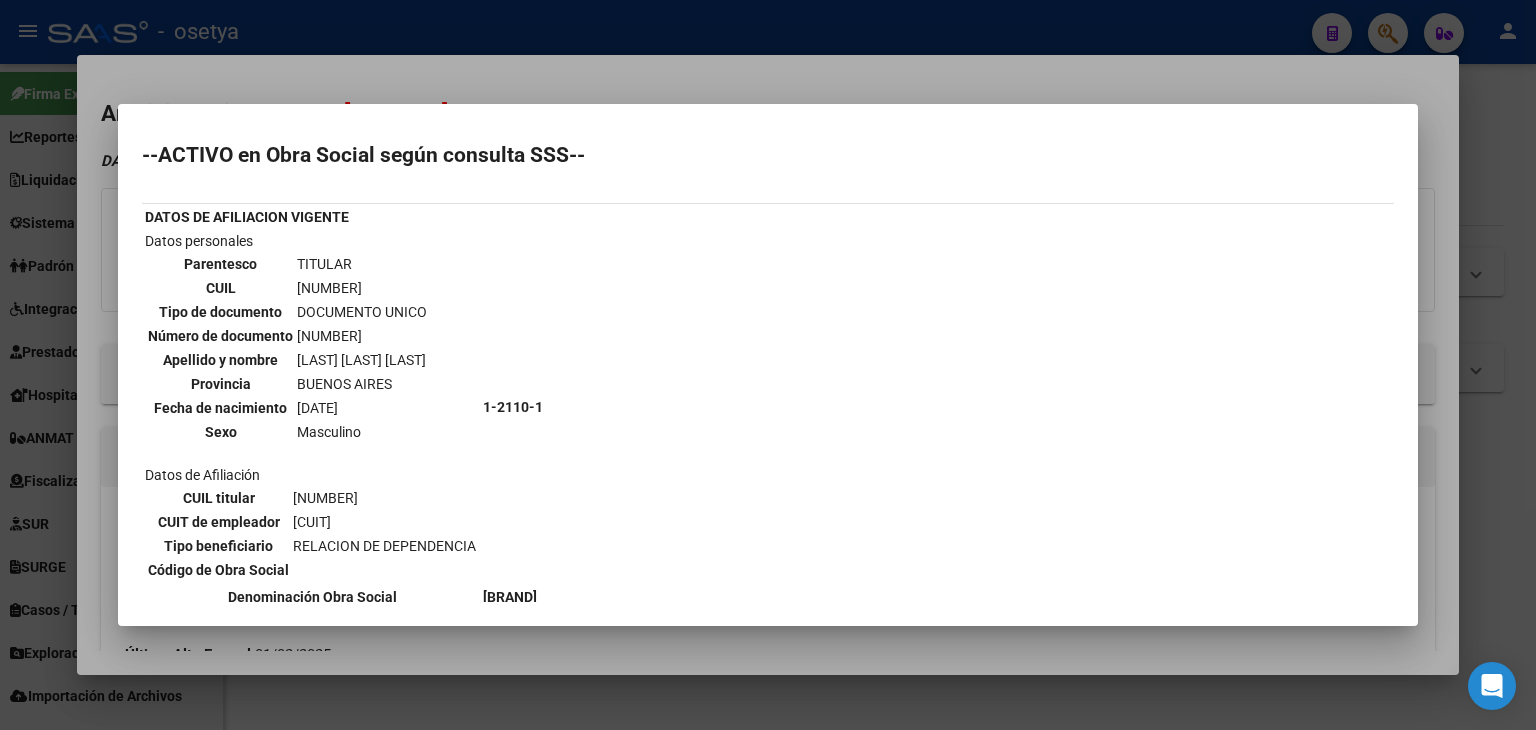 click at bounding box center (768, 365) 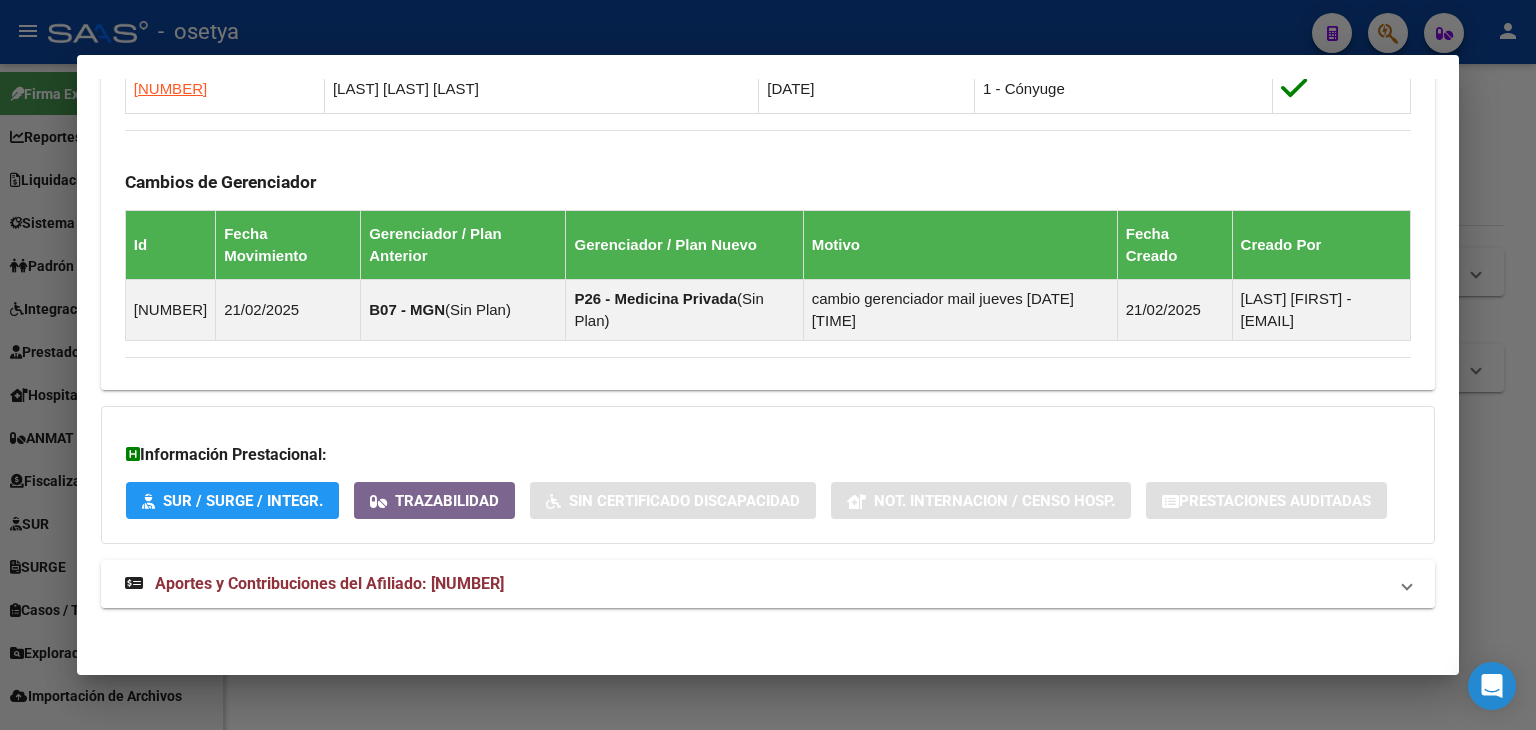 click on "Aportes y Contribuciones del Afiliado: [NUMBER]" at bounding box center [329, 583] 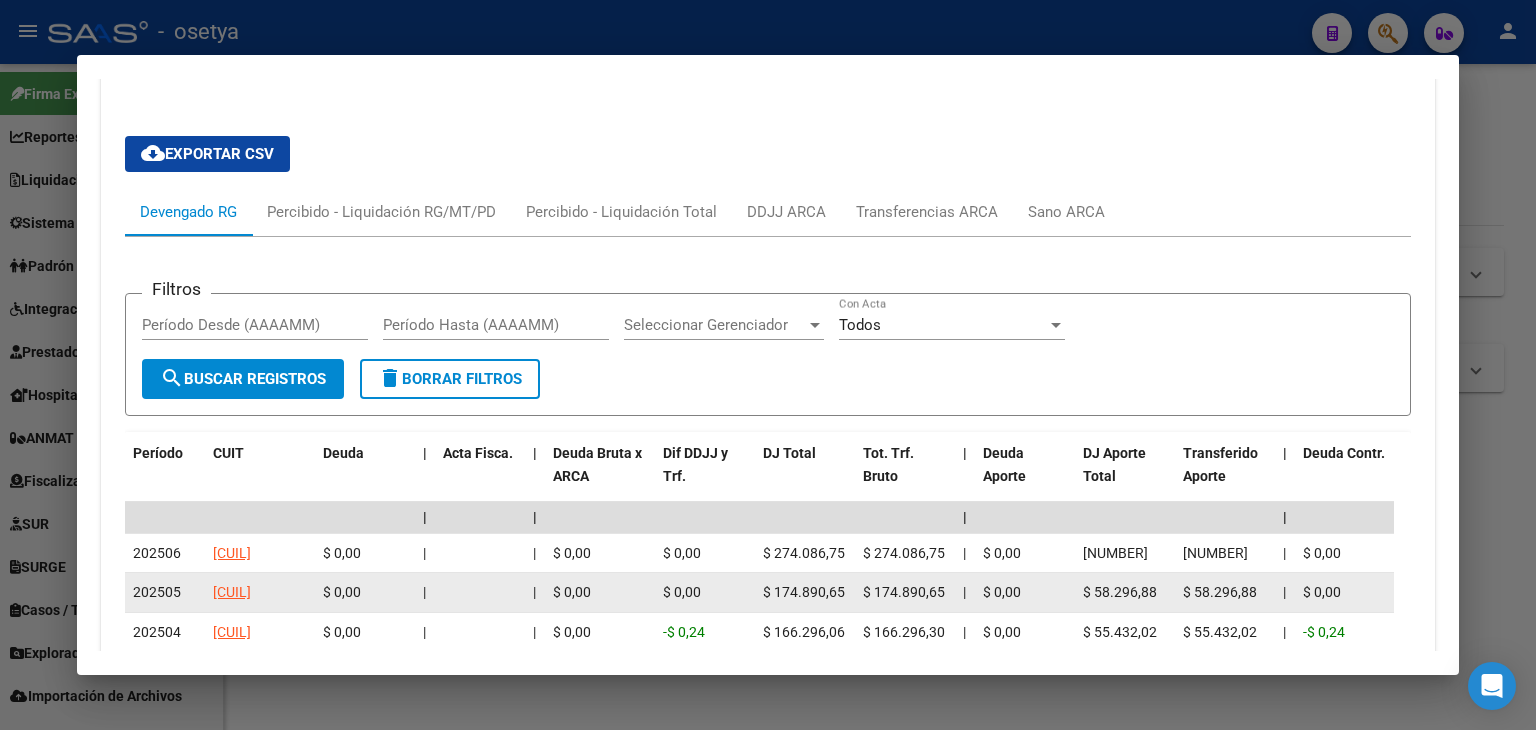 scroll, scrollTop: 1869, scrollLeft: 0, axis: vertical 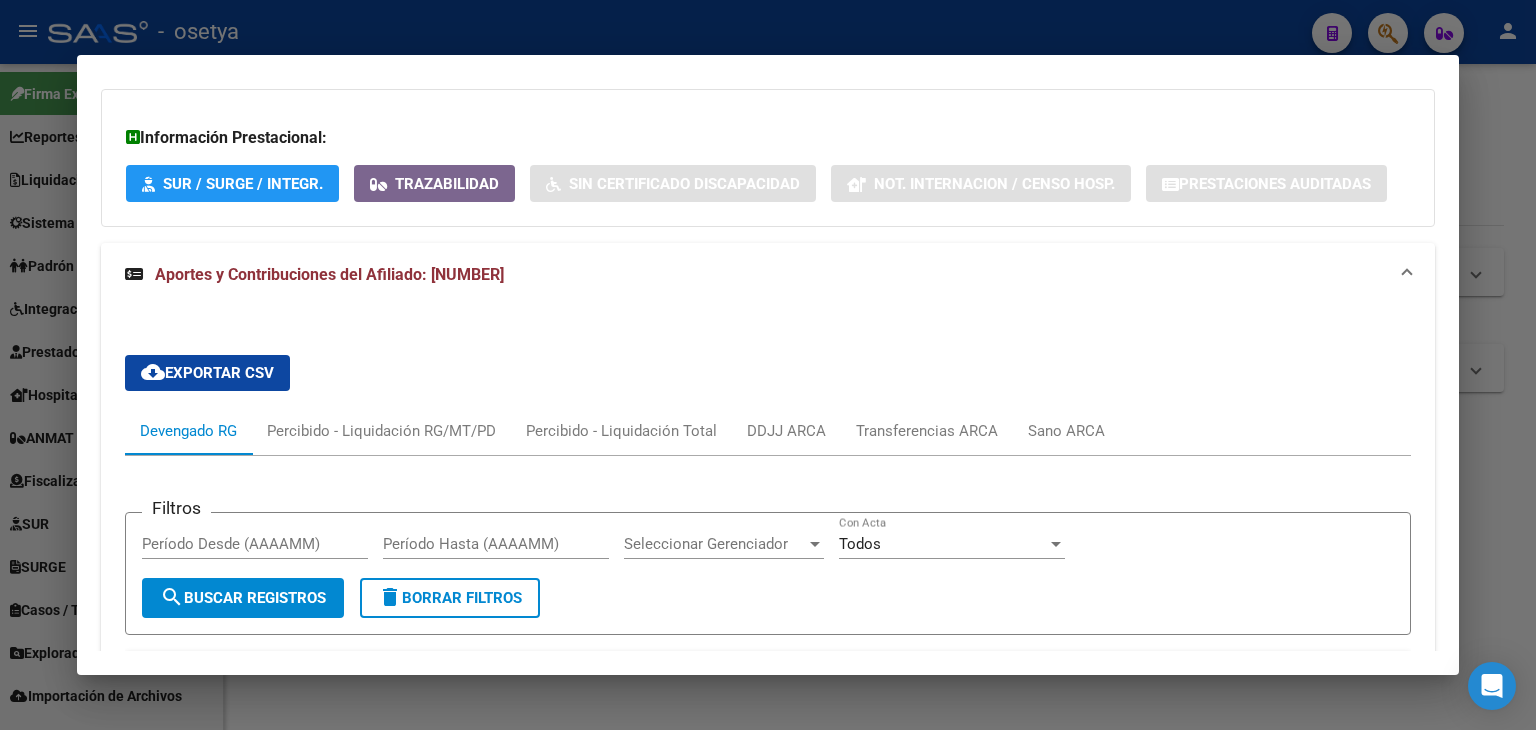 click at bounding box center [768, 365] 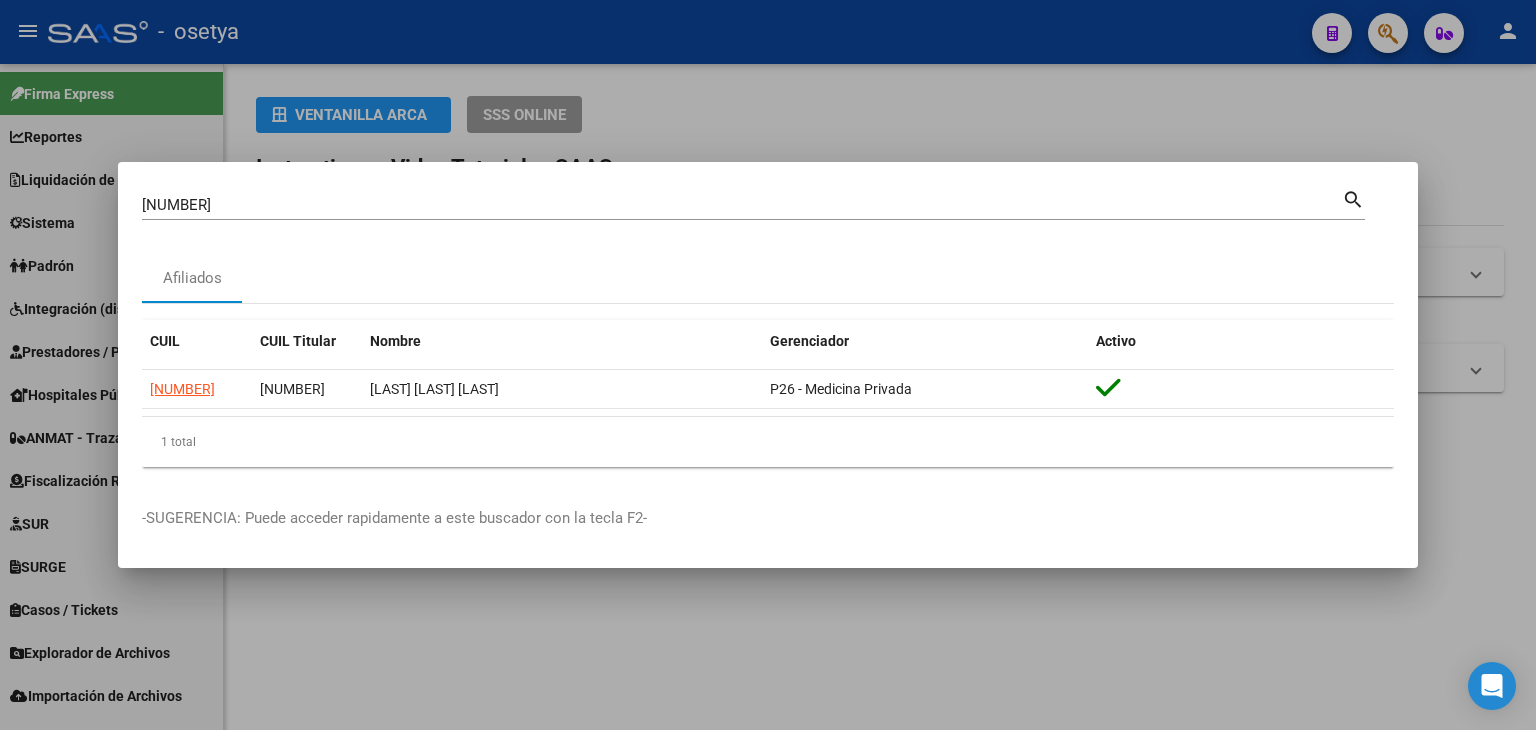click on "[NUMBER]" at bounding box center (742, 205) 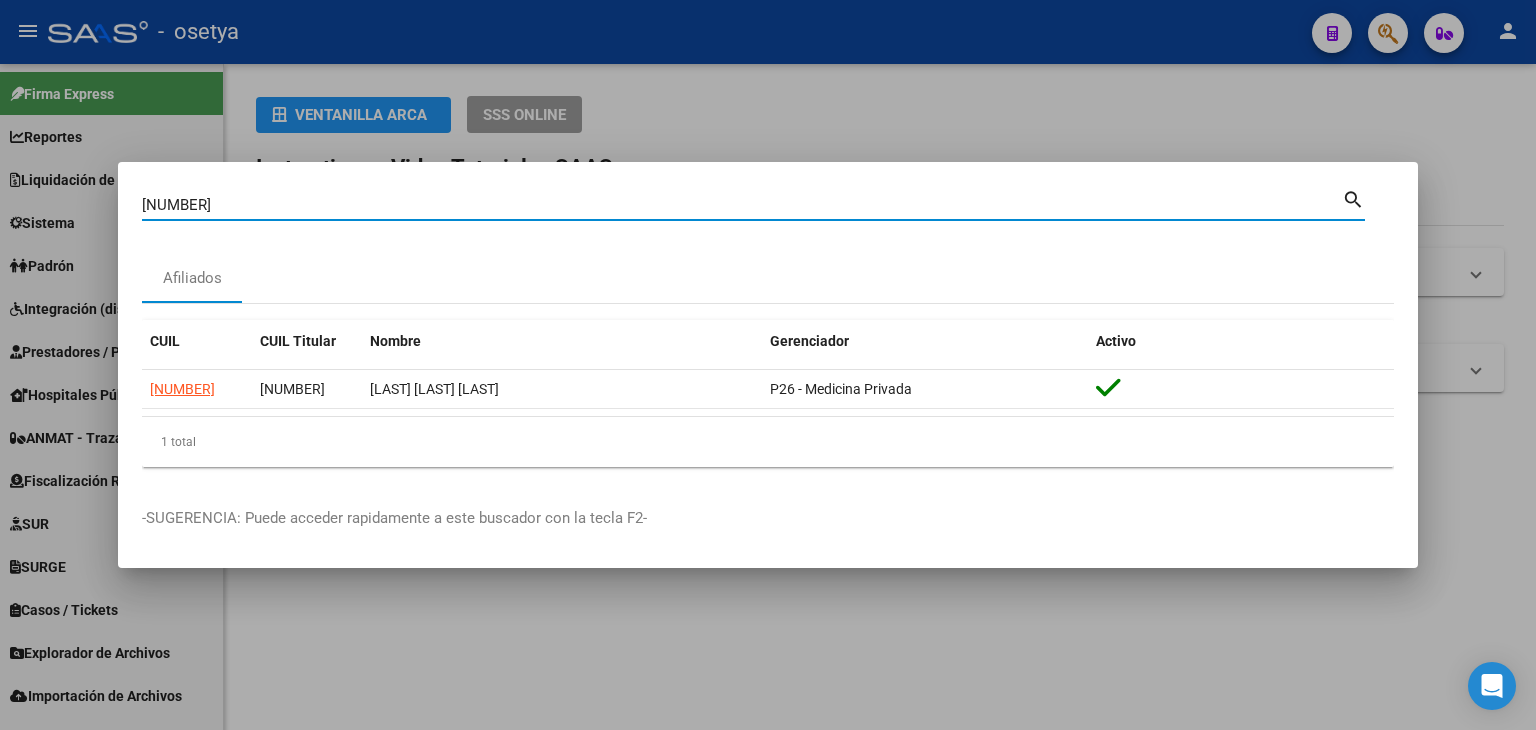 click on "[NUMBER]" at bounding box center [742, 205] 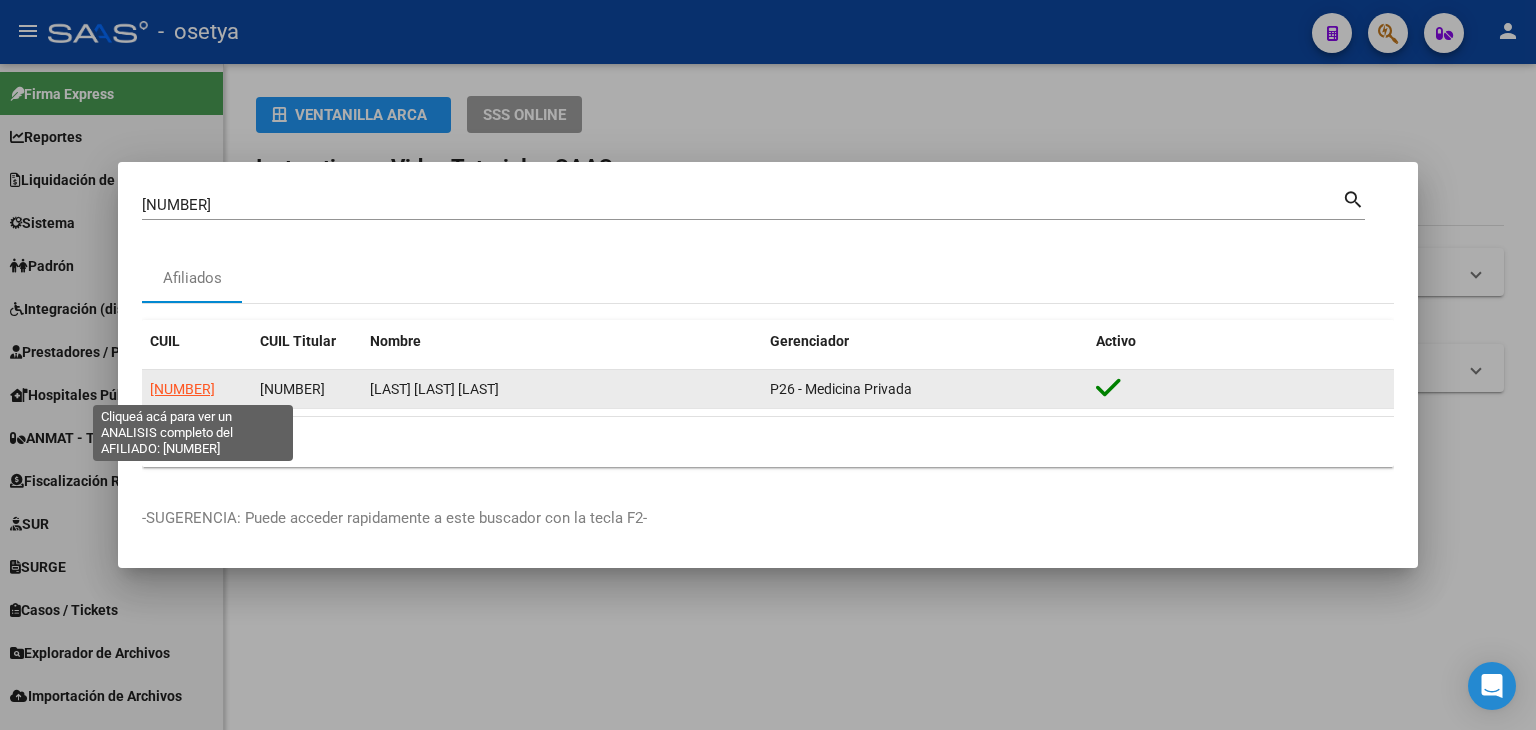 click on "[NUMBER]" 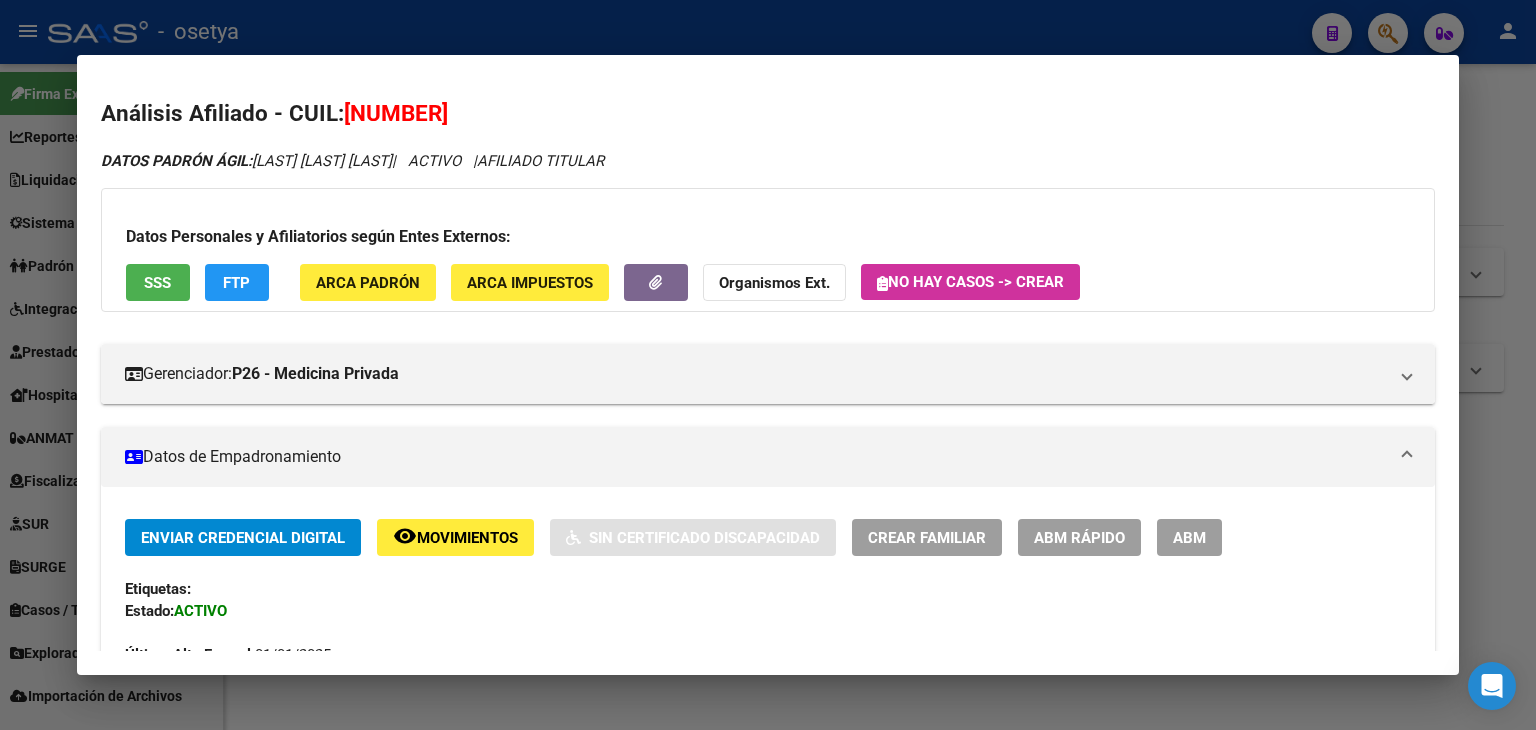 click on "ARCA Padrón" 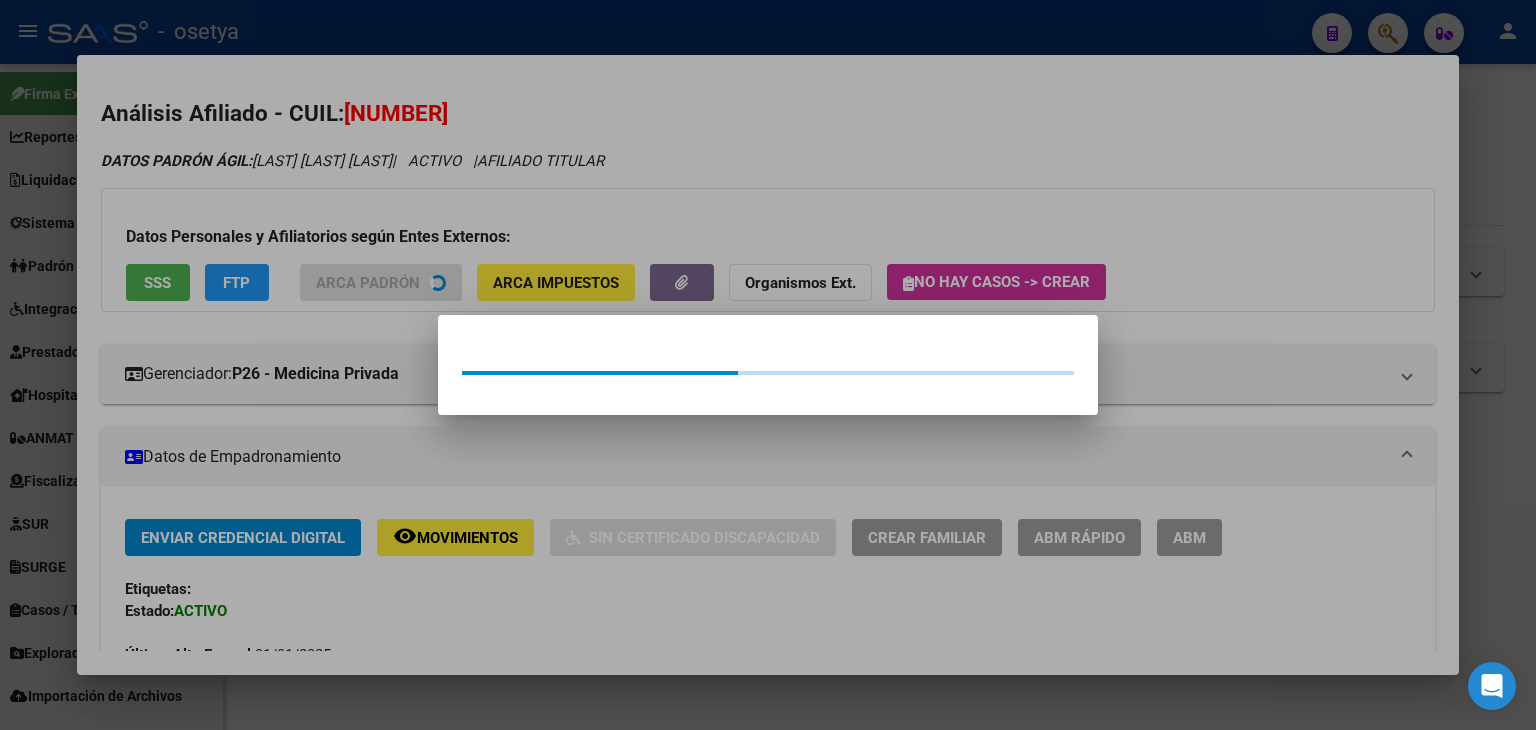 drag, startPoint x: 326, startPoint y: 200, endPoint x: 140, endPoint y: 219, distance: 186.96791 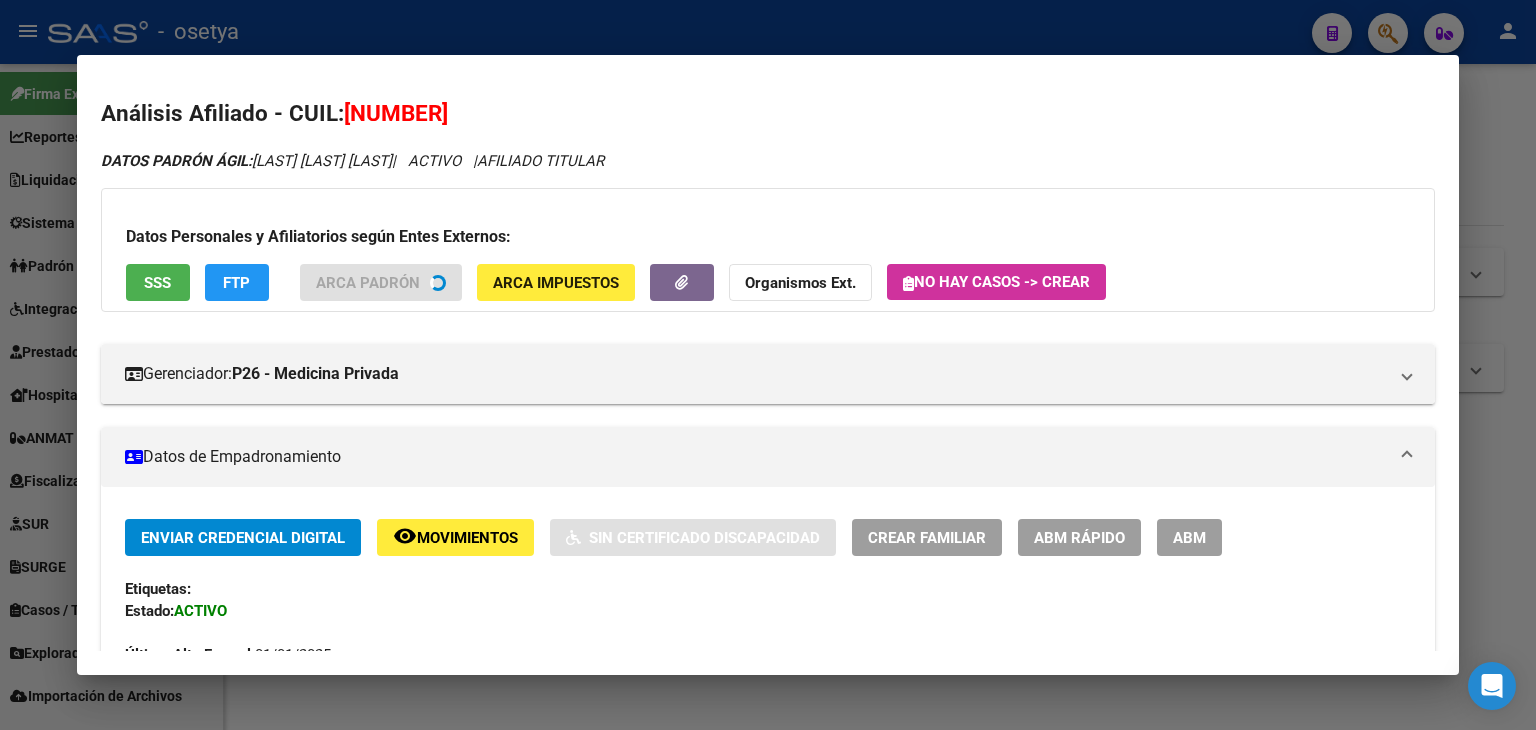click on "Datos Personales y Afiliatorios según Entes Externos: SSS FTP ARCA Padrón ARCA Impuestos Organismos Ext.   No hay casos -> Crear" at bounding box center [768, 250] 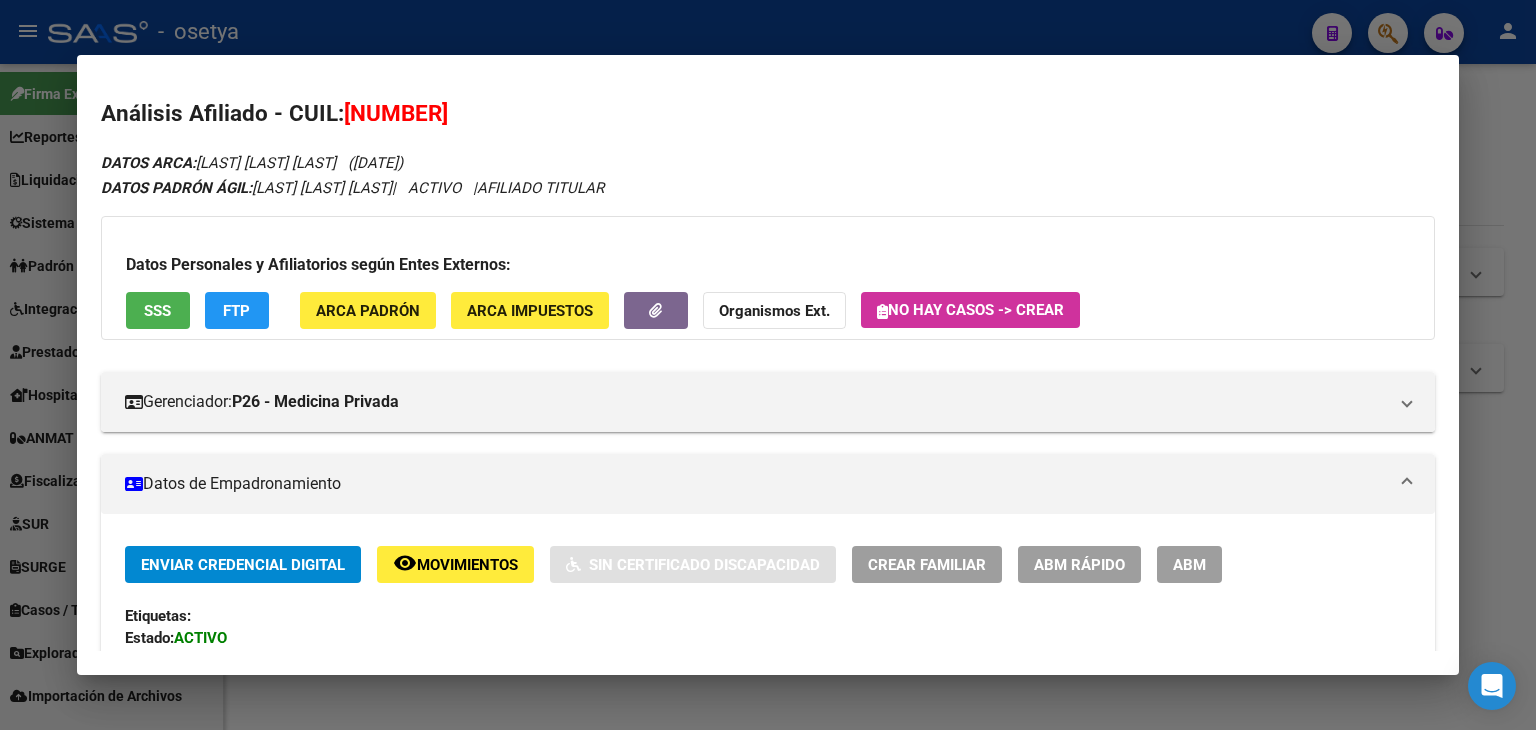 click on "SSS" at bounding box center (158, 310) 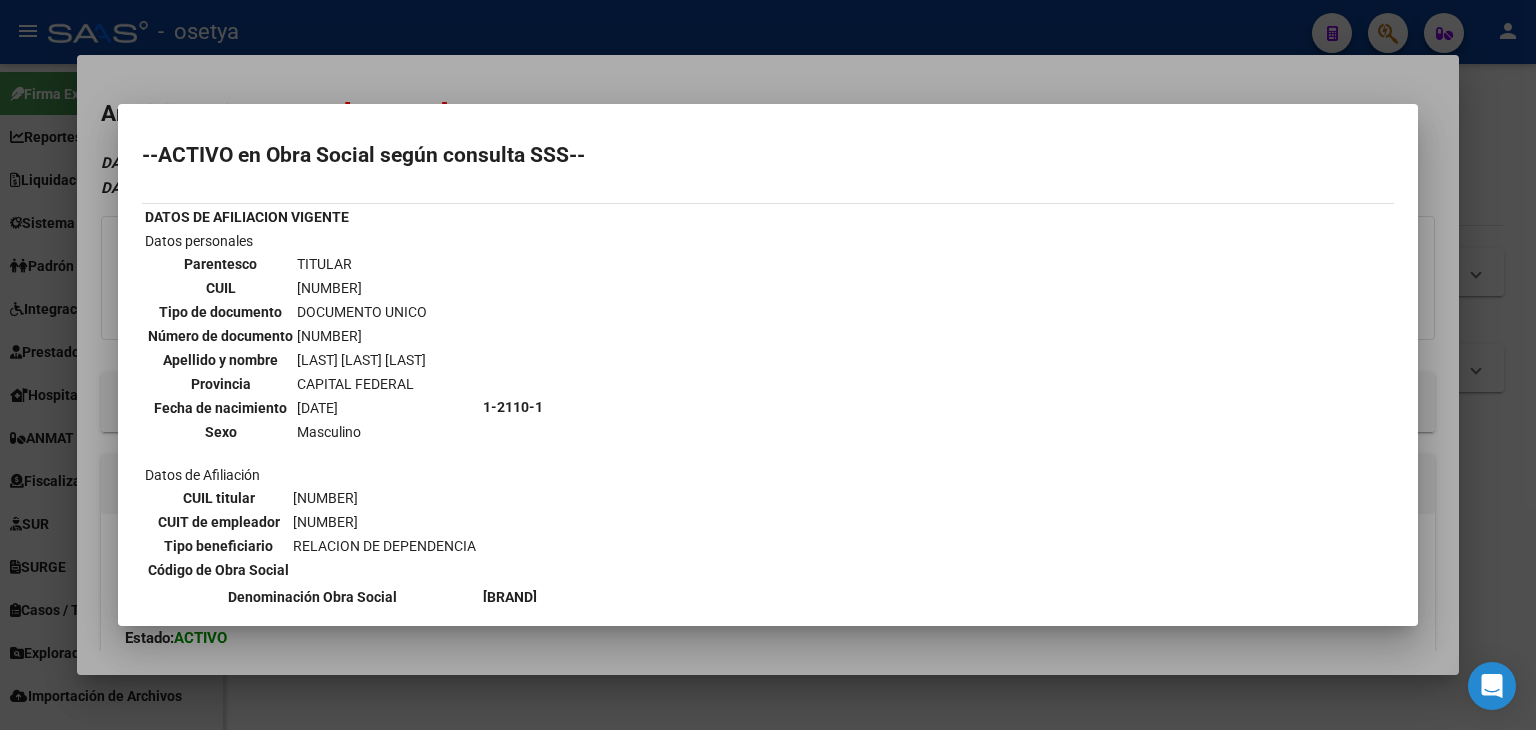 click at bounding box center (768, 365) 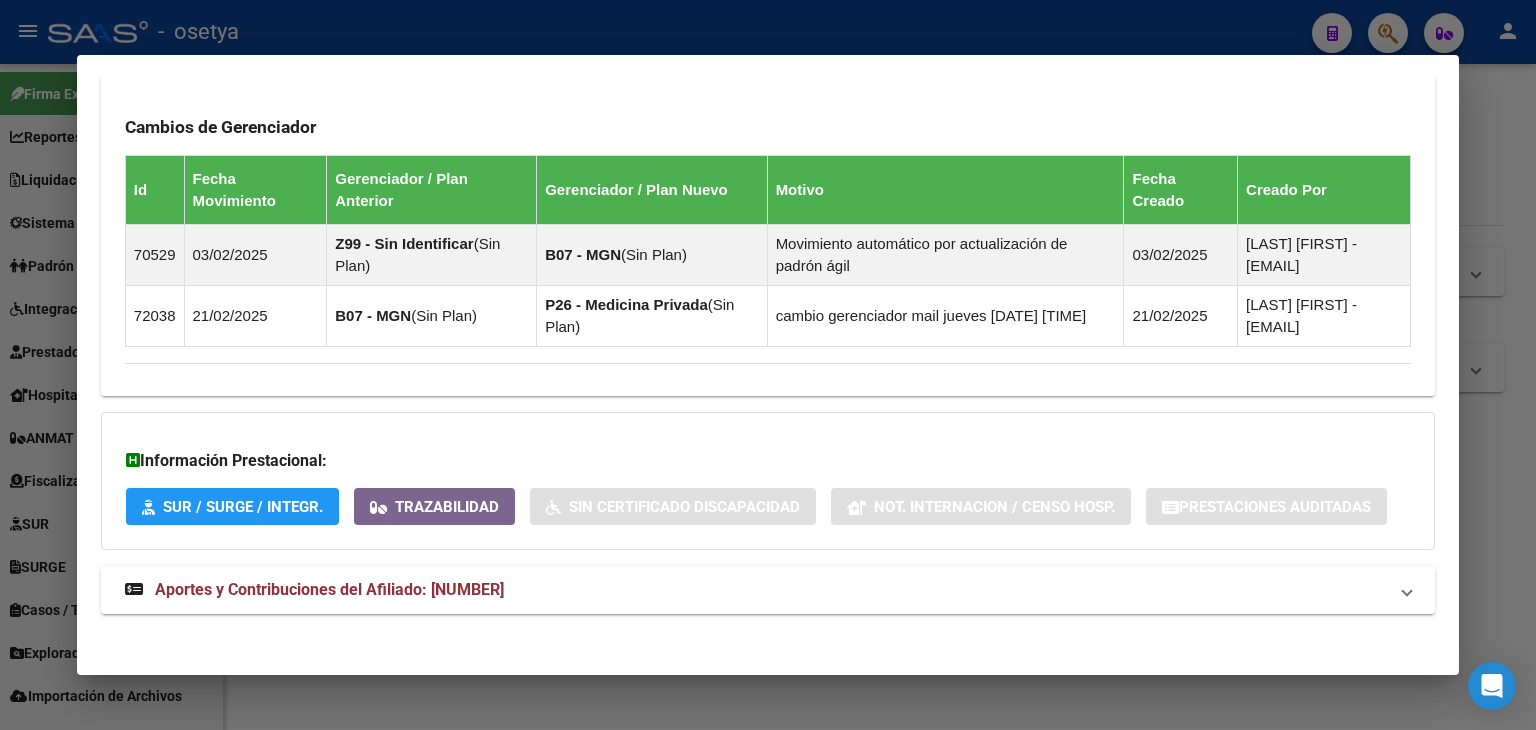 scroll, scrollTop: 1224, scrollLeft: 0, axis: vertical 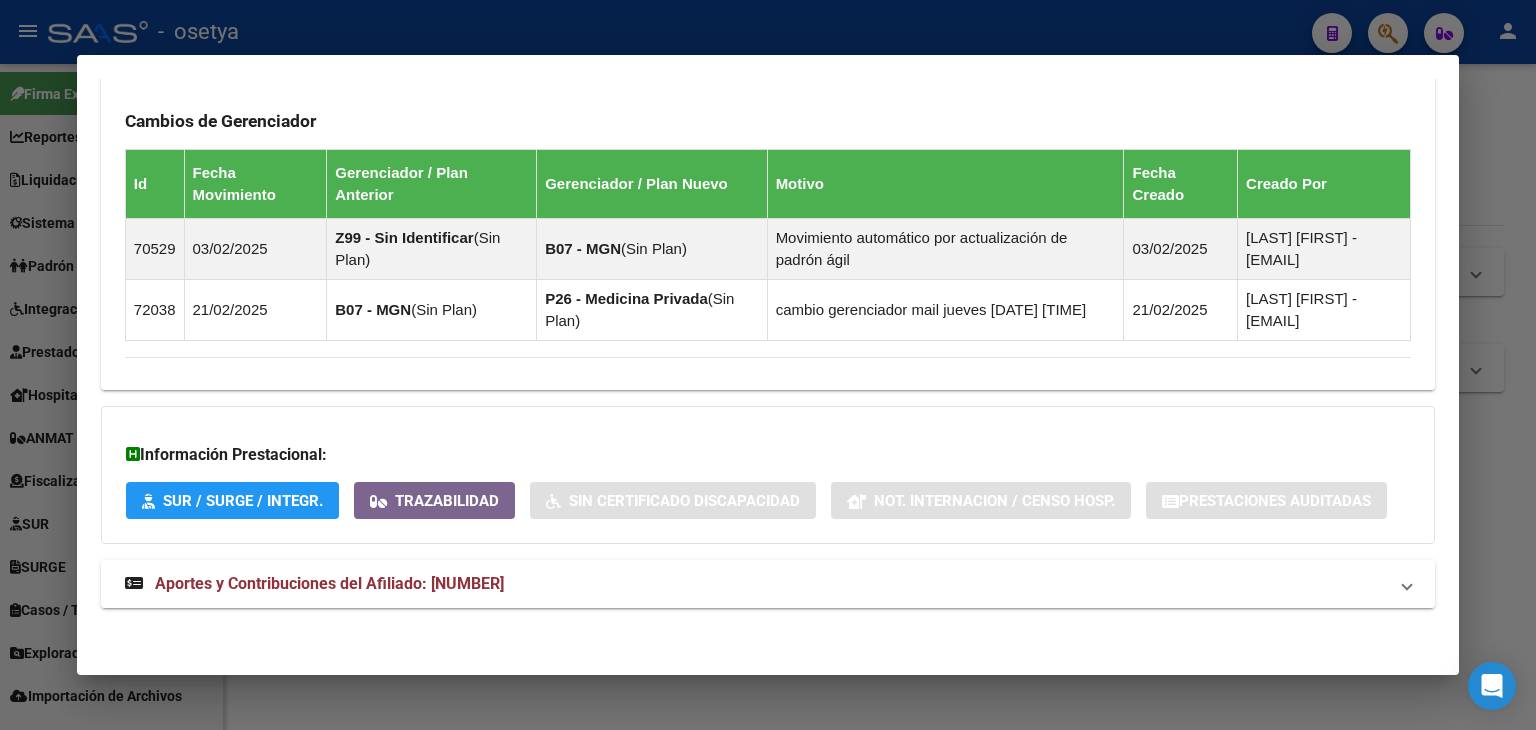 click on "Aportes y Contribuciones del Afiliado: [NUMBER]" at bounding box center (768, 584) 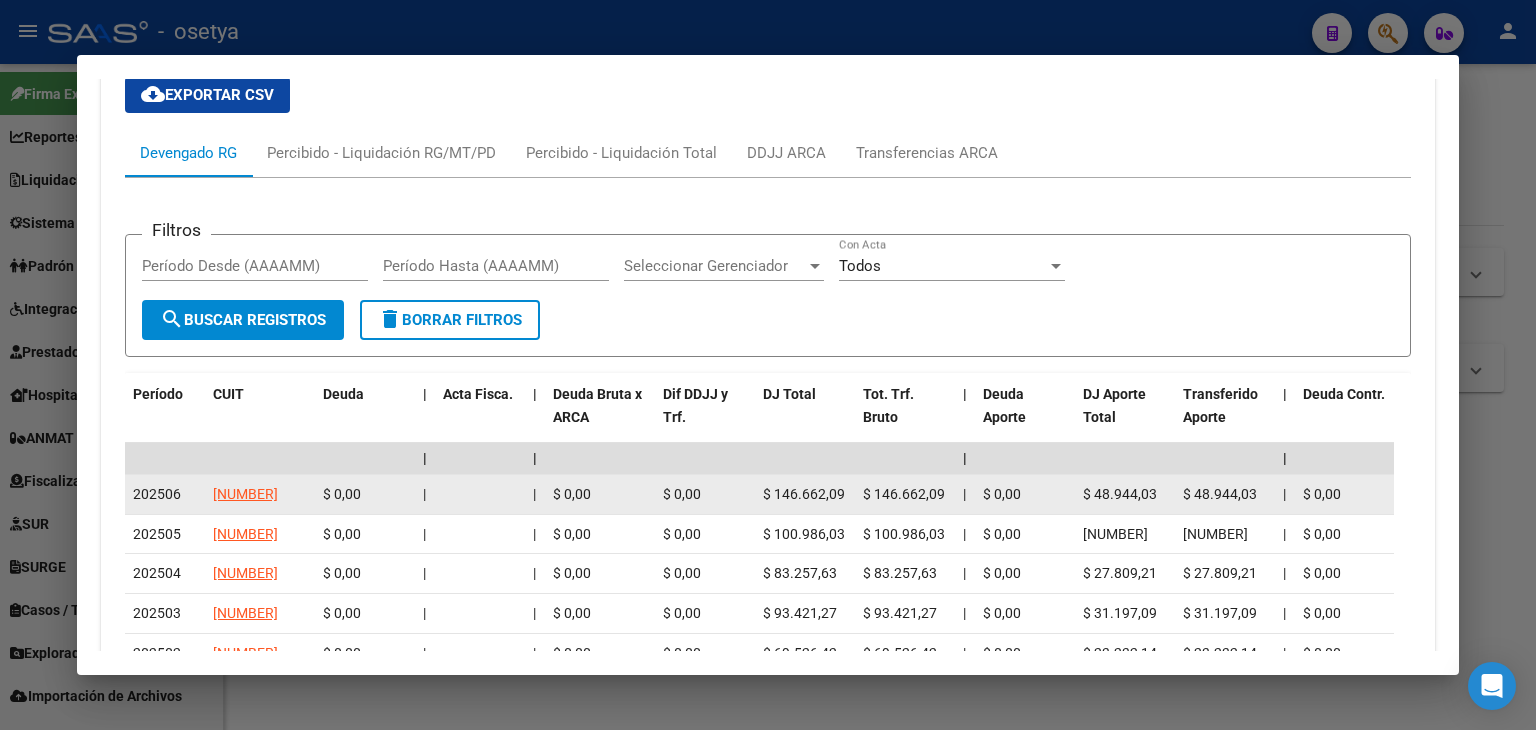 scroll, scrollTop: 1824, scrollLeft: 0, axis: vertical 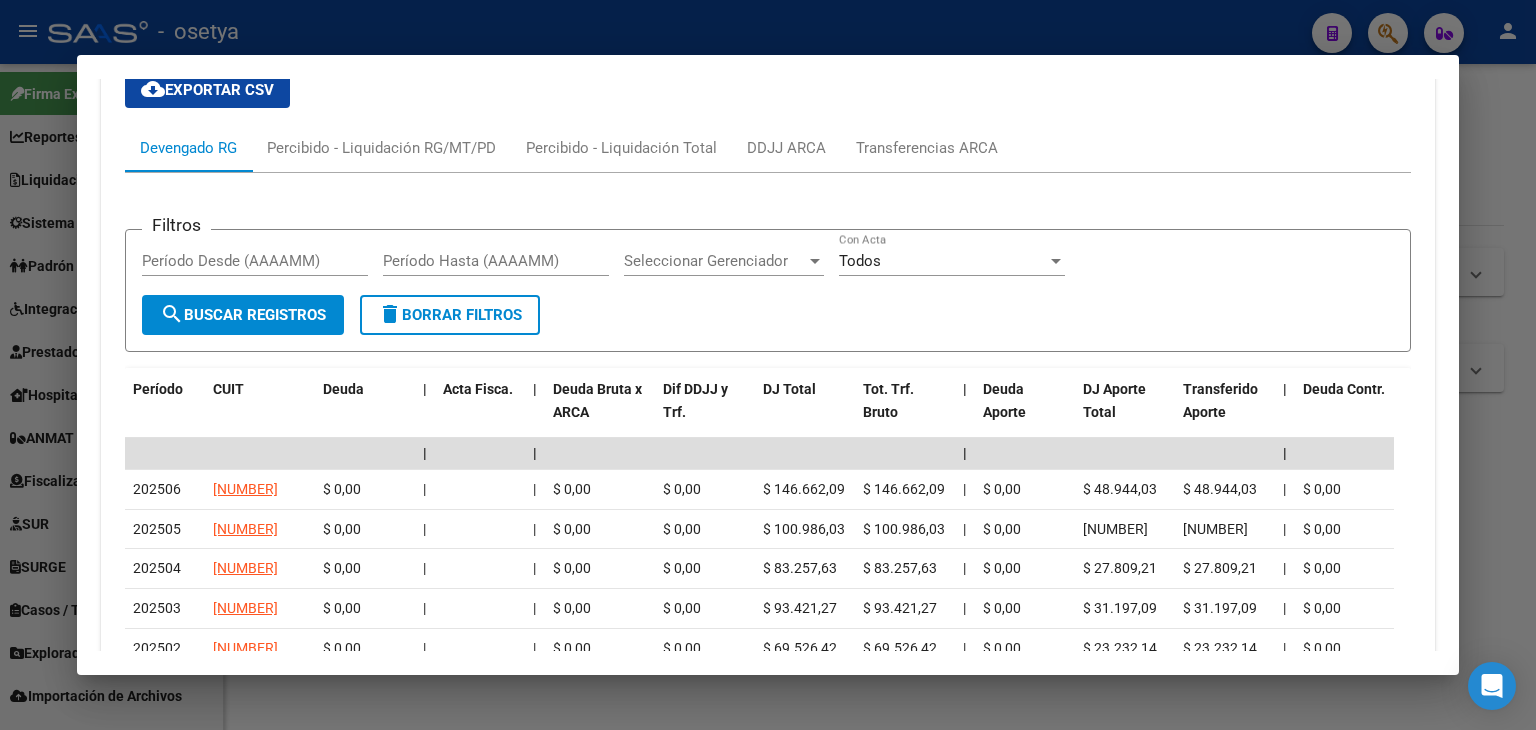click at bounding box center [768, 365] 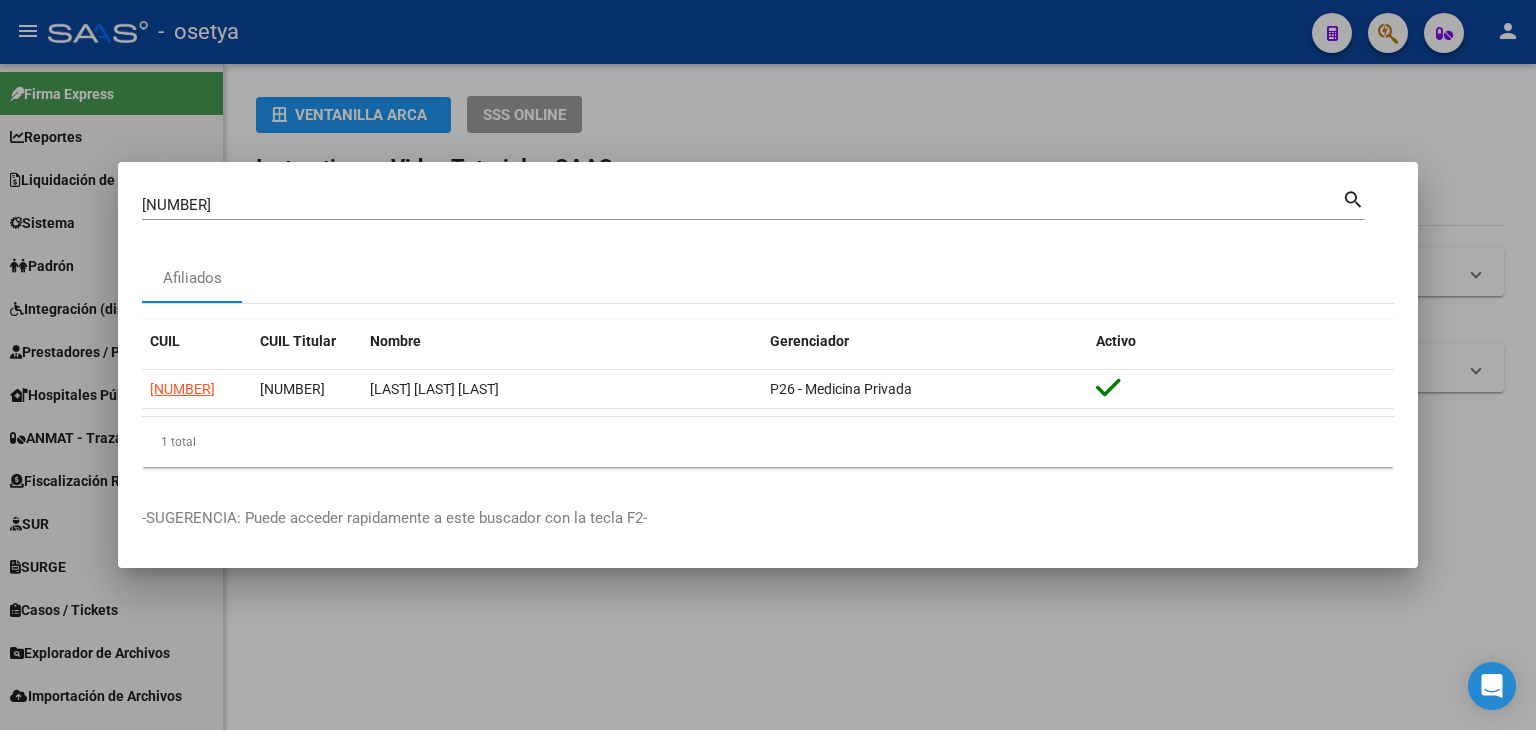 click on "[NUMBER] Buscar (apellido, dni, cuil, nro traspaso, cuit, obra social) search" at bounding box center [753, 212] 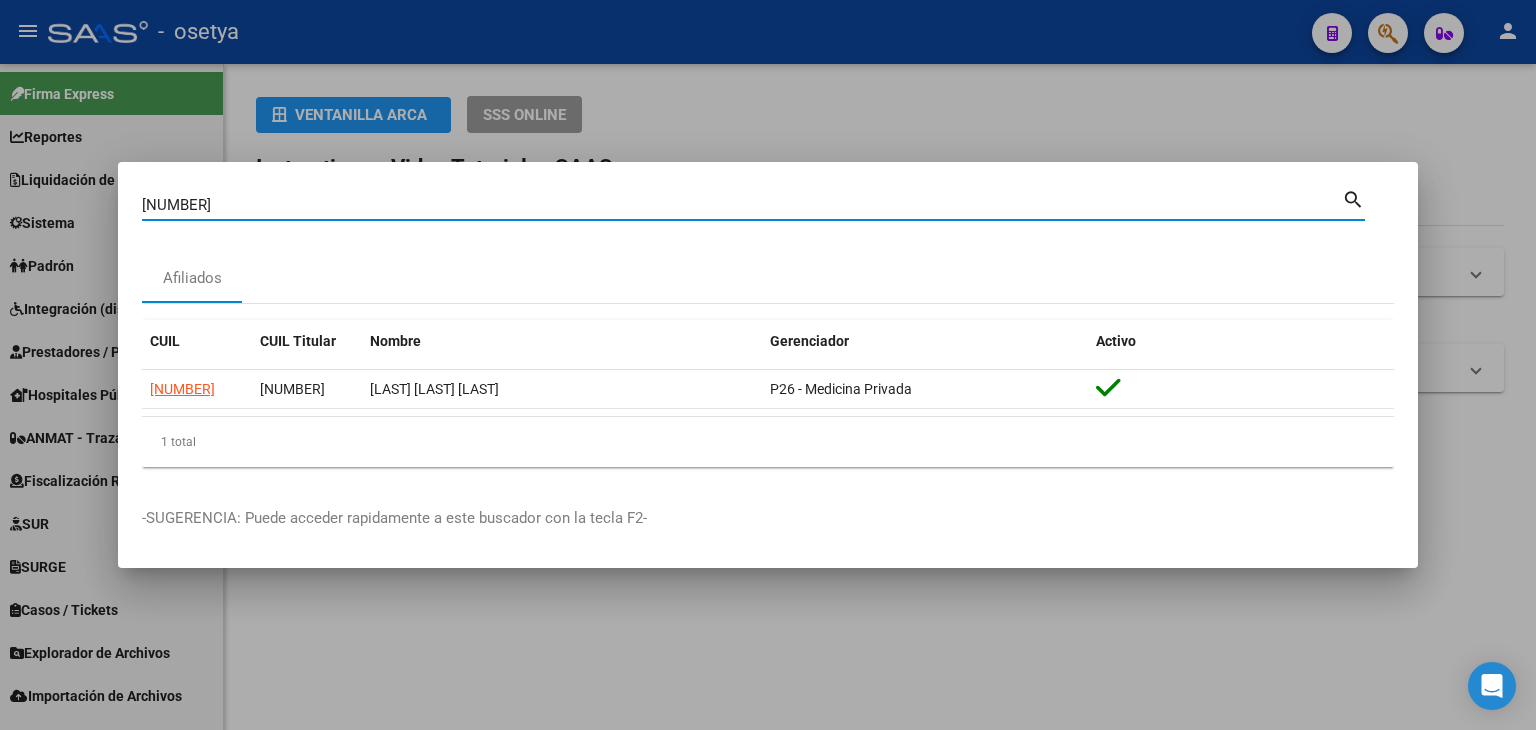 click on "[NUMBER]" at bounding box center (742, 205) 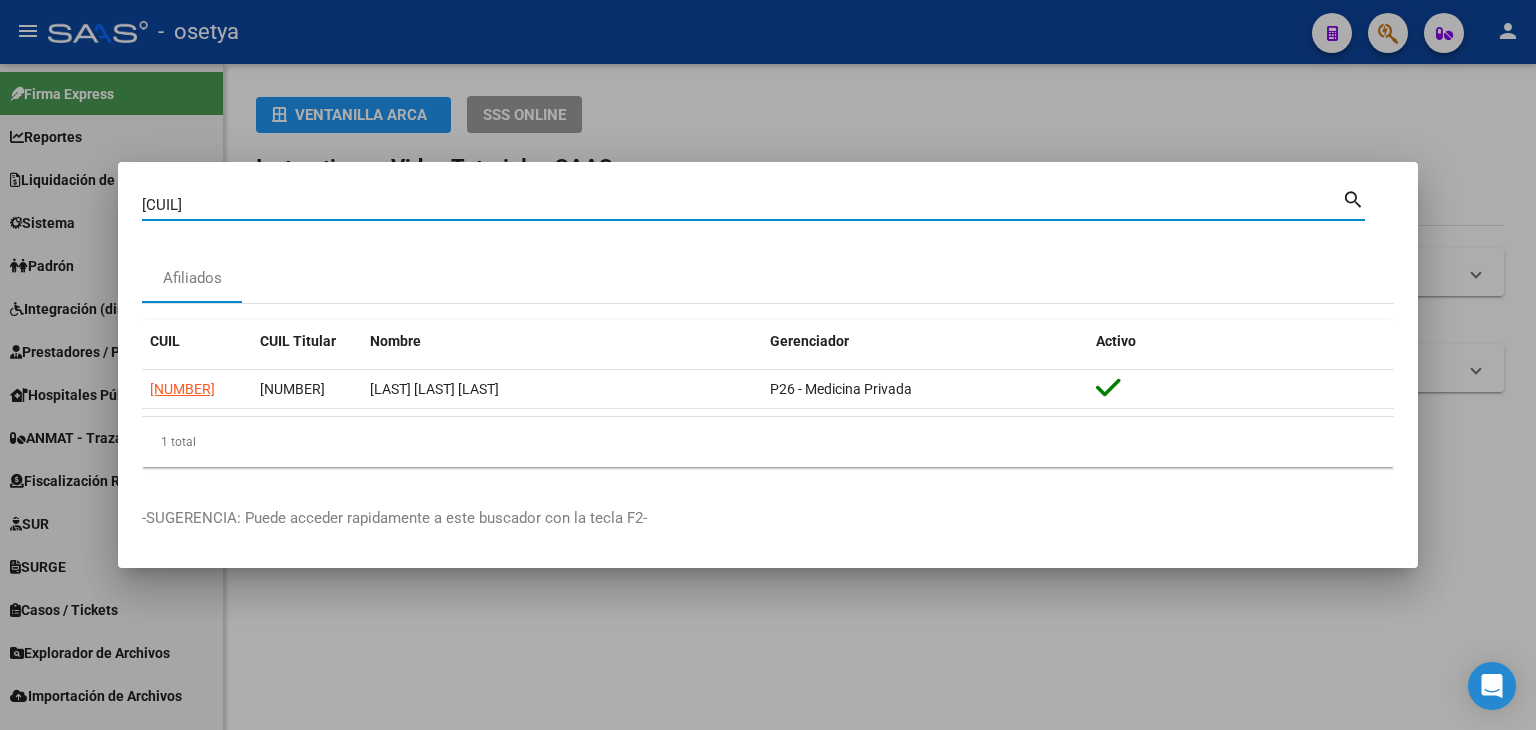 type on "[CUIL]" 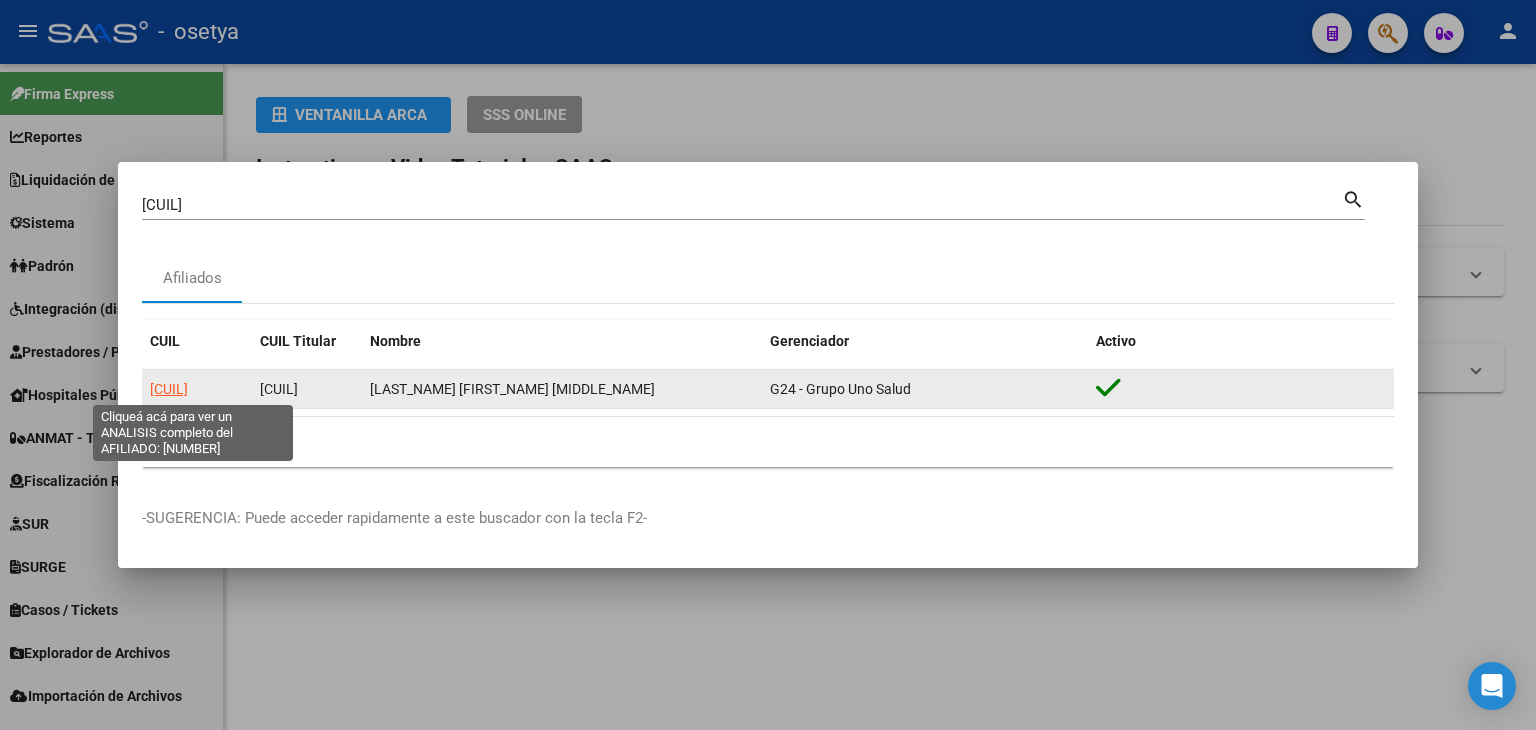 click on "[CUIL]" 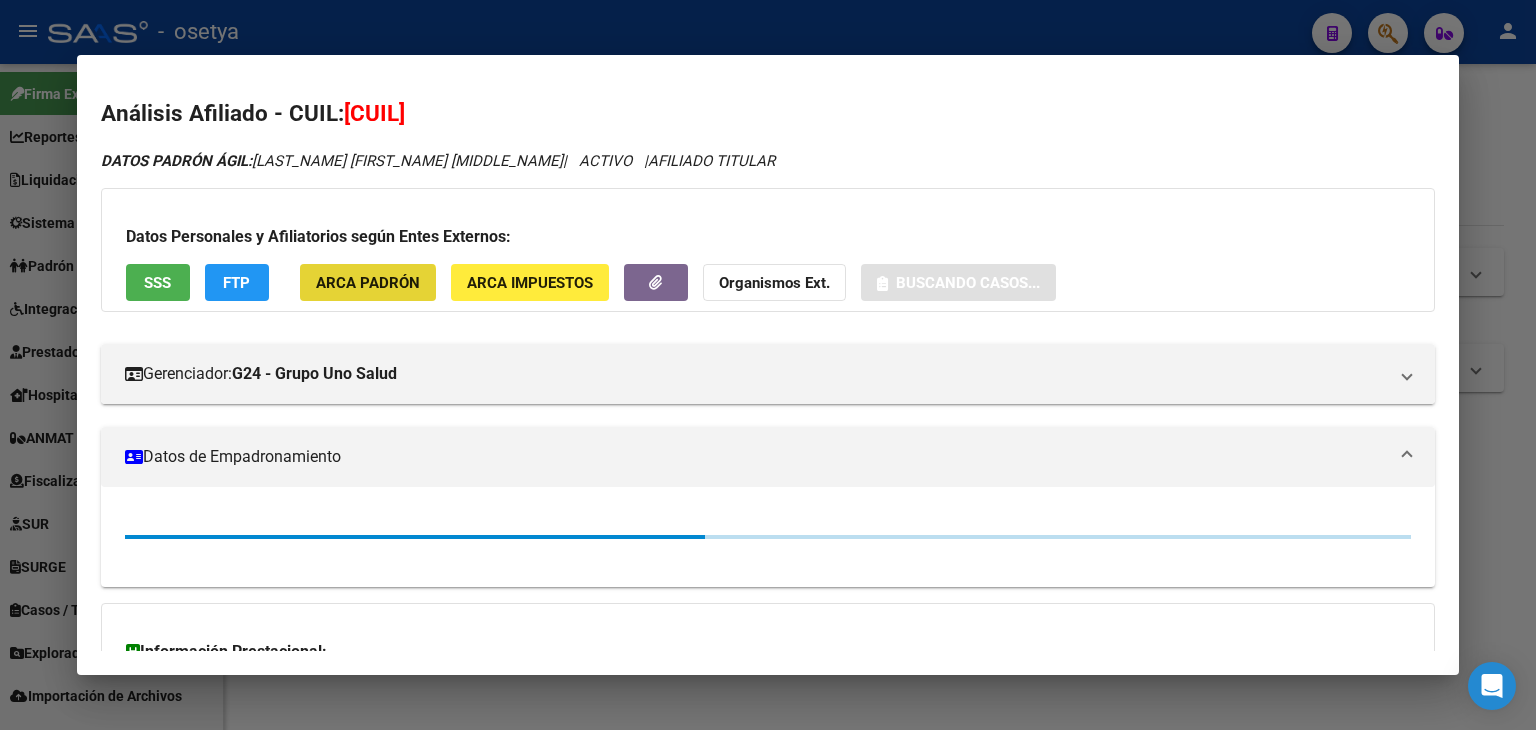 click on "ARCA Padrón" 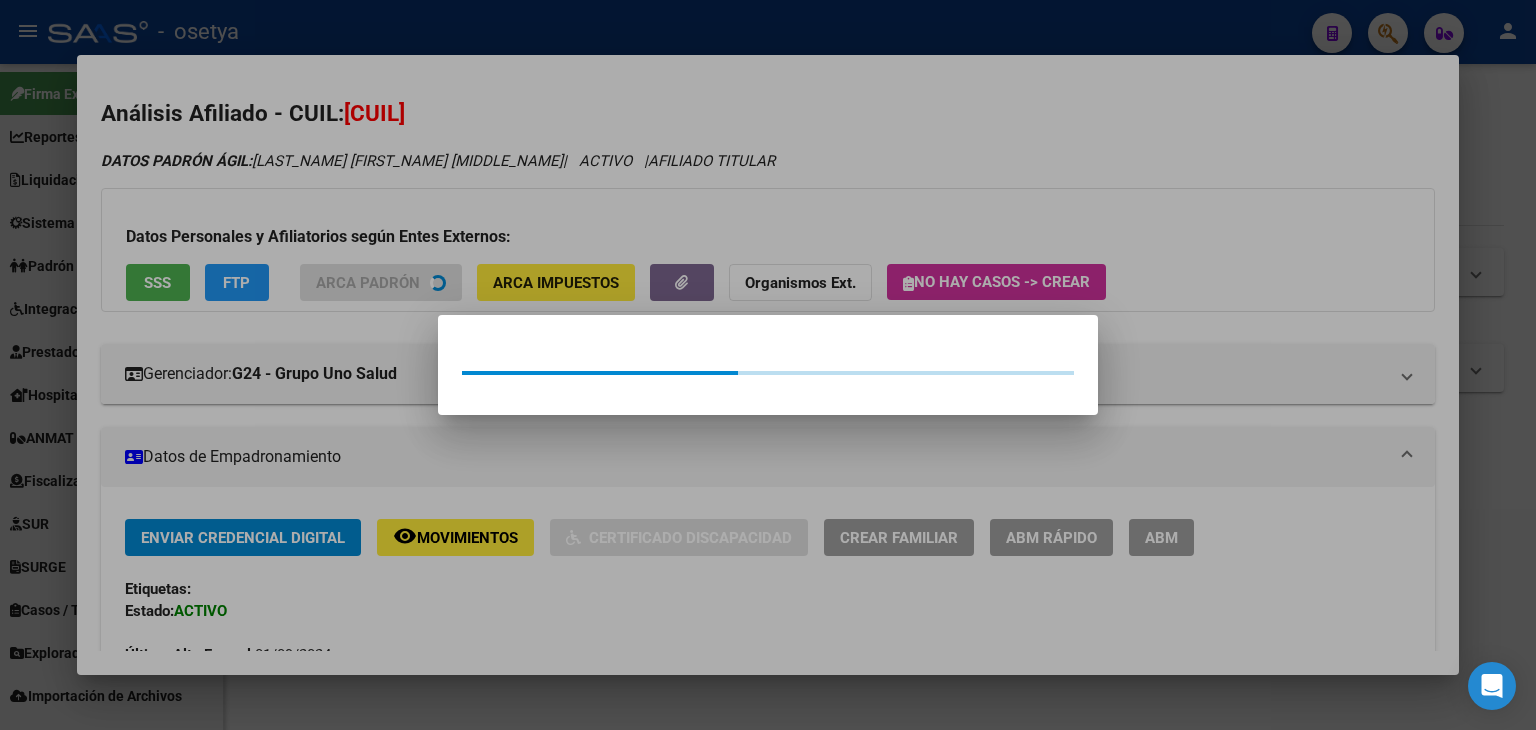 click at bounding box center (768, 365) 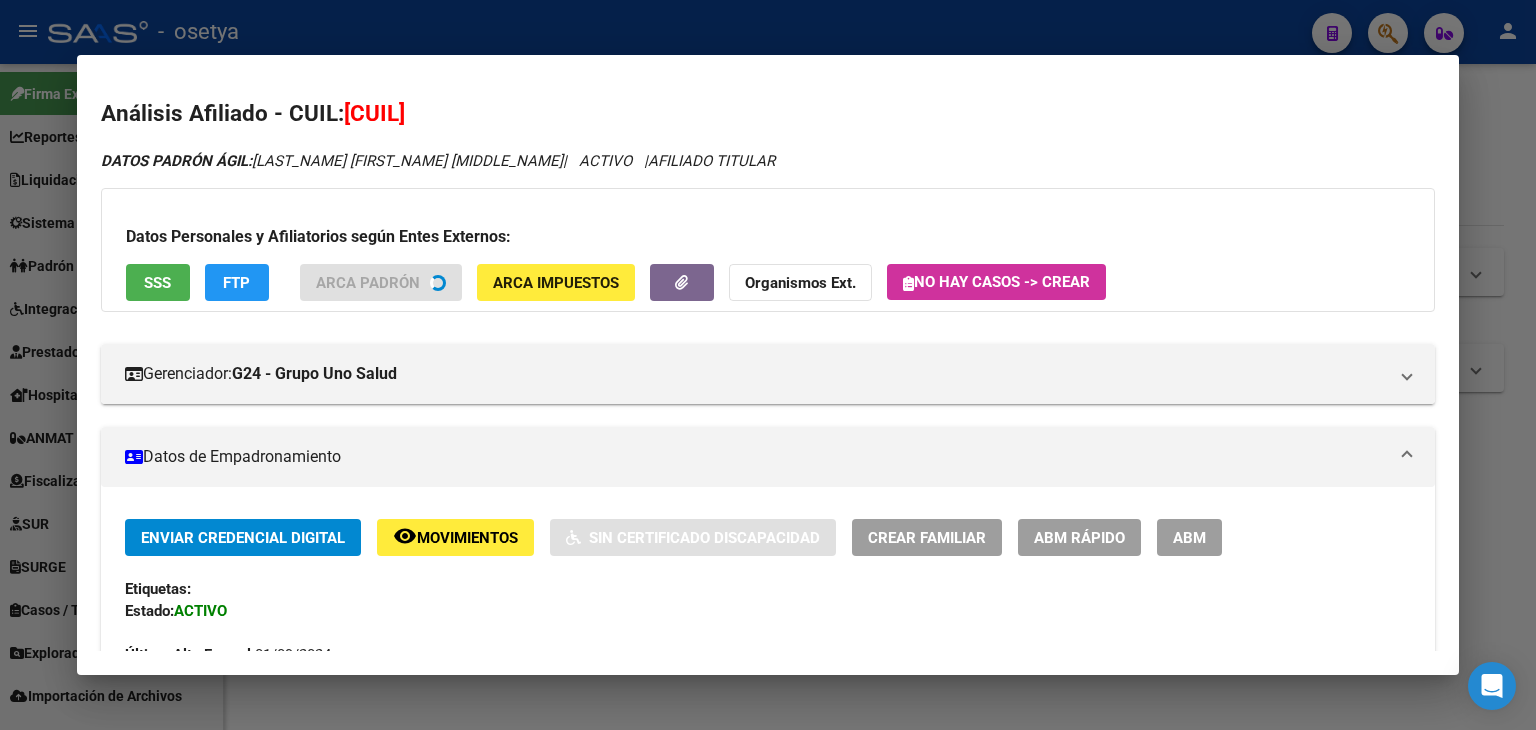 click on "SSS" at bounding box center (158, 282) 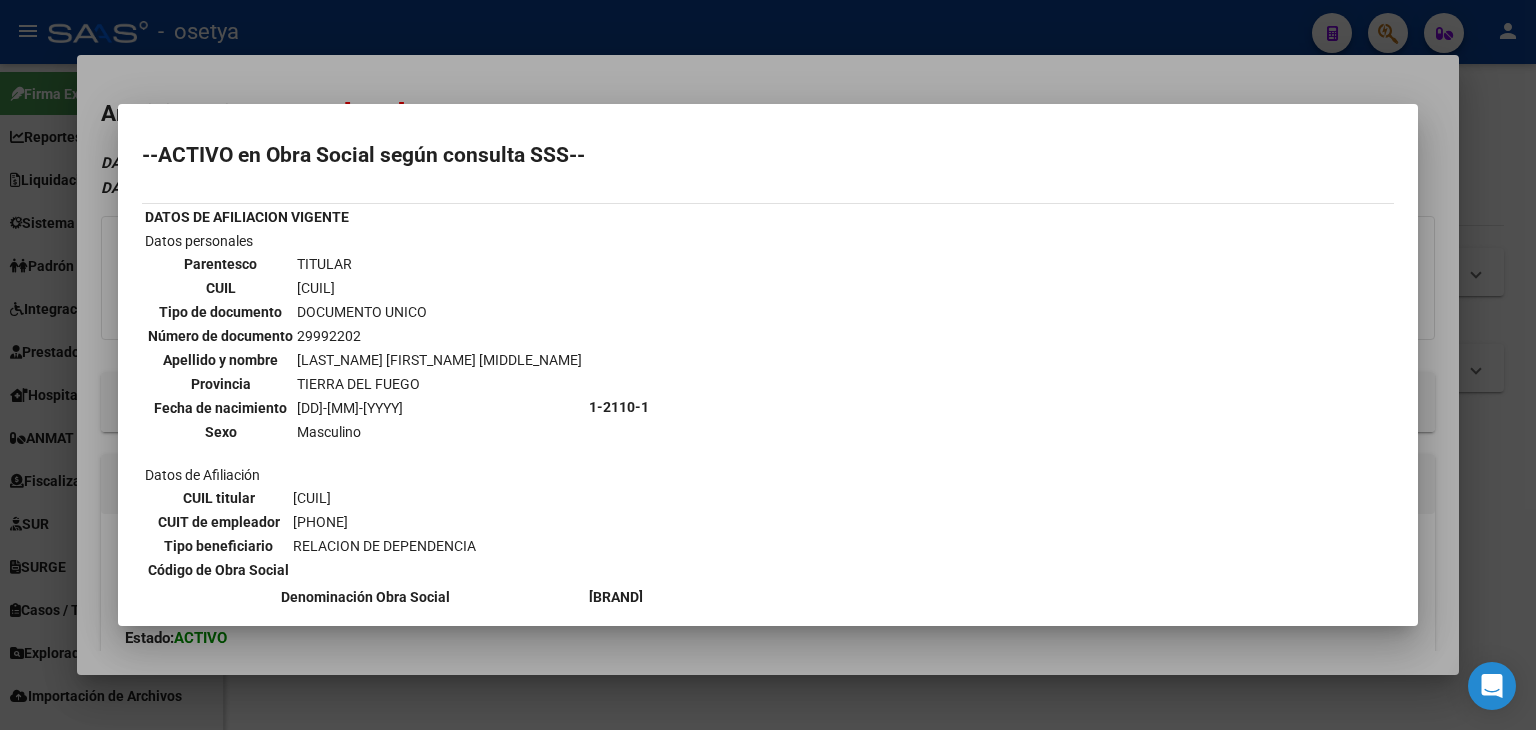 click at bounding box center (768, 365) 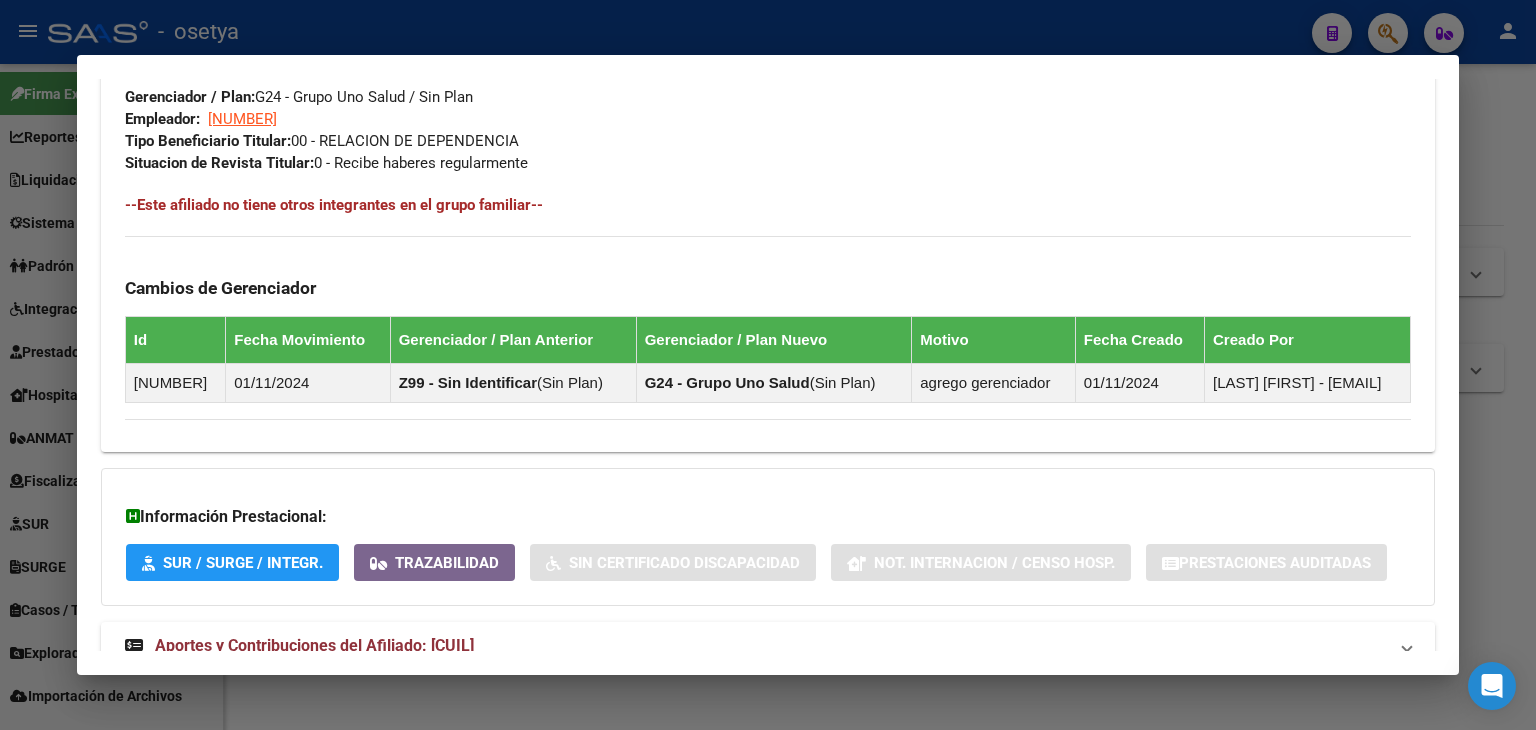 scroll, scrollTop: 1097, scrollLeft: 0, axis: vertical 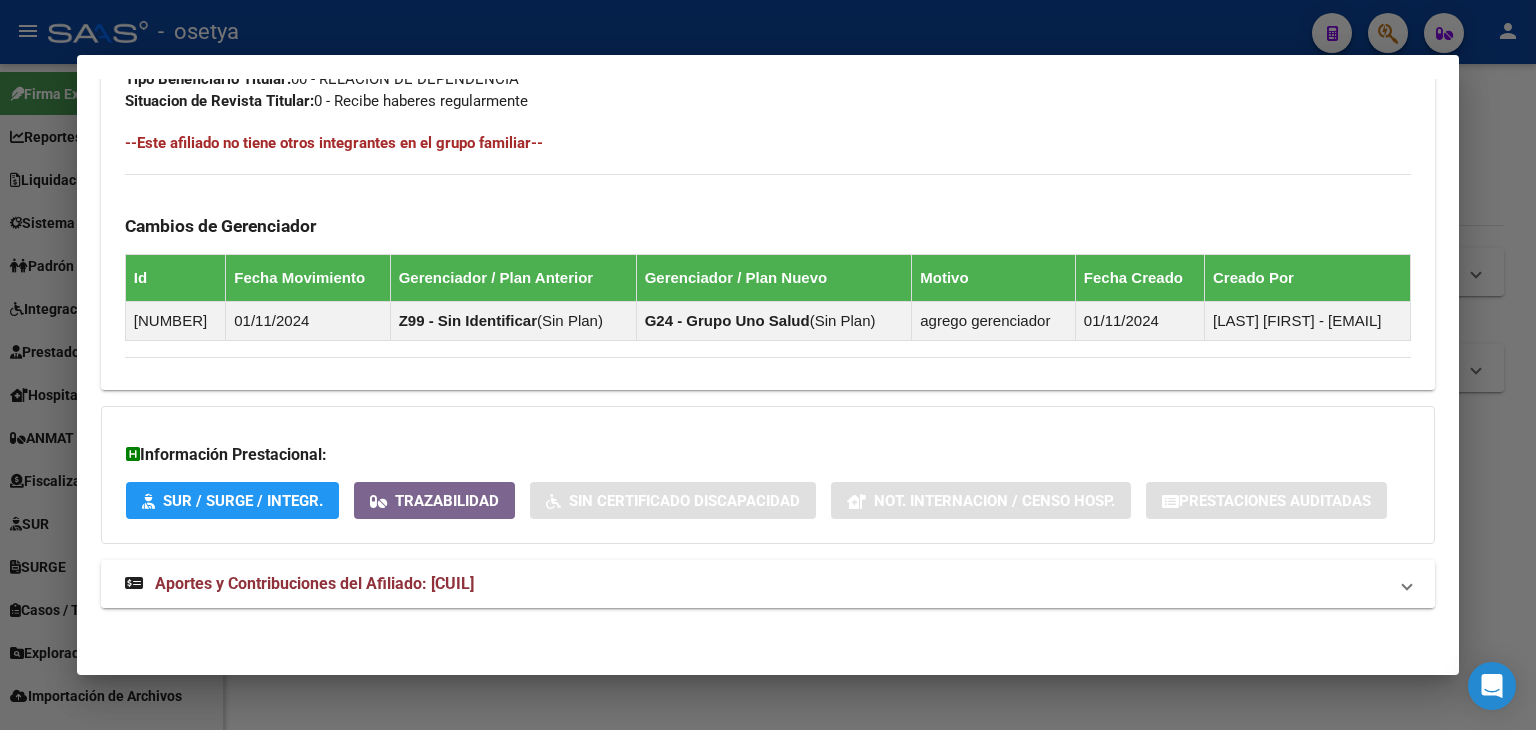 click on "Aportes y Contribuciones del Afiliado: [CUIL]" at bounding box center [768, 584] 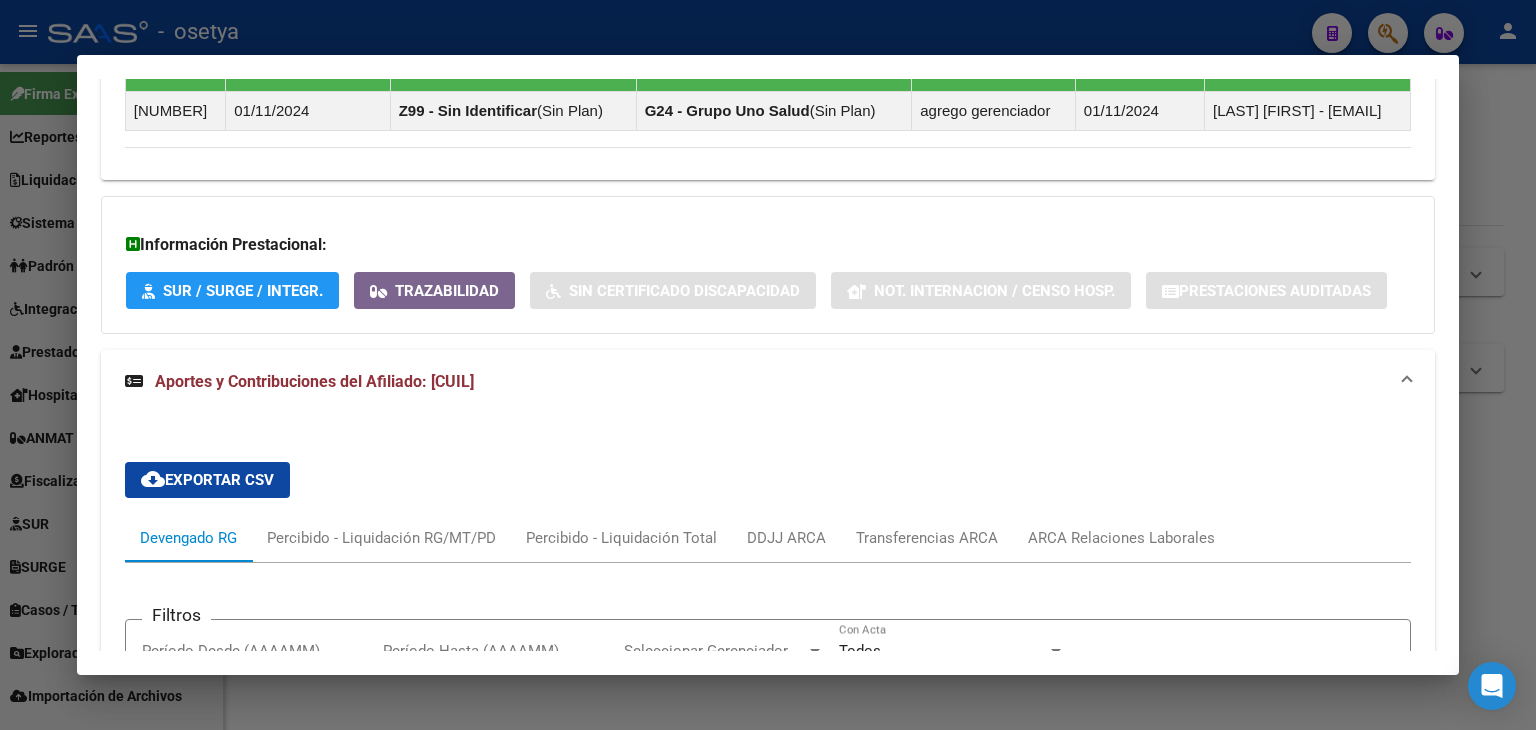 scroll, scrollTop: 1614, scrollLeft: 0, axis: vertical 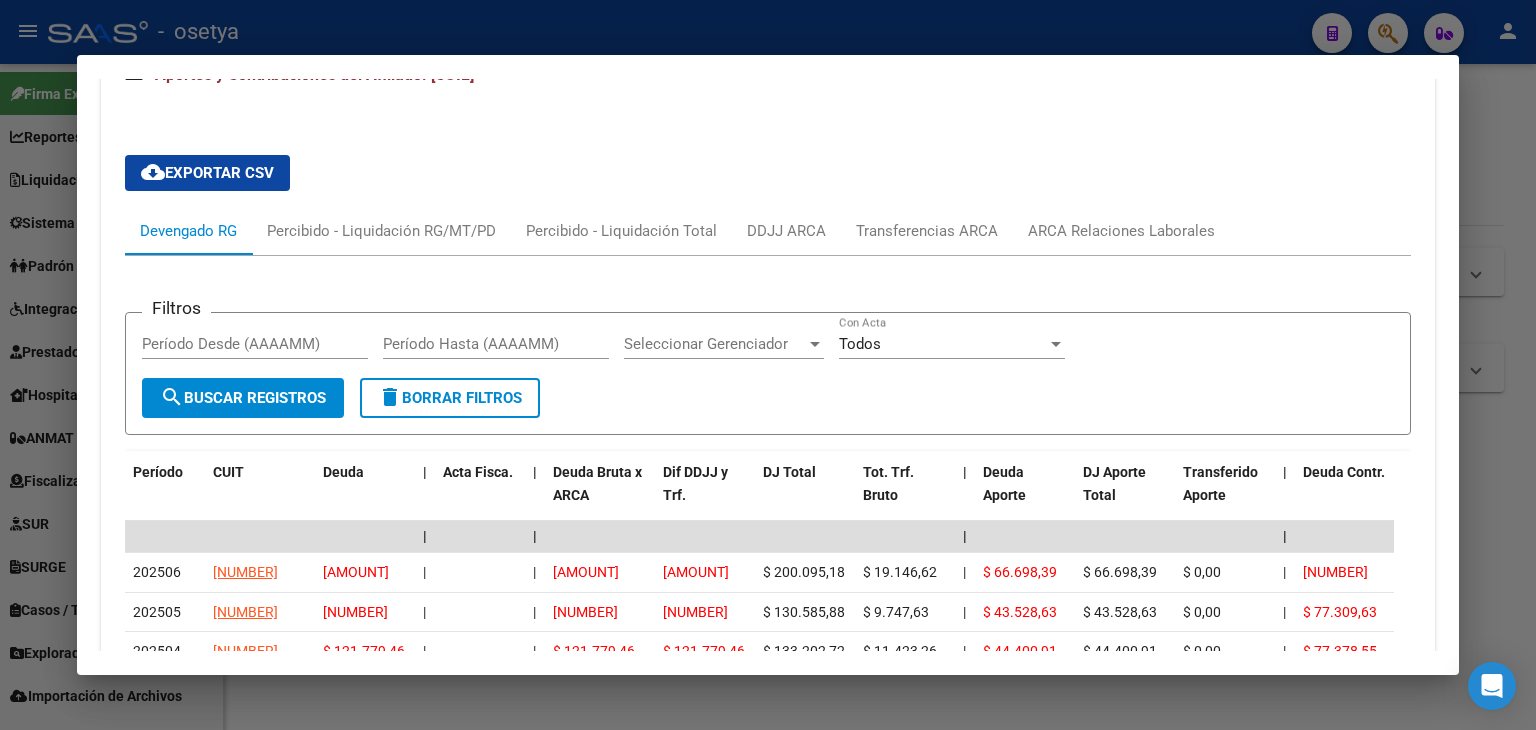 click on "Filtros Período Desde (AAAAMM) Período Hasta (AAAAMM) Seleccionar Gerenciador Seleccionar Gerenciador Todos Con Acta search  Buscar Registros  delete  Borrar Filtros  Período CUIT Deuda | Acta Fisca. | Deuda Bruta x ARCA Dif DDJJ y Trf. DJ Total Tot. Trf. Bruto | Deuda Aporte DJ Aporte Total Transferido Aporte | Deuda Contr. DJ Contr. Total Trf Contr. | Intereses Contr. Intereses Aporte | Contr. Empresa Contr. Int. Empresa Aporte Int. Empresa | DJ Aporte Total DJ Aporte DJ Aporte Adicional DJ Aporte Adherentes | DJ Contr. Total DJ Contr. DJ Contr. Adicional | REMOSIMP c/Tope REMOSIMP (rem4) REMCONT (rem8) REM5 Corresponde Aportes Corresponde Contr. NOGRPFAM SECOBLIG FECPRESENT DJ Contribución CUIT Periodo DJ Aporte CUIT Periodo | Porcentaje Contr. Porcentaje Aporte | DDJJ ID | | | | | | | | | | | | | [NUMBER] [NUMBER] $ 180.948,56 | | $ 180.948,56 $ 180.948,56 $ 200.095,18 $ 19.146,62 | $ 66.698,39 $ 66.698,39 $ 0,00 | $ 114.250,17 $ 133.396,79 $ 19.146,62 | $ 0,00 $ 0,00 | $ 141.394,51 | =" at bounding box center (768, 639) 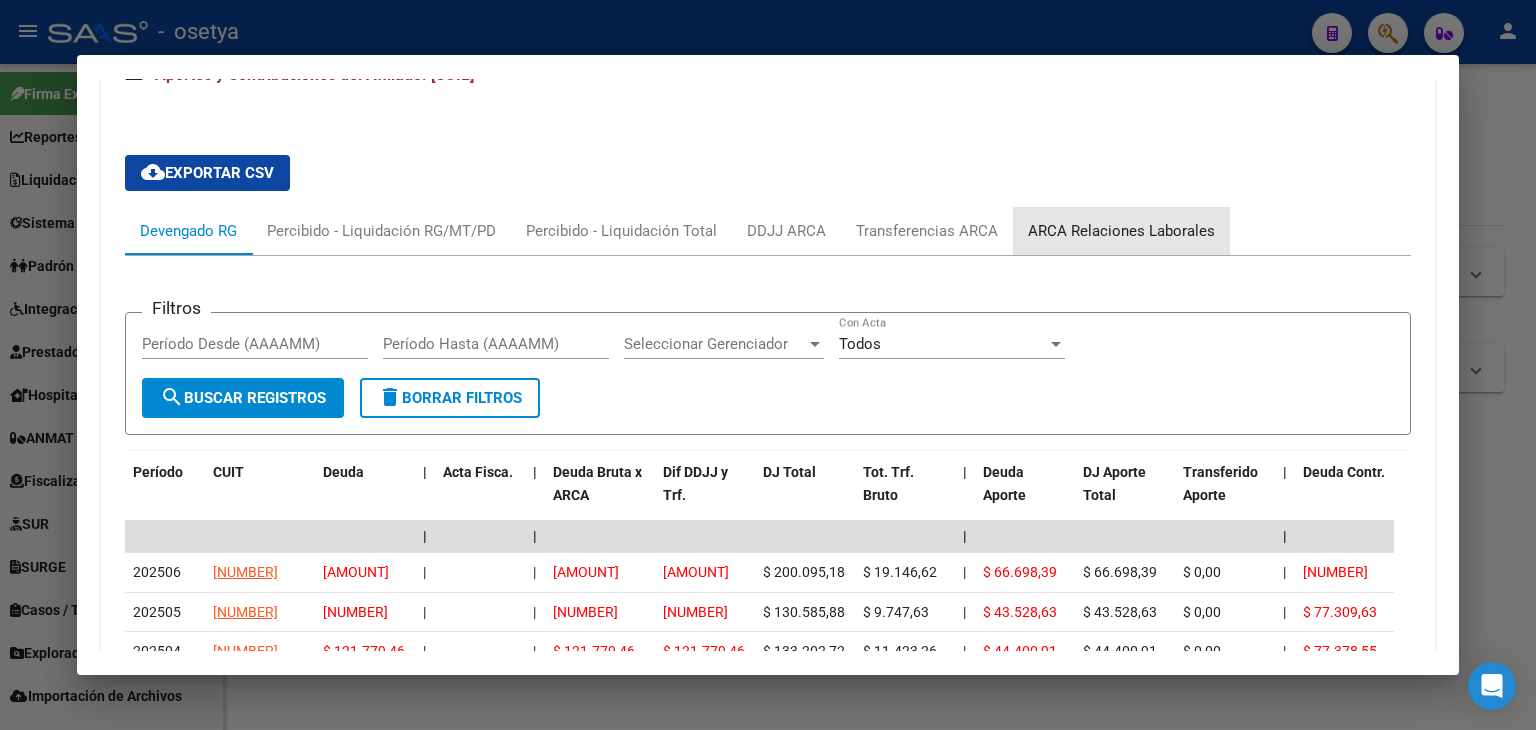 click on "ARCA Relaciones Laborales" at bounding box center [1121, 231] 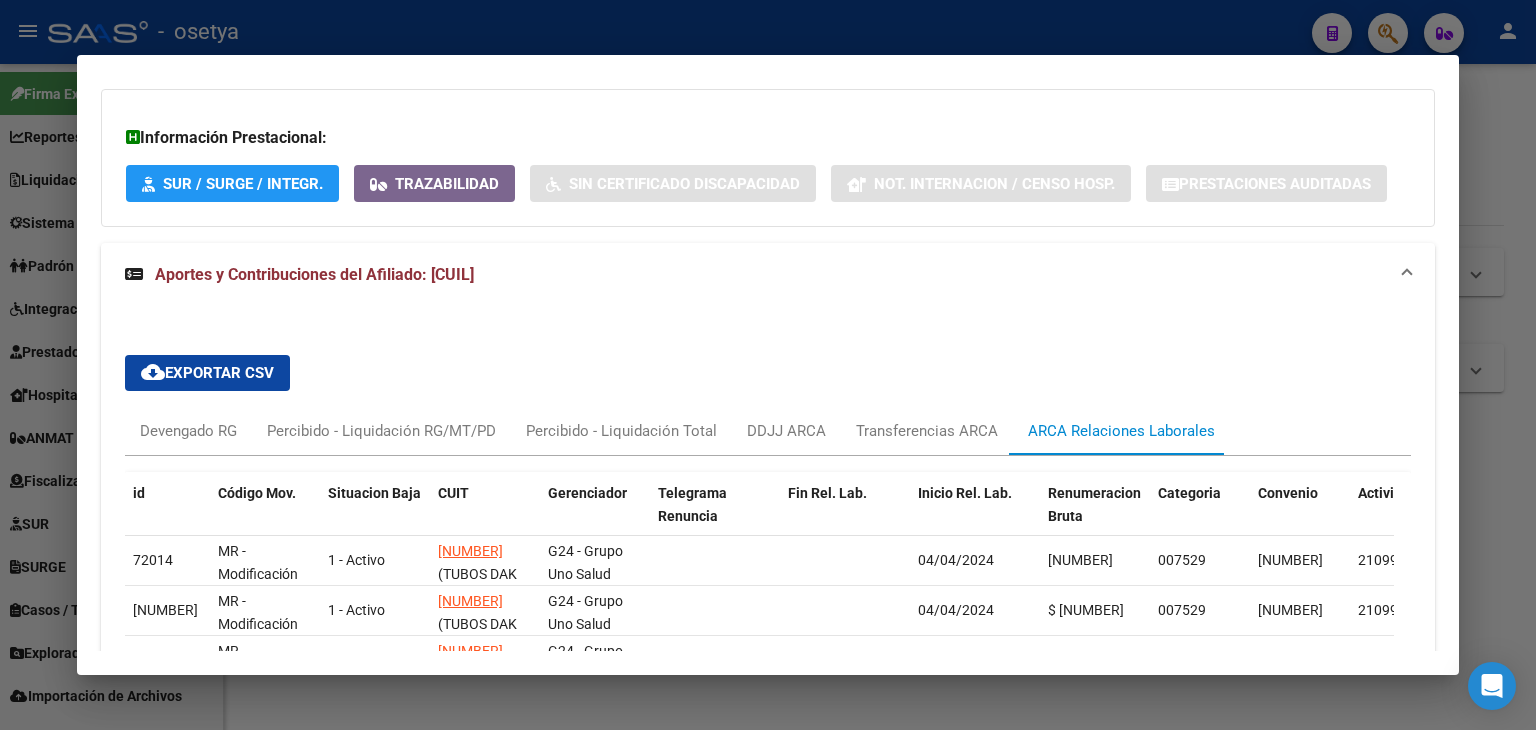 scroll, scrollTop: 1614, scrollLeft: 0, axis: vertical 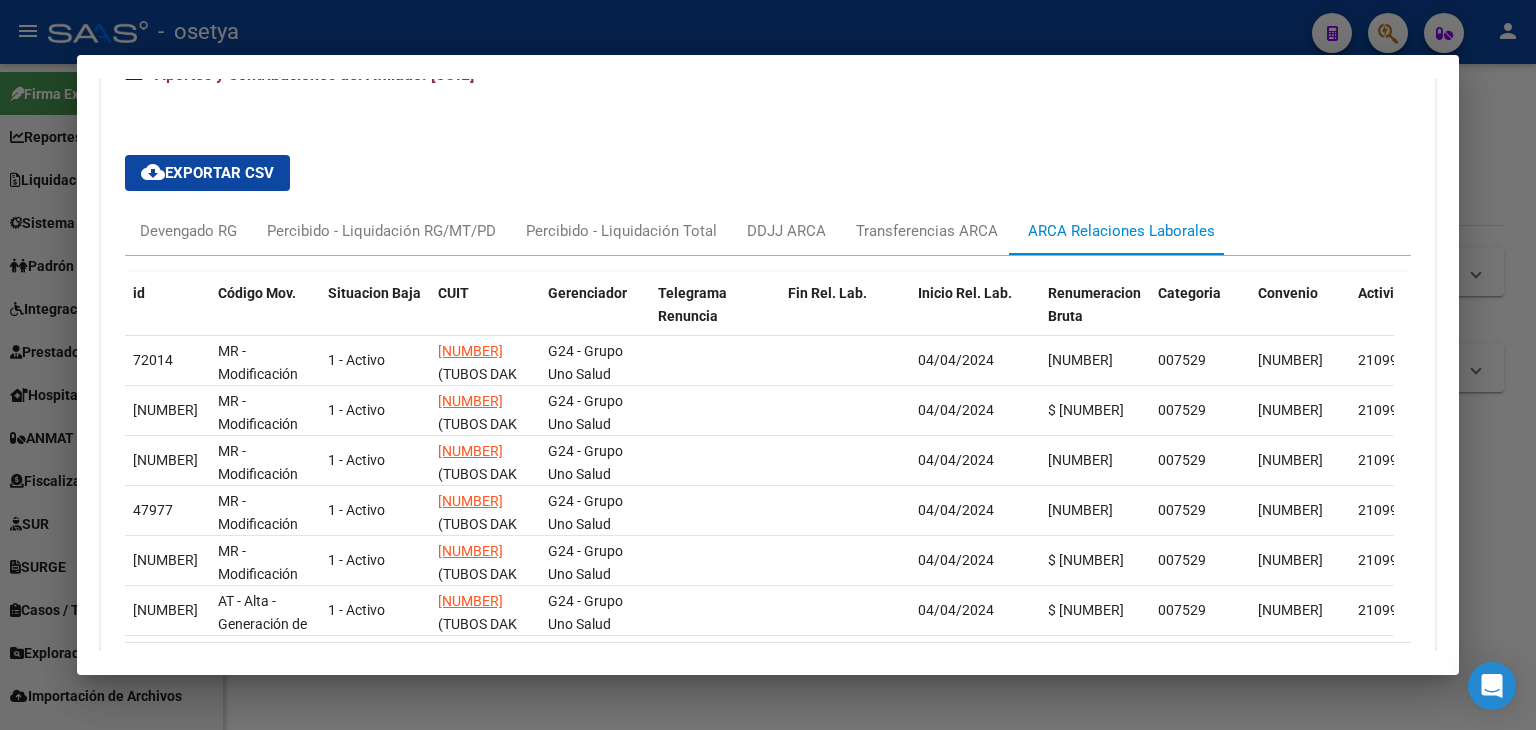 drag, startPoint x: 490, startPoint y: 38, endPoint x: 236, endPoint y: 9, distance: 255.65015 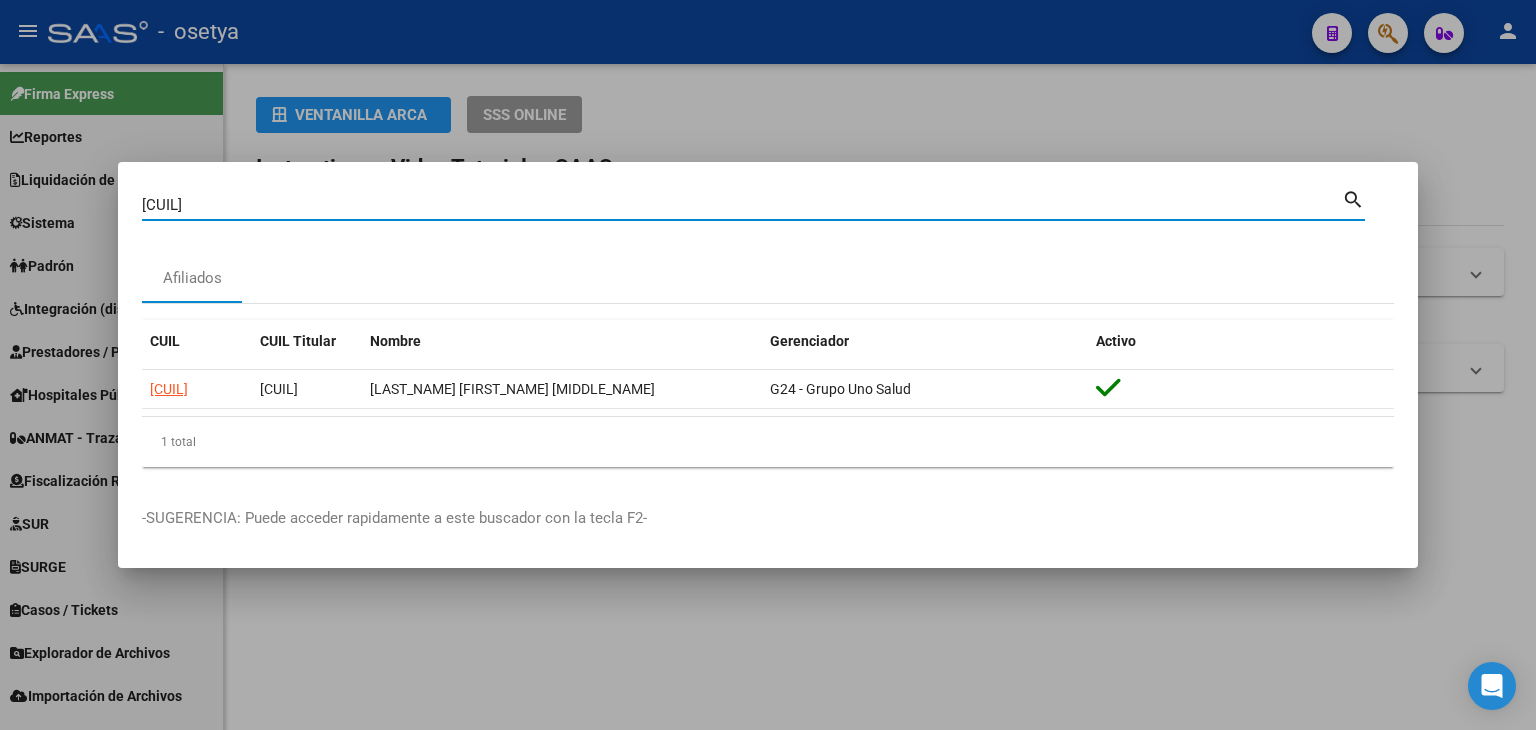 click on "[CUIL]" at bounding box center [742, 205] 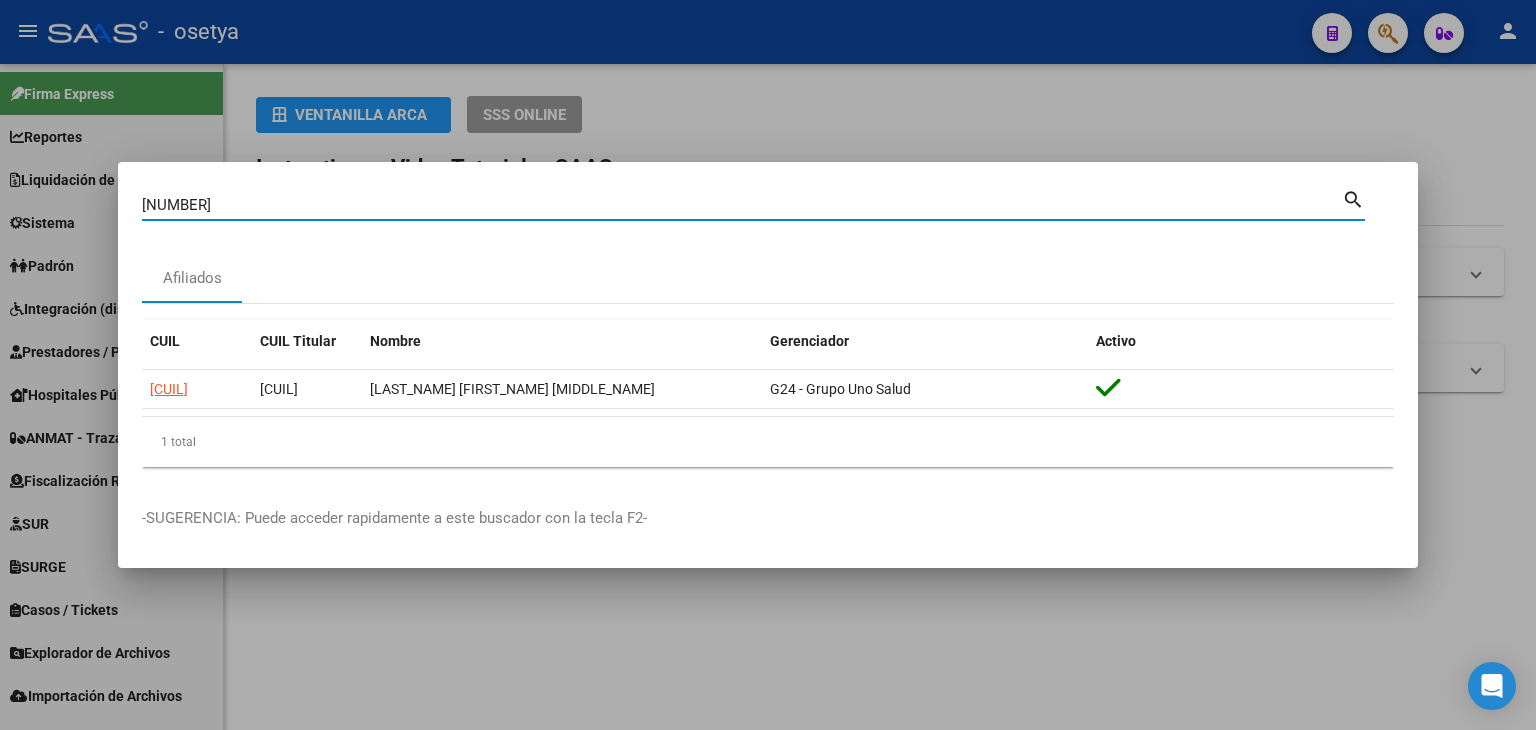 type on "[NUMBER]" 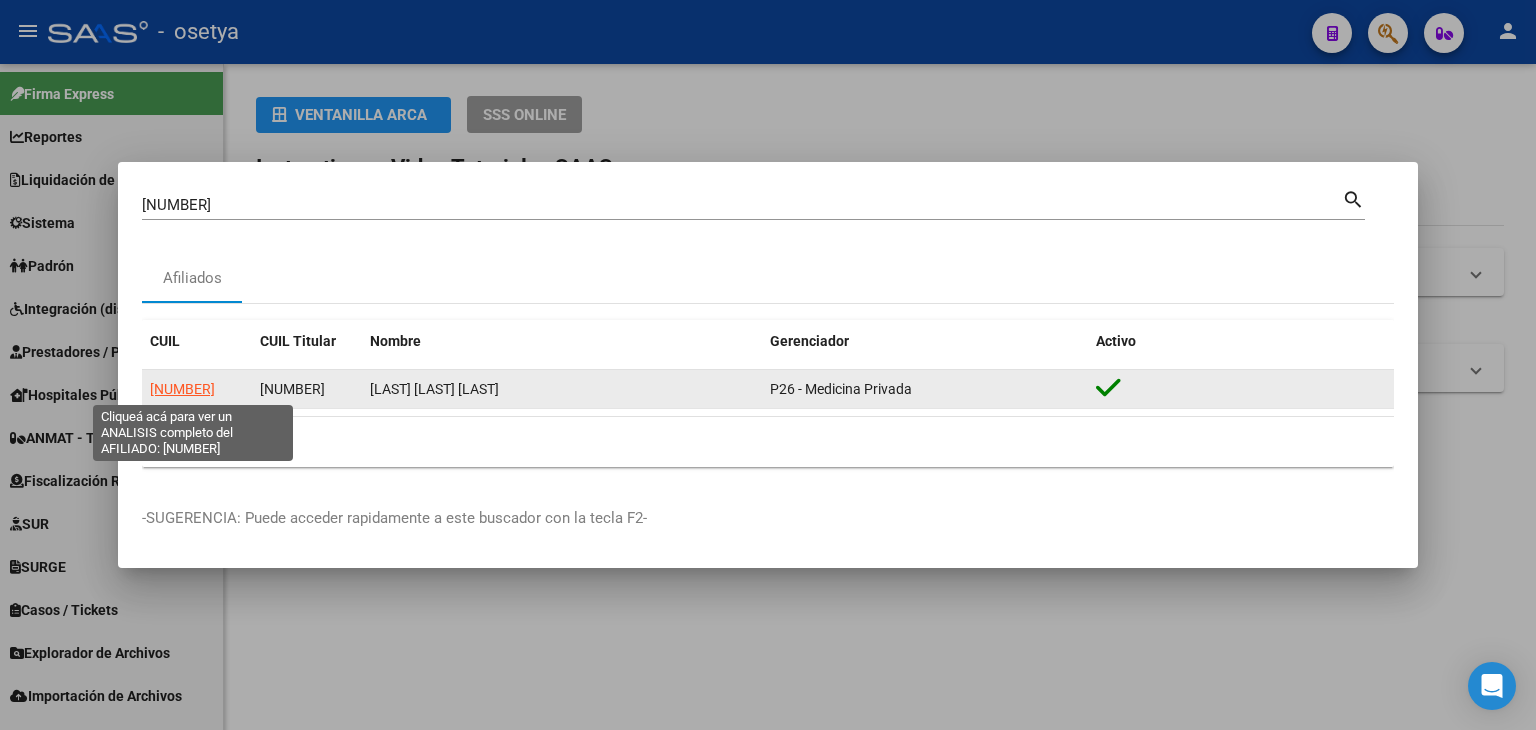 click on "[NUMBER]" 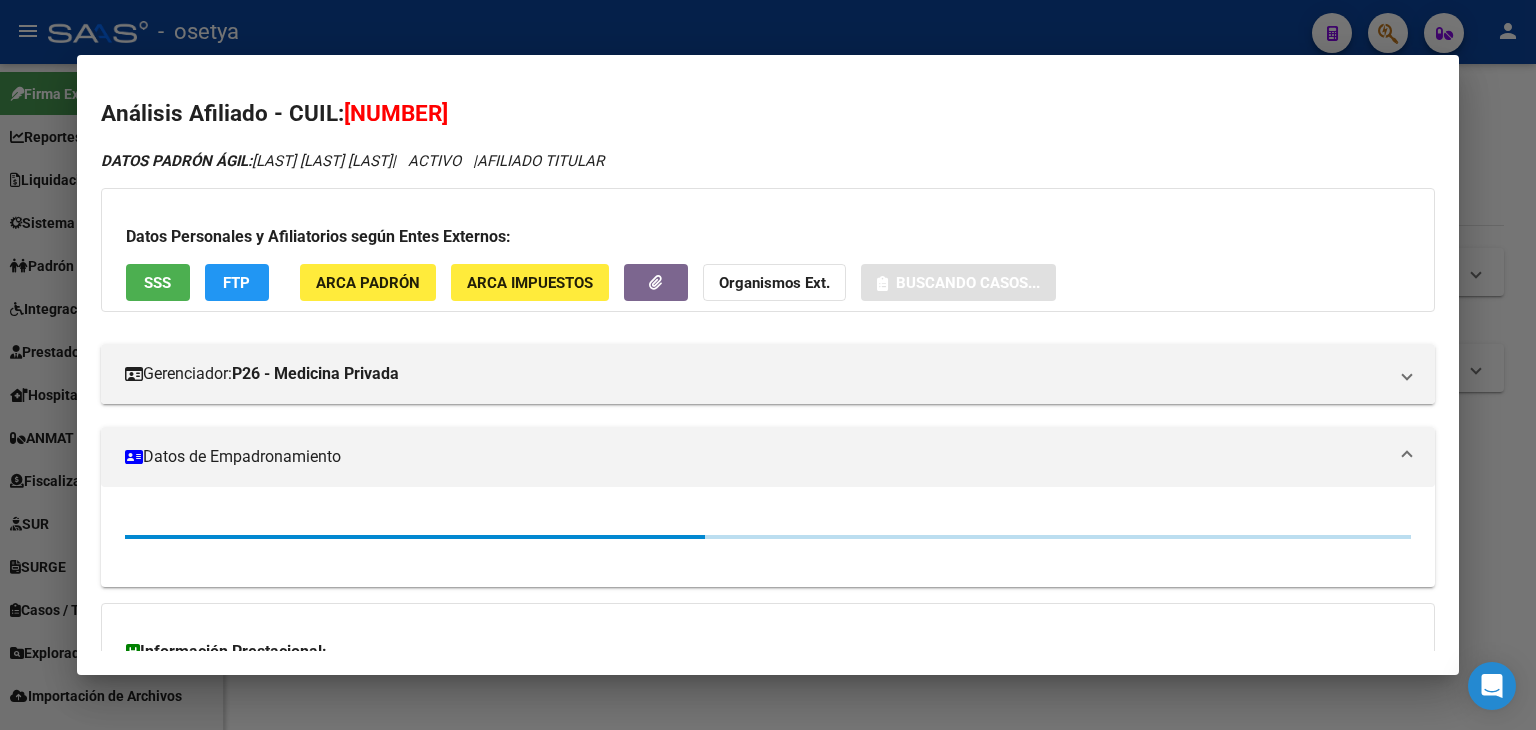 click on "Datos Personales y Afiliatorios según Entes Externos: SSS FTP ARCA Padrón ARCA Impuestos Organismos Ext.    Buscando casos..." at bounding box center (768, 250) 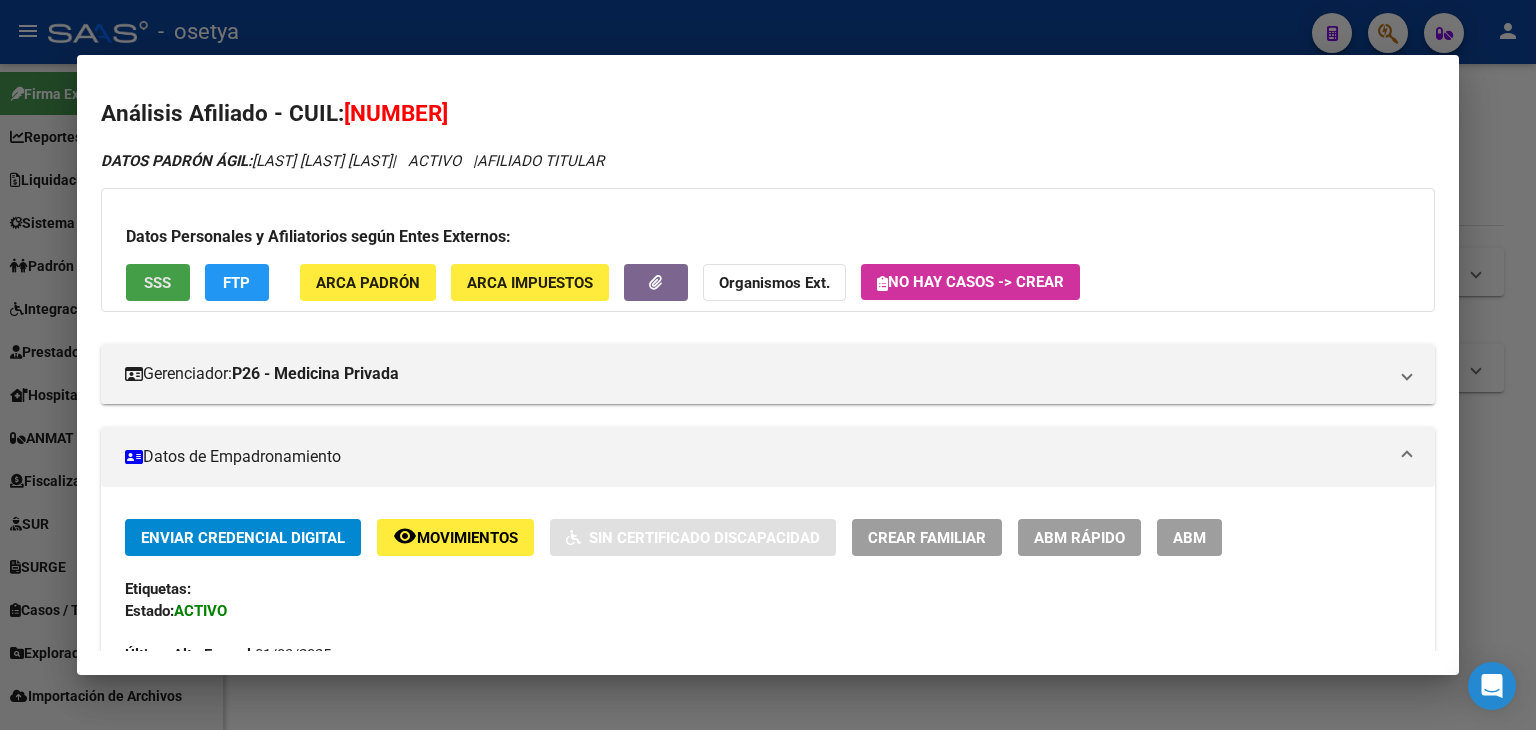 click on "SSS" at bounding box center (158, 282) 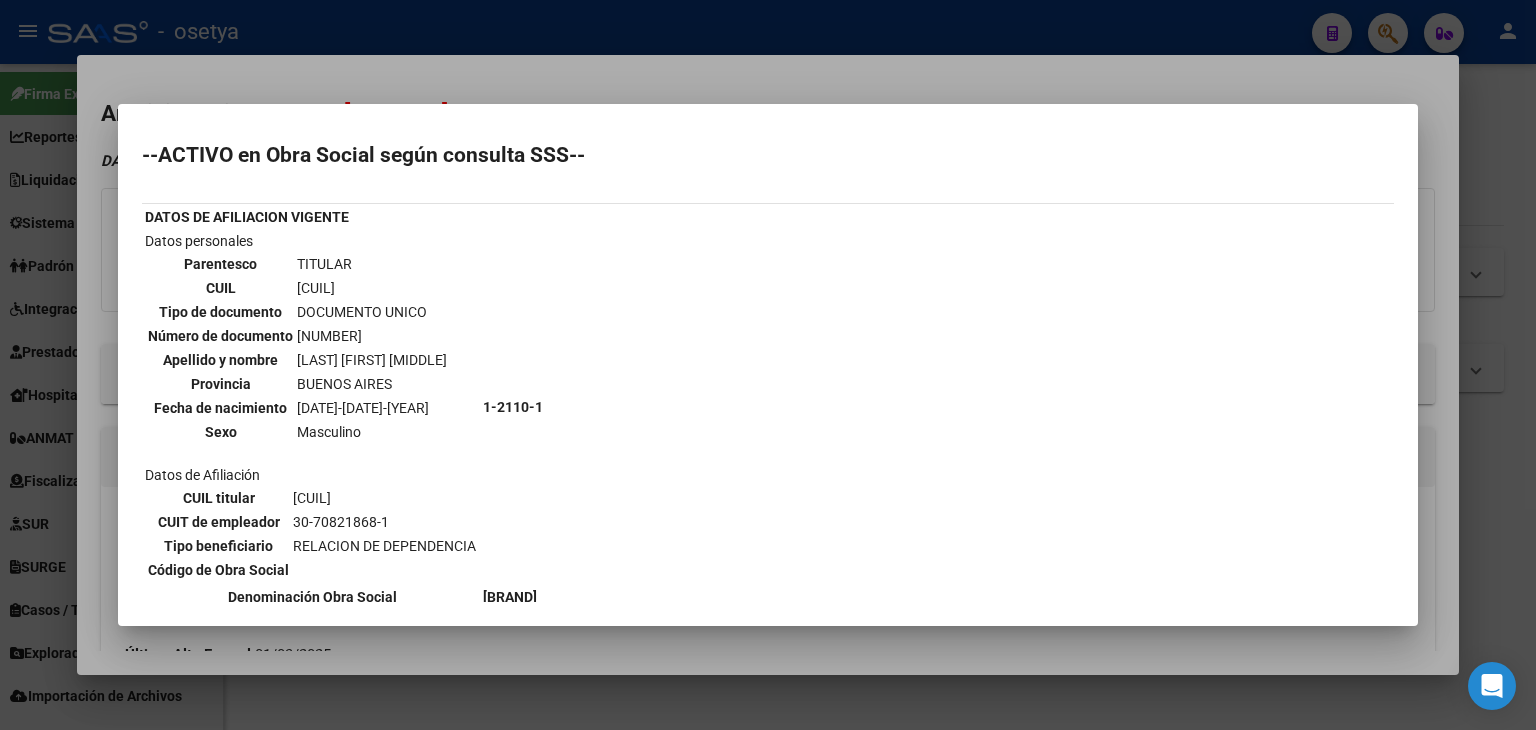 click at bounding box center (768, 365) 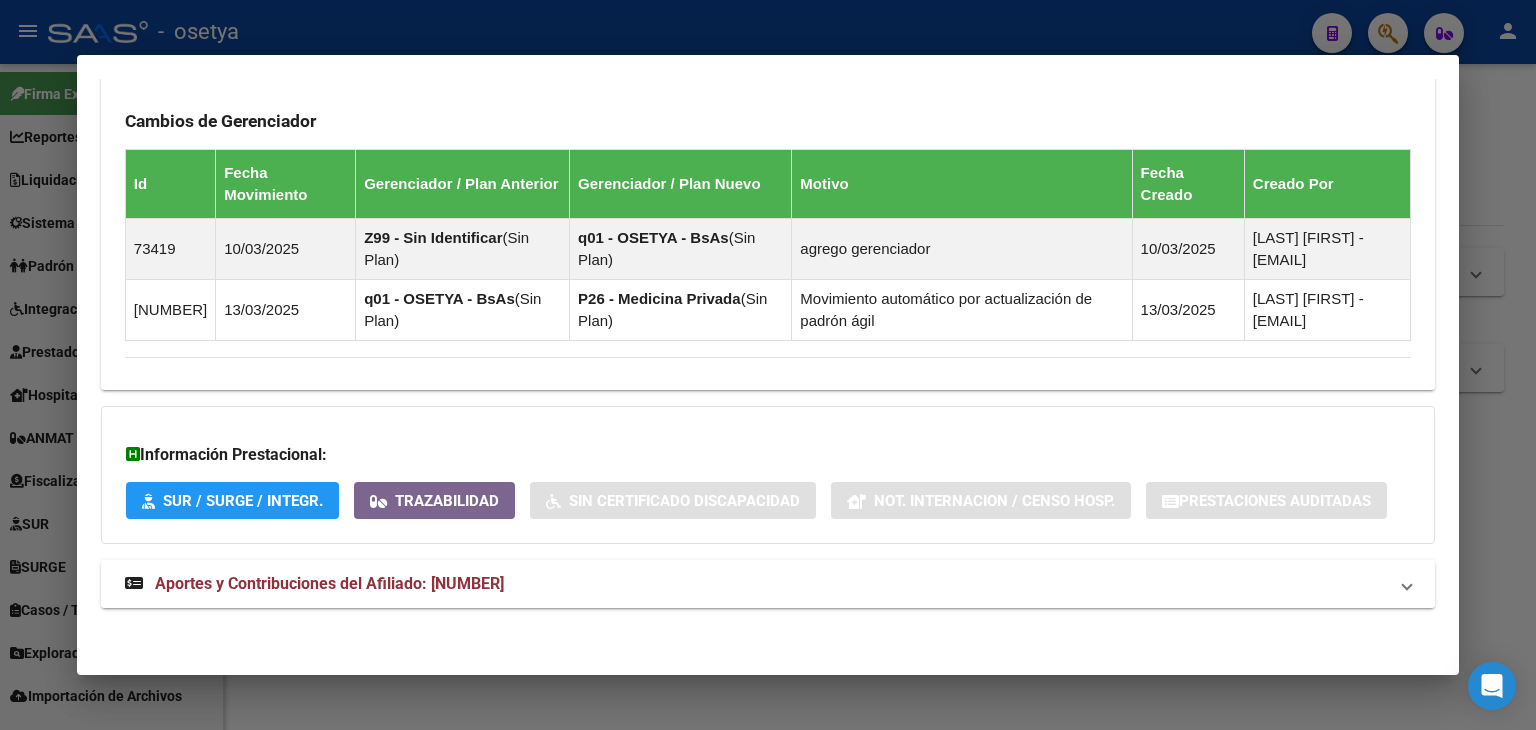 drag, startPoint x: 486, startPoint y: 589, endPoint x: 496, endPoint y: 572, distance: 19.723083 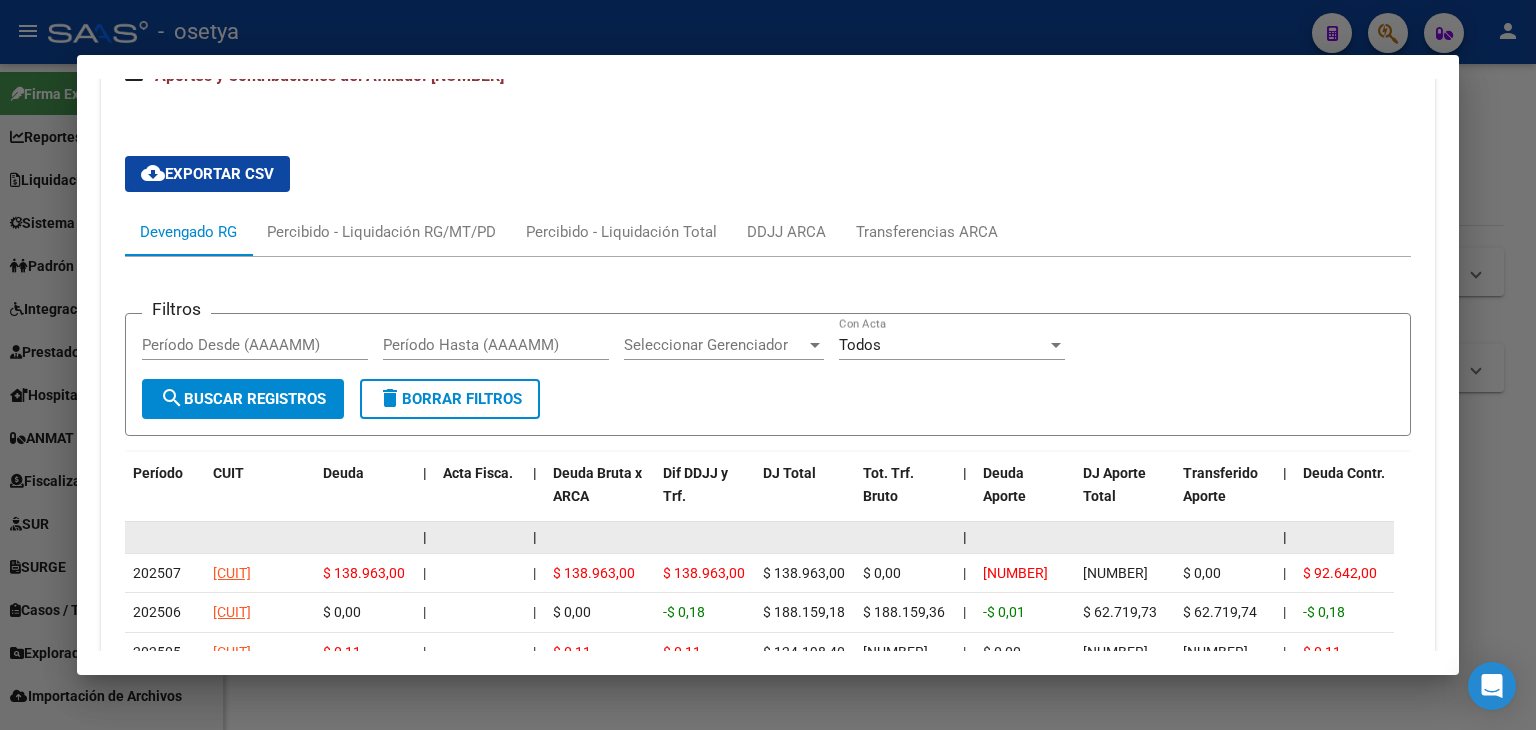 scroll, scrollTop: 1880, scrollLeft: 0, axis: vertical 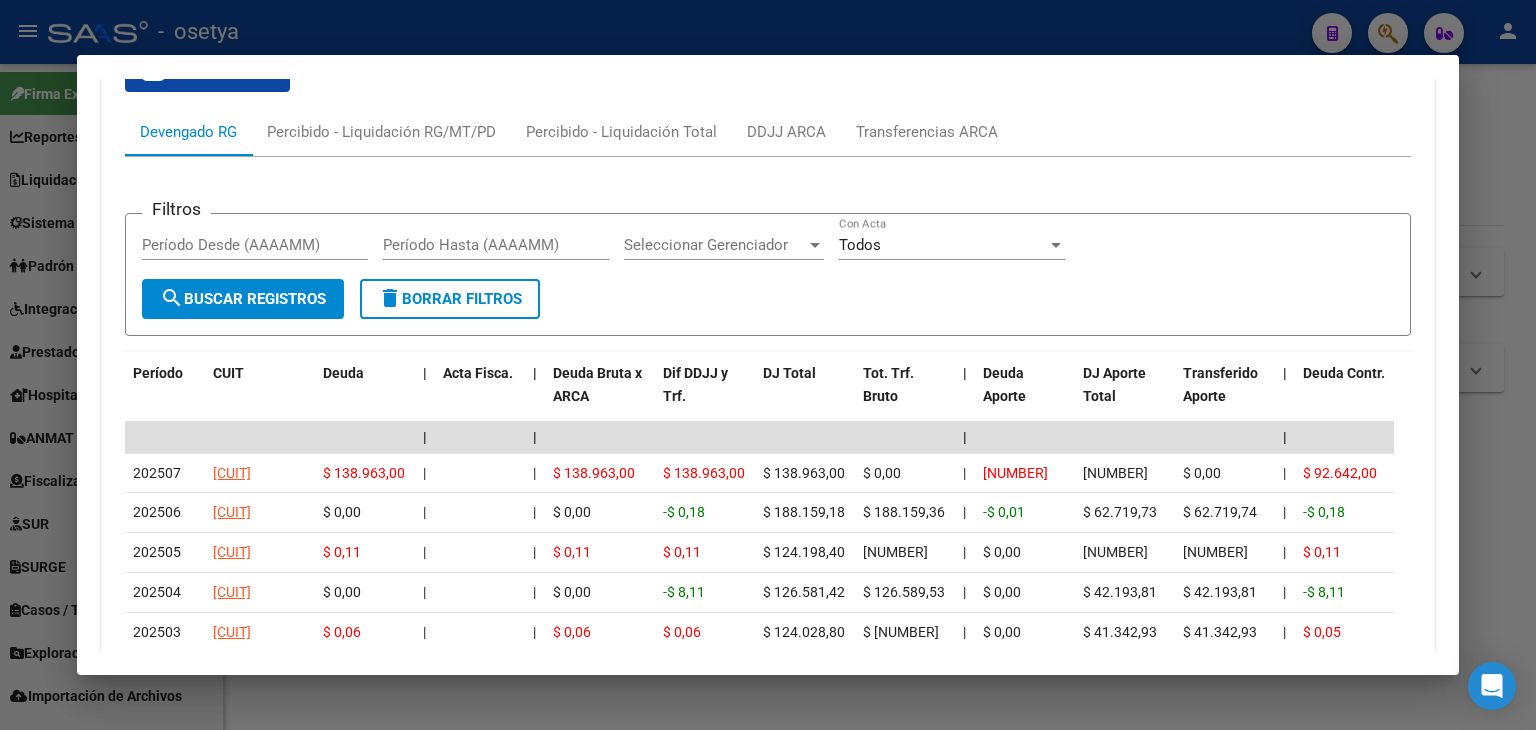 click at bounding box center (768, 365) 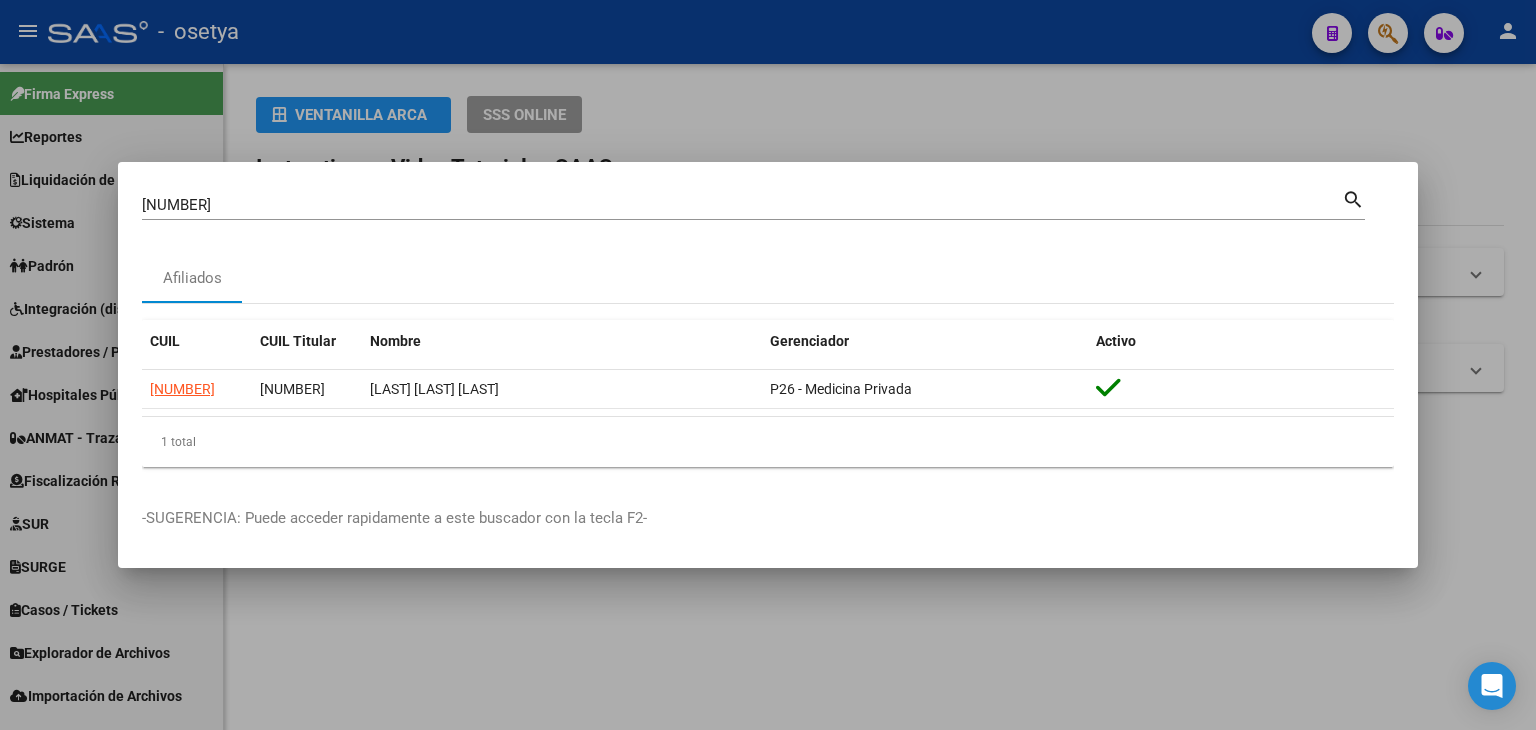 click on "[NUMBER]" at bounding box center [742, 205] 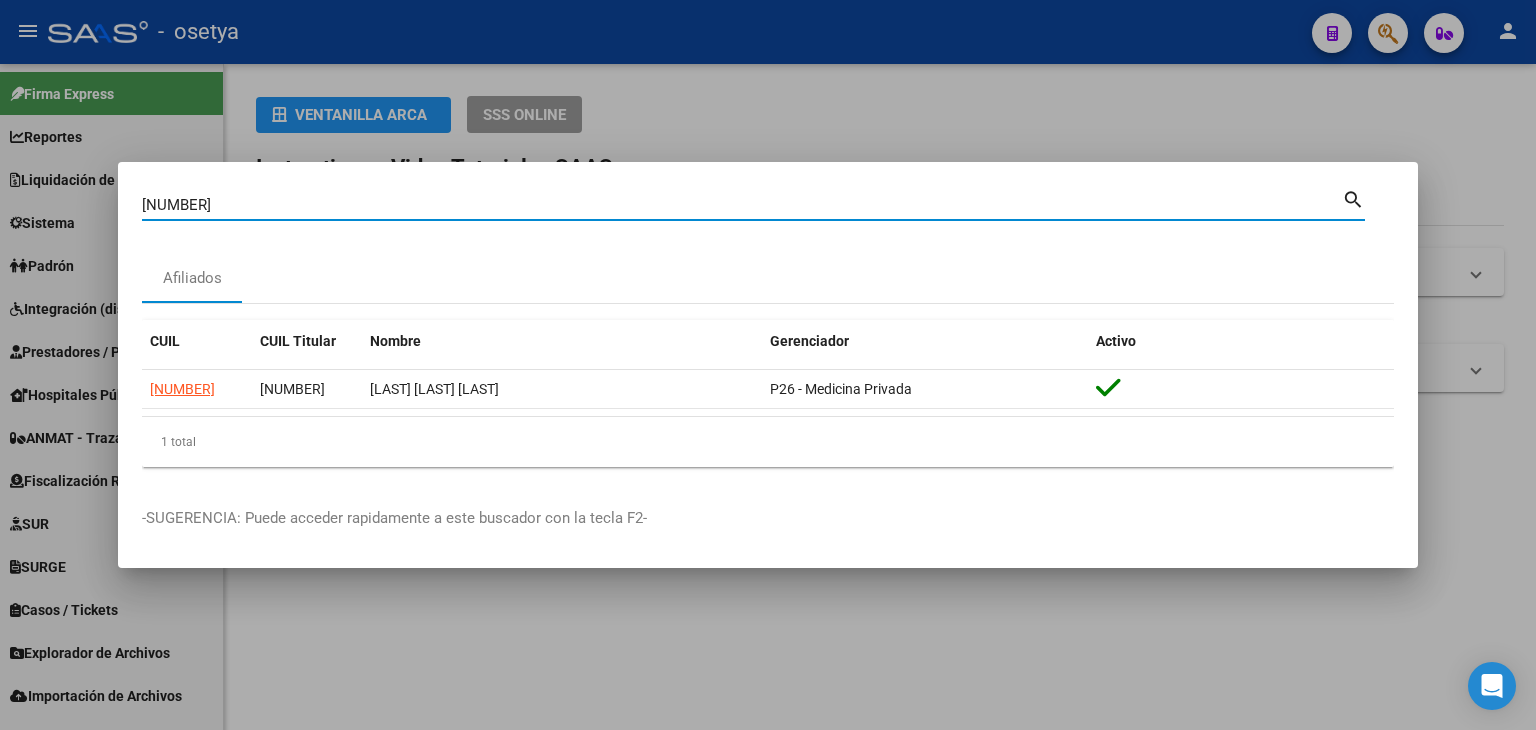 click on "[NUMBER]" at bounding box center (742, 205) 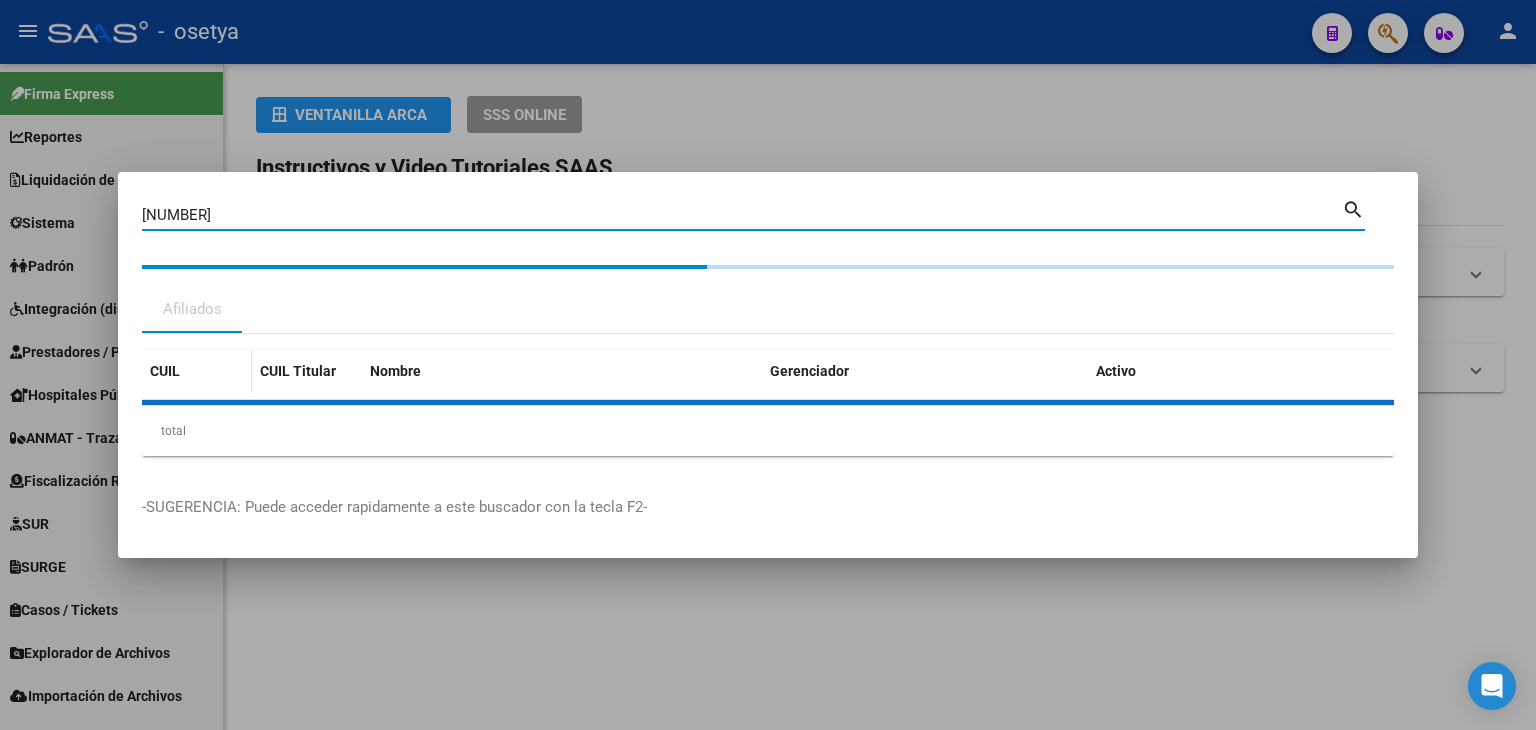 click on "CUIL CUIL Titular Nombre Gerenciador Activo   total   1" at bounding box center [768, 403] 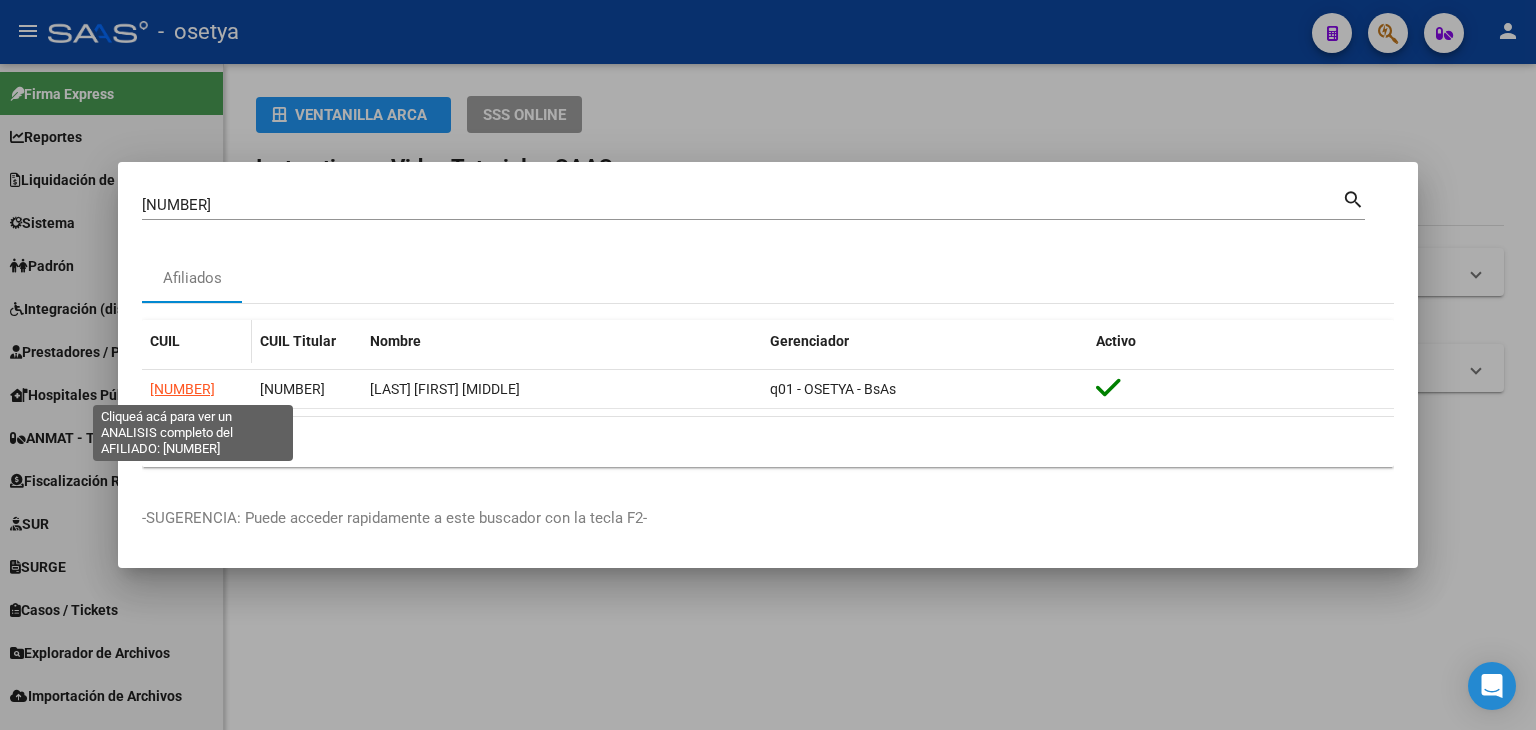 click on "[NUMBER]" 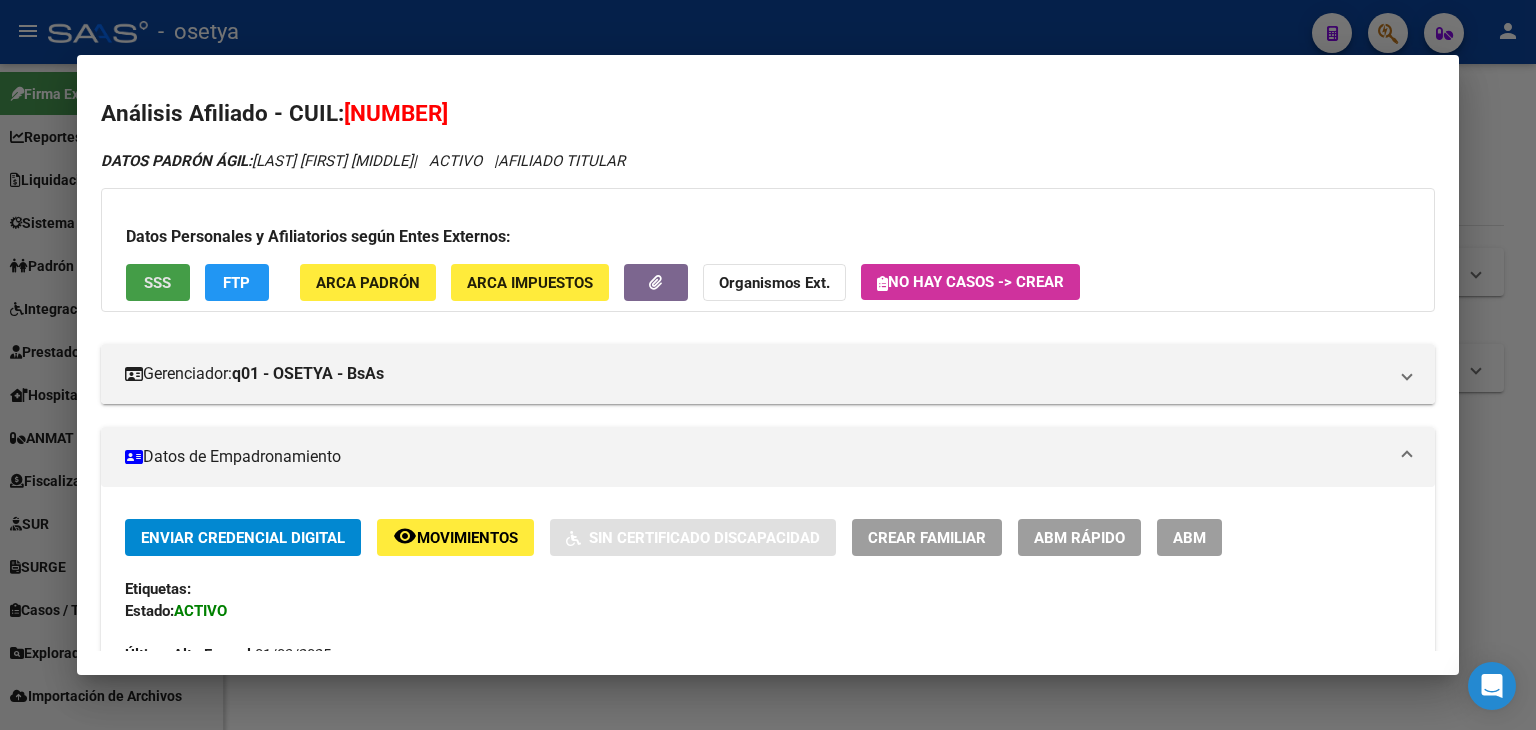 click on "SSS" at bounding box center (158, 282) 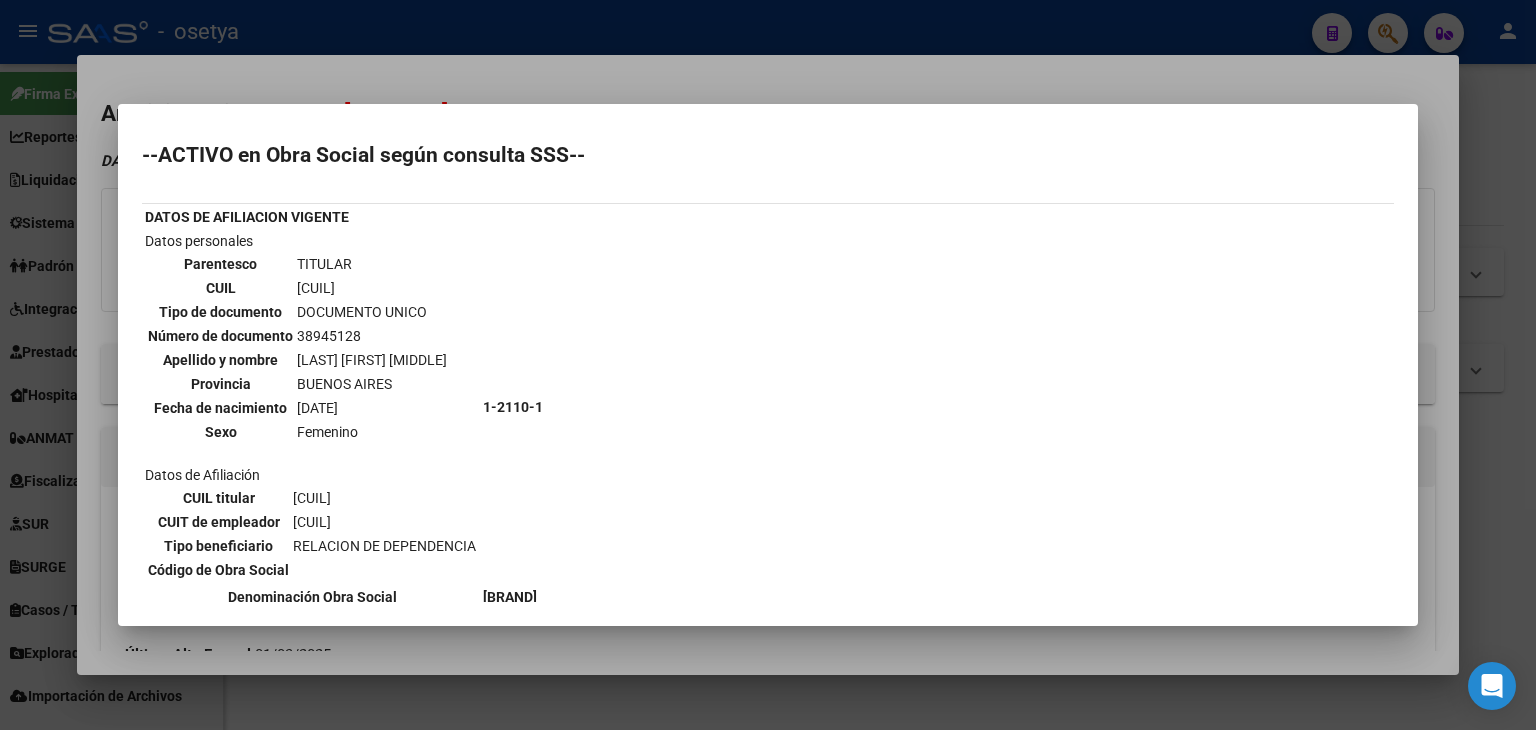 click at bounding box center [768, 365] 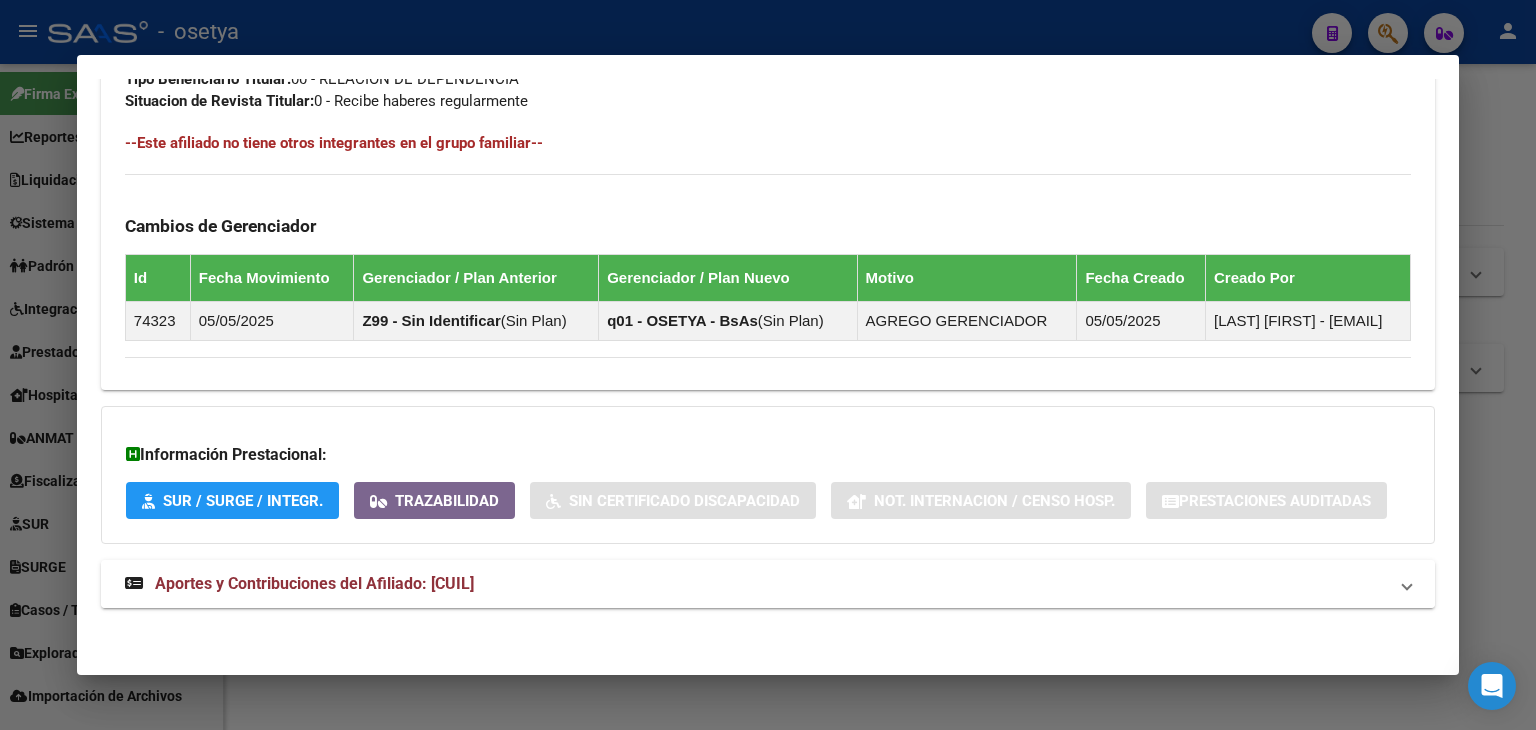click on "Aportes y Contribuciones del Afiliado: [CUIL]" at bounding box center [756, 584] 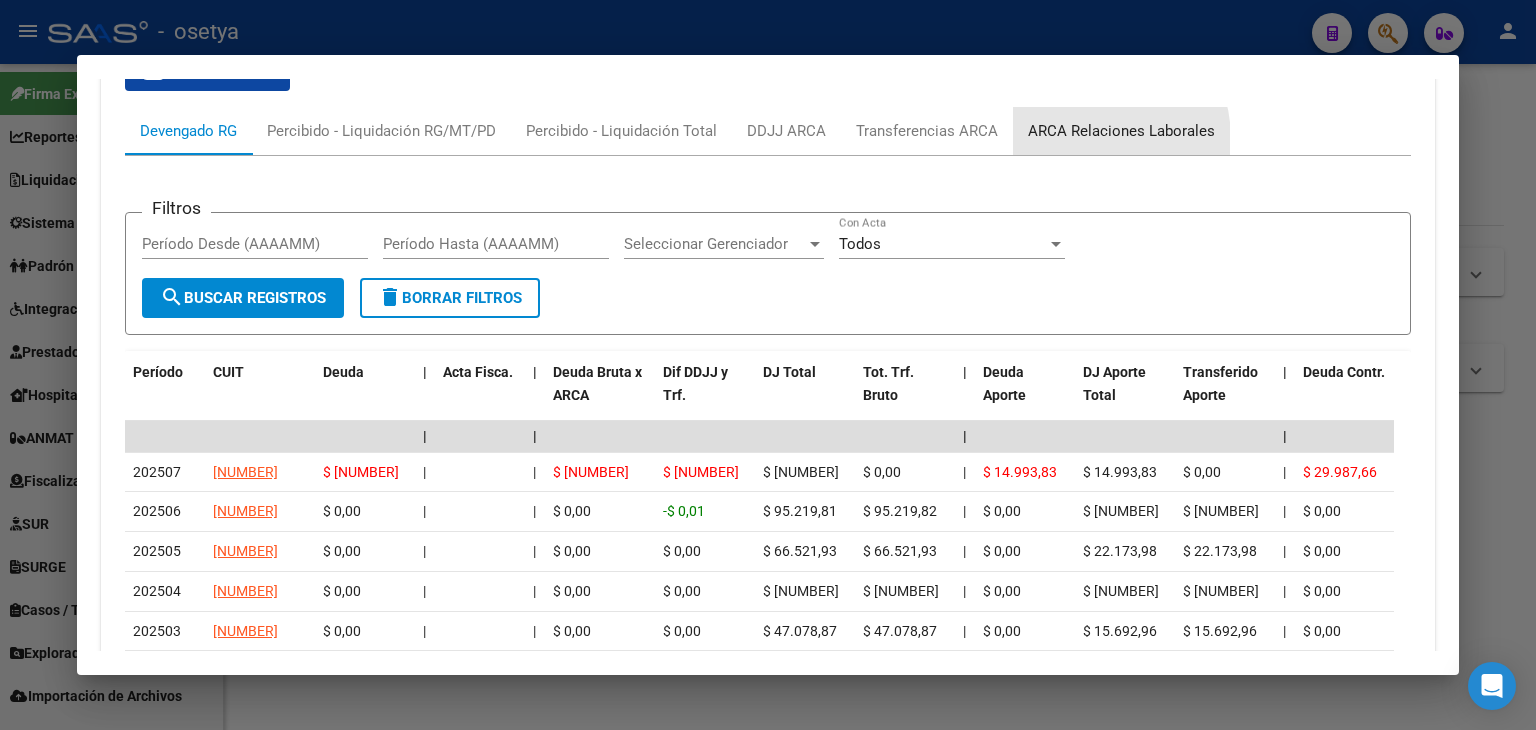 click on "ARCA Relaciones Laborales" at bounding box center [1121, 131] 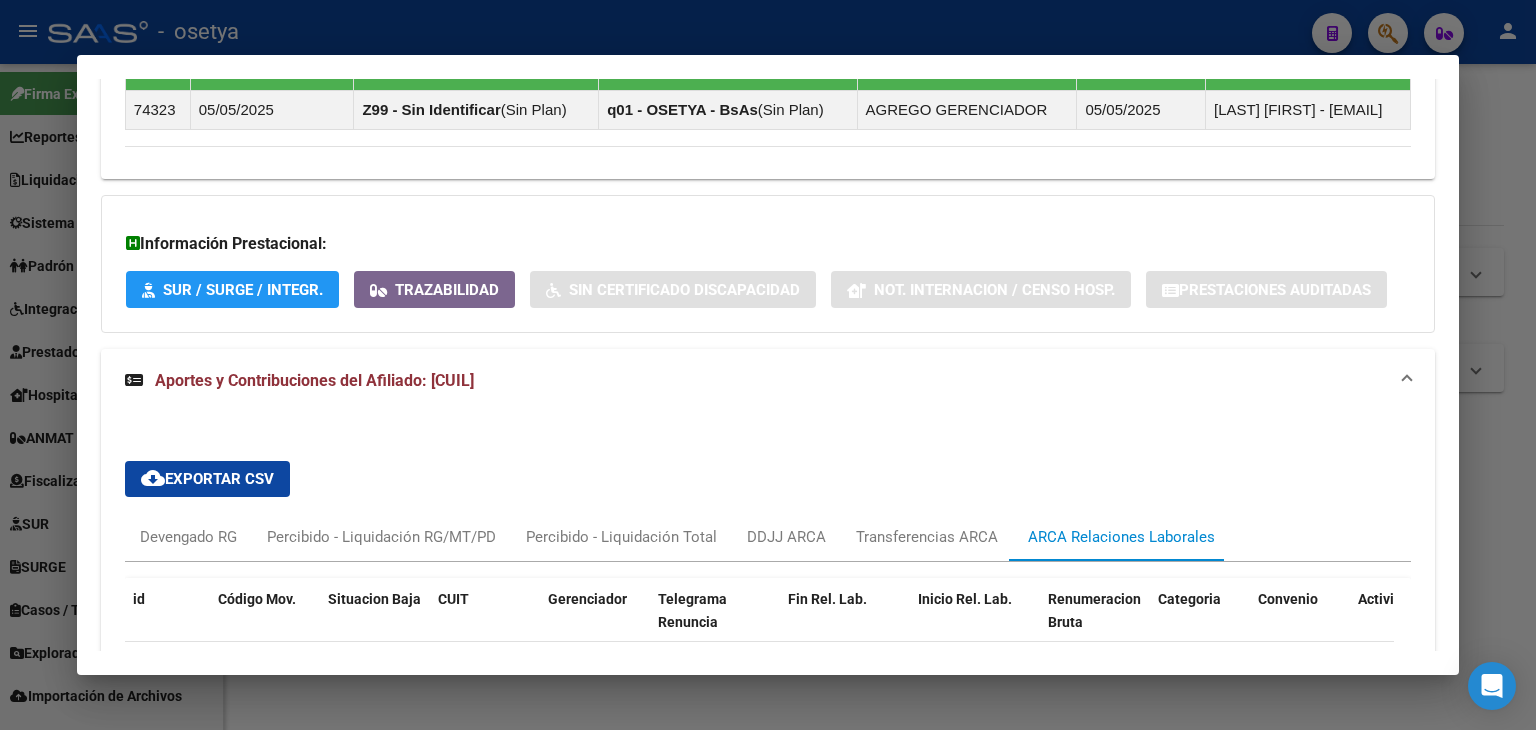scroll, scrollTop: 1481, scrollLeft: 0, axis: vertical 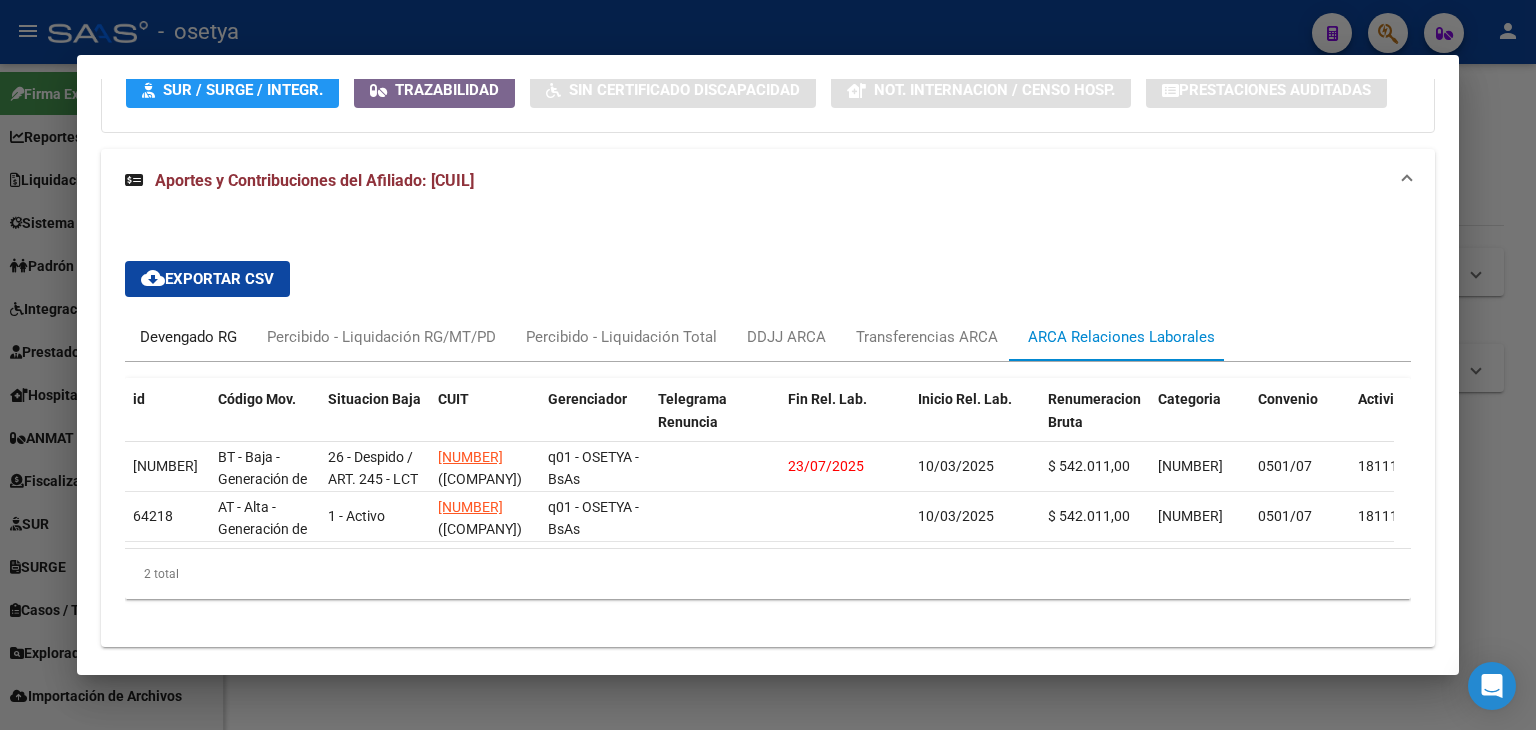 click on "Devengado RG" at bounding box center [188, 337] 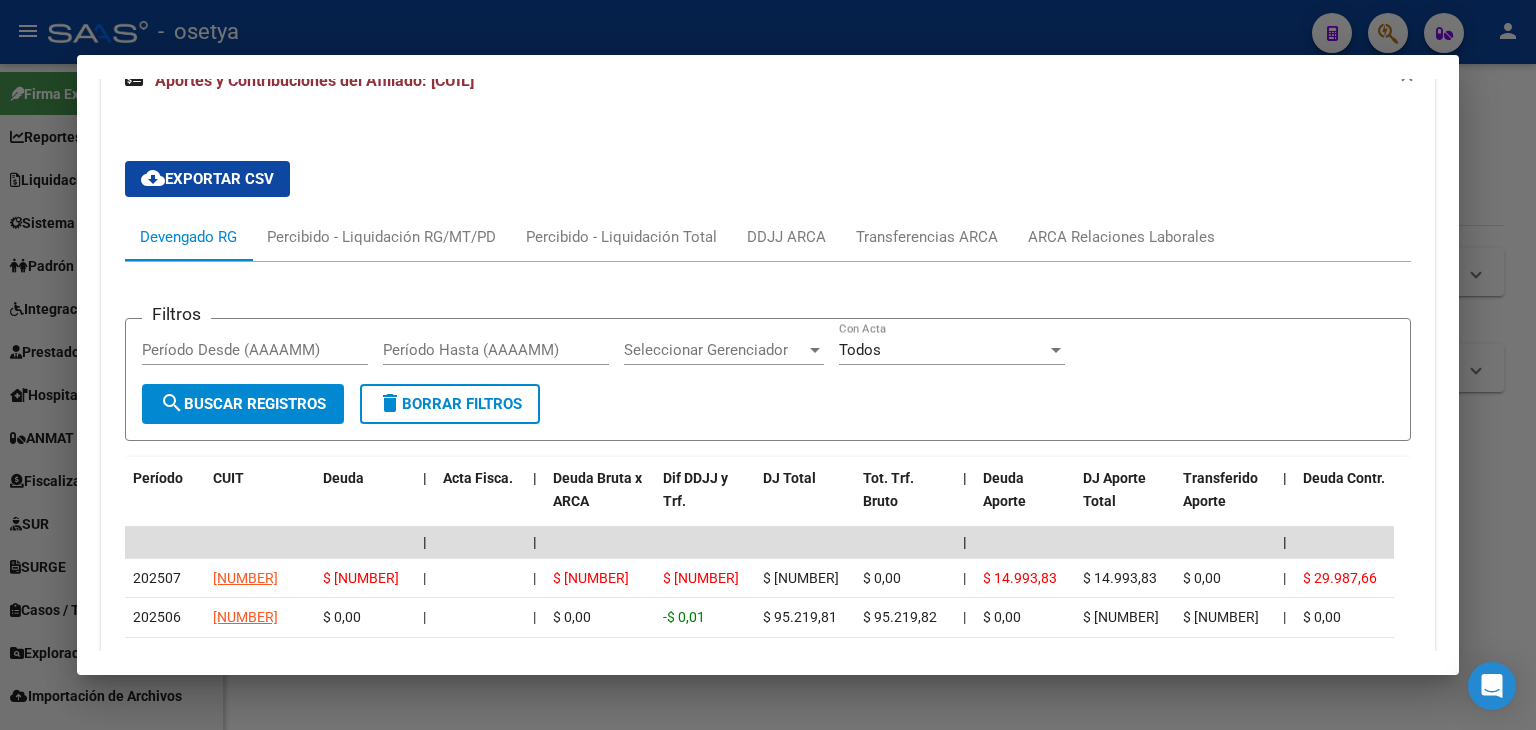 scroll, scrollTop: 1681, scrollLeft: 0, axis: vertical 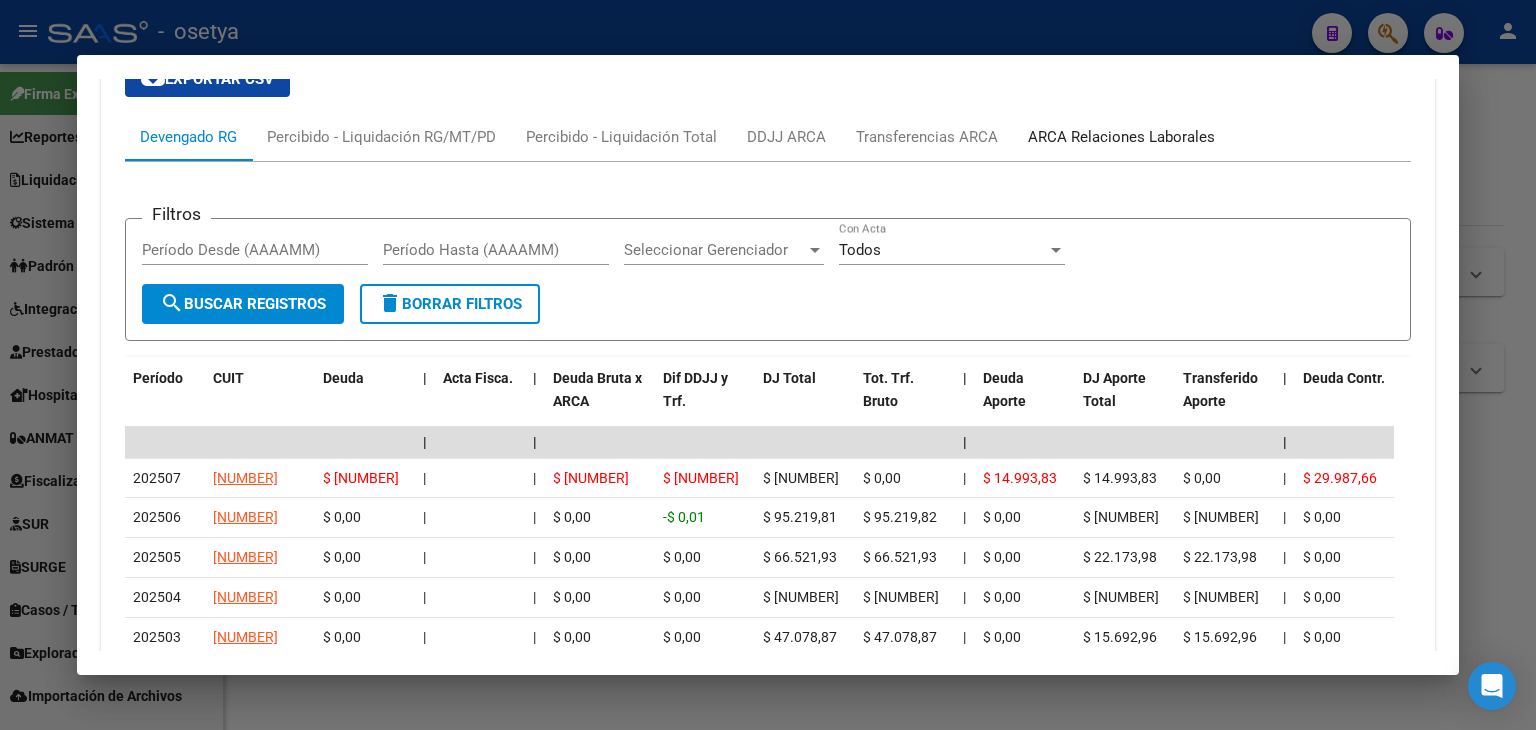 click on "ARCA Relaciones Laborales" at bounding box center [1121, 137] 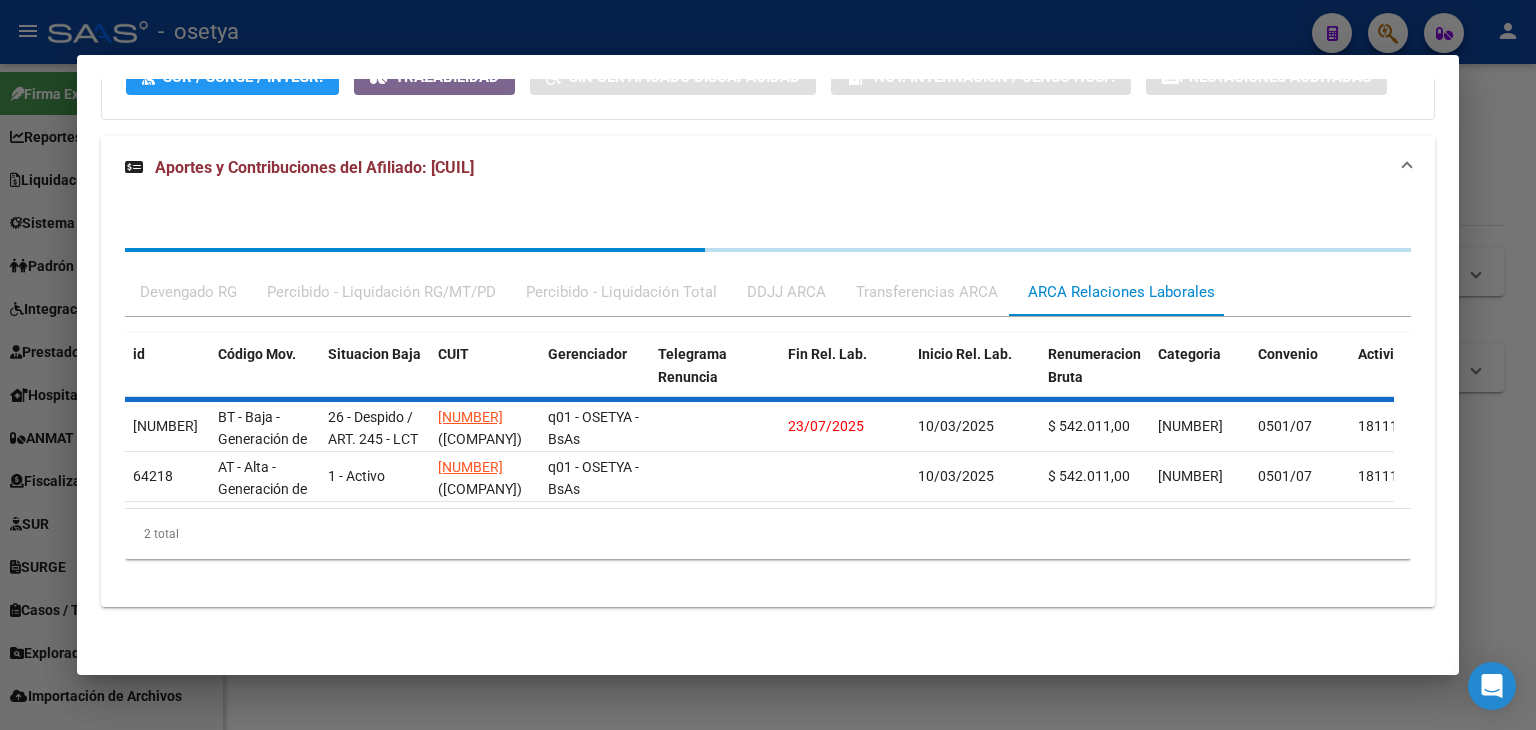 scroll, scrollTop: 1537, scrollLeft: 0, axis: vertical 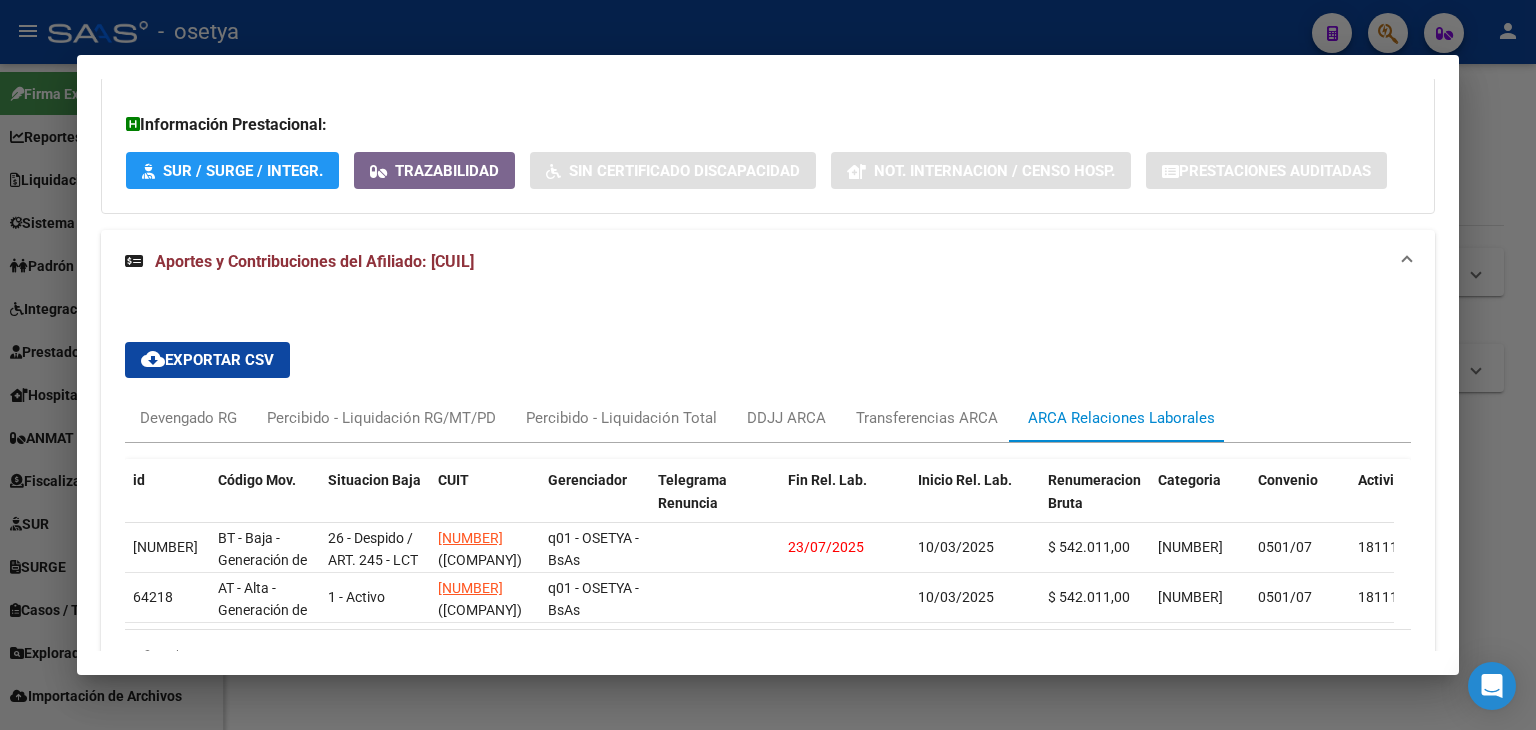 click at bounding box center [768, 365] 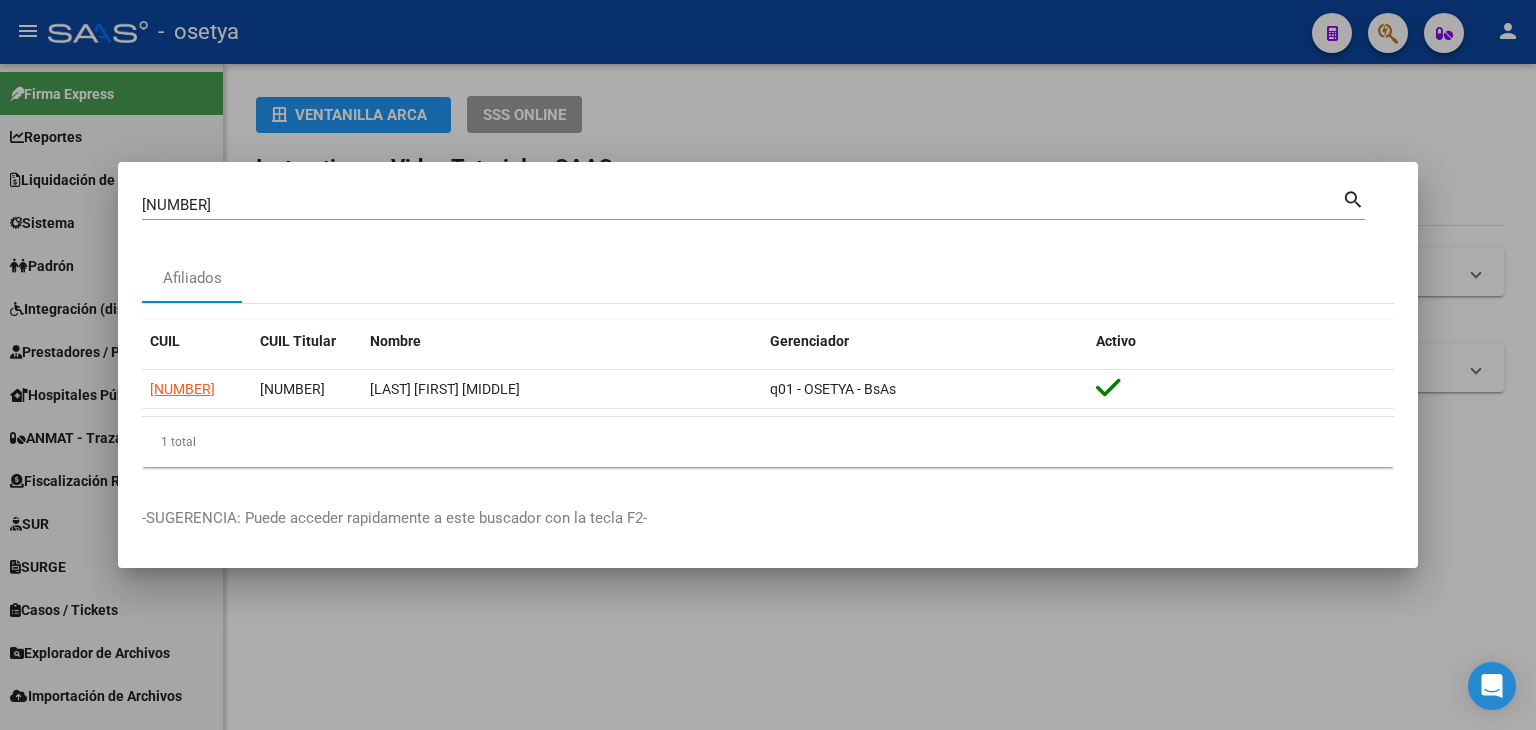 click on "[NUMBER] Buscar (apellido, dni, cuil, nro traspaso, cuit, obra social) search" at bounding box center [753, 203] 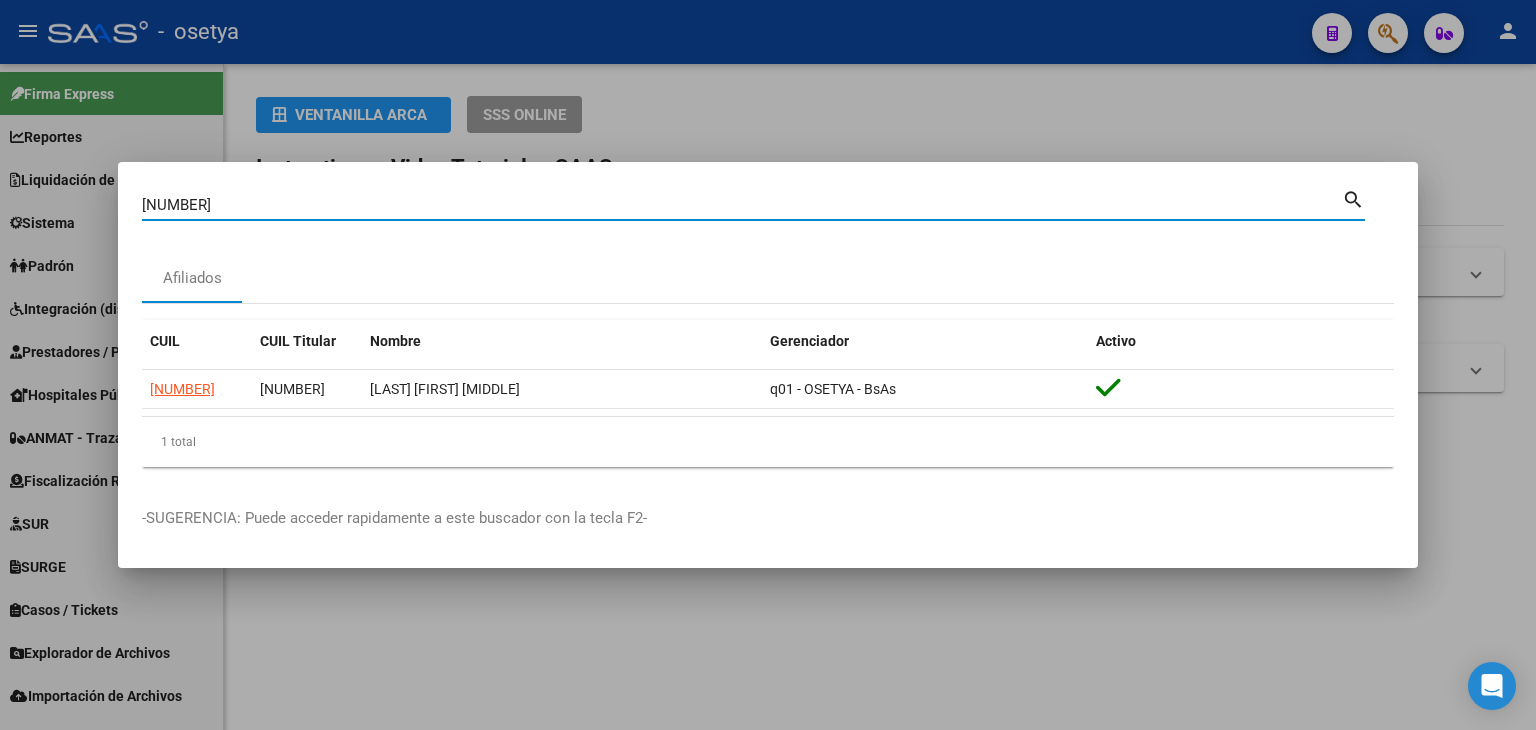 click on "[NUMBER]" at bounding box center (742, 205) 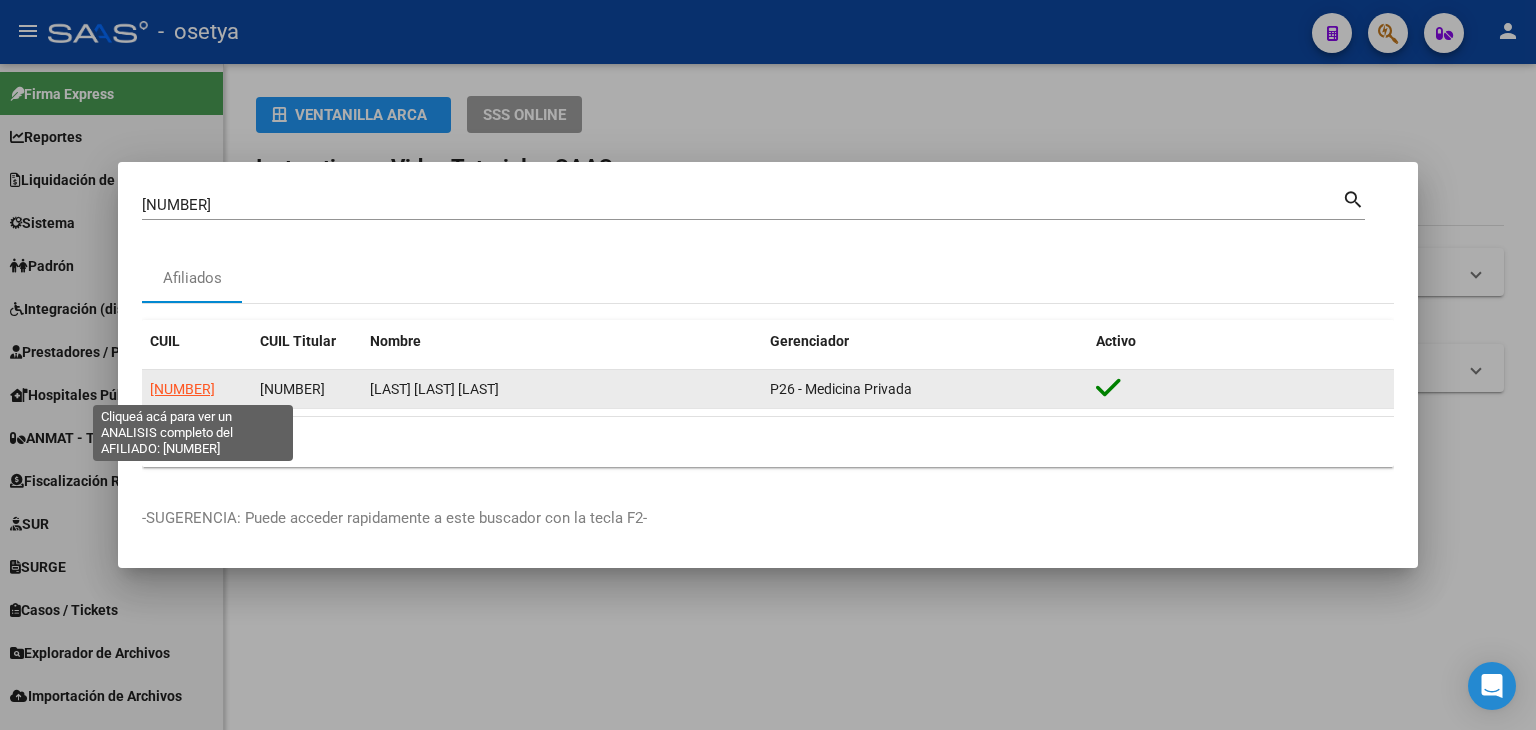 click on "[NUMBER]" 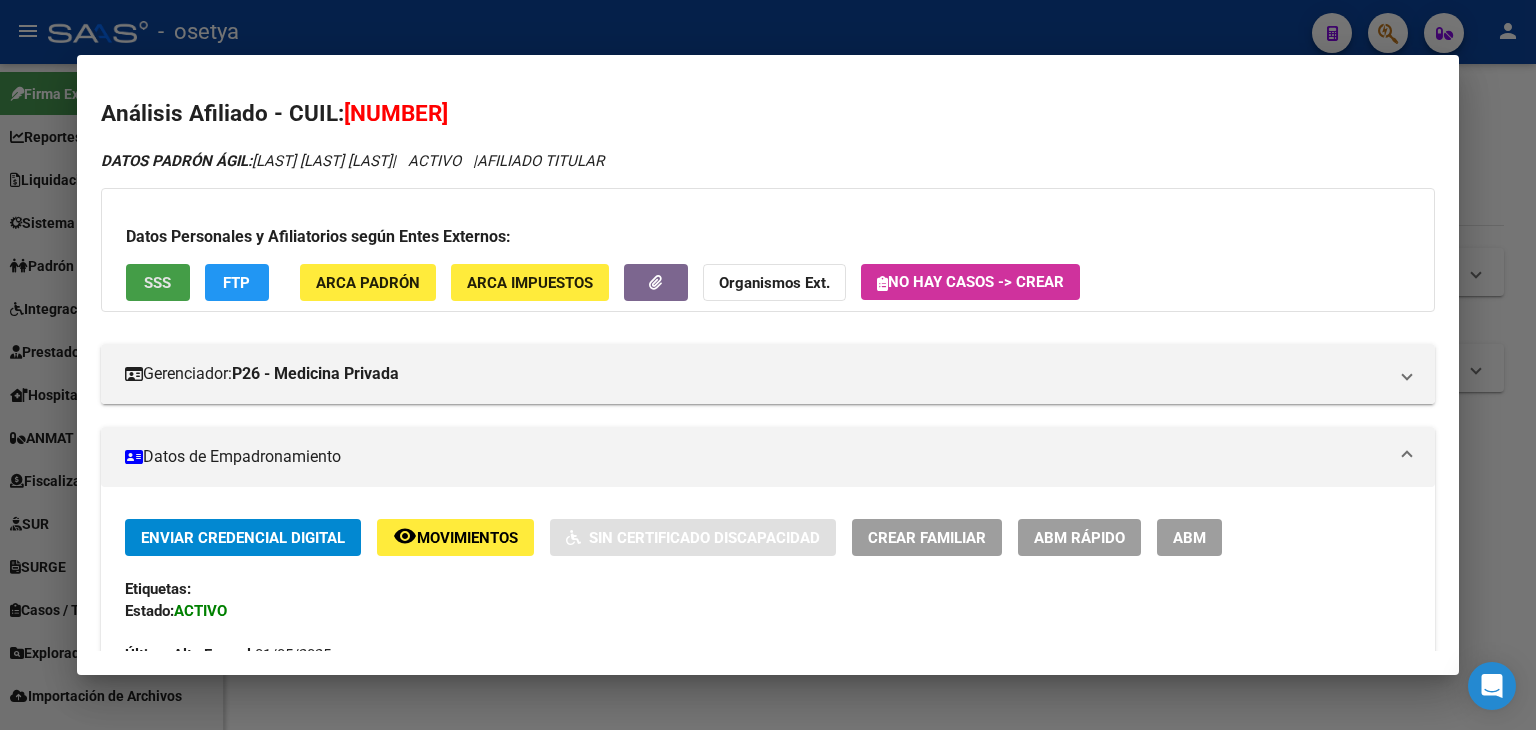 click on "SSS" at bounding box center [157, 283] 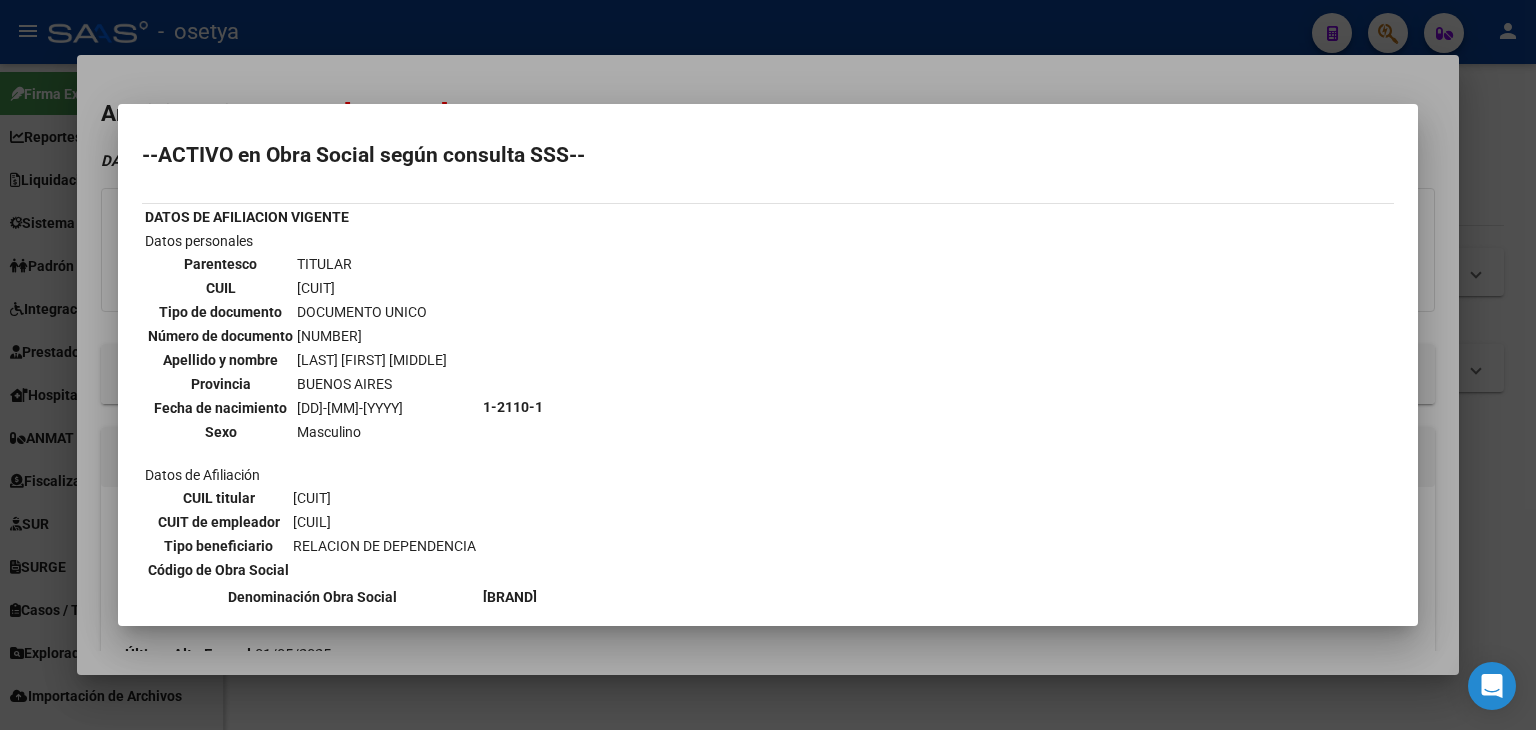 click at bounding box center (768, 365) 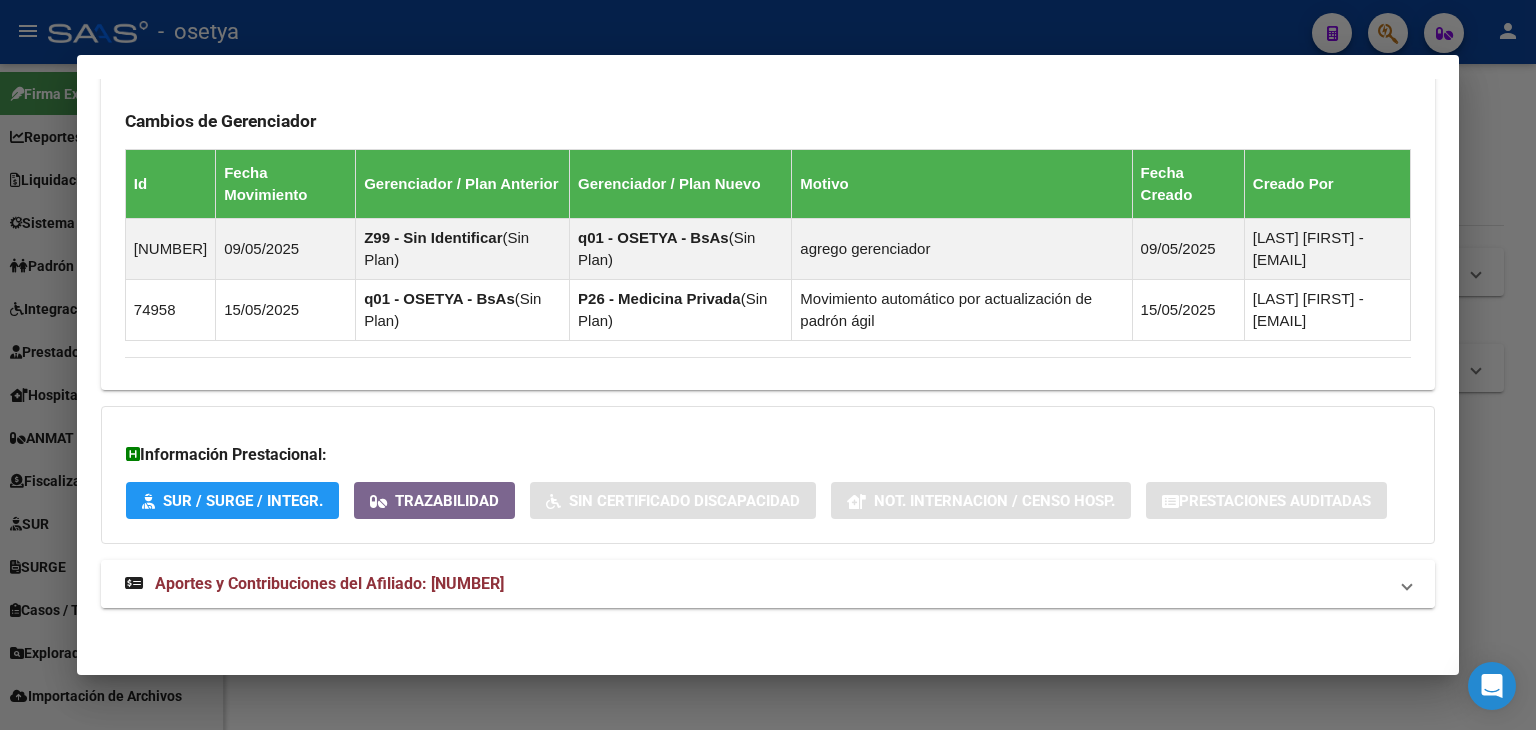 click on "Aportes y Contribuciones del Afiliado: [NUMBER]" at bounding box center [329, 583] 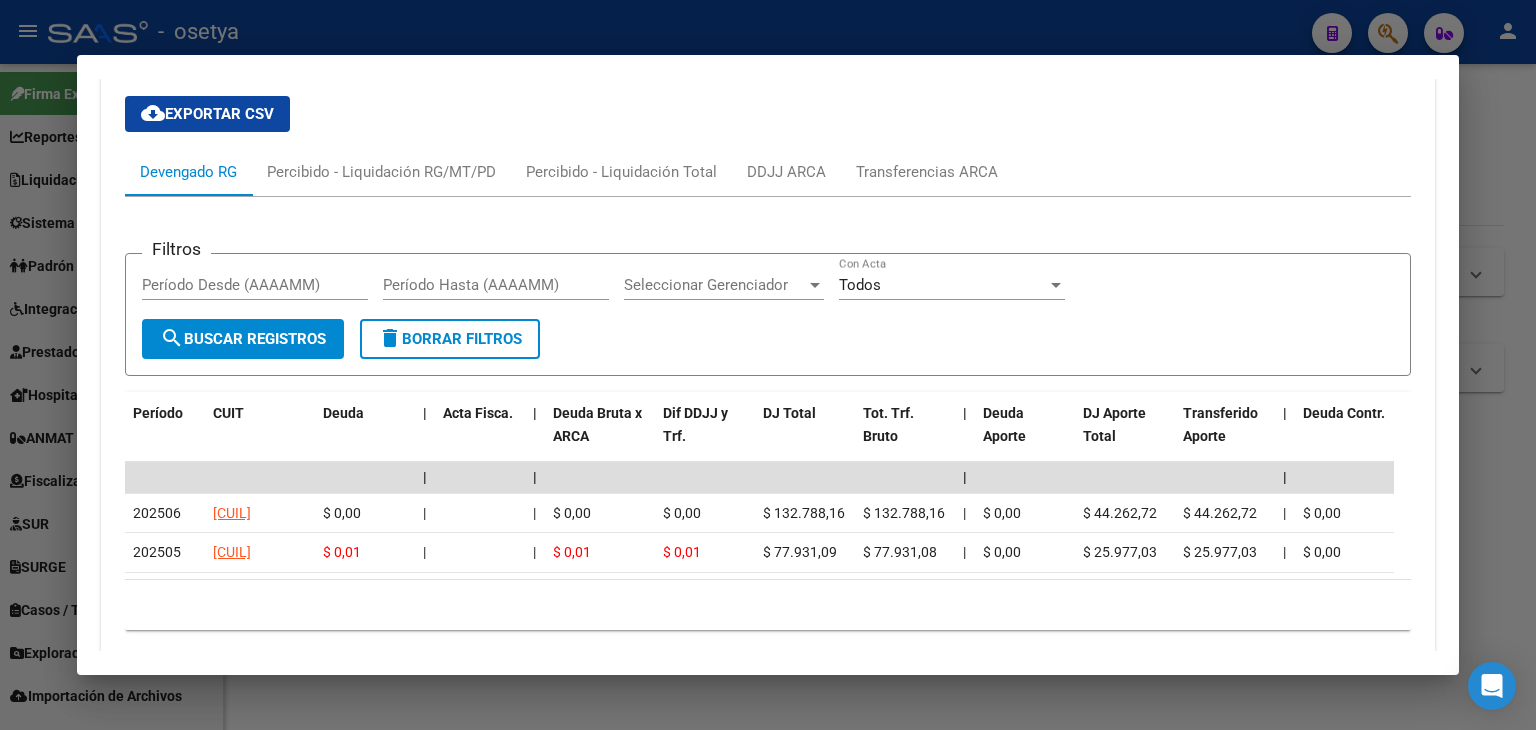 scroll, scrollTop: 1924, scrollLeft: 0, axis: vertical 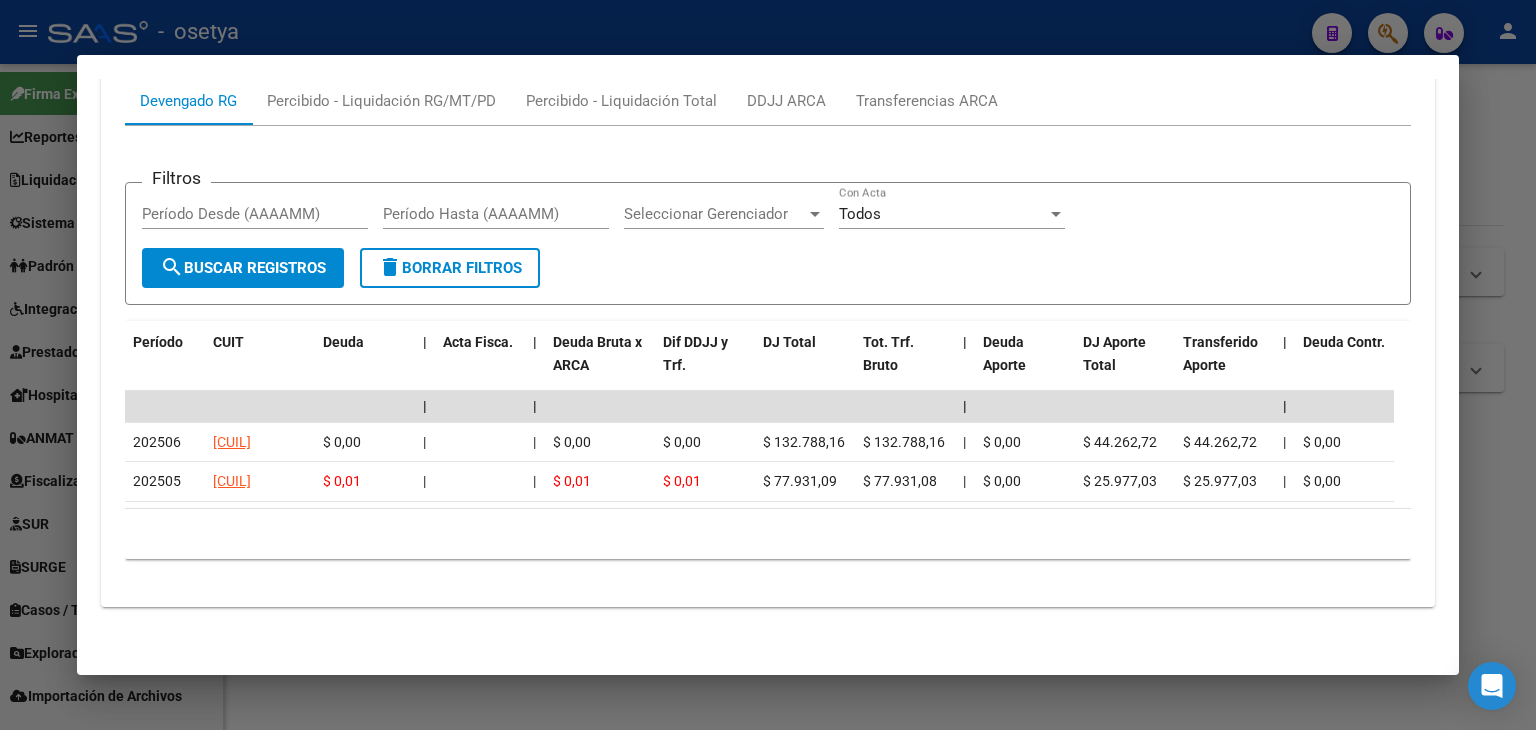 click at bounding box center (768, 365) 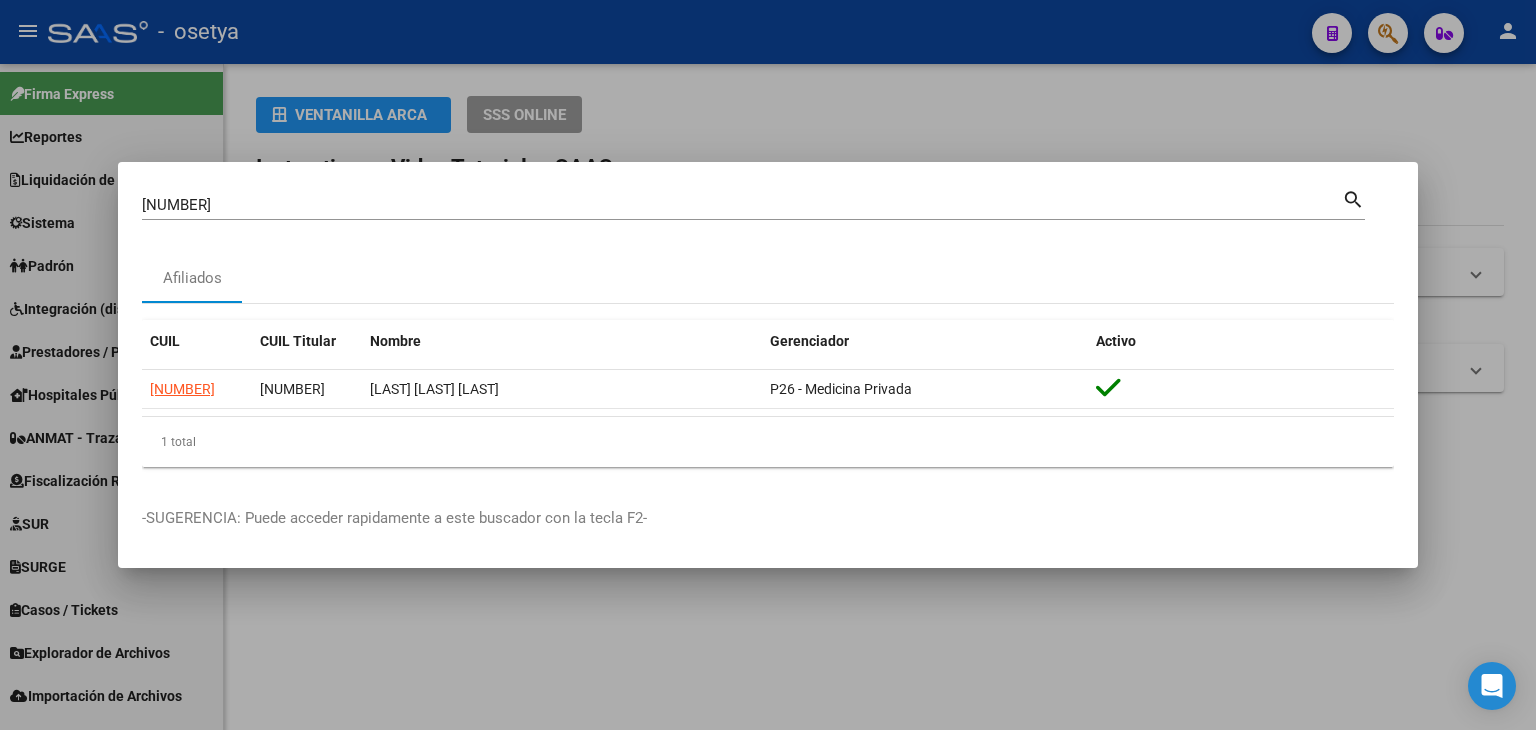 click on "[NUMBER]" at bounding box center [742, 205] 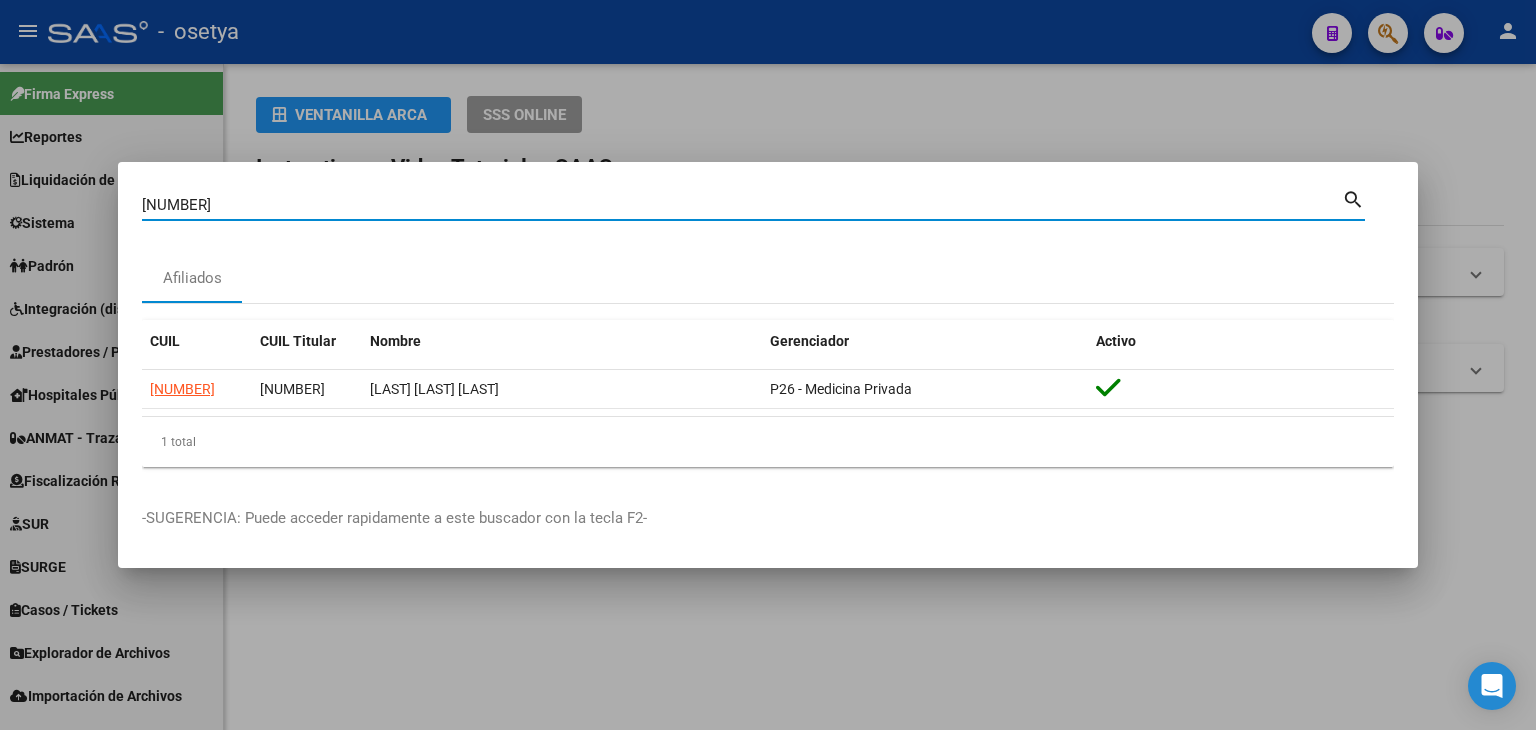 click on "[NUMBER]" at bounding box center (742, 205) 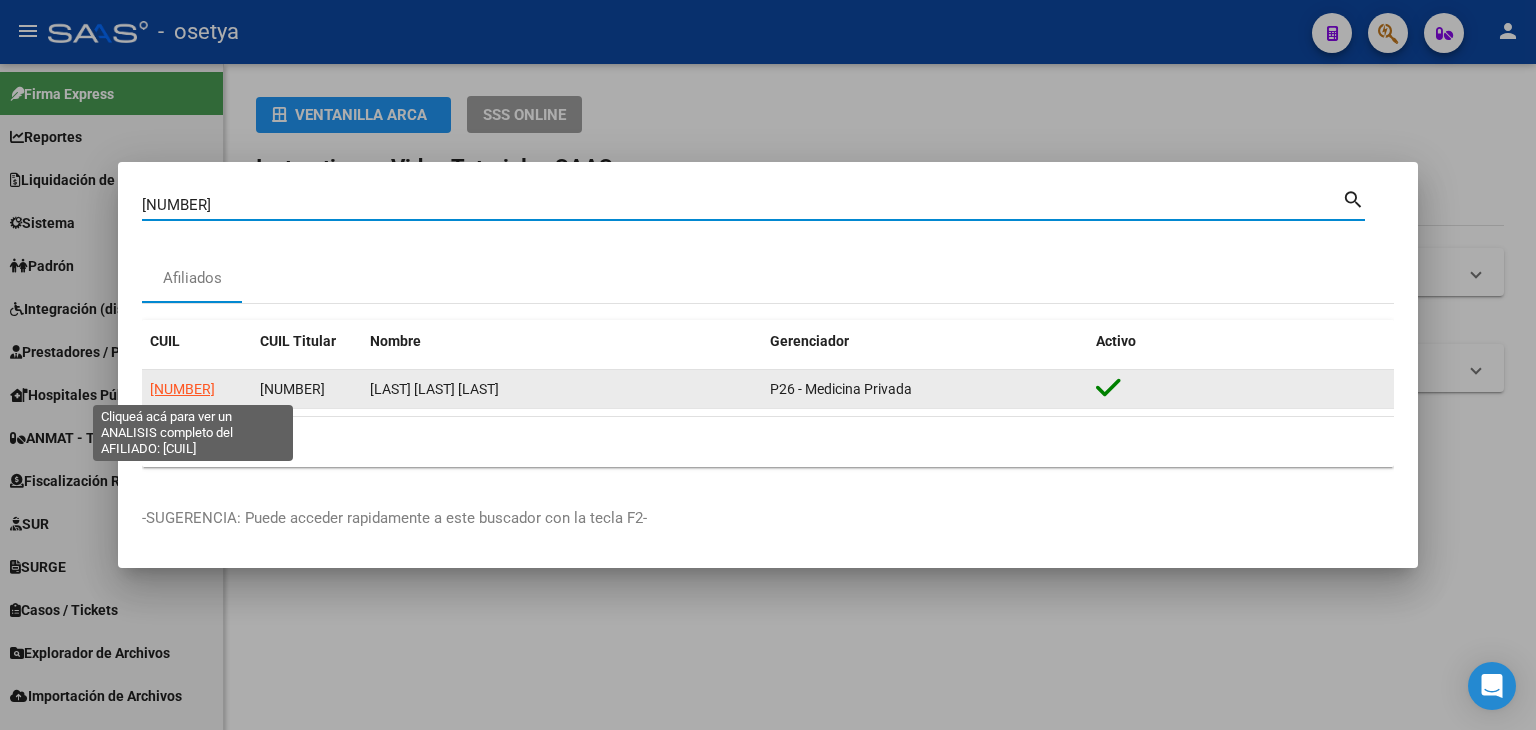 click on "[NUMBER]" 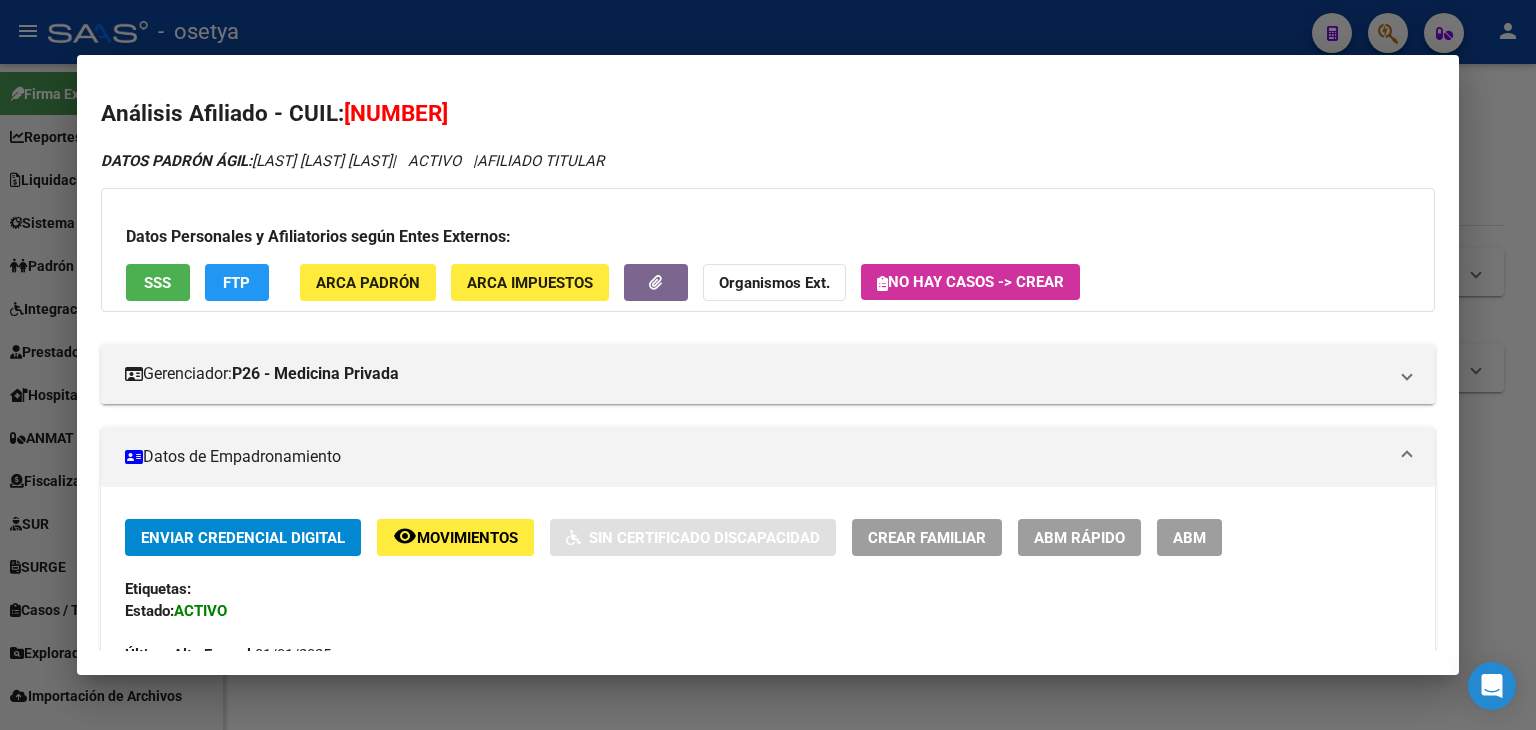 click on "ARCA Padrón" 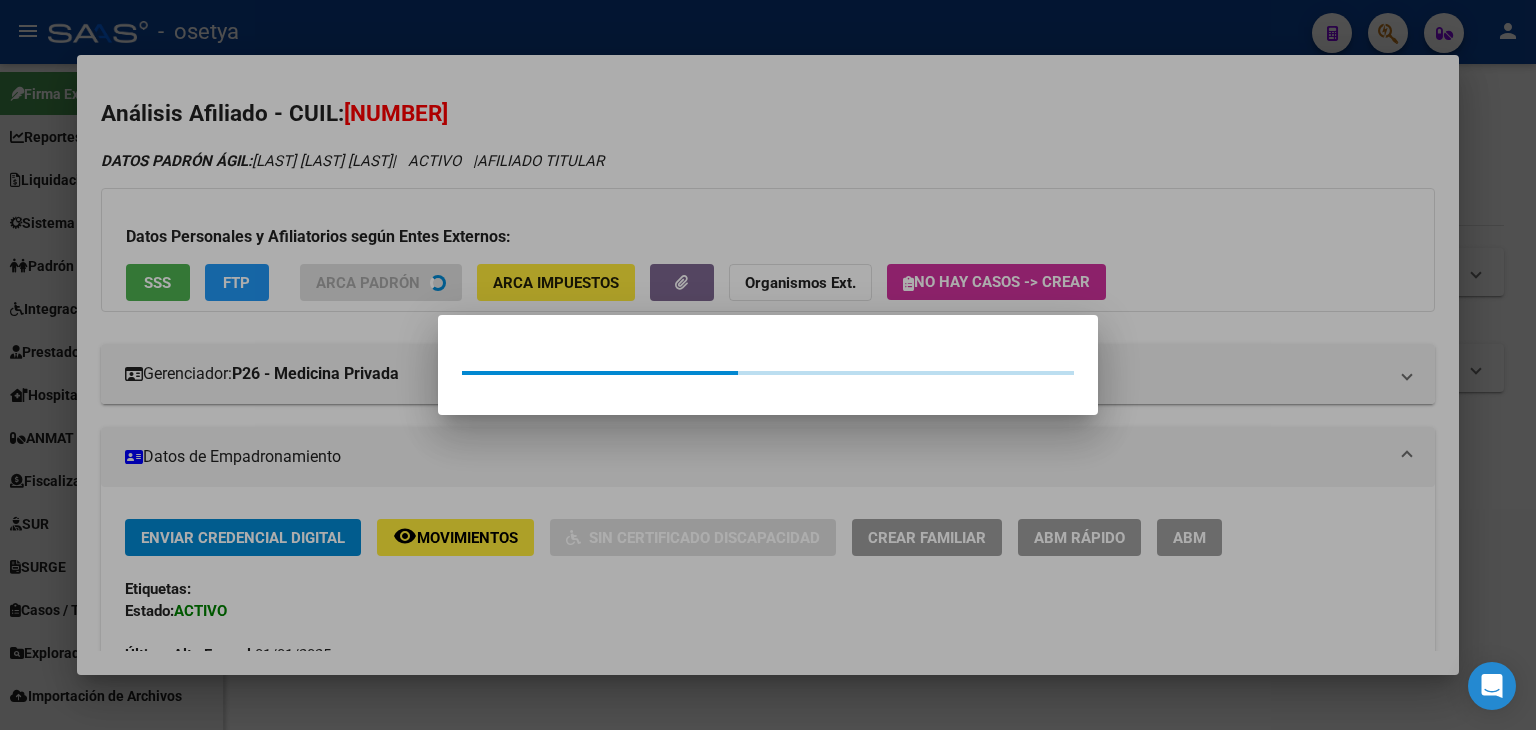 drag, startPoint x: 276, startPoint y: 221, endPoint x: 195, endPoint y: 261, distance: 90.33826 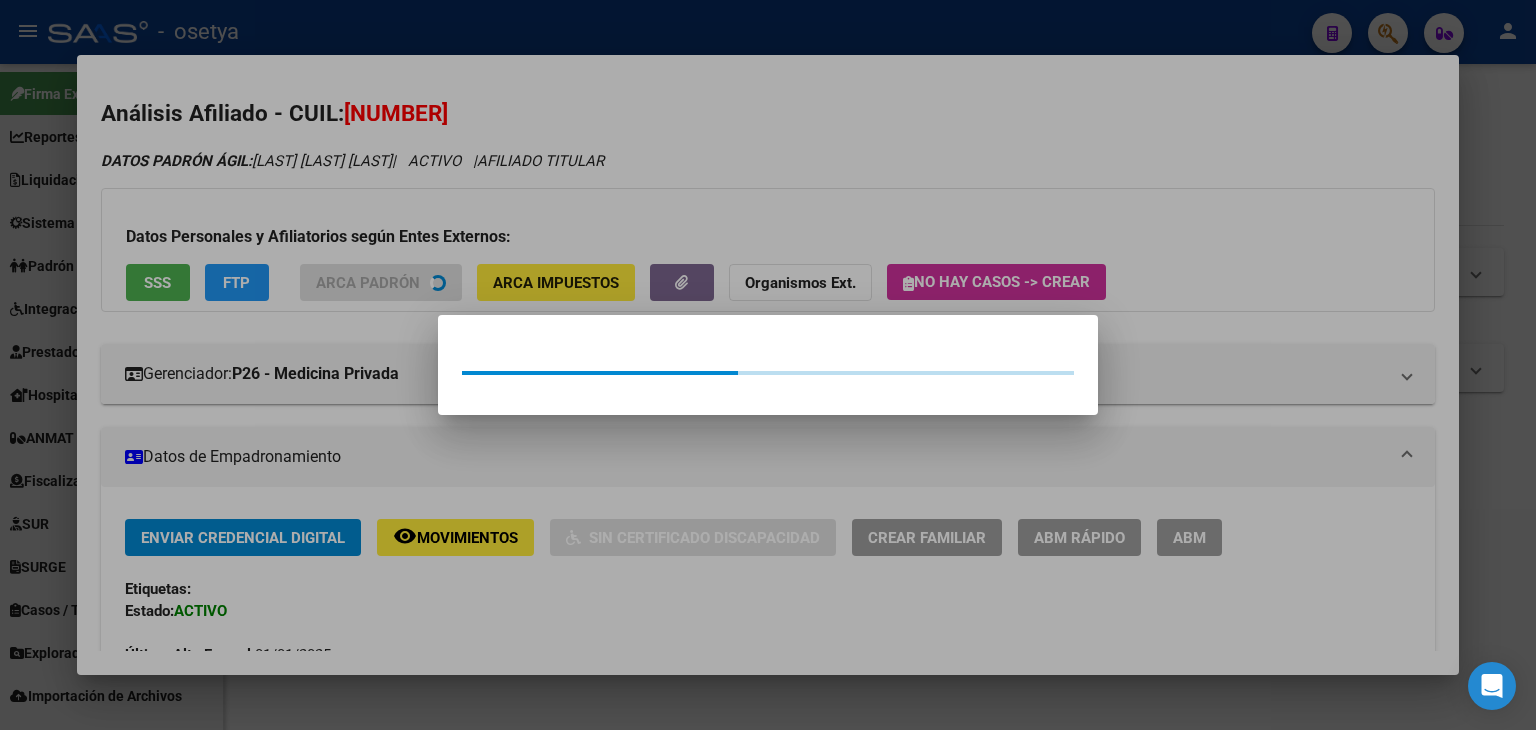 click at bounding box center [768, 365] 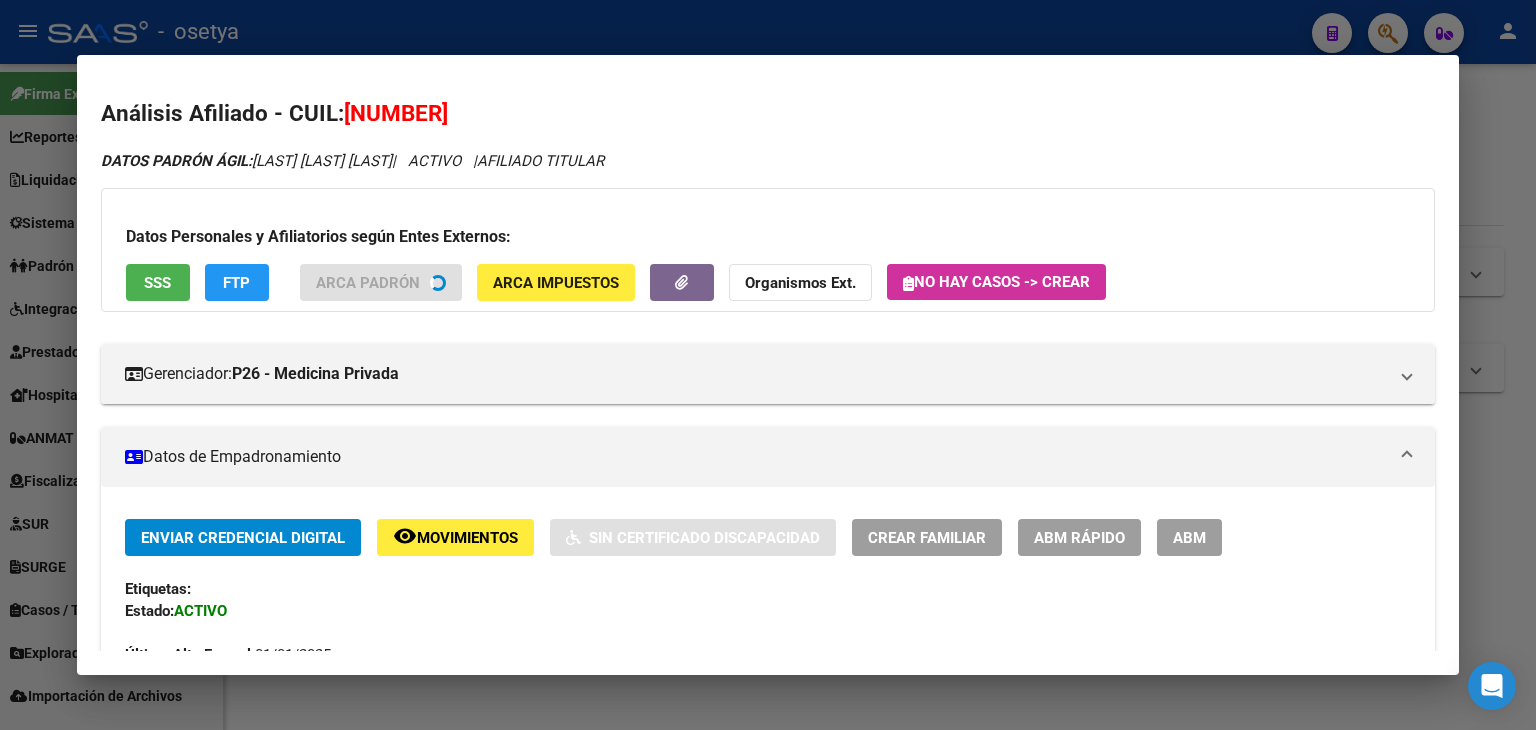 click on "SSS" at bounding box center (158, 282) 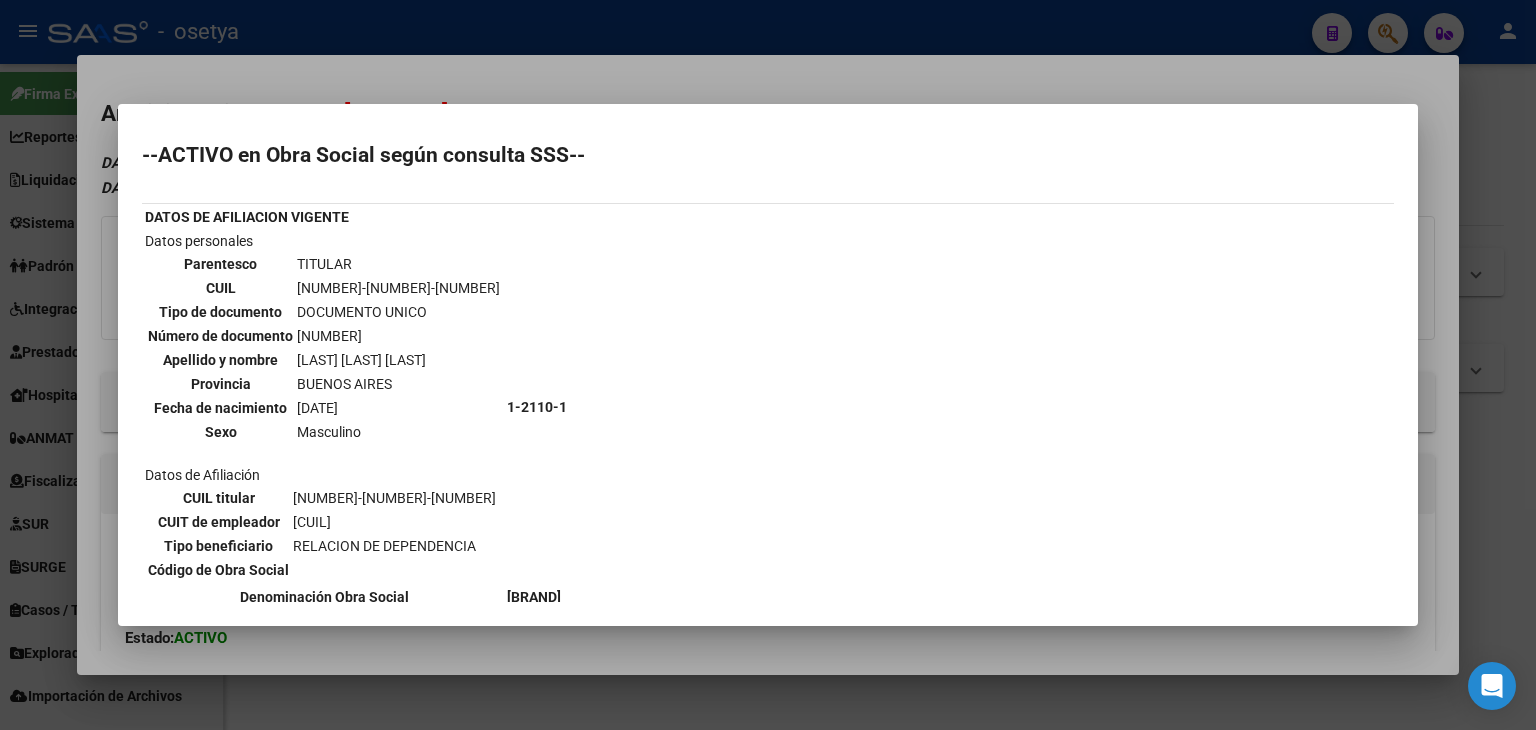 click at bounding box center (768, 365) 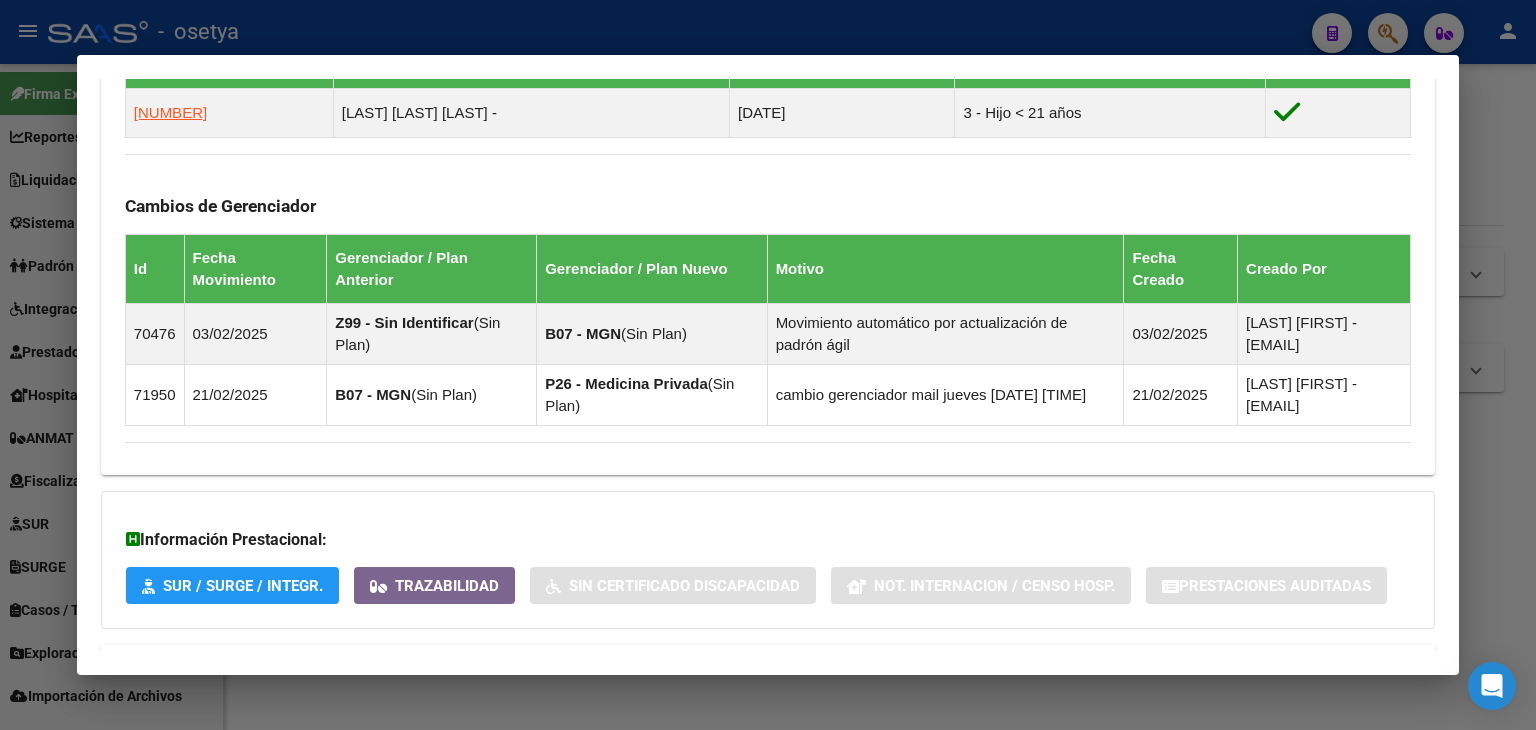 scroll, scrollTop: 1291, scrollLeft: 0, axis: vertical 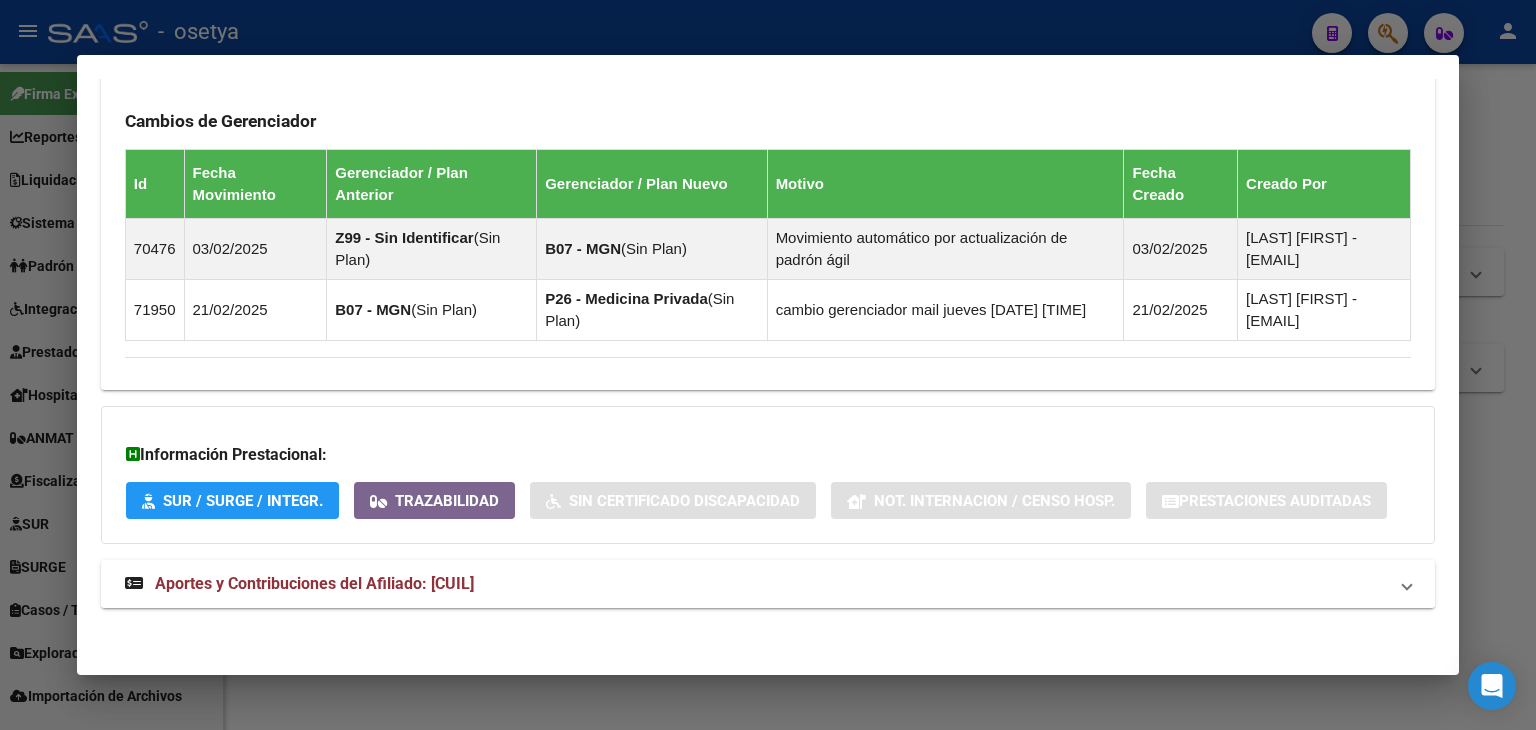 click on "Aportes y Contribuciones del Afiliado: [CUIL]" at bounding box center (299, 584) 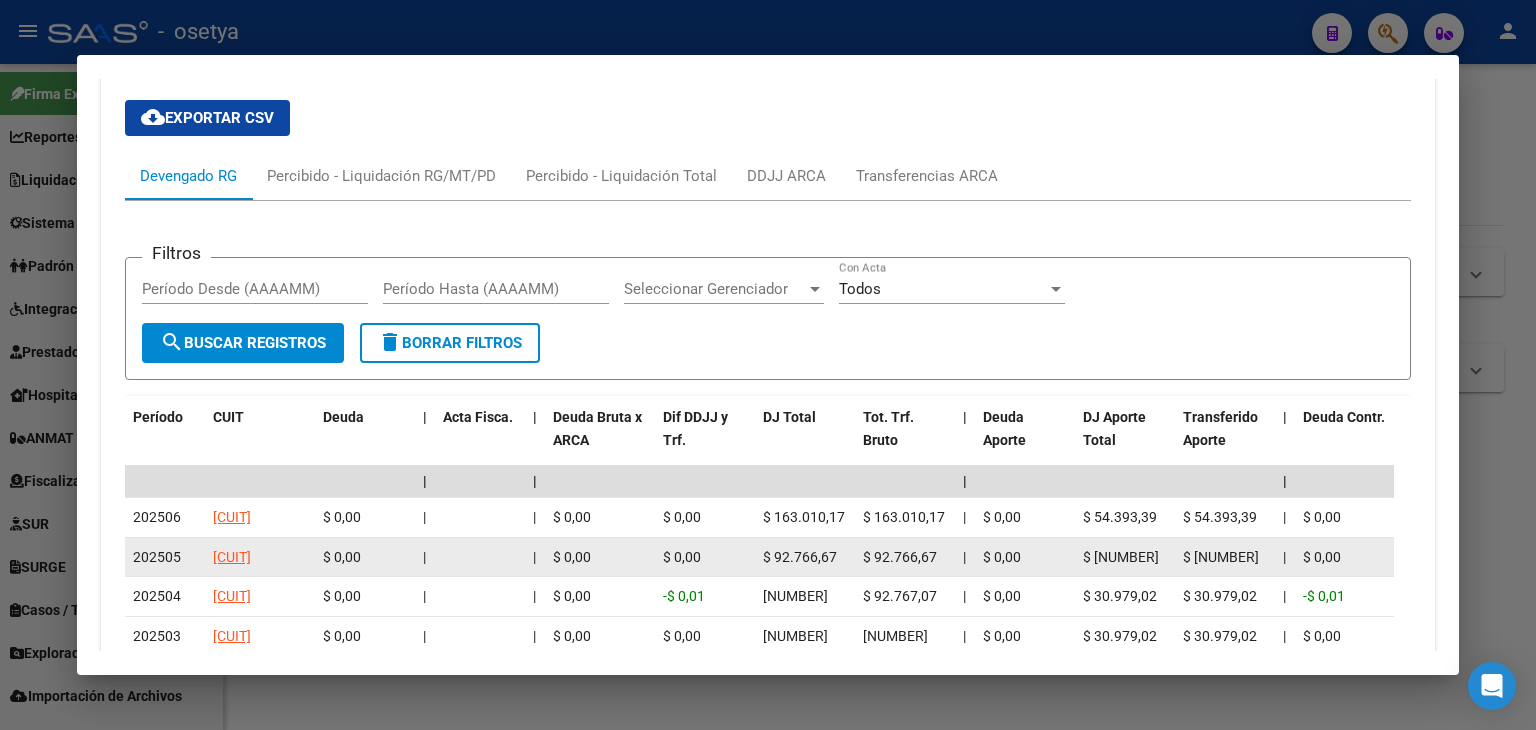 scroll, scrollTop: 1891, scrollLeft: 0, axis: vertical 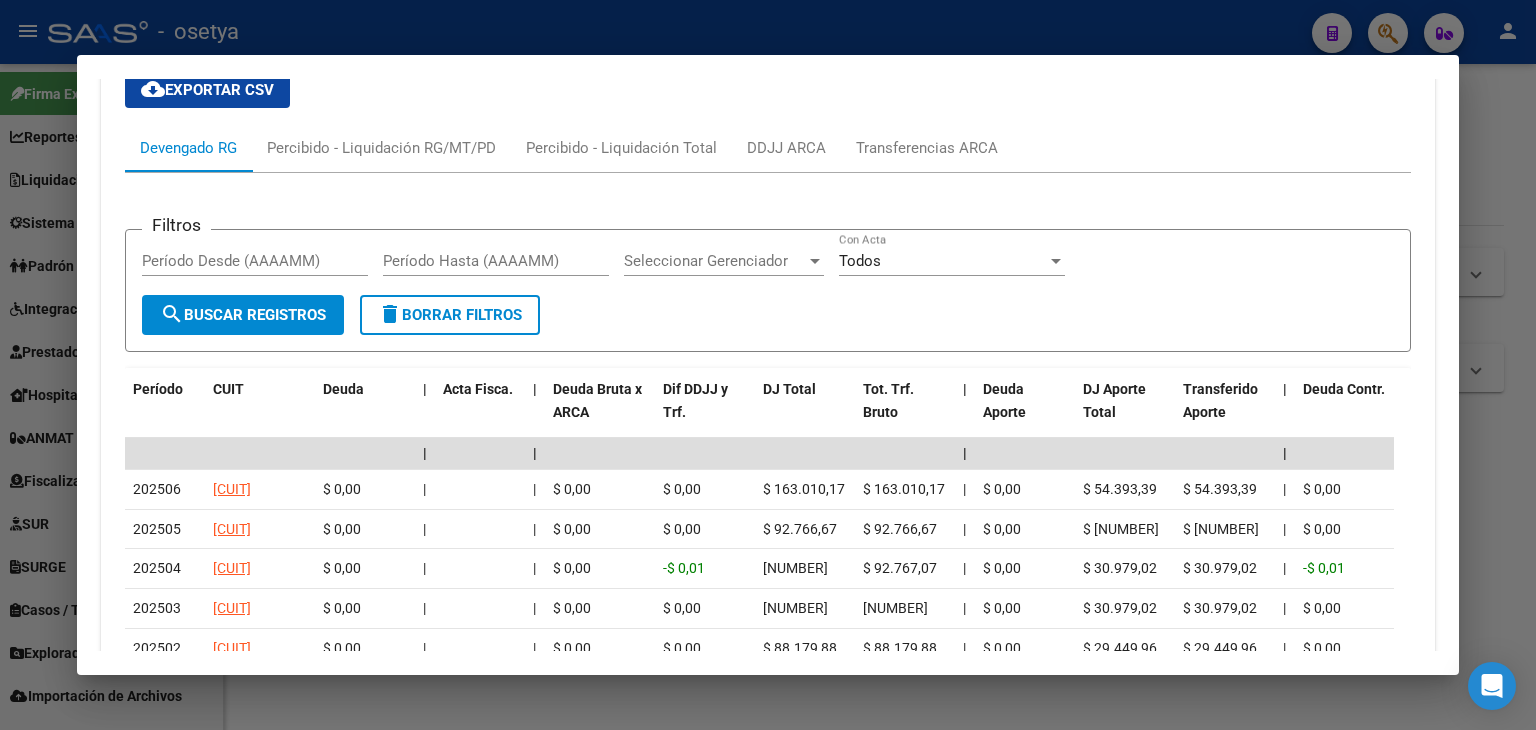 click at bounding box center (768, 365) 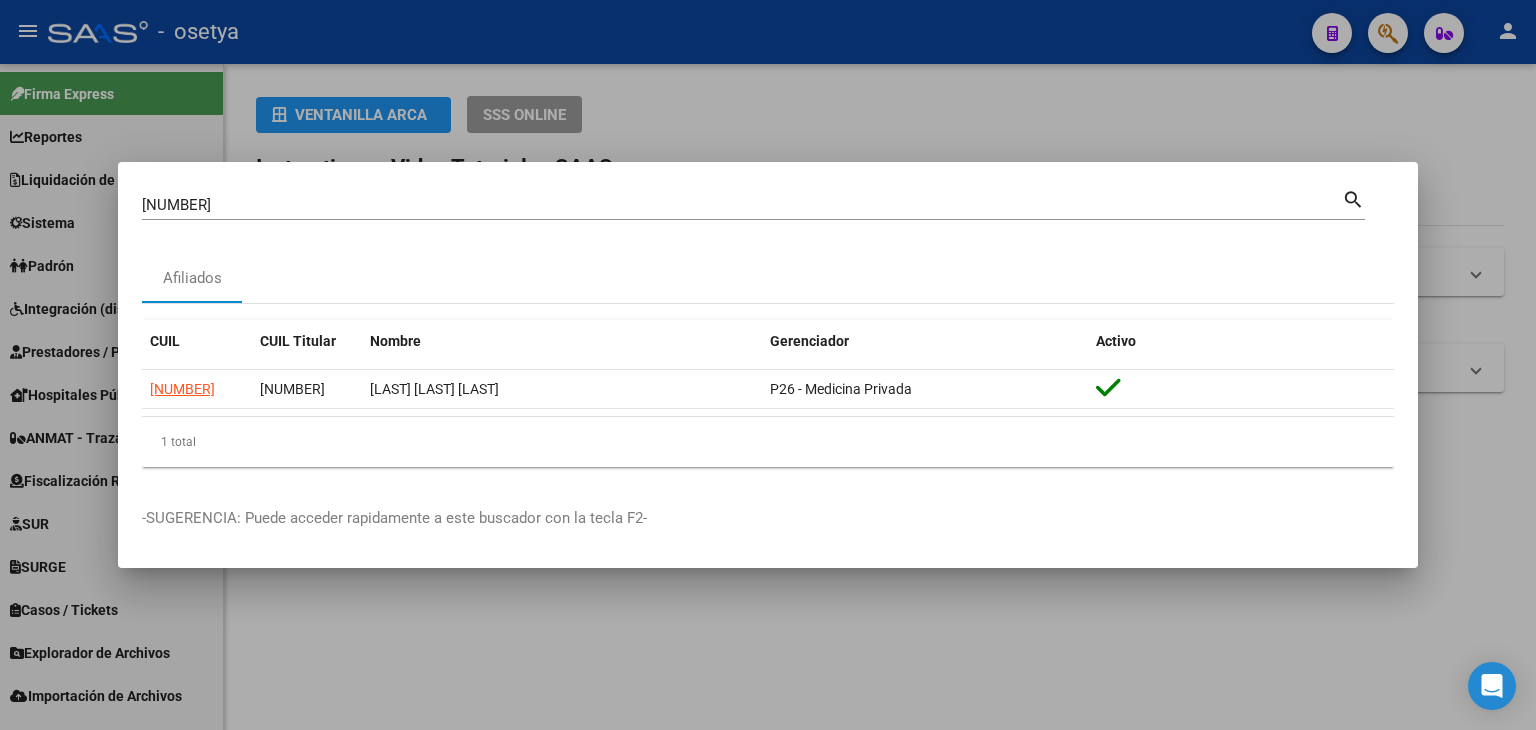 click on "[NUMBER]" at bounding box center [742, 205] 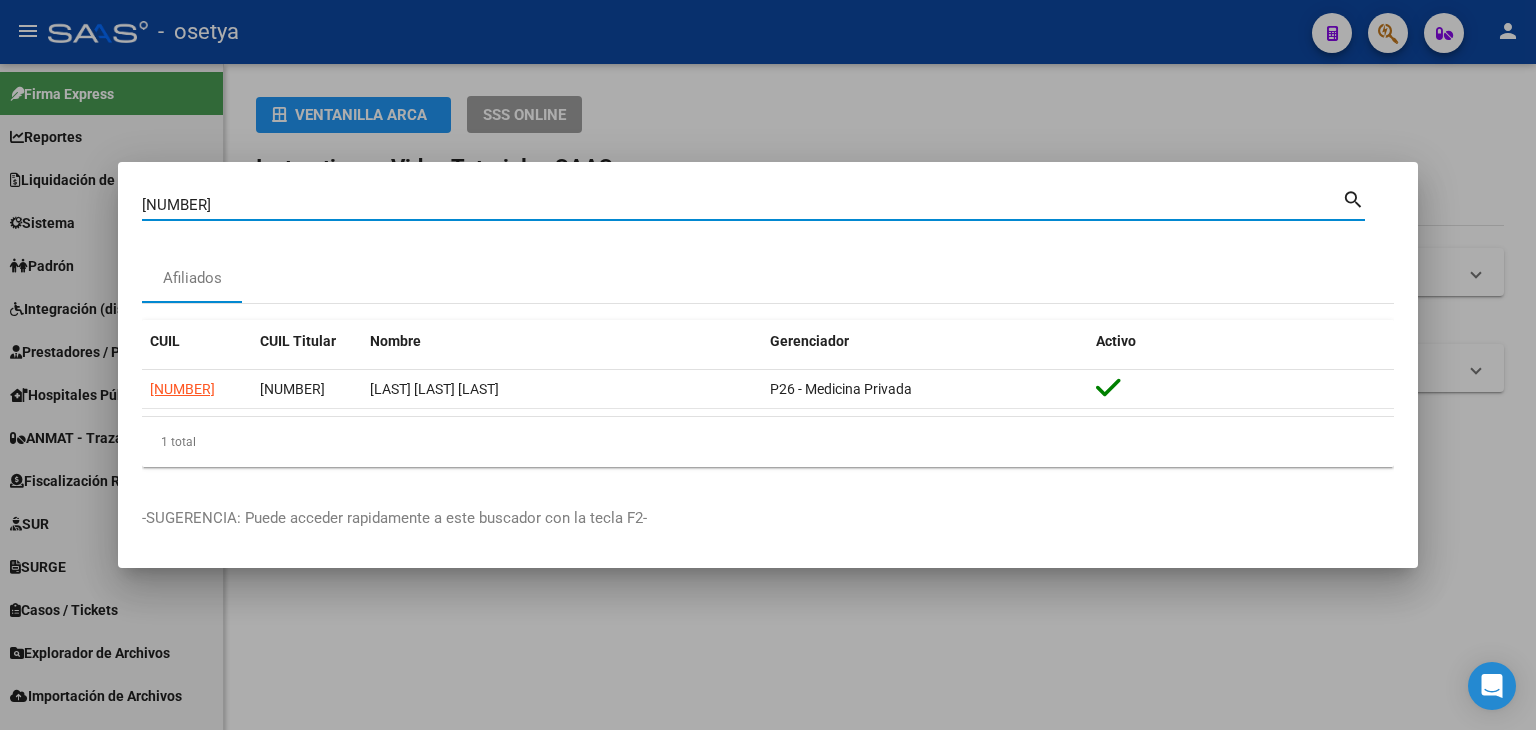 click on "[NUMBER]" at bounding box center [742, 205] 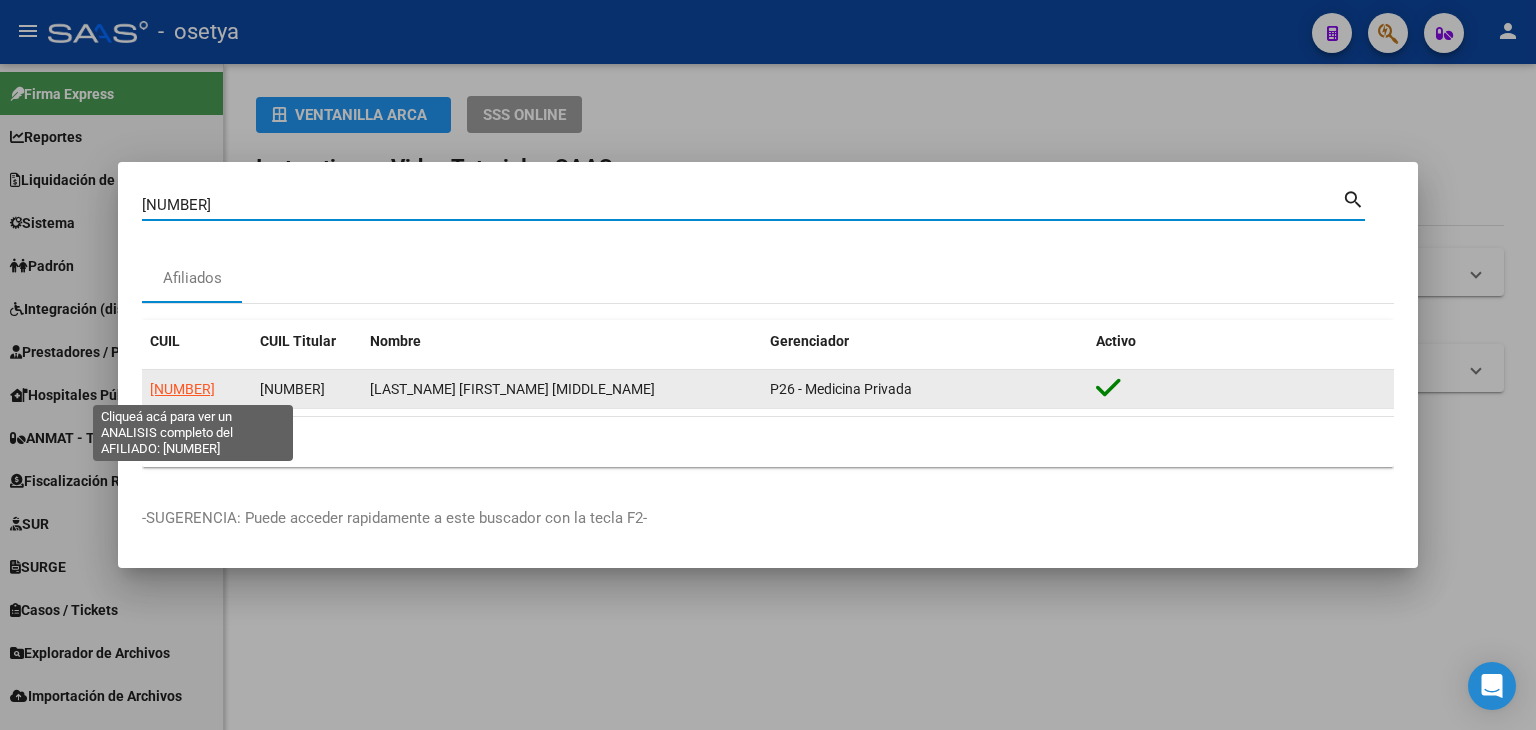 click on "[NUMBER]" 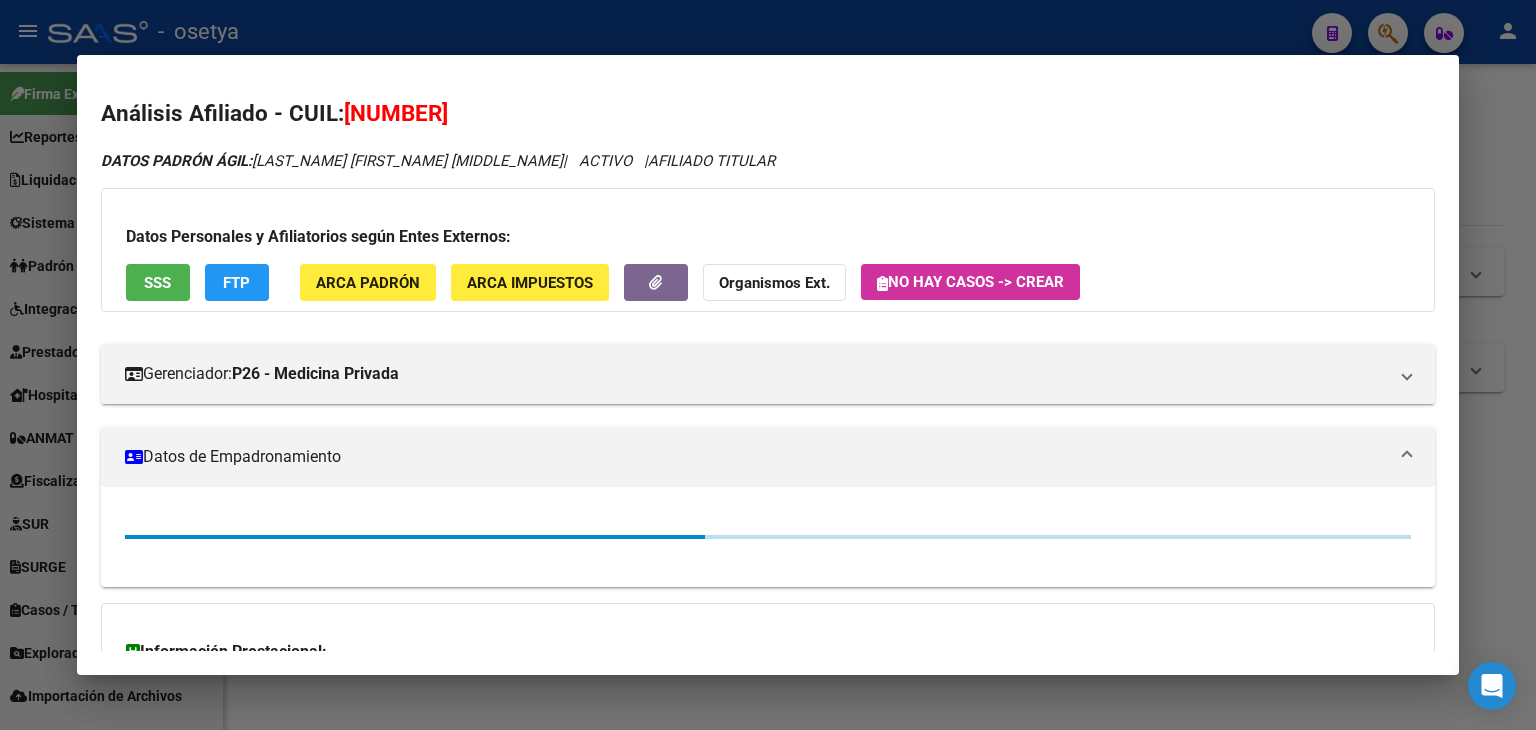 click on "SSS" at bounding box center (157, 283) 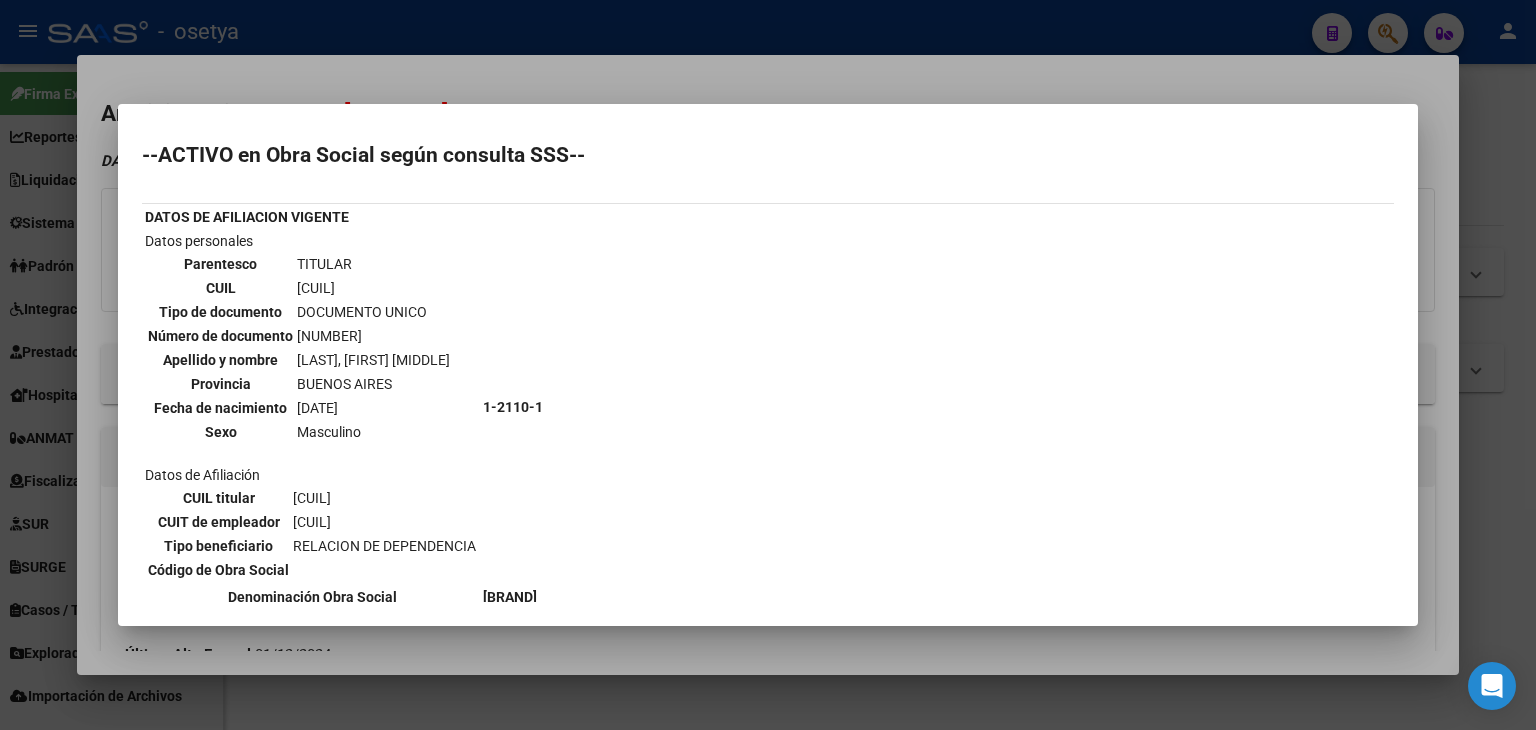 click at bounding box center (768, 365) 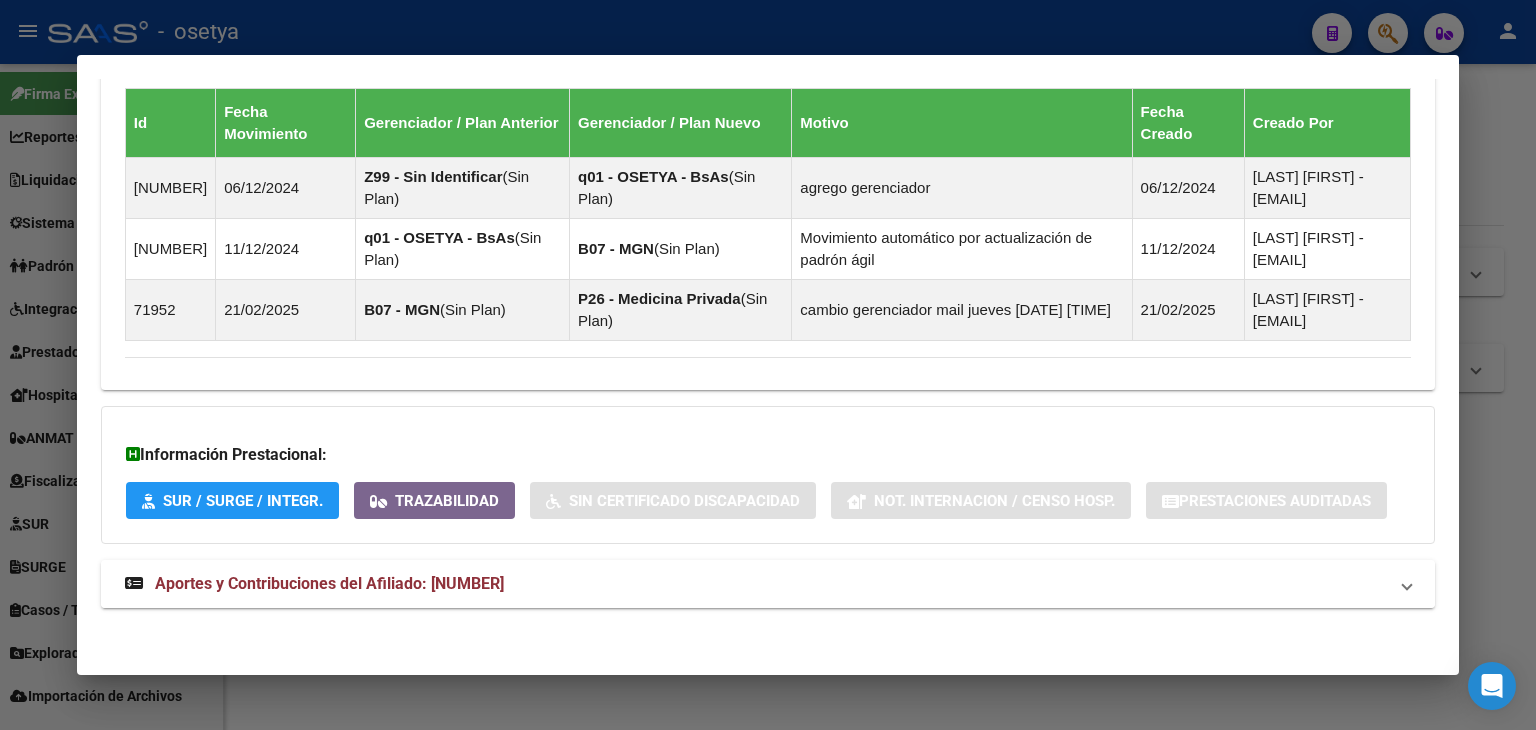 click on "Aportes y Contribuciones del Afiliado: [NUMBER]" at bounding box center (756, 584) 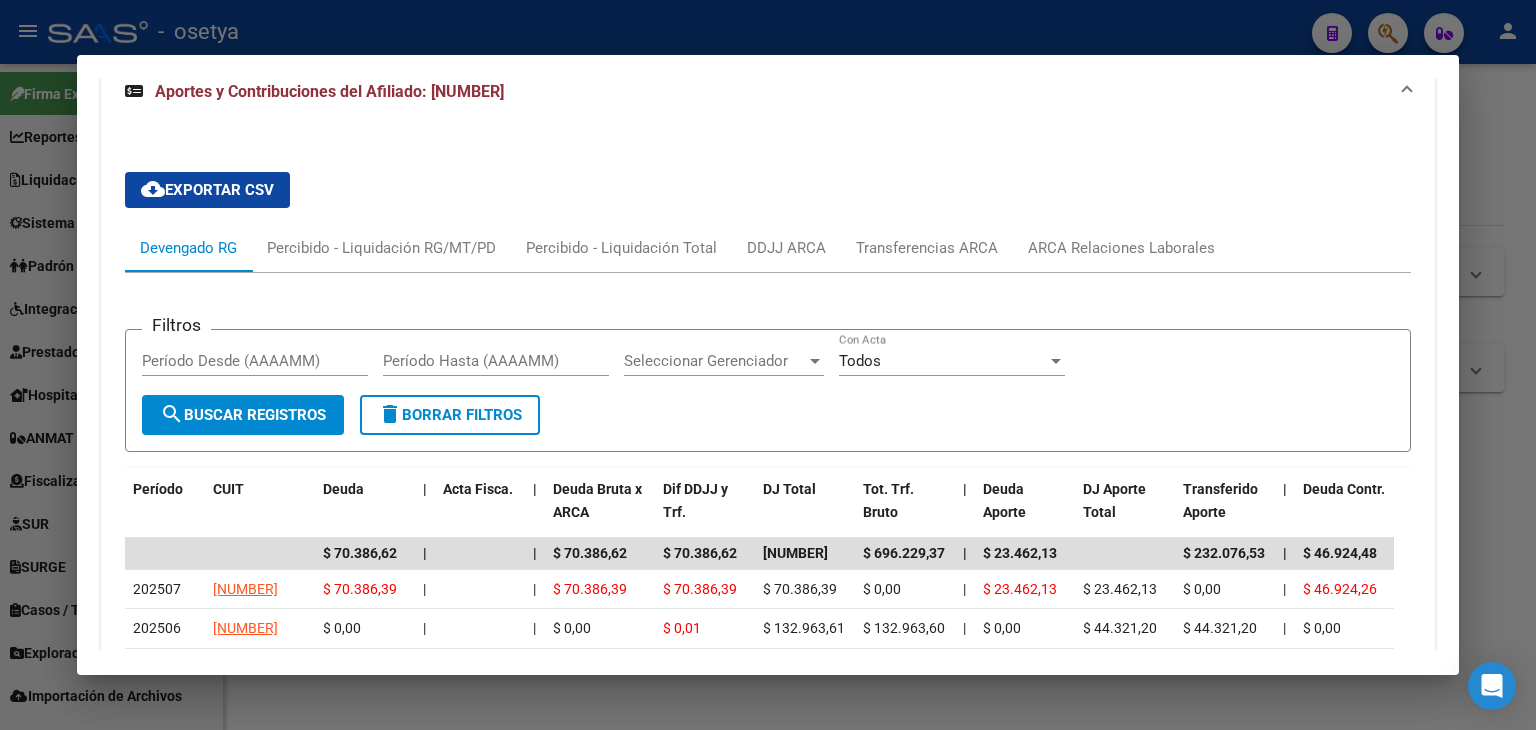 scroll, scrollTop: 2023, scrollLeft: 0, axis: vertical 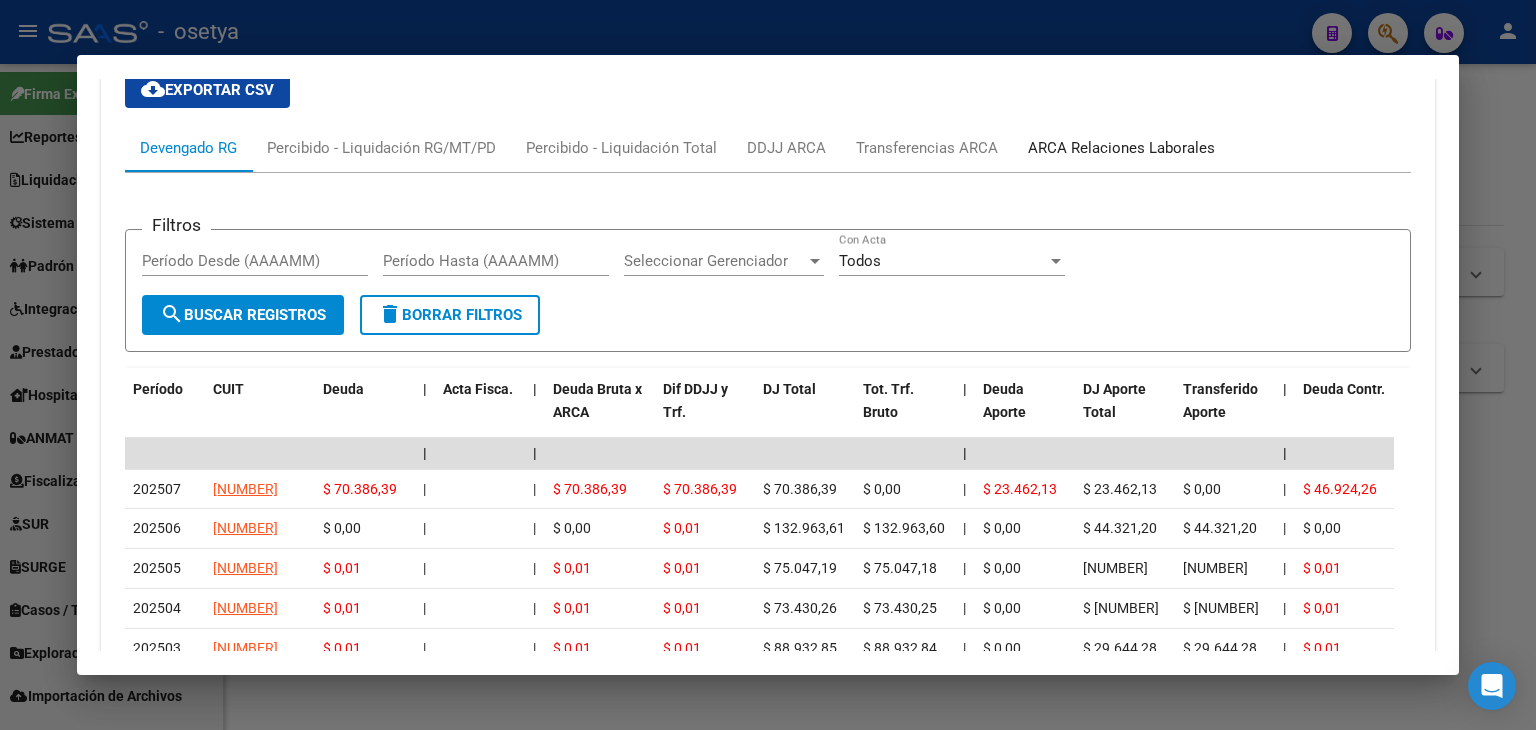 click on "ARCA Relaciones Laborales" at bounding box center [1121, 148] 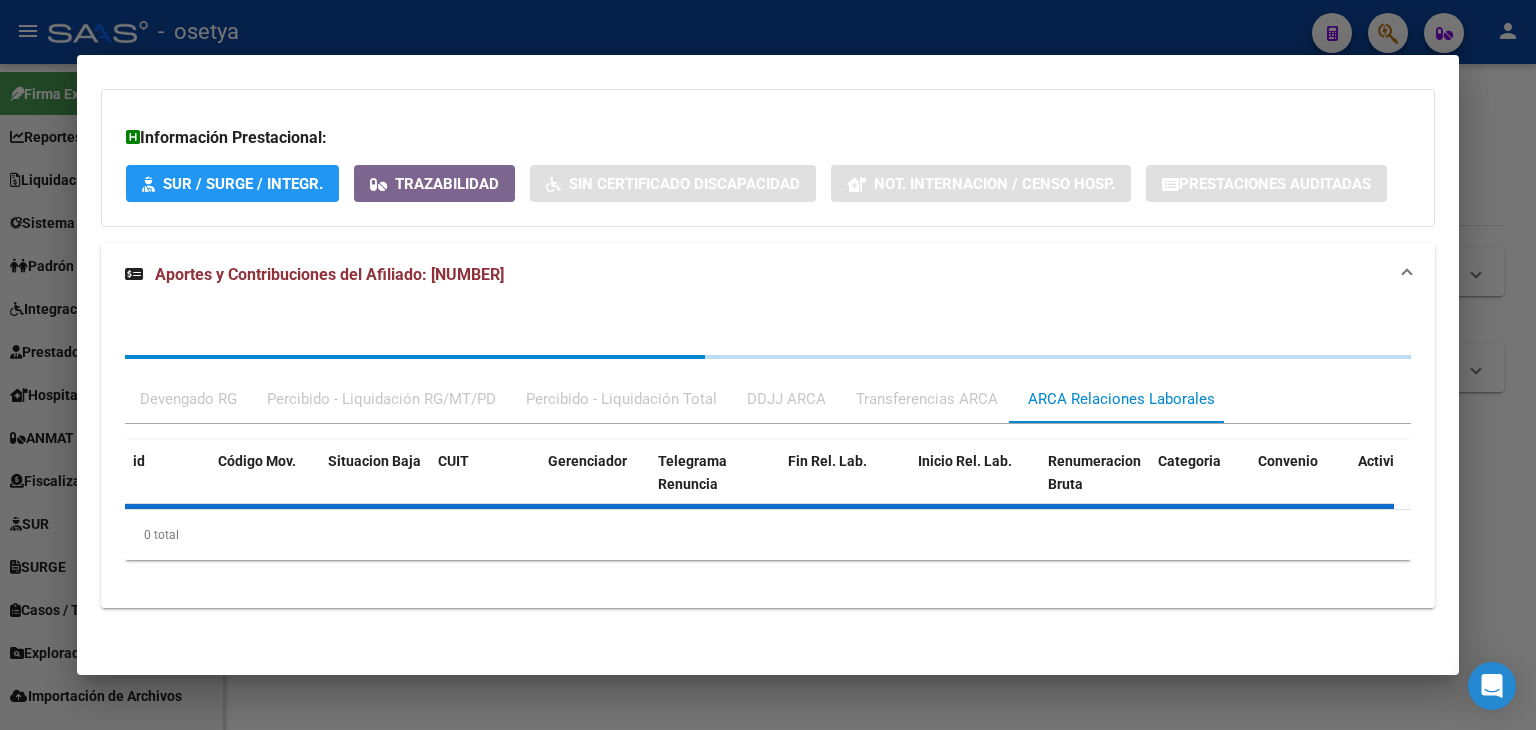 scroll, scrollTop: 1834, scrollLeft: 0, axis: vertical 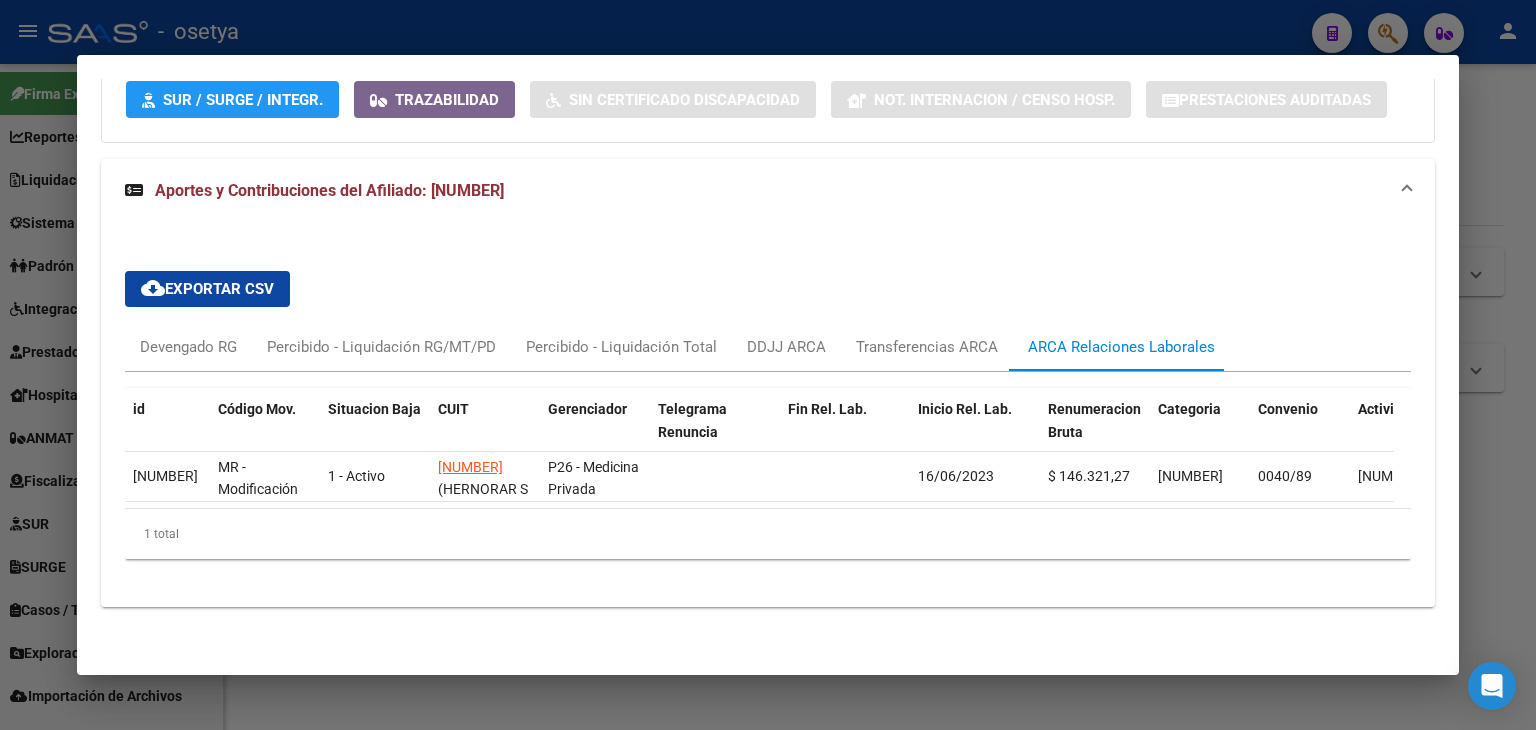 click at bounding box center (768, 365) 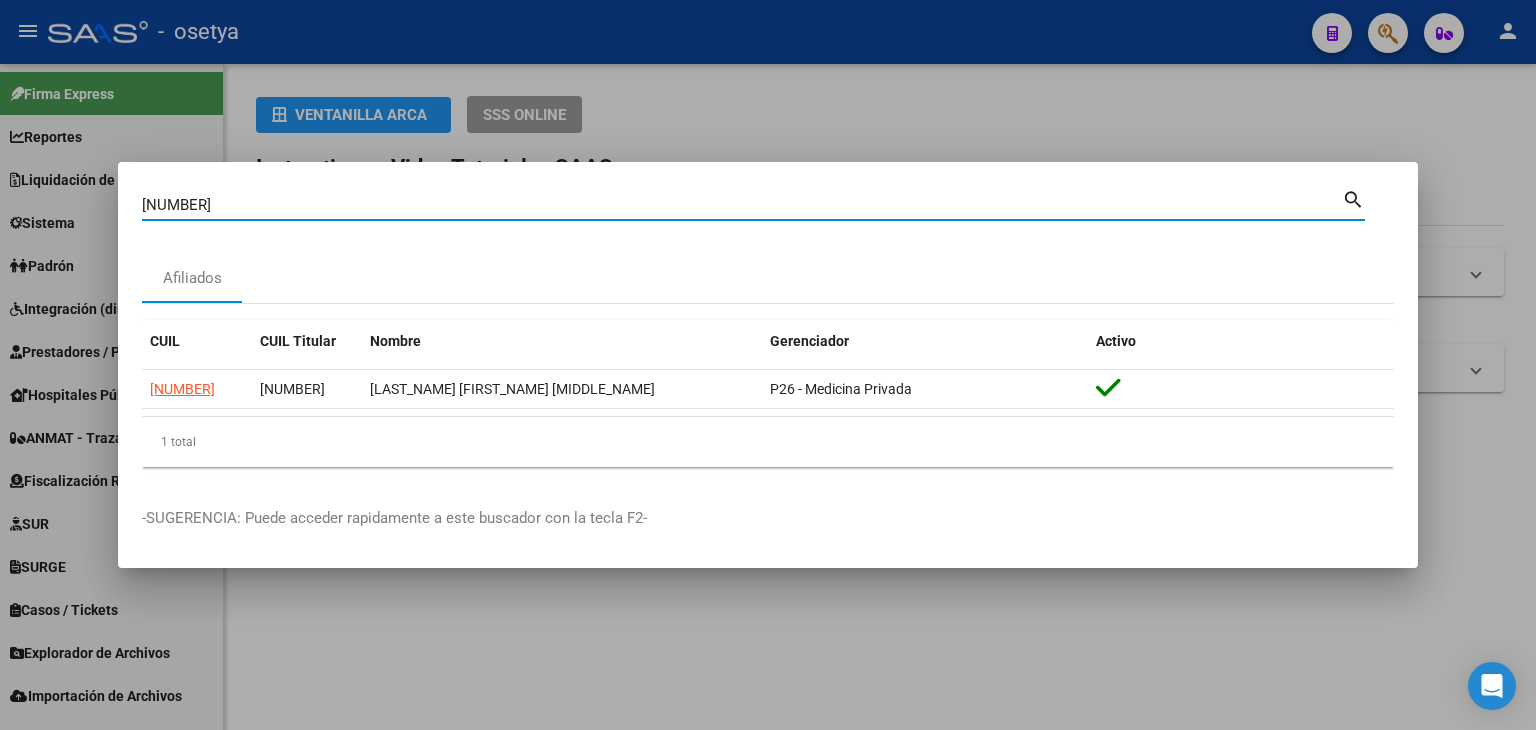 click on "[NUMBER]" at bounding box center [742, 205] 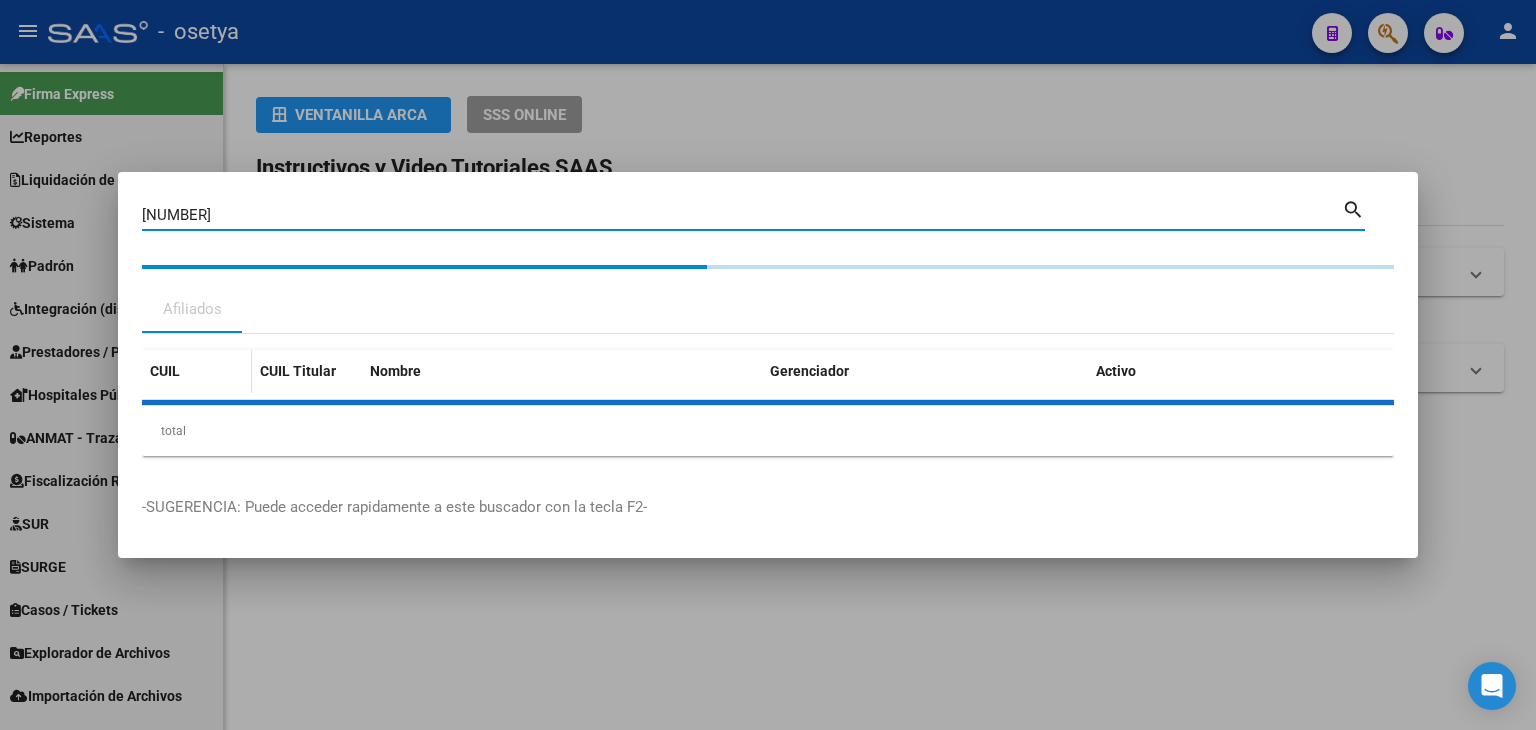 click on "CUIL CUIL Titular Nombre Gerenciador Activo   total   1" at bounding box center [768, 403] 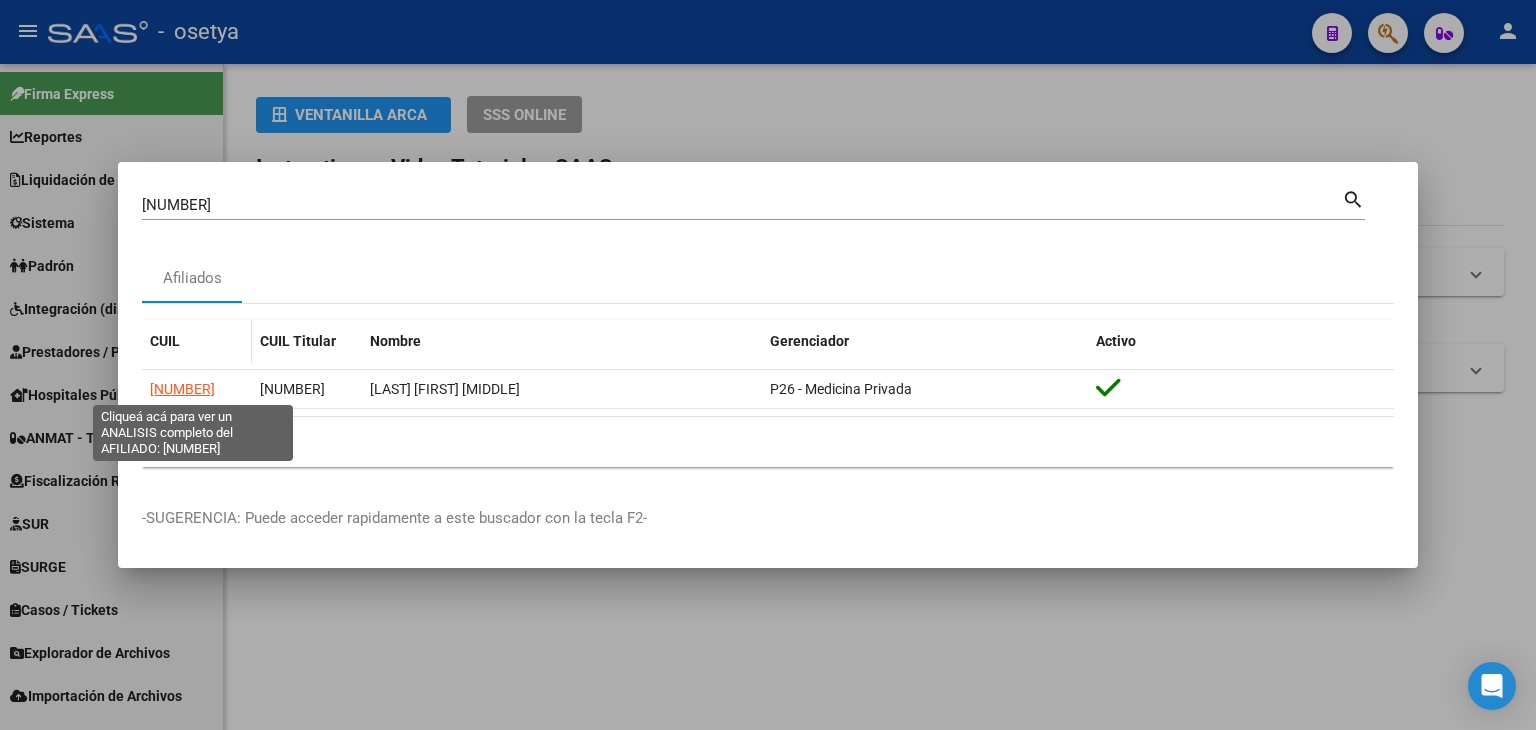 click on "[NUMBER]" 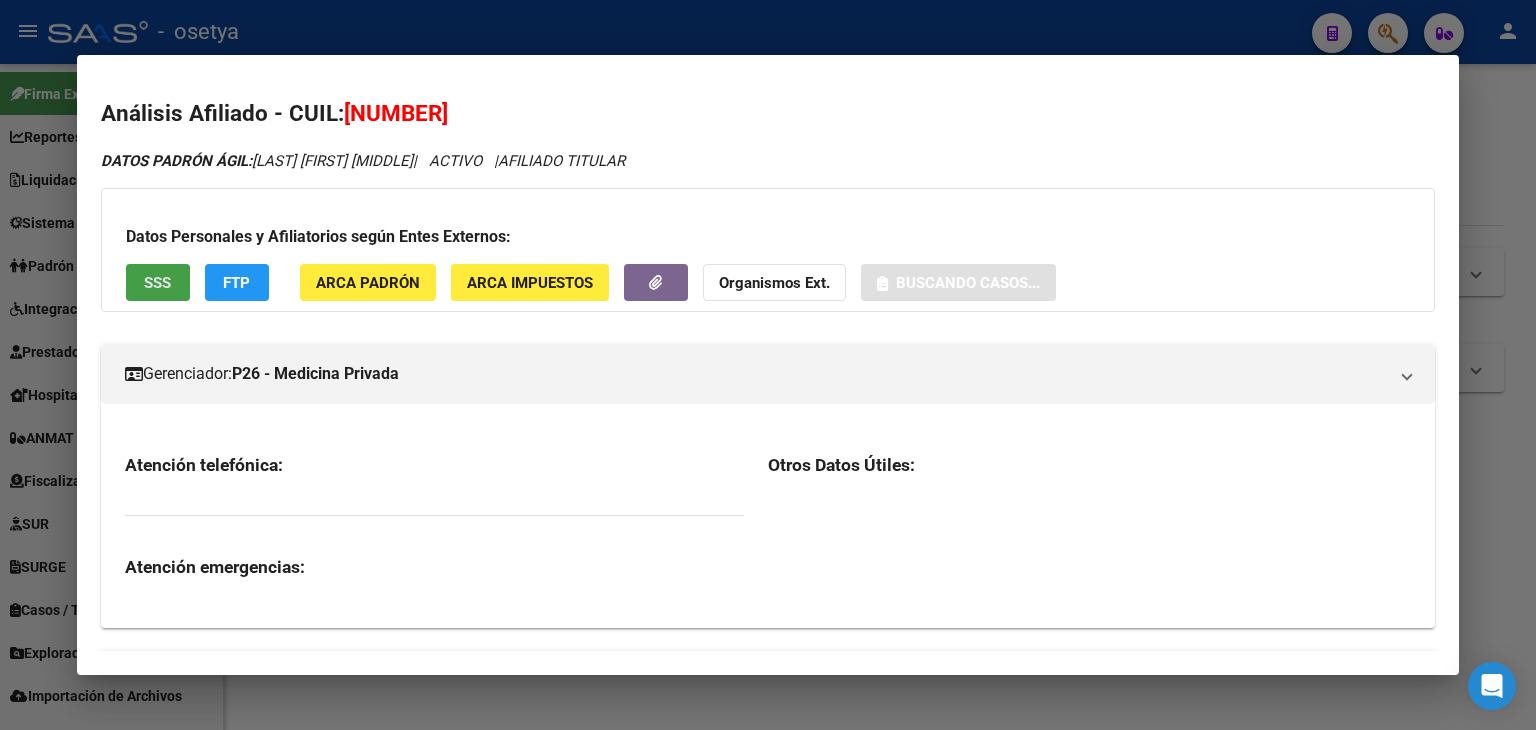 click on "SSS" at bounding box center [158, 282] 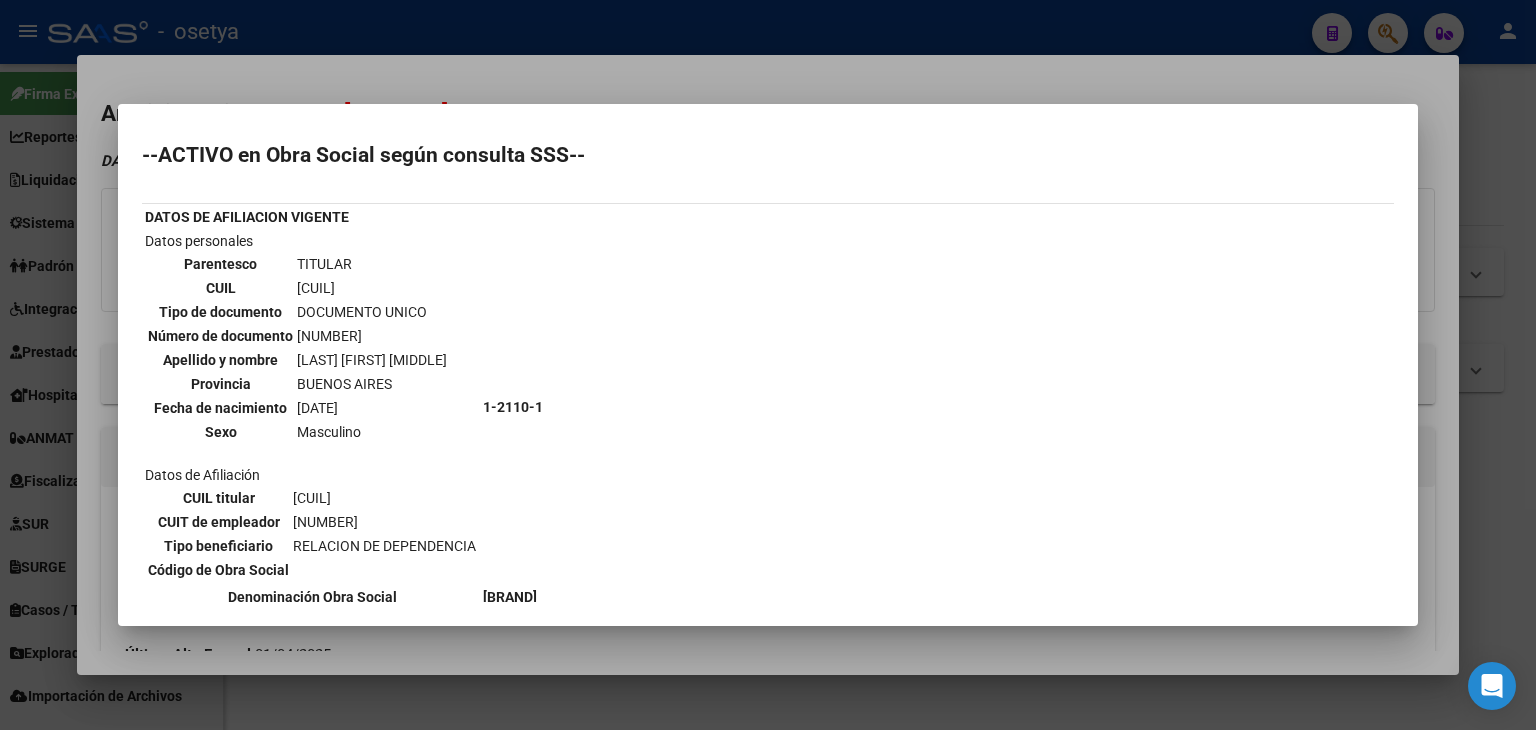 click at bounding box center (768, 365) 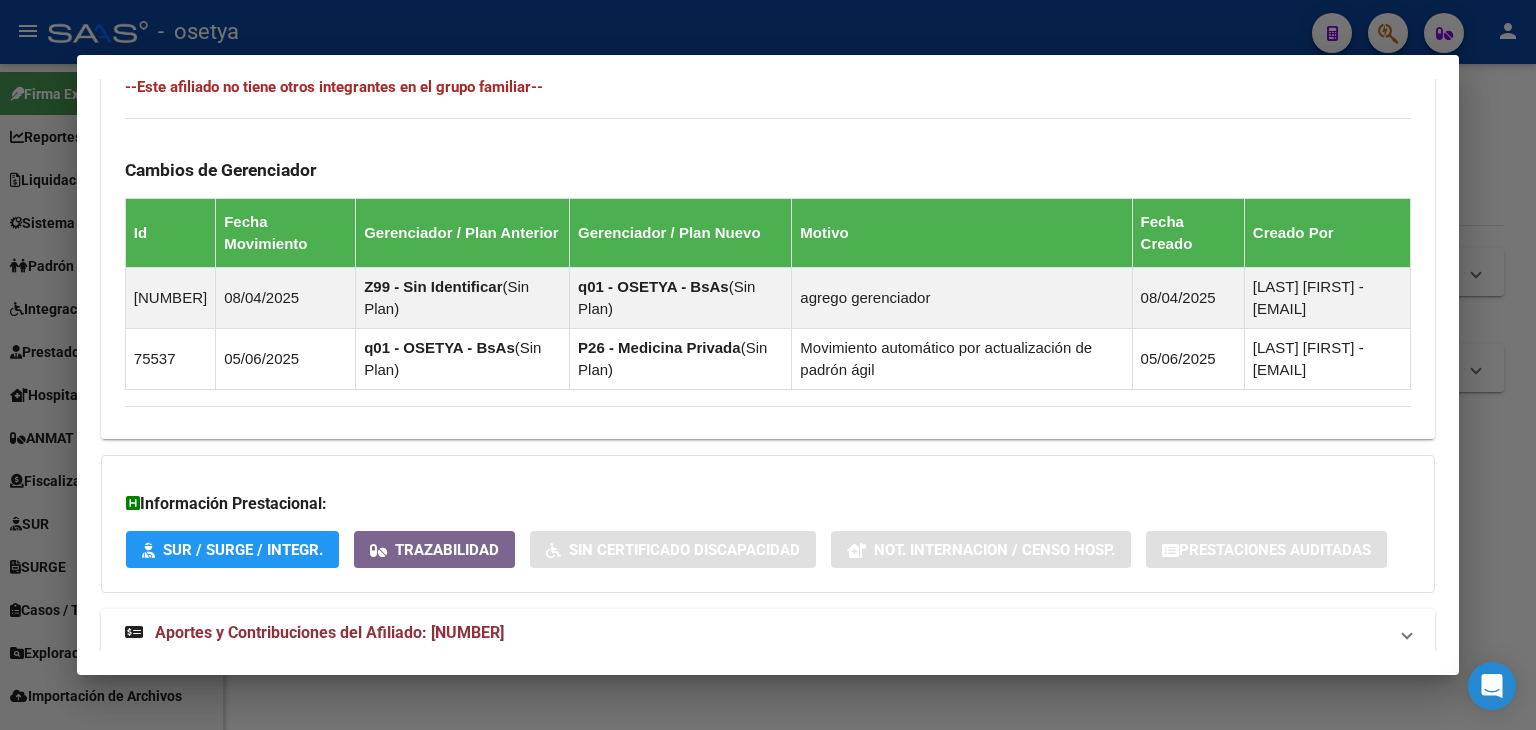 scroll, scrollTop: 1196, scrollLeft: 0, axis: vertical 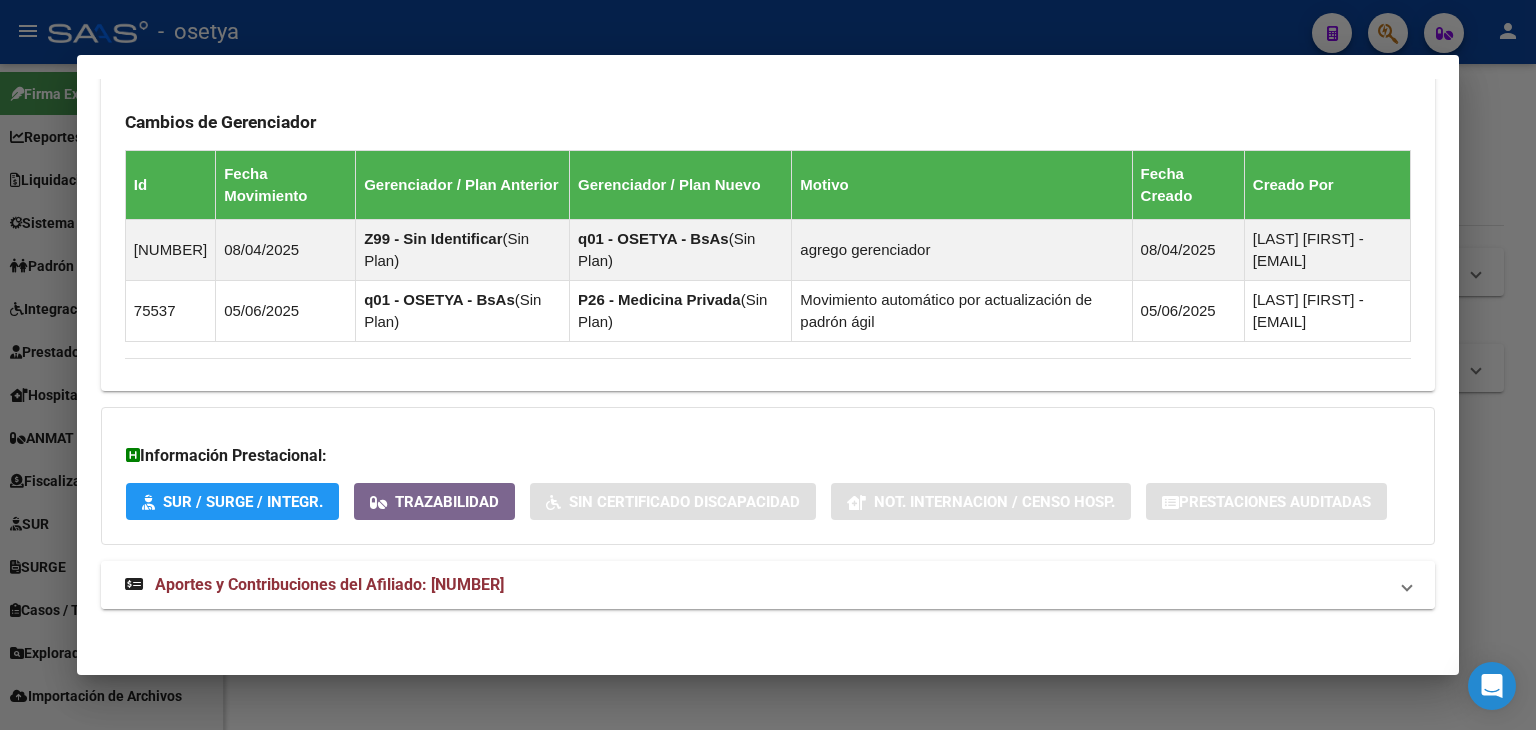 click on "Aportes y Contribuciones del Afiliado: [NUMBER]" at bounding box center (329, 584) 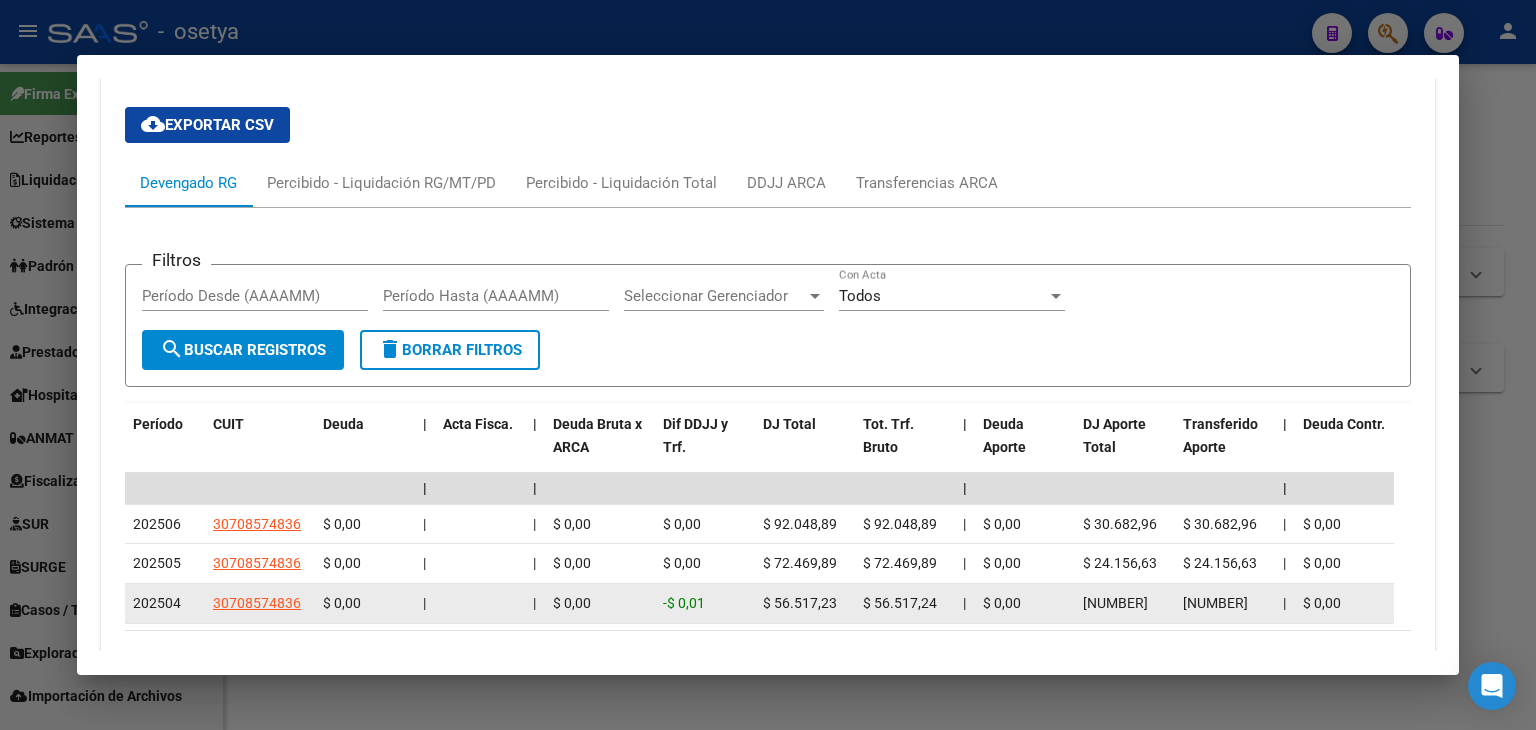 scroll, scrollTop: 1796, scrollLeft: 0, axis: vertical 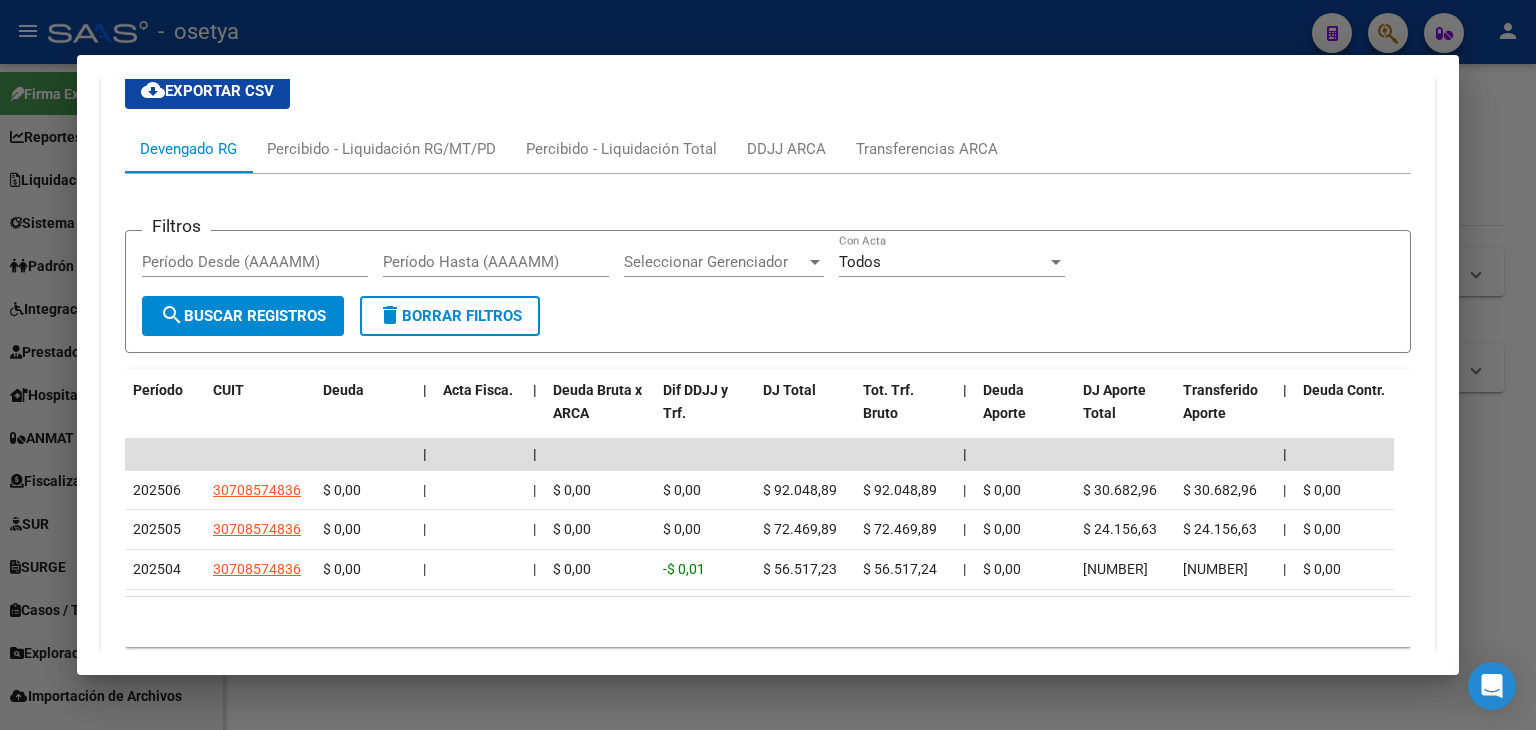 click at bounding box center [768, 365] 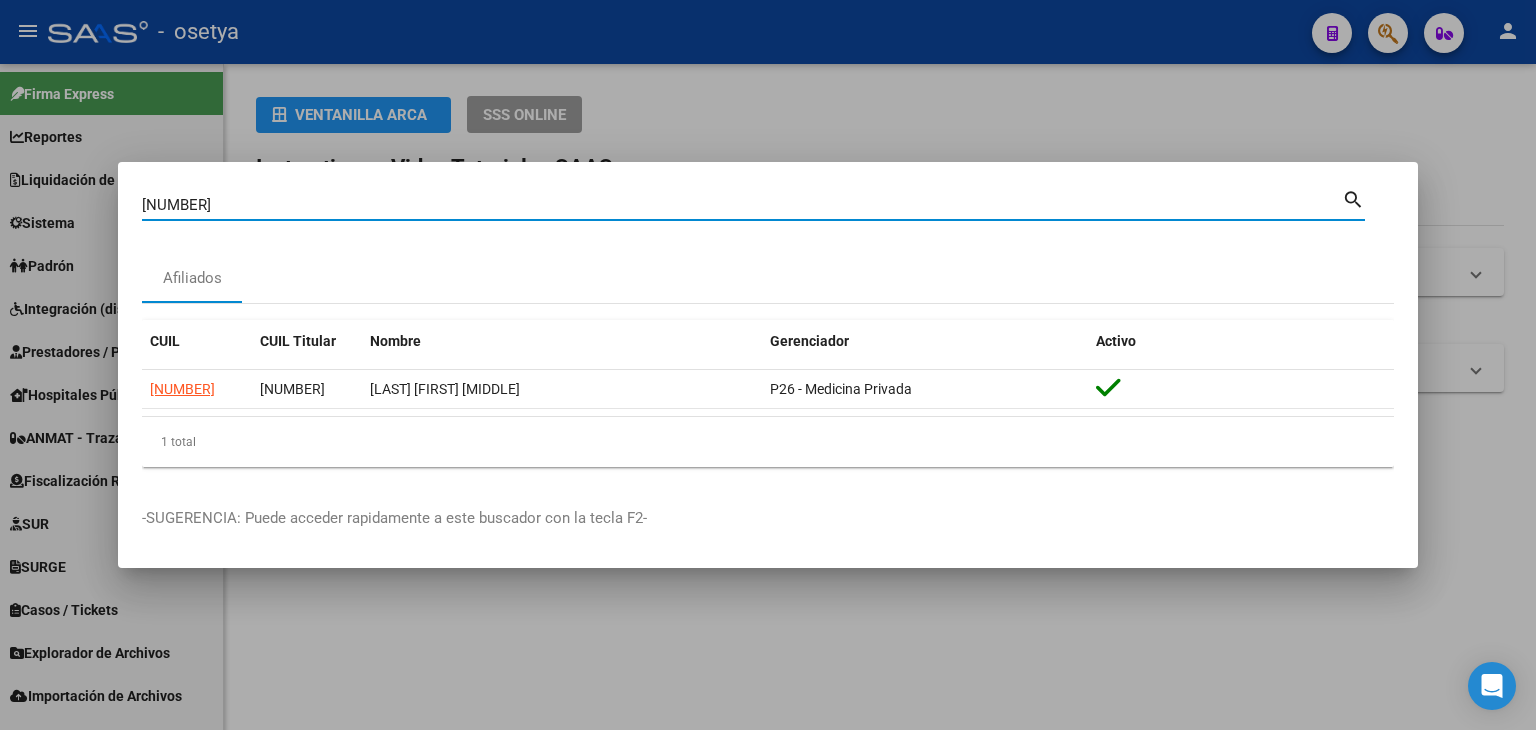 click on "[NUMBER]" at bounding box center (742, 205) 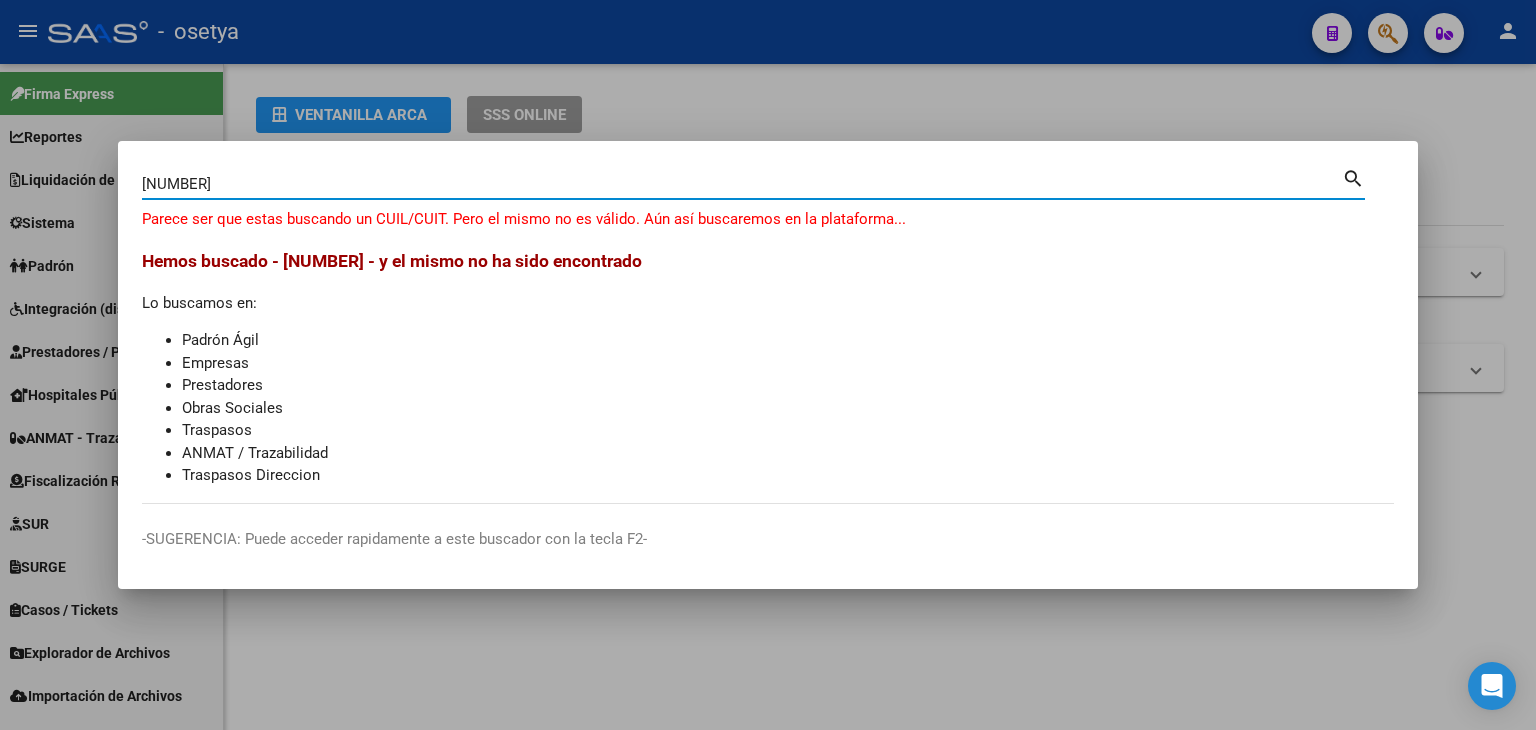 type on "[NUMBER]" 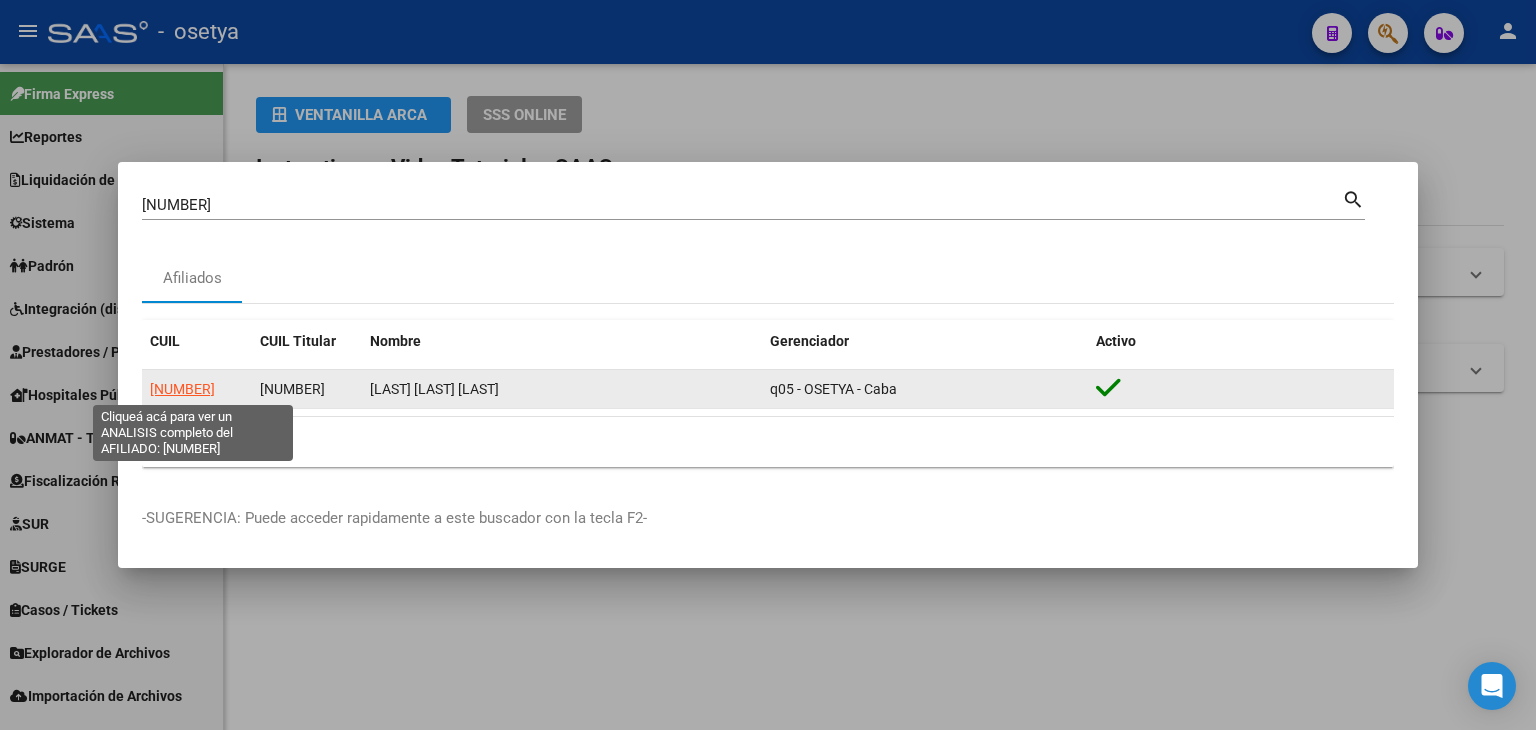 click on "[NUMBER]" 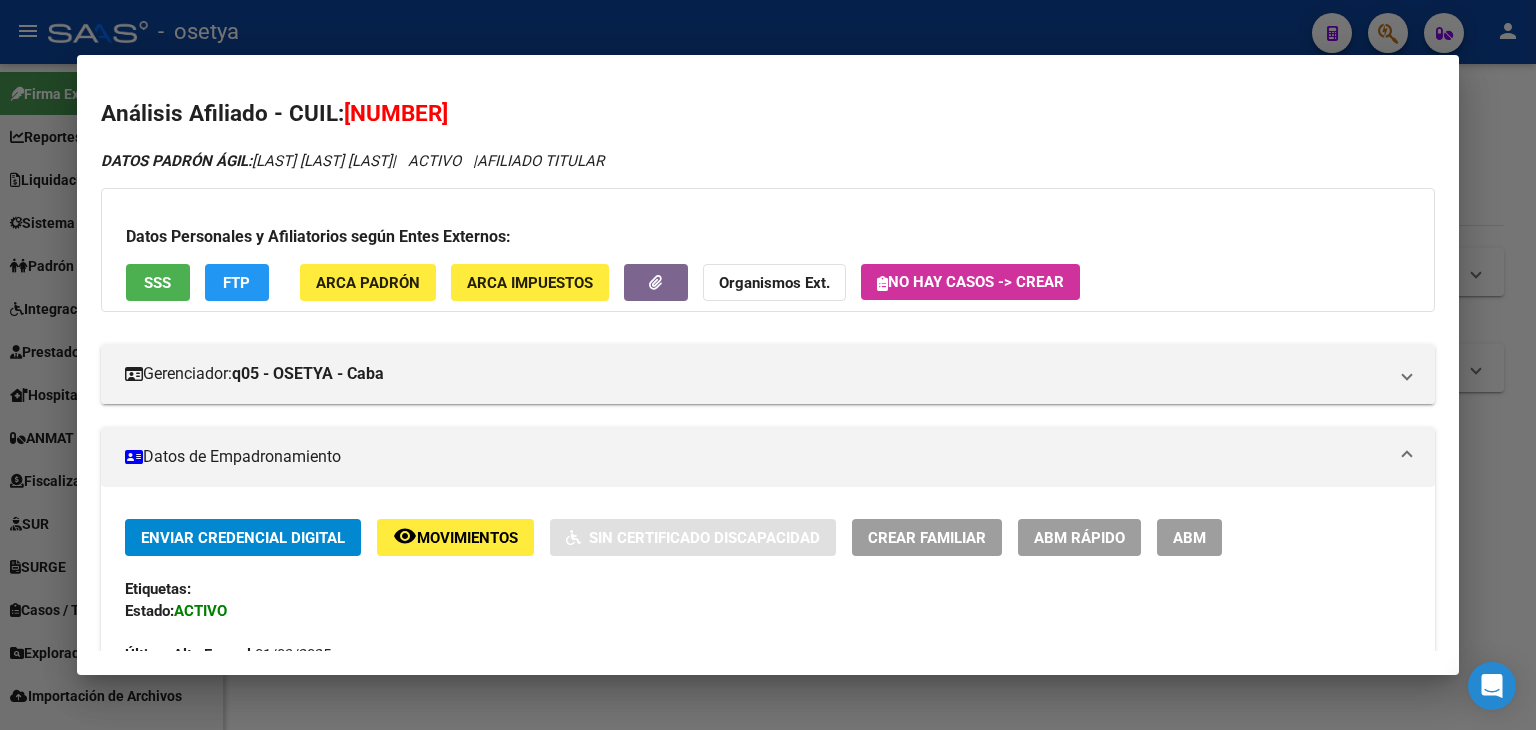 click on "SSS" at bounding box center (157, 283) 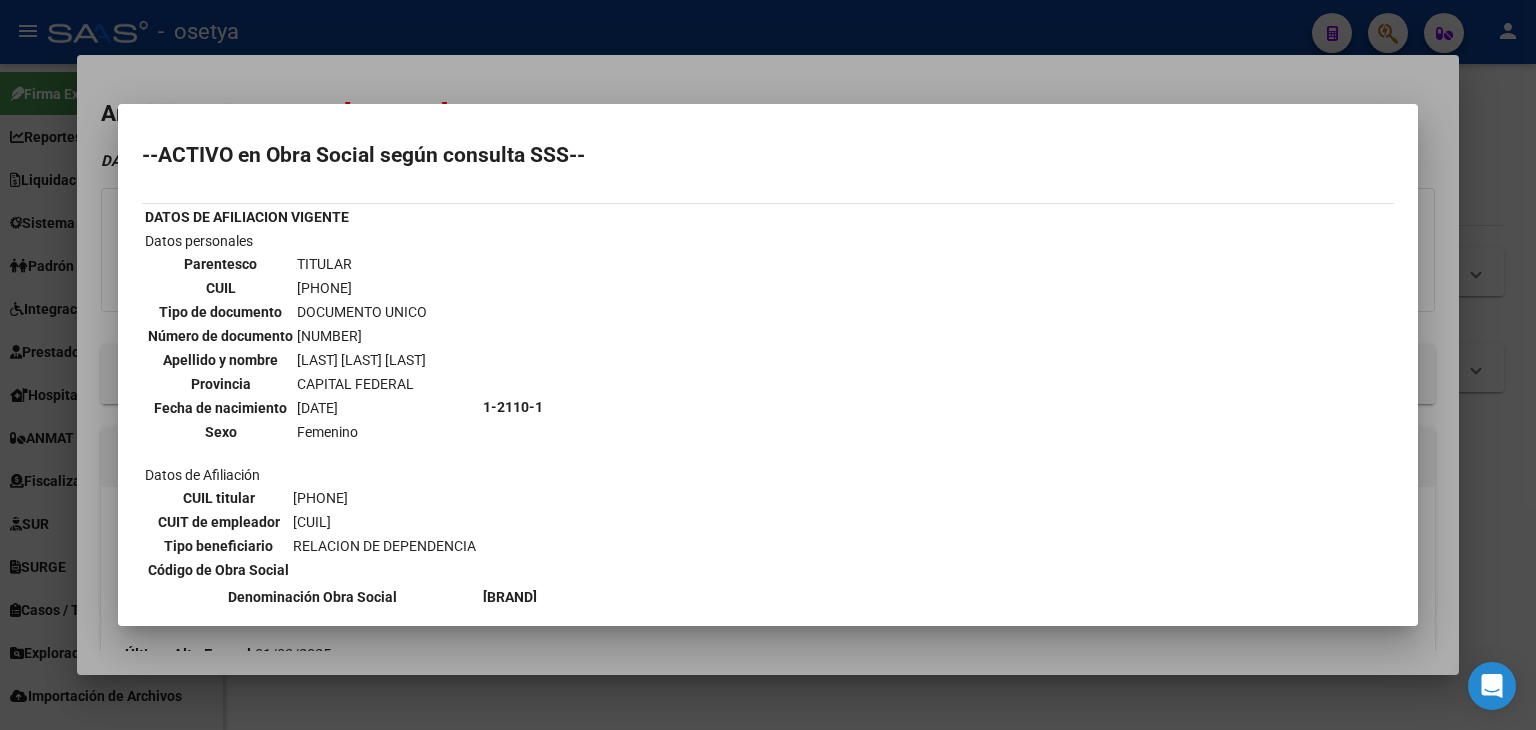 click at bounding box center [768, 365] 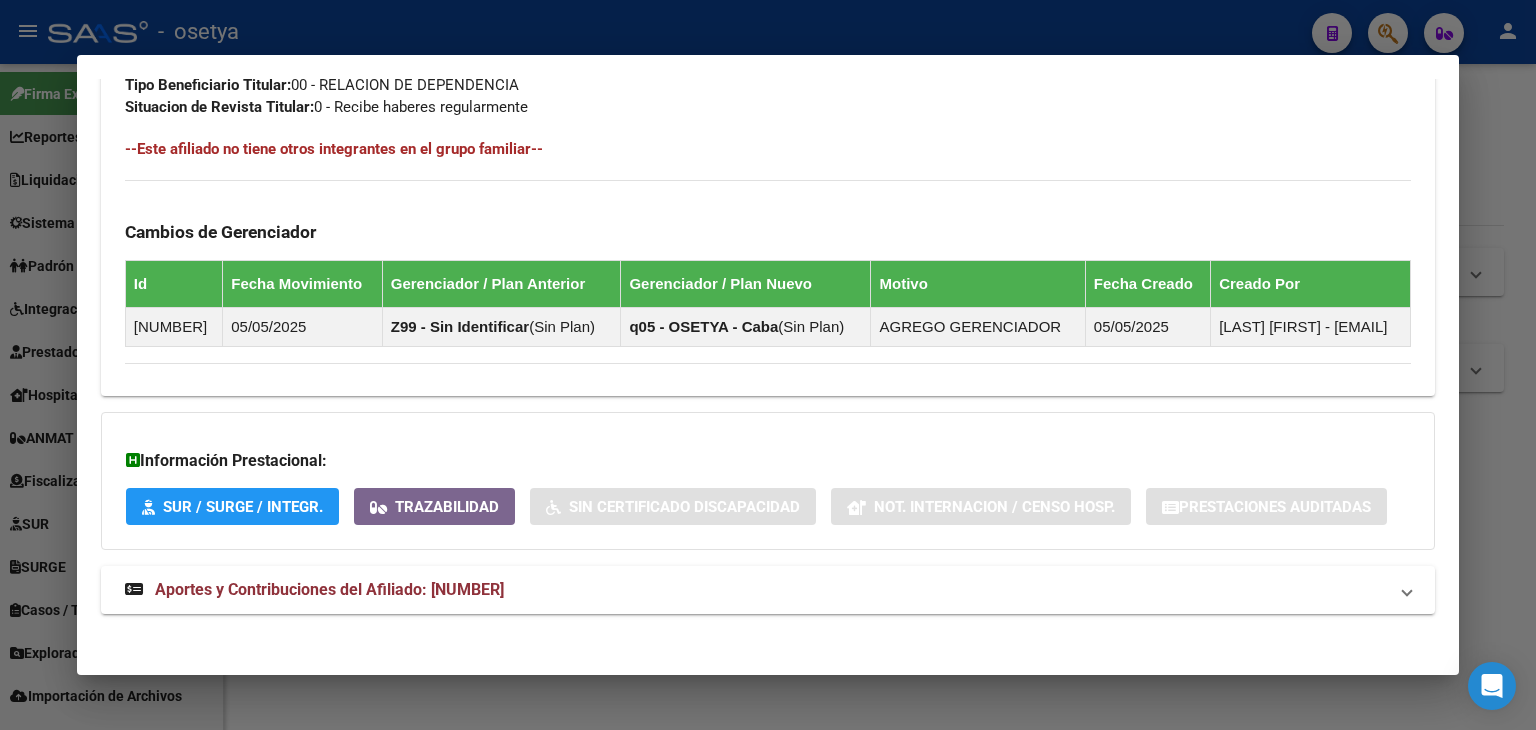scroll, scrollTop: 1070, scrollLeft: 0, axis: vertical 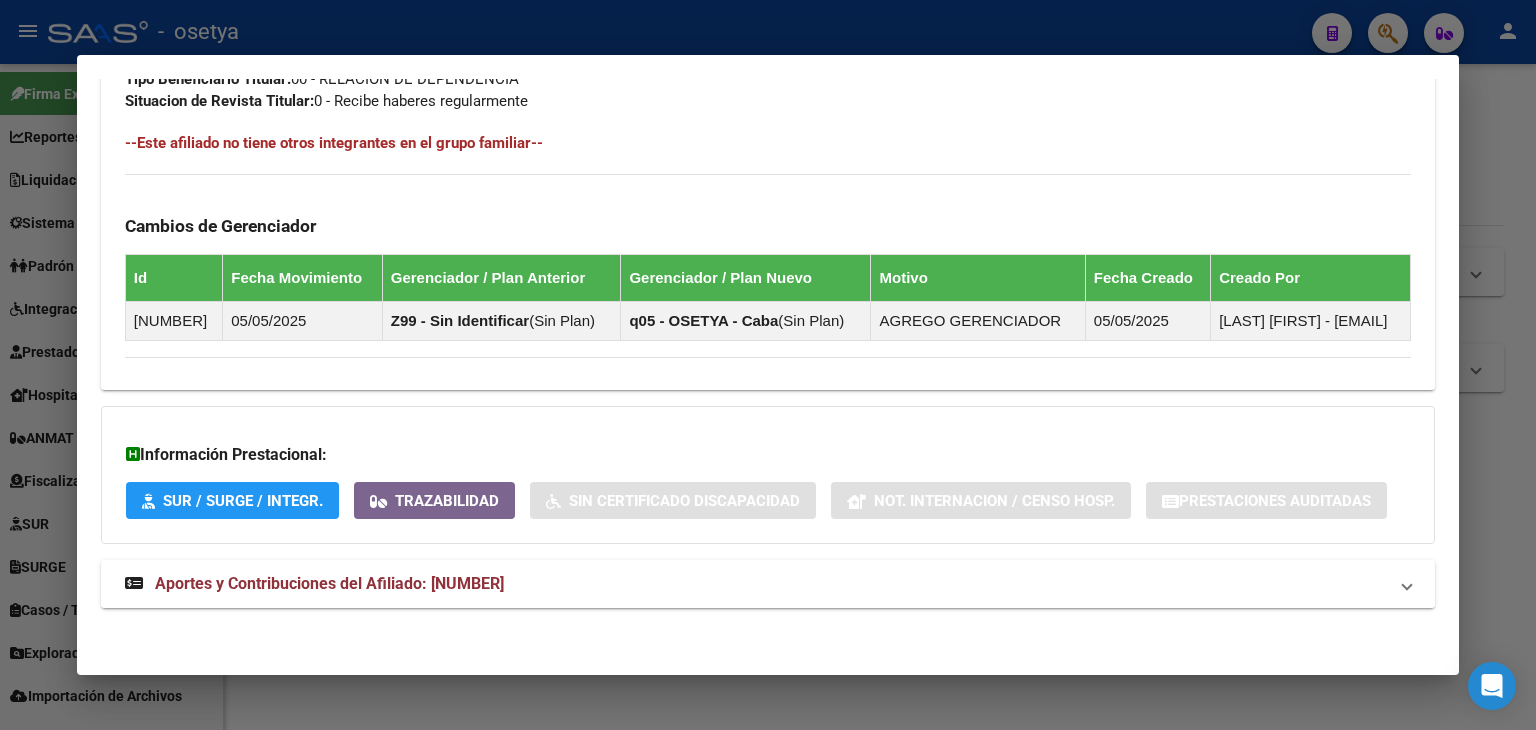 click on "Aportes y Contribuciones del Afiliado: [NUMBER]" at bounding box center [329, 583] 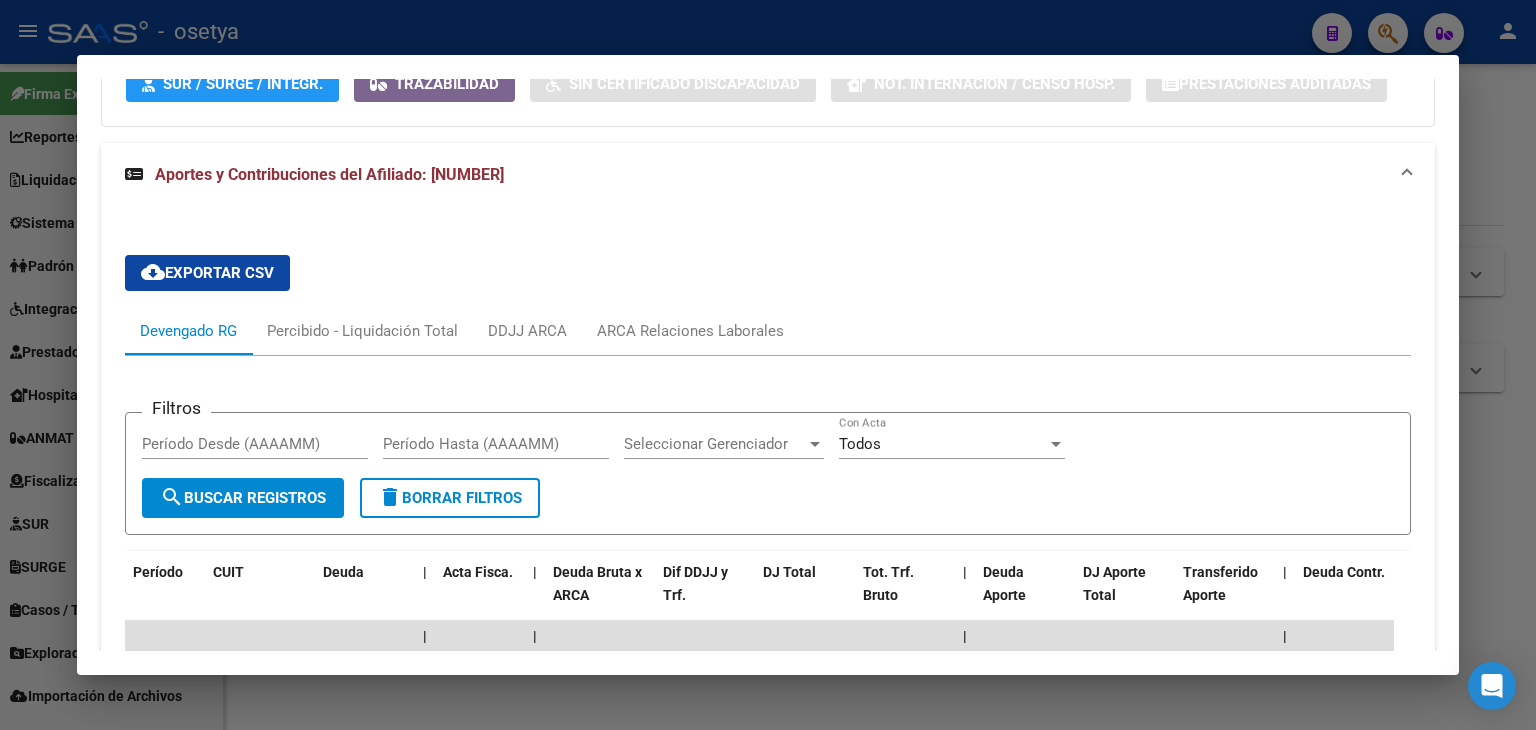 scroll, scrollTop: 1587, scrollLeft: 0, axis: vertical 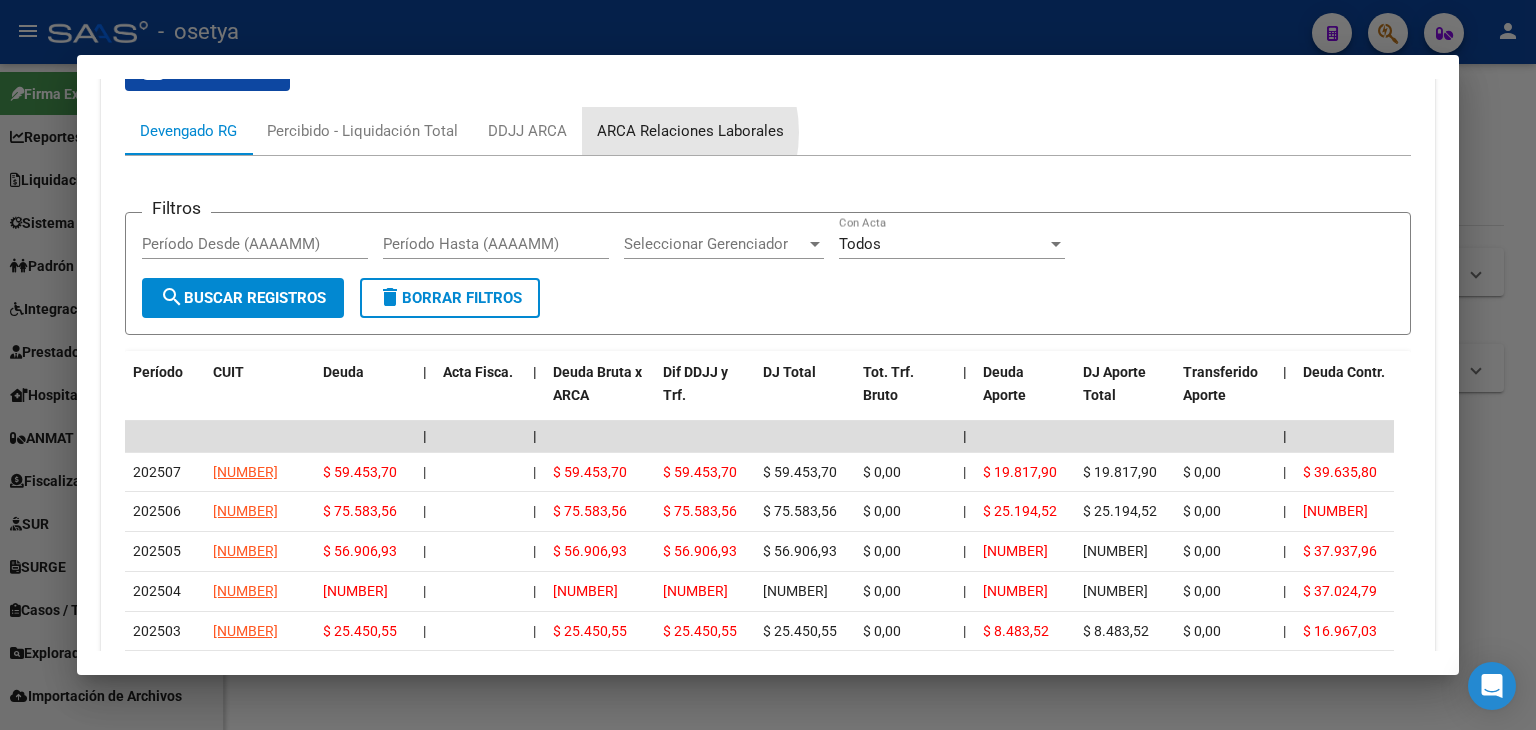 click on "ARCA Relaciones Laborales" at bounding box center [690, 131] 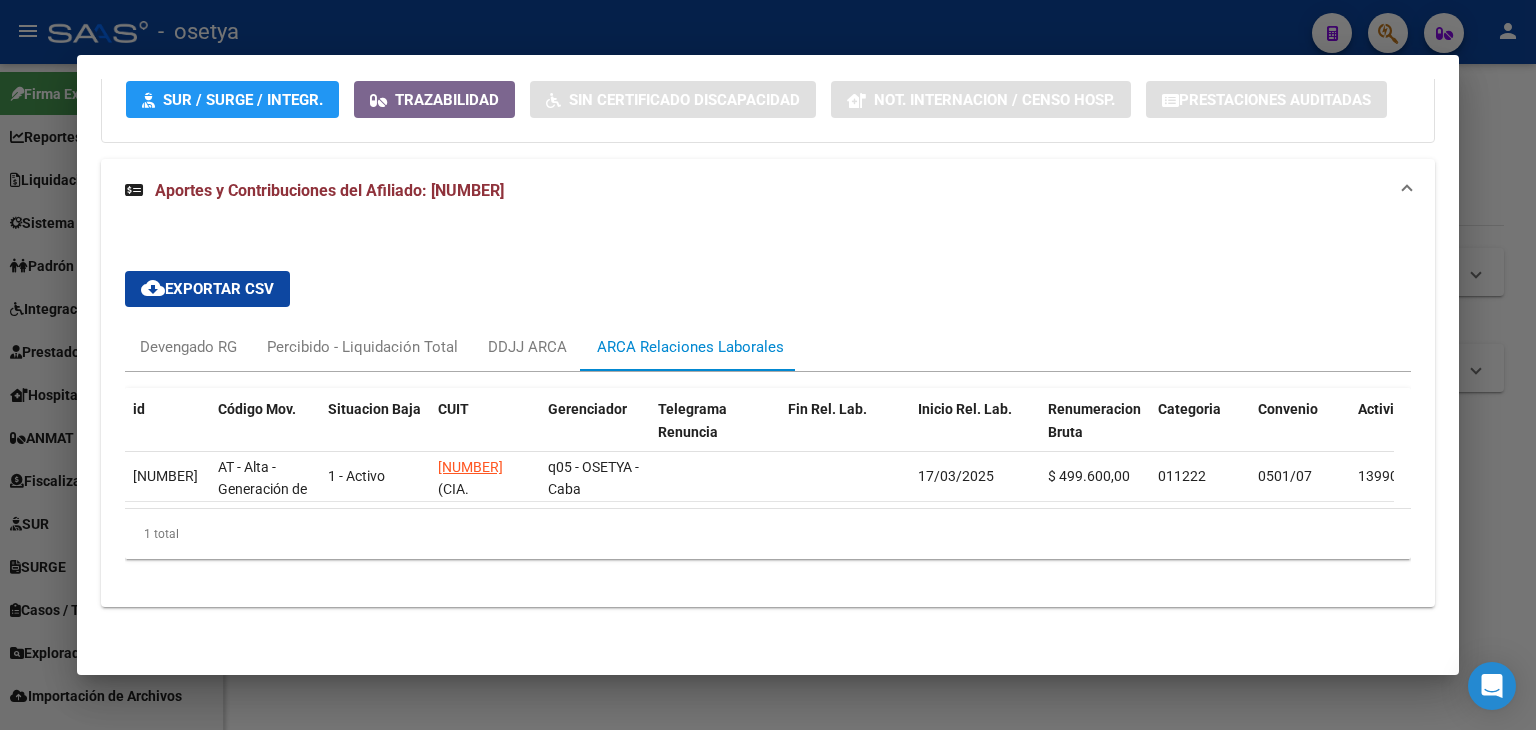scroll, scrollTop: 1486, scrollLeft: 0, axis: vertical 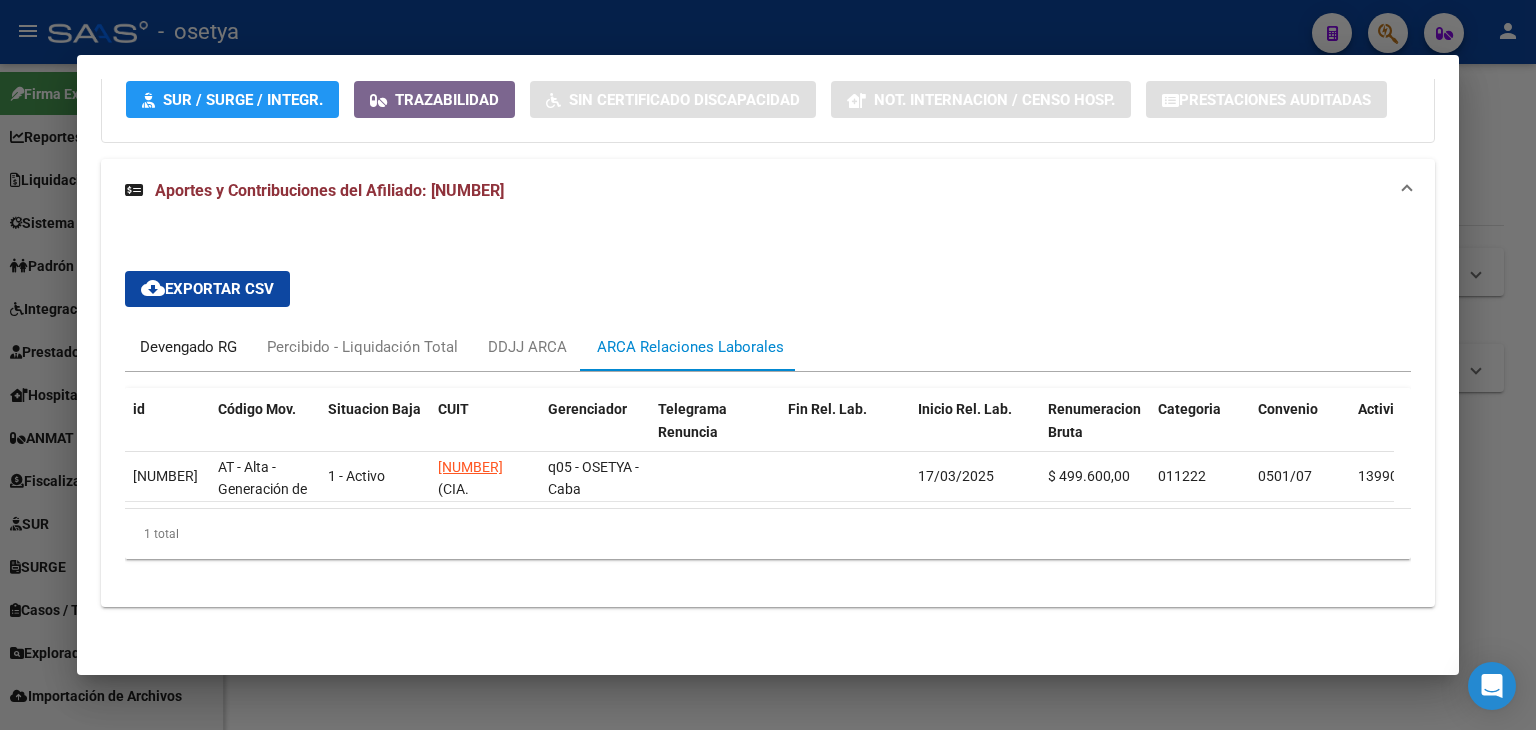 click on "Devengado RG" at bounding box center [188, 347] 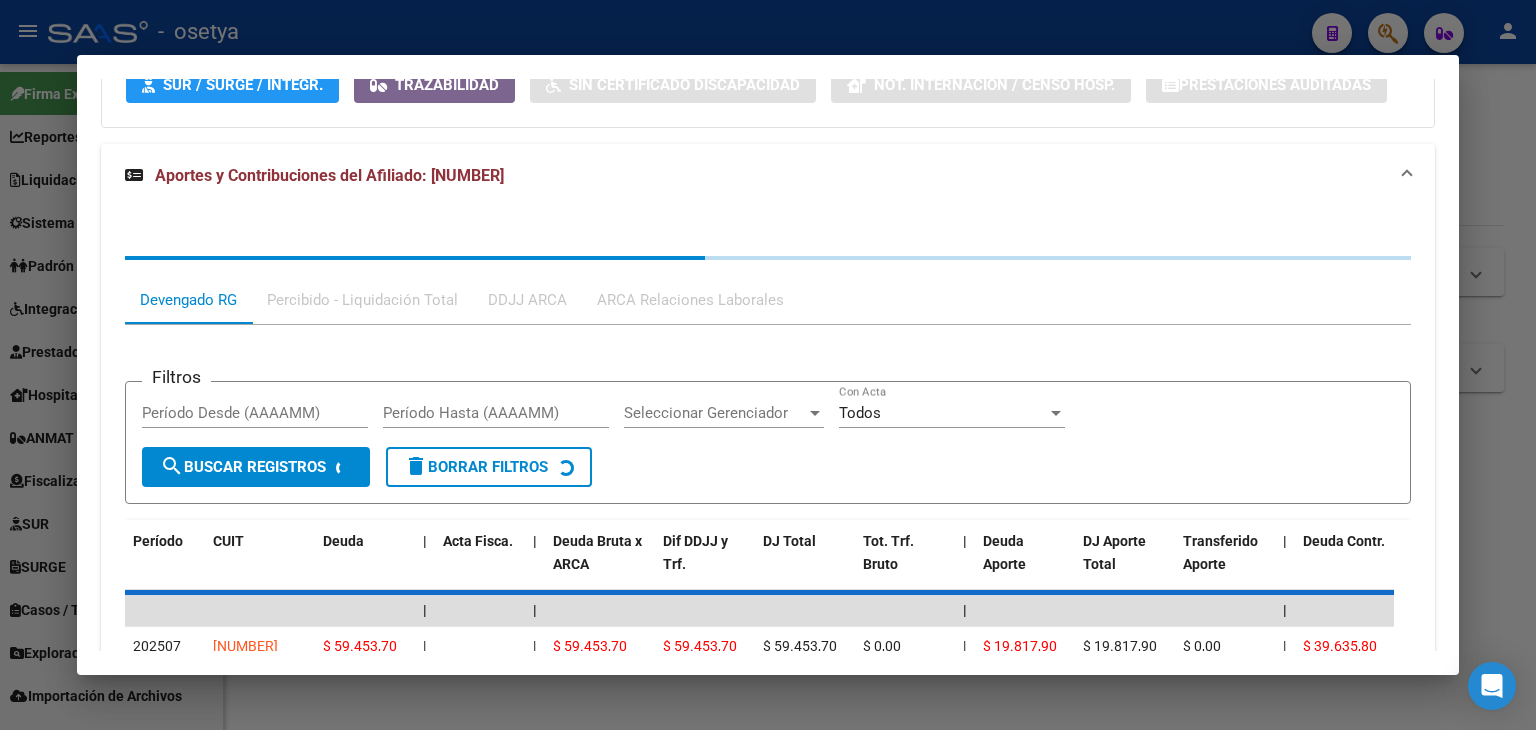 click at bounding box center [768, 365] 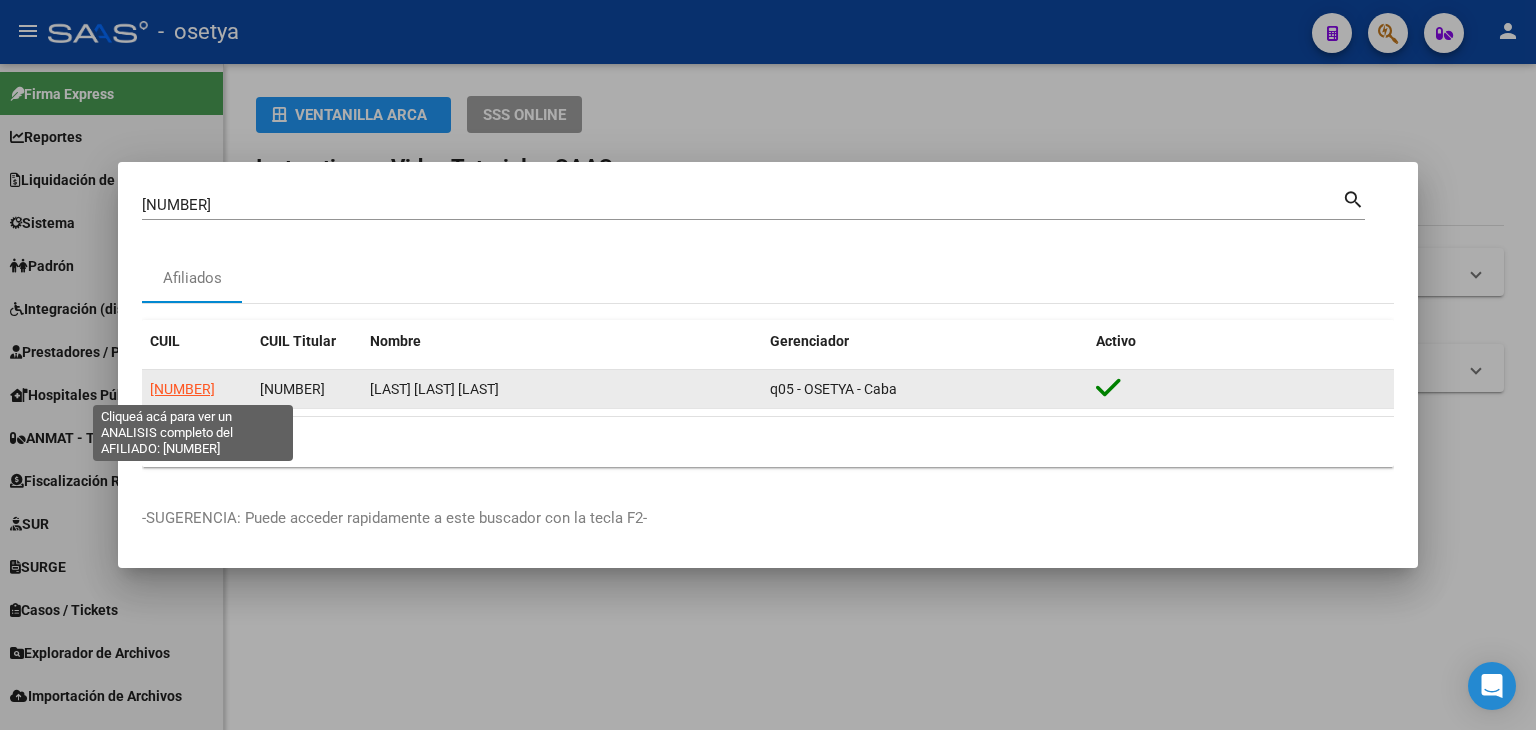 click on "[NUMBER]" 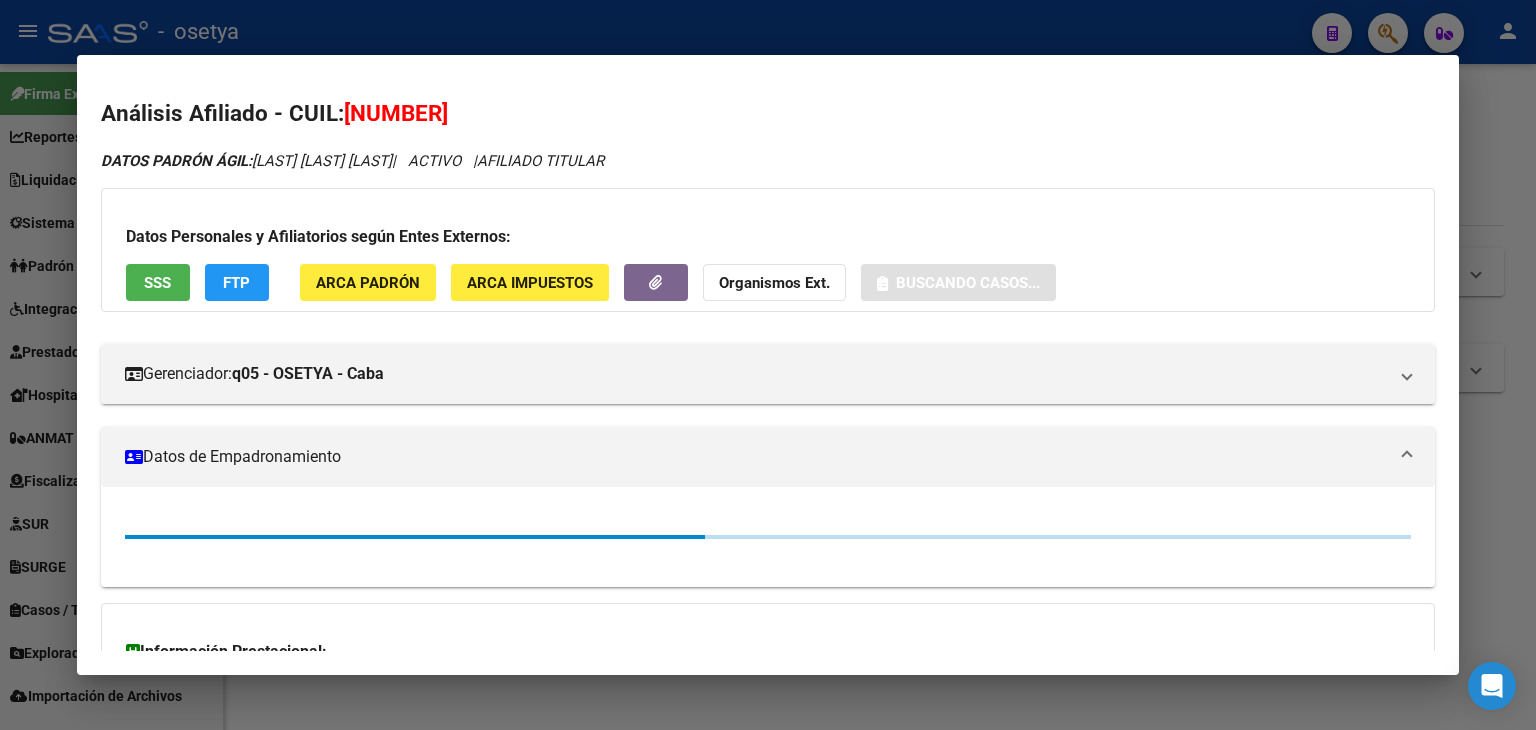 click on "SSS" at bounding box center (158, 282) 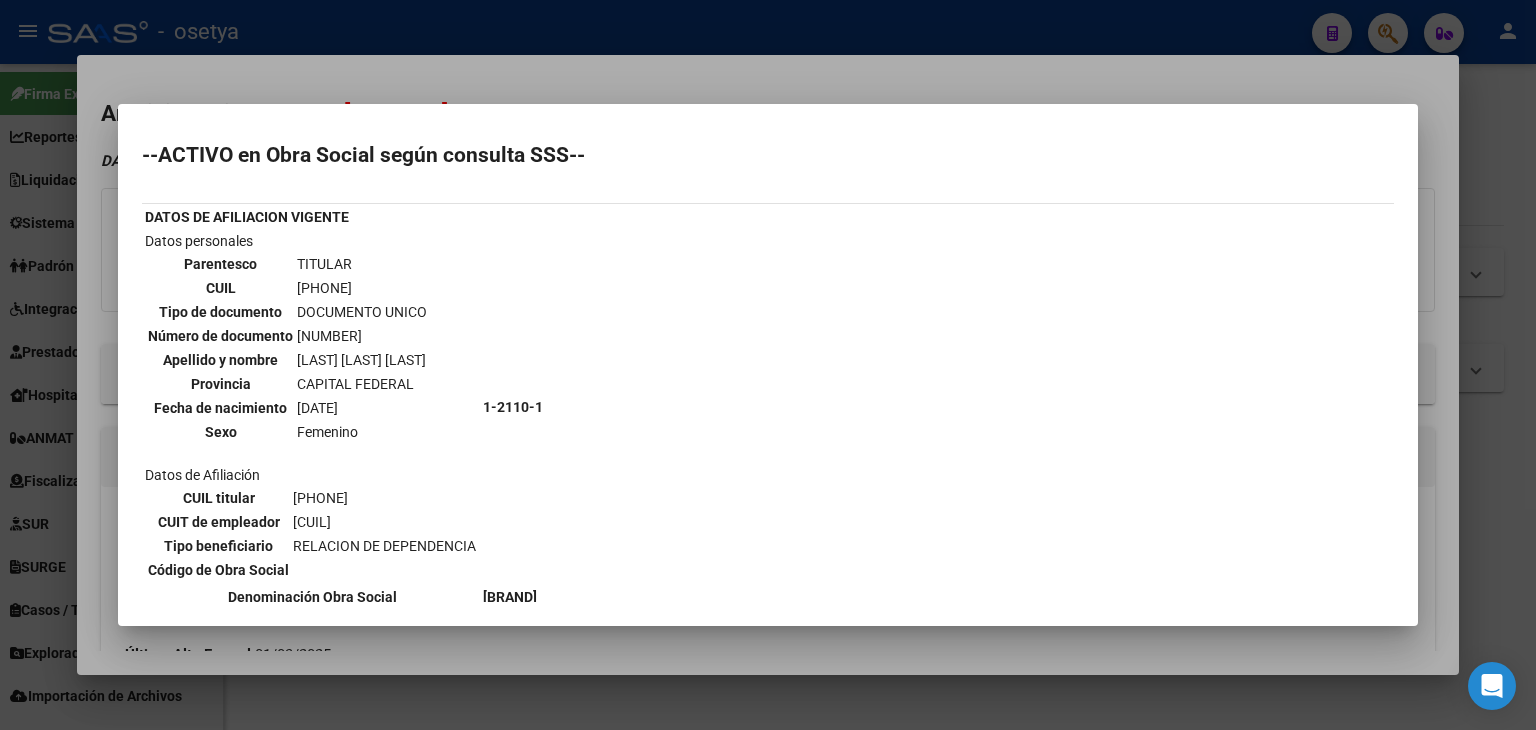 click at bounding box center (768, 365) 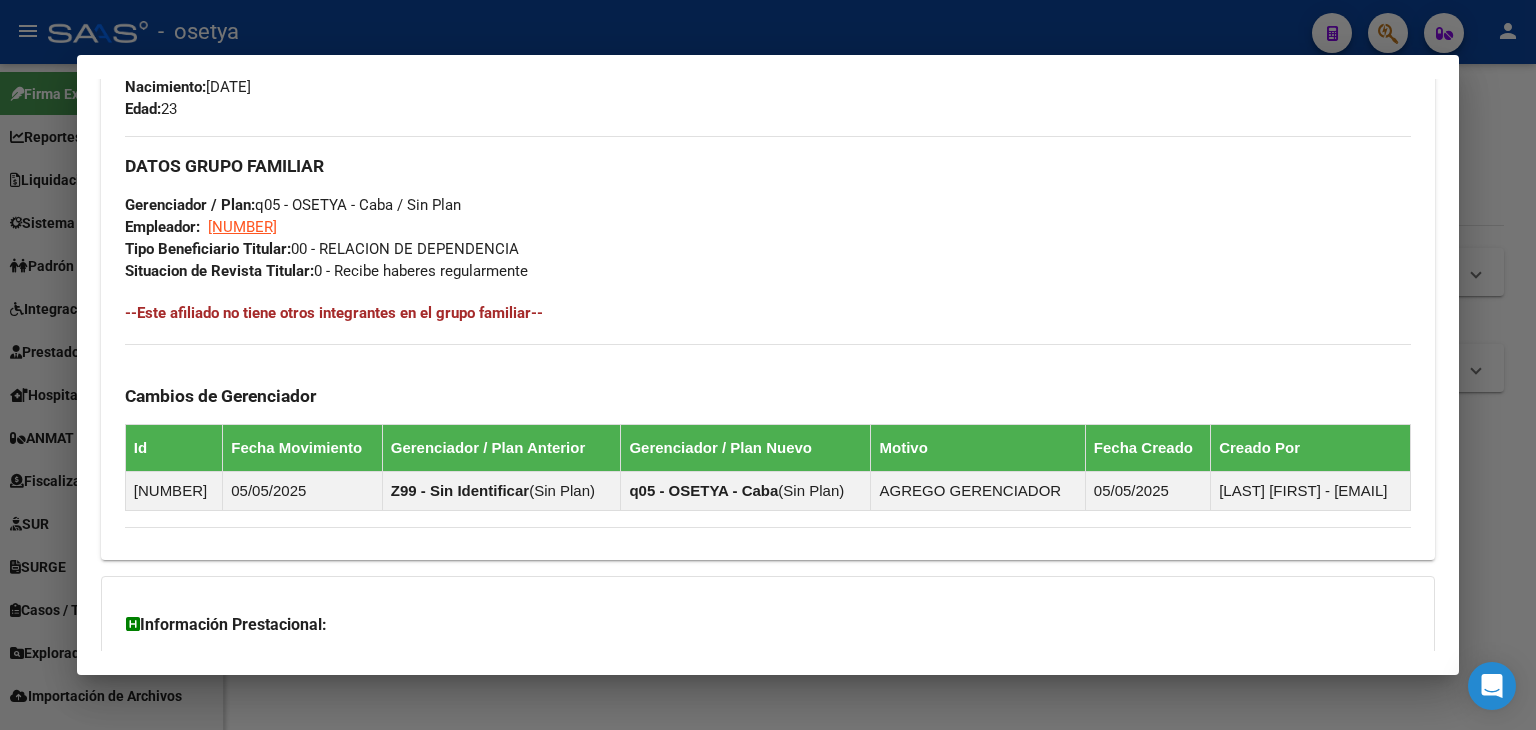 scroll, scrollTop: 1070, scrollLeft: 0, axis: vertical 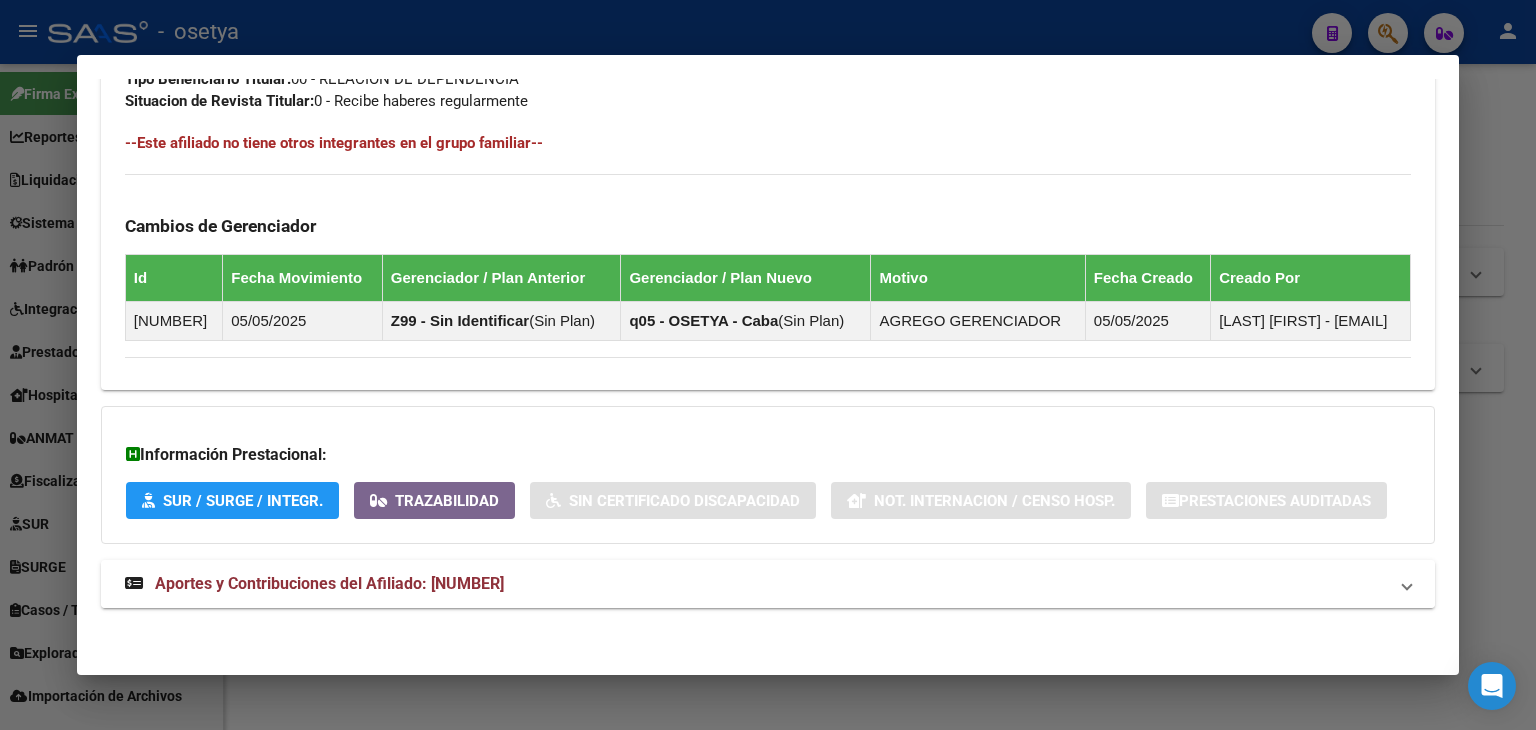click on "Aportes y Contribuciones del Afiliado: [NUMBER]" at bounding box center (768, 584) 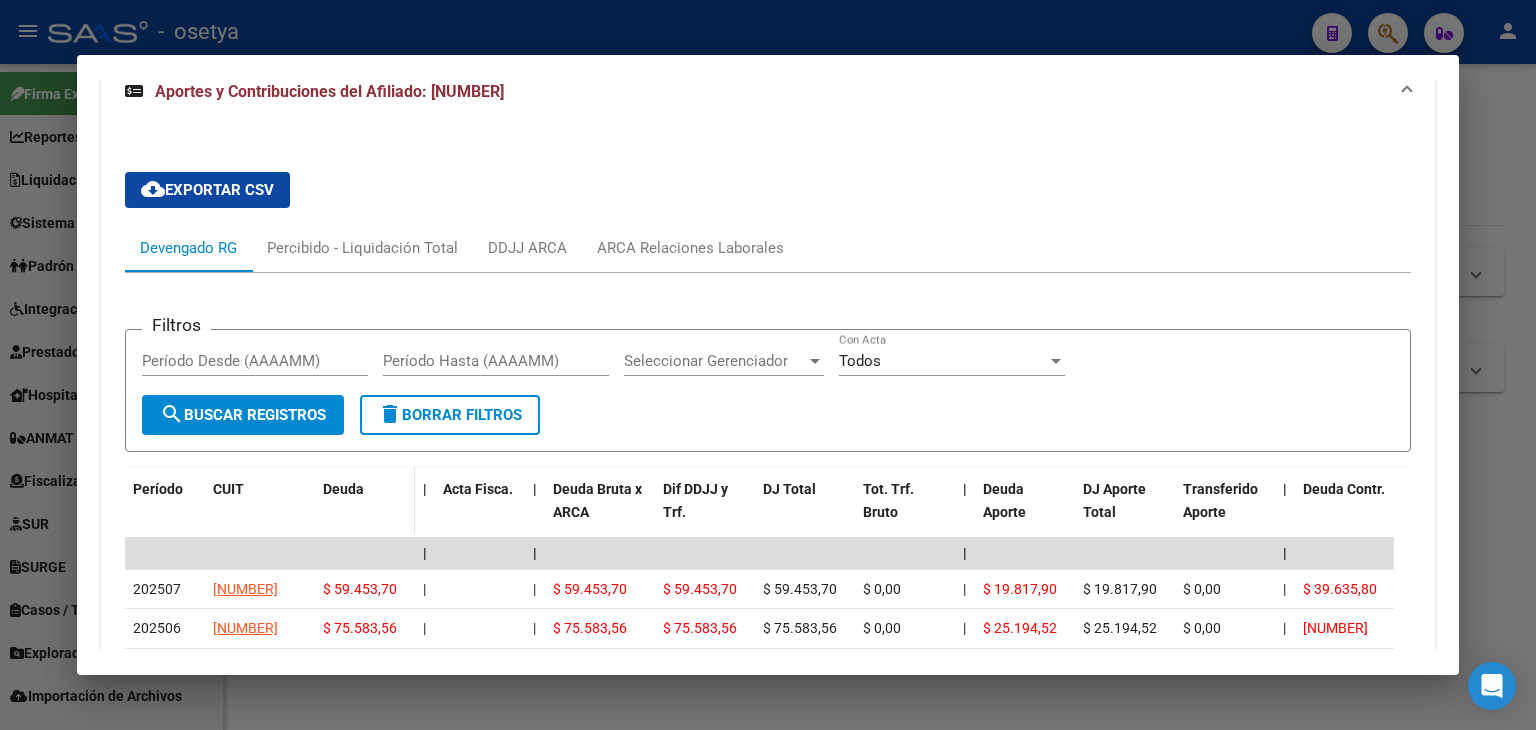 scroll, scrollTop: 1670, scrollLeft: 0, axis: vertical 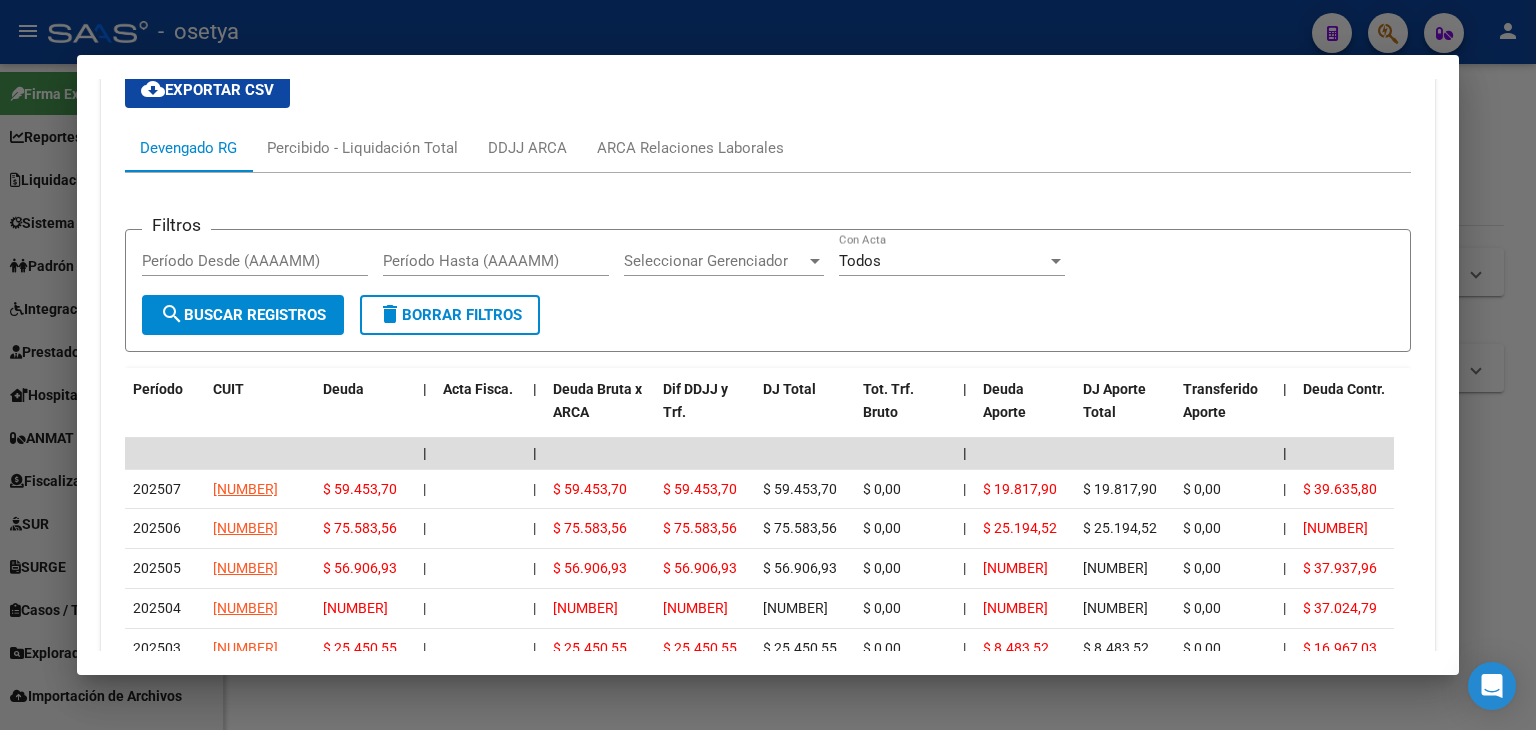 click at bounding box center (768, 365) 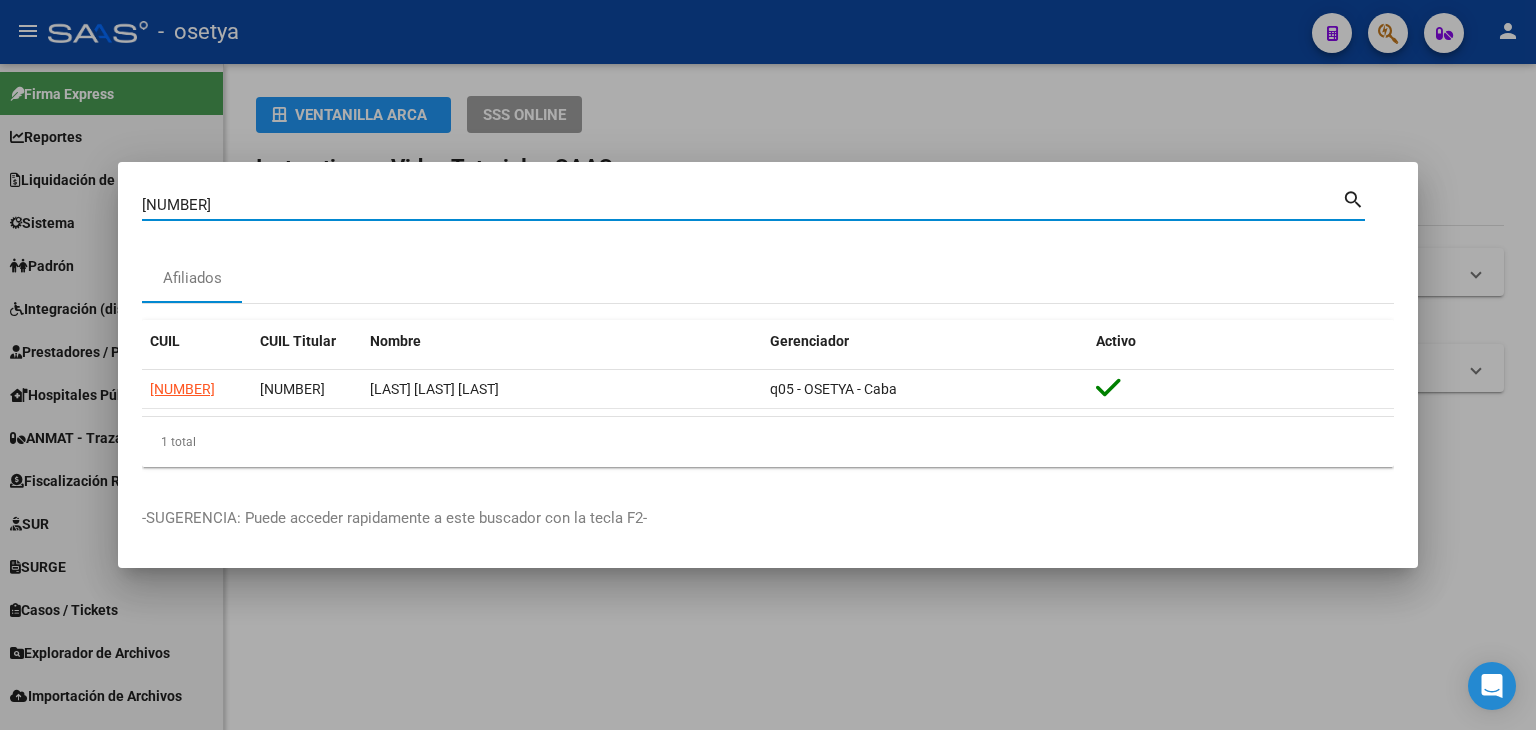 click on "[NUMBER]" at bounding box center (742, 205) 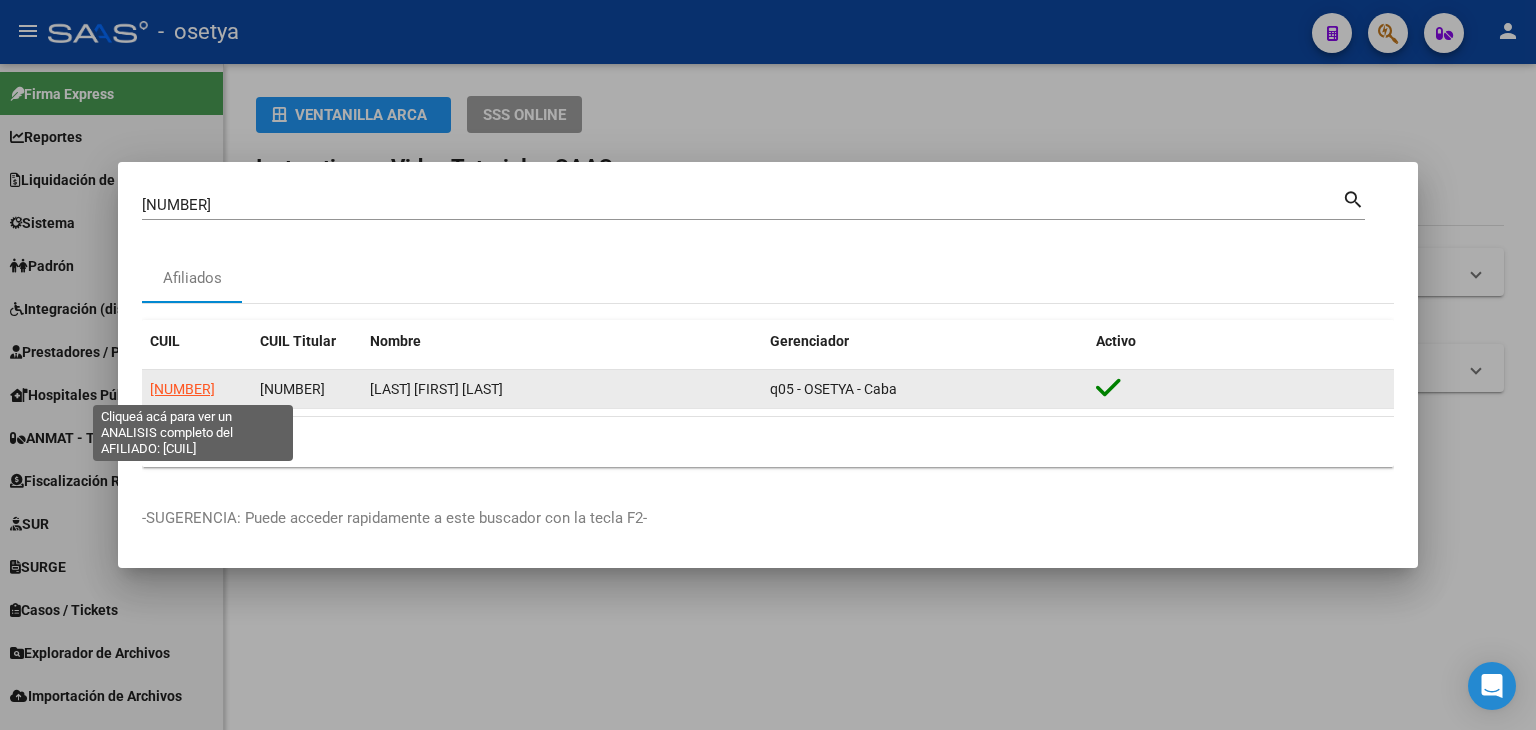click on "[NUMBER]" 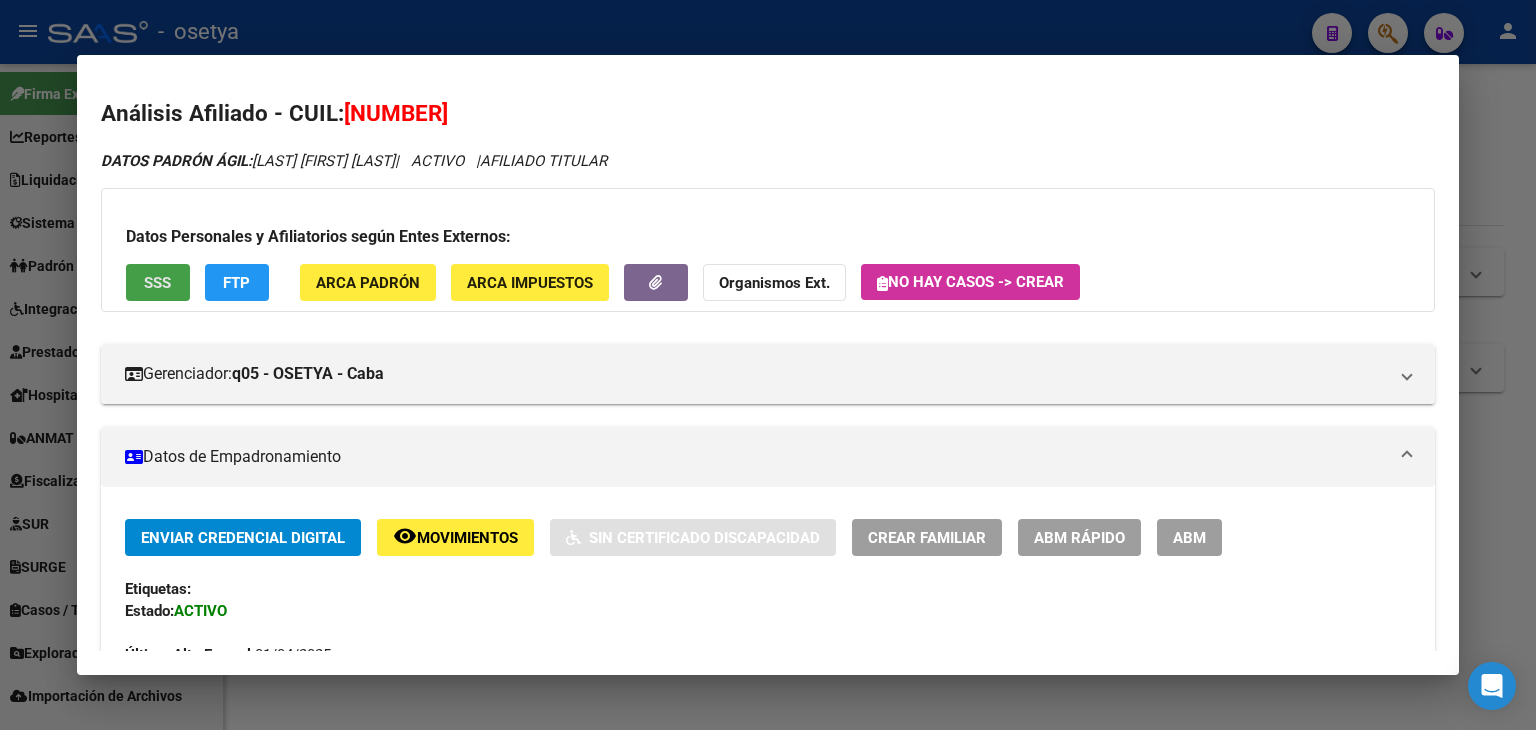 click on "SSS" at bounding box center [157, 283] 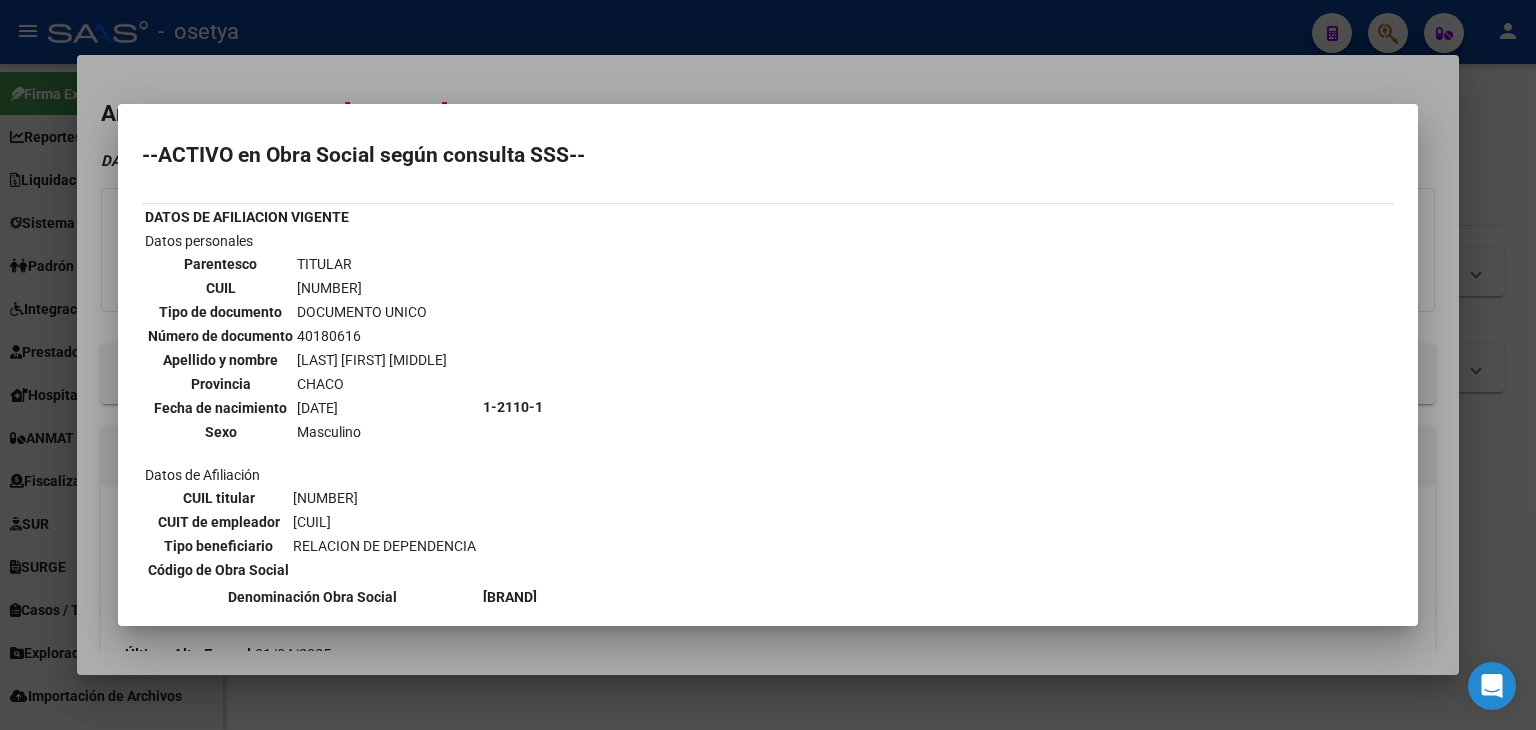 drag, startPoint x: 190, startPoint y: 77, endPoint x: 417, endPoint y: 369, distance: 369.85538 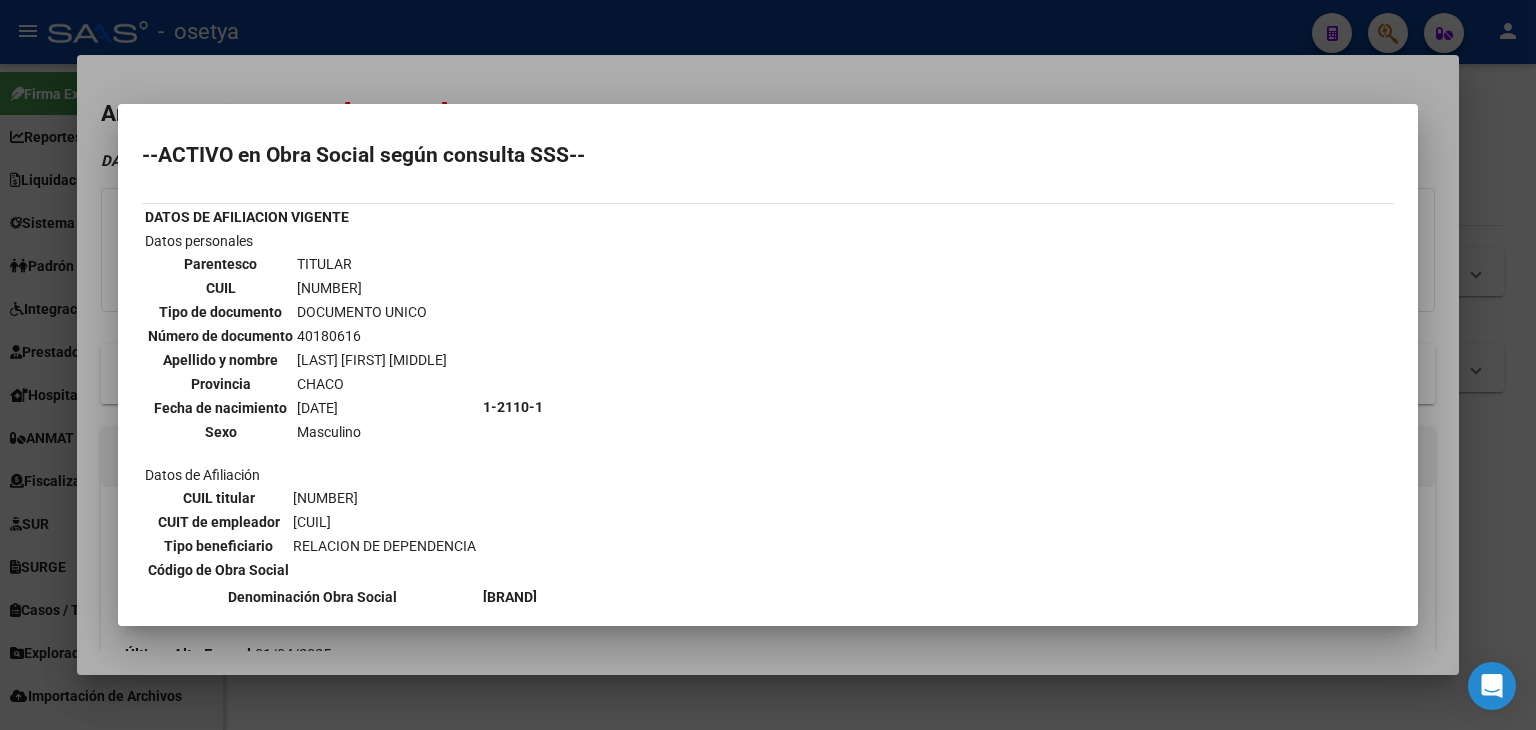 click at bounding box center [768, 365] 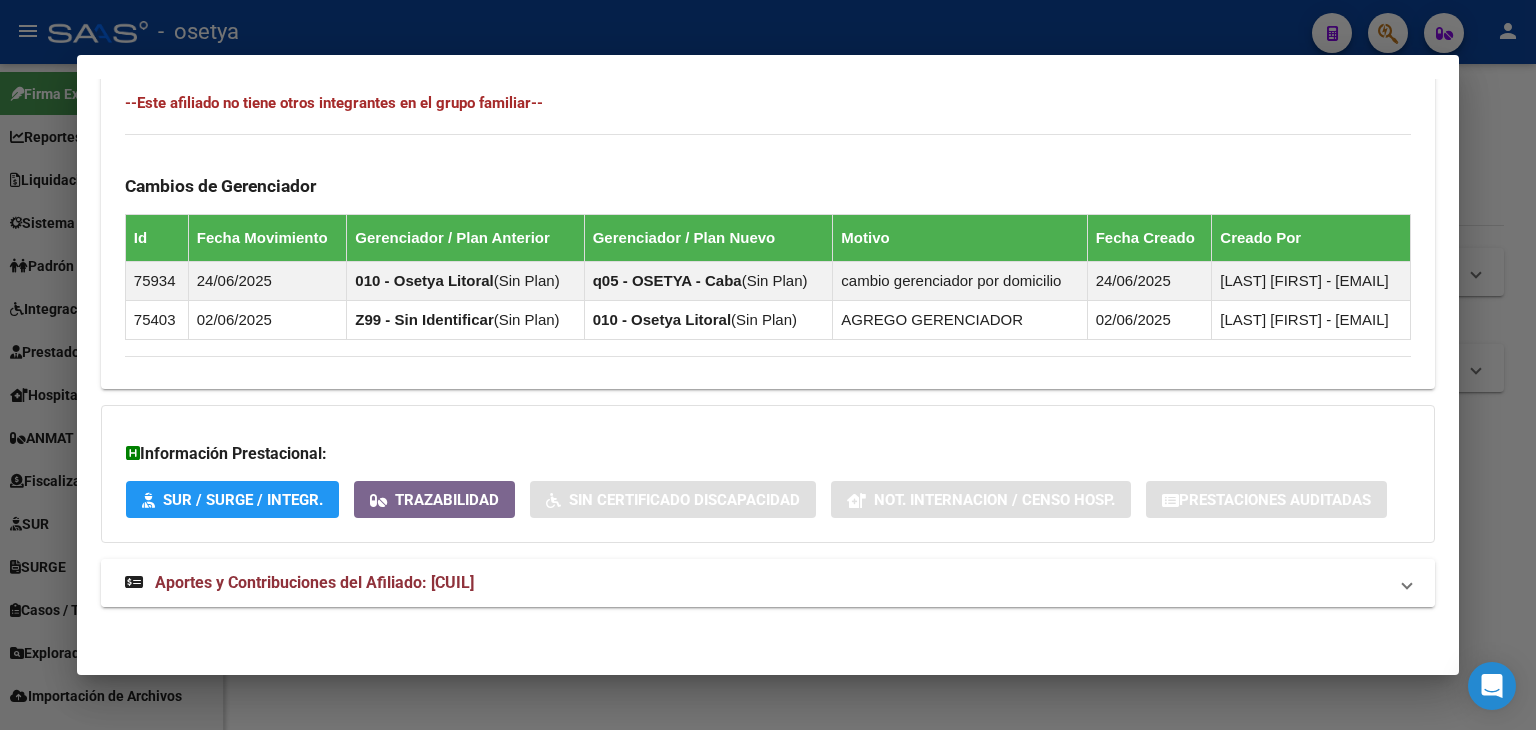 click on "Aportes y Contribuciones del Afiliado: [CUIL]" at bounding box center (756, 583) 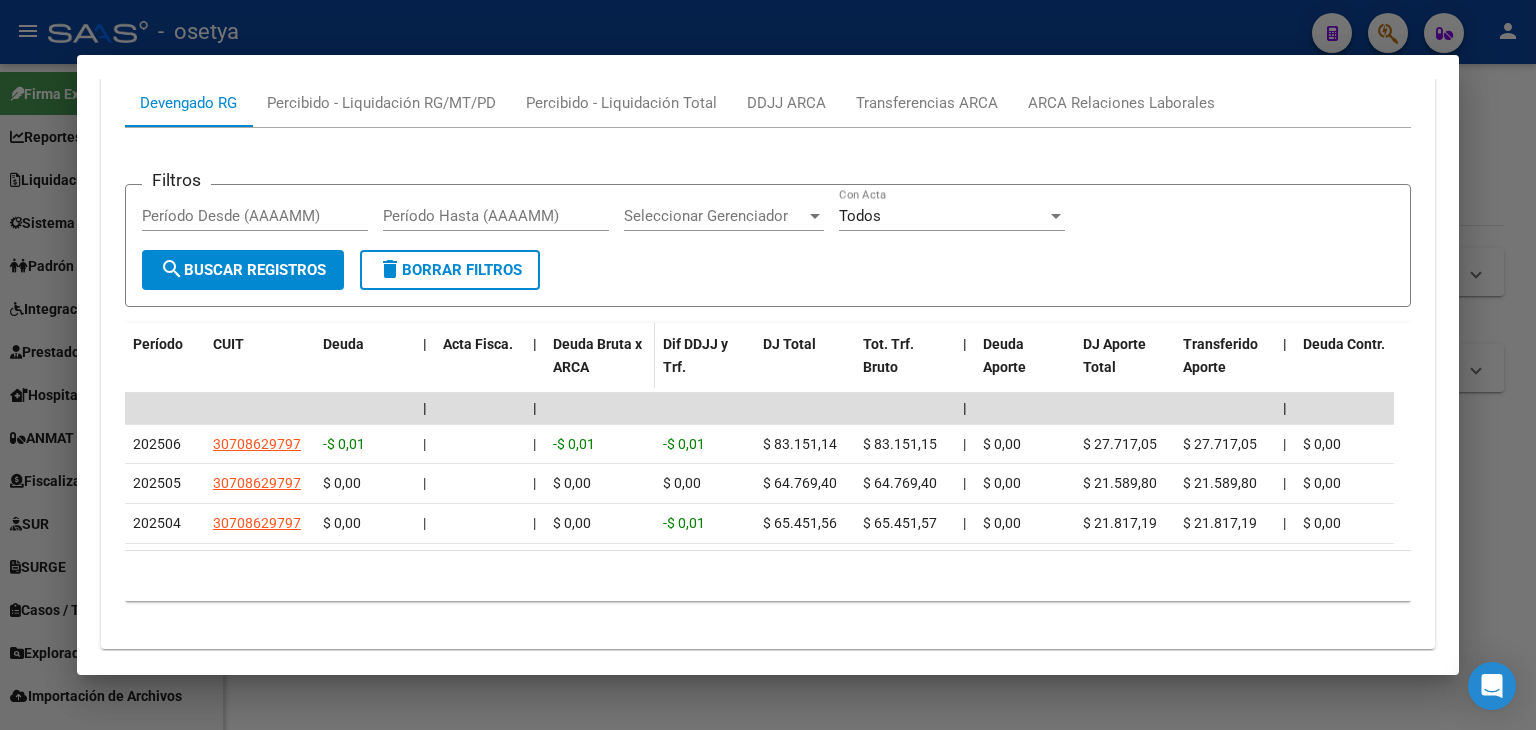 scroll, scrollTop: 1853, scrollLeft: 0, axis: vertical 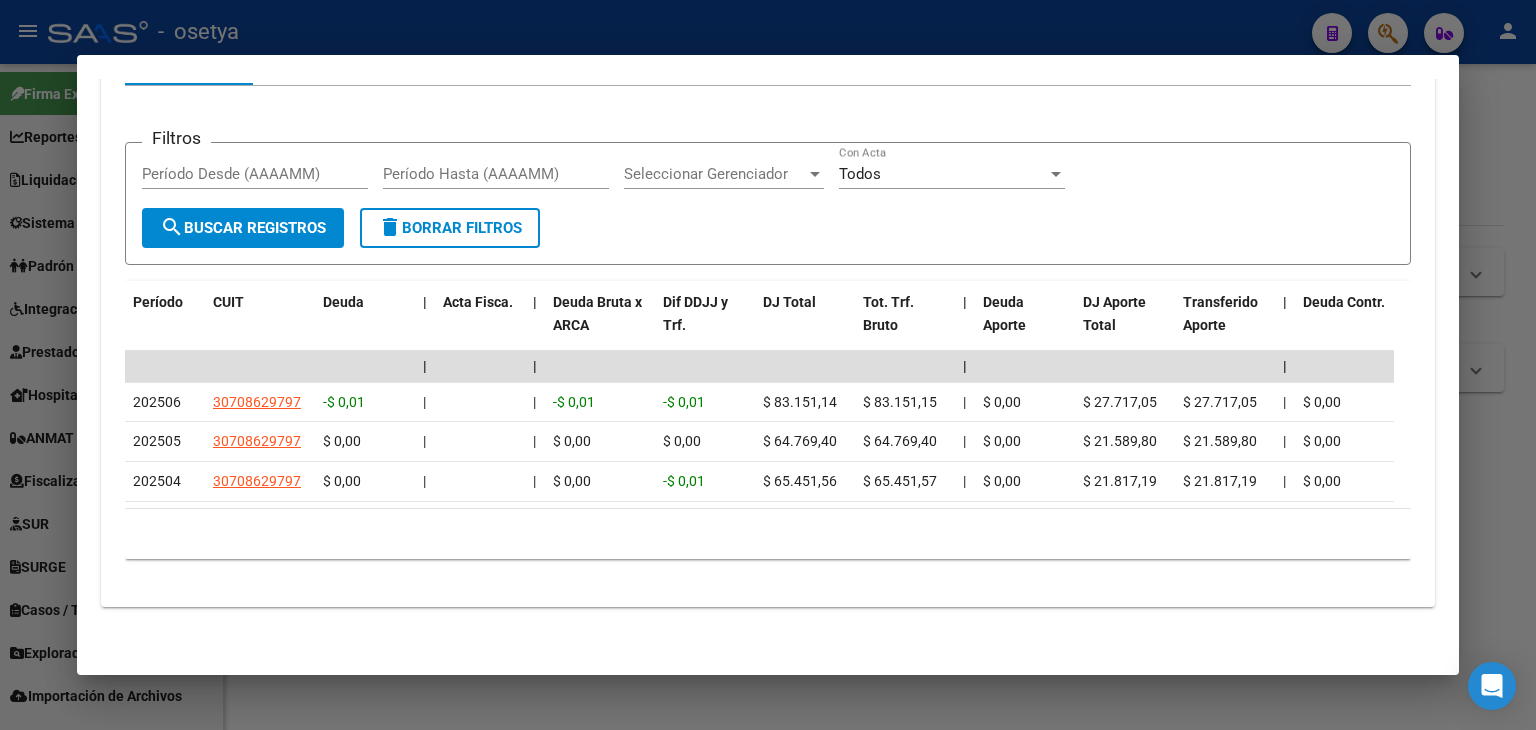 click at bounding box center (768, 365) 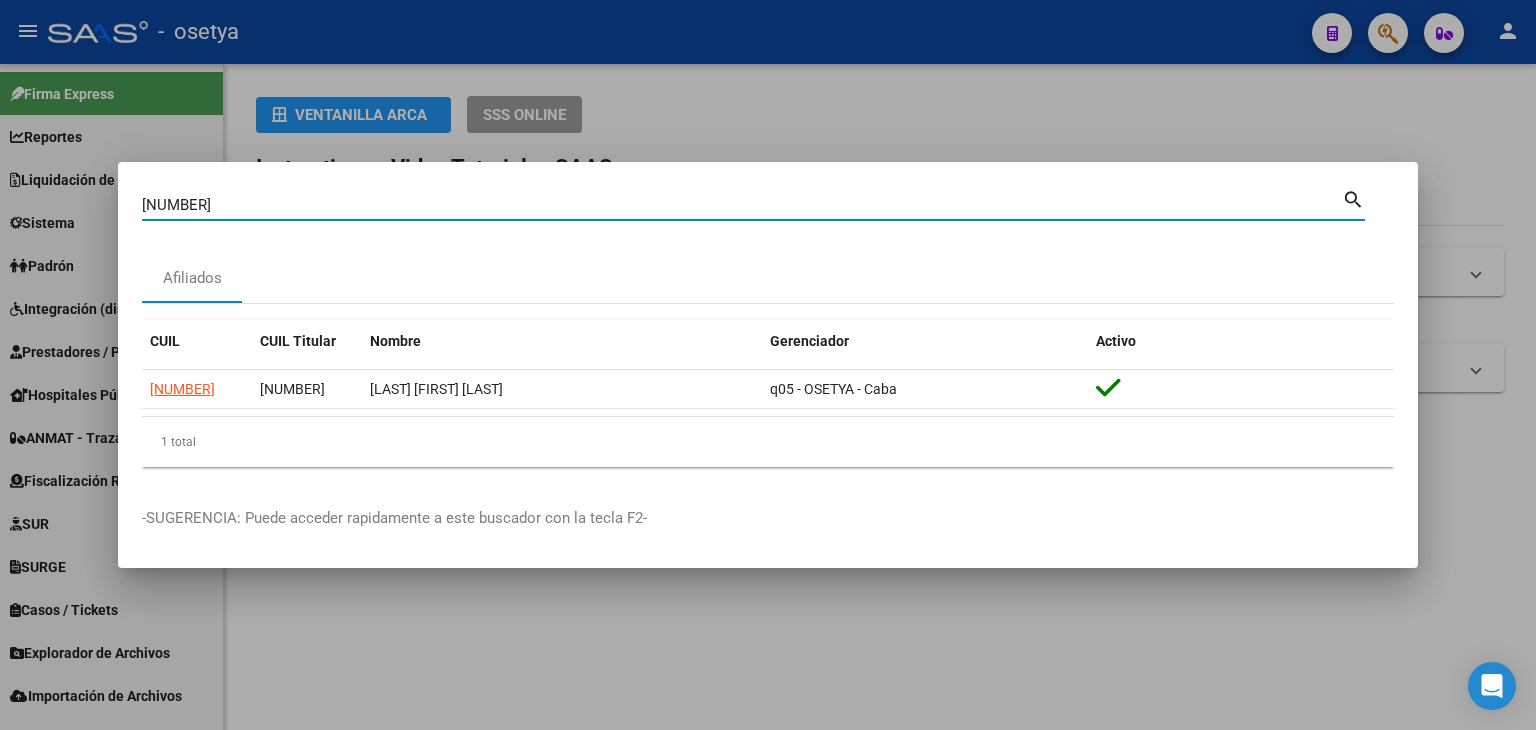 click on "[NUMBER]" at bounding box center (742, 205) 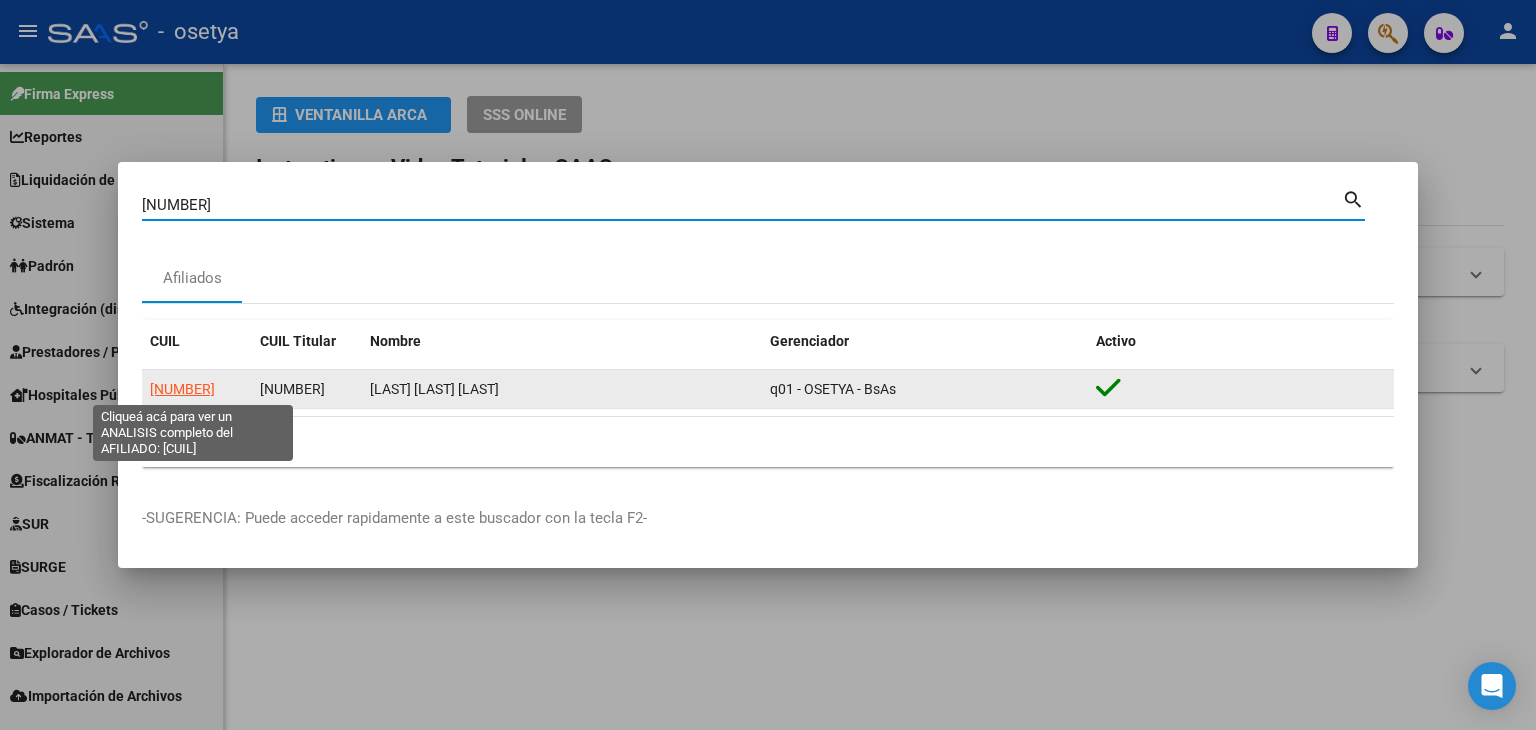 click on "[NUMBER]" 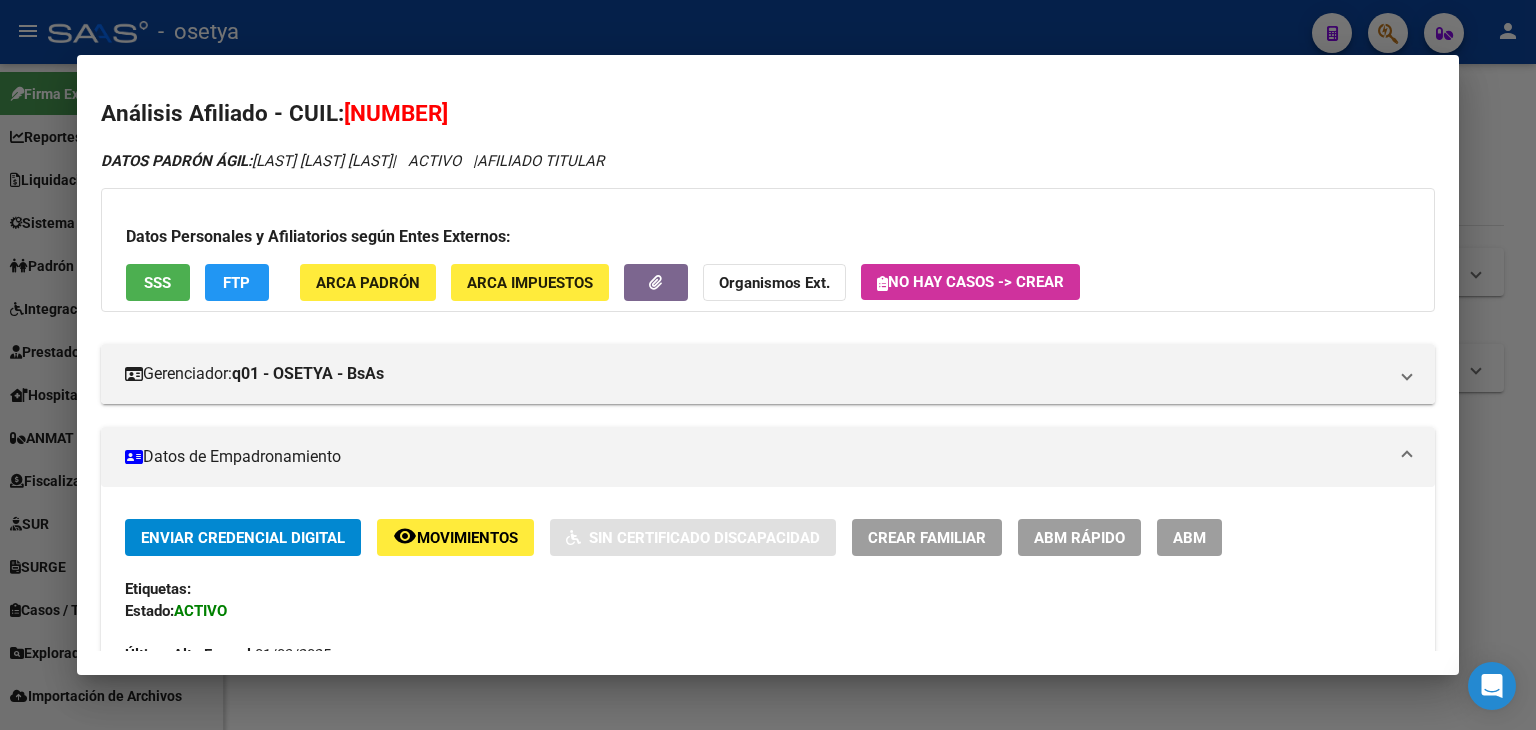 click on "SSS" at bounding box center [158, 282] 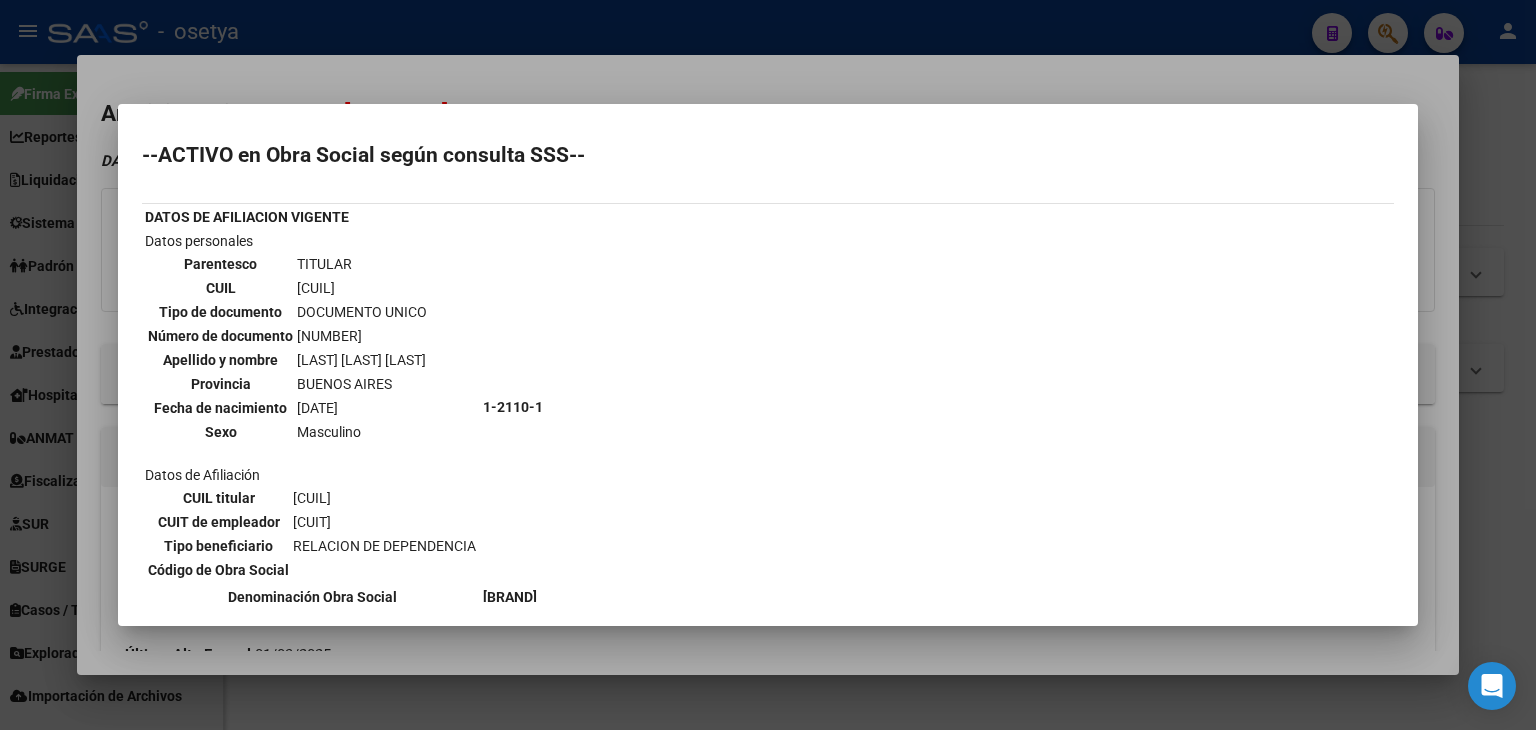 click at bounding box center (768, 365) 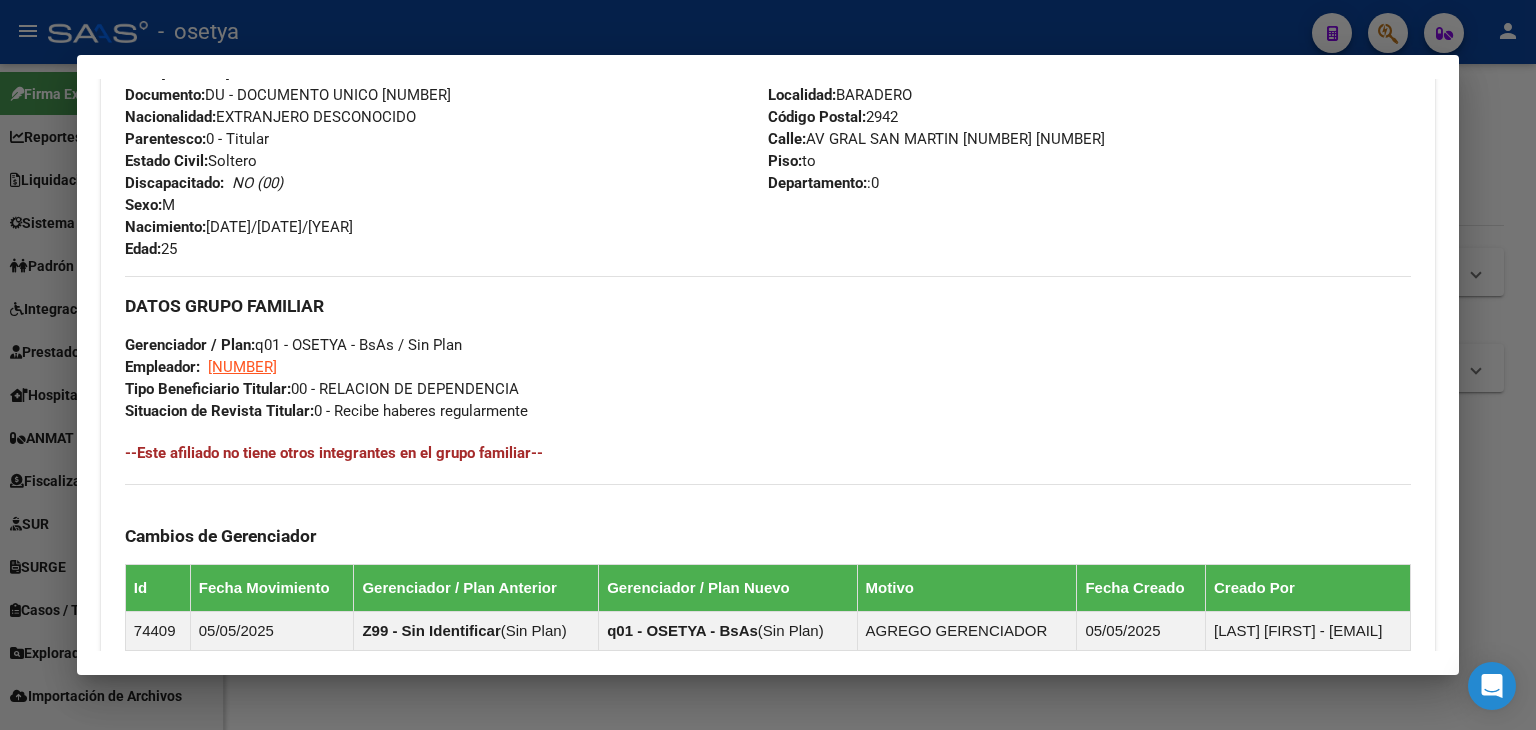 scroll, scrollTop: 1070, scrollLeft: 0, axis: vertical 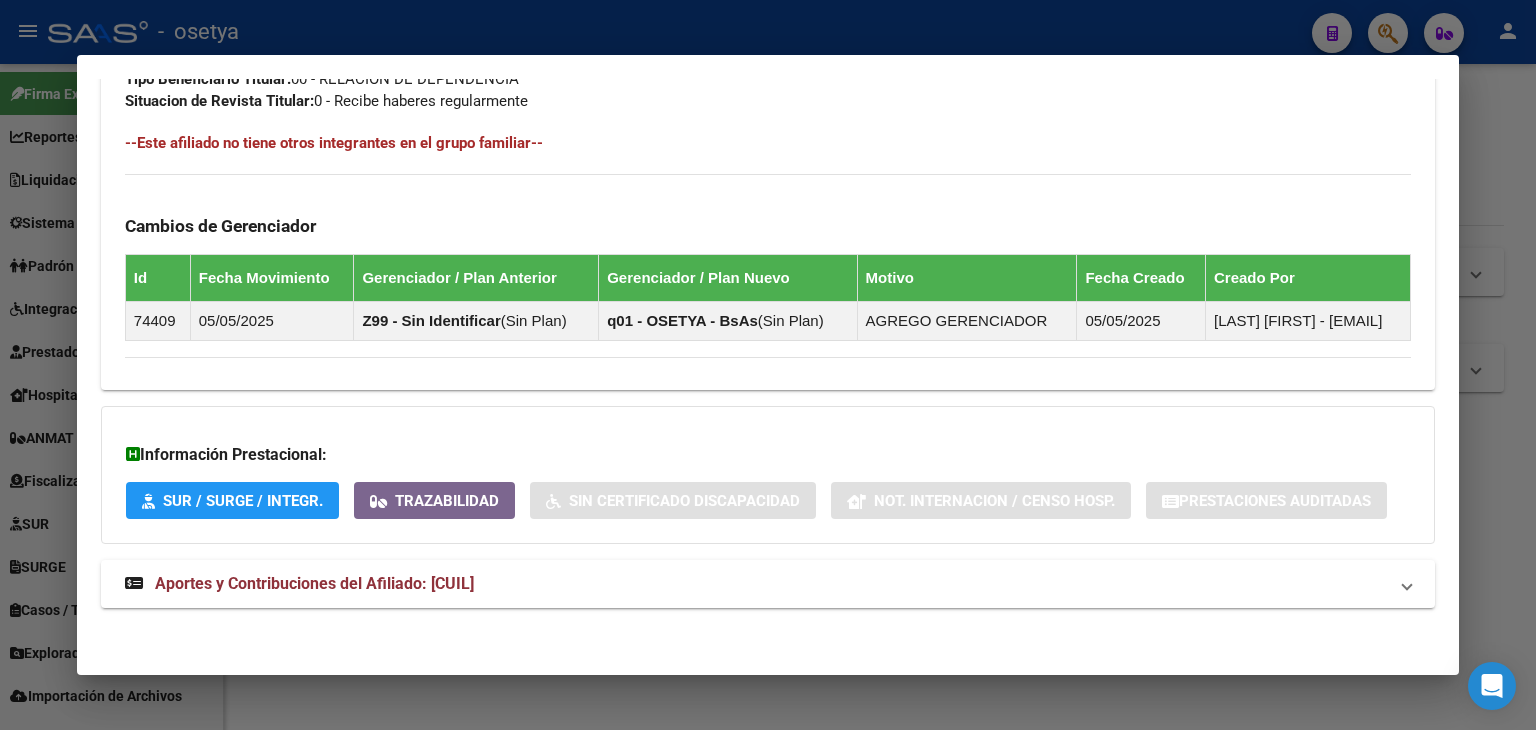 click on "DATOS PADRÓN ÁGIL: [LAST] [FIRST] [LAST]   |   ACTIVO   |     AFILIADO TITULAR  Datos Personales y Afiliatorios según Entes Externos: SSS FTP ARCA Padrón ARCA Impuestos Organismos Ext.   No hay casos -> Crear
Gerenciador:      q01 - OSETYA - BsAs Atención telefónica: Atención emergencias: Otros Datos Útiles:    Datos de Empadronamiento  Enviar Credencial Digital remove_red_eye Movimientos    Sin Certificado Discapacidad Crear Familiar ABM Rápido ABM Etiquetas: Estado: ACTIVO Última Alta Formal:  [DATE] Ultimo Tipo Movimiento Alta:  ALTA desde el Padrón Entregado x SSS Comentario ADMIN:  Migración Padrón Completo SSS el 2025-05-05 12:08:41 DATOS DEL AFILIADO Apellido:   [LAST] [FIRST] [LAST]     CUIL:  [CUIL] Documento:  DU - DOCUMENTO UNICO [NUMBER]  Nacionalidad:  EXTRANJERO DESCONOCIDO Parentesco:  0 - Titular Estado Civil:  Soltero Discapacitado:    NO (00) Sexo:  M Nacimiento:  [DATE] Edad:  25  Teléfono Particular:                        [PHONE]" at bounding box center (768, -145) 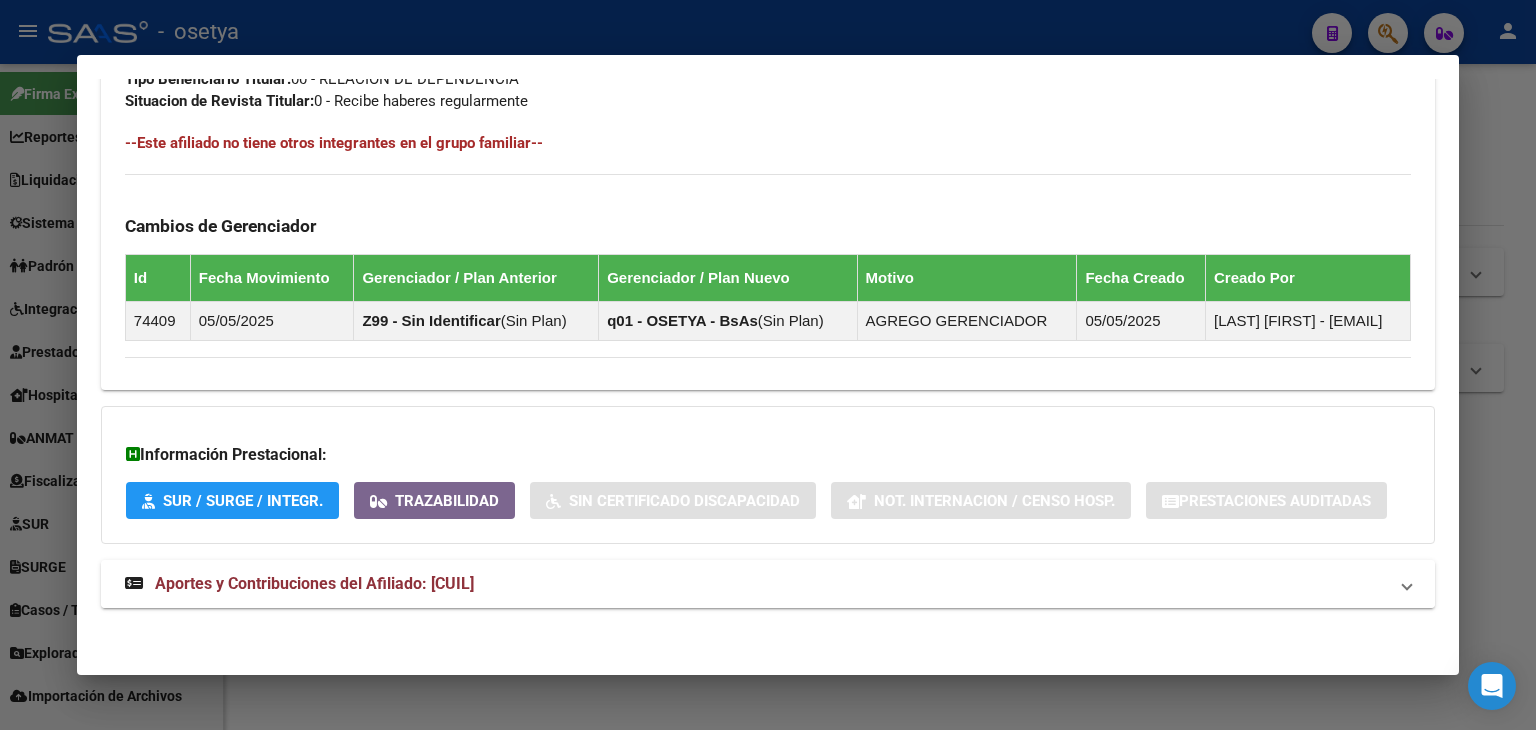 click on "Aportes y Contribuciones del Afiliado: [CUIL]" at bounding box center [768, 584] 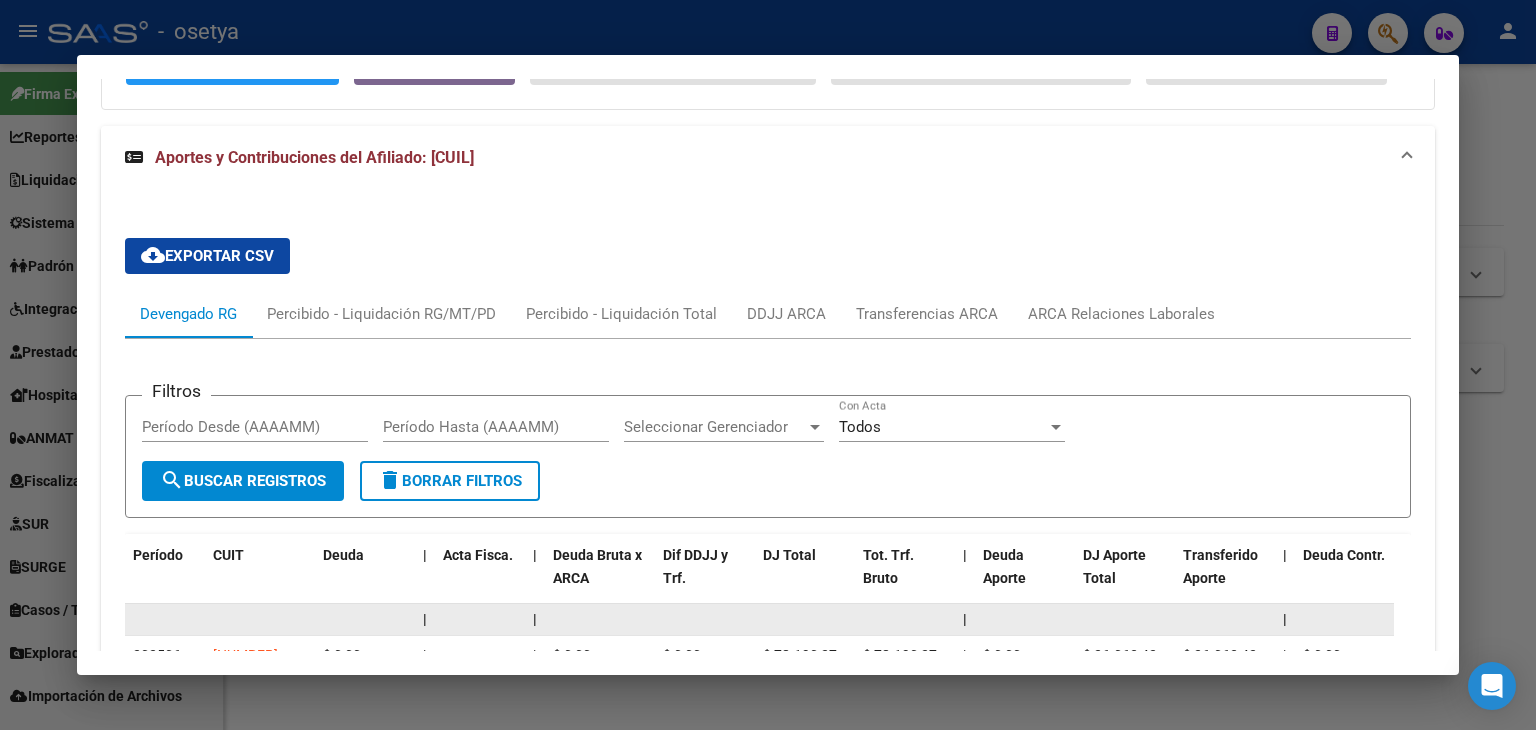 scroll, scrollTop: 1687, scrollLeft: 0, axis: vertical 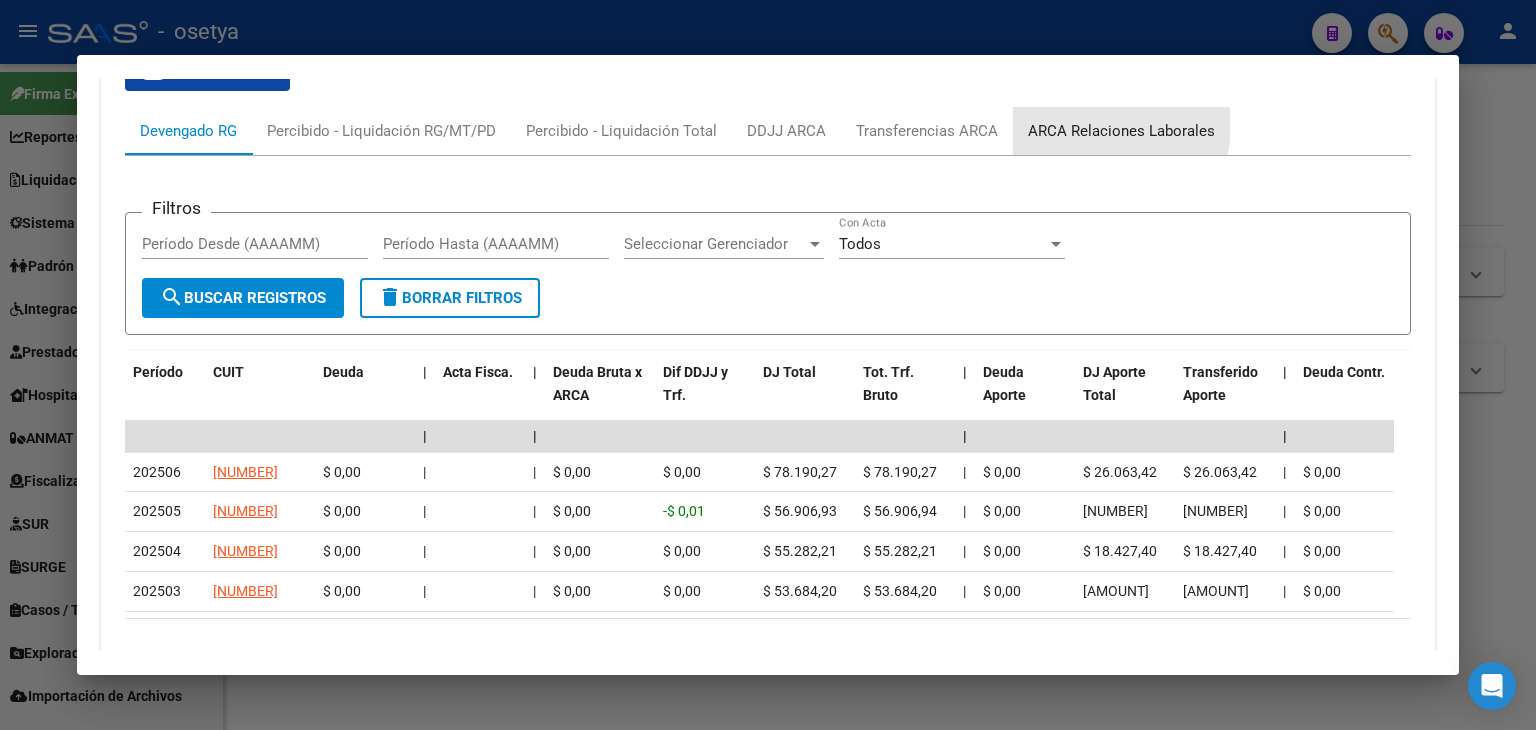 click on "ARCA Relaciones Laborales" at bounding box center (1121, 131) 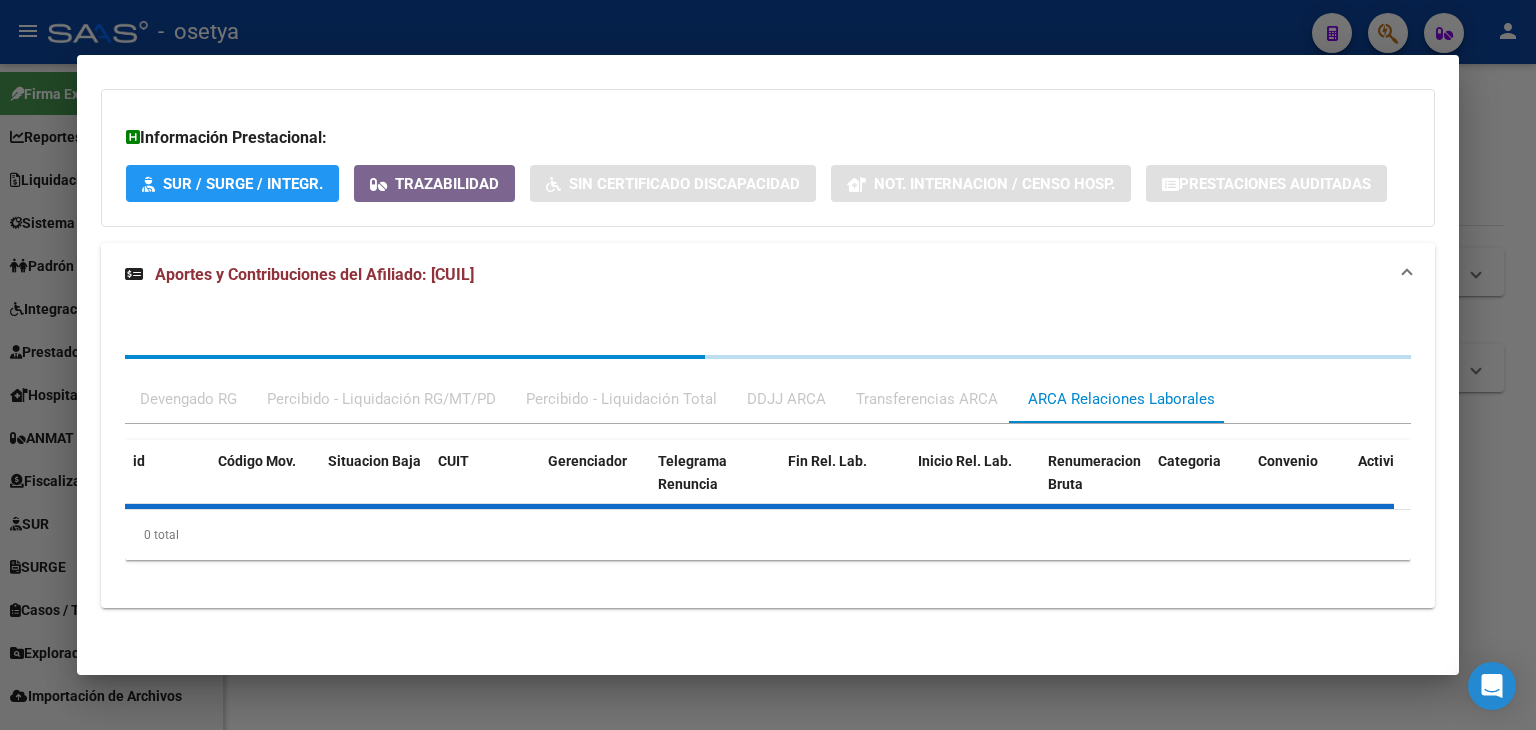 scroll, scrollTop: 1481, scrollLeft: 0, axis: vertical 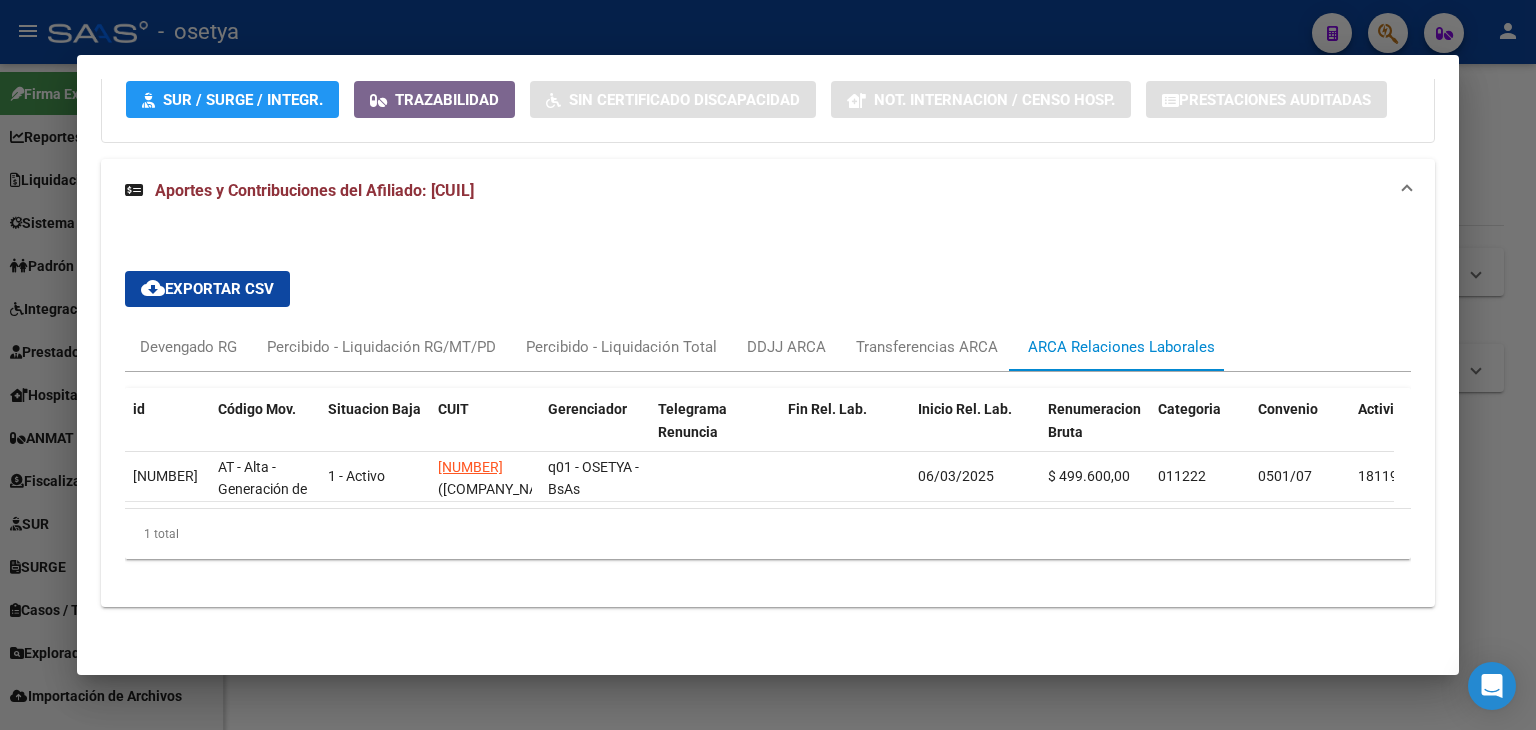 click at bounding box center [768, 365] 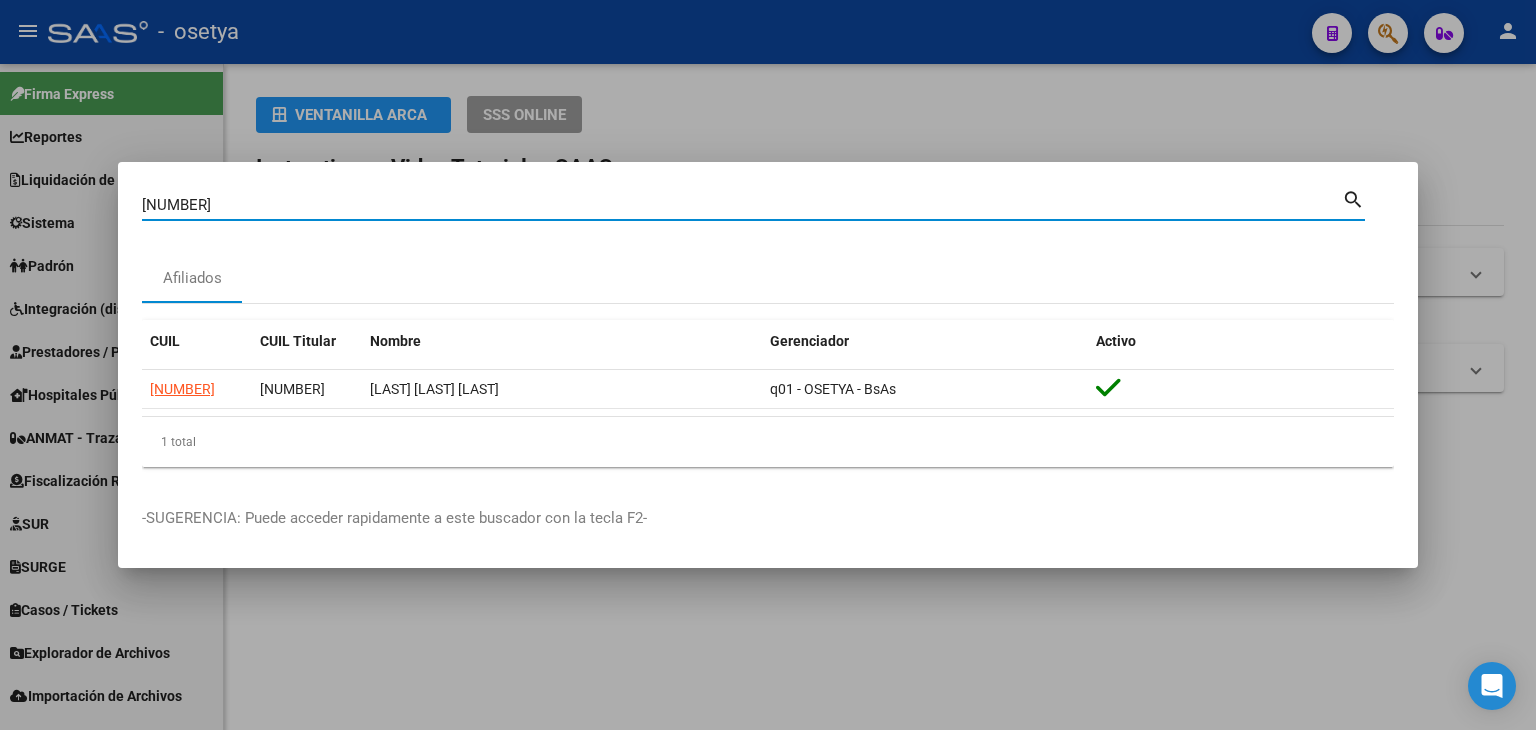 click on "[NUMBER]" at bounding box center (742, 205) 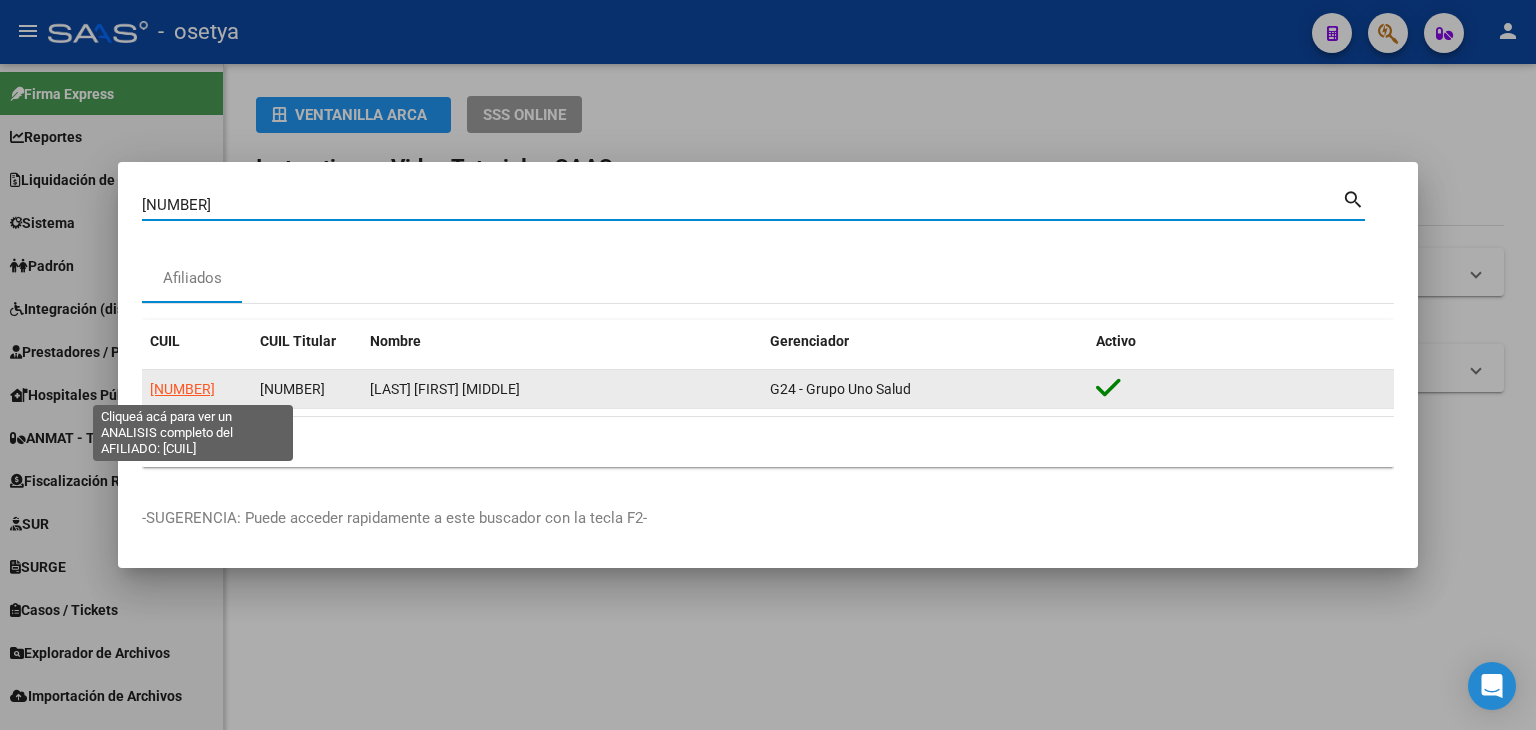 click on "[NUMBER]" 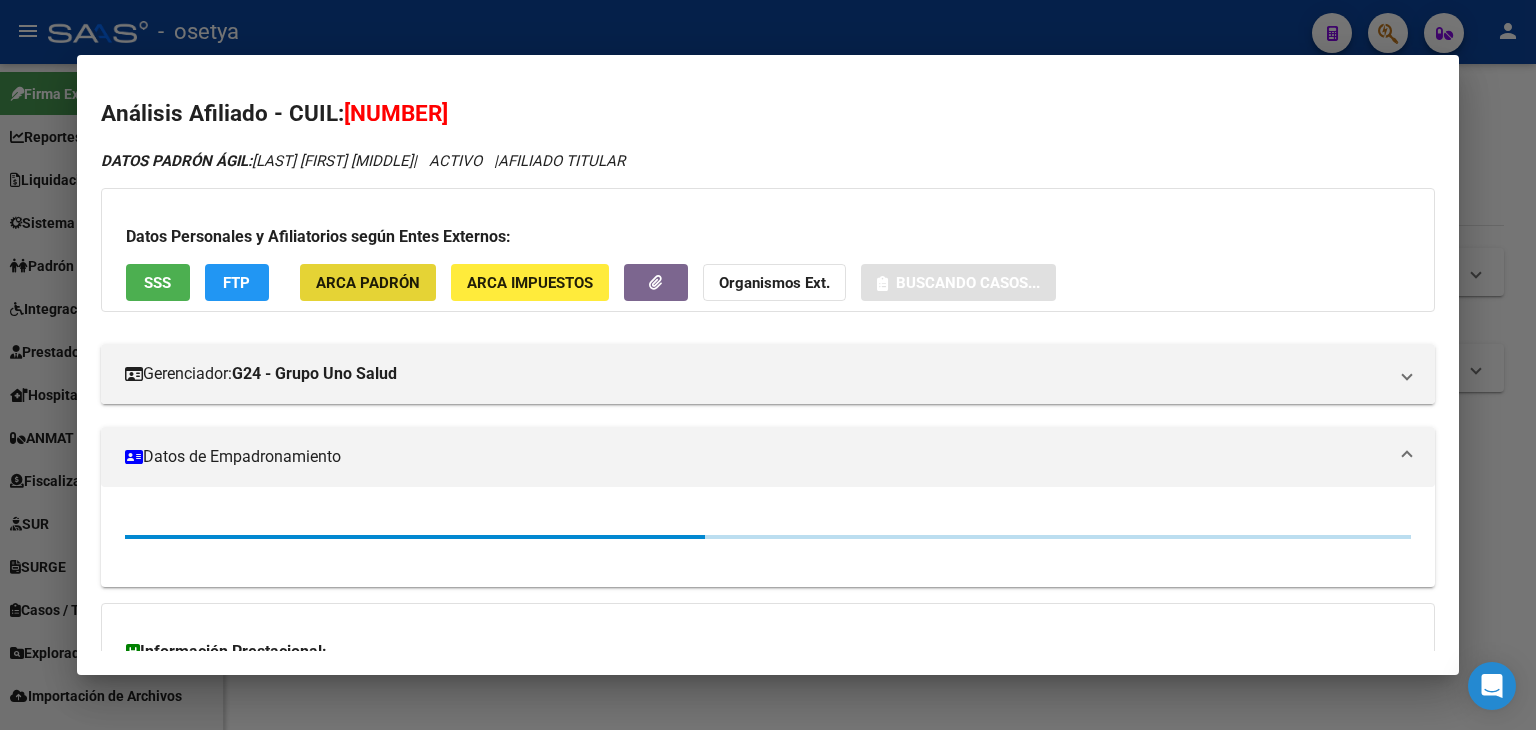 click on "ARCA Padrón" 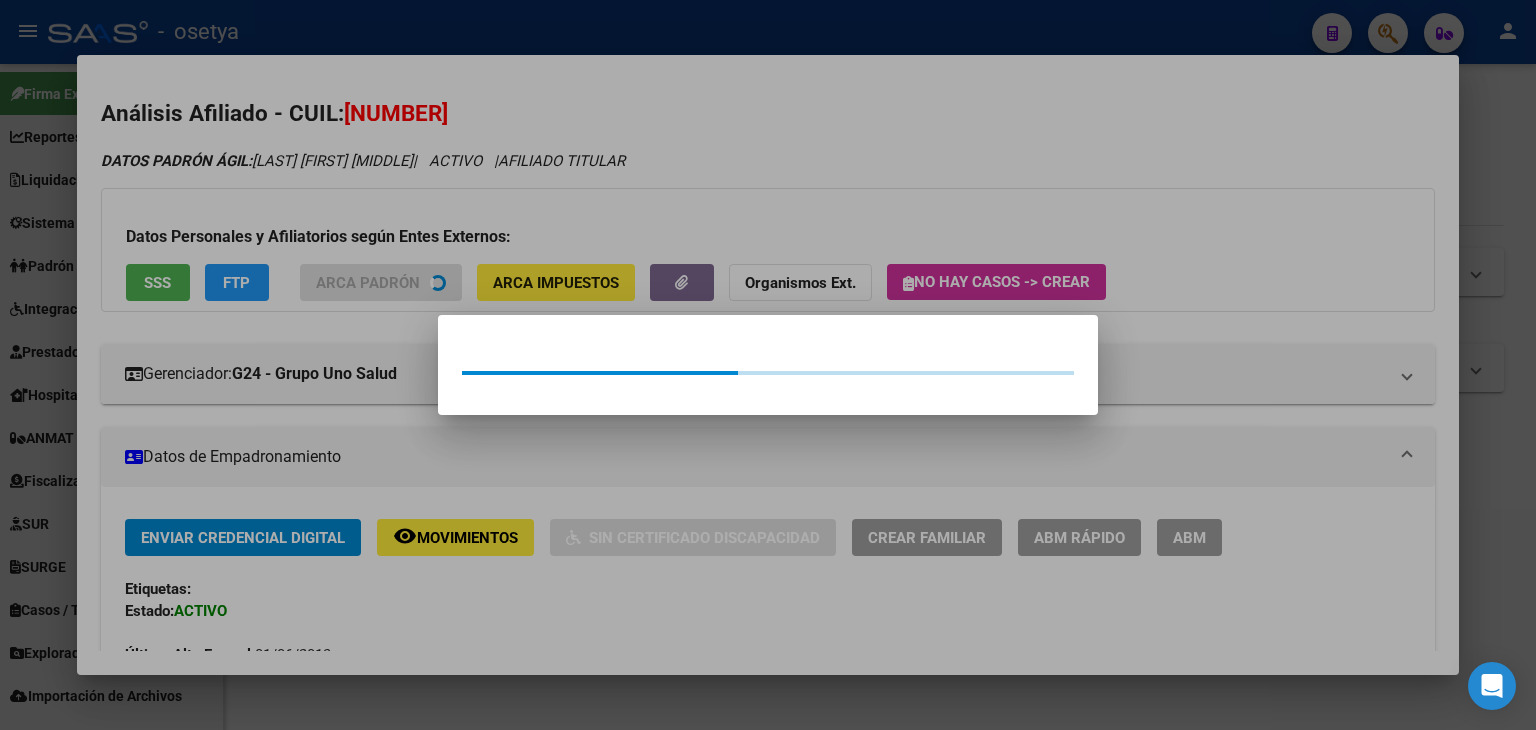 click at bounding box center [768, 365] 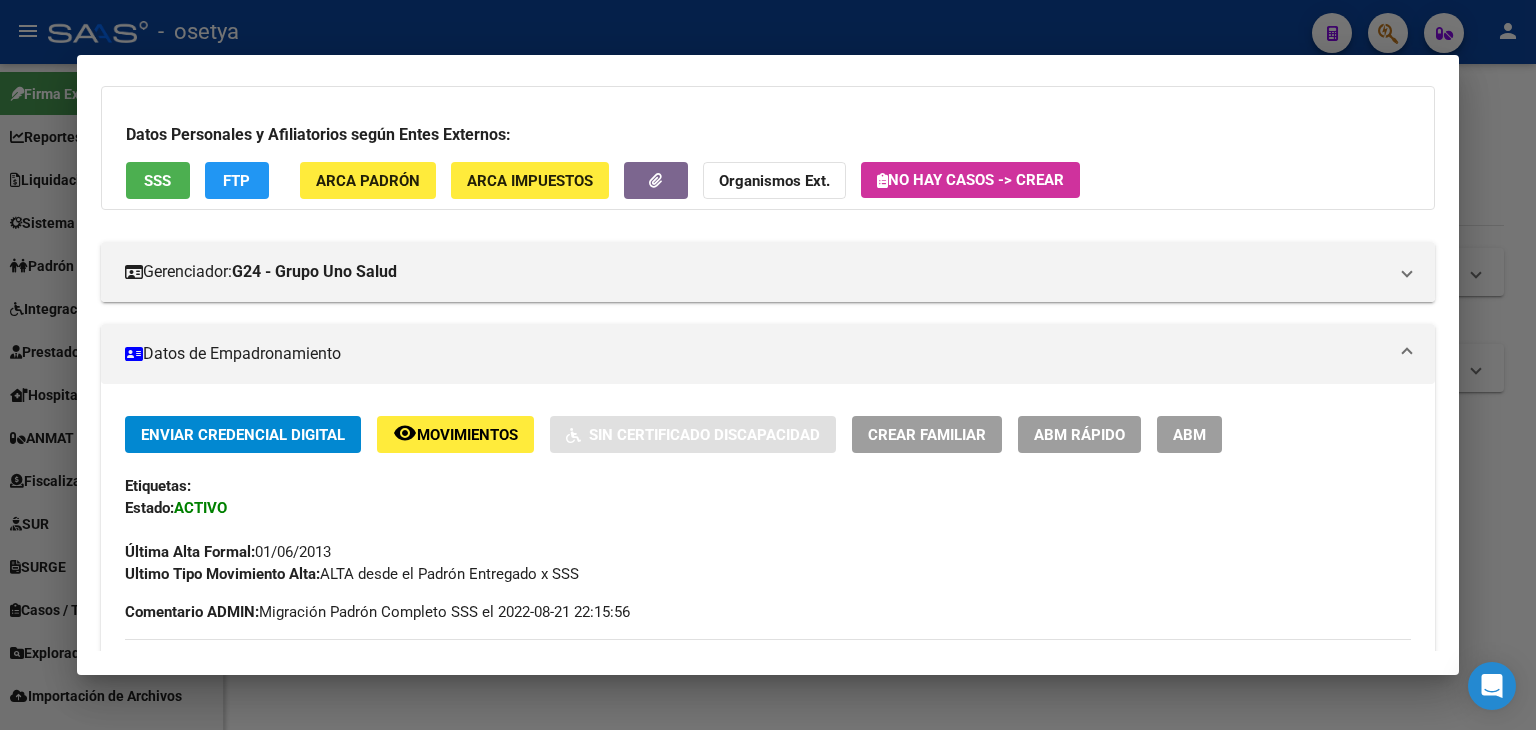 scroll, scrollTop: 0, scrollLeft: 0, axis: both 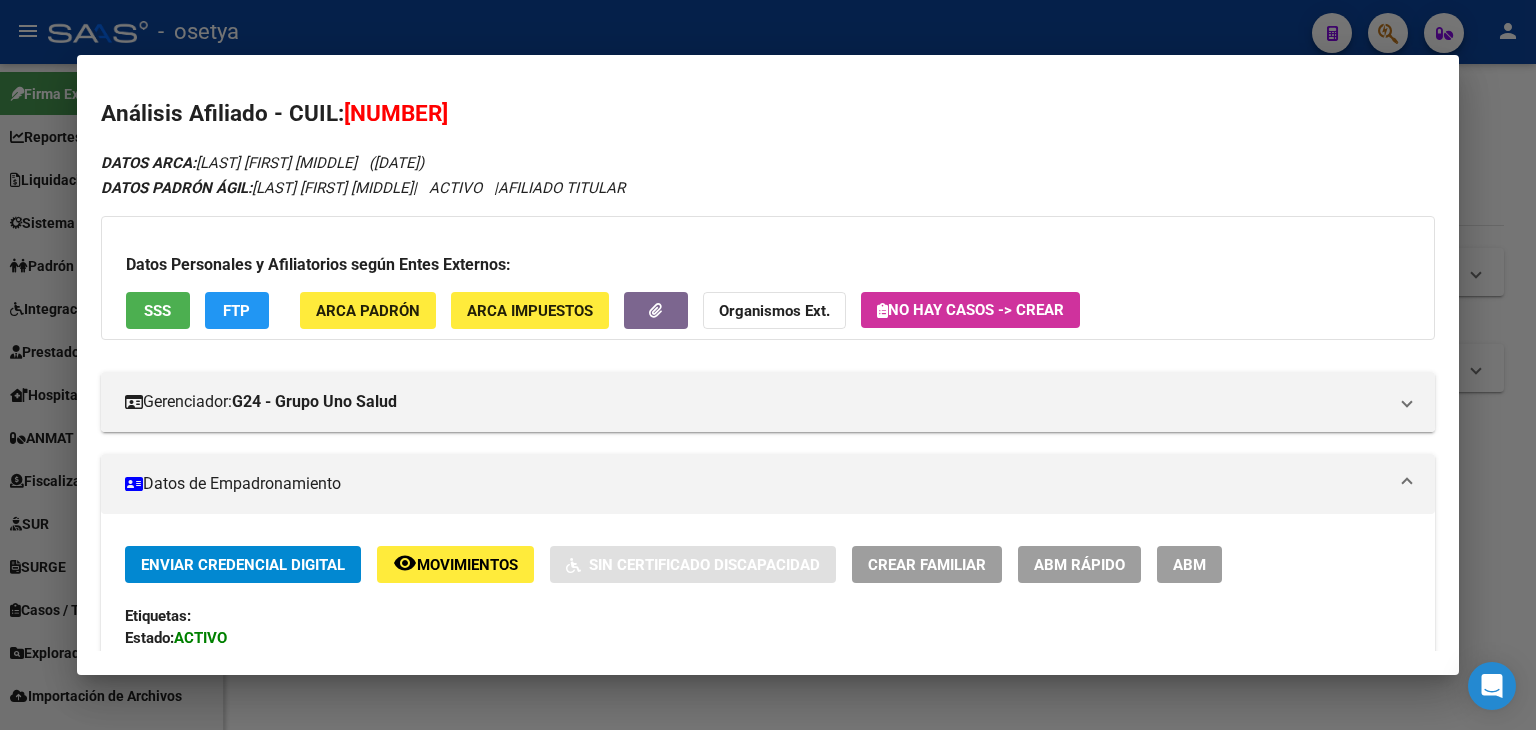 click on "Análisis Afiliado - CUIL:  [NUMBER] DATOS ARCA:  [LAST] [FIRST] [MIDDLE]       ([DATE])  DATOS PADRÓN ÁGIL:  [LAST] [FIRST] [MIDDLE]               |   ACTIVO   |     AFILIADO TITULAR  Datos Personales y Afiliatorios según Entes Externos: SSS FTP ARCA Padrón ARCA Impuestos Organismos Ext.   No hay casos -> Crear
Gerenciador:      G24 - Grupo Uno Salud Atención telefónica: Atención emergencias: Otros Datos Útiles:    Datos de Empadronamiento  Enviar Credencial Digital remove_red_eye Movimientos    Sin Certificado Discapacidad Crear Familiar ABM Rápido ABM Etiquetas: Estado: ACTIVO Última Alta Formal:  [DATE] Ultimo Tipo Movimiento Alta:  ALTA desde el Padrón Entregado x SSS Comentario ADMIN:  Migración Padrón Completo SSS el [DATE] [TIME] DATOS DEL AFILIADO Apellido:   [LAST] [FIRST] [MIDDLE]          CUIL:  [NUMBER] Documento:  DU - DOCUMENTO UNICO [NUMBER]  Nacionalidad:  EXTRANJERO DESCONOCIDO Parentesco:  0 - Titular Estado Civil:  Soltero Discapacitado:    Sexo:" at bounding box center [768, 365] 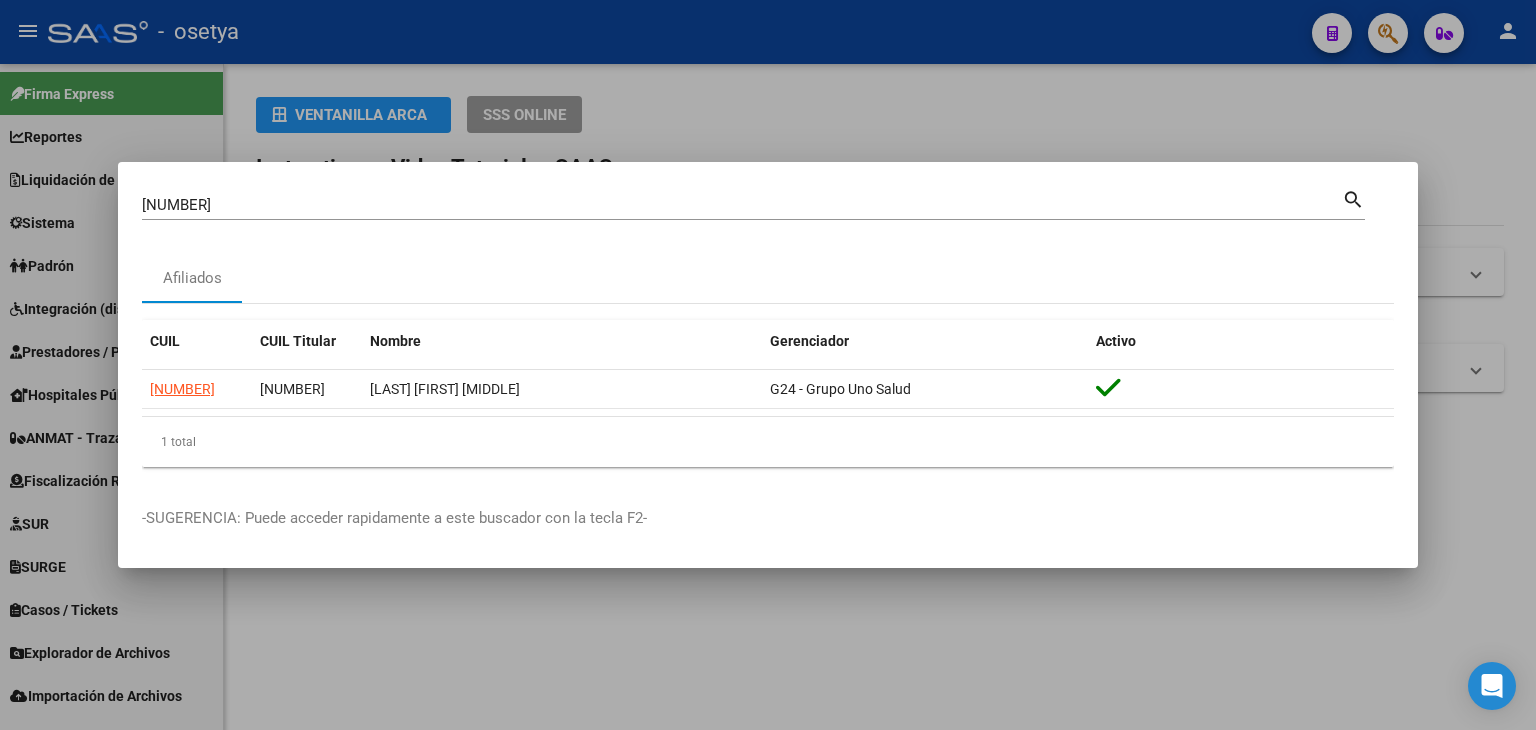 click on "[NUMBER]" at bounding box center (742, 205) 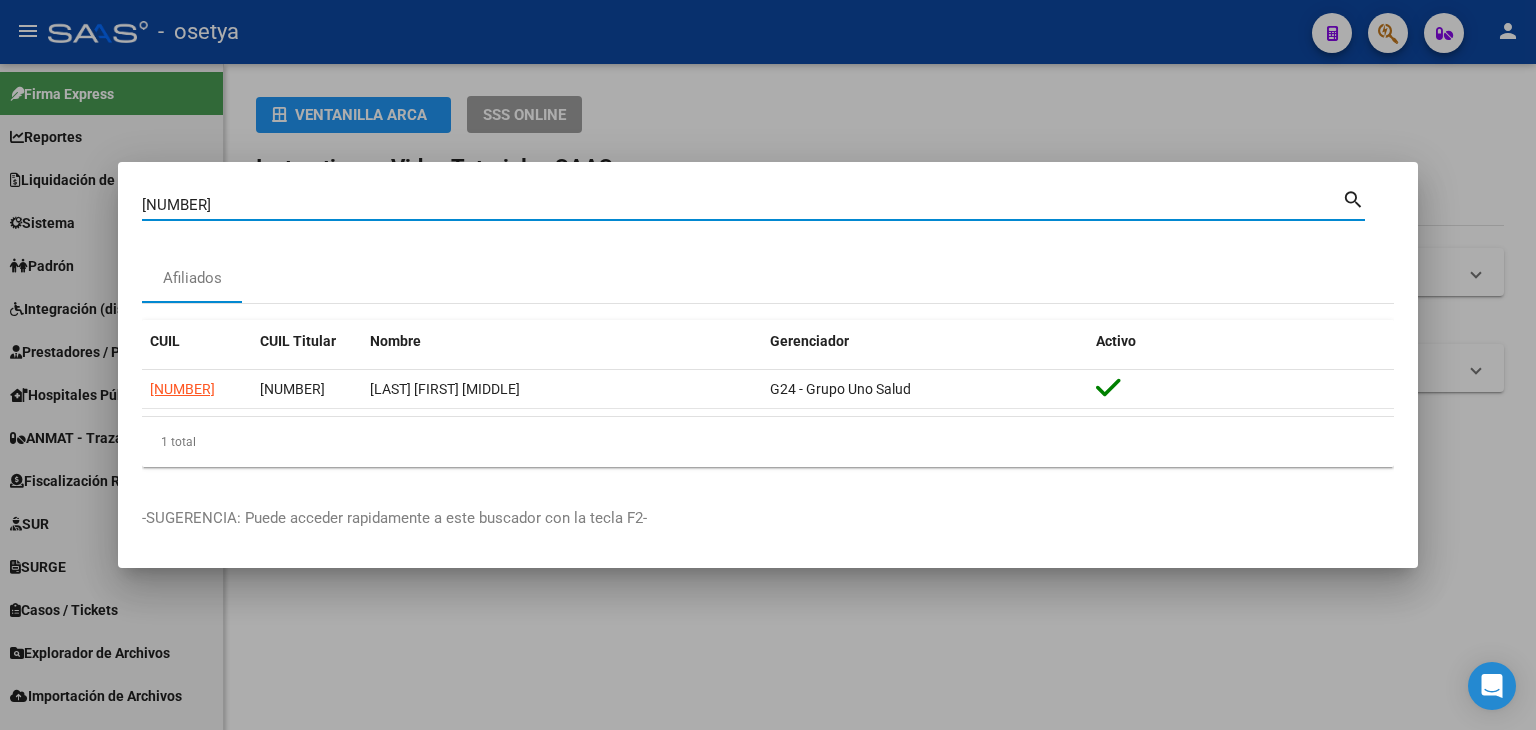 click on "[NUMBER]" at bounding box center (742, 205) 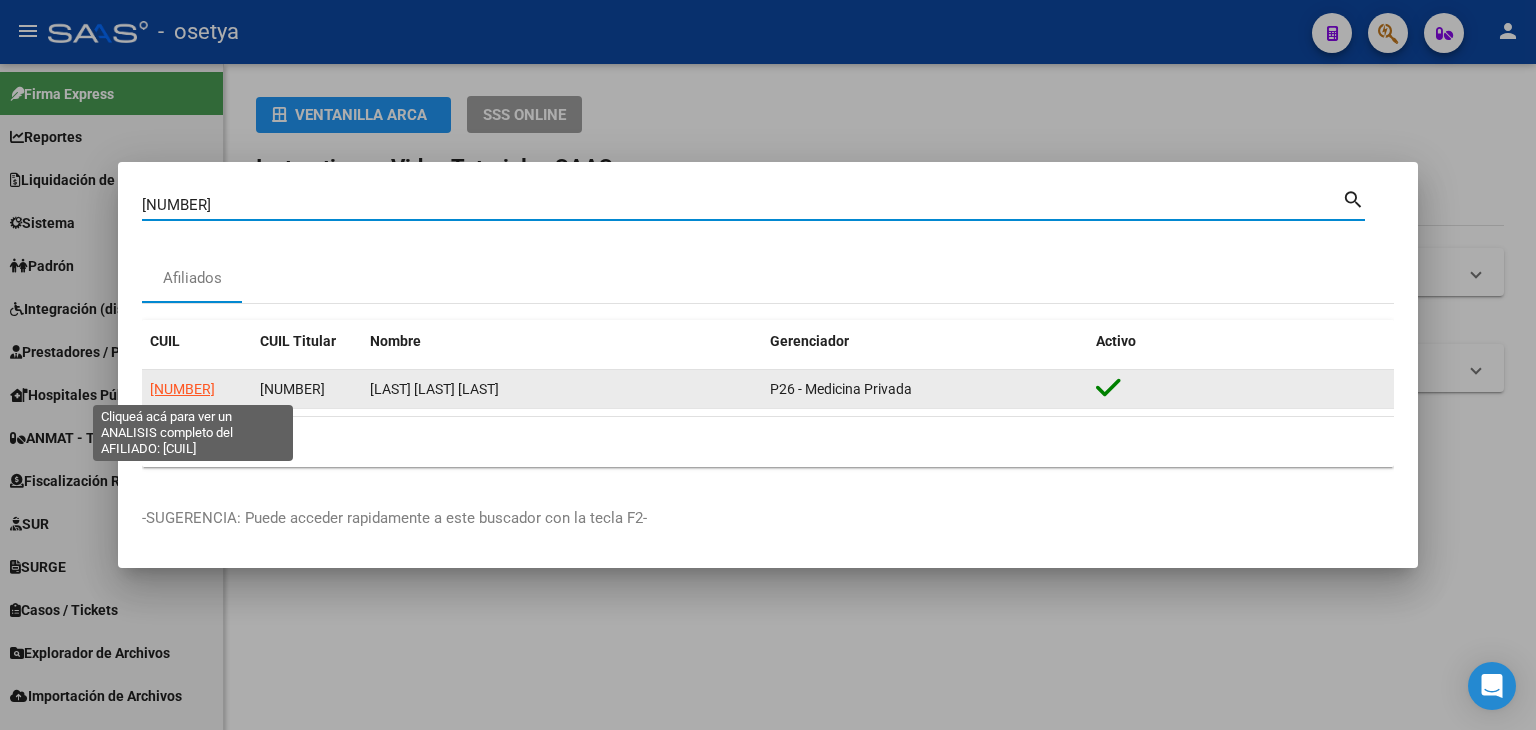 click on "[NUMBER]" 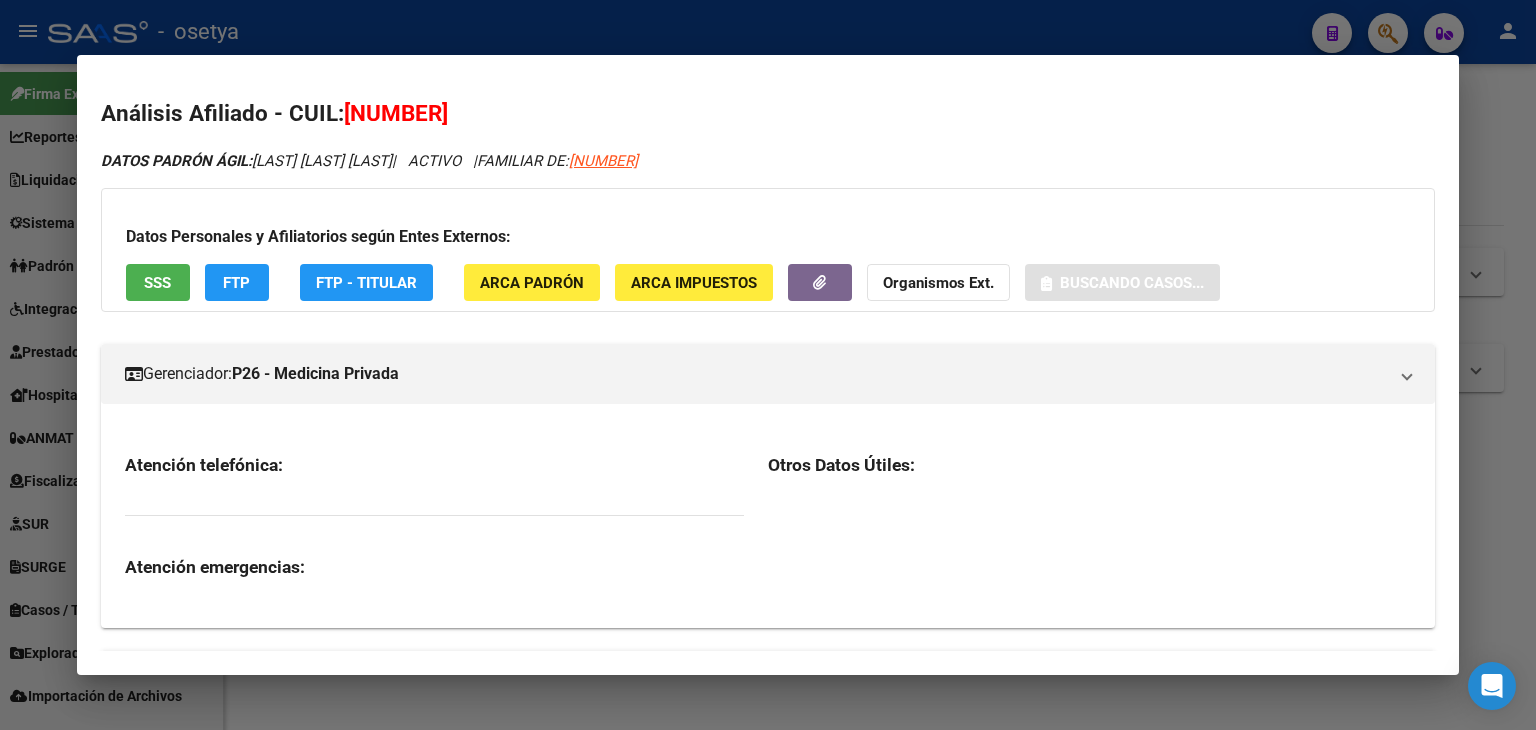 click on "SSS" at bounding box center (158, 282) 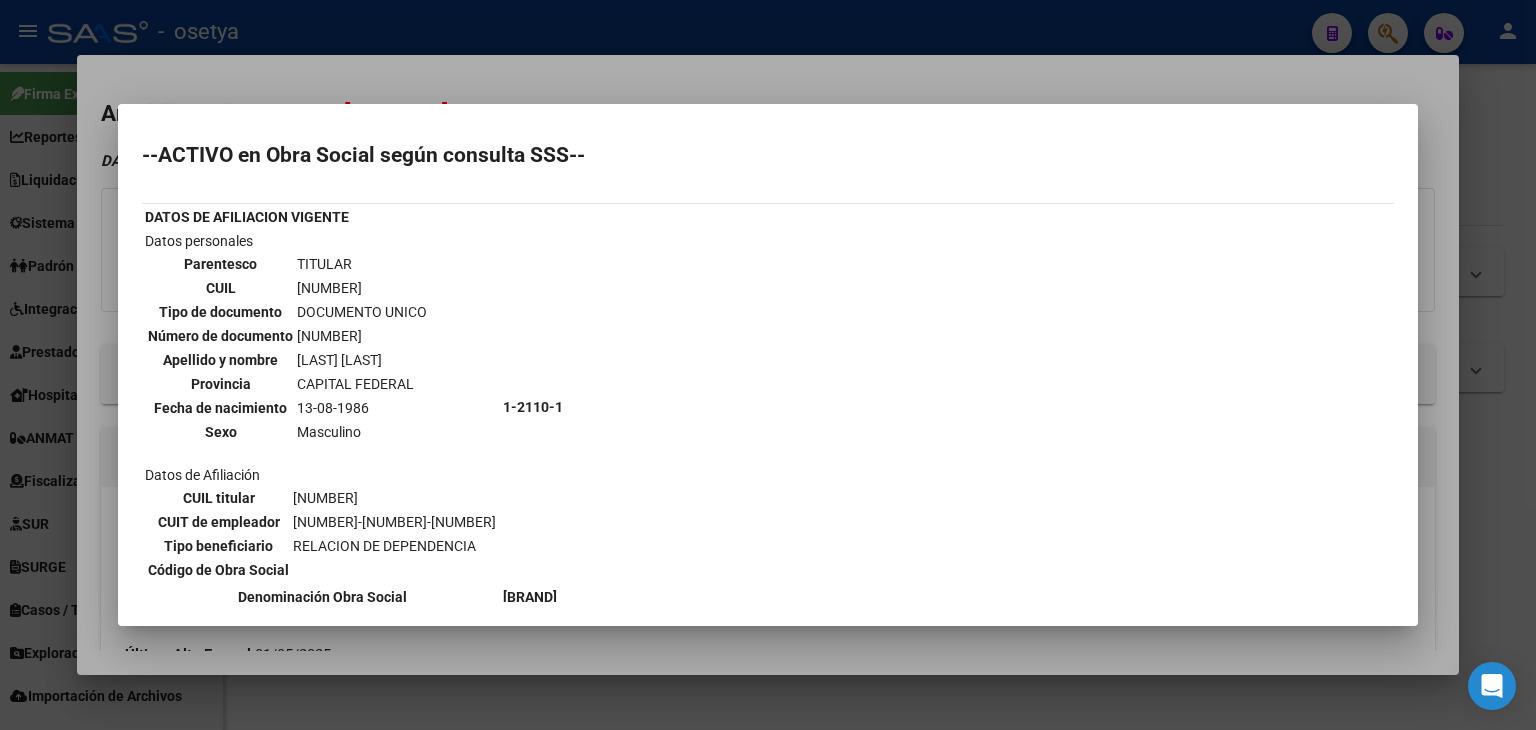 click at bounding box center [768, 365] 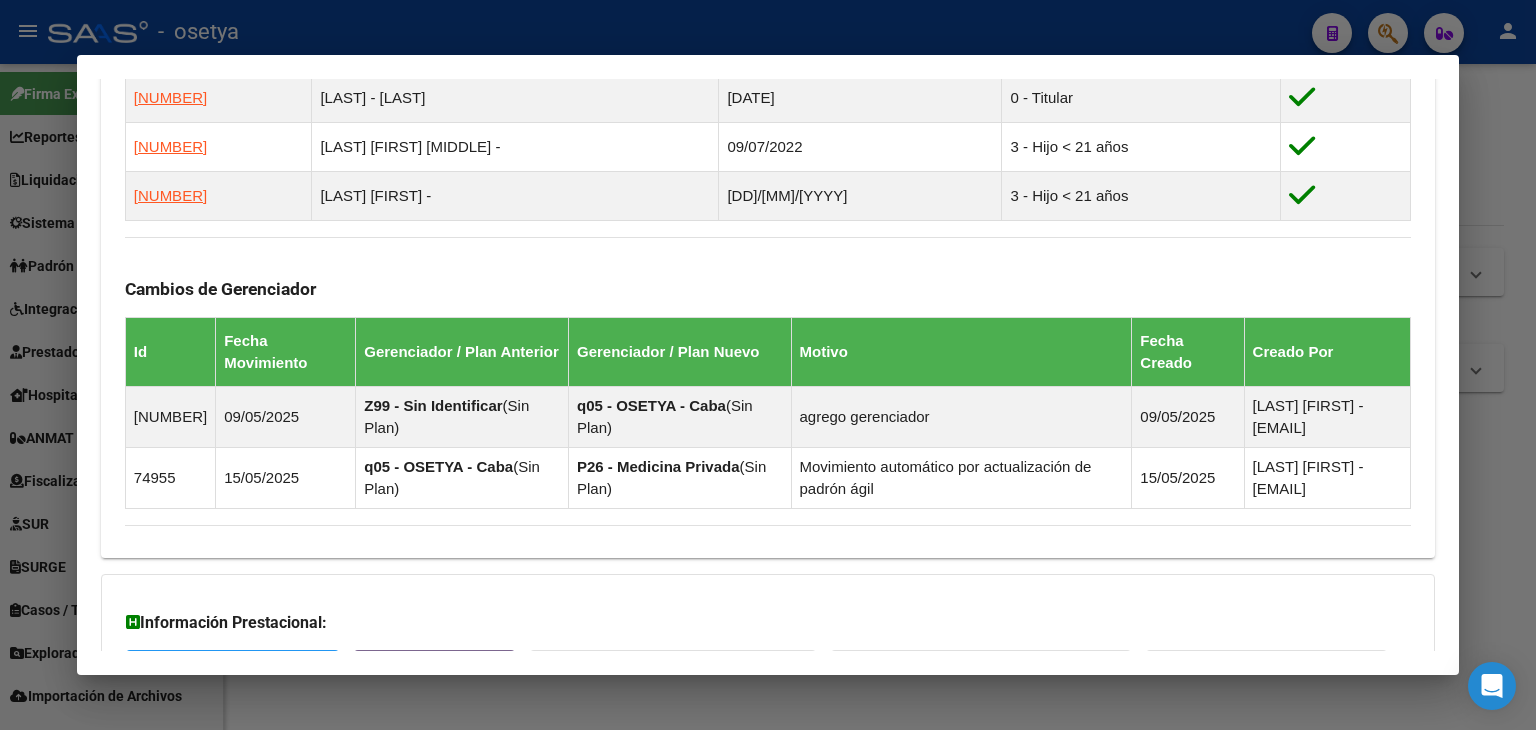 scroll, scrollTop: 1410, scrollLeft: 0, axis: vertical 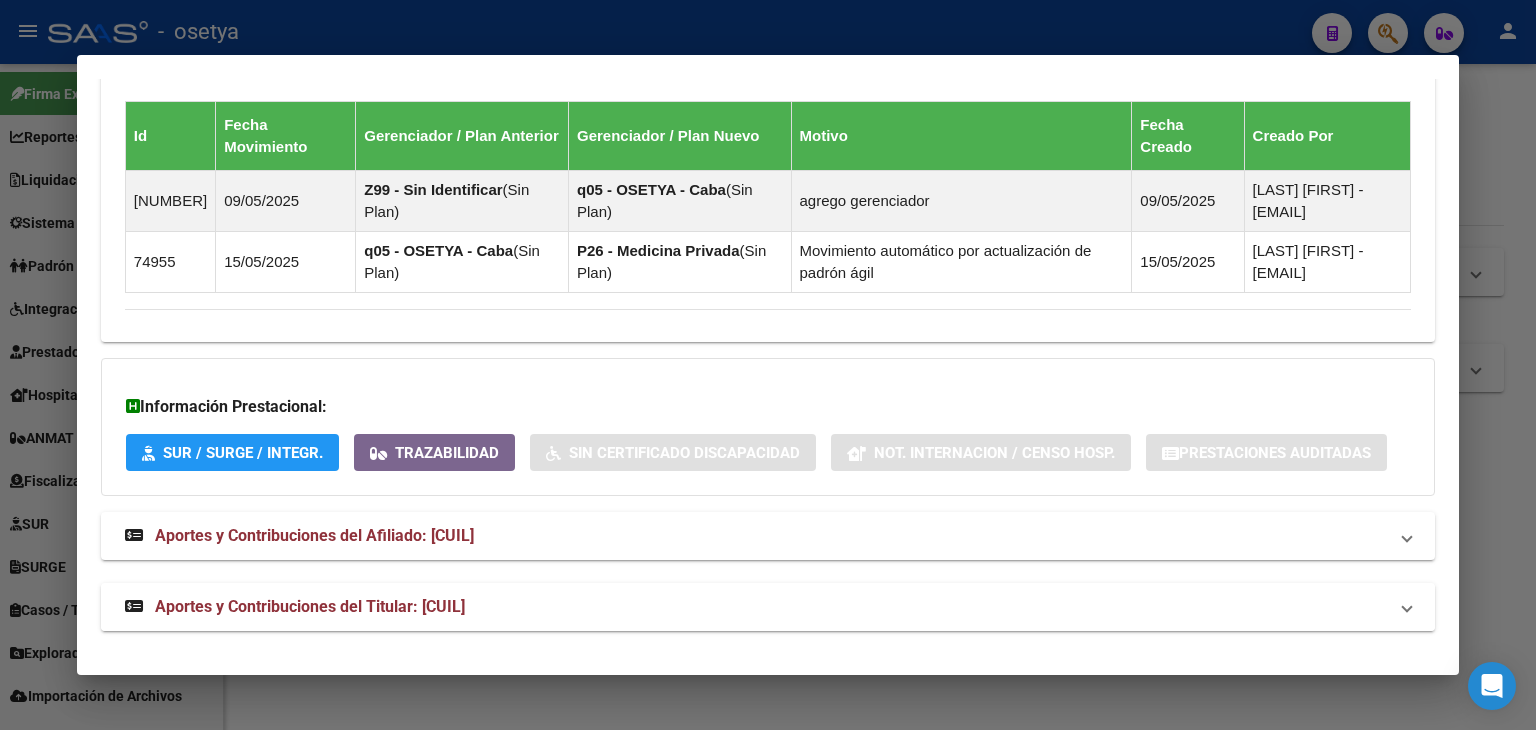 click on "Aportes y Contribuciones del Titular: [CUIL]" at bounding box center (310, 606) 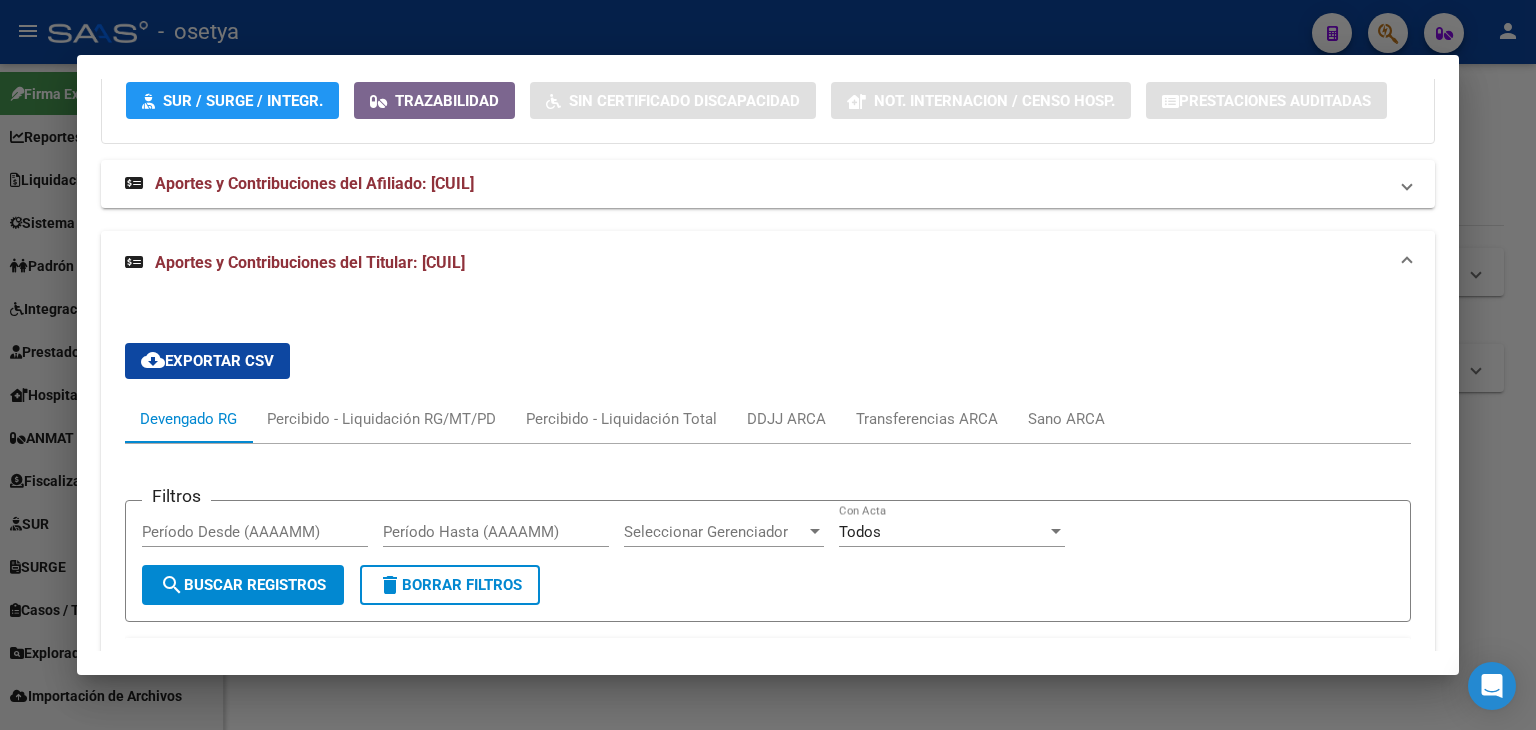 scroll, scrollTop: 2071, scrollLeft: 0, axis: vertical 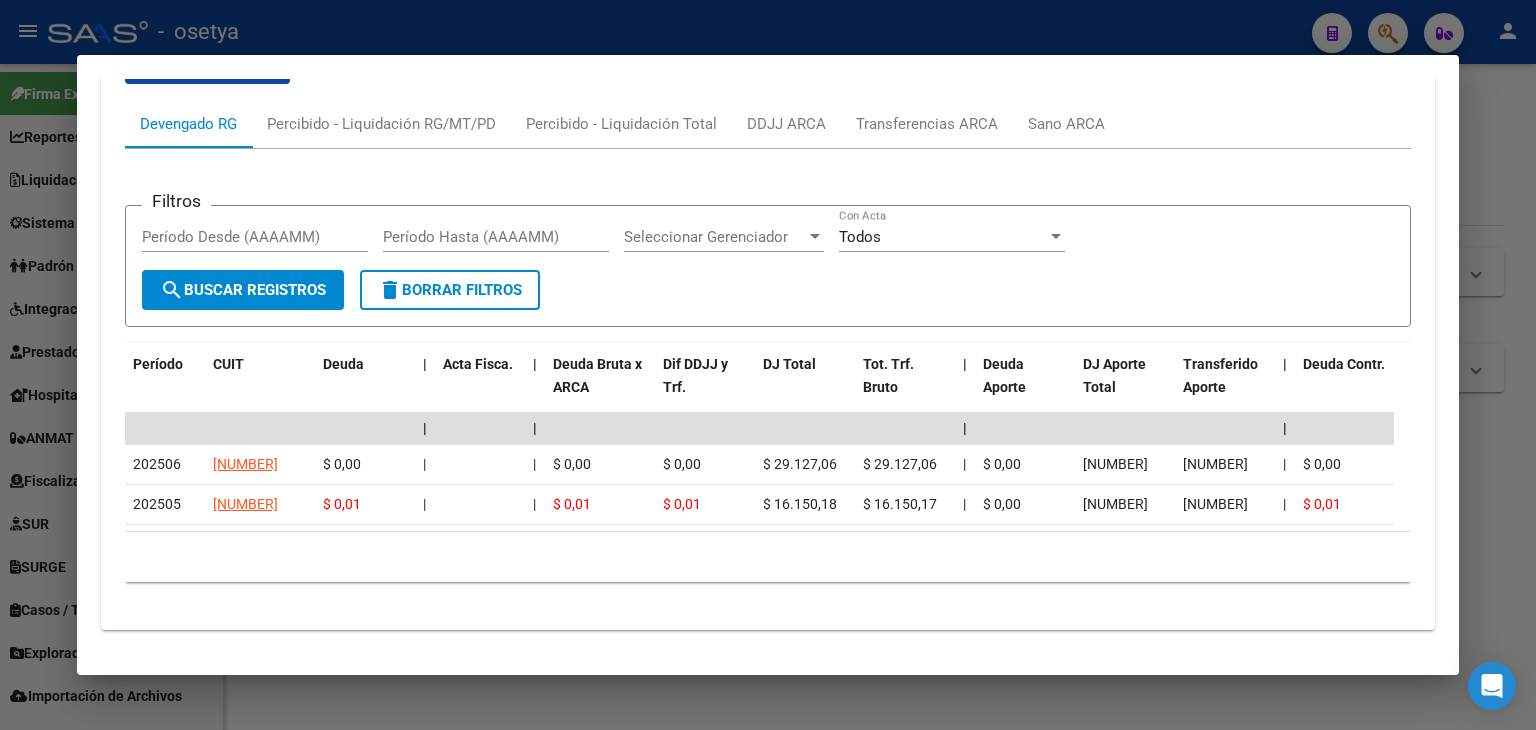 drag, startPoint x: 414, startPoint y: 25, endPoint x: 363, endPoint y: 8, distance: 53.75872 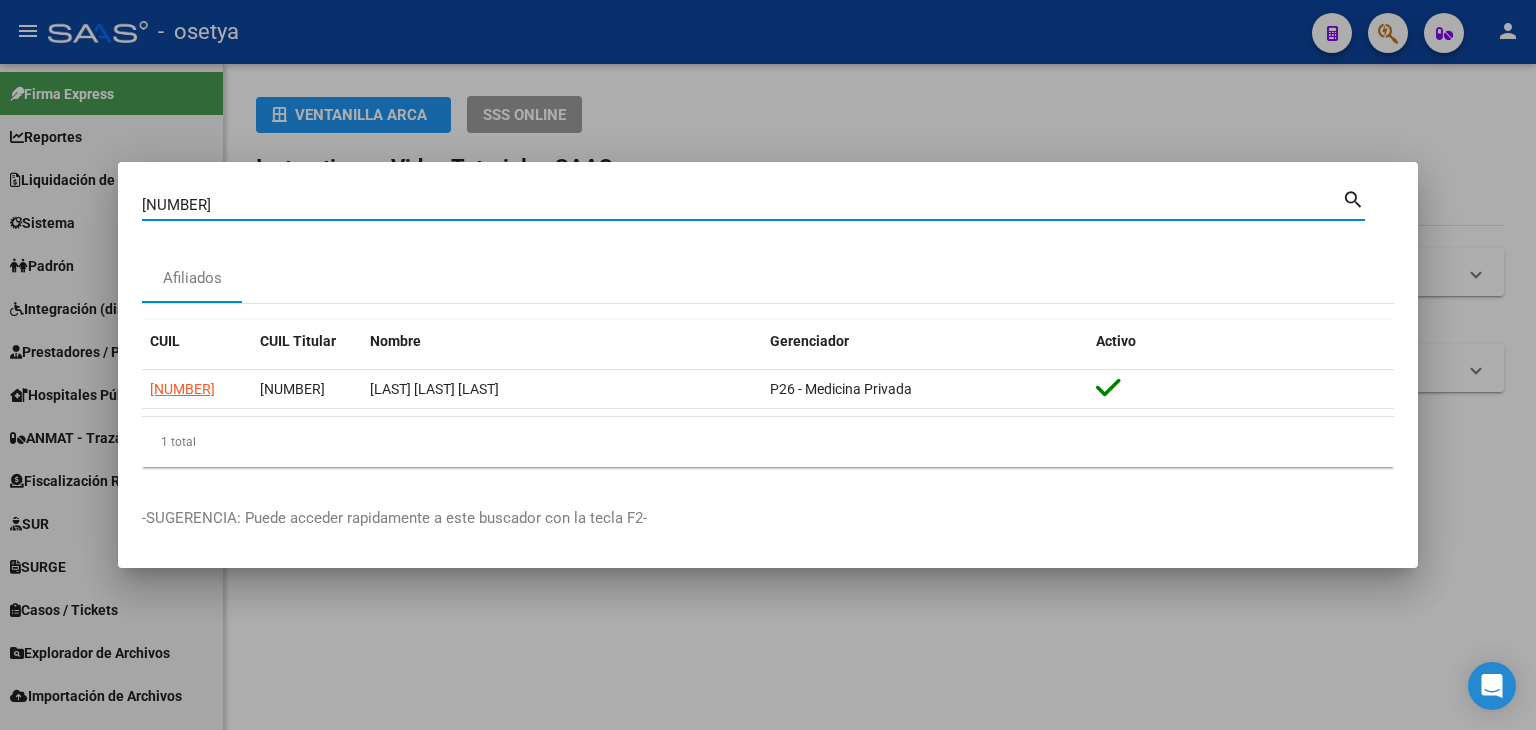 click on "[NUMBER]" at bounding box center (742, 205) 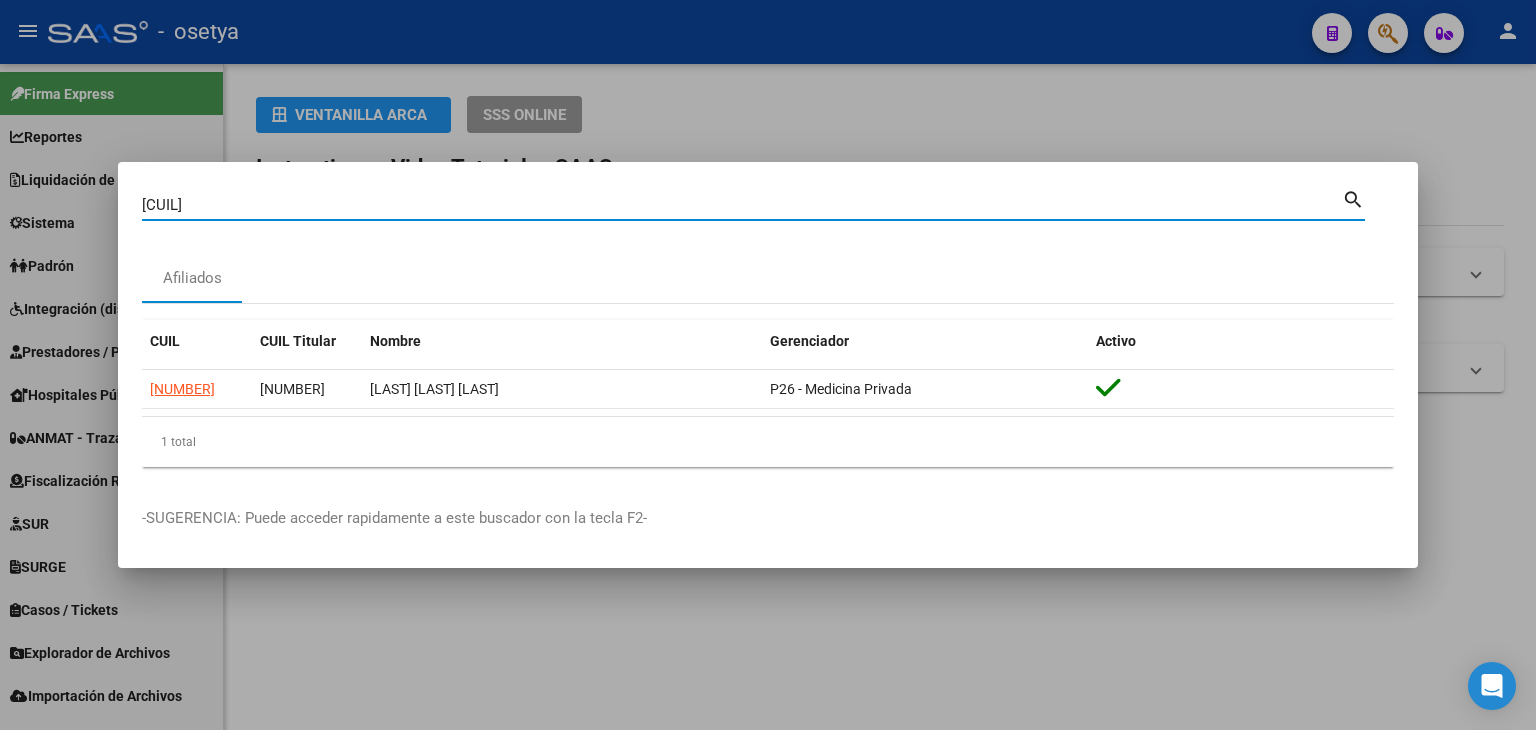 type on "[CUIL]" 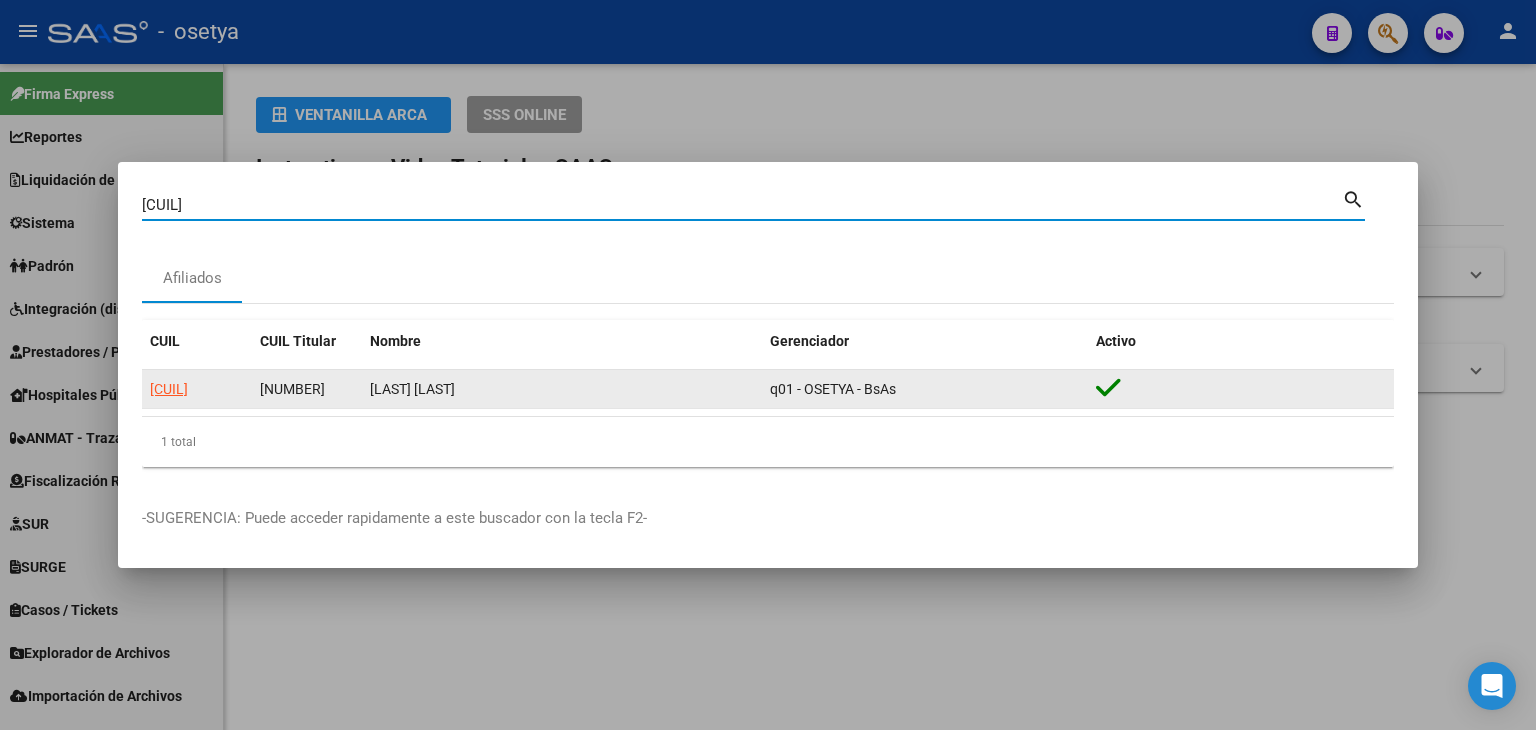 click on "[CUIL]" 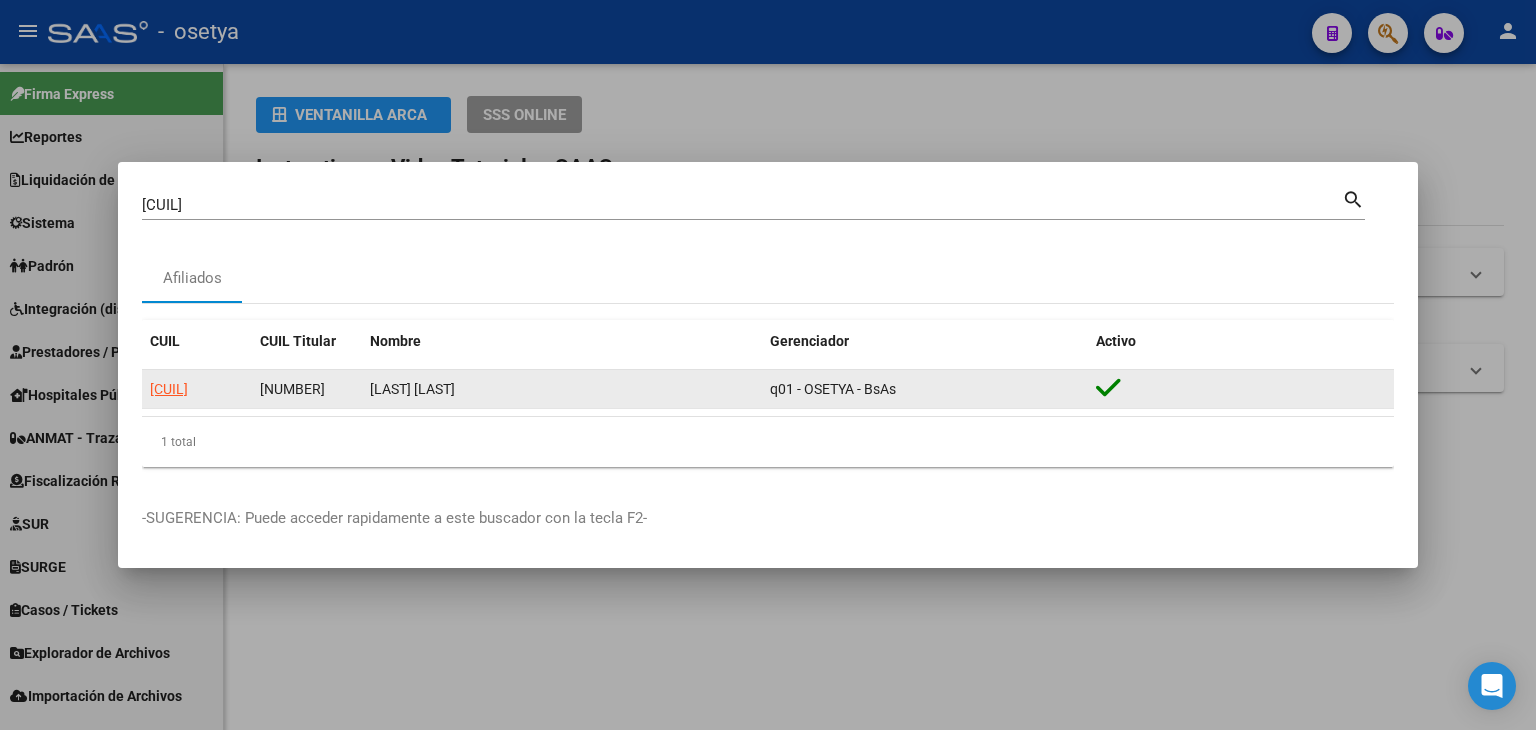 click on "[CUIL]" 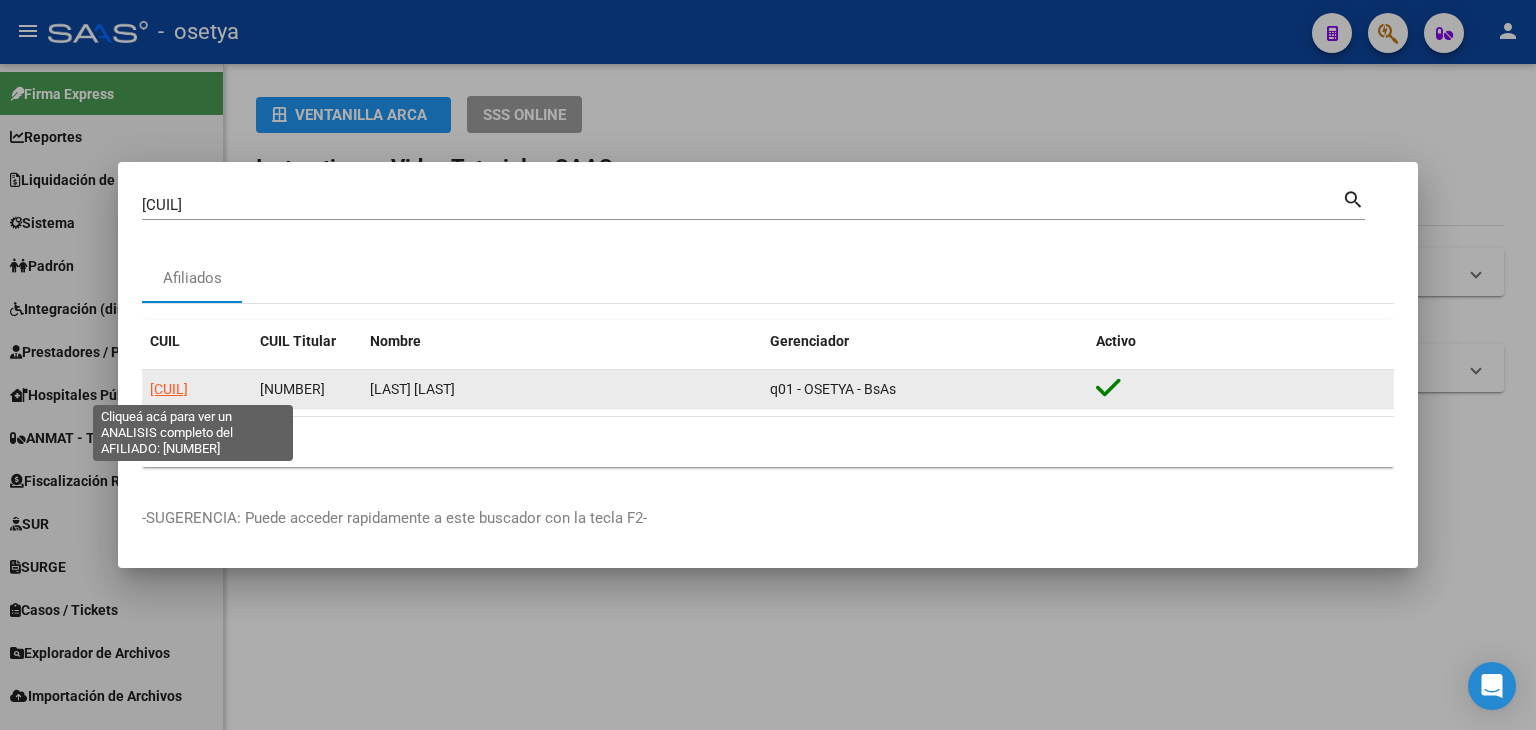 click on "[CUIL]" 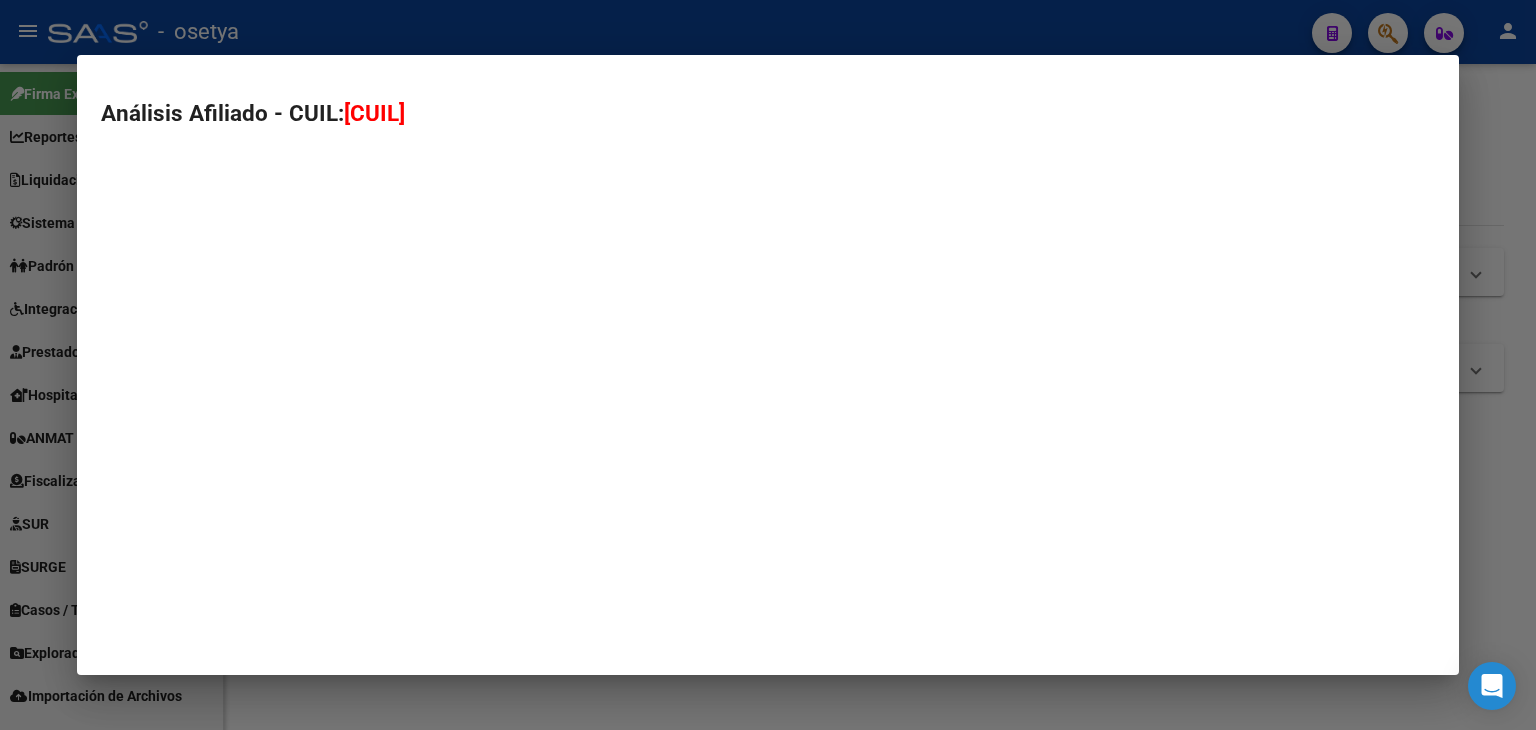 type on "[CUIL]" 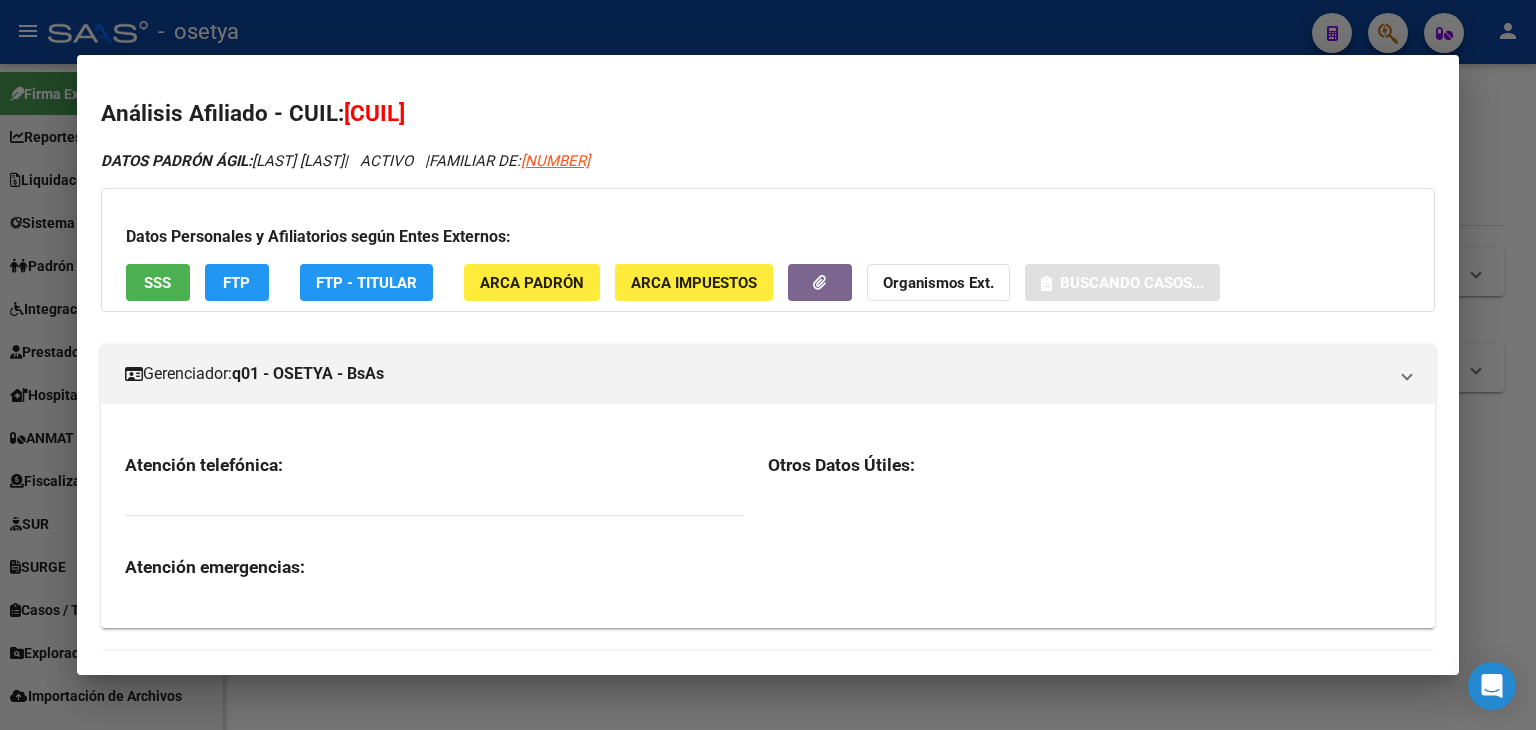 click on "FTP - Titular" 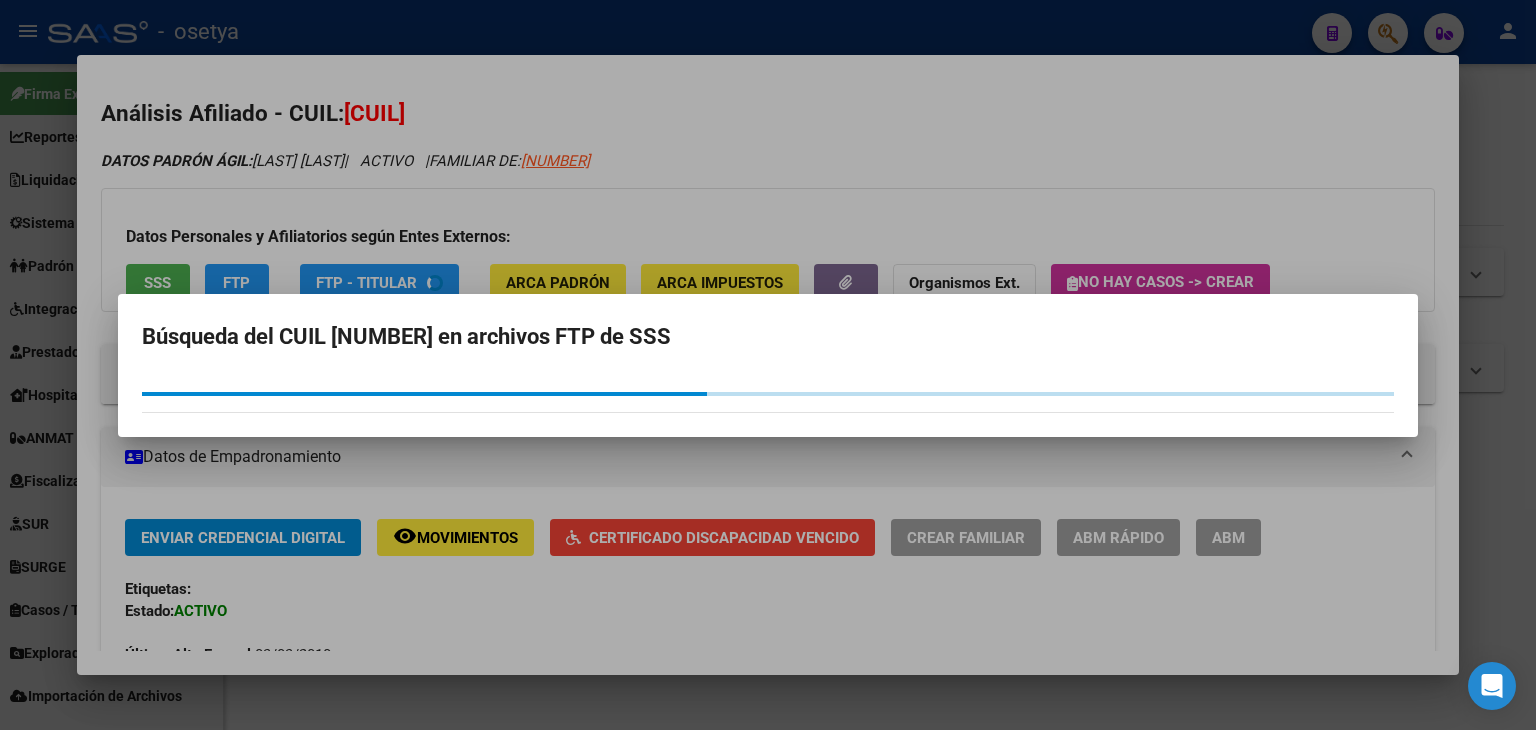 click at bounding box center [768, 365] 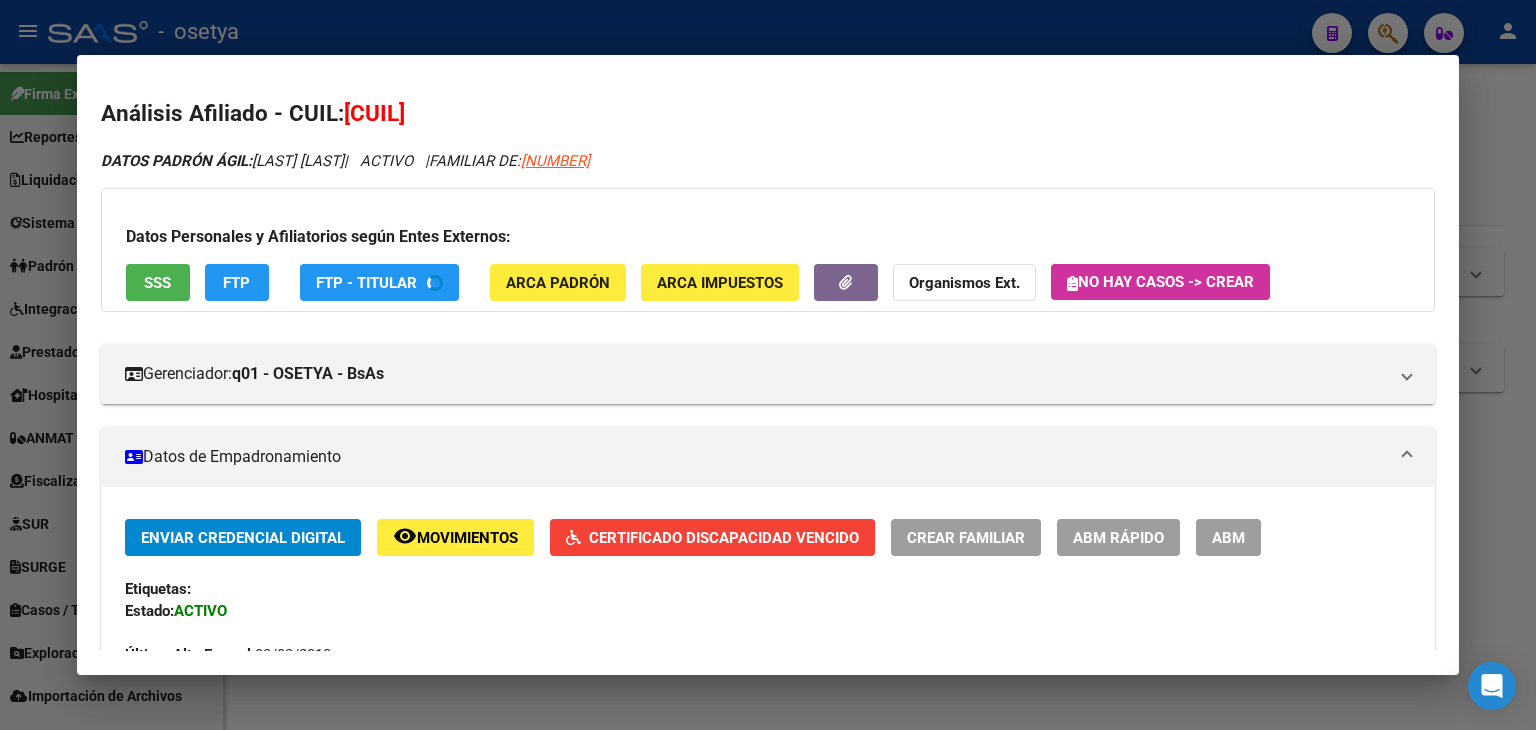 drag, startPoint x: 543, startPoint y: 257, endPoint x: 544, endPoint y: 269, distance: 12.0415945 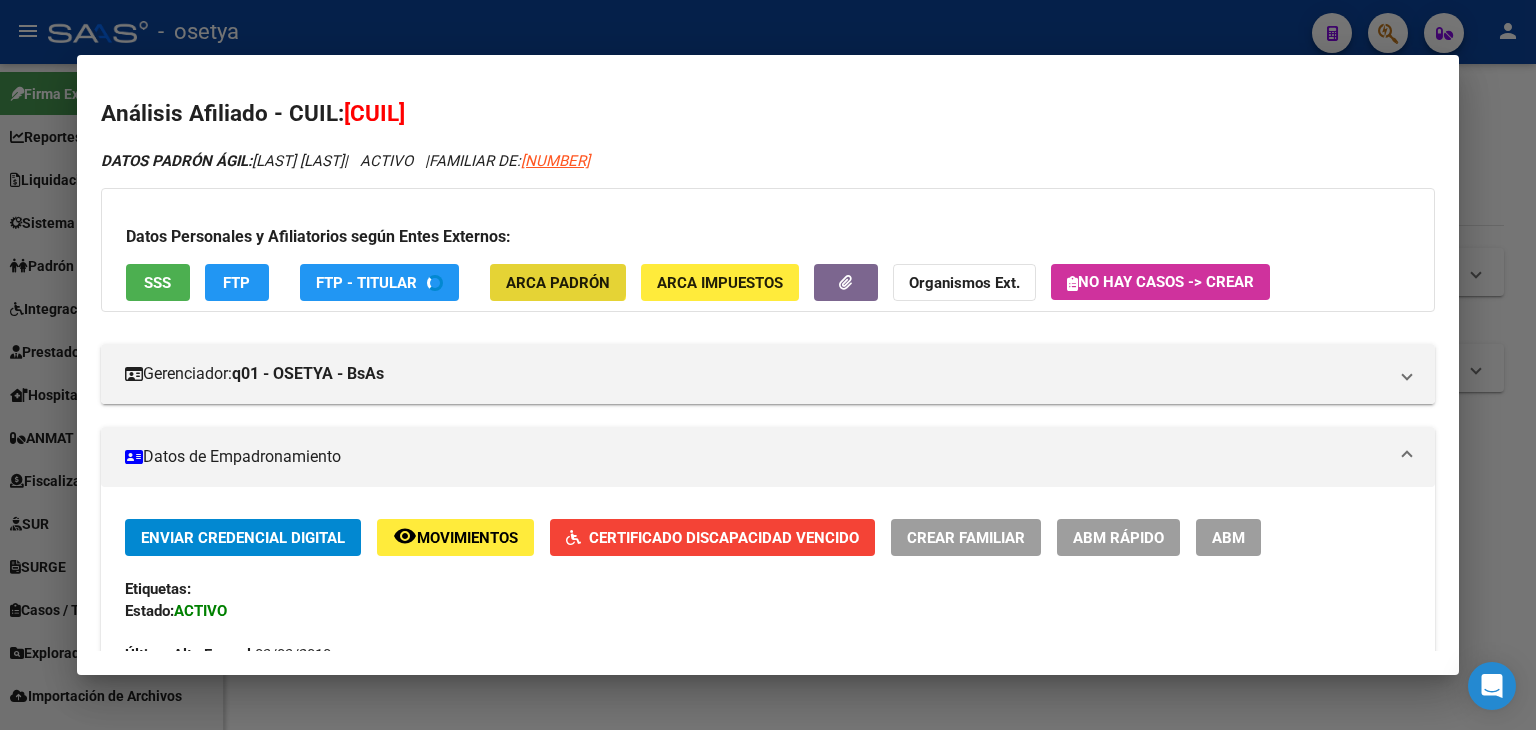 click on "ARCA Padrón" 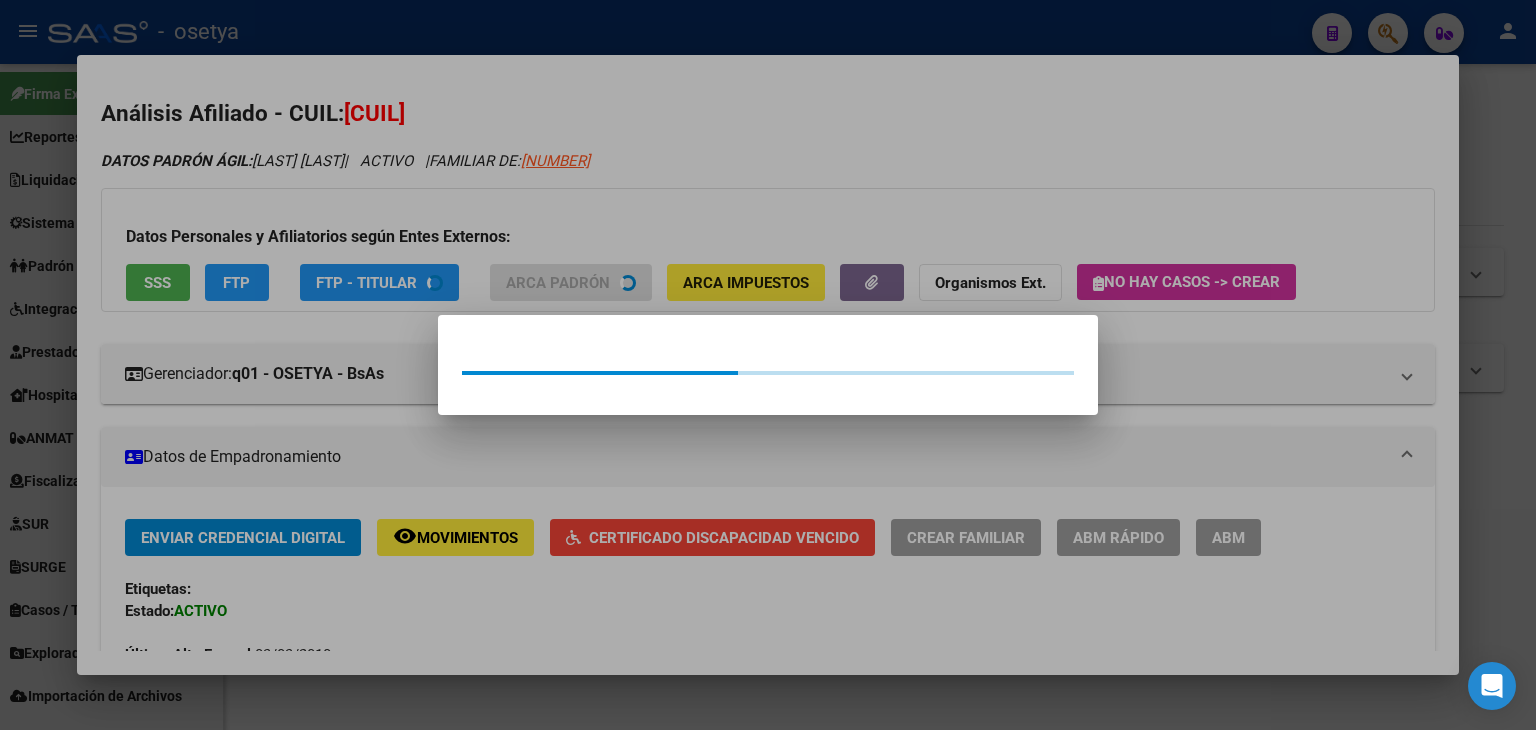 click at bounding box center [768, 365] 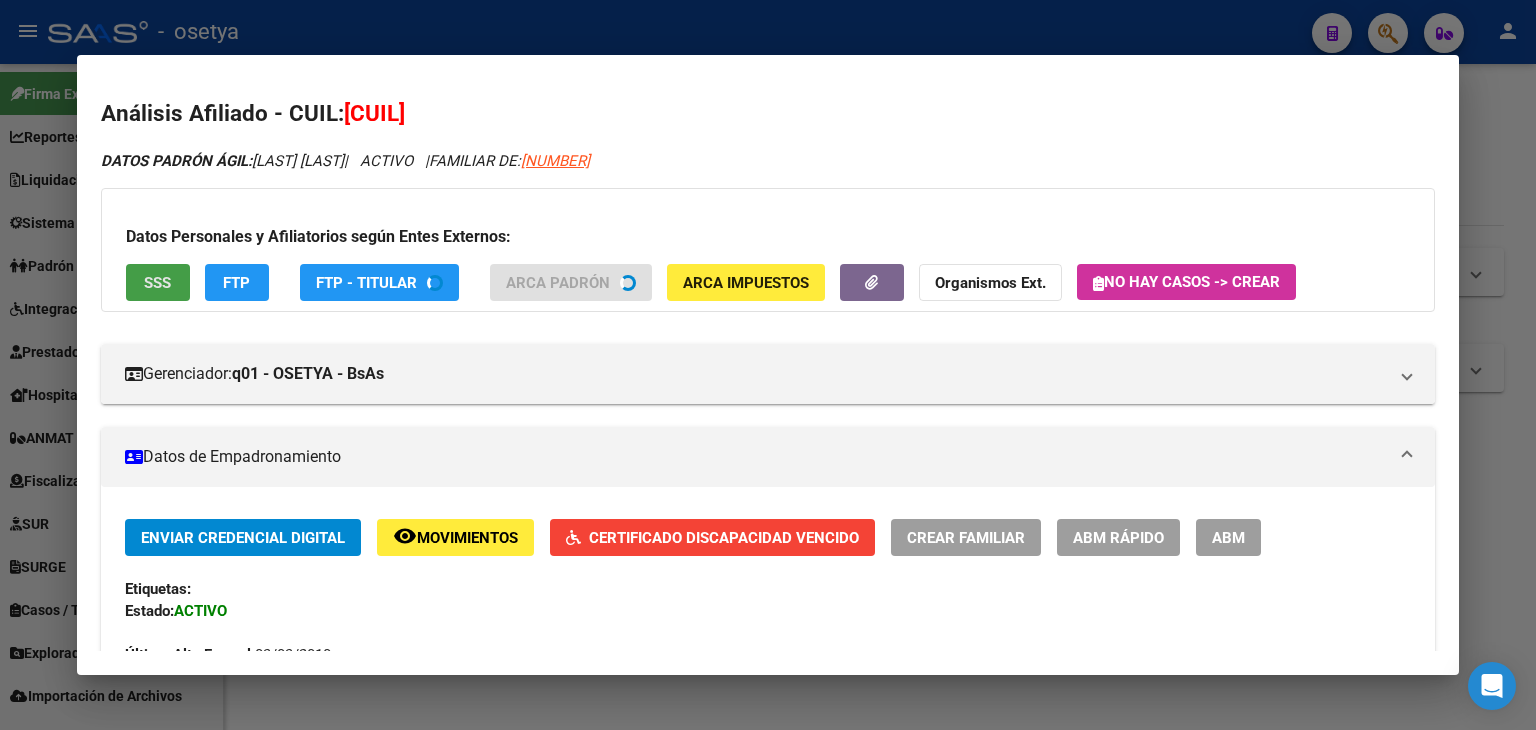 click on "SSS" at bounding box center [158, 282] 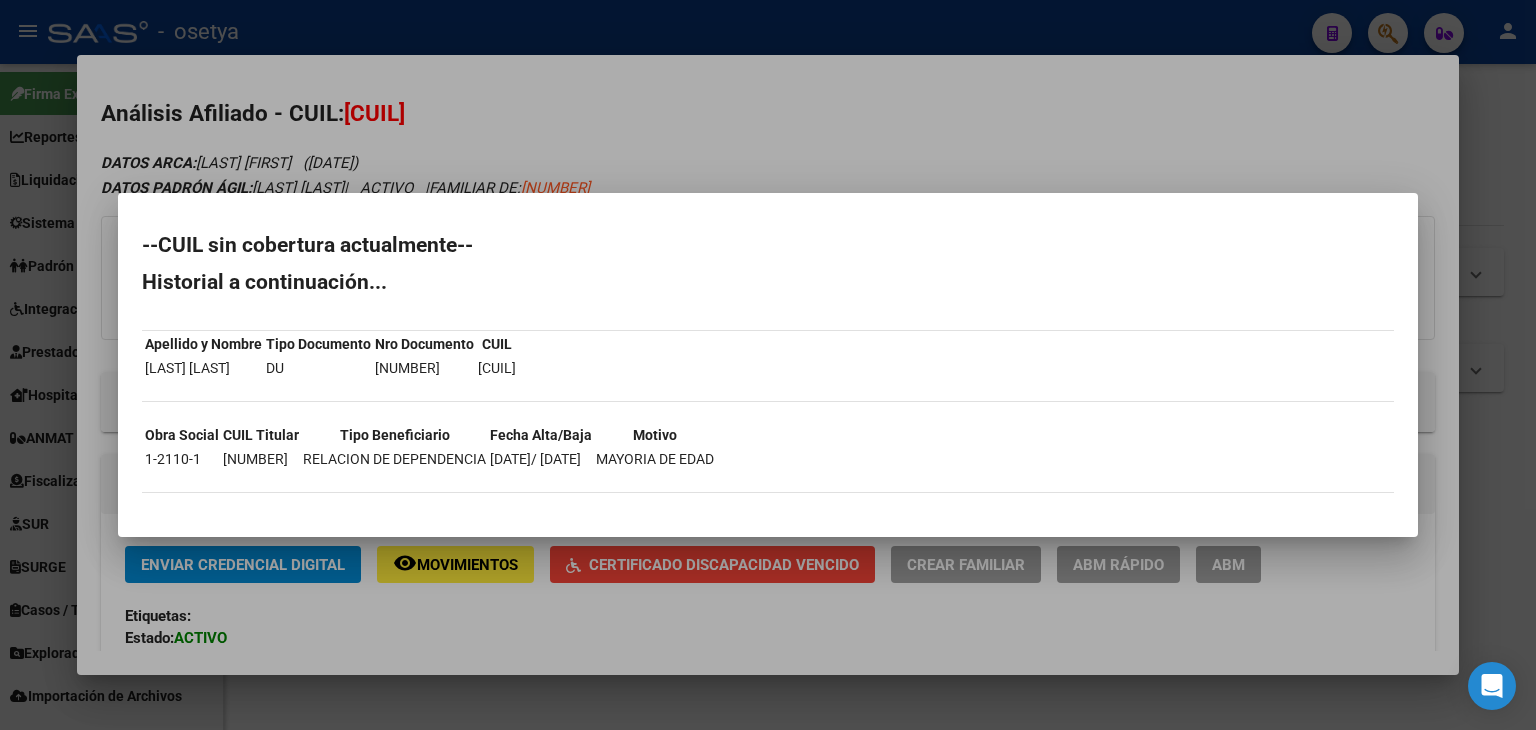 click at bounding box center (768, 365) 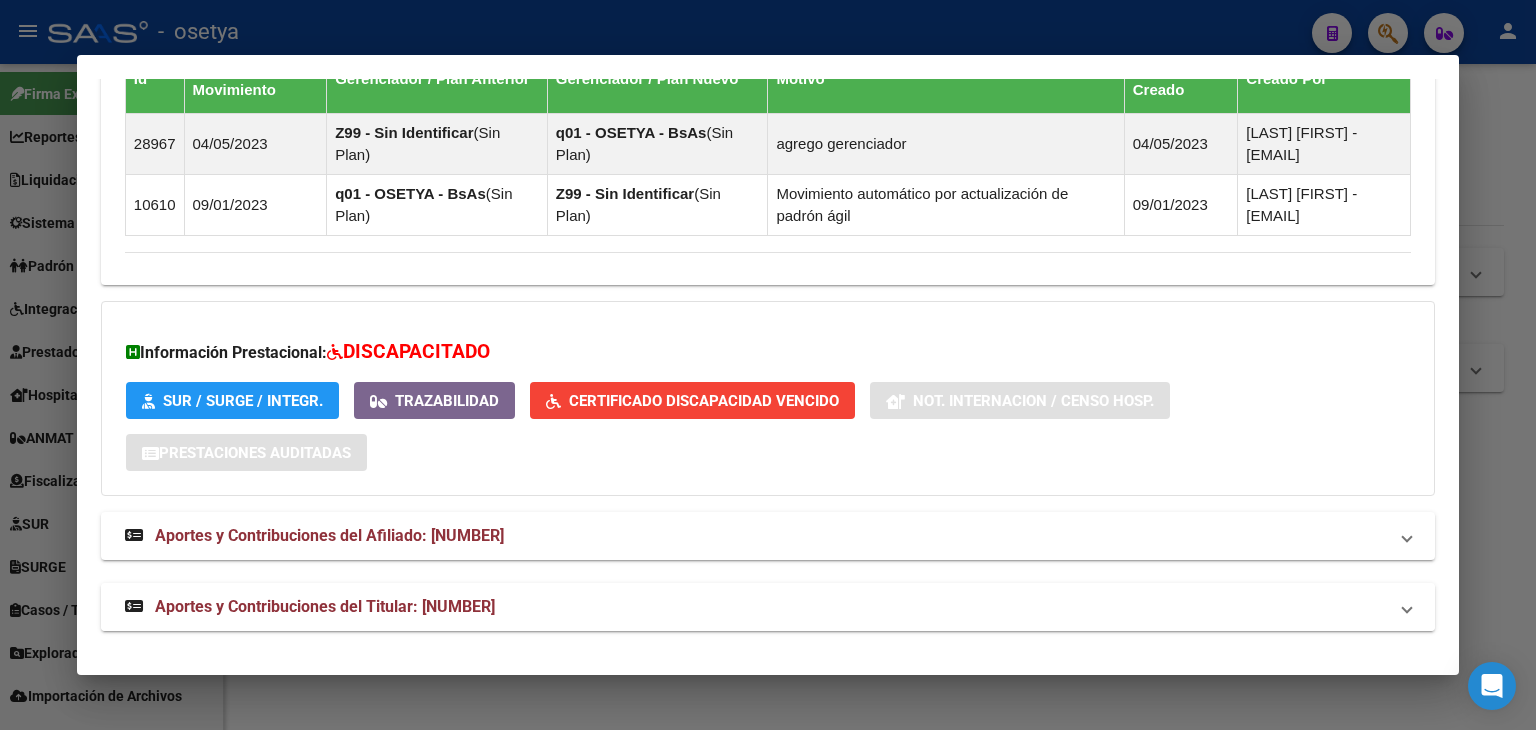 click on "Aportes y Contribuciones del Titular: [NUMBER]" at bounding box center (325, 606) 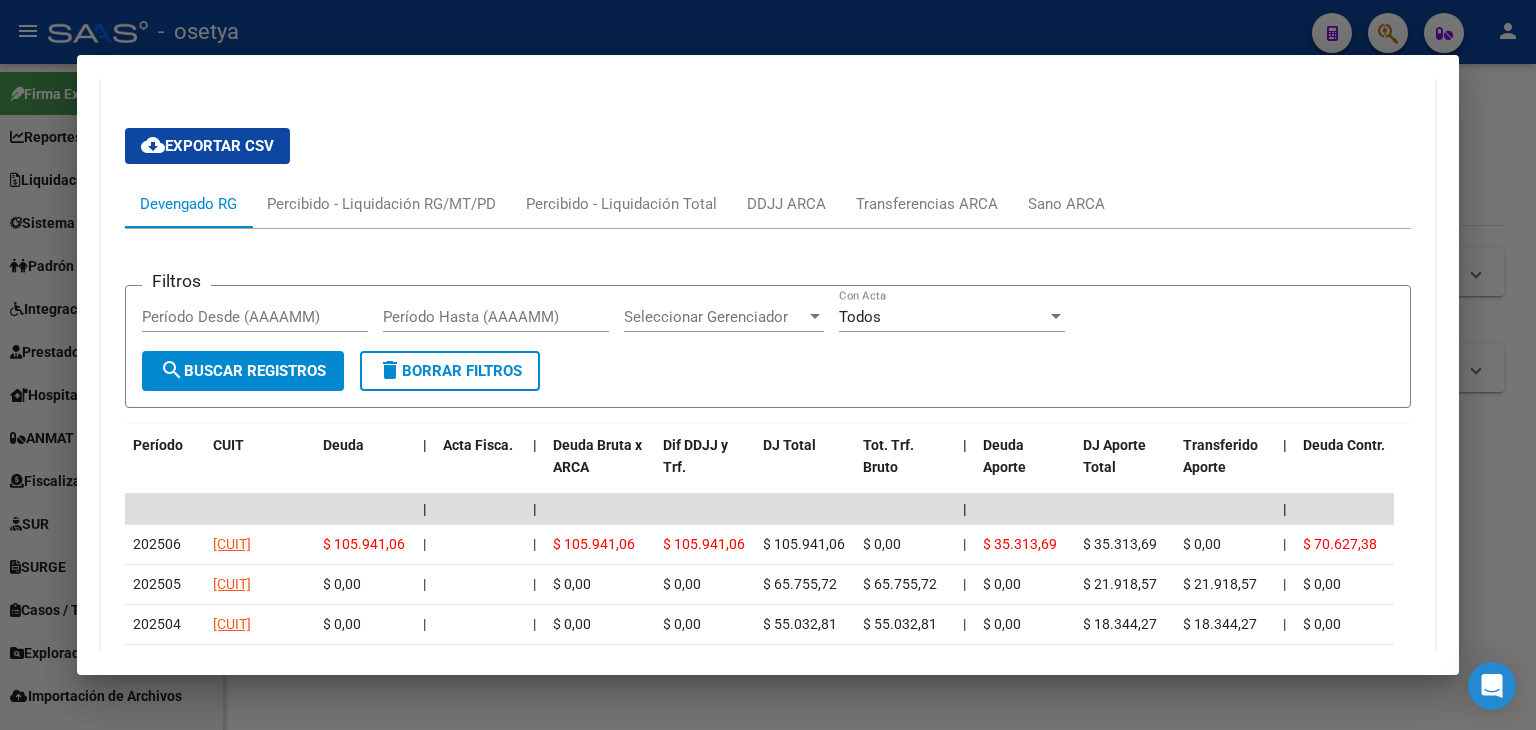 scroll, scrollTop: 2122, scrollLeft: 0, axis: vertical 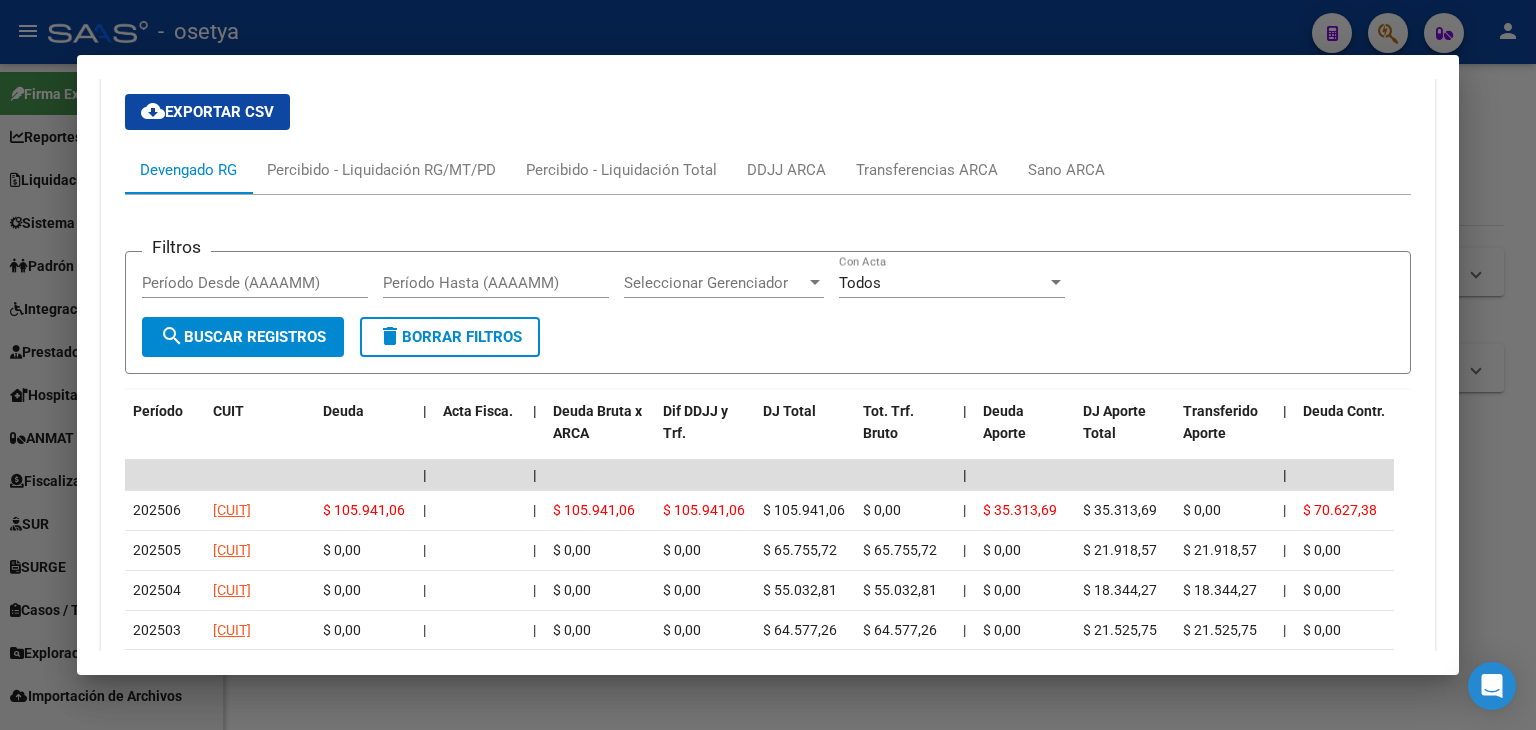 click at bounding box center (768, 365) 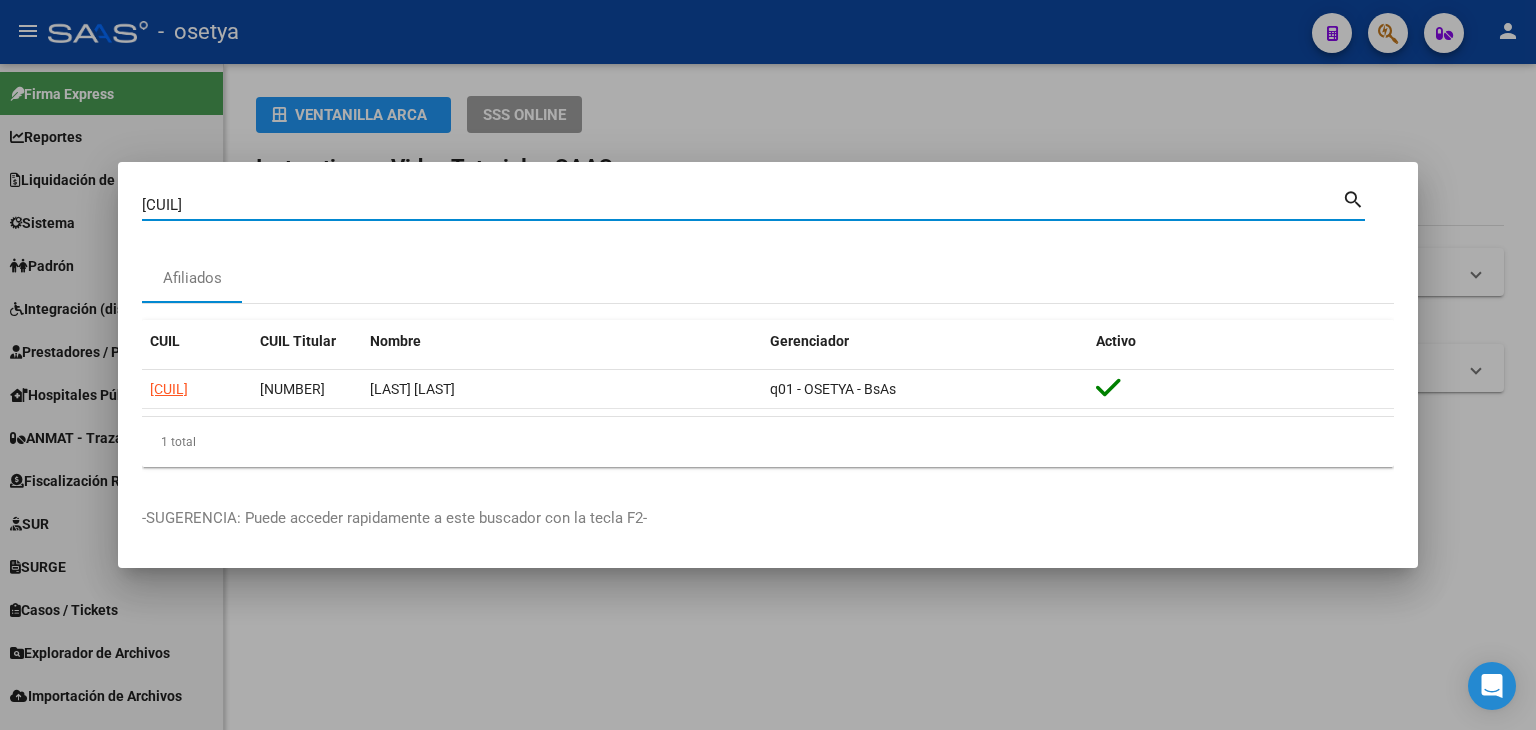 click on "[CUIL]" at bounding box center [742, 205] 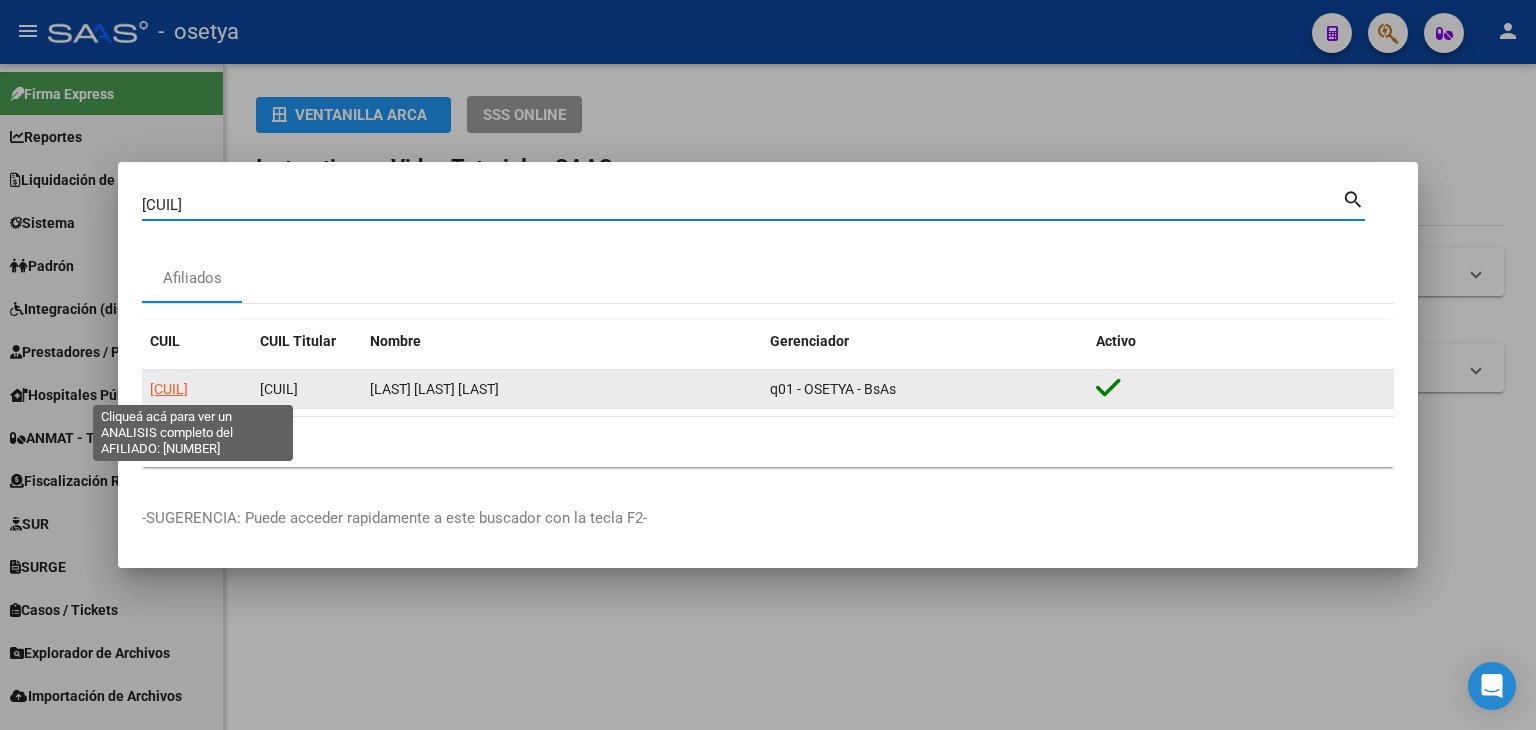 click on "[CUIL]" 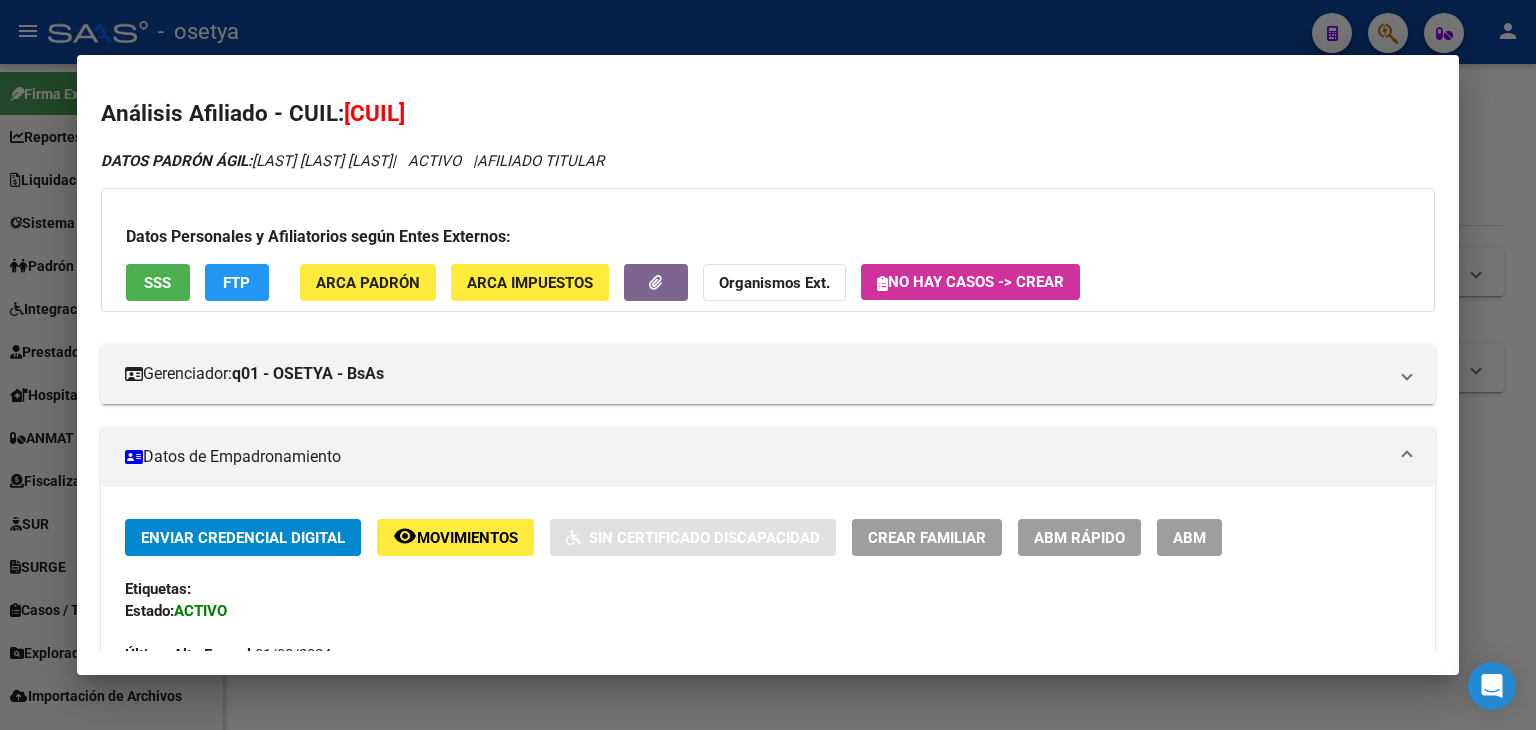 click on "Datos Personales y Afiliatorios según Entes Externos: SSS FTP ARCA Padrón ARCA Impuestos Organismos Ext.   No hay casos -> Crear" at bounding box center [768, 250] 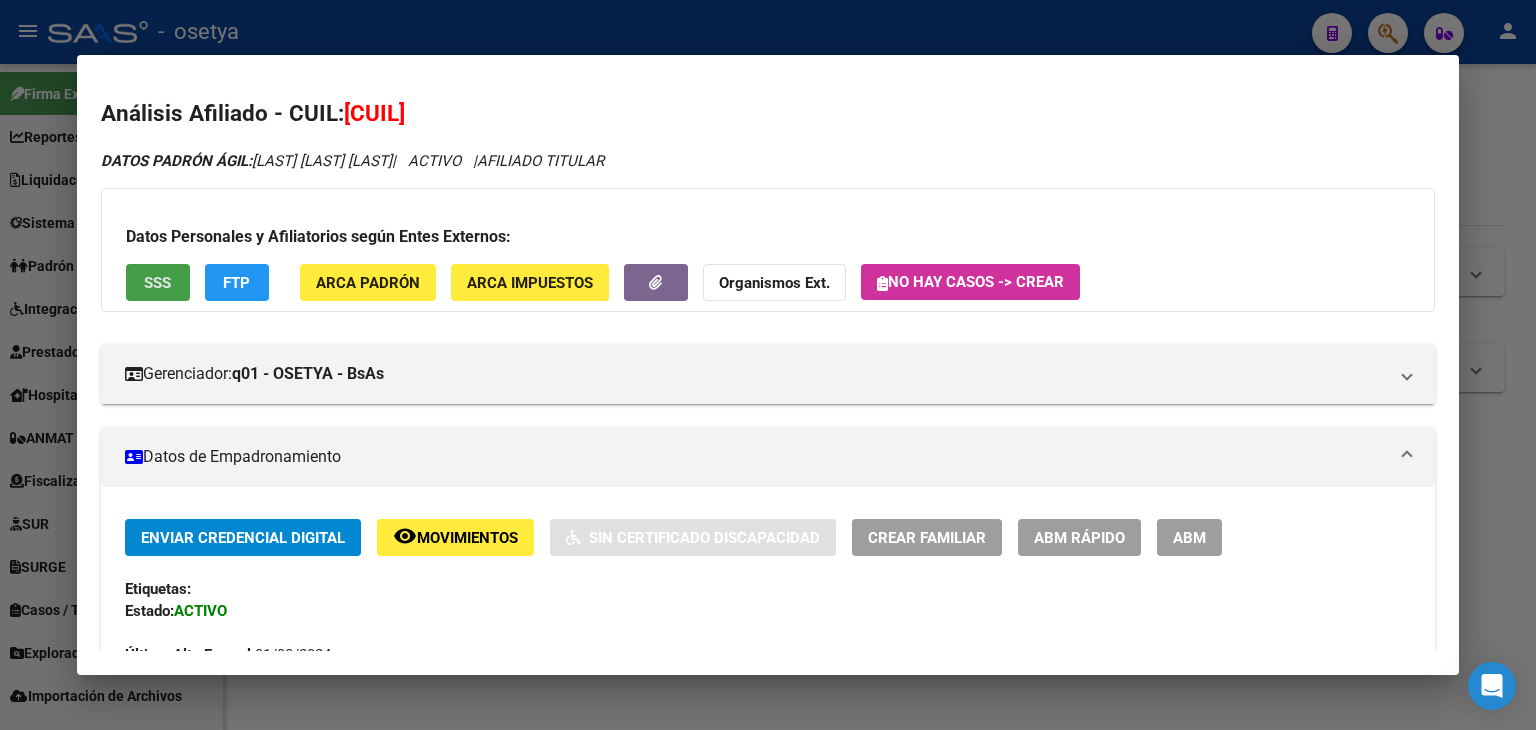 click on "SSS" at bounding box center (158, 282) 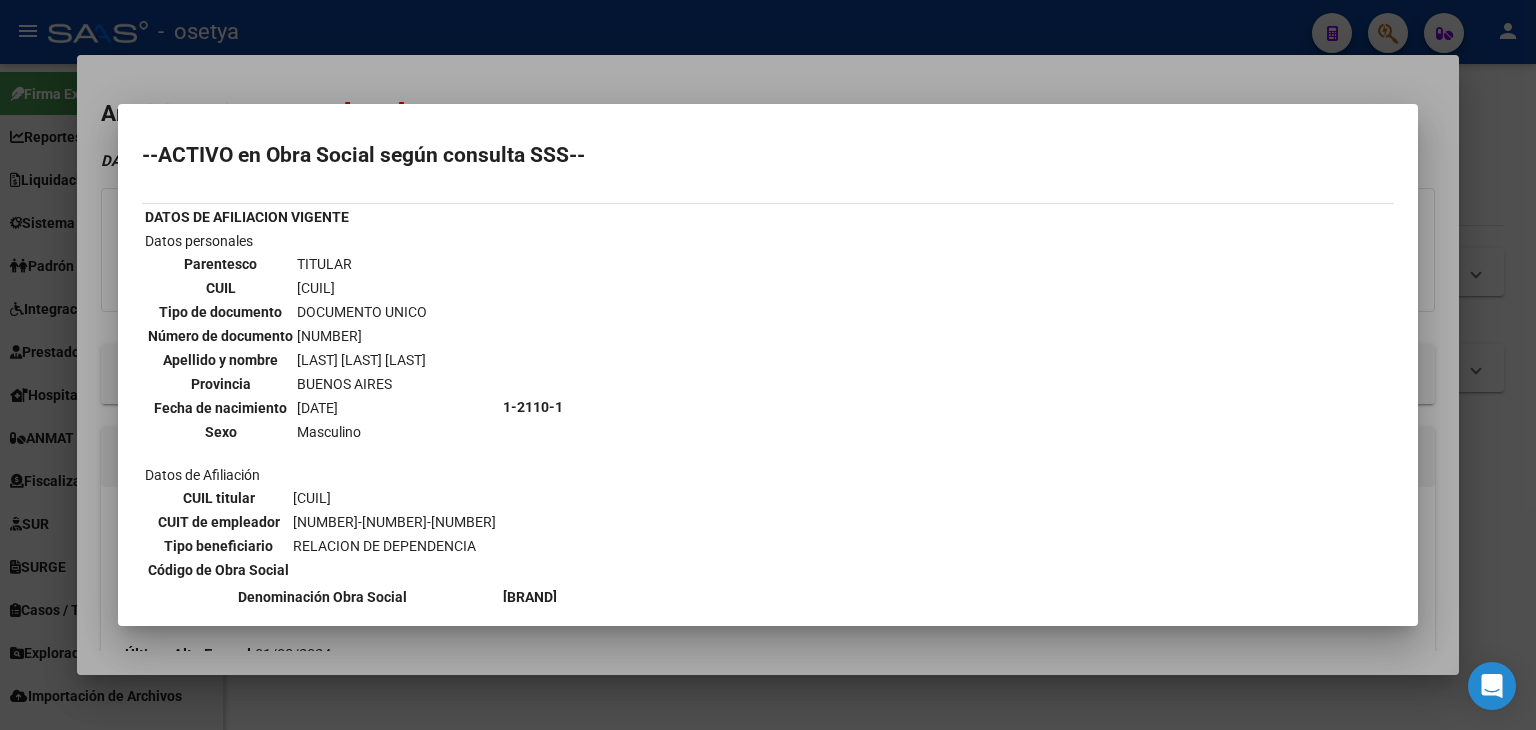 drag, startPoint x: 265, startPoint y: 85, endPoint x: 501, endPoint y: 482, distance: 461.84955 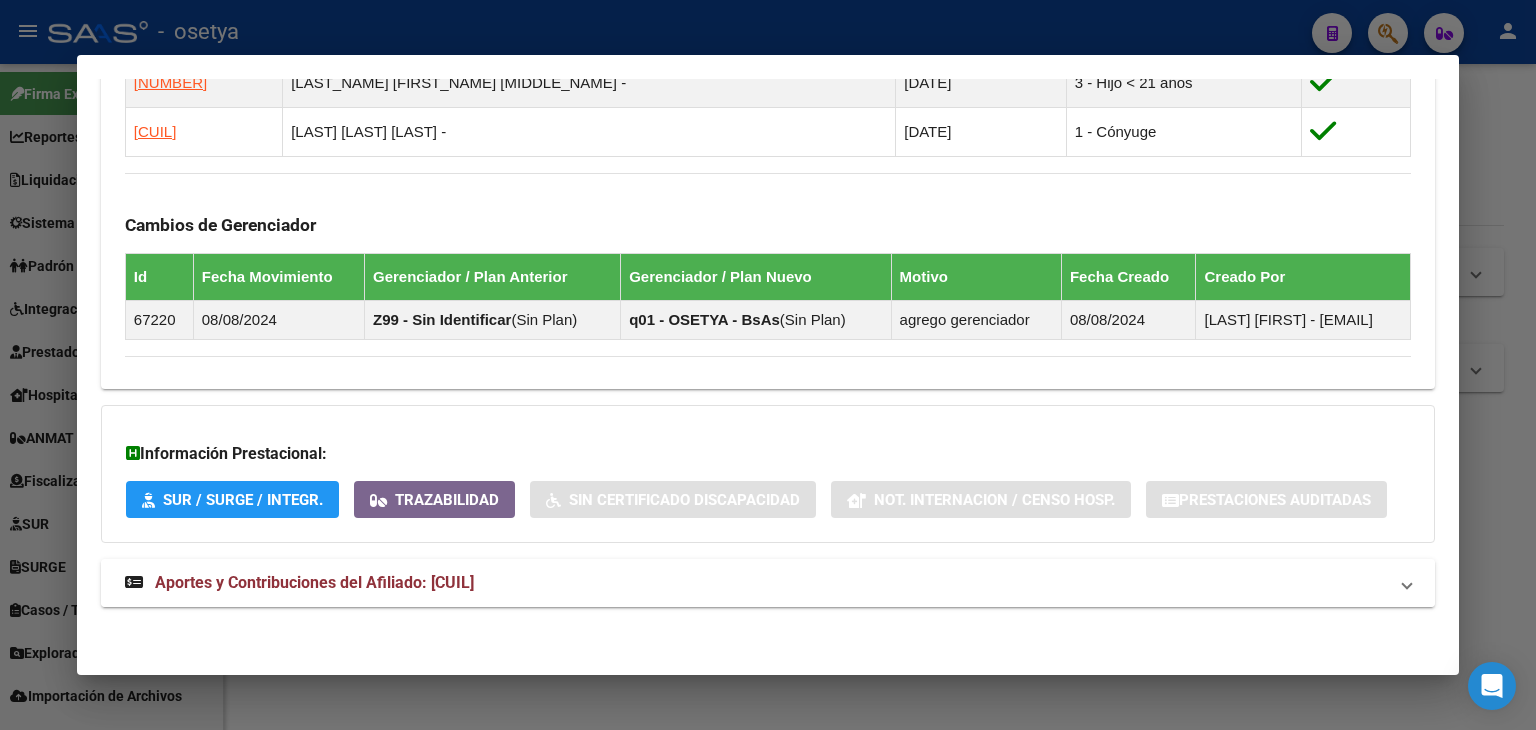 drag, startPoint x: 512, startPoint y: 596, endPoint x: 511, endPoint y: 570, distance: 26.019224 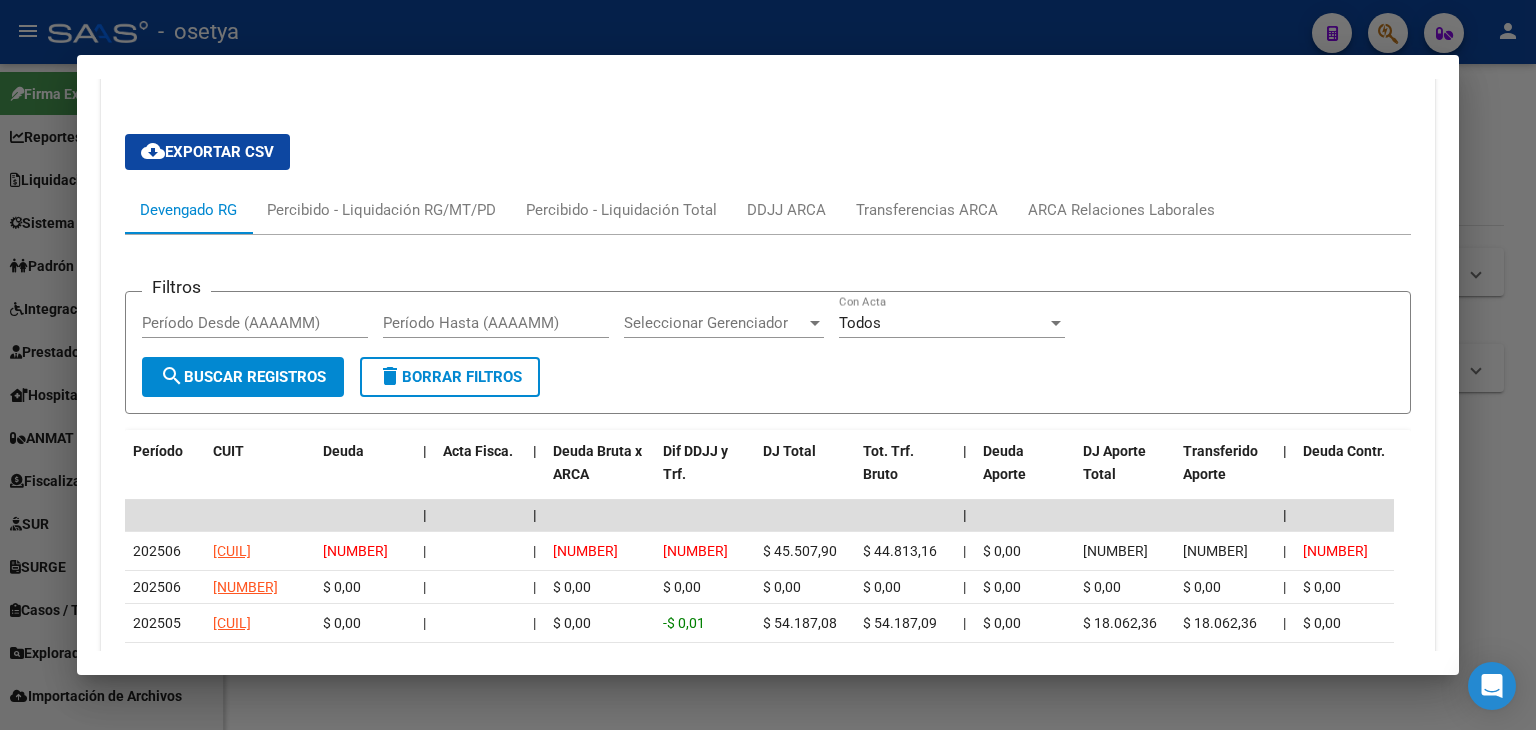 scroll, scrollTop: 1907, scrollLeft: 0, axis: vertical 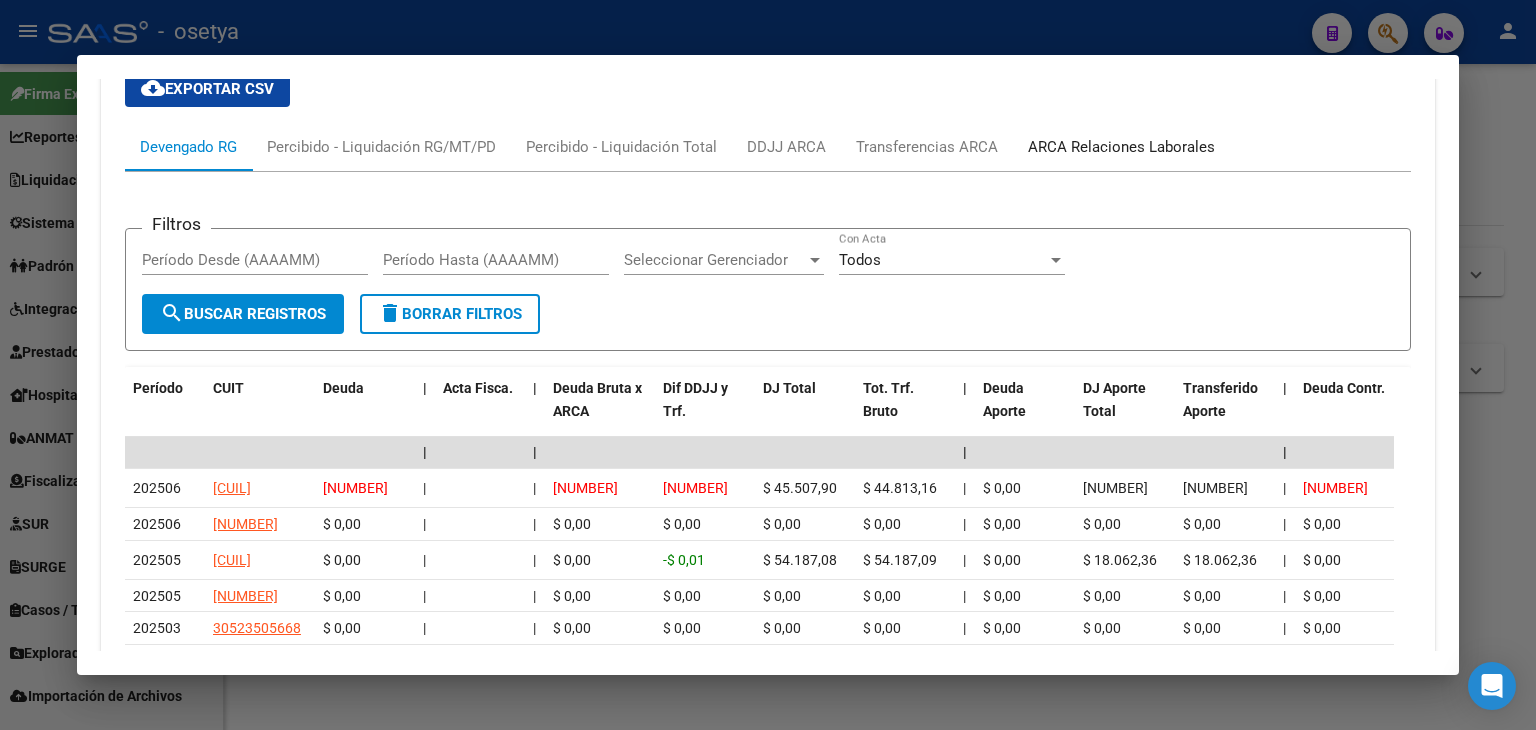 click on "ARCA Relaciones Laborales" at bounding box center [1121, 147] 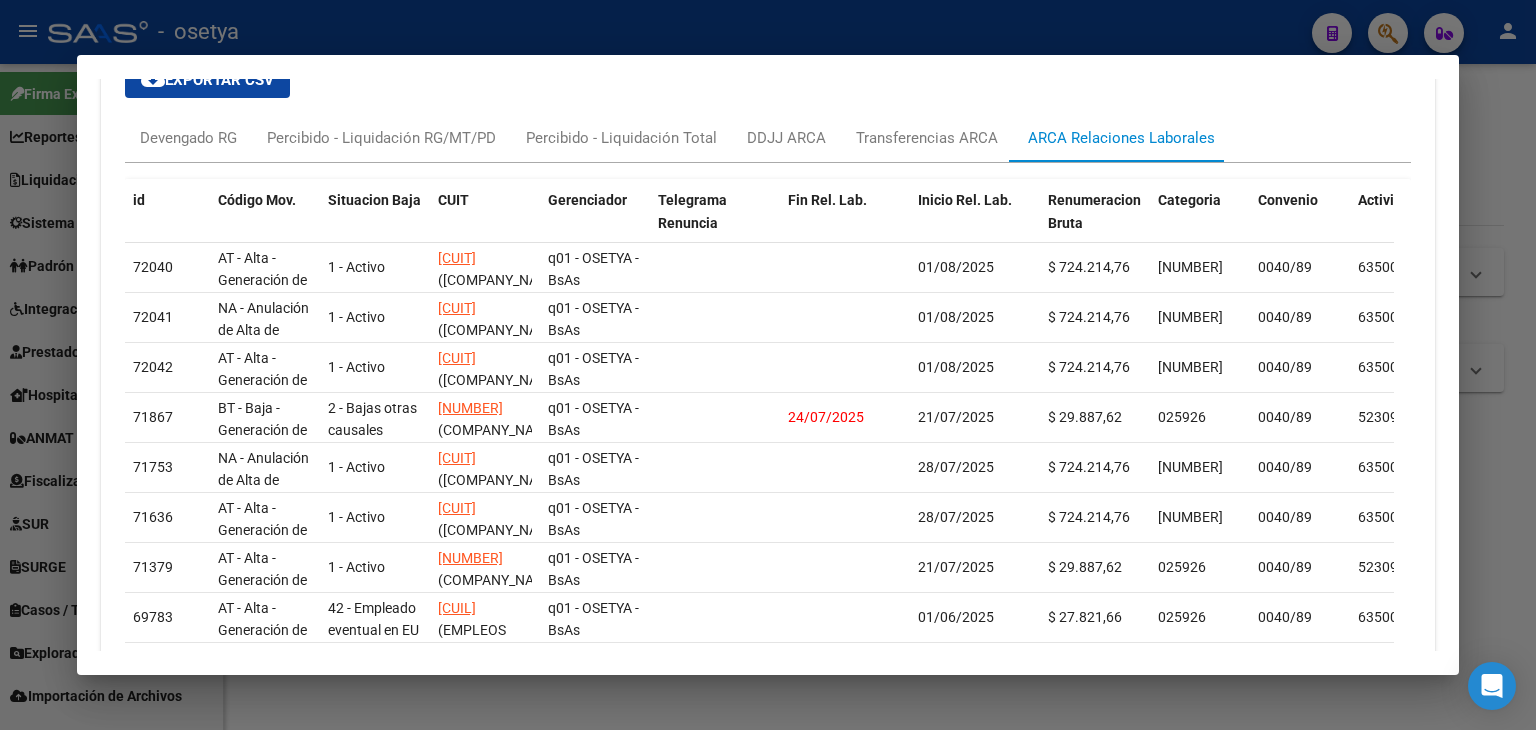 scroll, scrollTop: 1917, scrollLeft: 0, axis: vertical 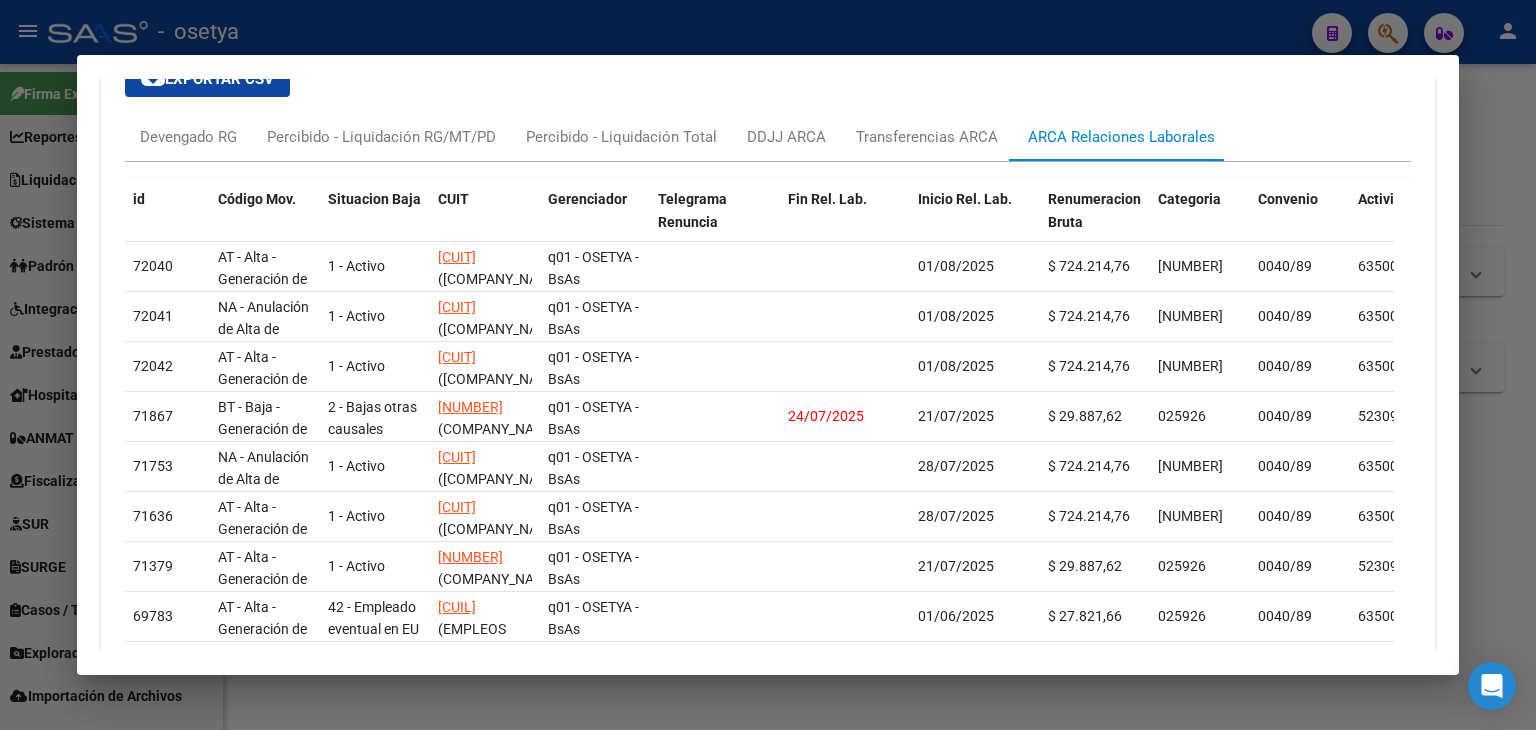 click at bounding box center (768, 365) 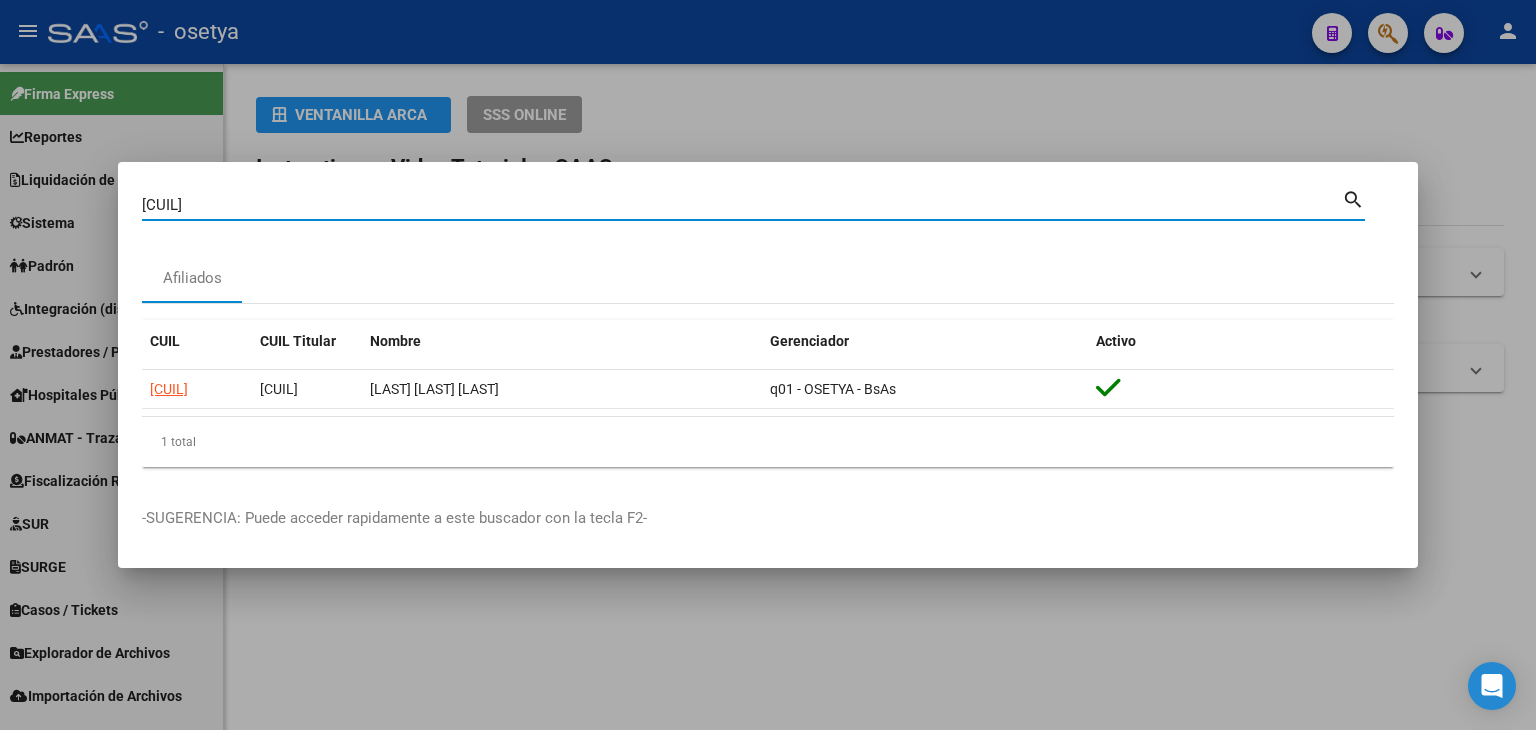 click on "[CUIL]" at bounding box center (742, 205) 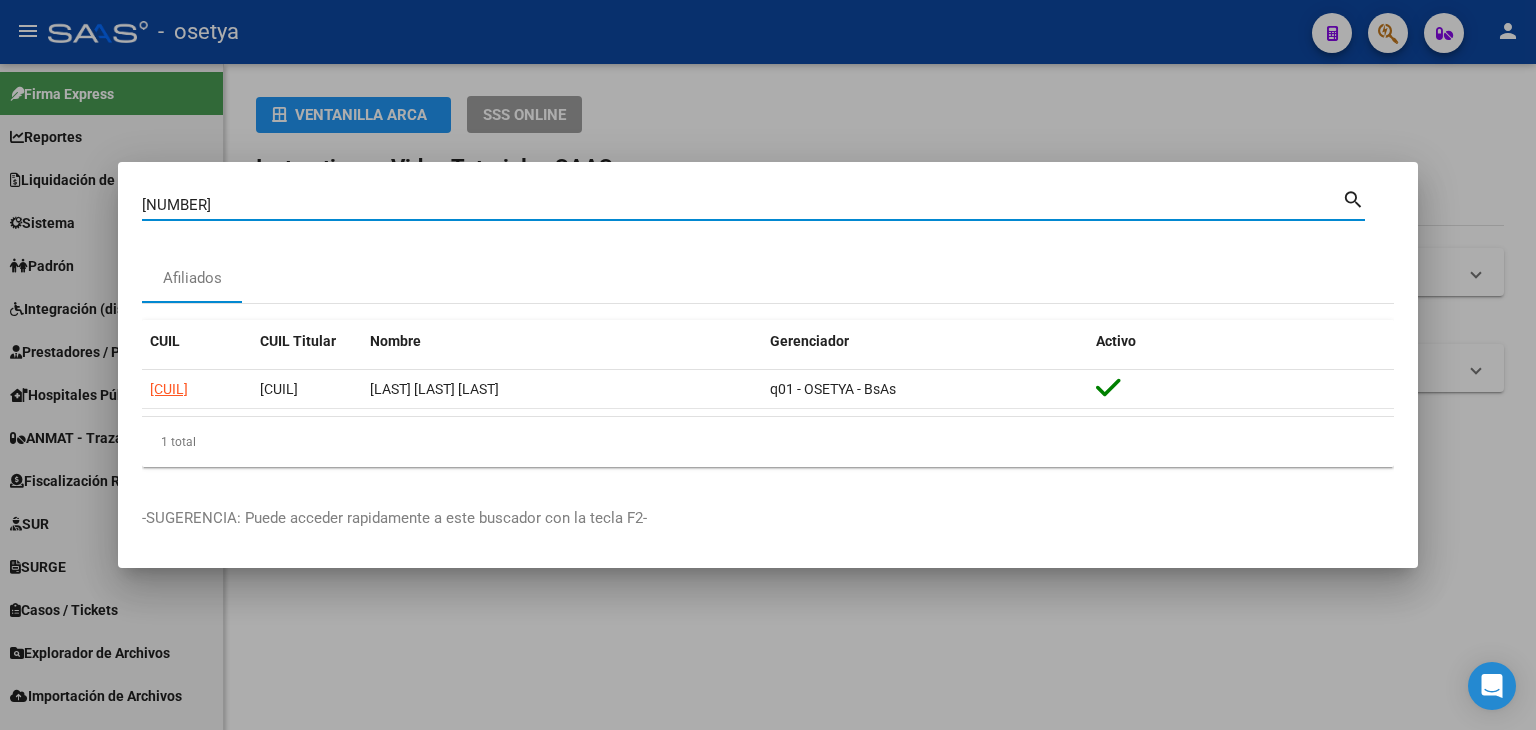 type on "[NUMBER]" 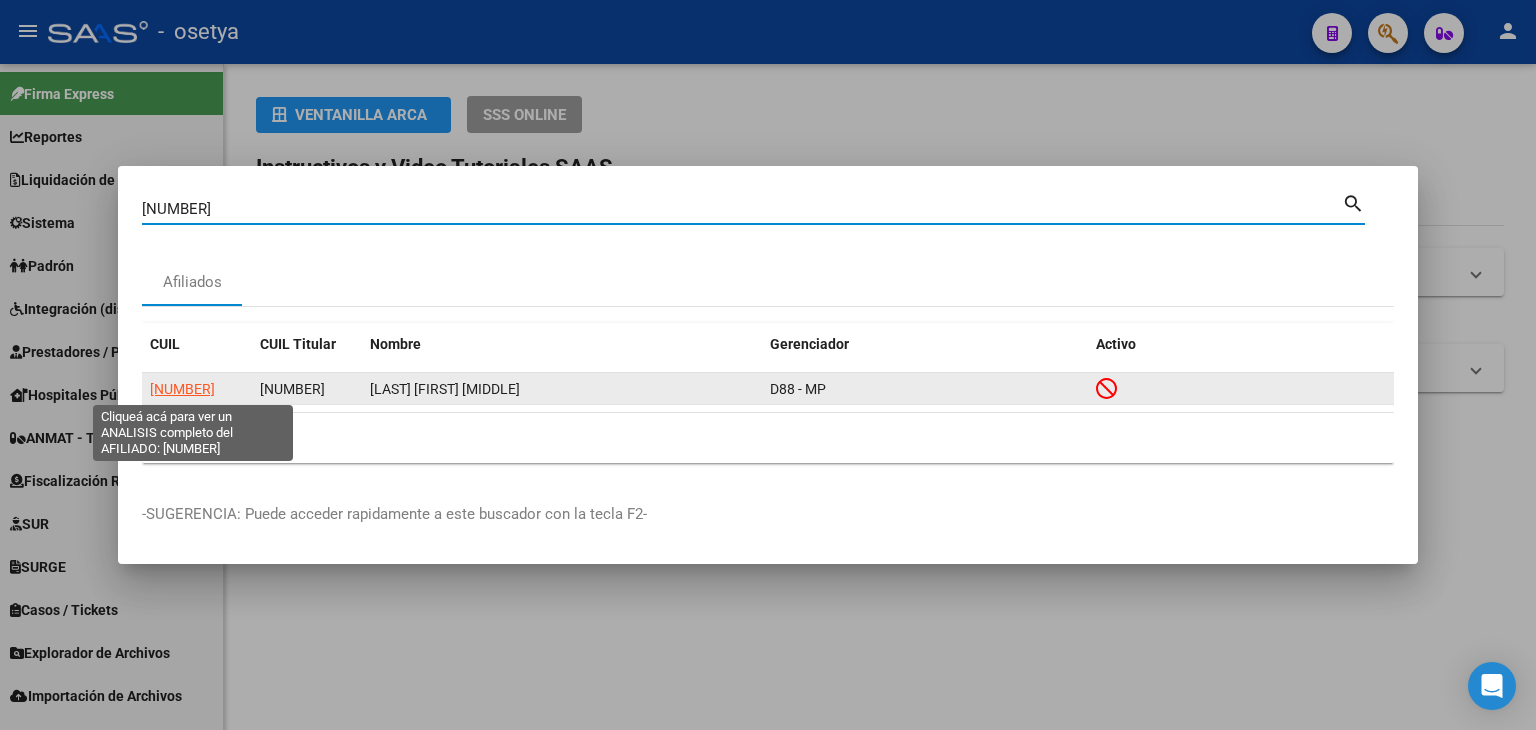 click on "[NUMBER]" 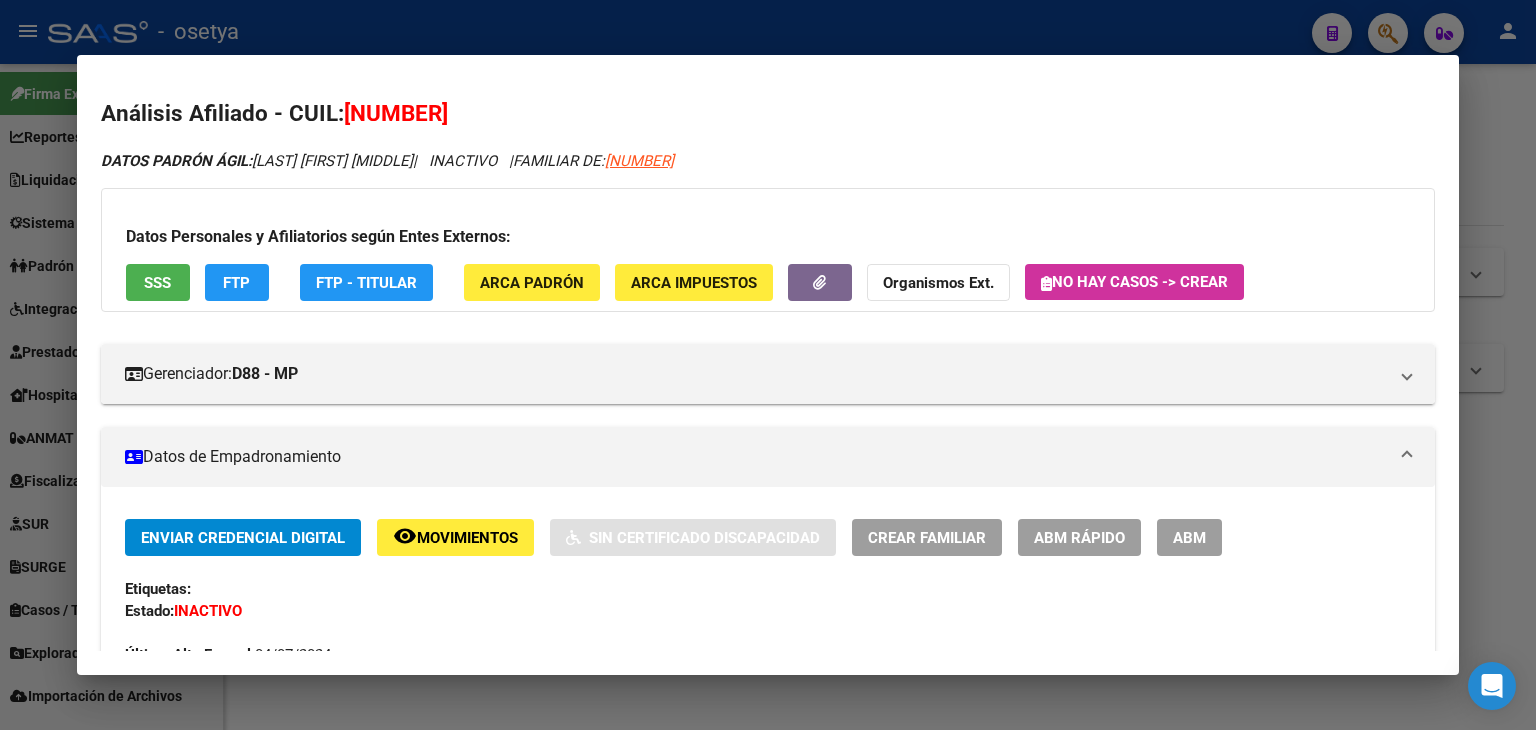 click at bounding box center [768, 365] 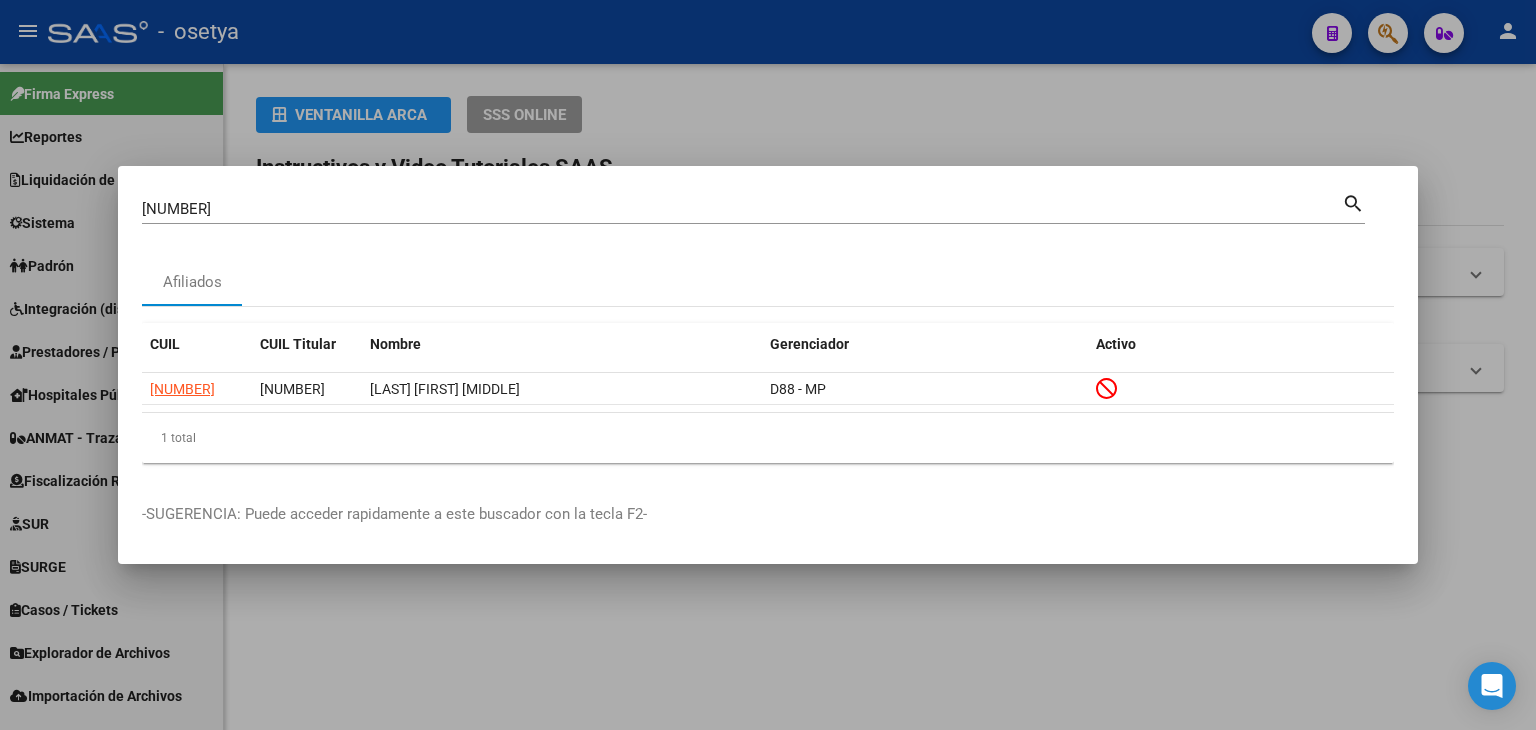 click on "[CUIL] Buscar (apellido, dni, cuil, nro traspaso, cuit, obra social)" at bounding box center (742, 209) 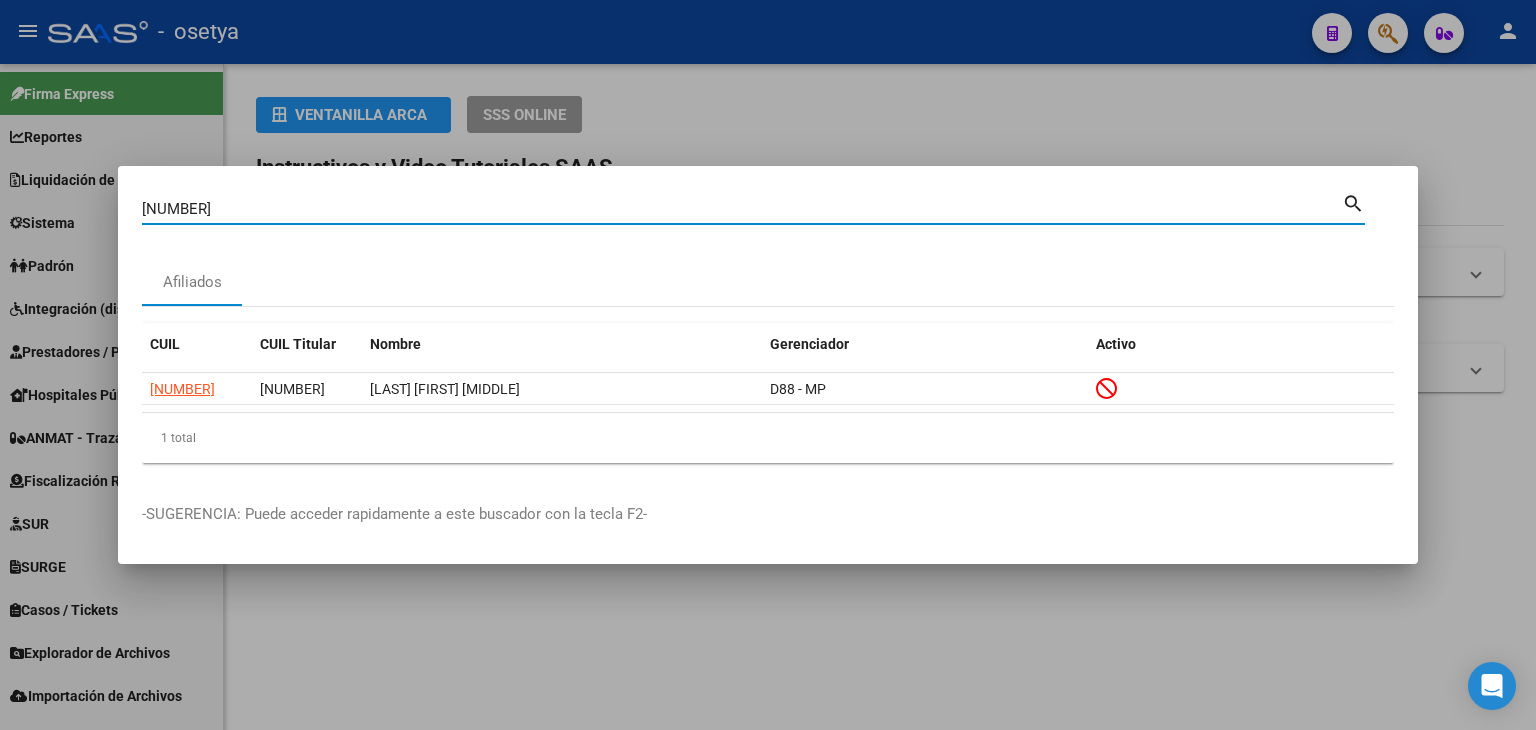 click on "[NUMBER]" at bounding box center (742, 209) 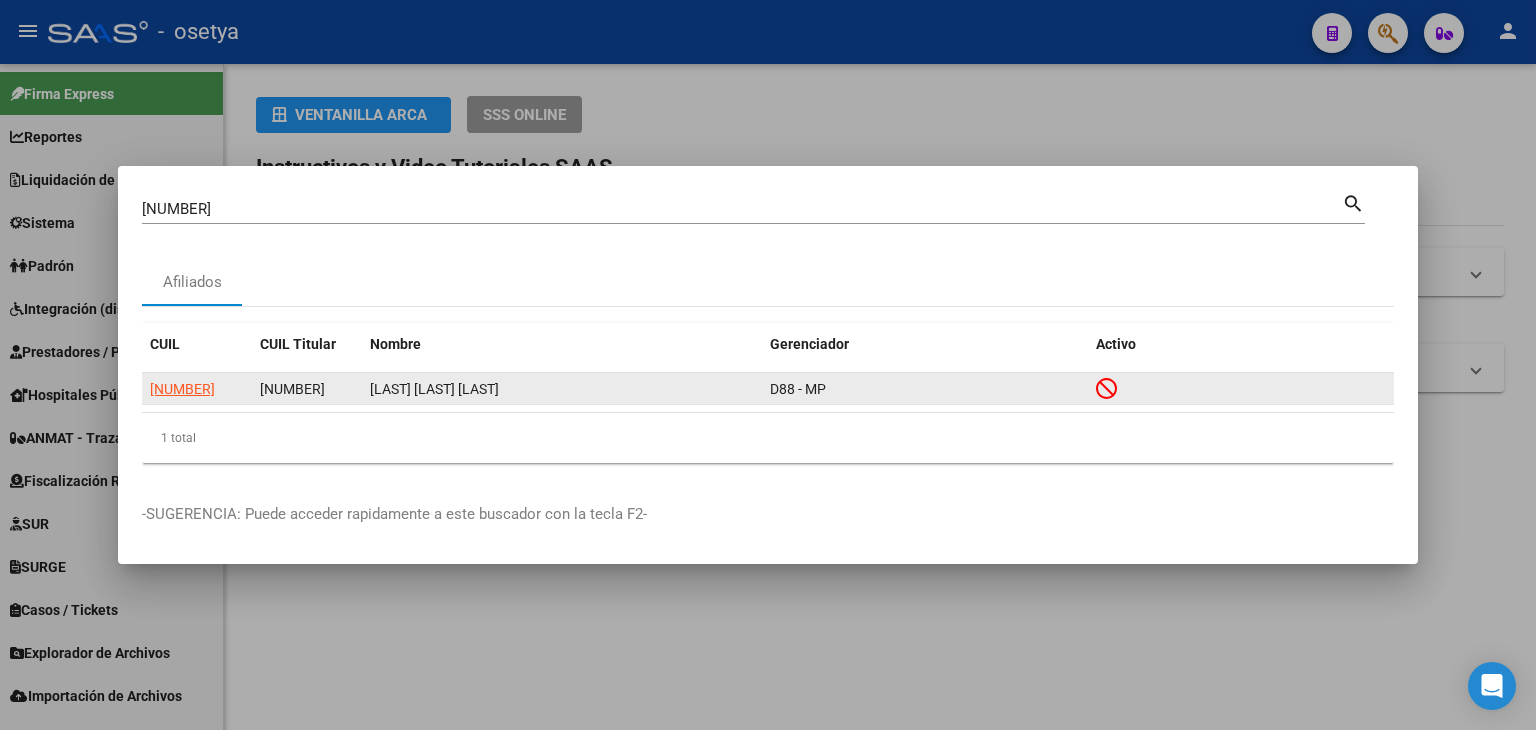 click on "[NUMBER]" 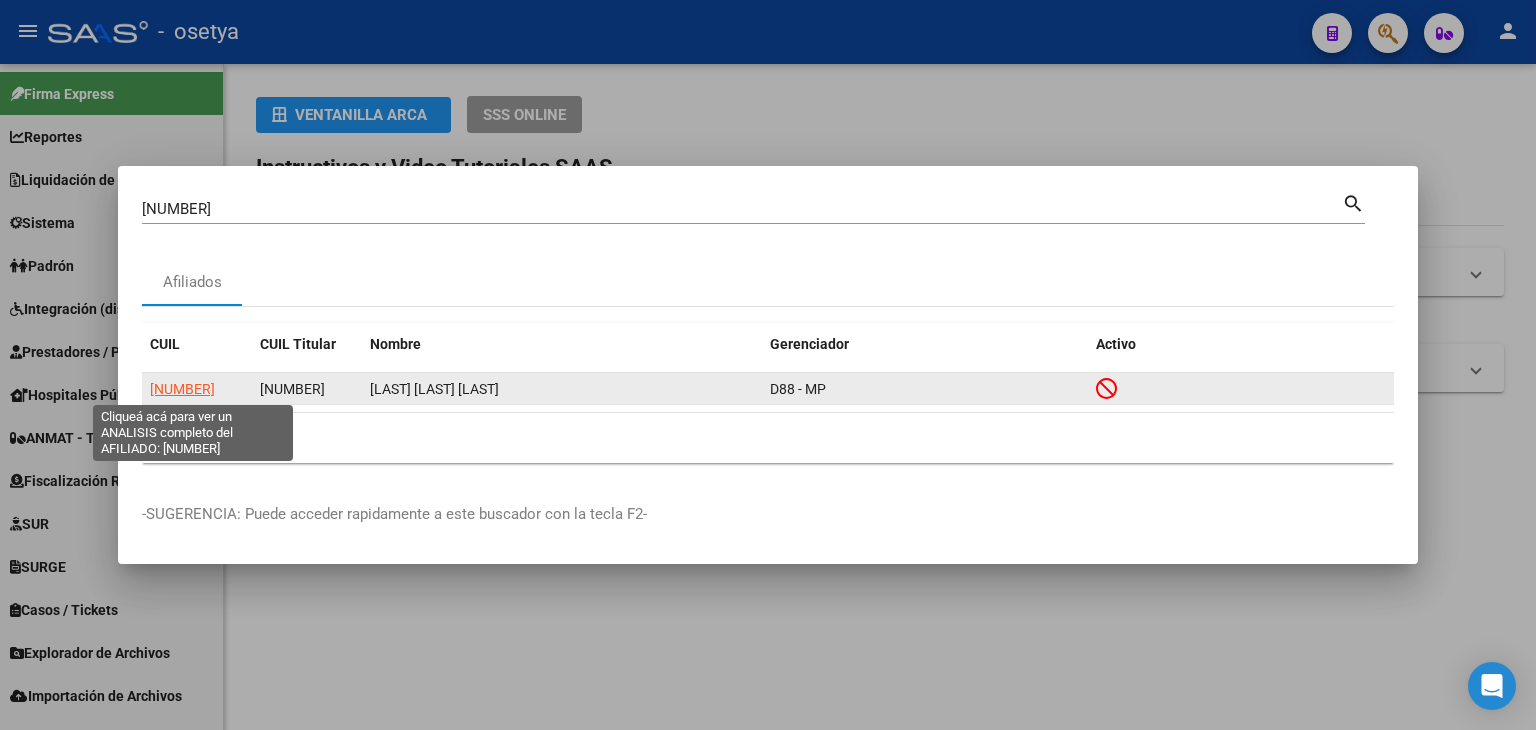 click on "[NUMBER]" 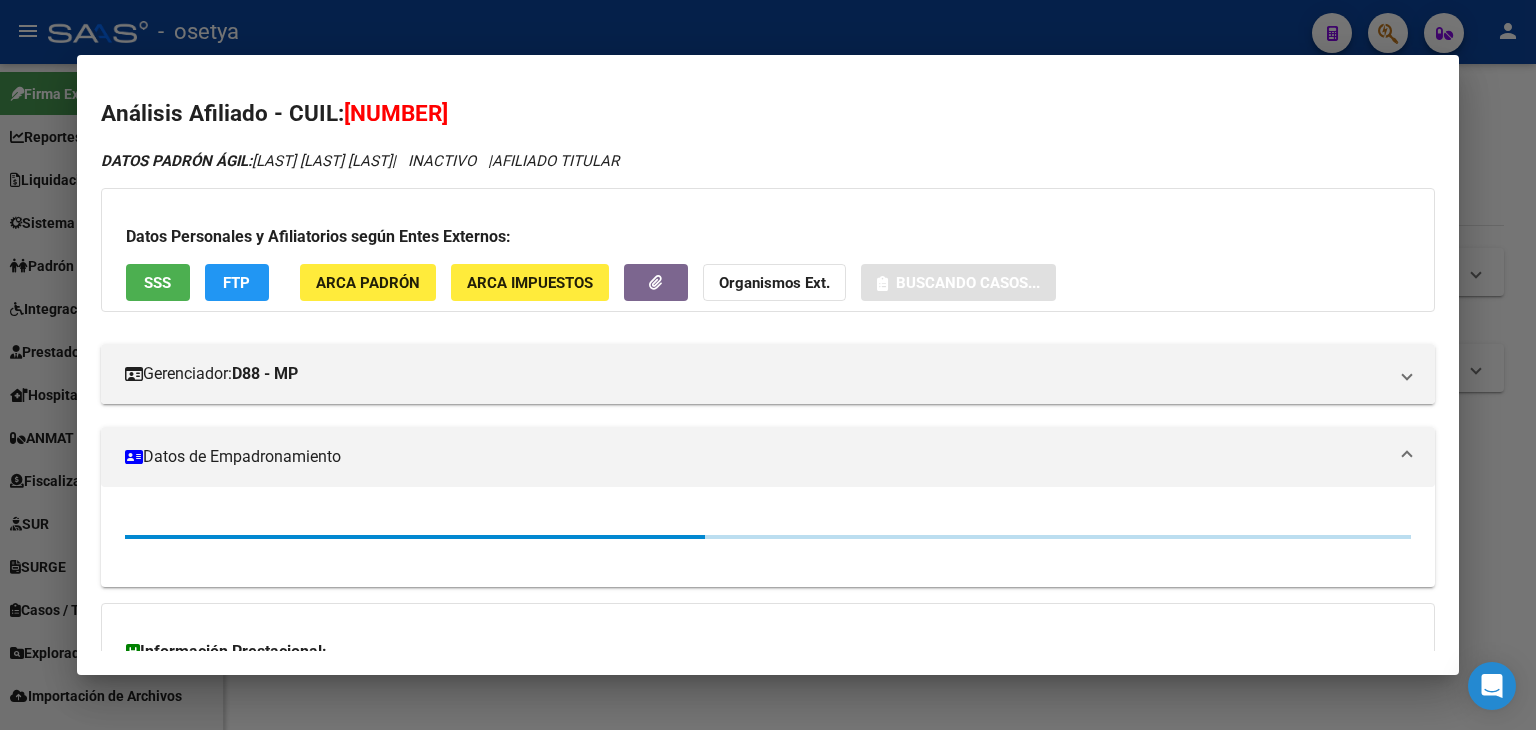 click on "SSS" at bounding box center [158, 282] 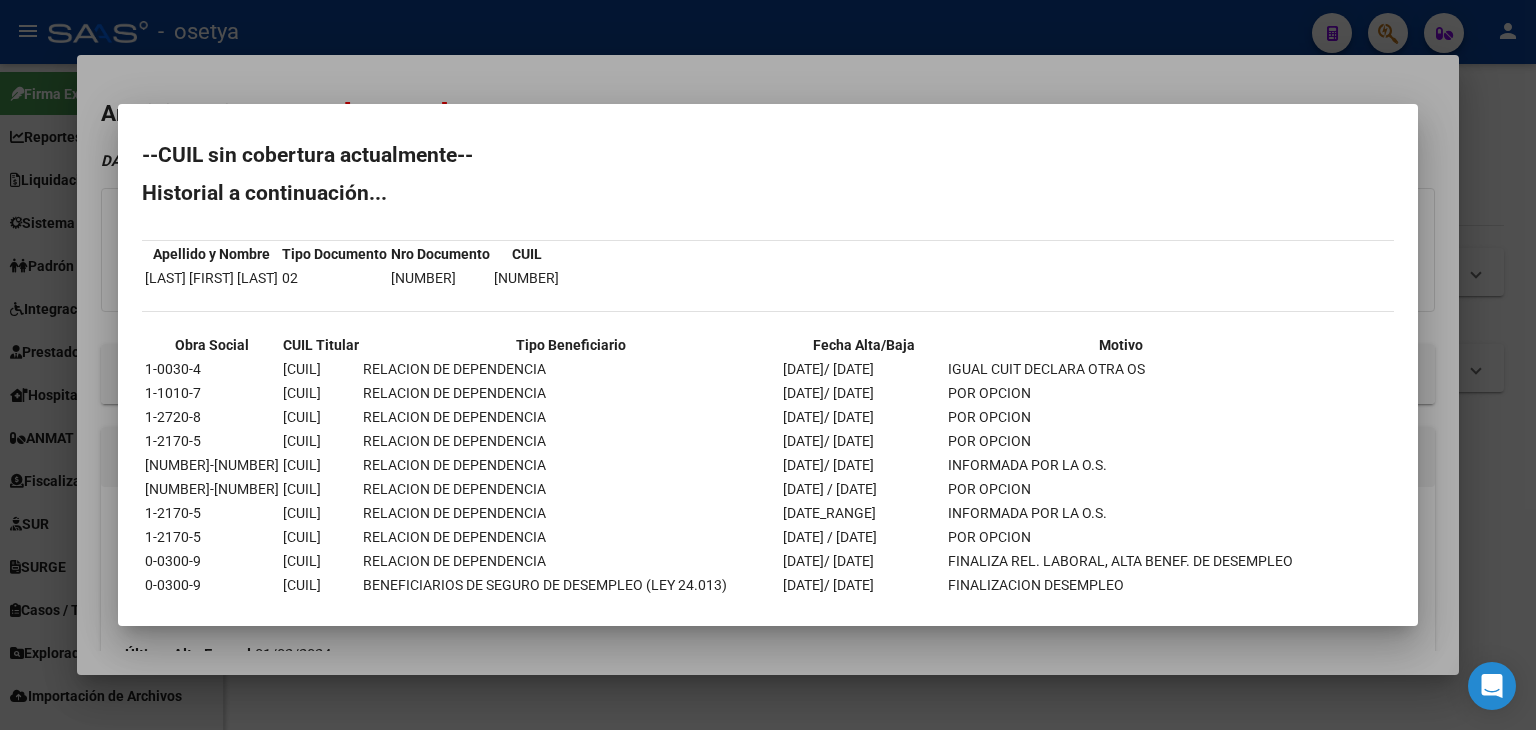 click at bounding box center [768, 365] 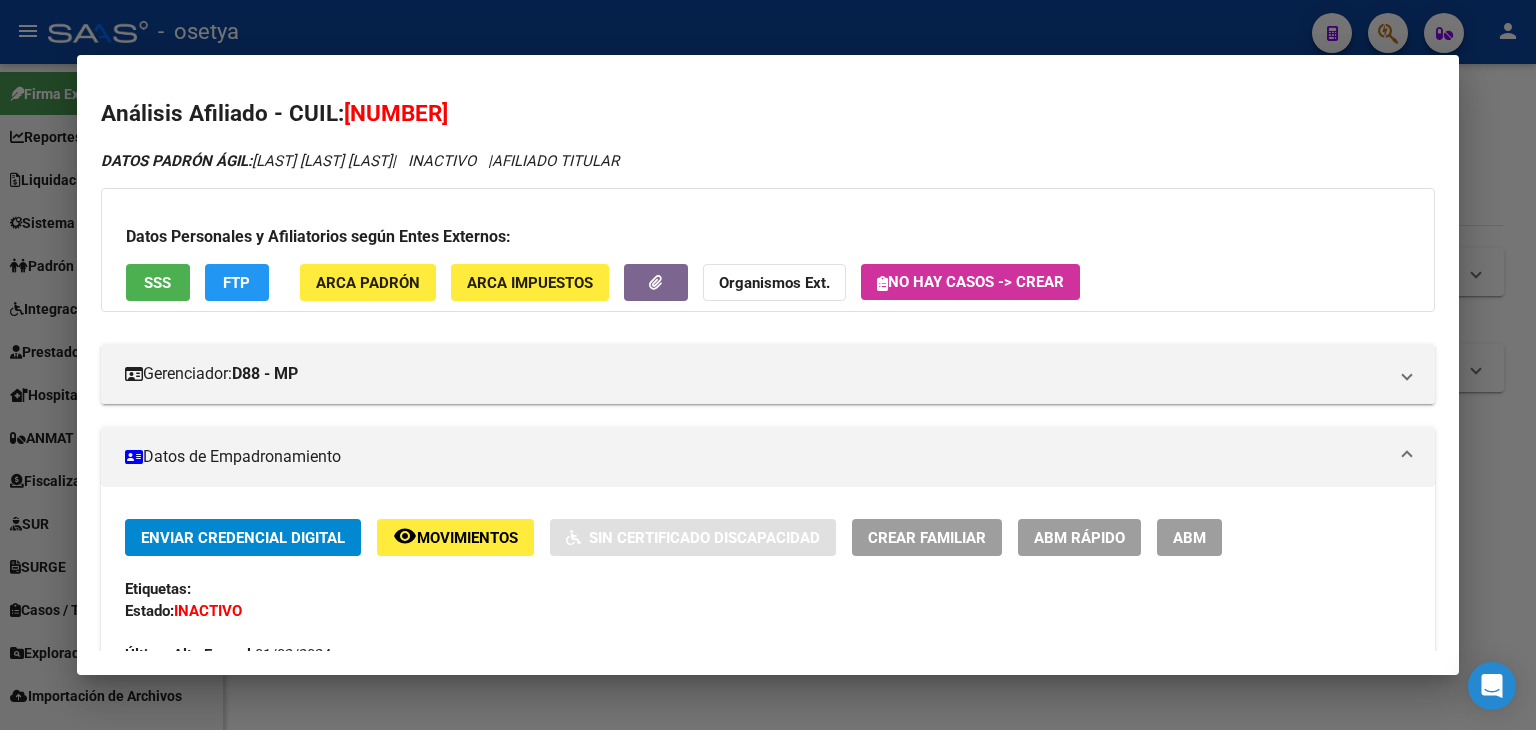 click at bounding box center (768, 365) 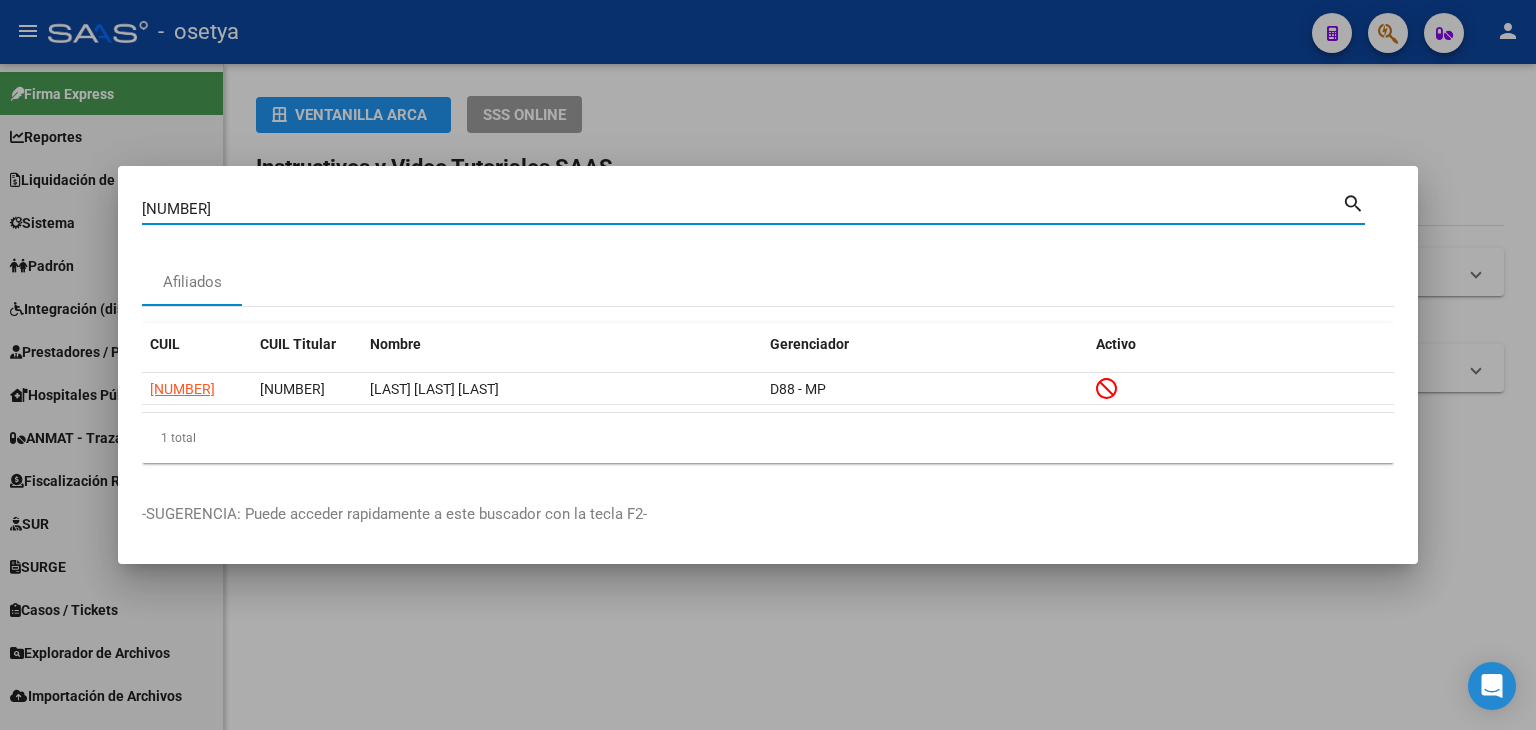 click on "[NUMBER]" at bounding box center [742, 209] 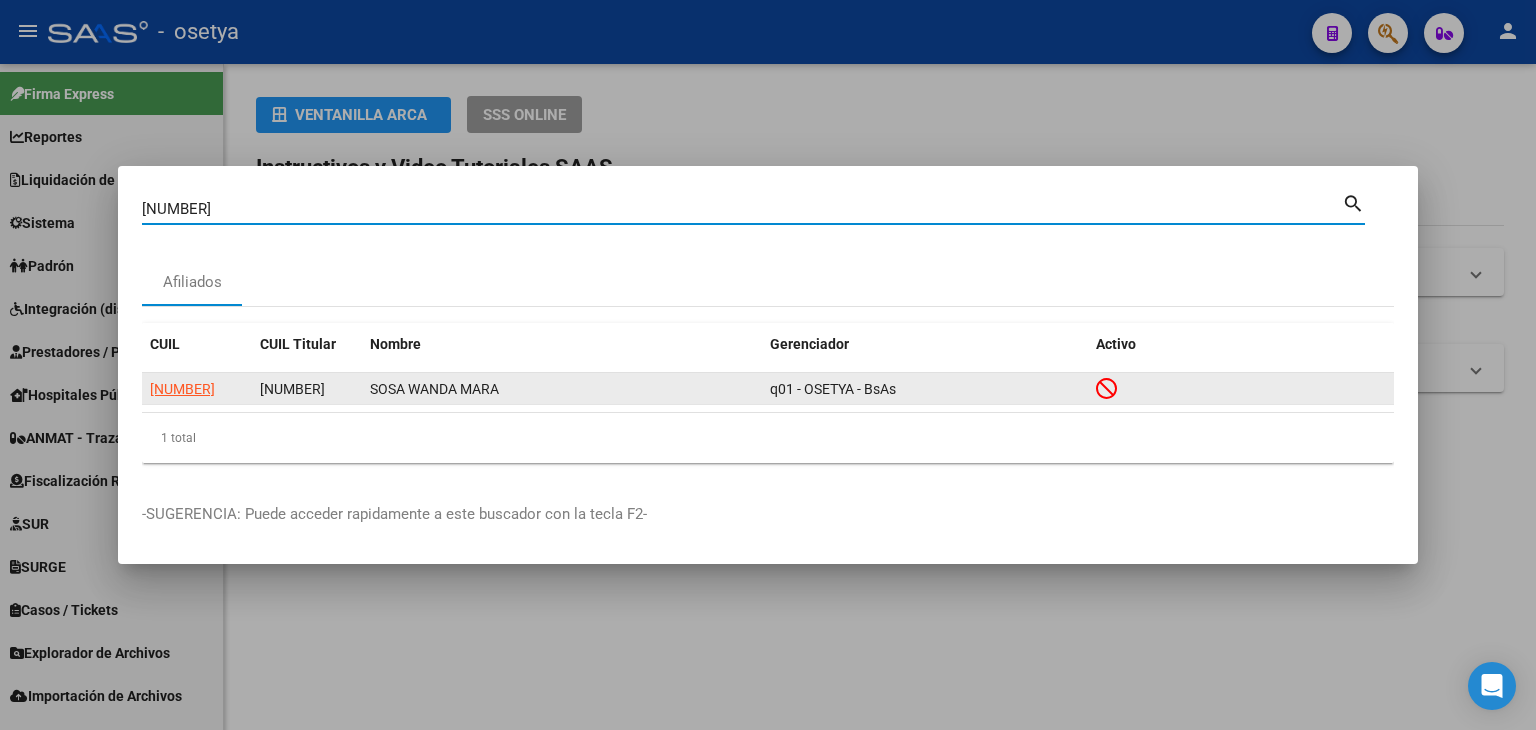 click on "[NUMBER]" 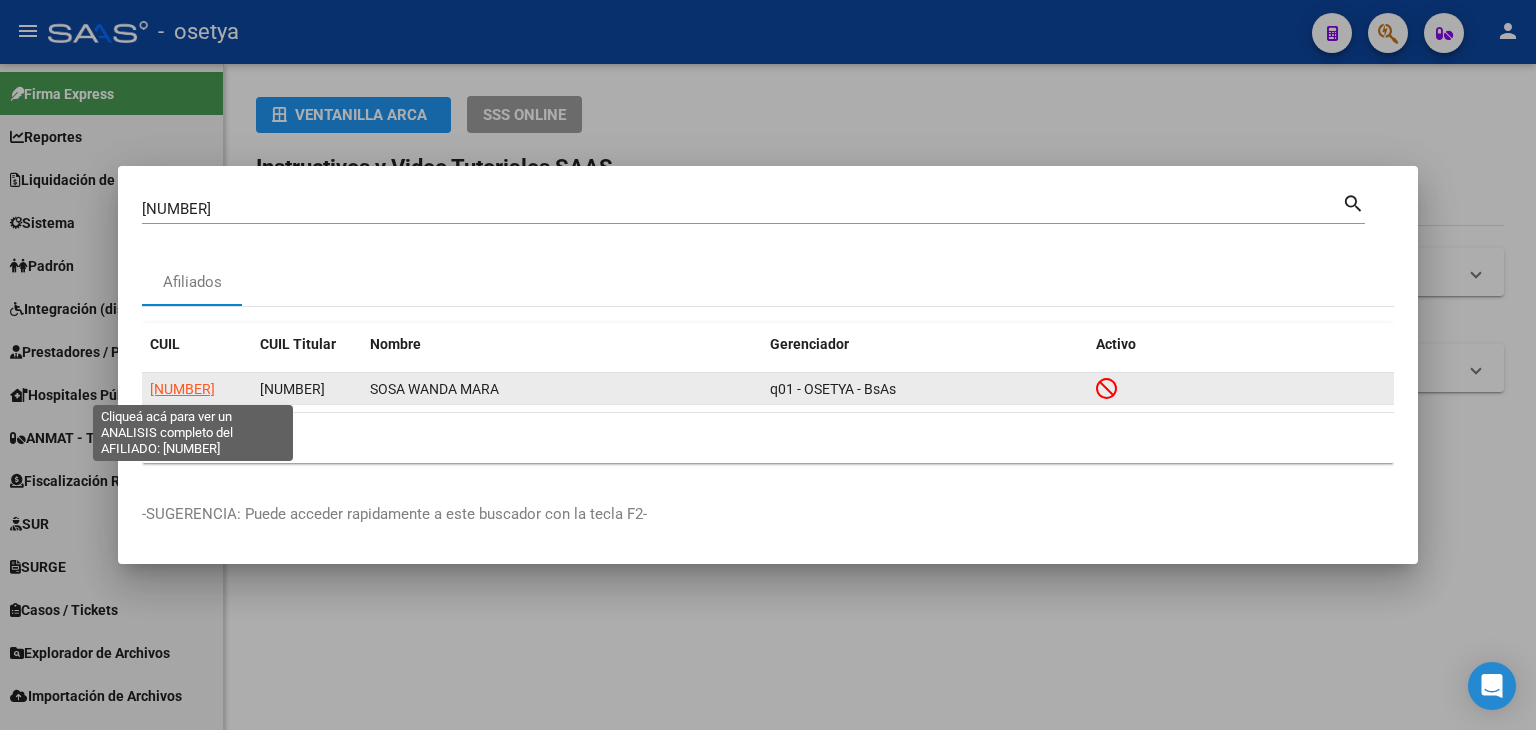 click on "[NUMBER]" 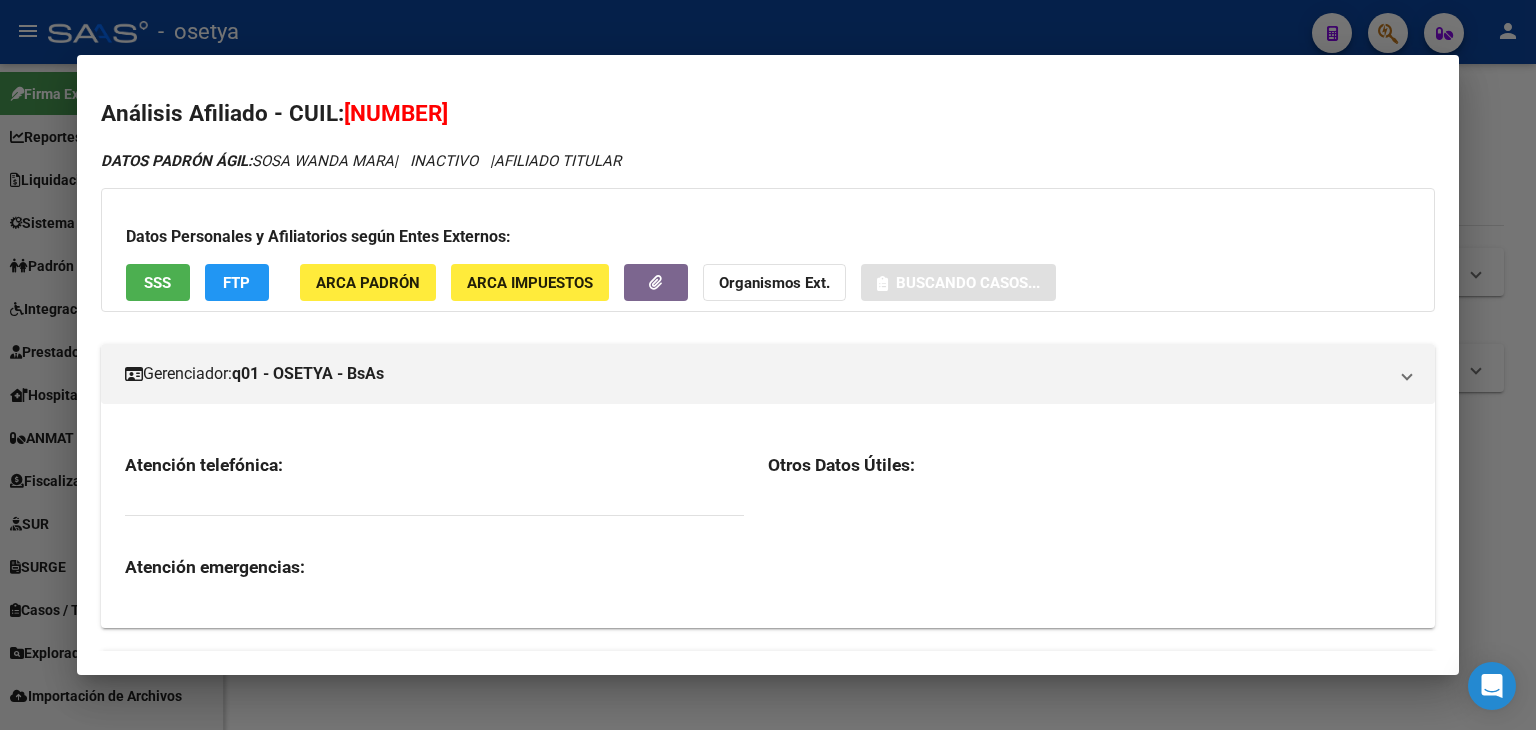 click on "SSS" at bounding box center [158, 282] 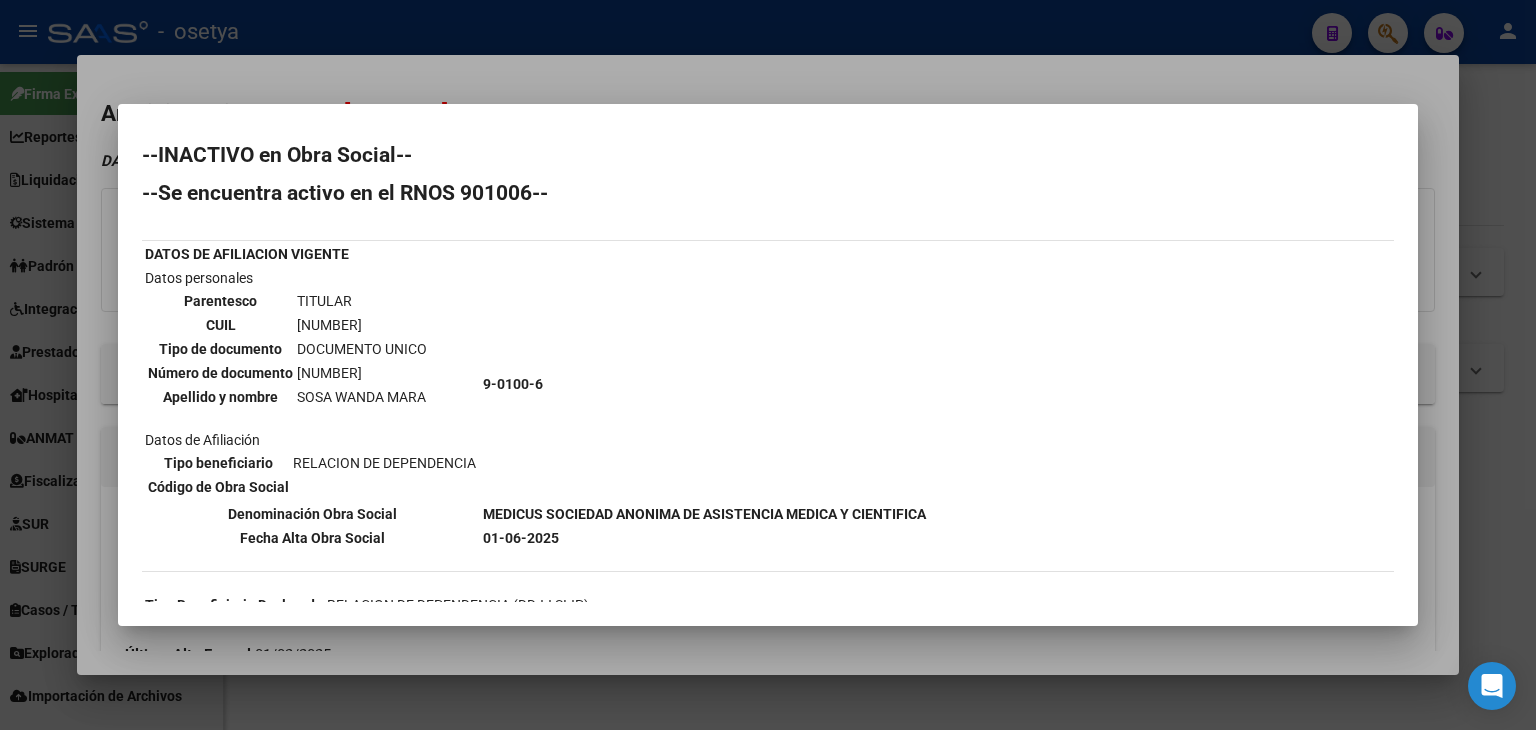 click at bounding box center (768, 365) 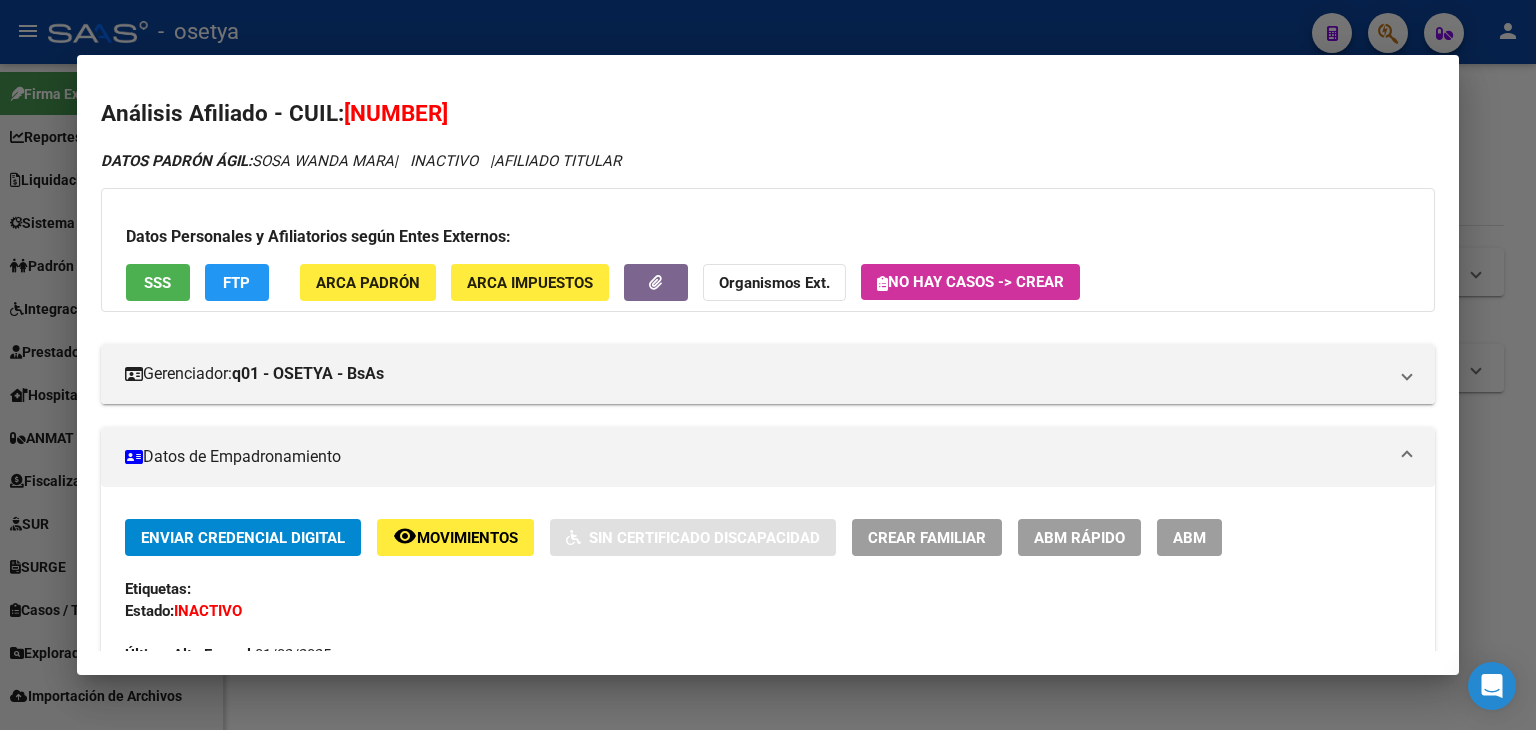 click on "SSS" at bounding box center (157, 283) 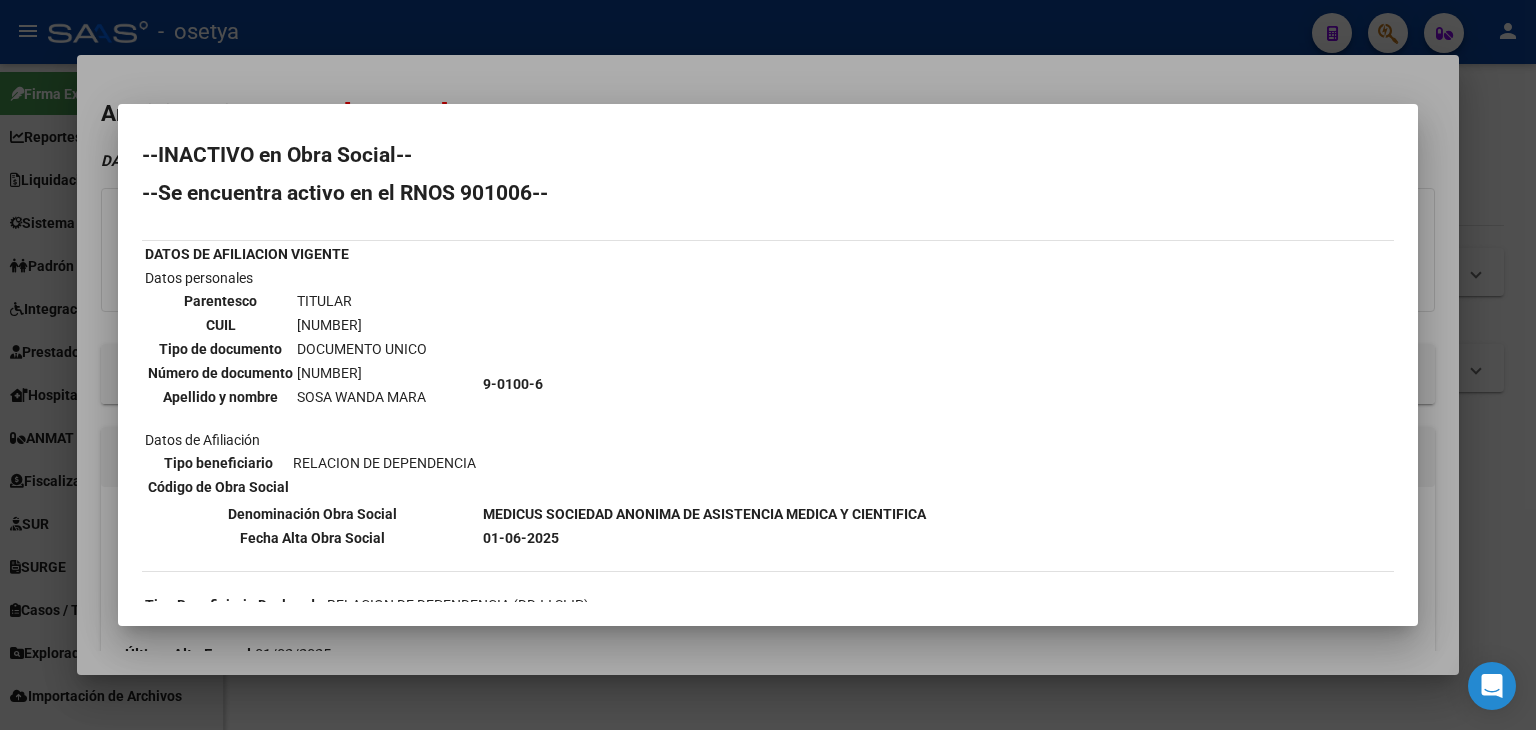click at bounding box center (768, 365) 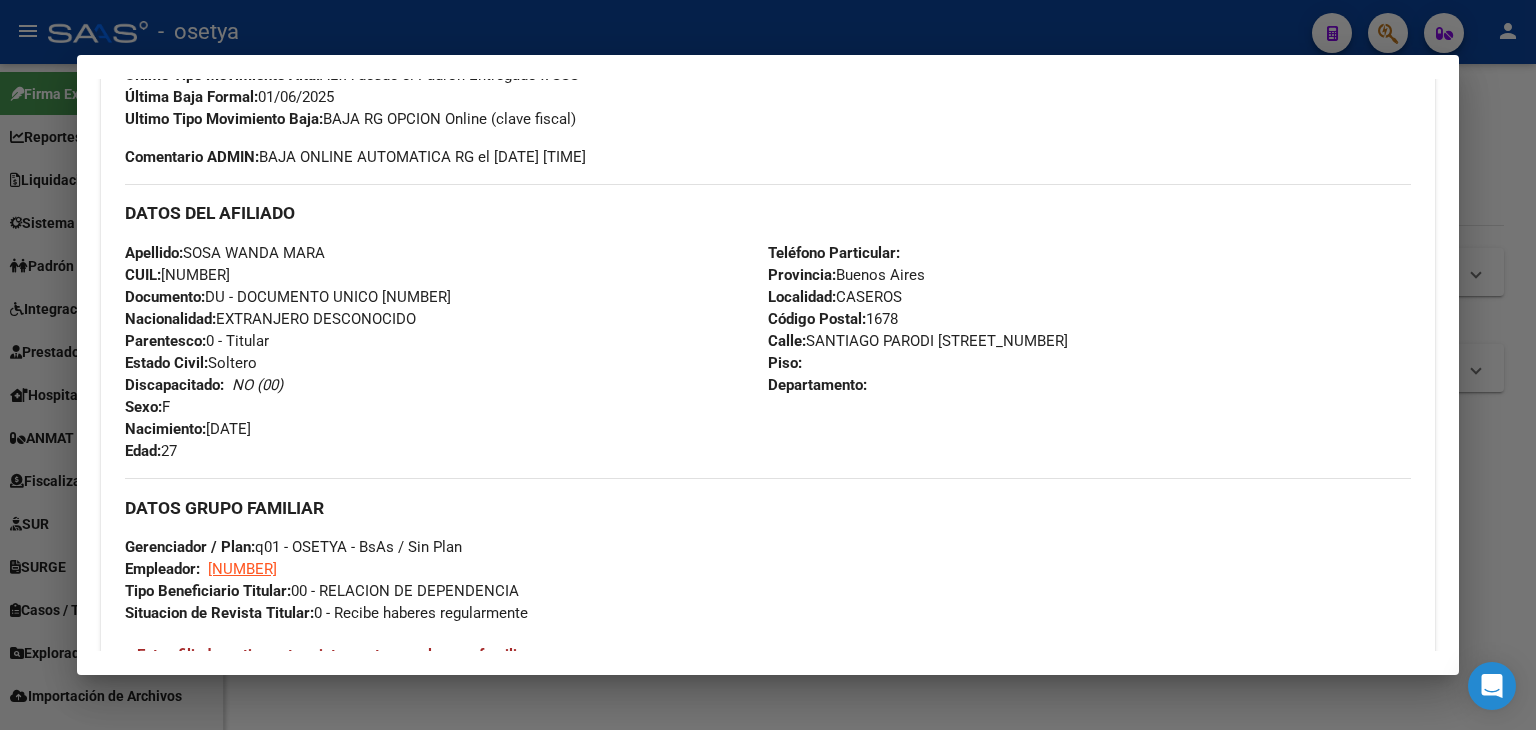 scroll, scrollTop: 300, scrollLeft: 0, axis: vertical 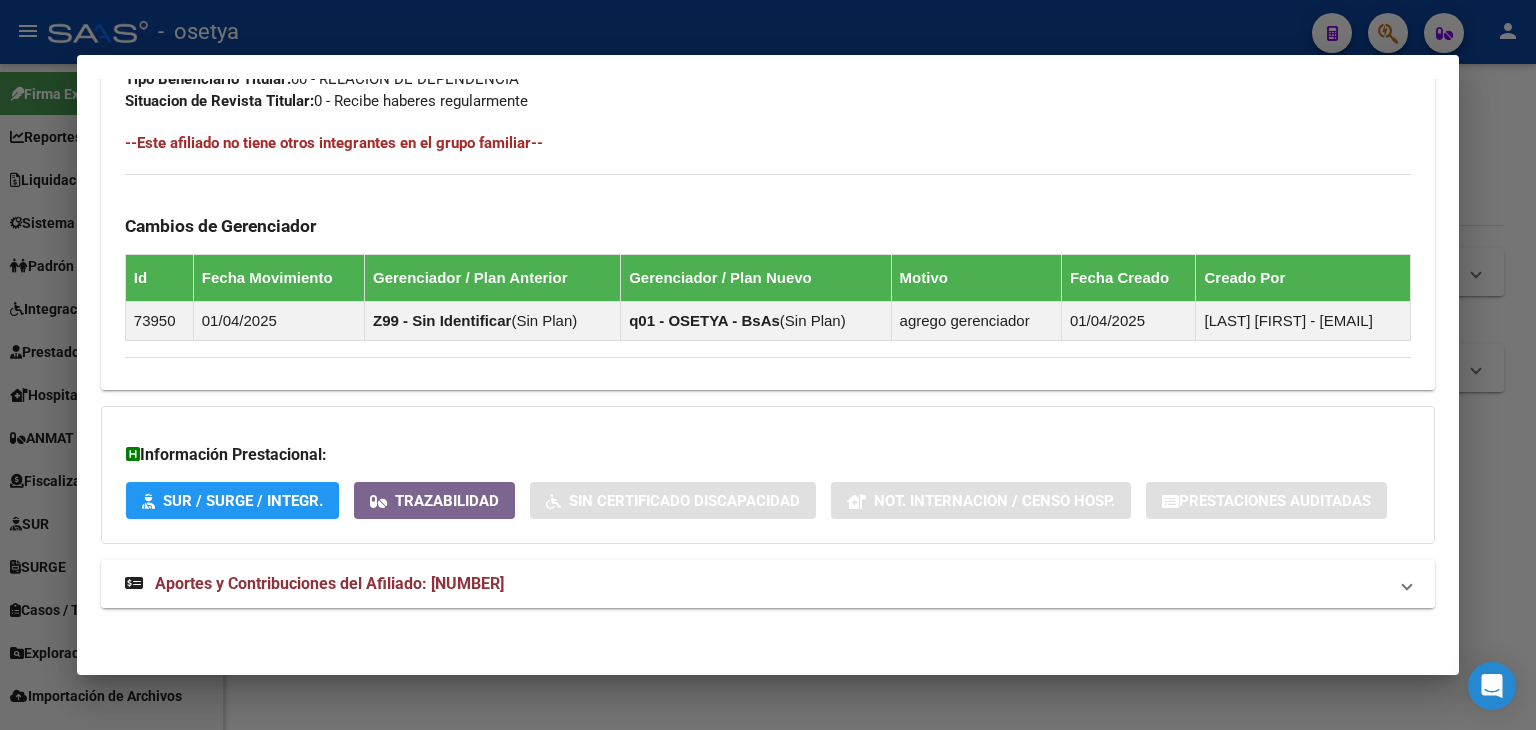 click on "Aportes y Contribuciones del Afiliado: [NUMBER]" at bounding box center [329, 583] 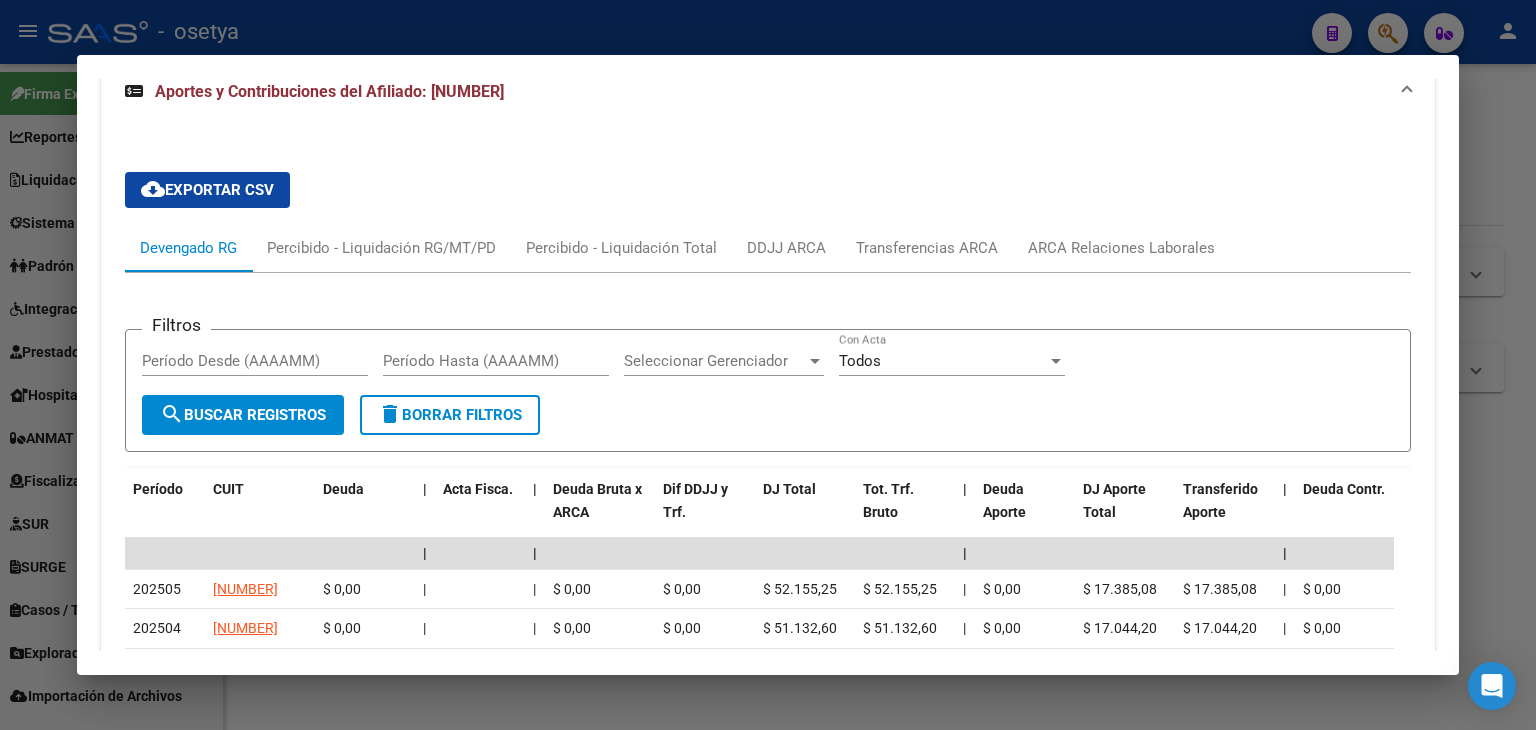 scroll, scrollTop: 1814, scrollLeft: 0, axis: vertical 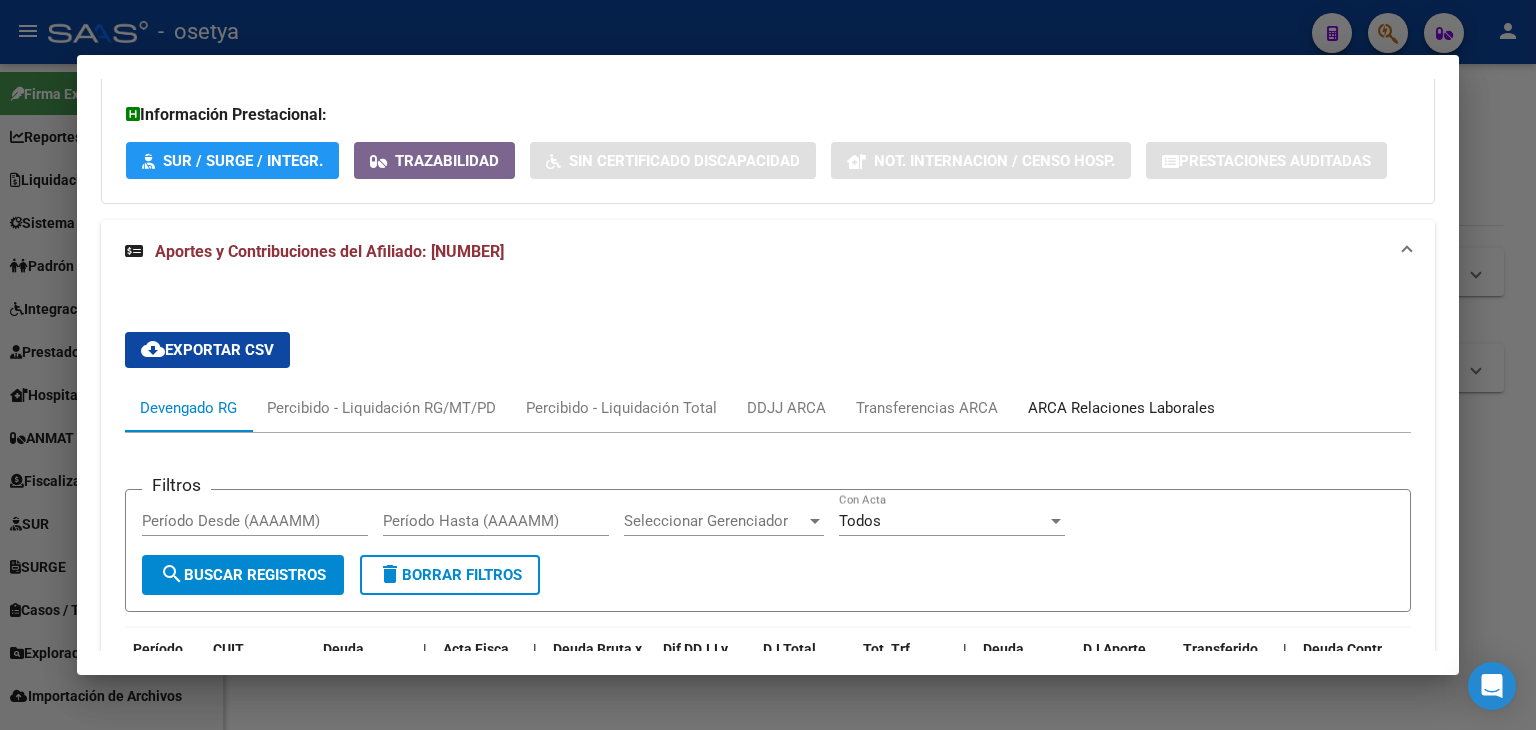 click on "ARCA Relaciones Laborales" at bounding box center (1121, 408) 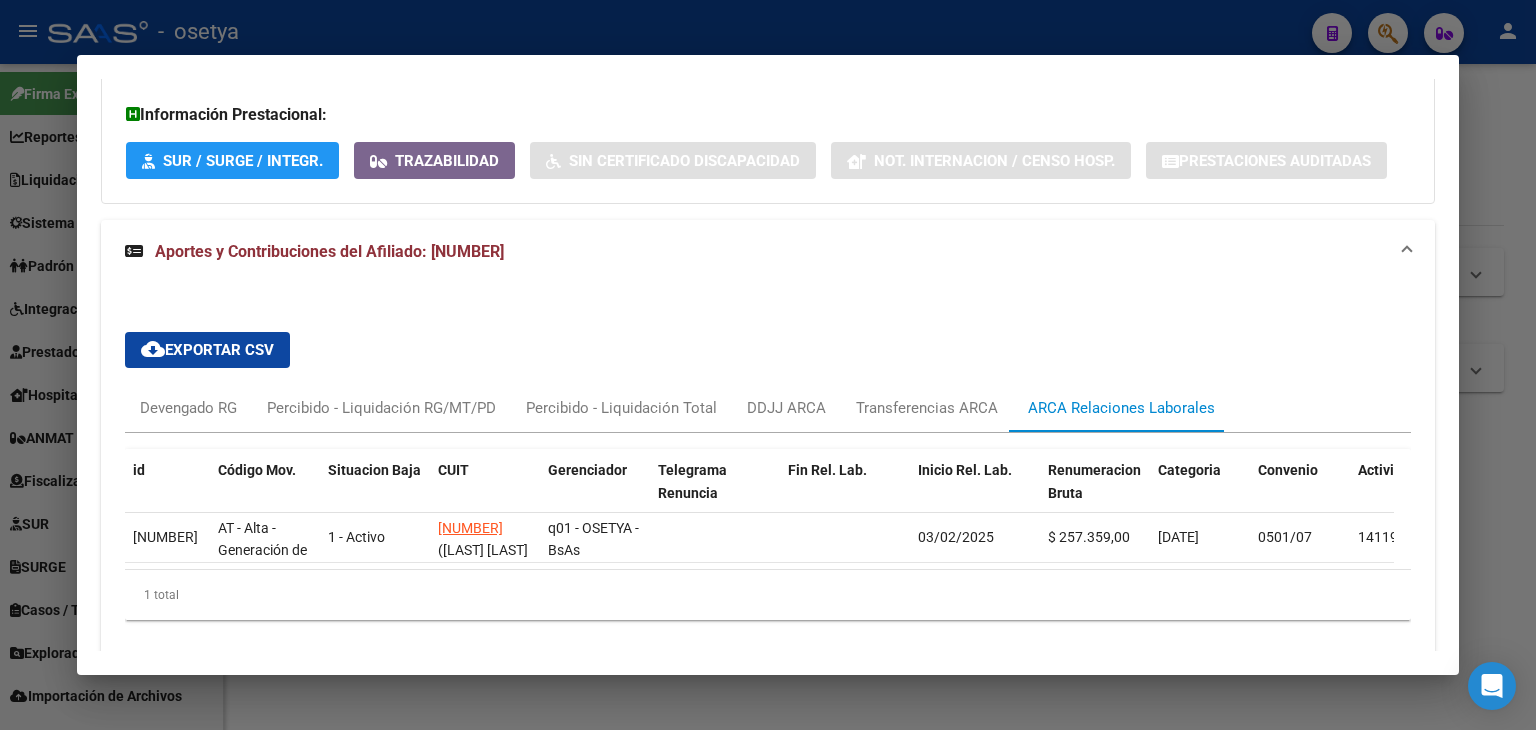 scroll, scrollTop: 1530, scrollLeft: 0, axis: vertical 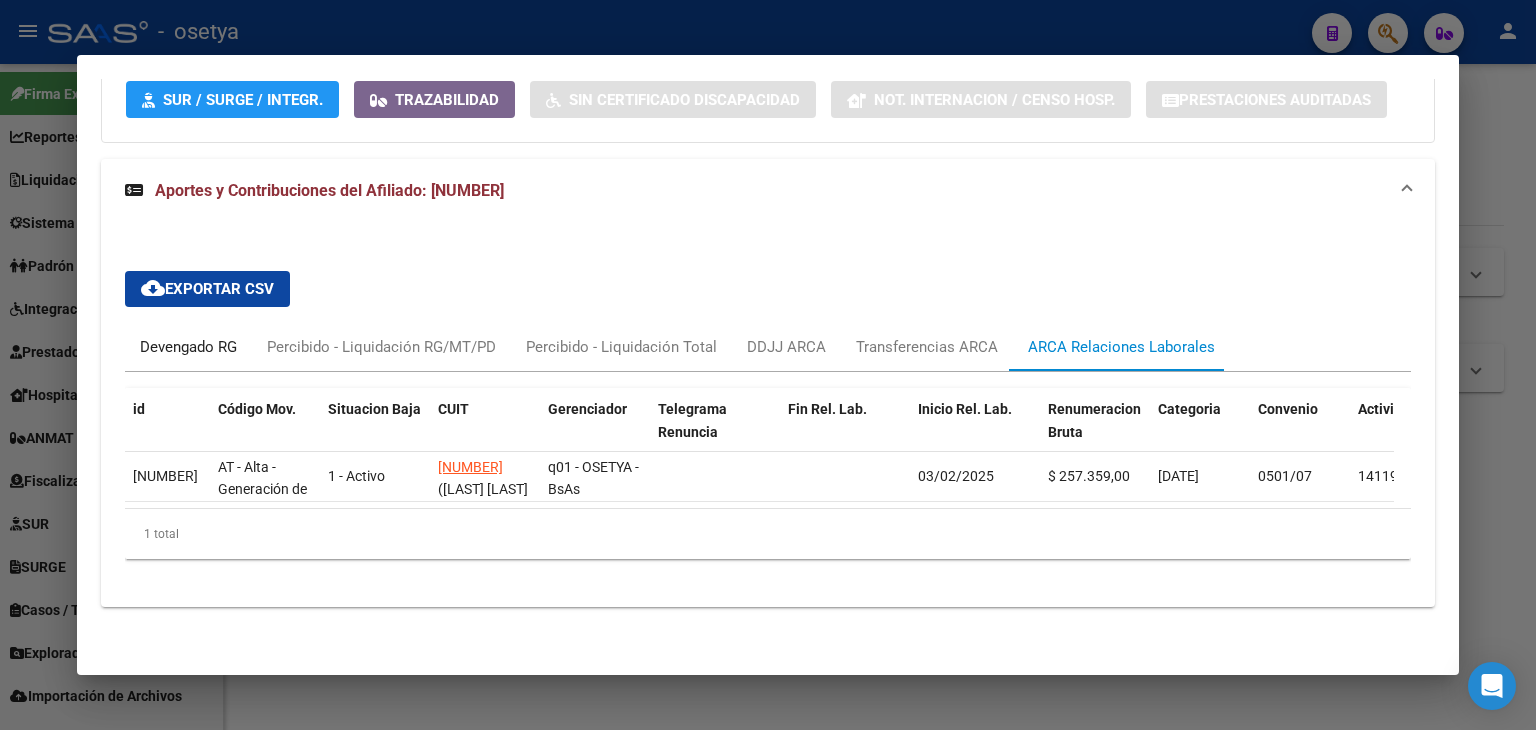 click on "Devengado RG" at bounding box center (188, 347) 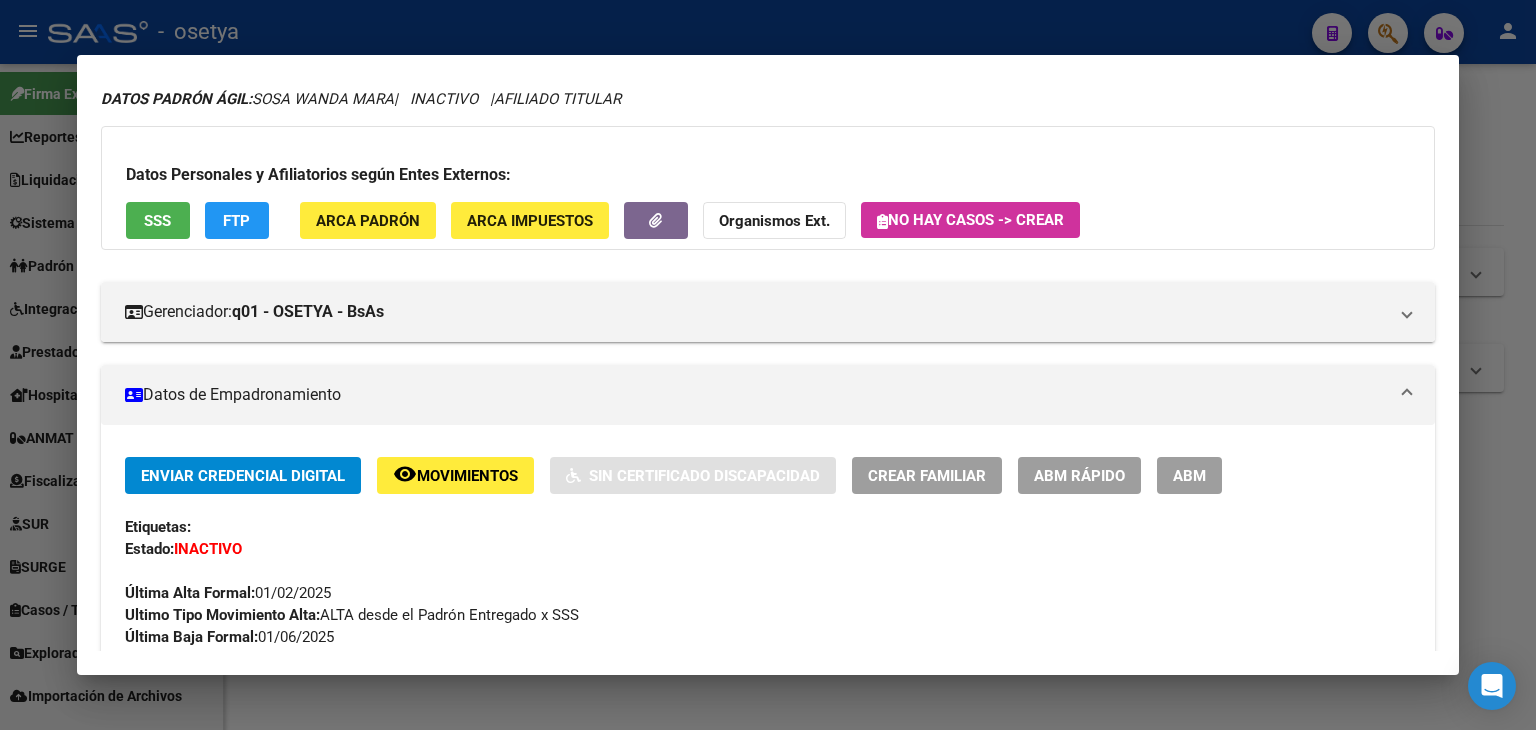 scroll, scrollTop: 0, scrollLeft: 0, axis: both 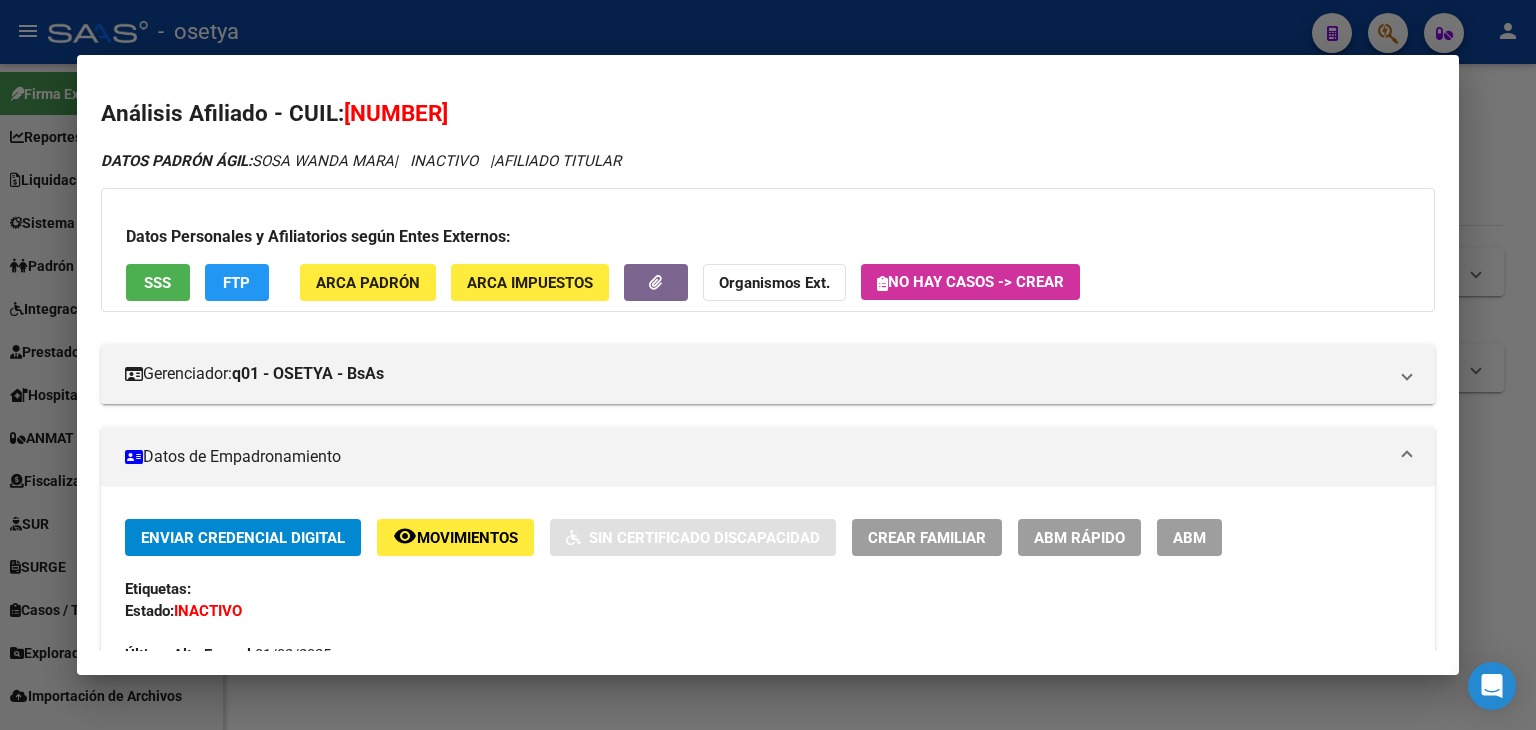 click on "Datos Personales y Afiliatorios según Entes Externos: SSS FTP ARCA Padrón ARCA Impuestos Organismos Ext.   No hay casos -> Crear" at bounding box center [768, 250] 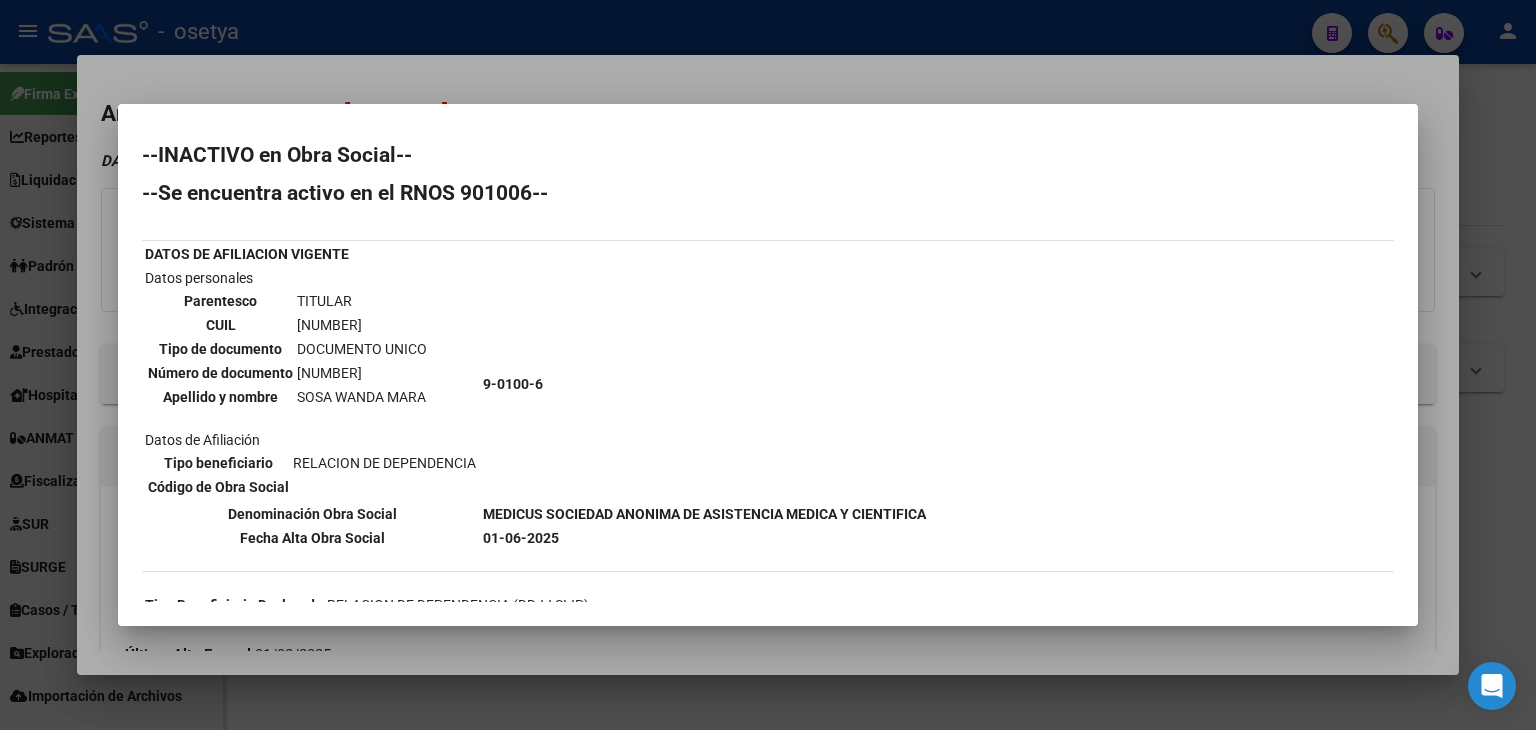 drag, startPoint x: 461, startPoint y: 187, endPoint x: 537, endPoint y: 193, distance: 76.23647 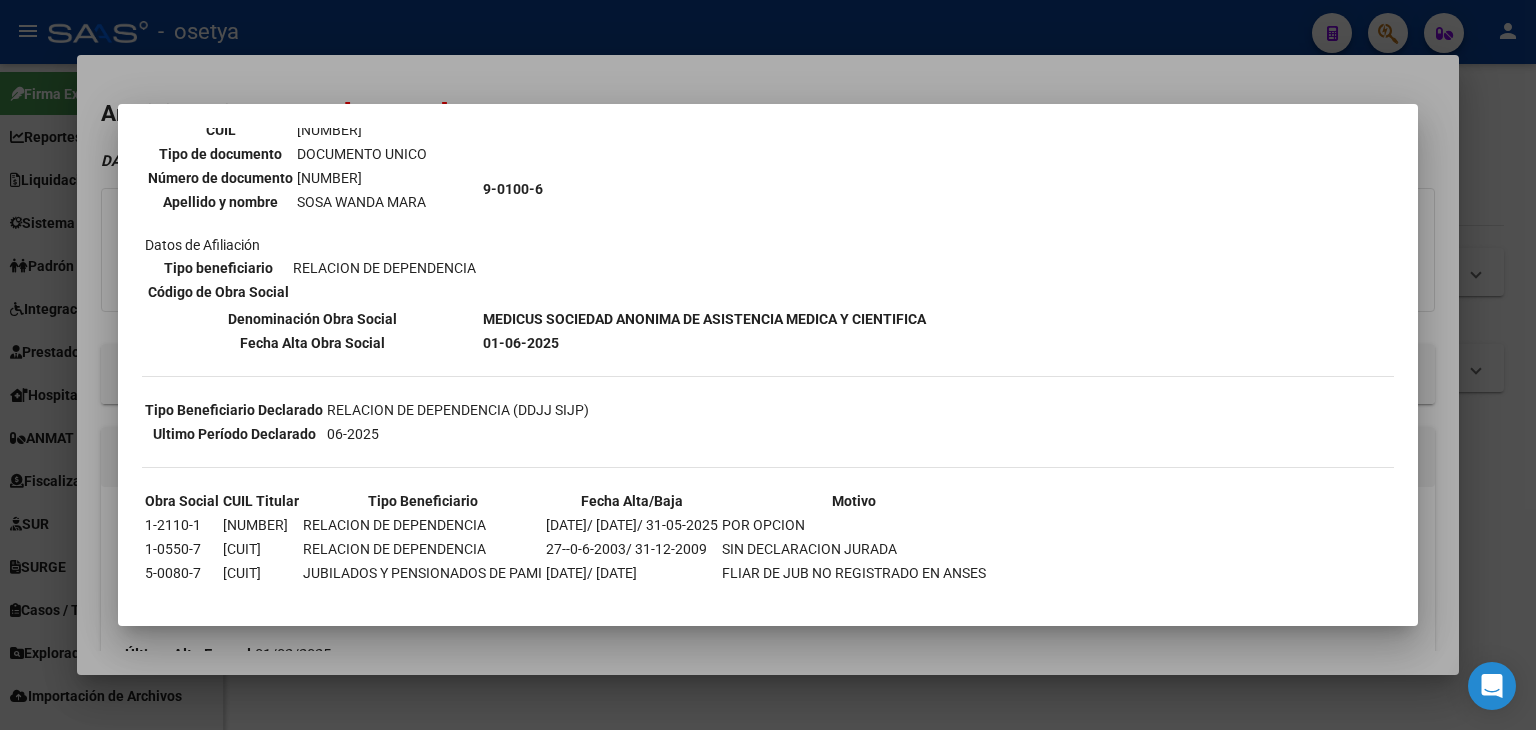 scroll, scrollTop: 210, scrollLeft: 0, axis: vertical 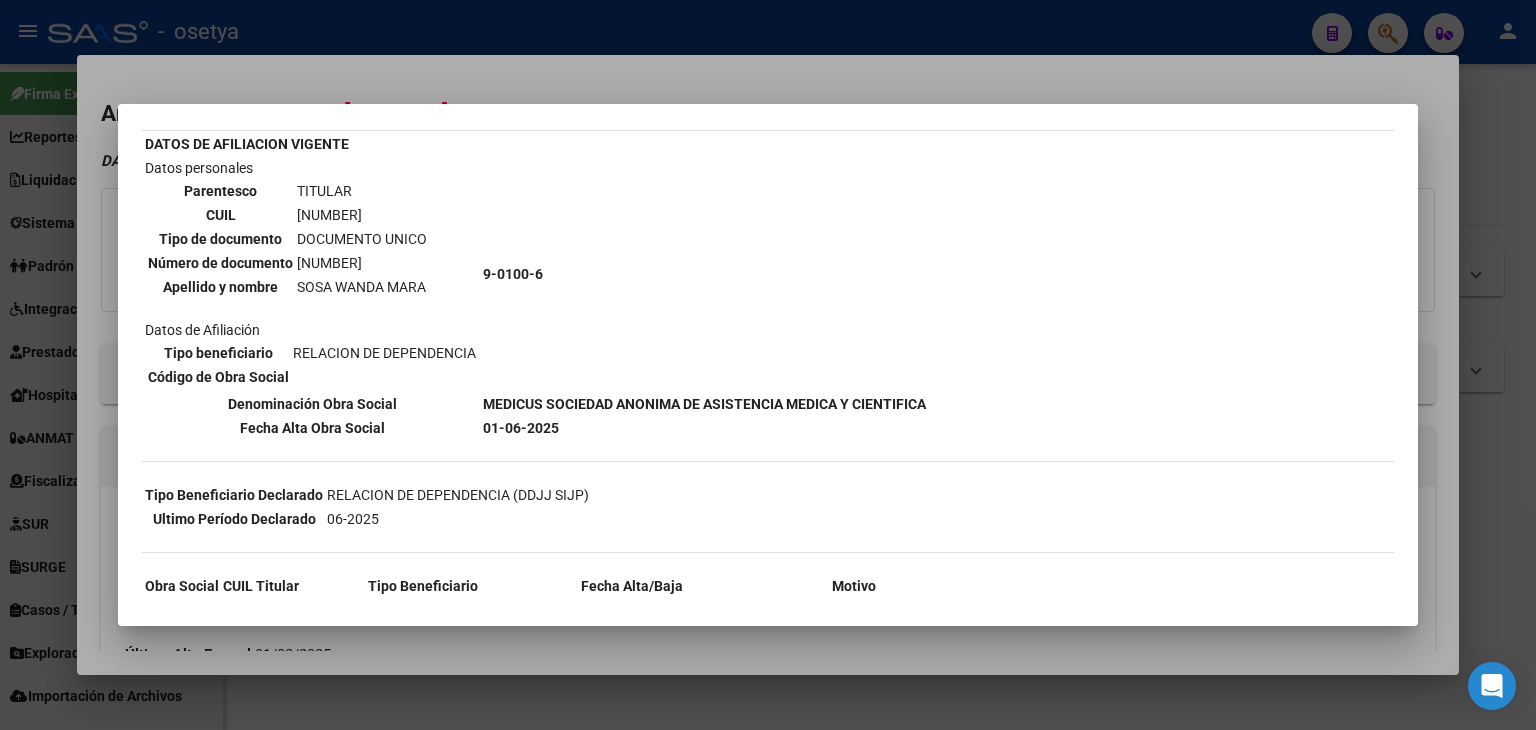 click at bounding box center (768, 365) 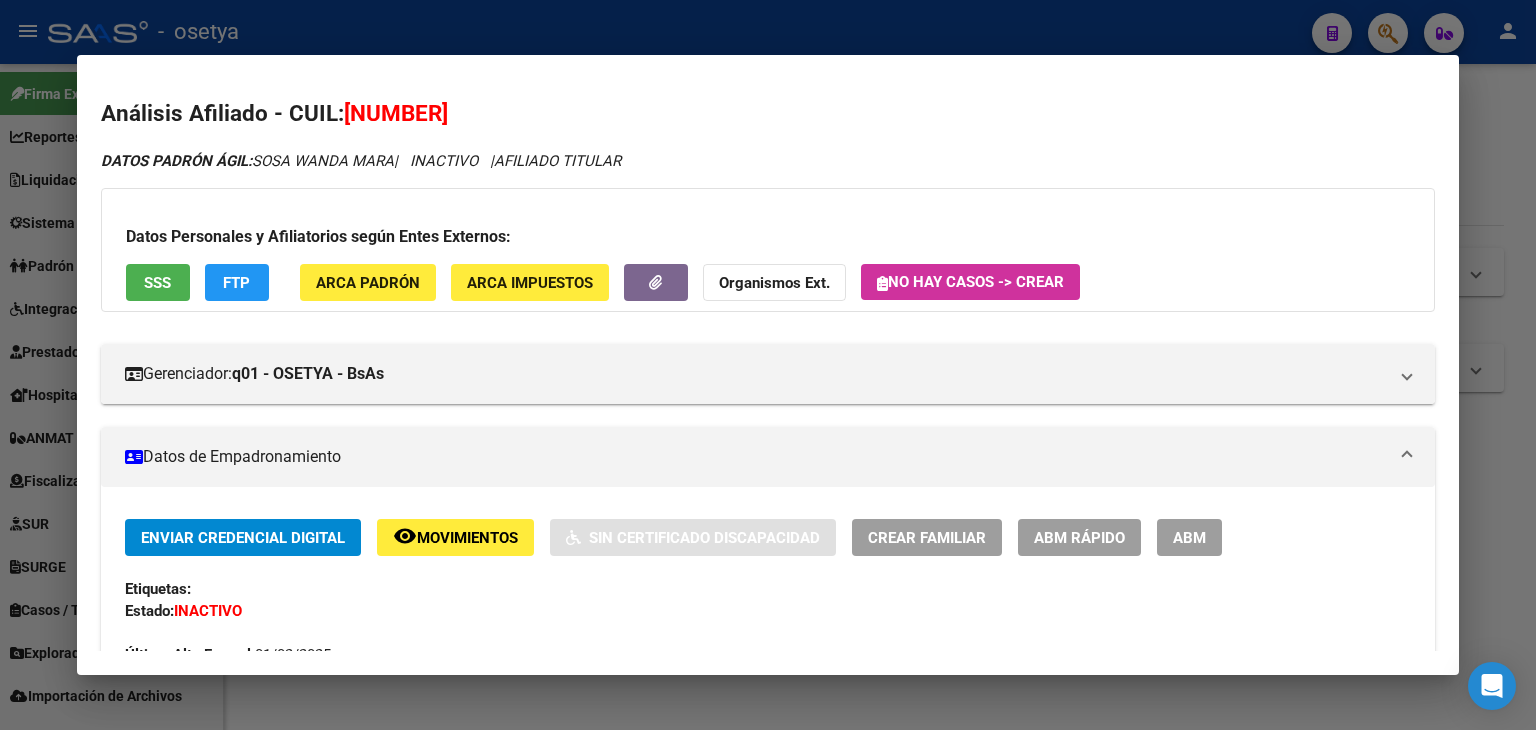 click at bounding box center (768, 365) 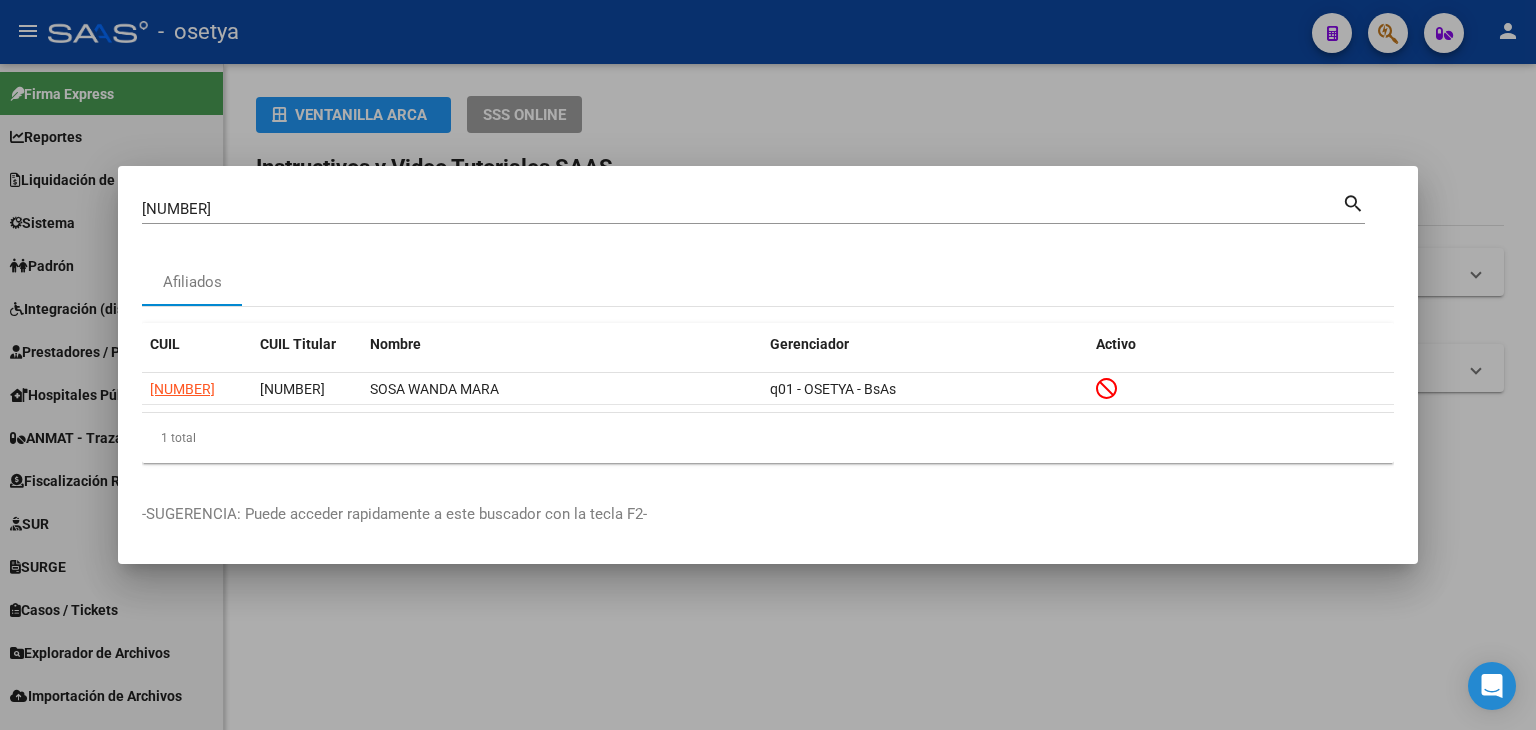 click on "[NUMBER] Buscar (apellido, dni, cuil, nro traspaso, cuit, obra social)" at bounding box center (742, 209) 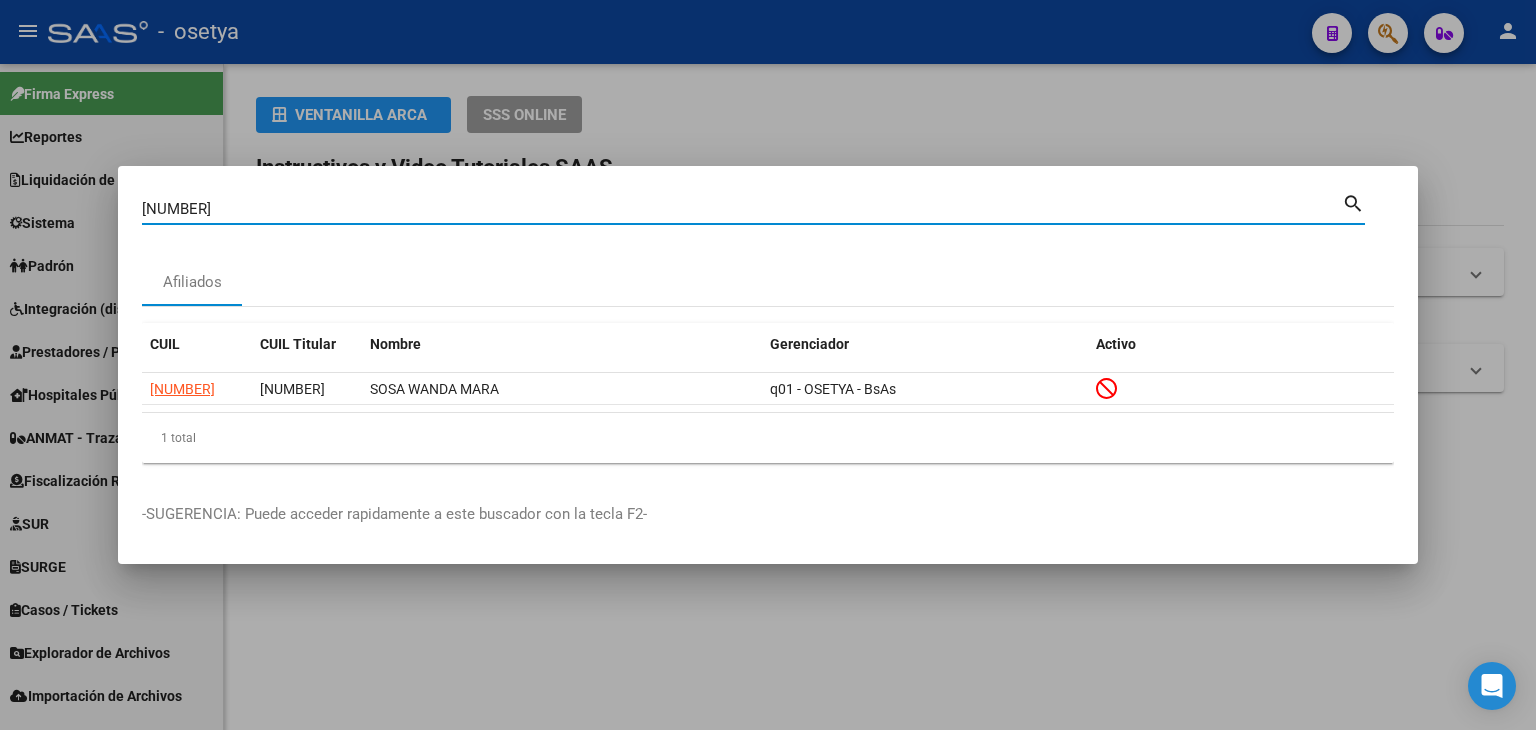 click on "[NUMBER]" at bounding box center (742, 209) 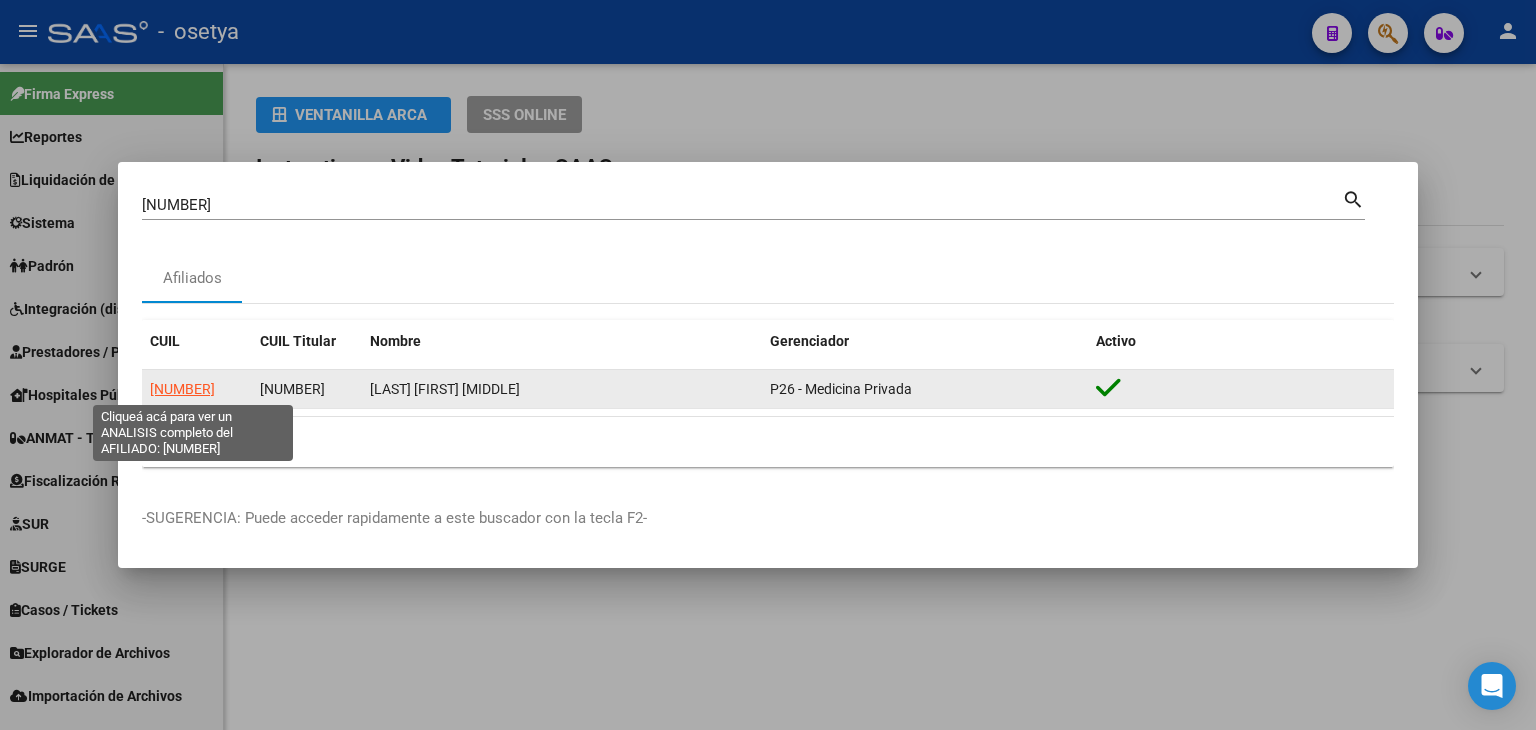 click on "[NUMBER]" 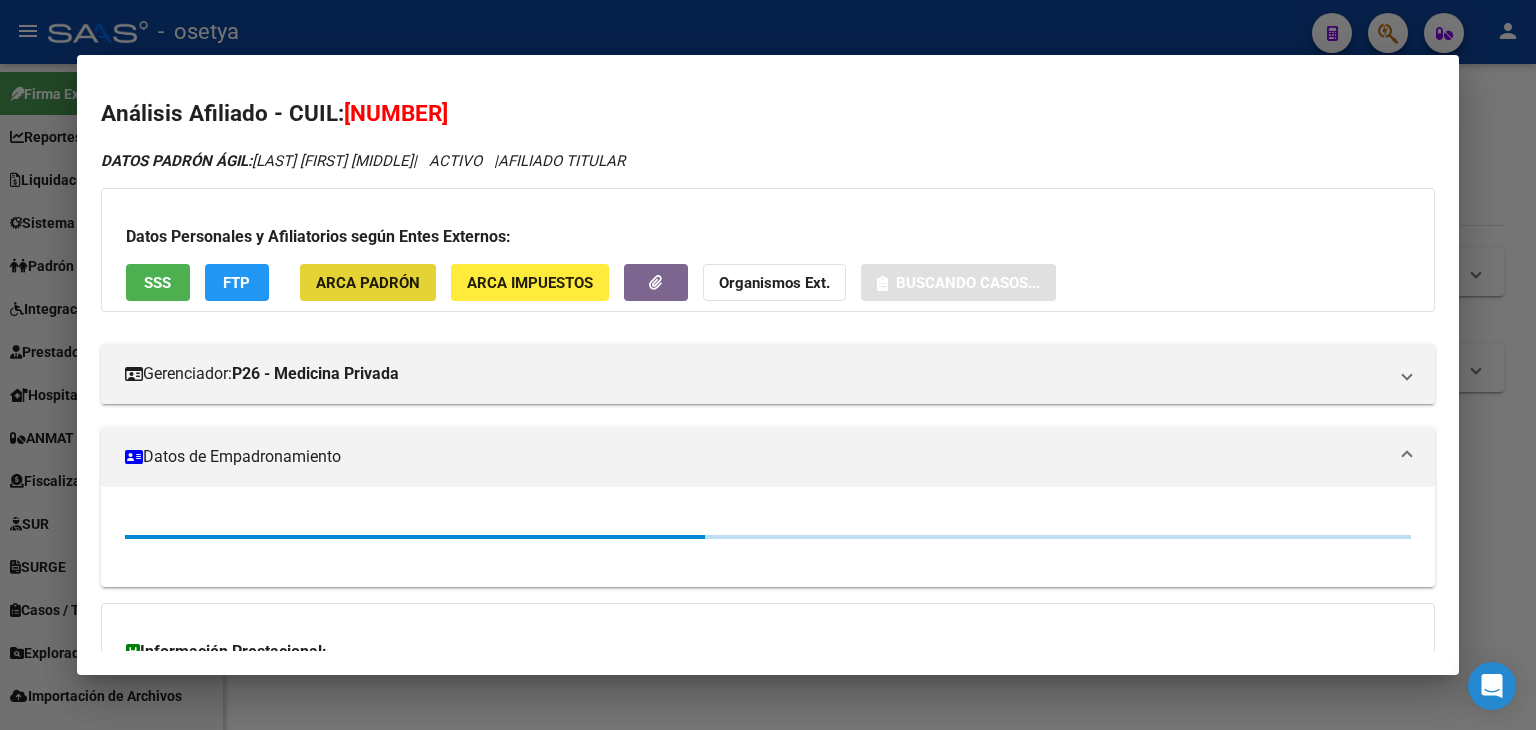 click on "ARCA Padrón" 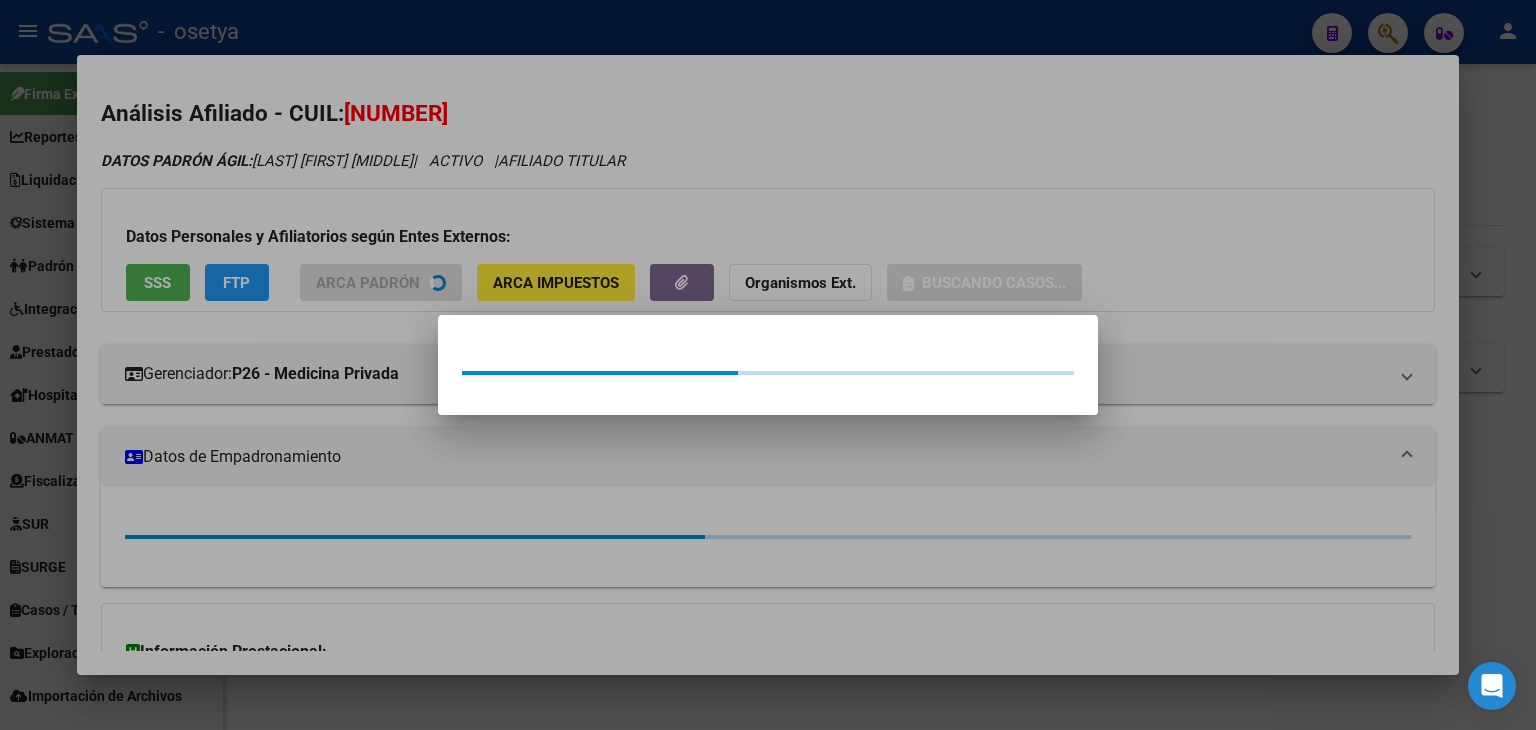 click at bounding box center (768, 365) 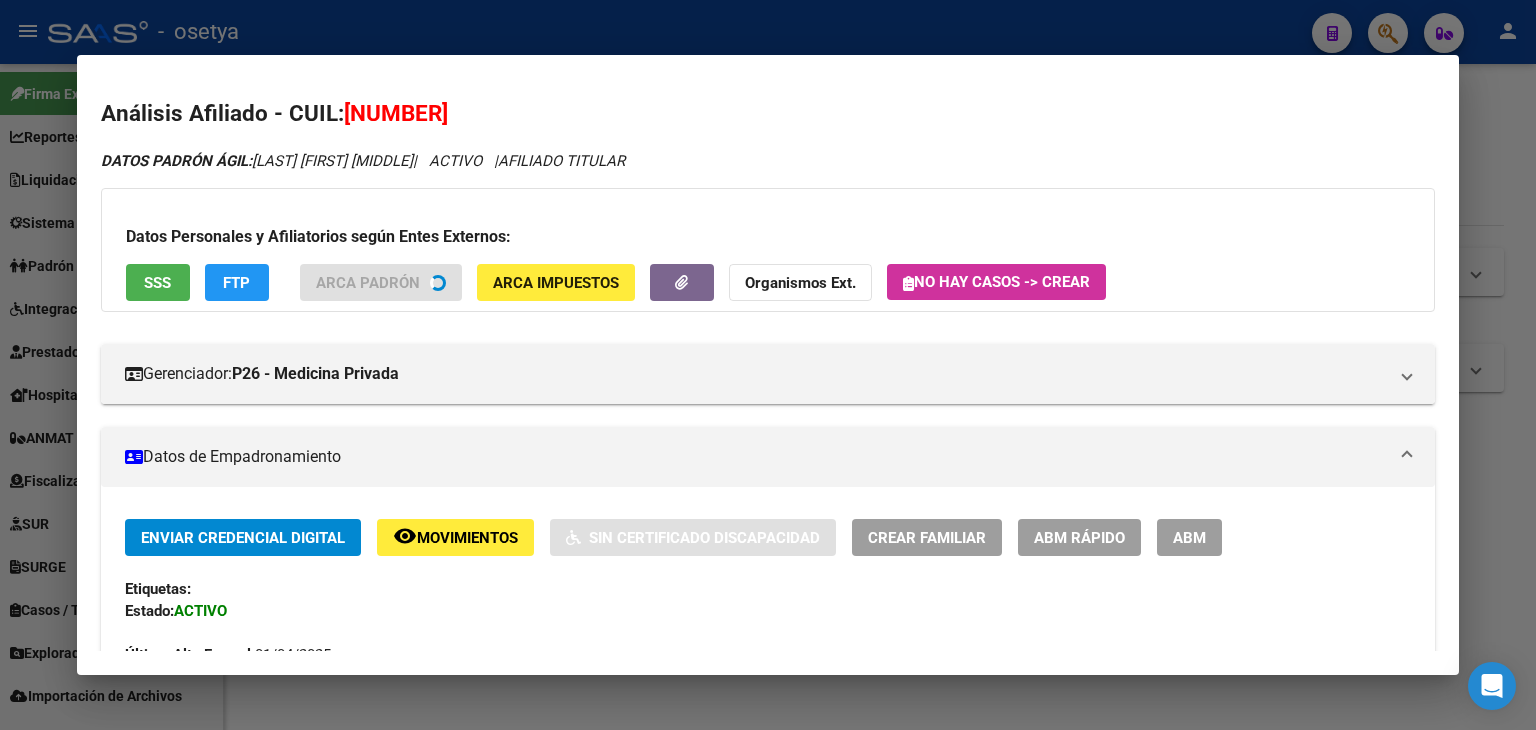 click on "SSS" at bounding box center [157, 283] 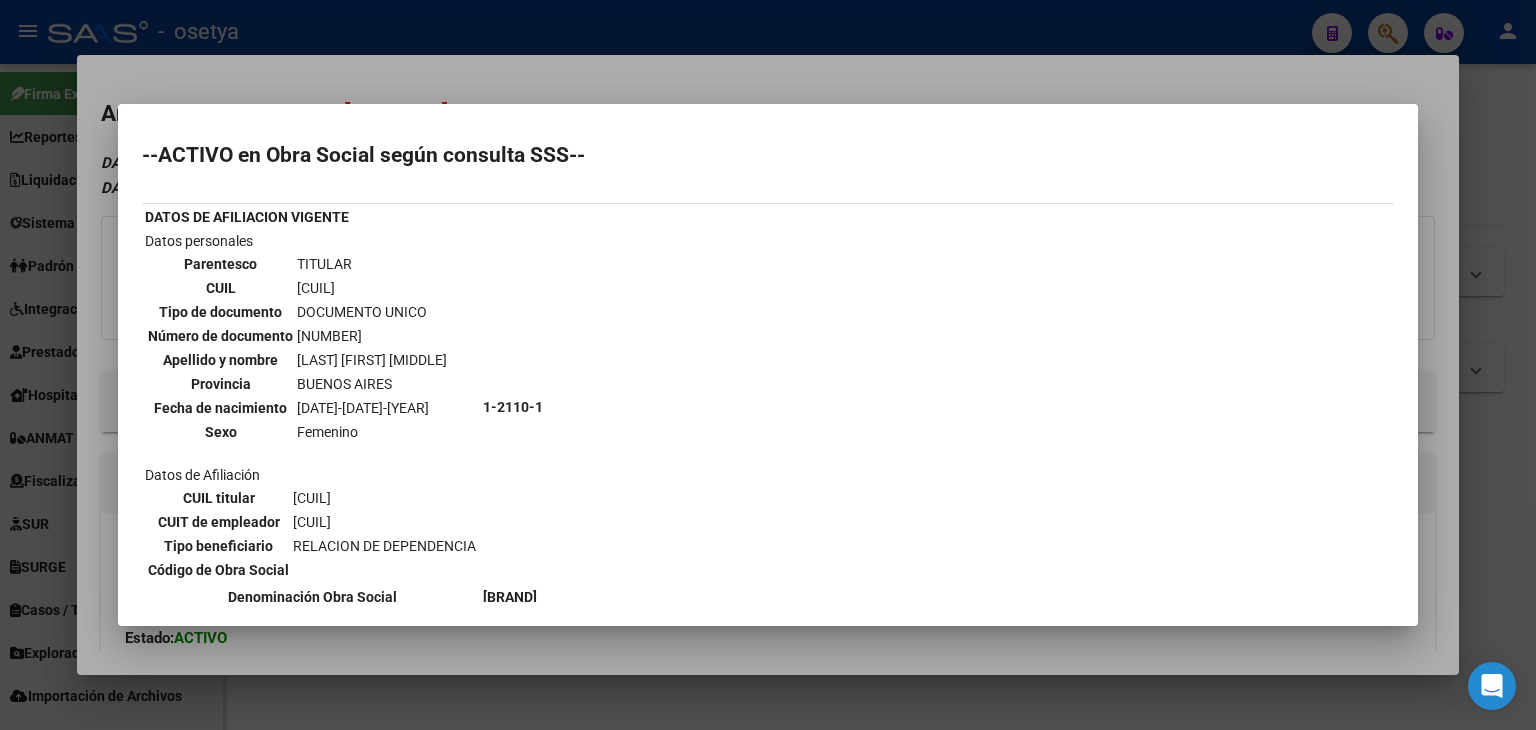 click at bounding box center (768, 365) 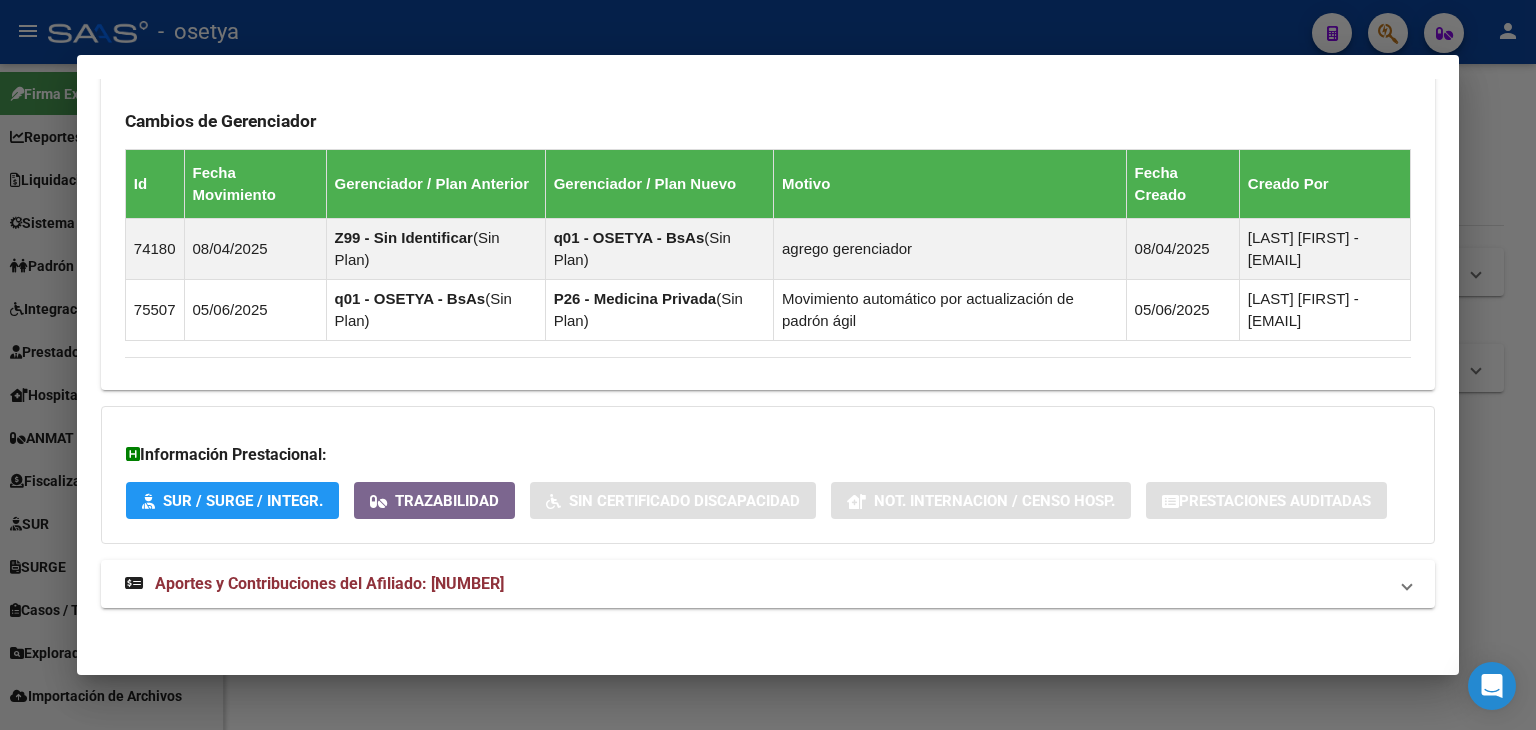 drag, startPoint x: 510, startPoint y: 577, endPoint x: 528, endPoint y: 514, distance: 65.52099 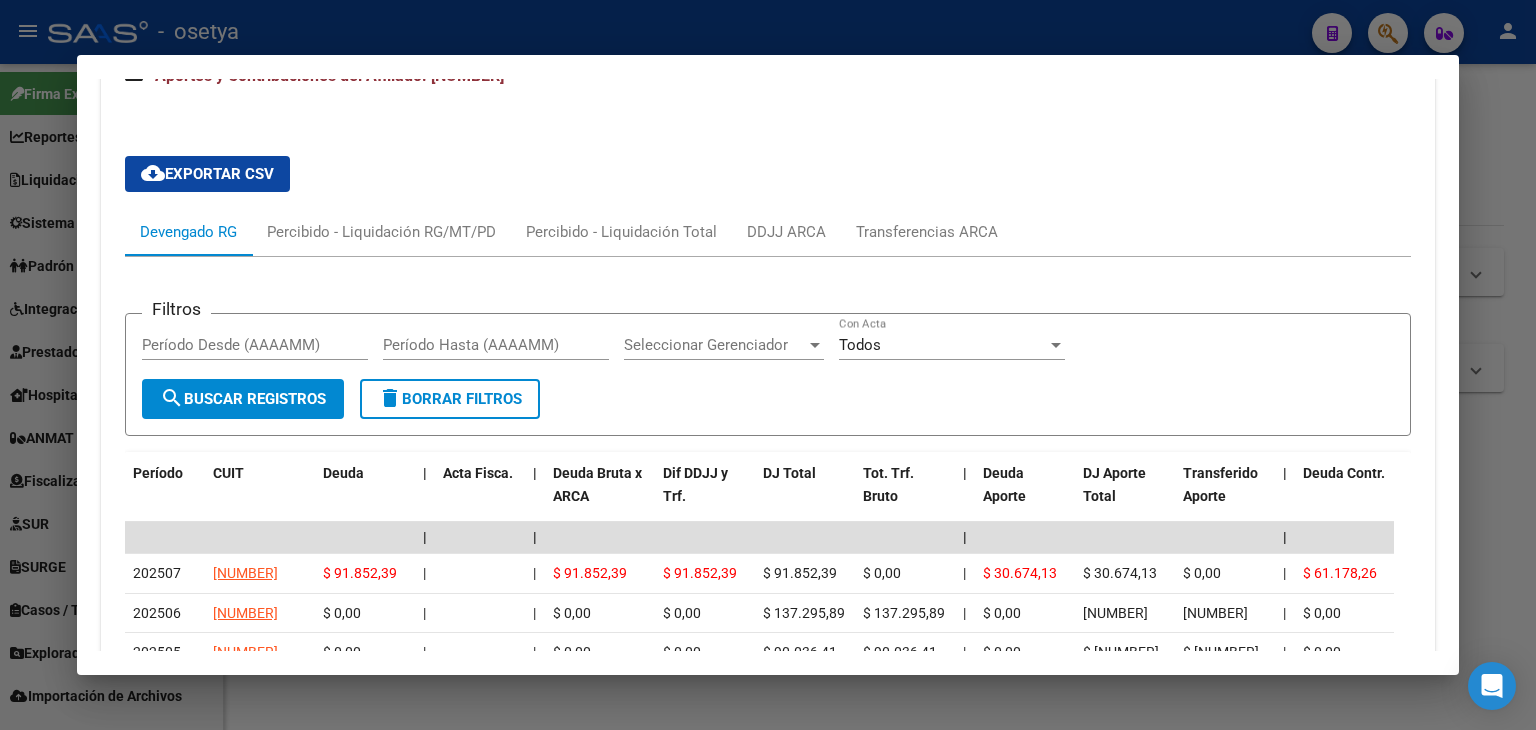 scroll, scrollTop: 1840, scrollLeft: 0, axis: vertical 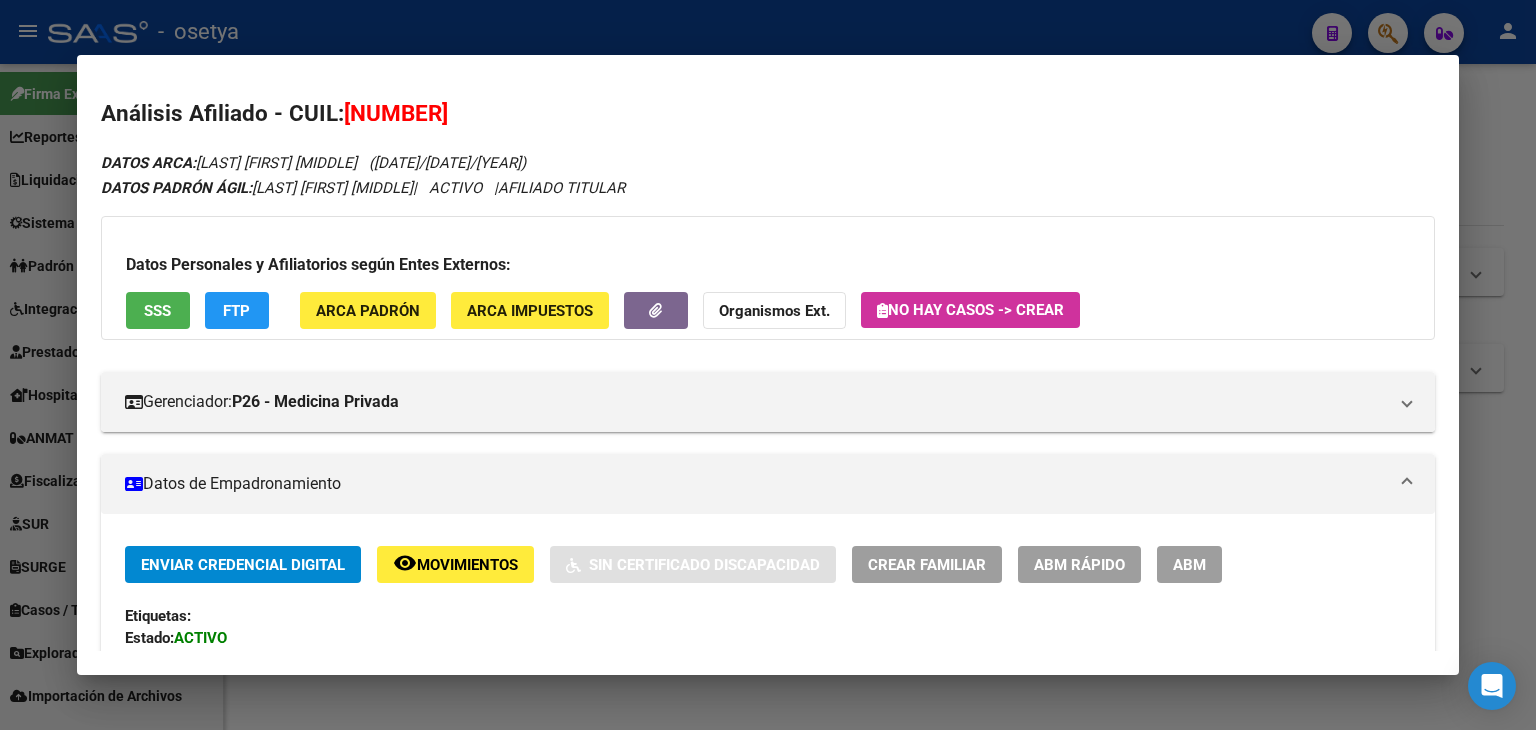 click at bounding box center (768, 365) 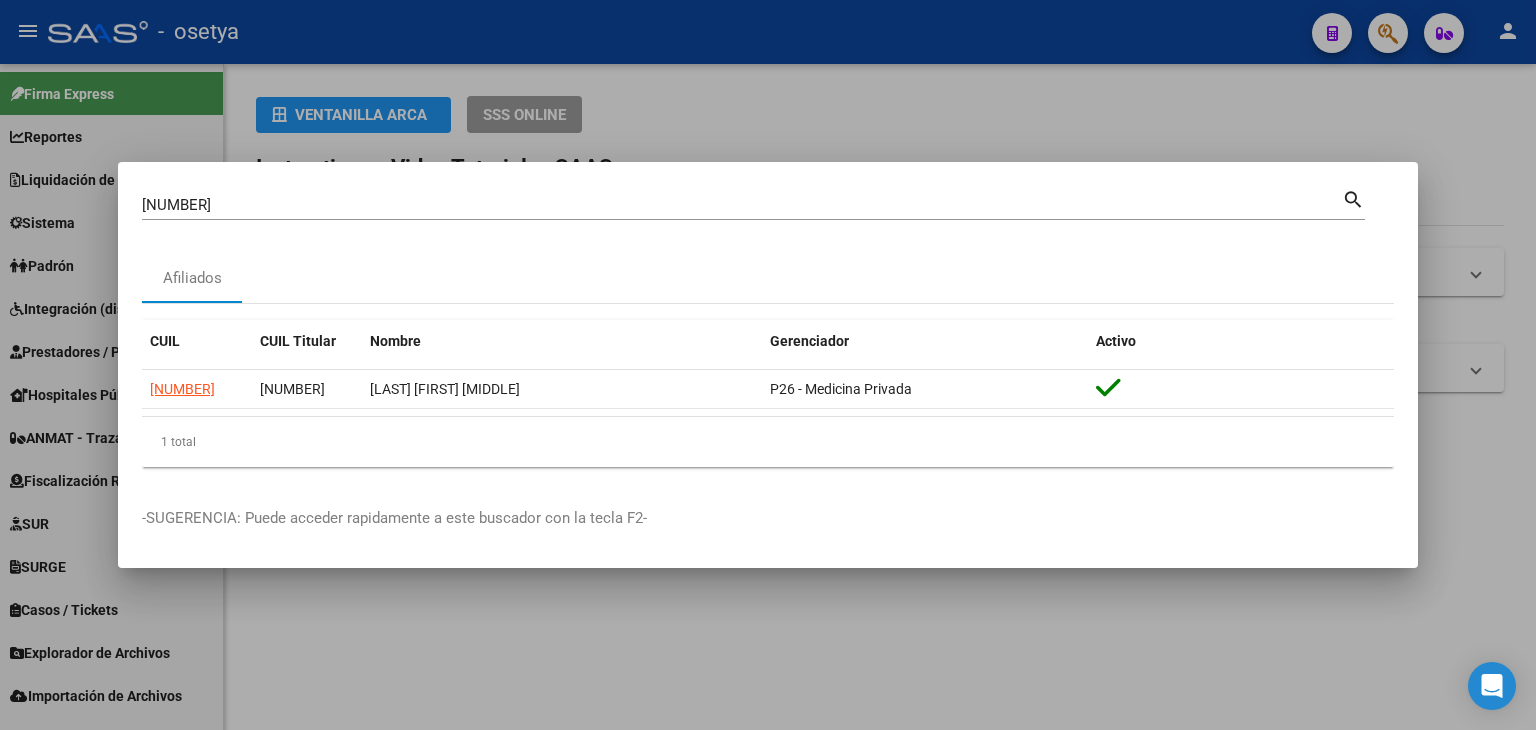 click on "[NUMBER]" at bounding box center (742, 205) 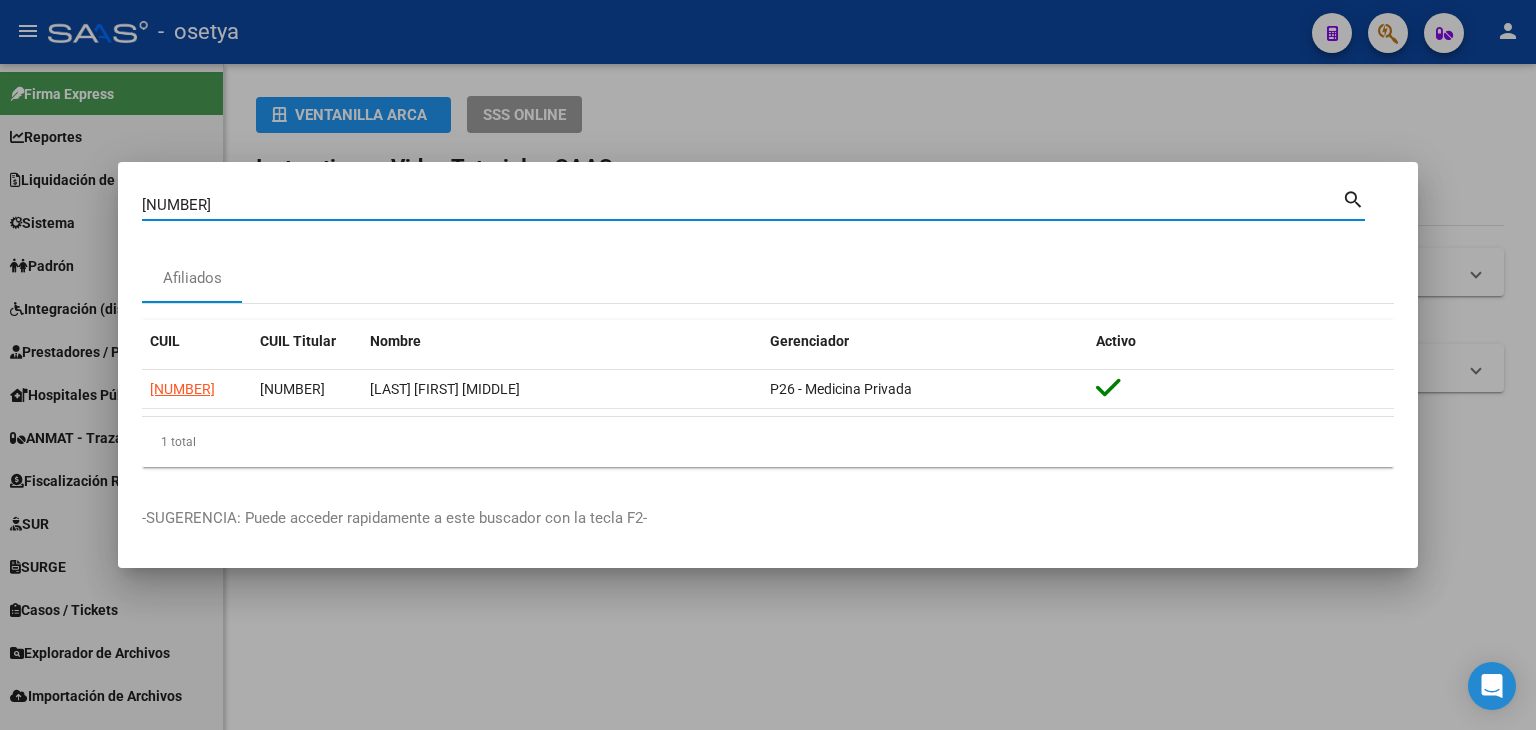 drag, startPoint x: 327, startPoint y: 210, endPoint x: 349, endPoint y: 182, distance: 35.608986 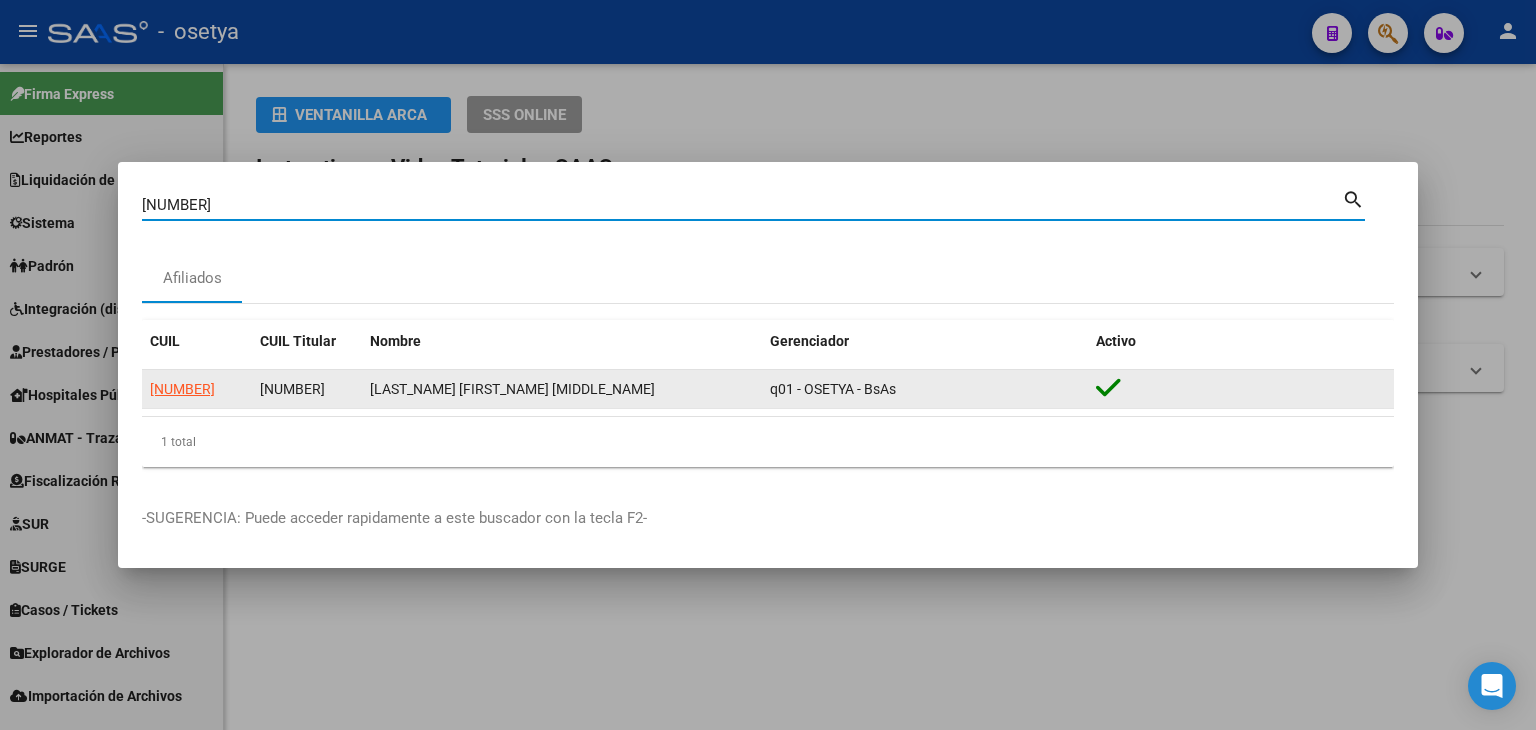 click on "[NUMBER]" 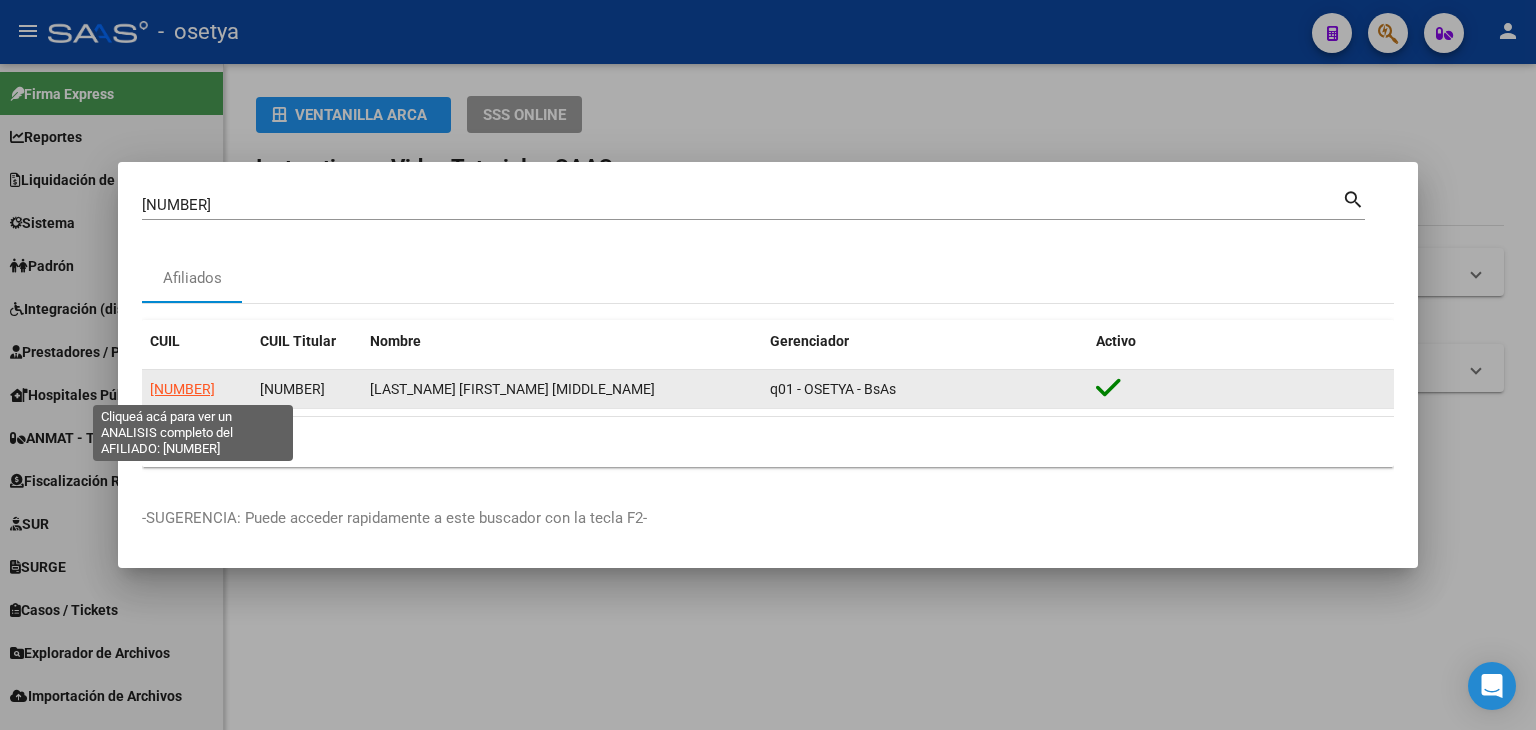 click on "[NUMBER]" 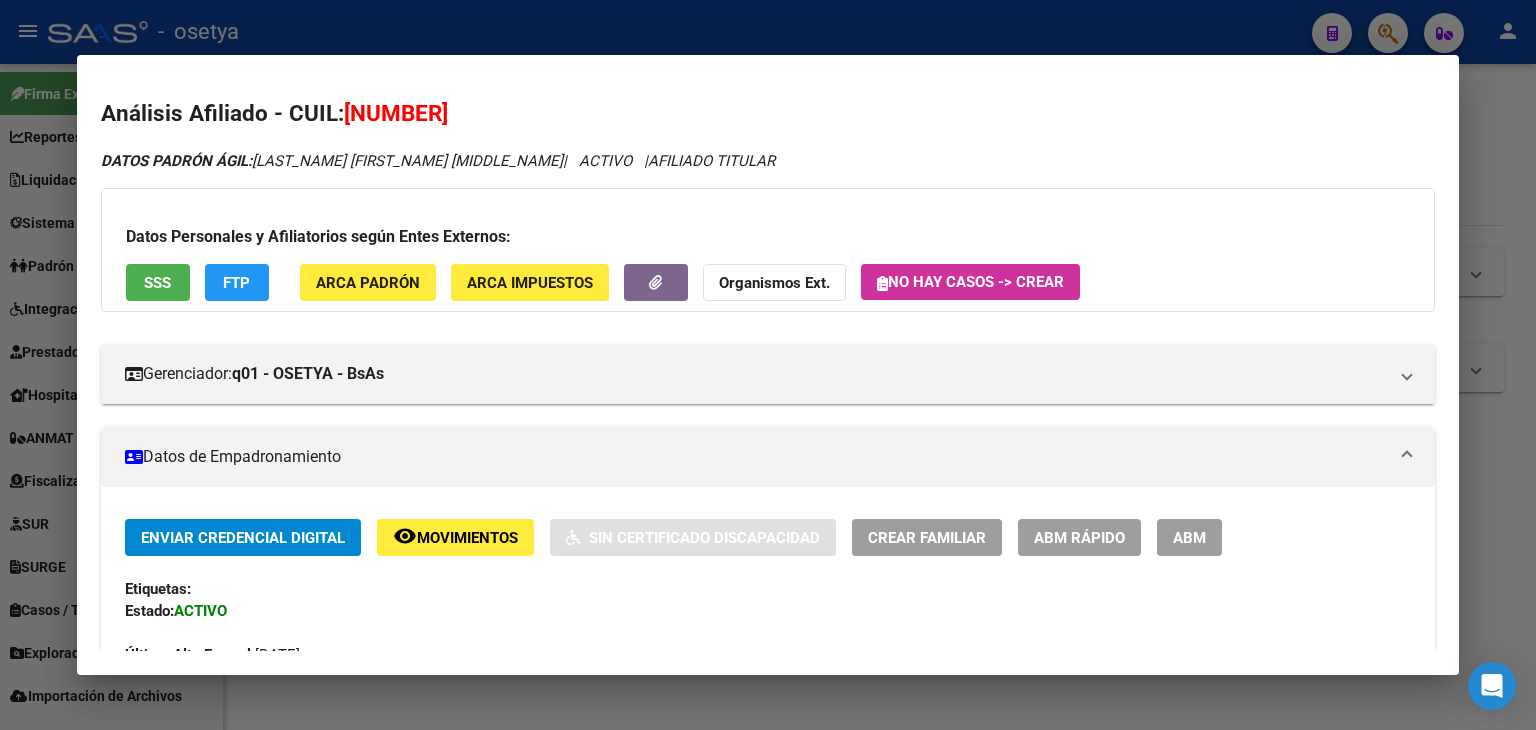 click on "SSS" at bounding box center [157, 283] 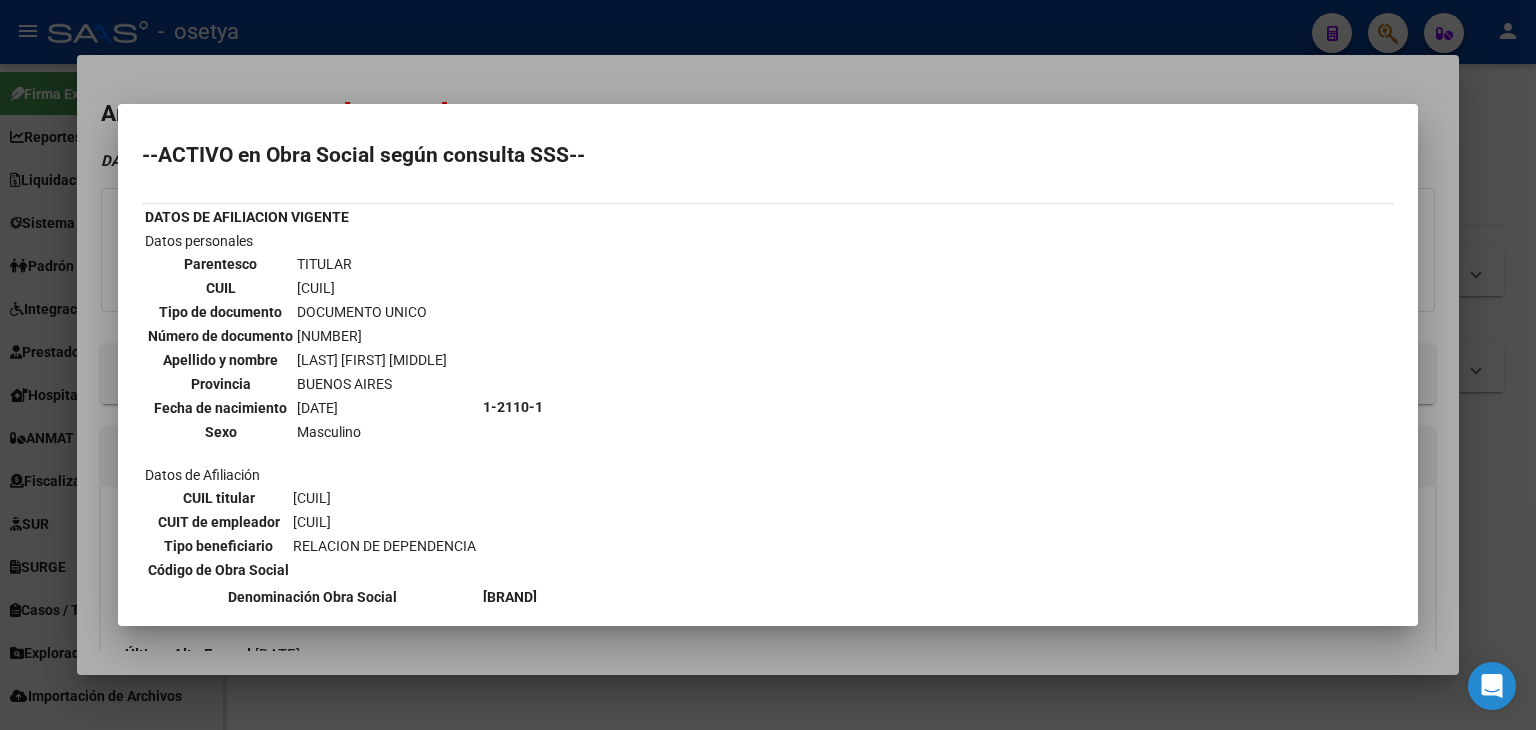 click at bounding box center (768, 365) 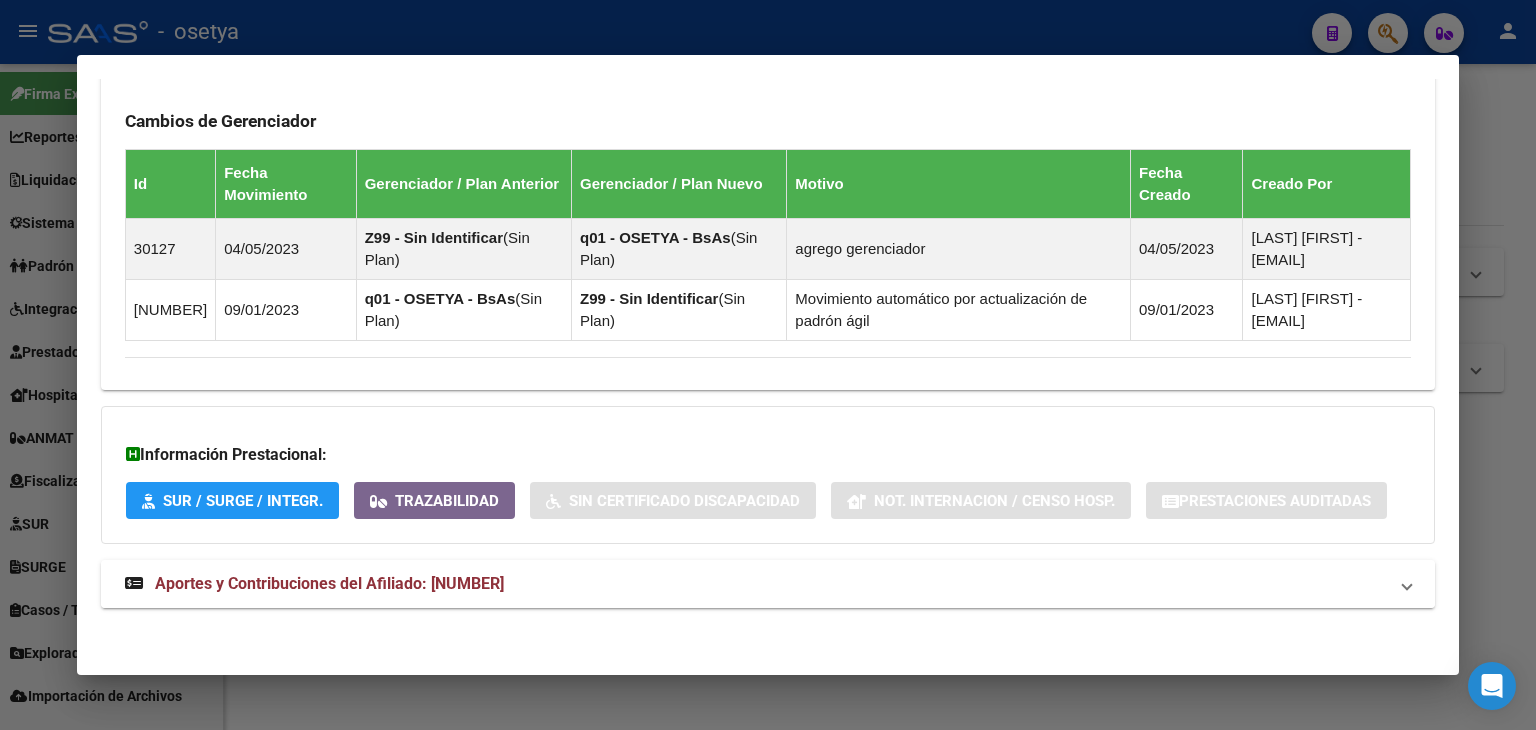 click on "Aportes y Contribuciones del Afiliado: [NUMBER]" at bounding box center [768, 584] 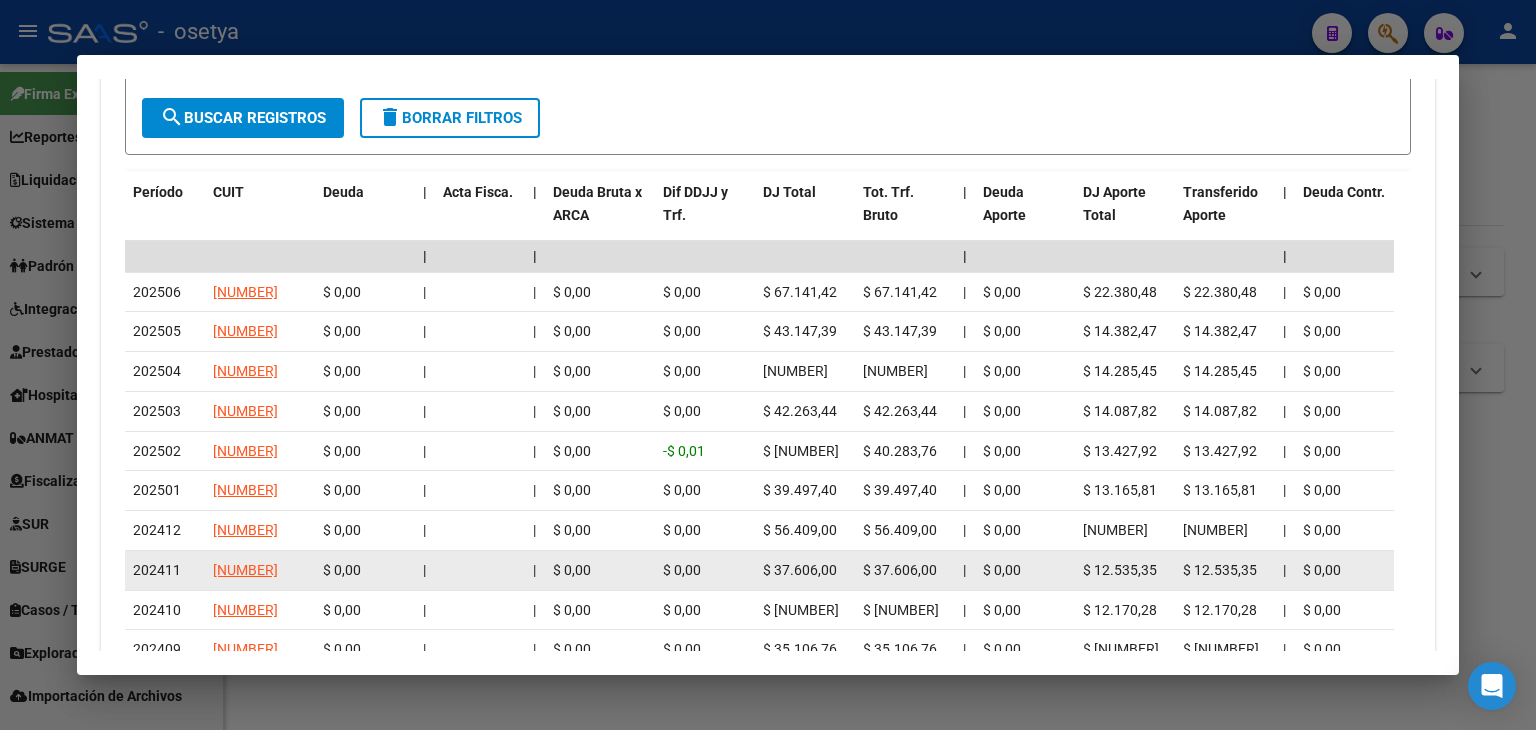 scroll, scrollTop: 2091, scrollLeft: 0, axis: vertical 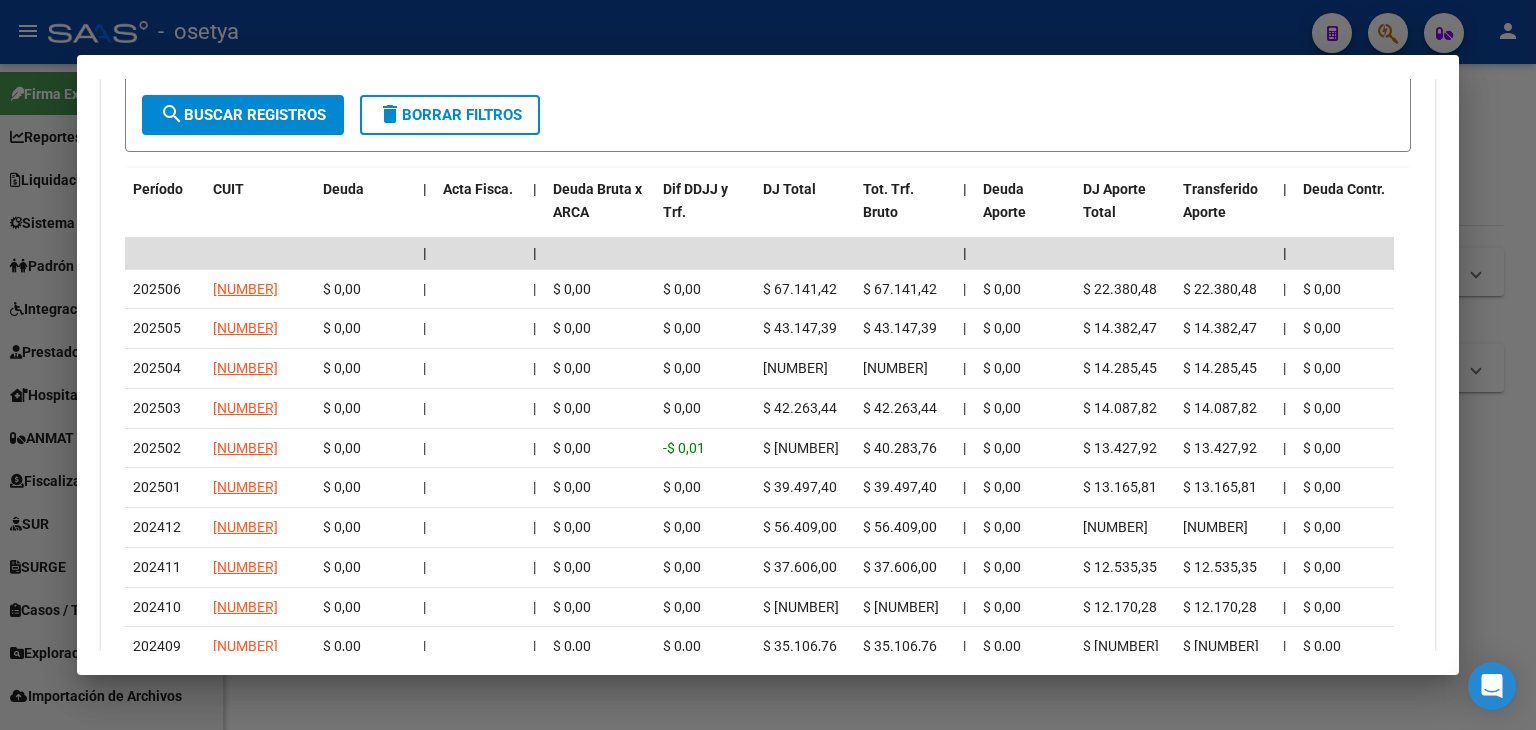click at bounding box center (768, 365) 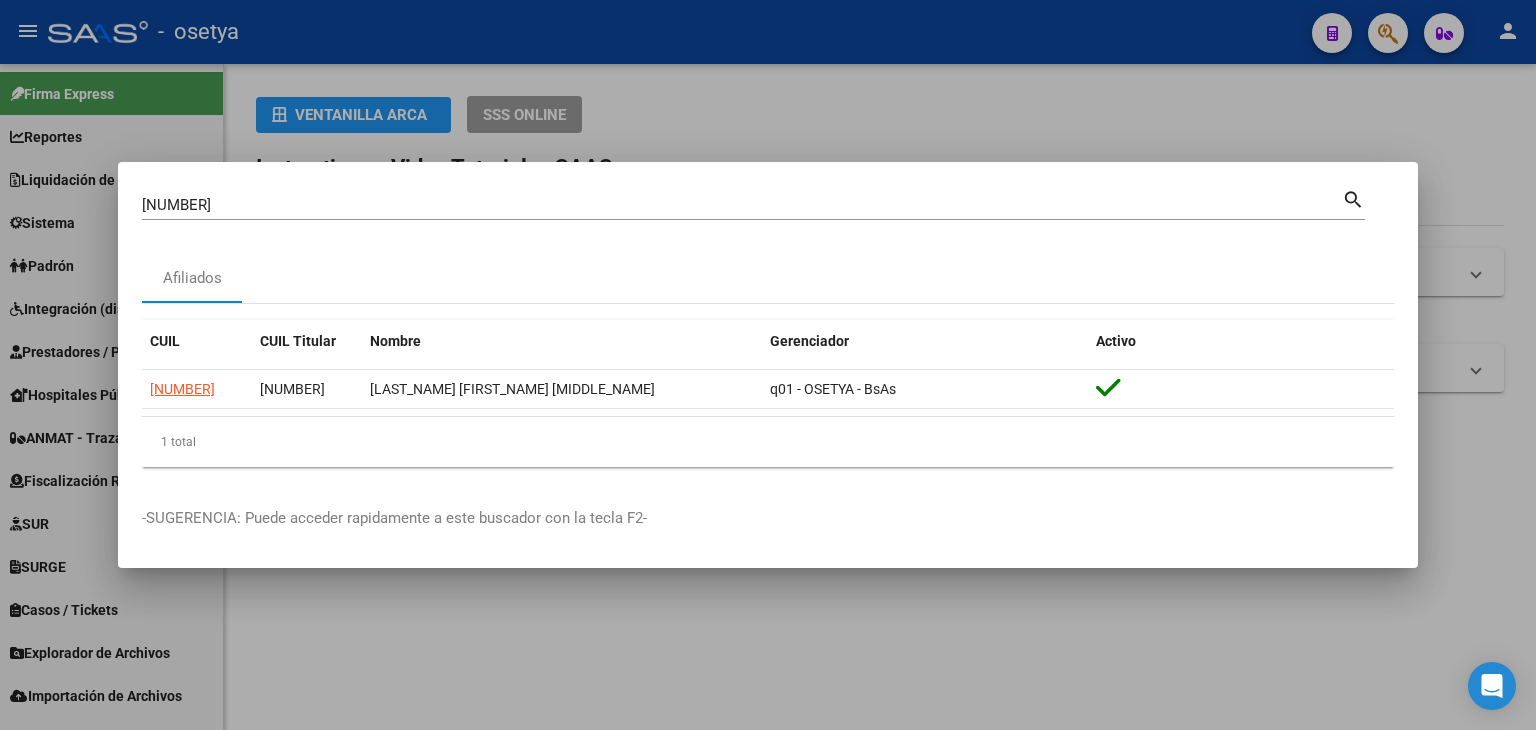 click on "[NUMBER]" at bounding box center (742, 205) 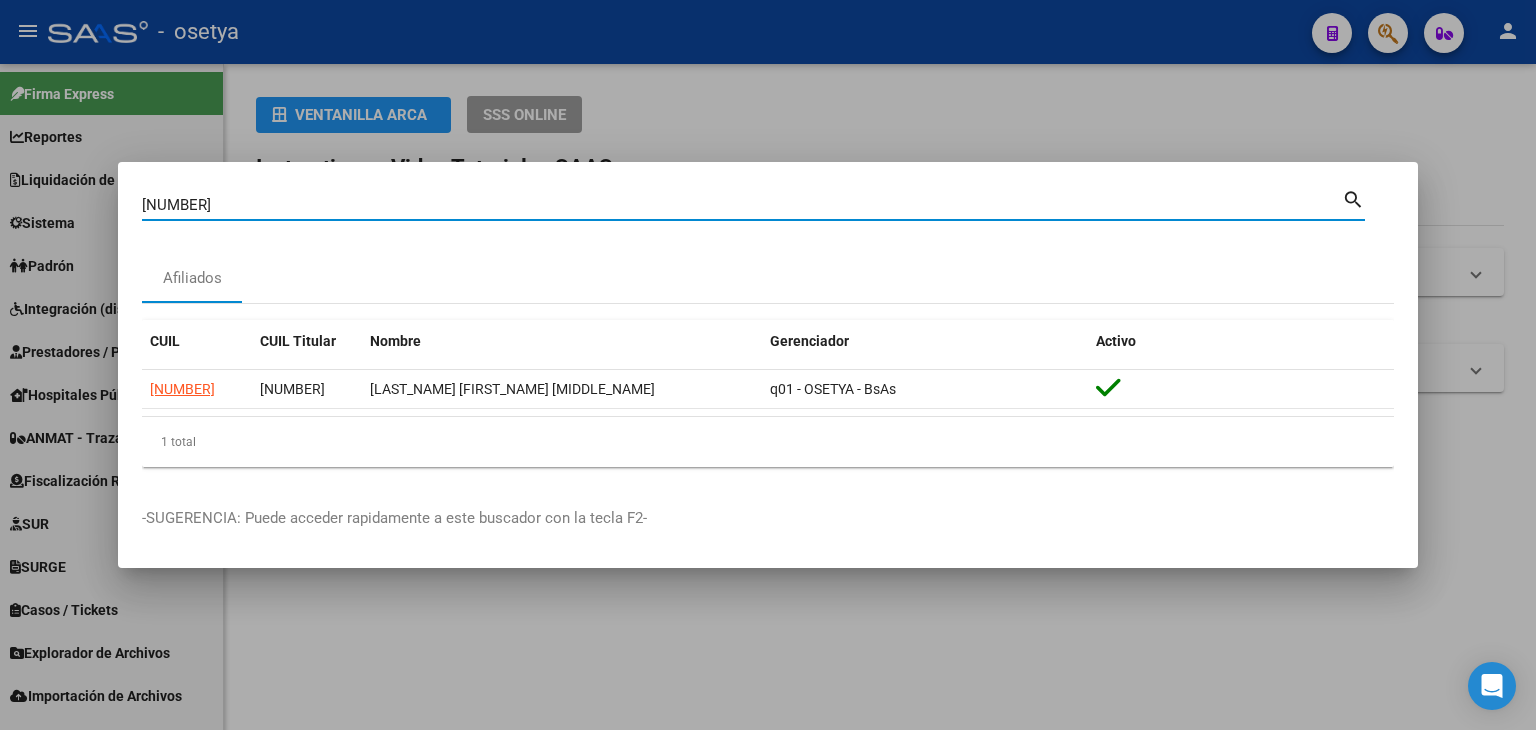 click on "[NUMBER]" at bounding box center [742, 205] 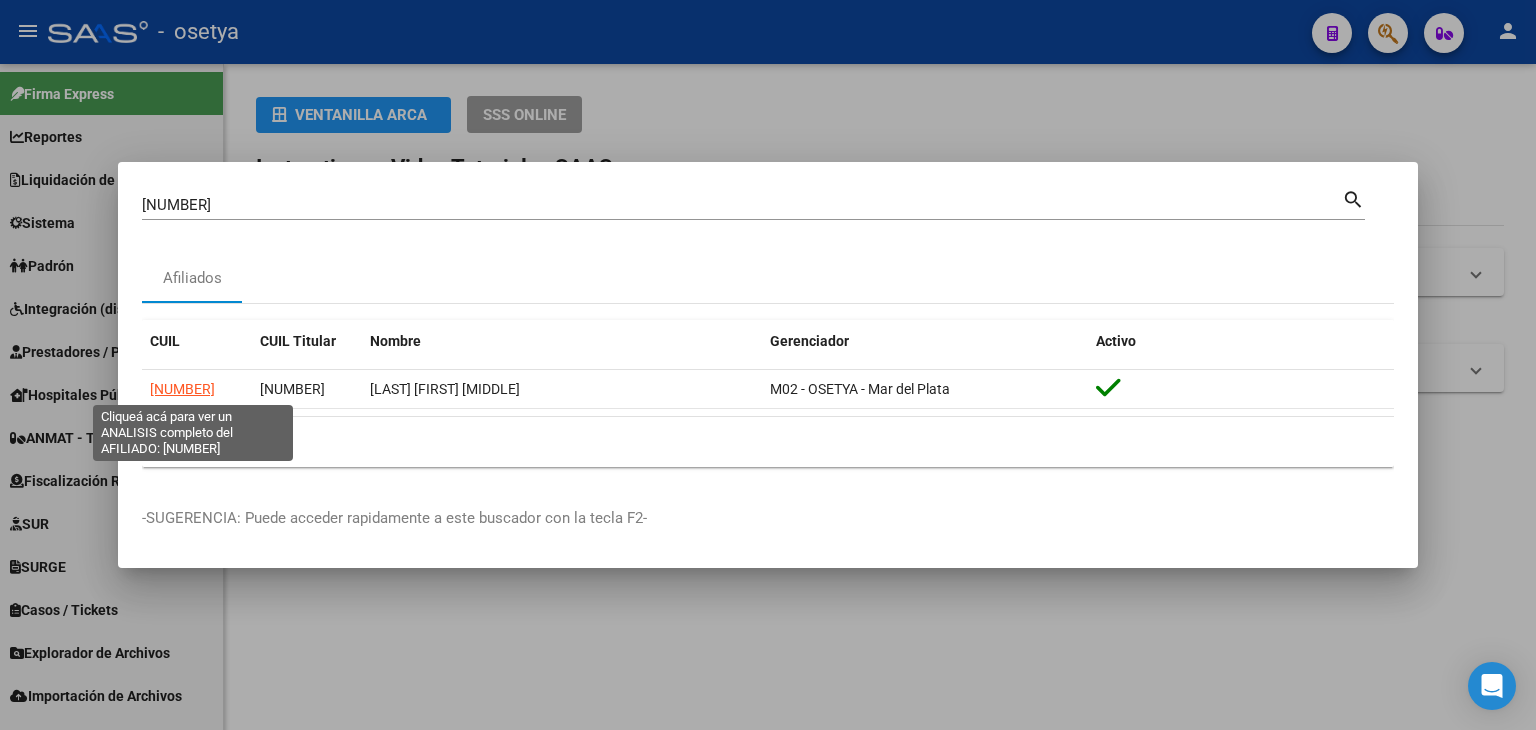 click on "[NUMBER]" 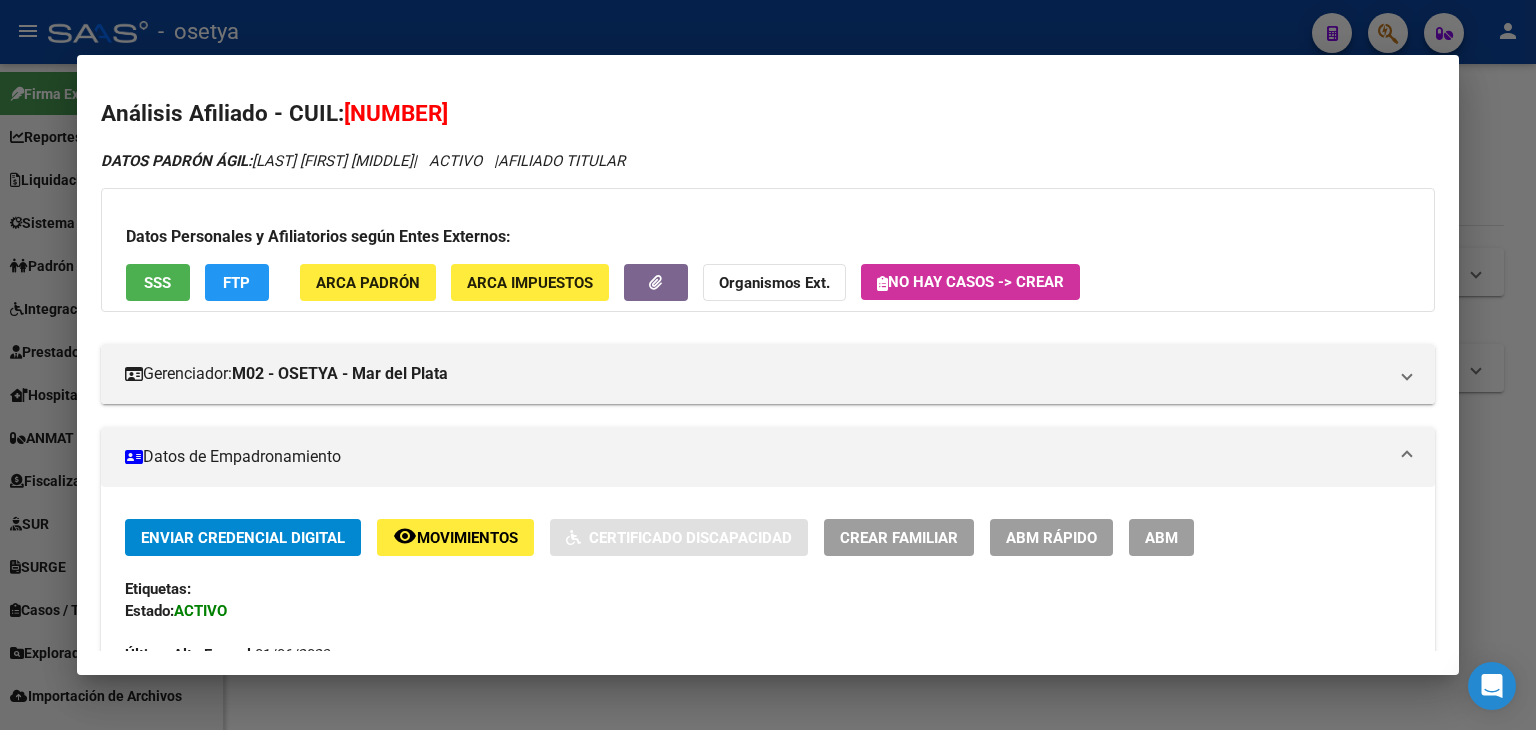 click on "ARCA Padrón" 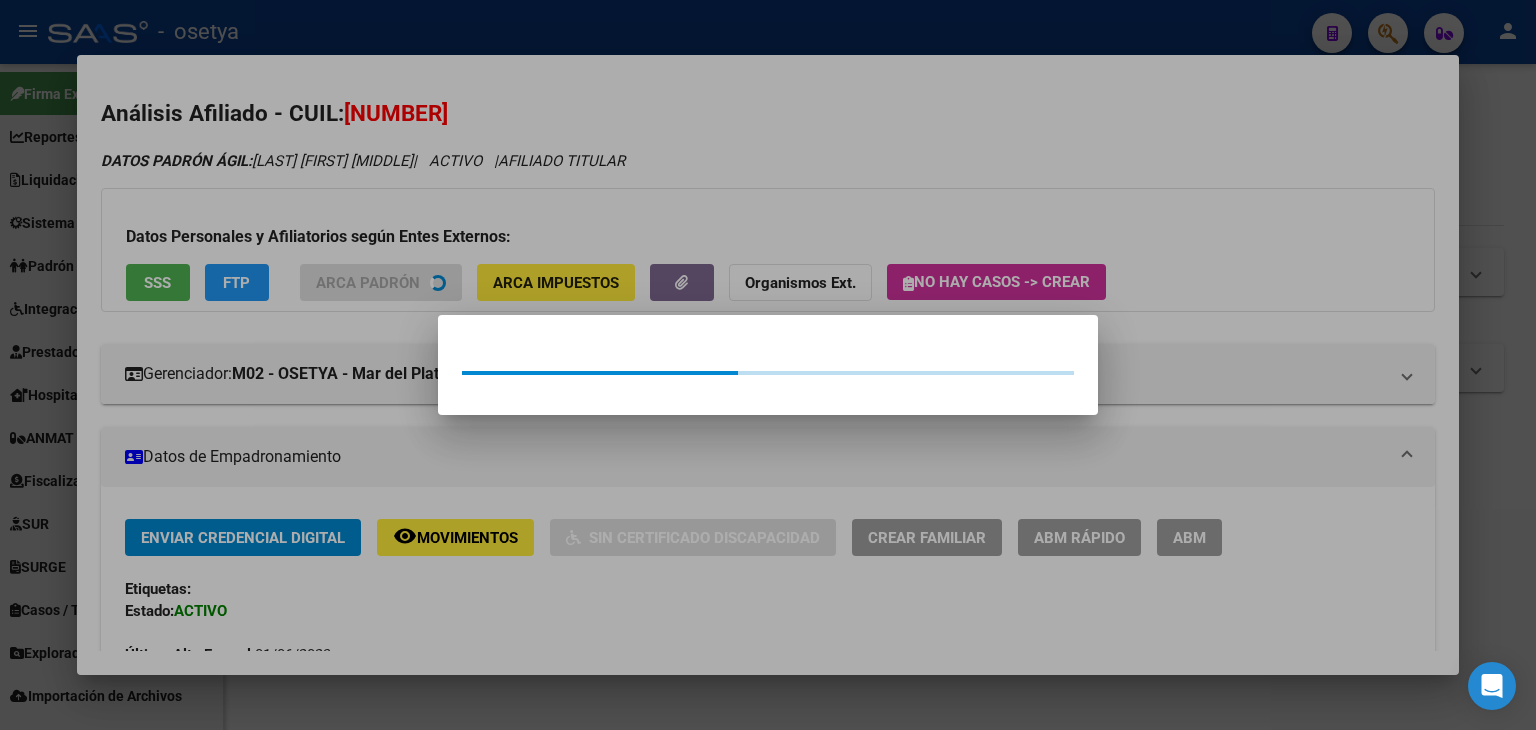 drag, startPoint x: 314, startPoint y: 230, endPoint x: 160, endPoint y: 281, distance: 162.22516 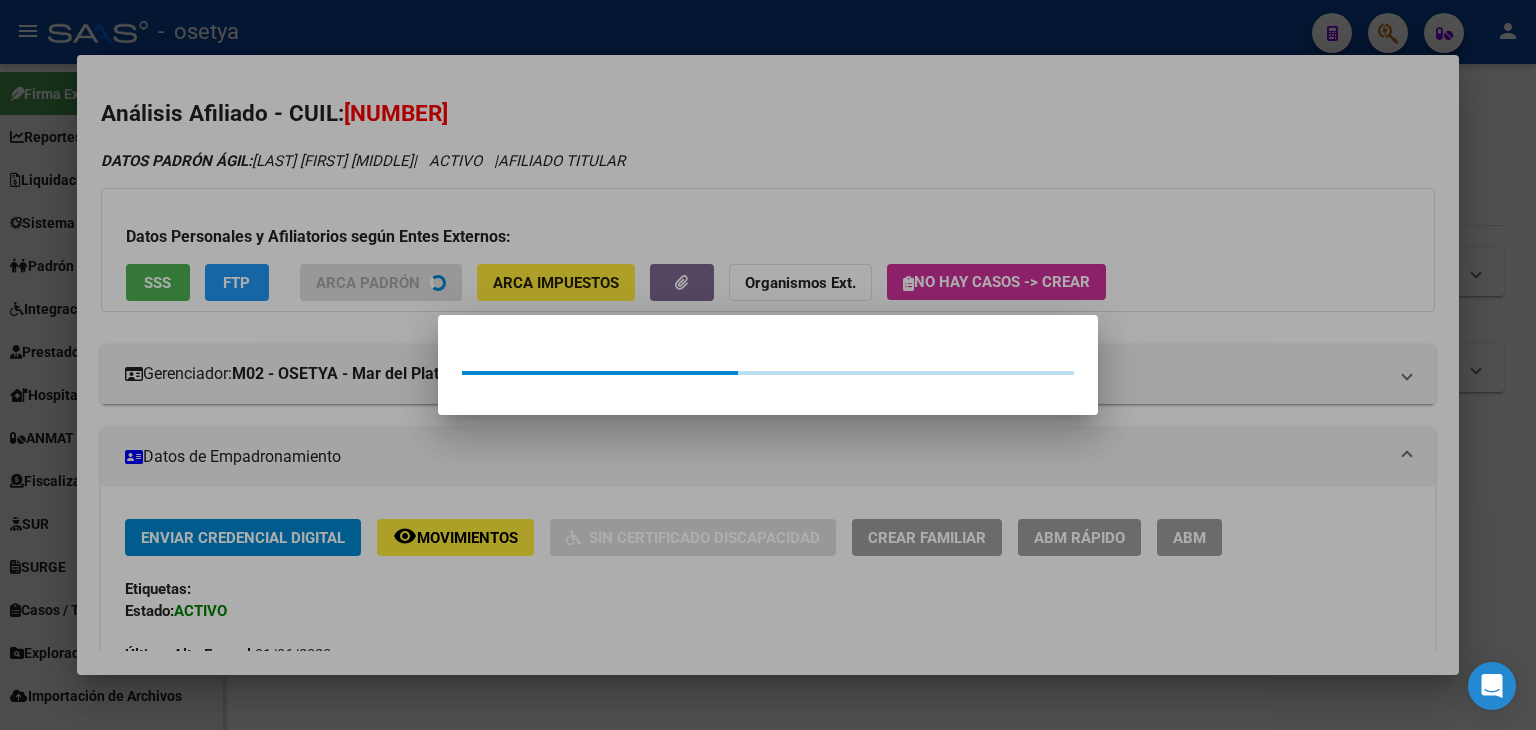 click at bounding box center (768, 365) 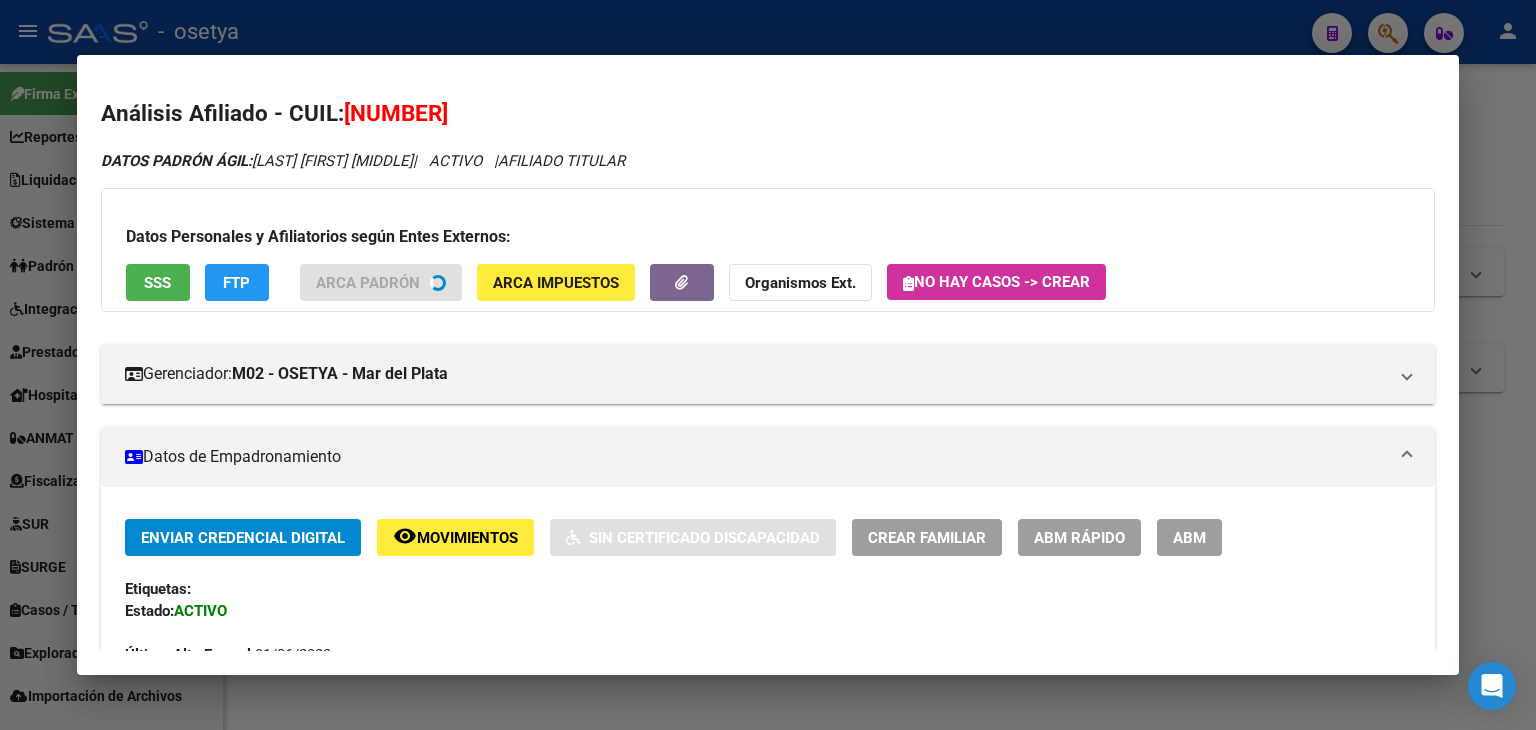 click on "SSS" at bounding box center [158, 282] 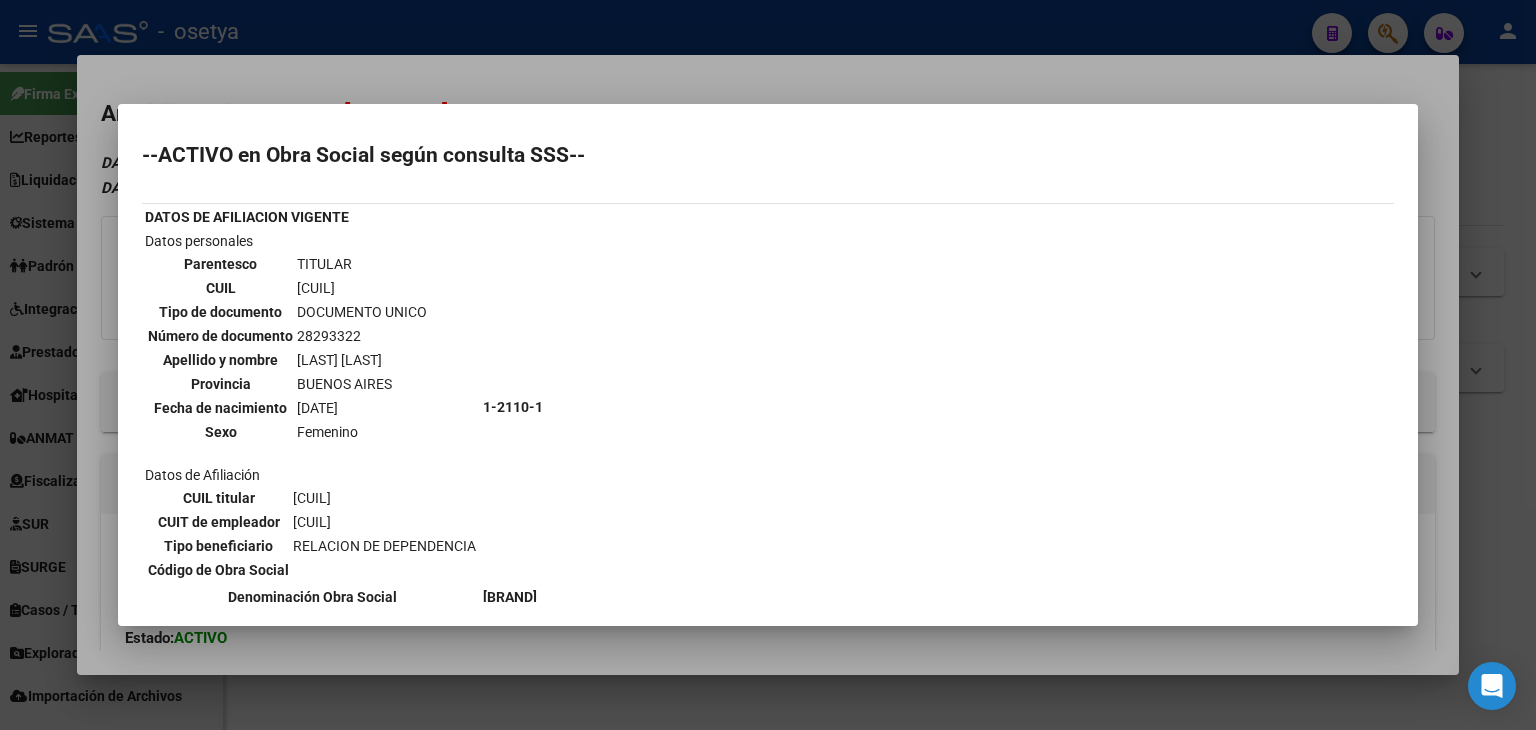 click at bounding box center [768, 365] 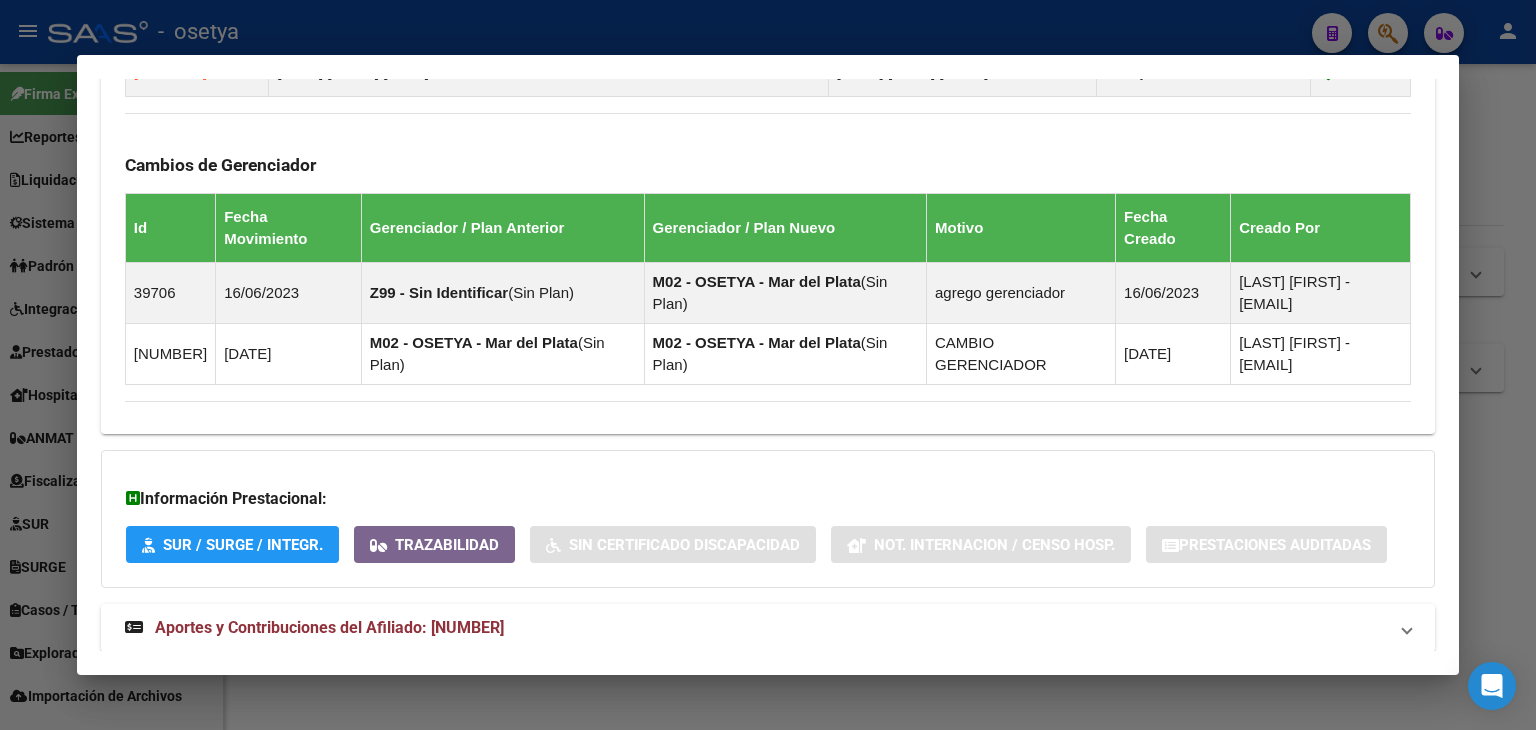 scroll, scrollTop: 1389, scrollLeft: 0, axis: vertical 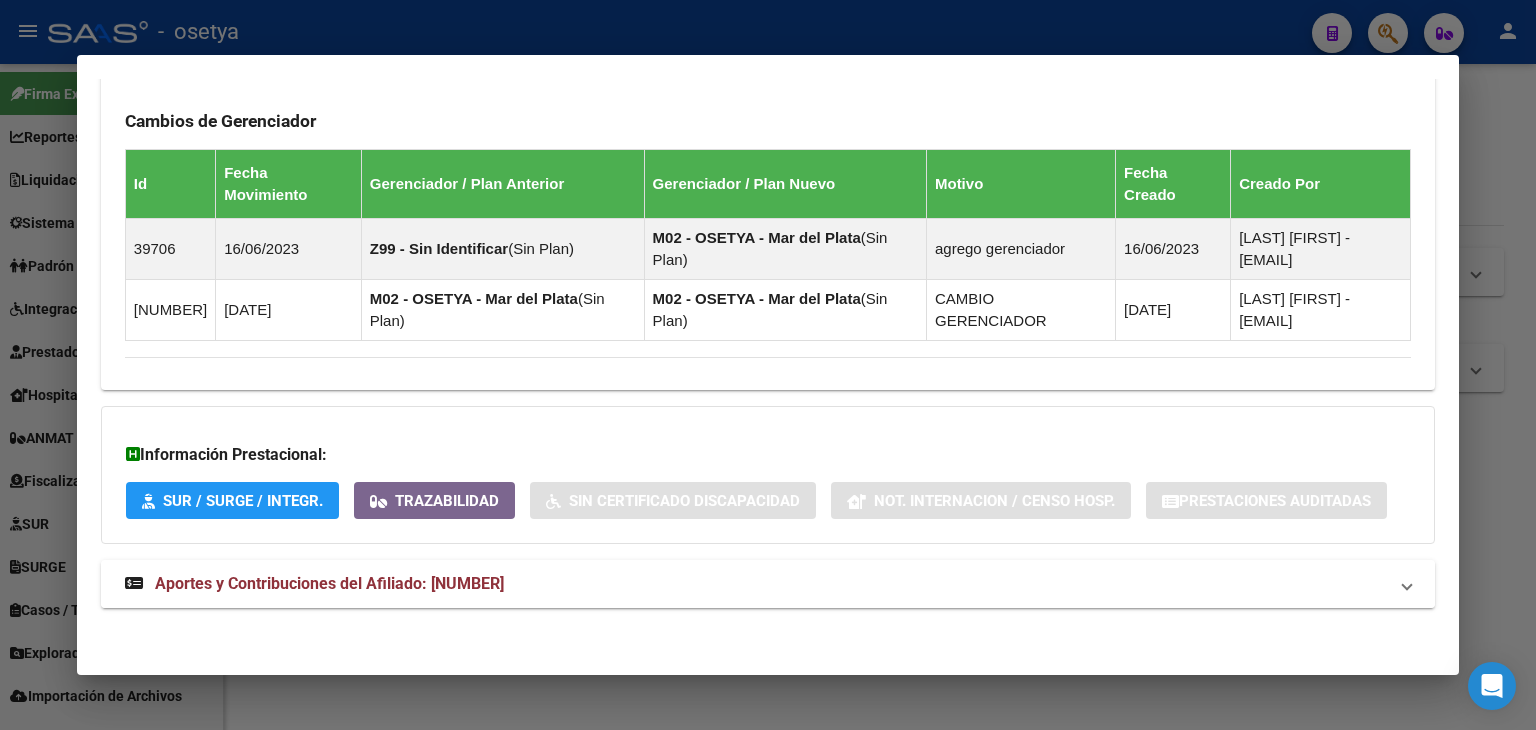 click on "Aportes y Contribuciones del Afiliado: [NUMBER]" at bounding box center [768, 584] 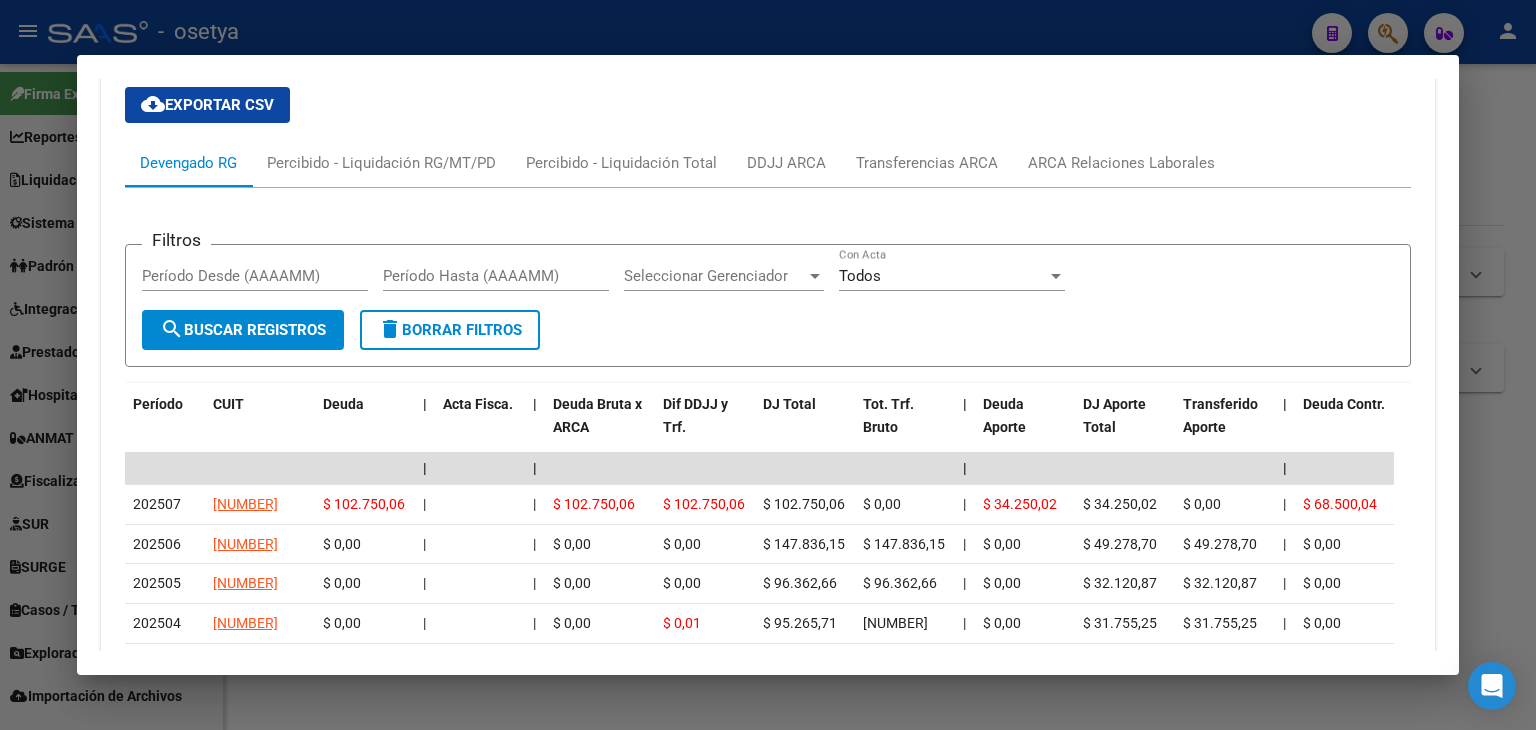 scroll, scrollTop: 2006, scrollLeft: 0, axis: vertical 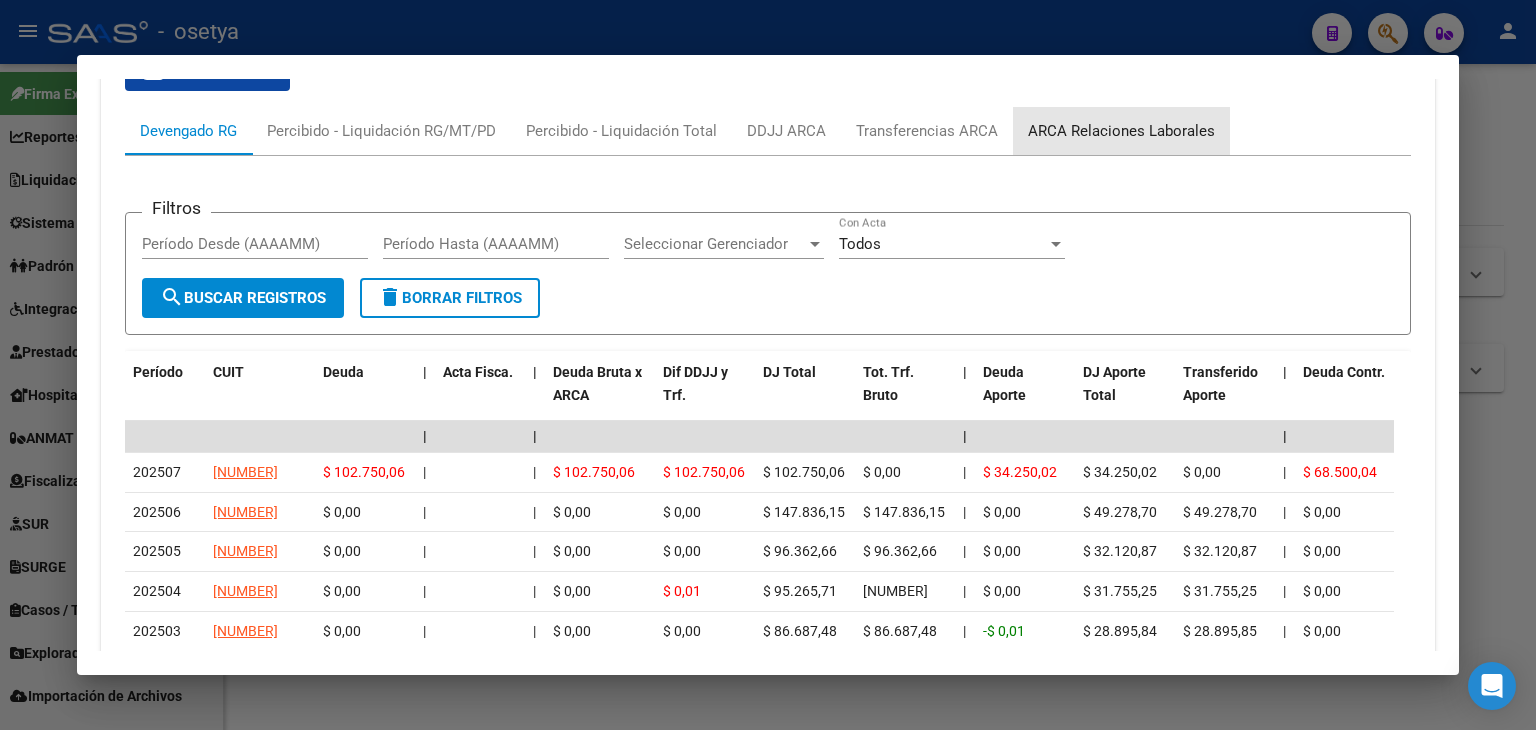 click on "ARCA Relaciones Laborales" at bounding box center [1121, 131] 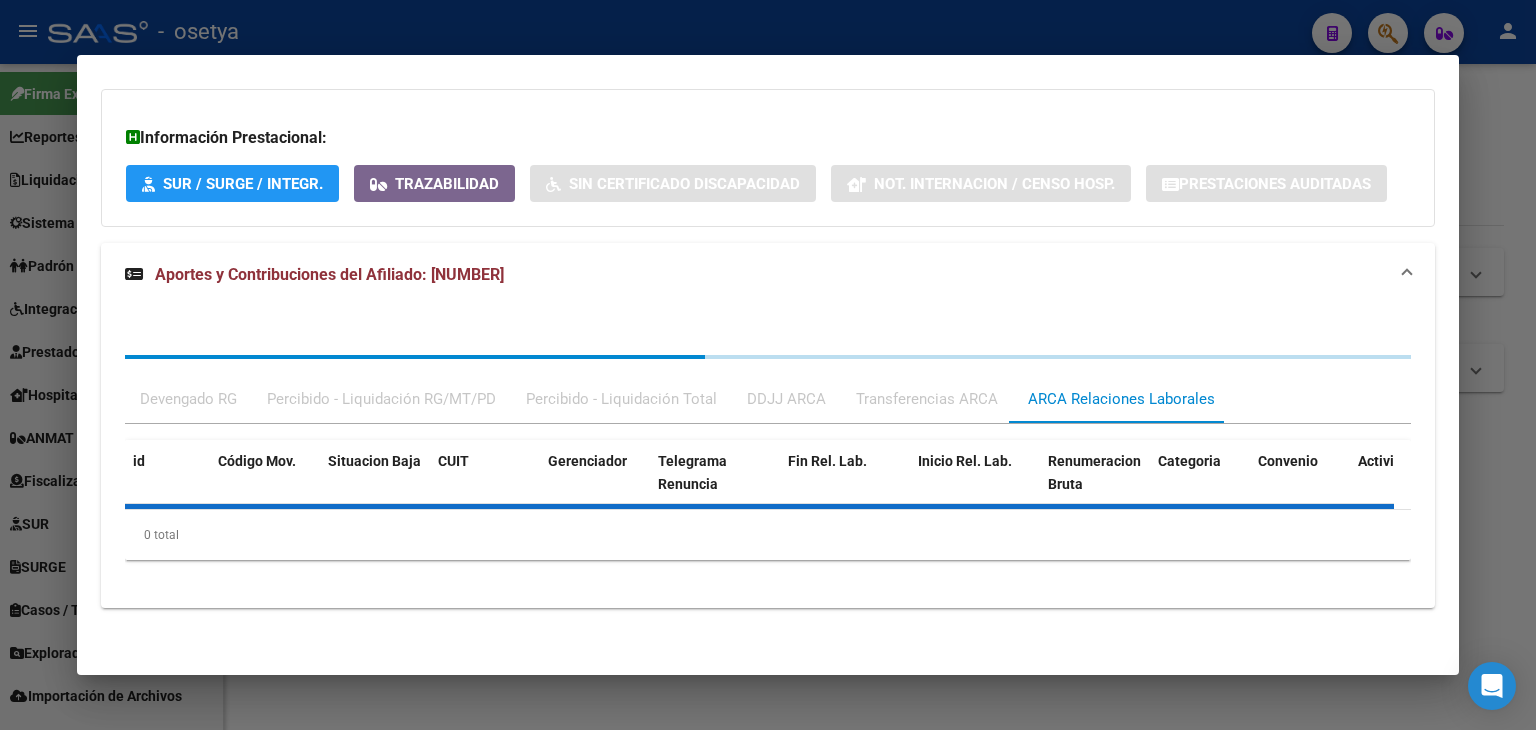 scroll, scrollTop: 1800, scrollLeft: 0, axis: vertical 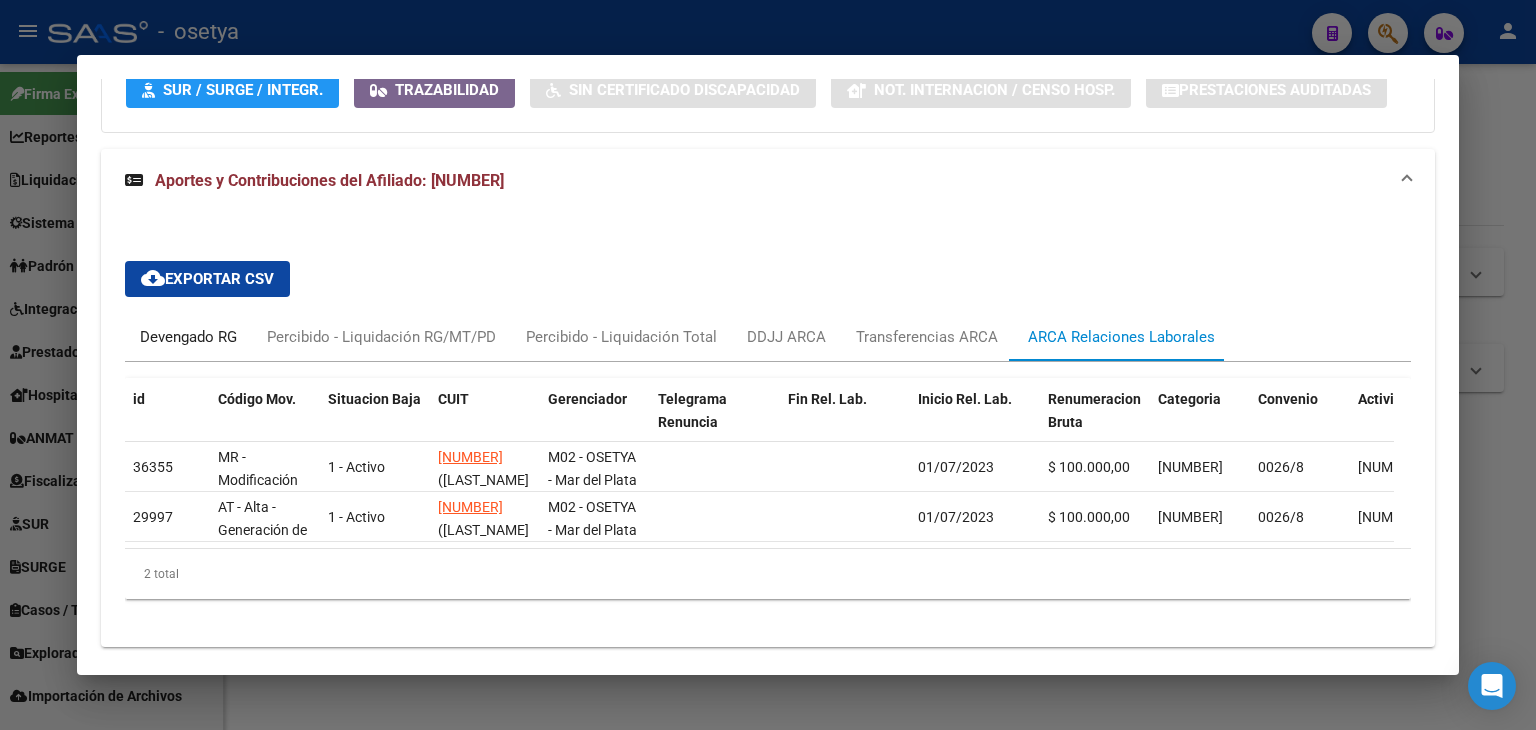 click on "Devengado RG" at bounding box center (188, 337) 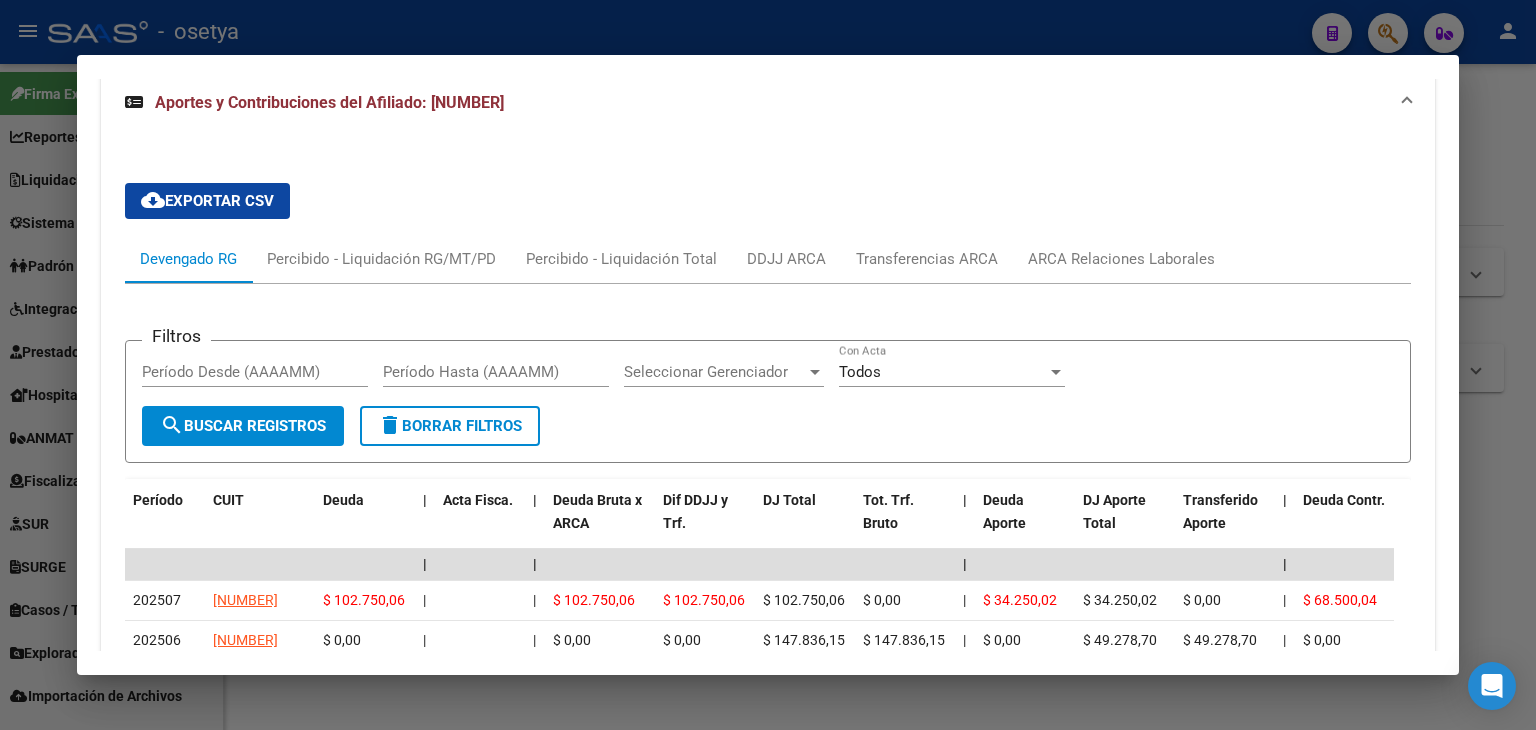 scroll, scrollTop: 2000, scrollLeft: 0, axis: vertical 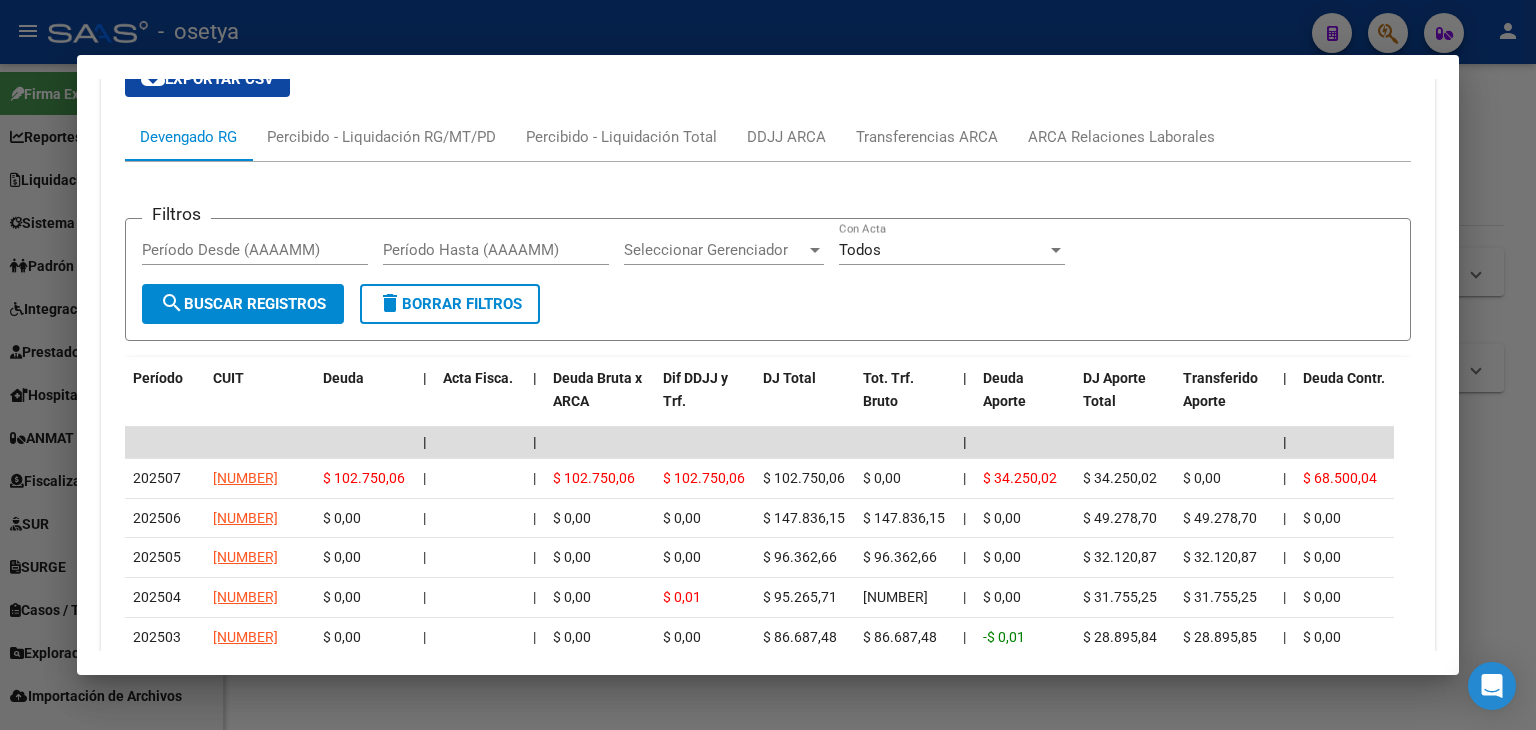 click at bounding box center (768, 365) 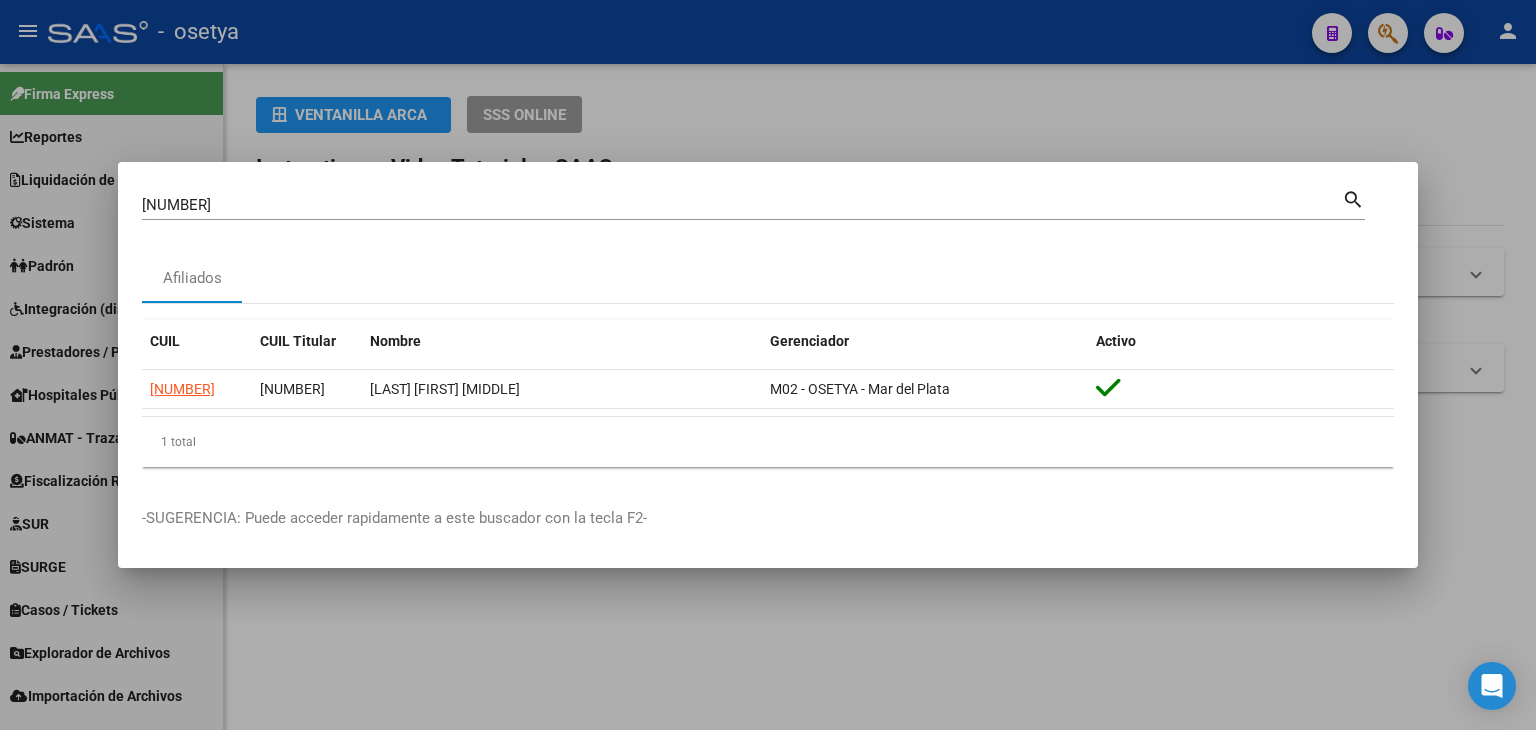 click on "[NUMBER]" at bounding box center (742, 205) 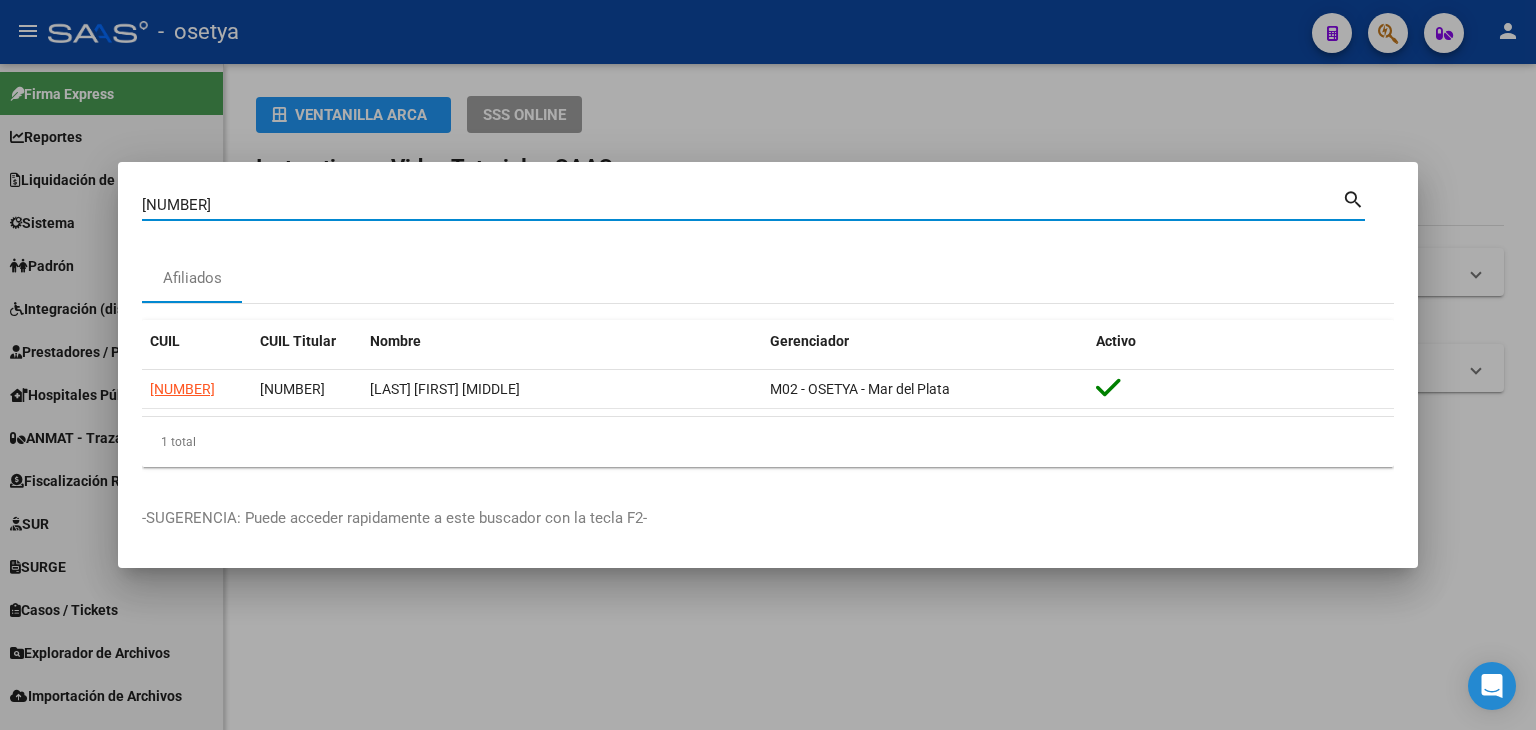 click on "[NUMBER]" at bounding box center (742, 205) 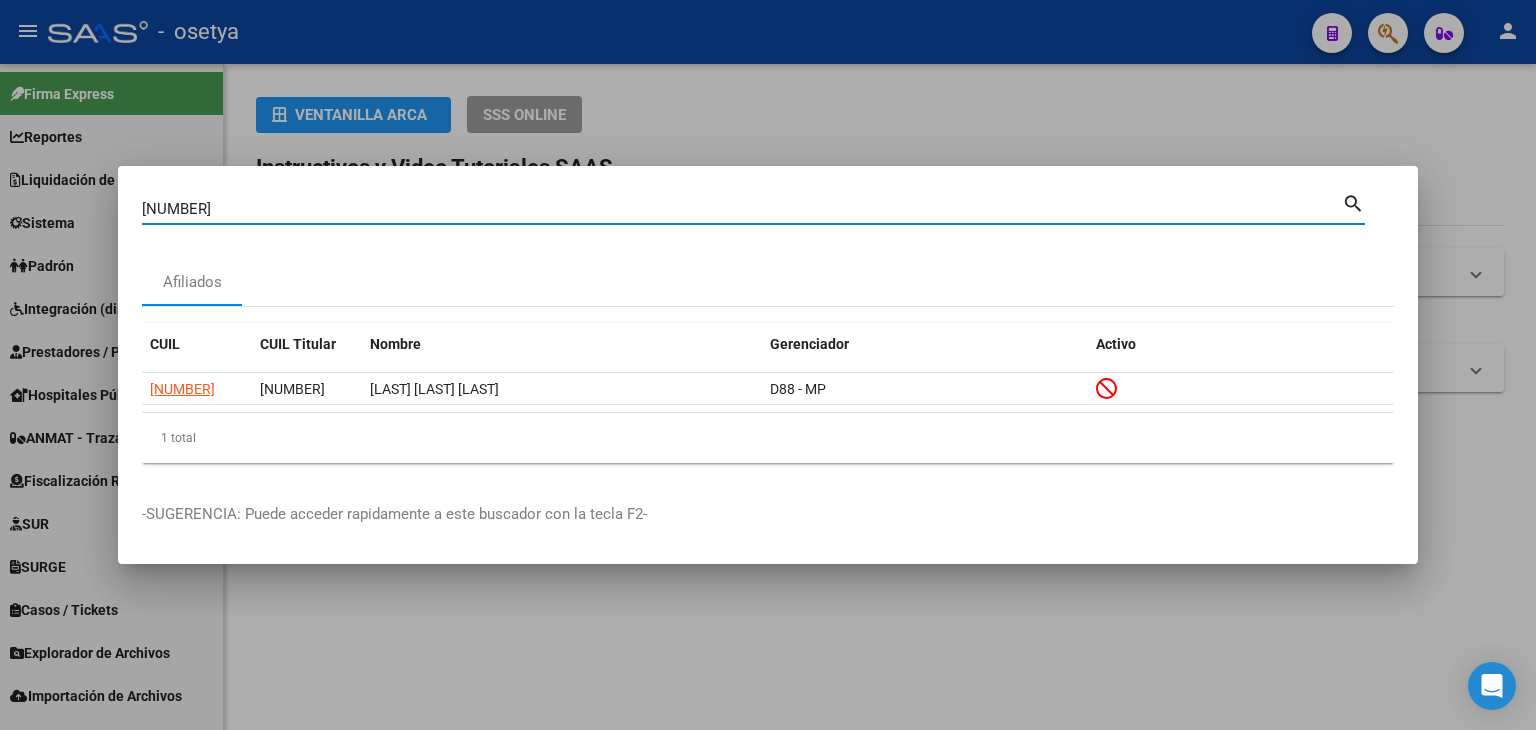 click on "[CUIL] Buscar (apellido, dni, cuil, nro traspaso, cuit, obra social)" at bounding box center [742, 209] 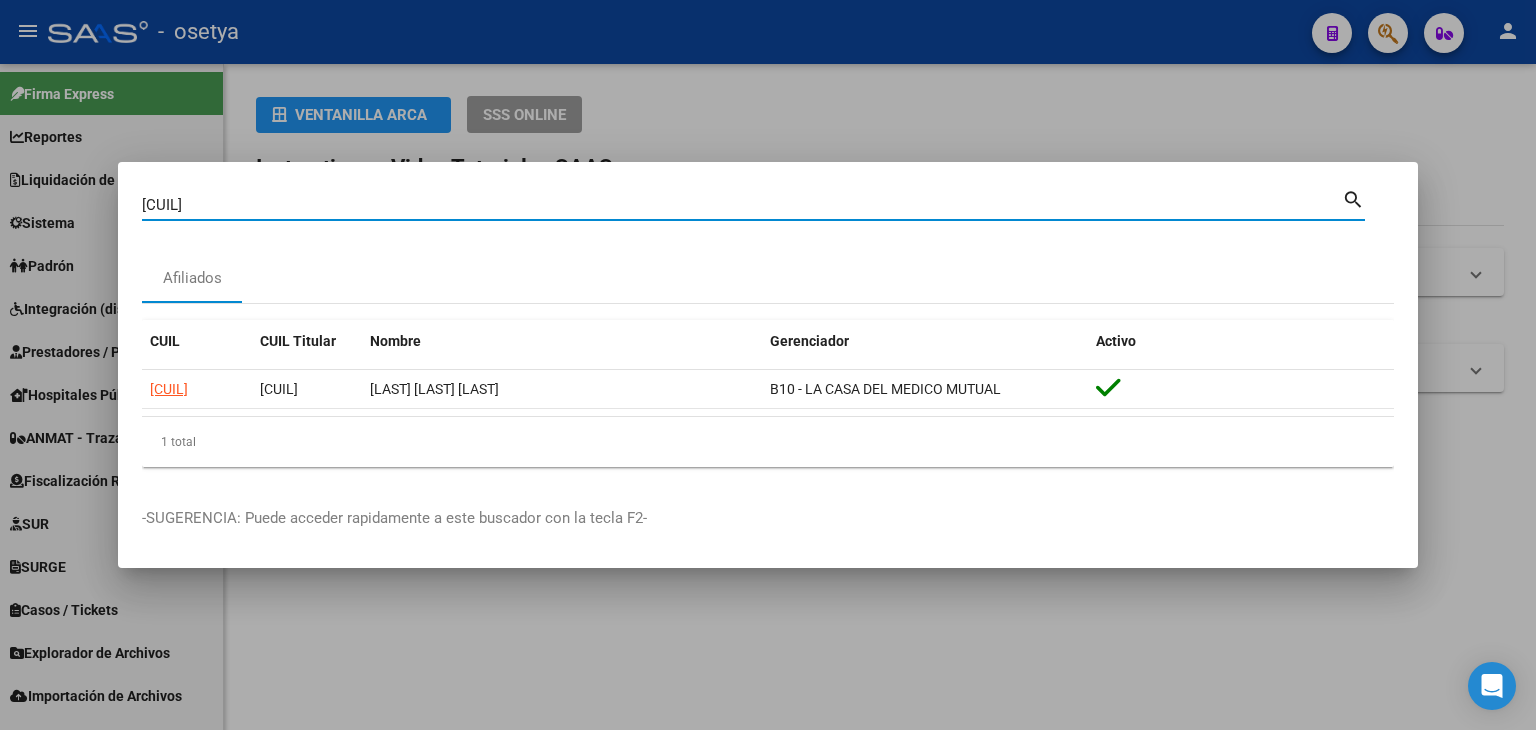 click on "[CUIL] Buscar (apellido, dni, cuil, nro traspaso, cuit, obra social)" at bounding box center [742, 205] 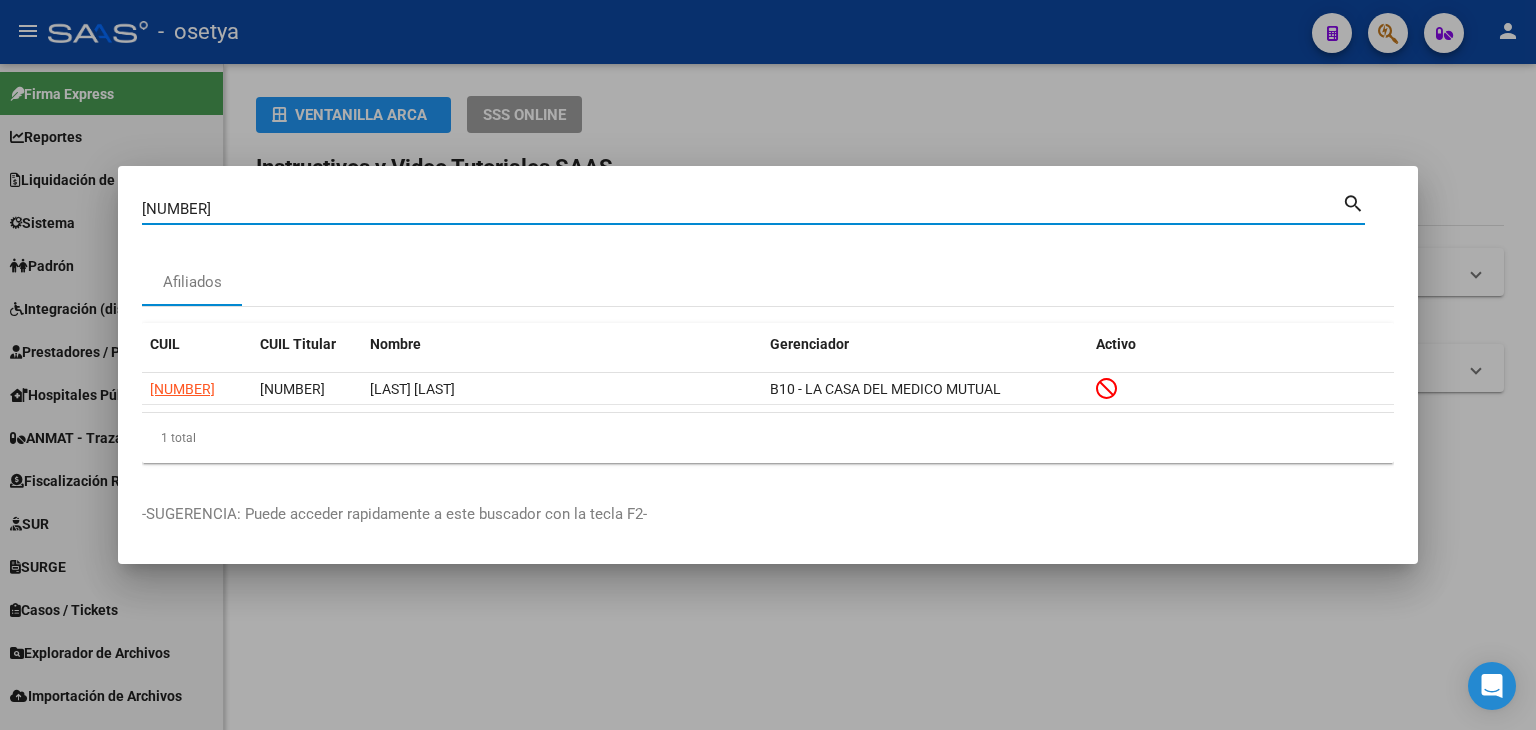 click on "[NUMBER]" at bounding box center [742, 209] 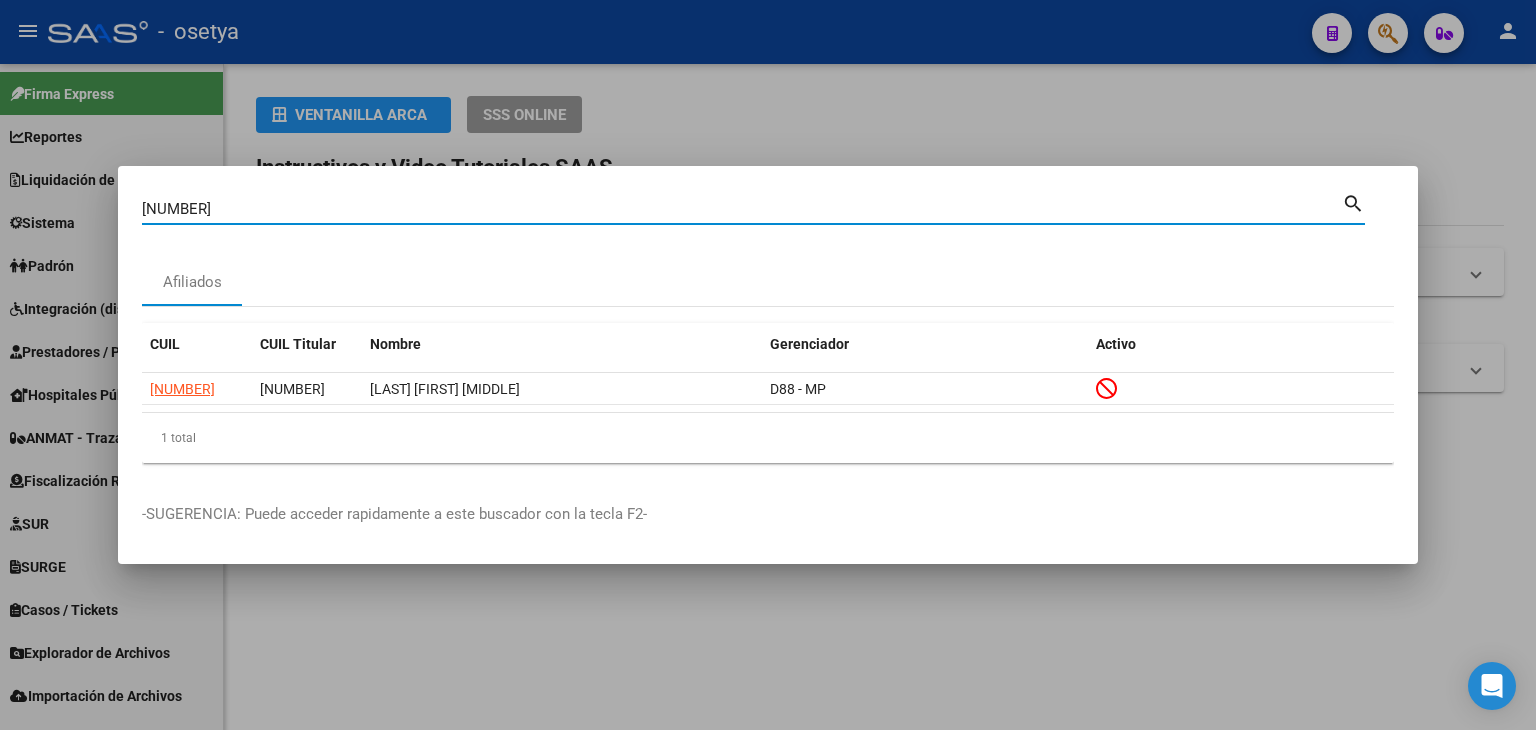 click on "[CUIL] Buscar (apellido, dni, cuil, nro traspaso, cuit, obra social) search" at bounding box center (753, 207) 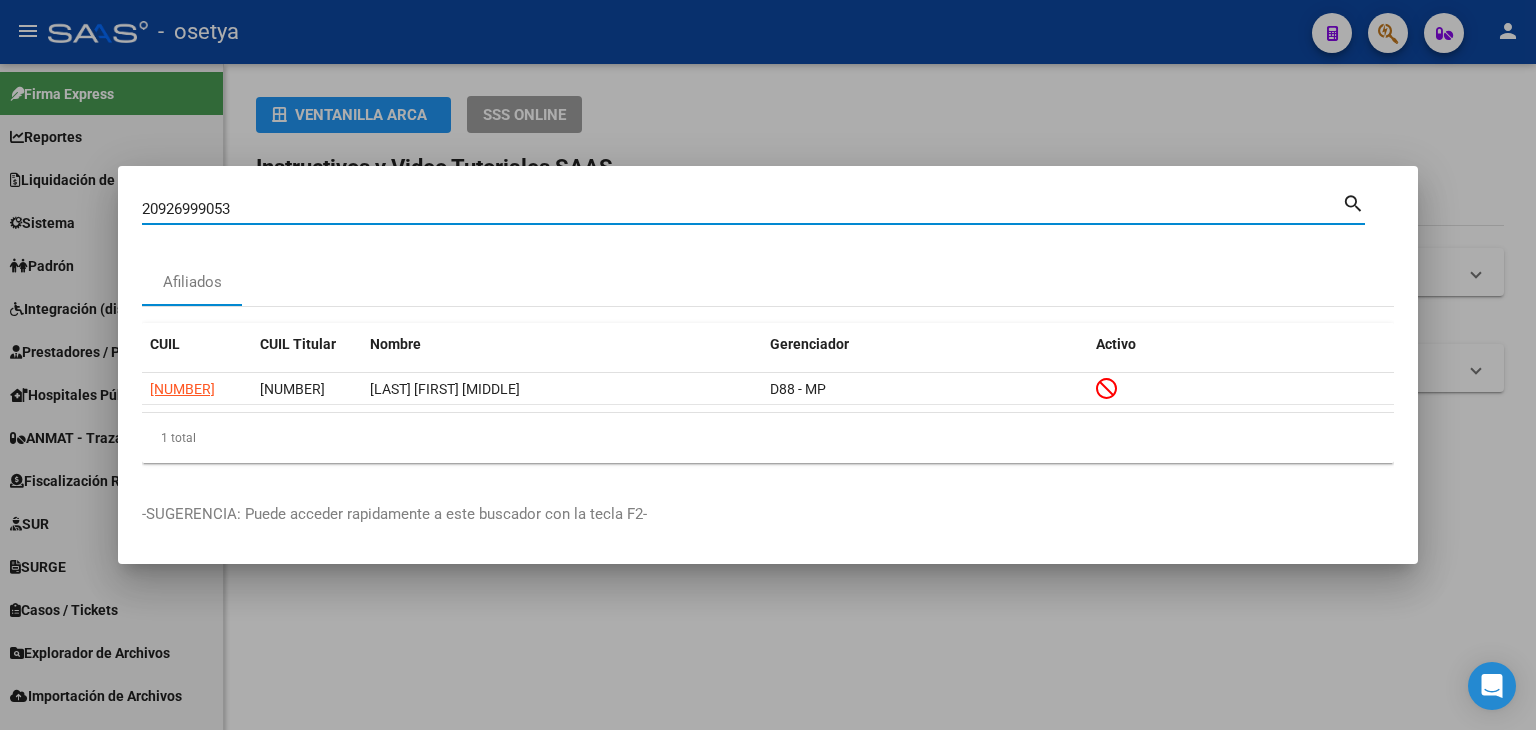 type on "20926999053" 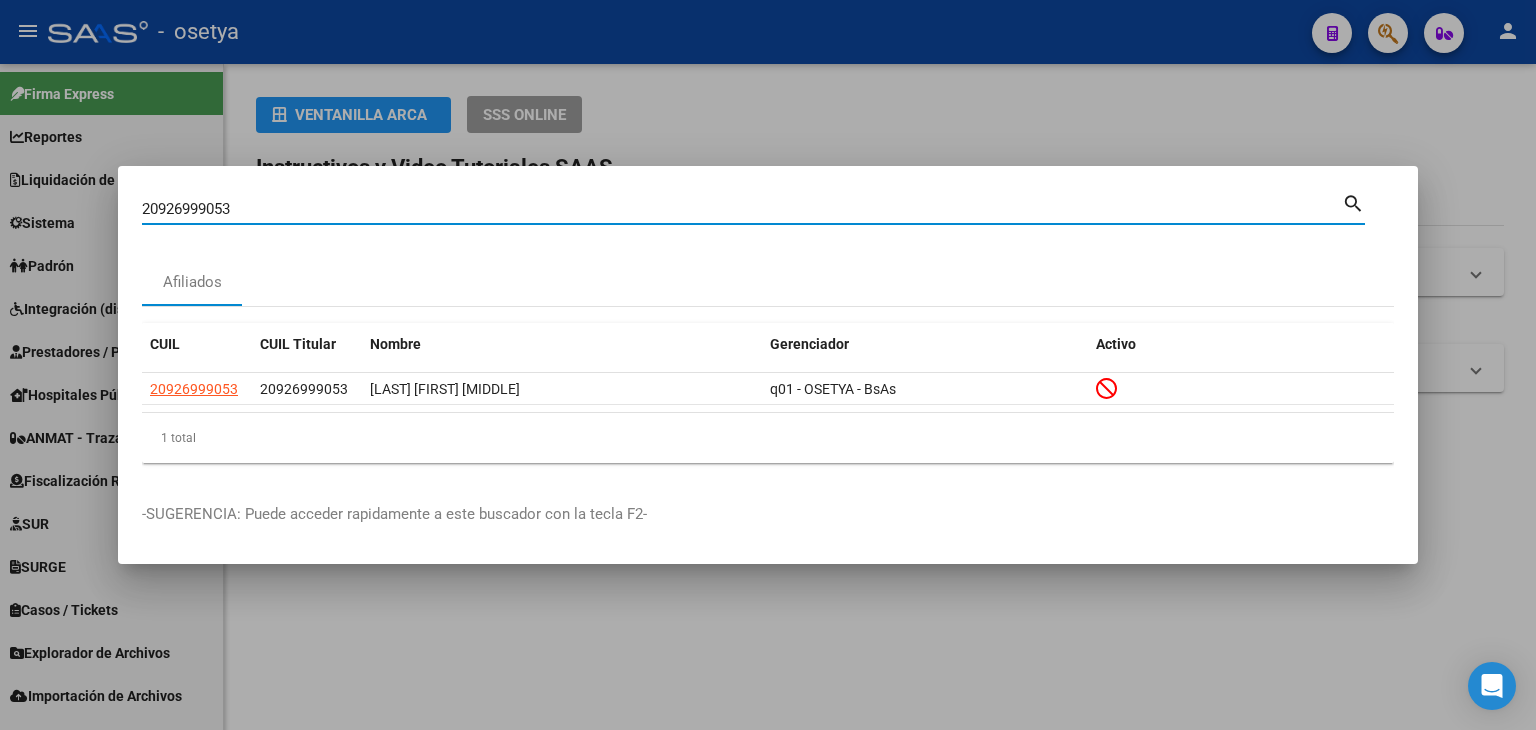 drag, startPoint x: 214, startPoint y: 413, endPoint x: 213, endPoint y: 398, distance: 15.033297 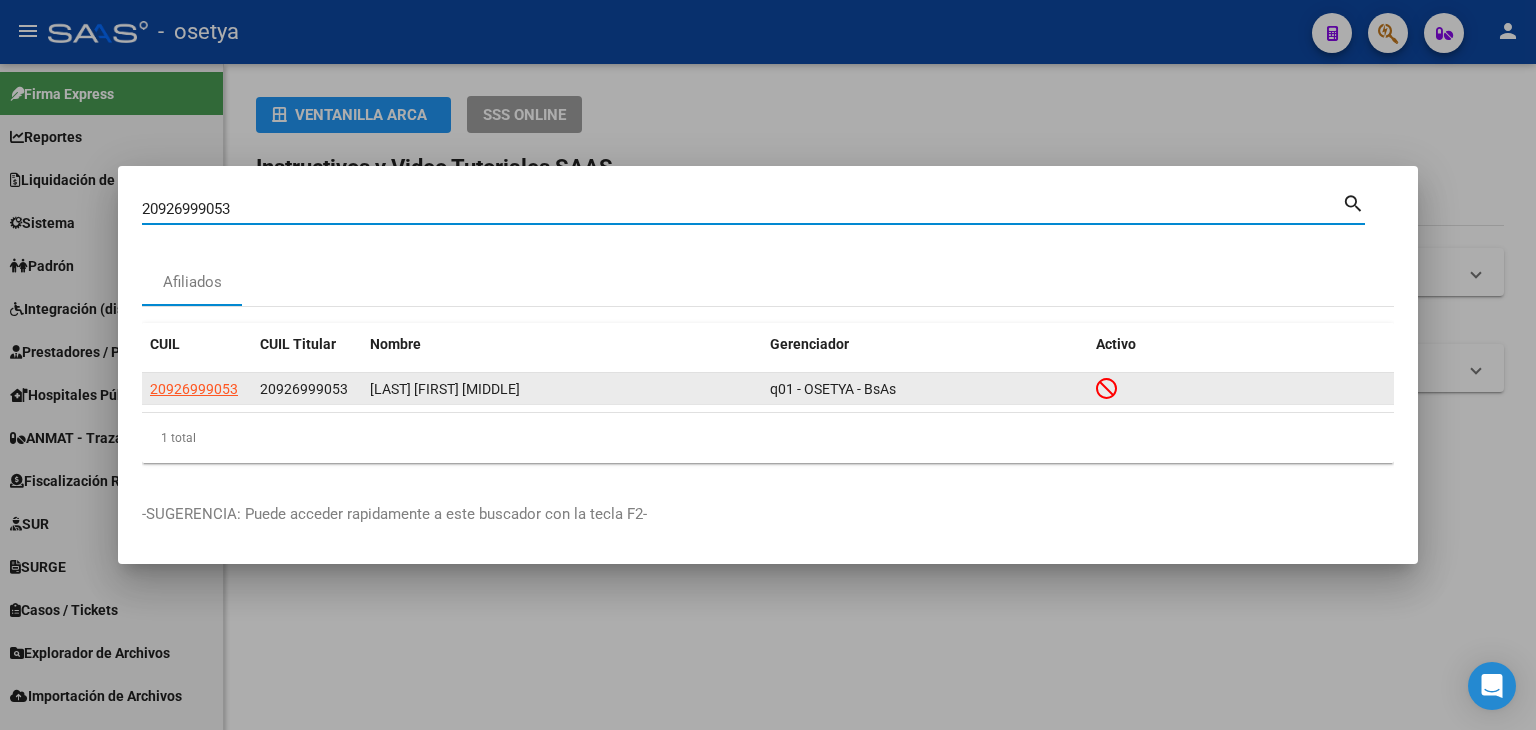 click on "1 total" 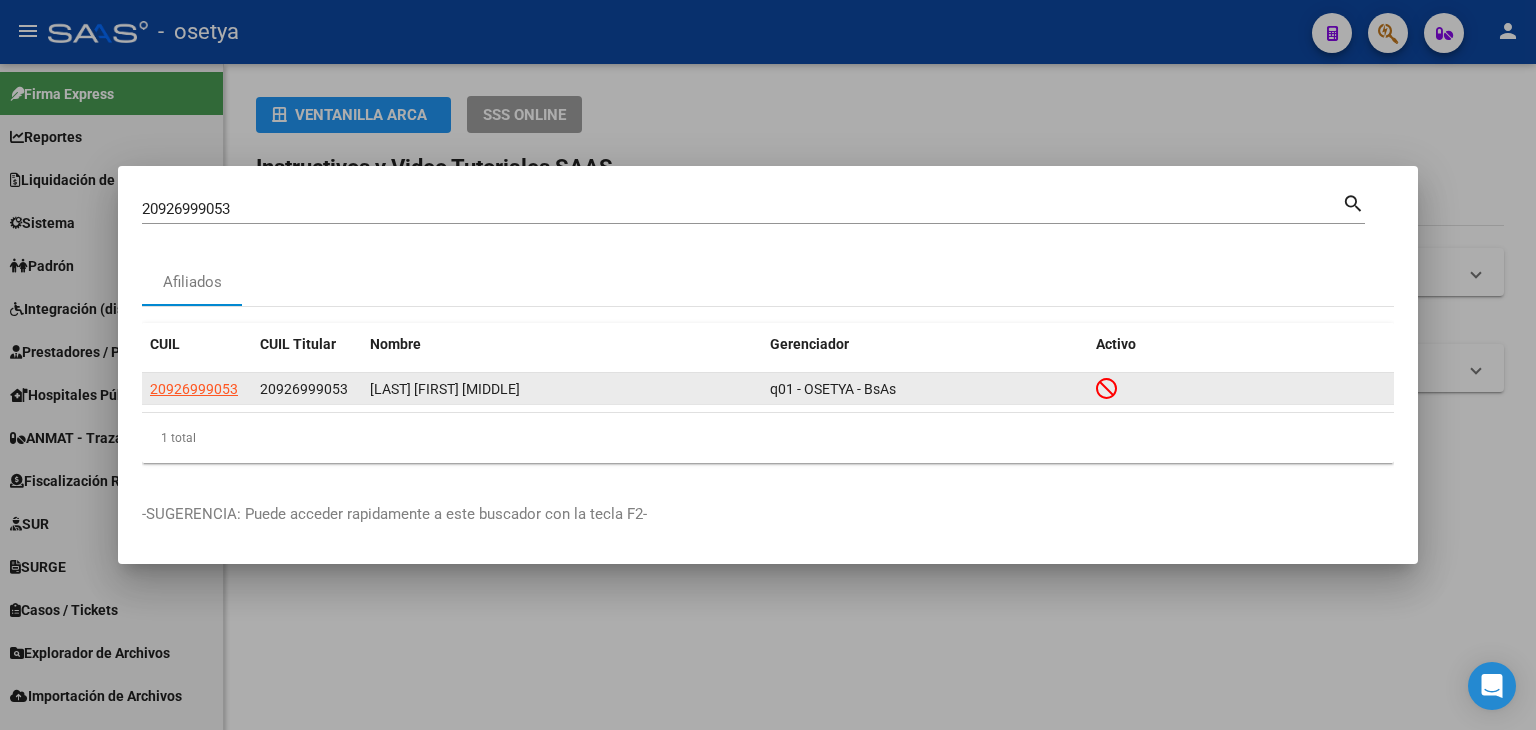 click on "20926999053" 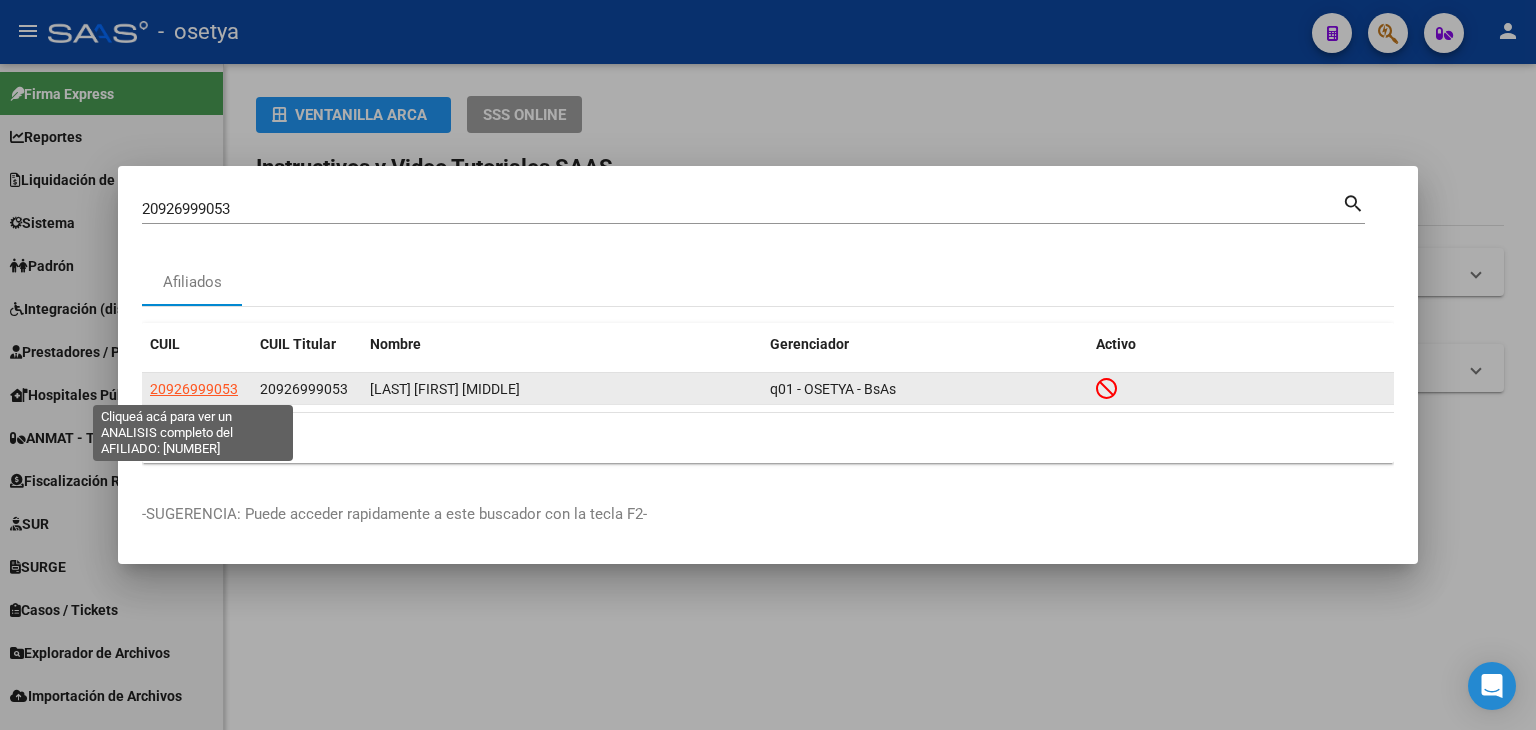 click on "20926999053" 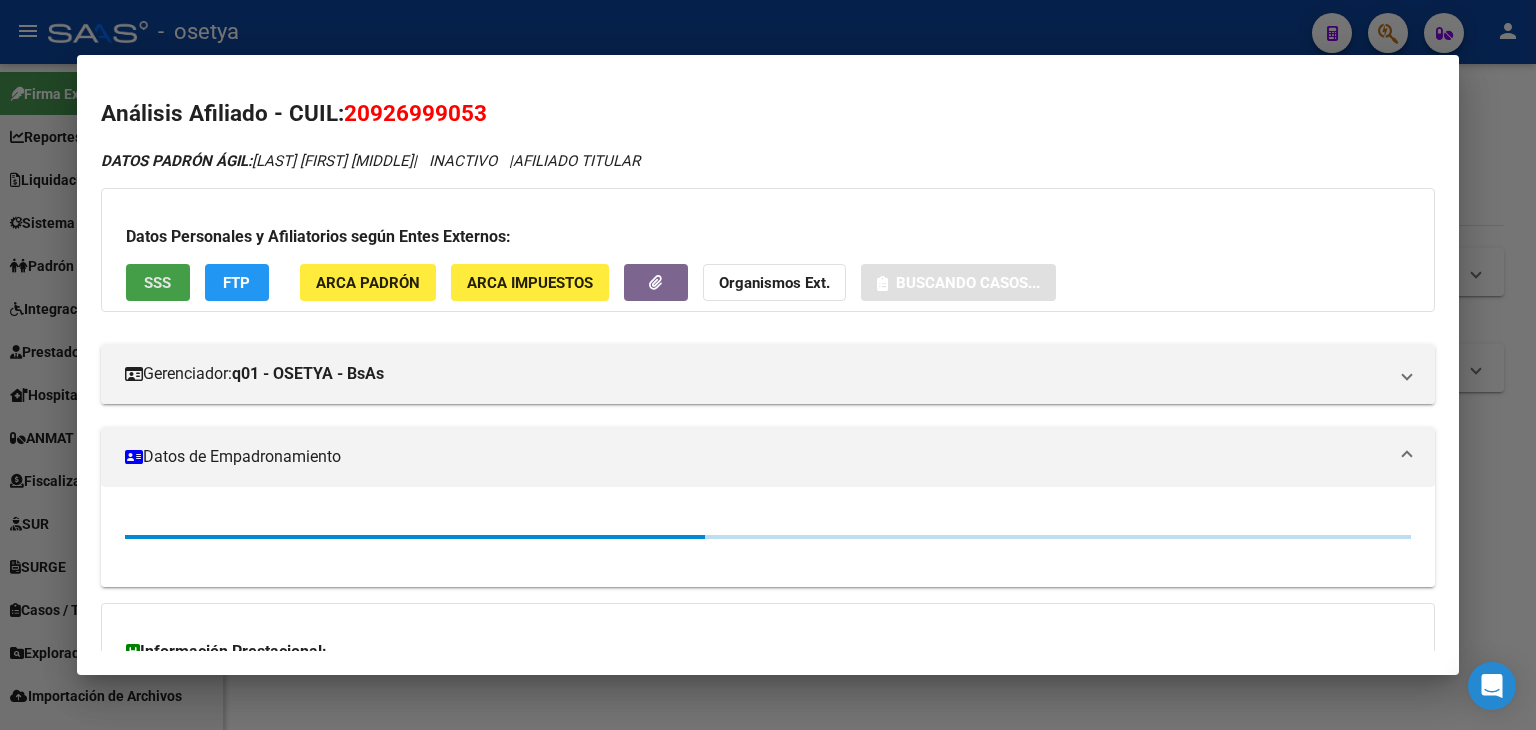 click on "SSS" at bounding box center (158, 282) 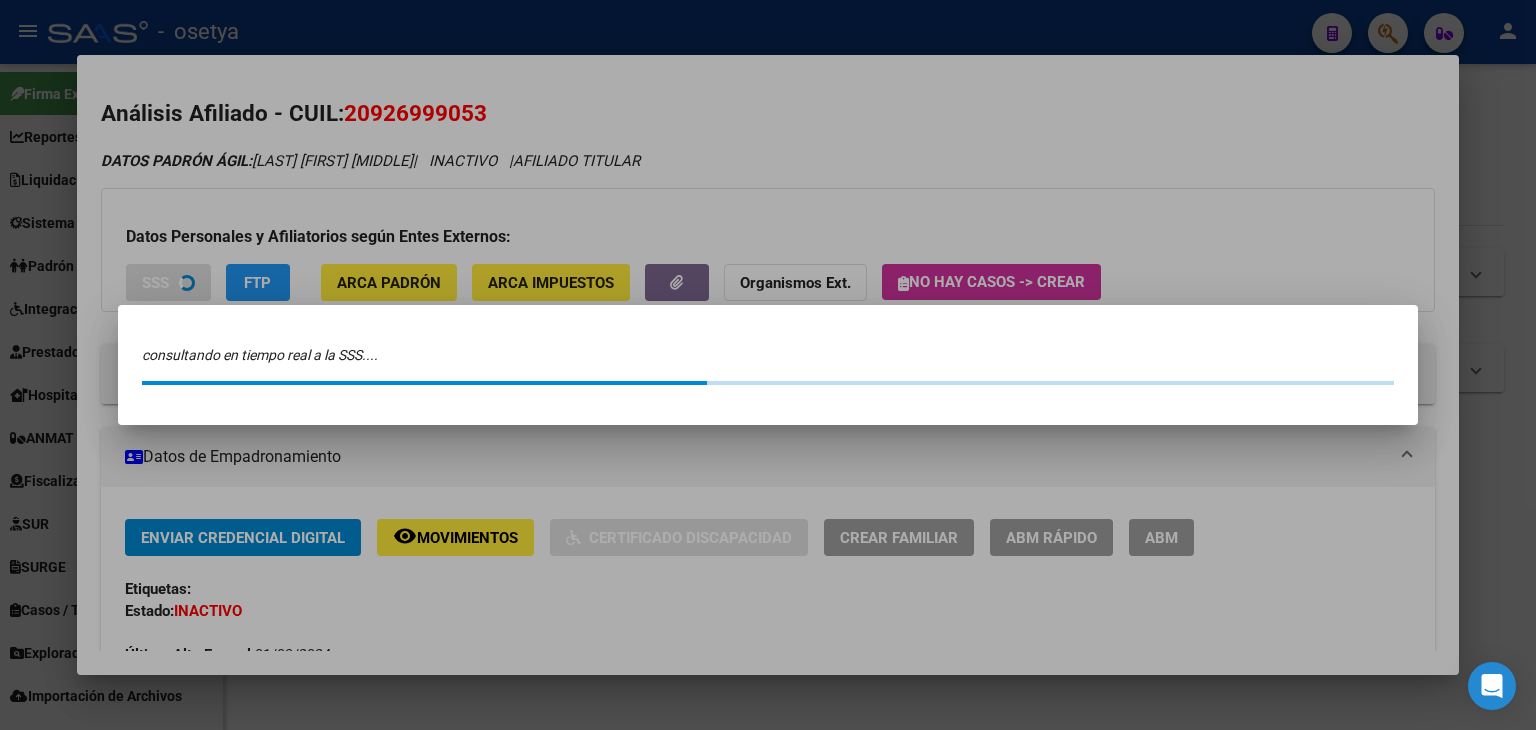 click at bounding box center (768, 365) 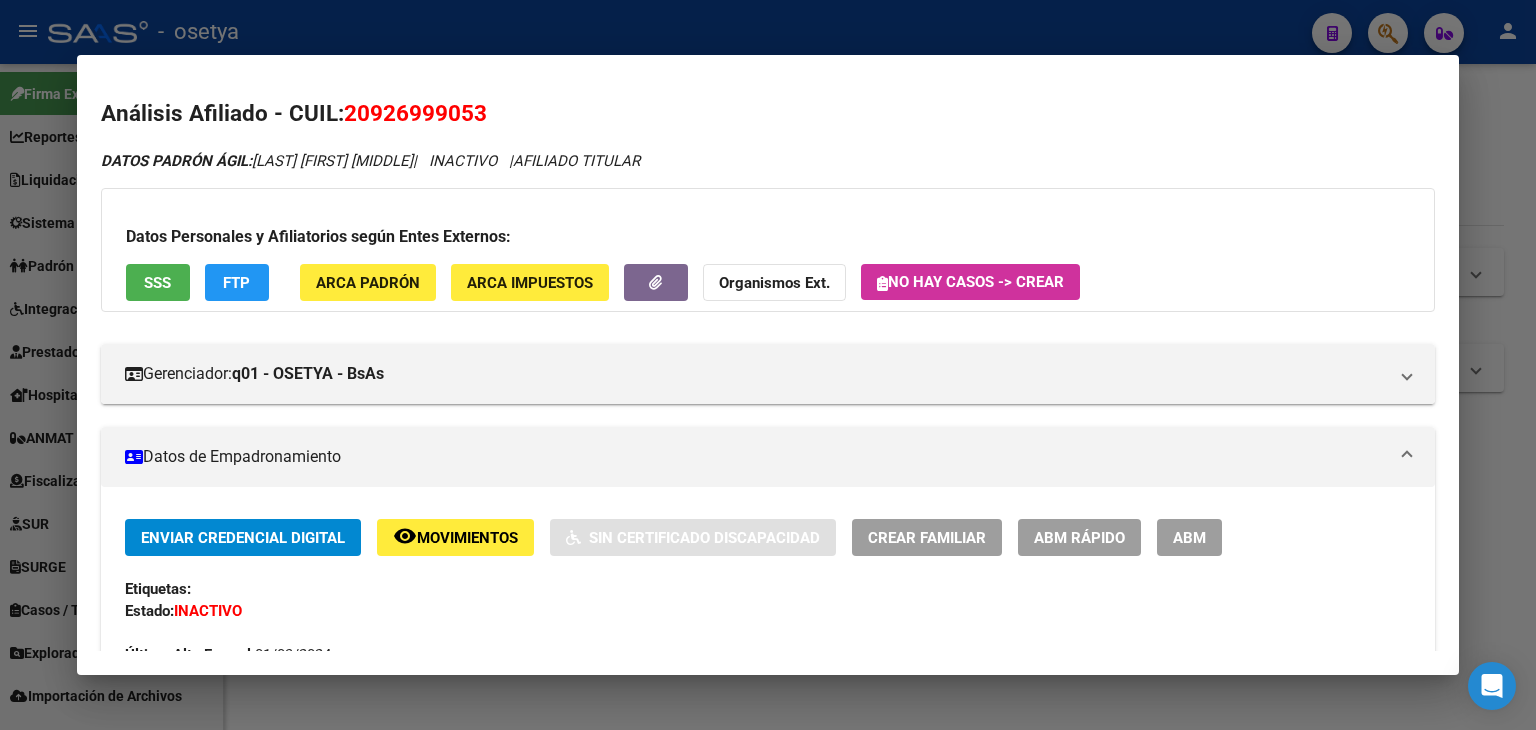 click on "SSS" at bounding box center [158, 282] 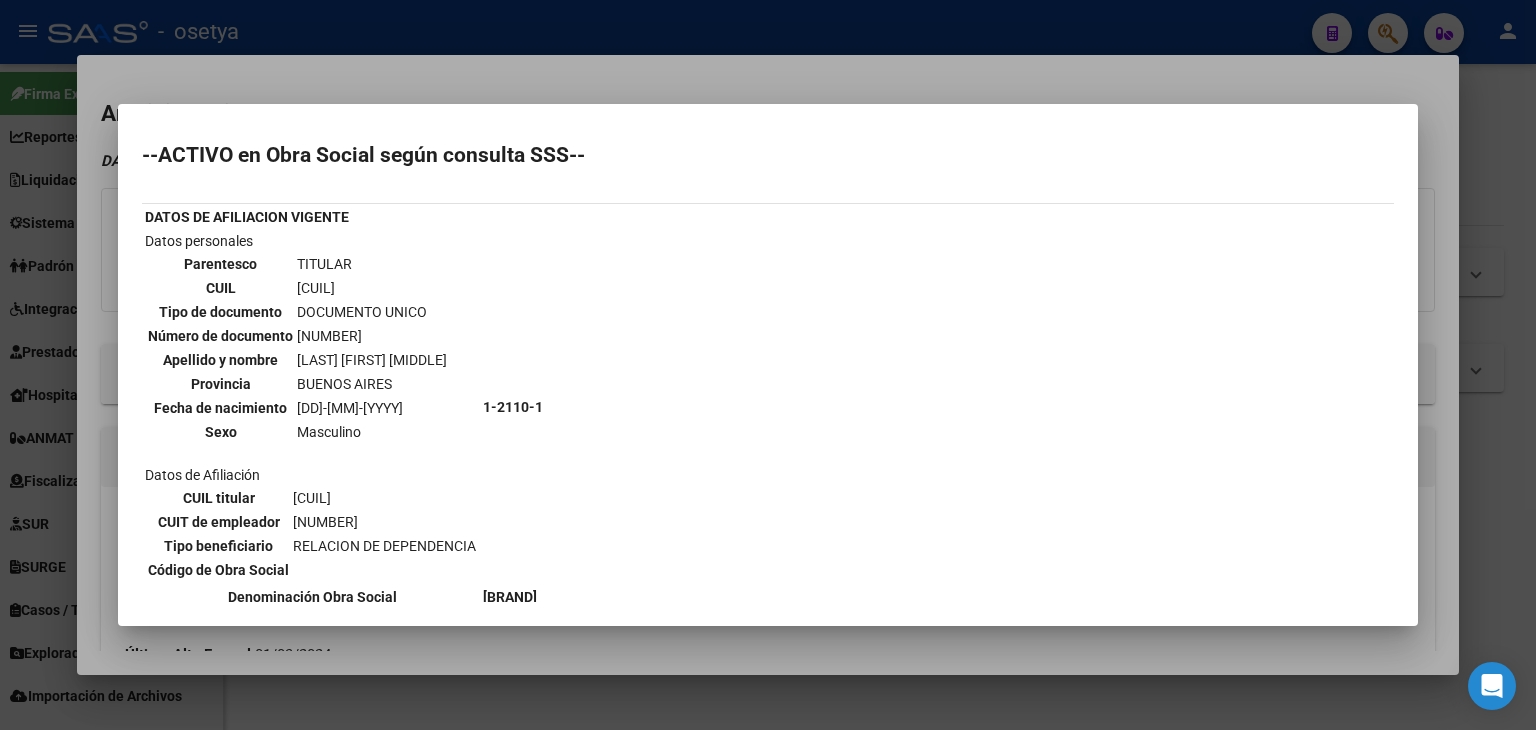 click at bounding box center (768, 365) 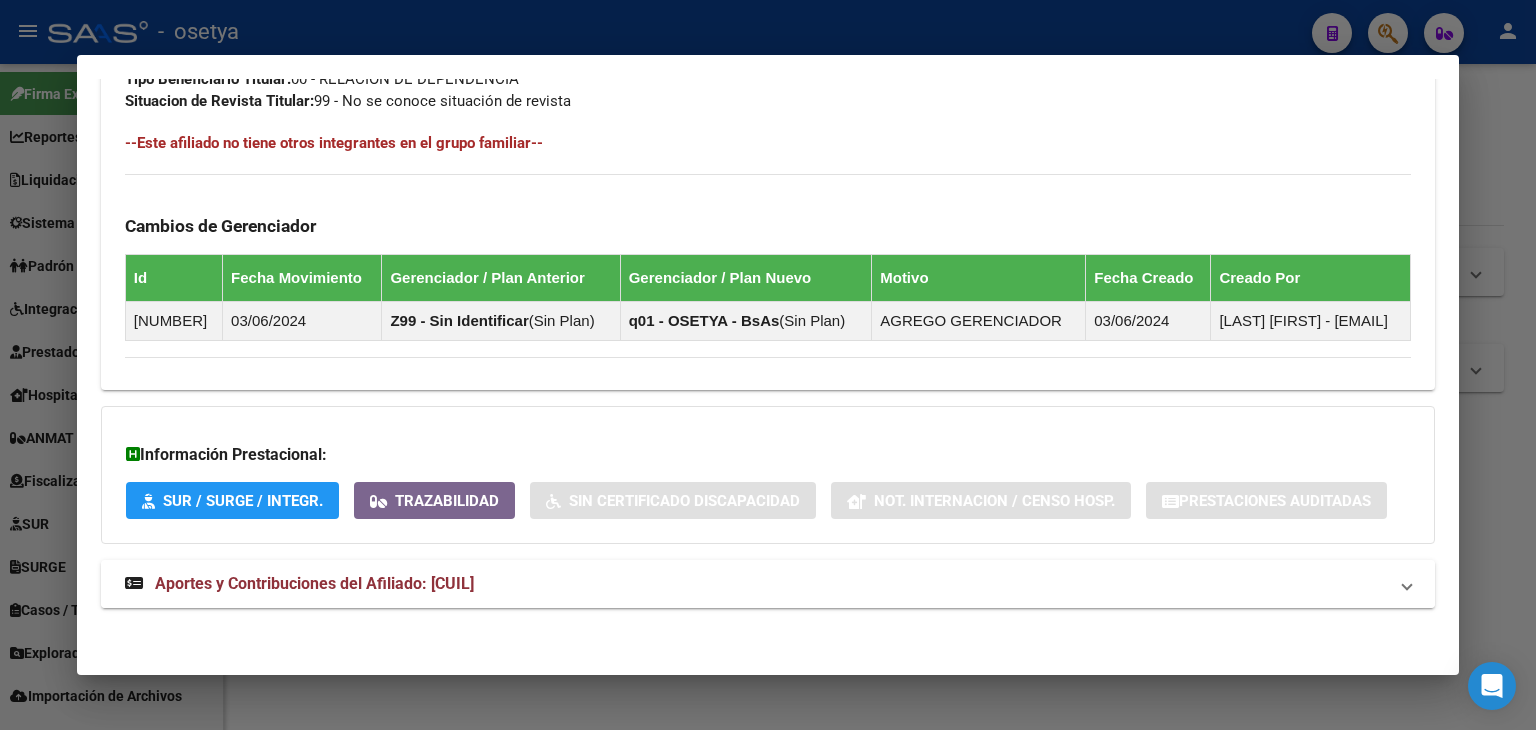 click on "Aportes y Contribuciones del Afiliado: [CUIL]" at bounding box center (756, 584) 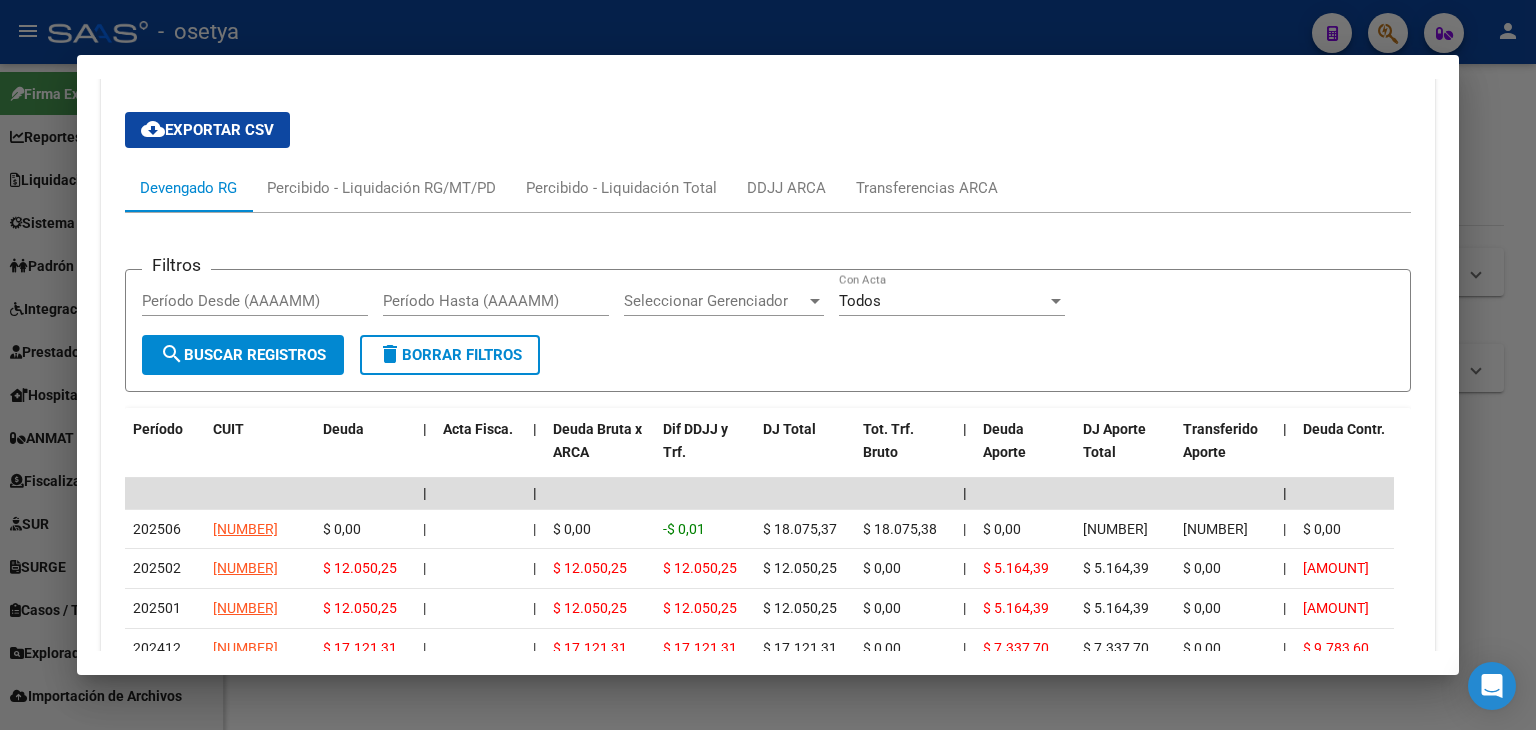 scroll, scrollTop: 1414, scrollLeft: 0, axis: vertical 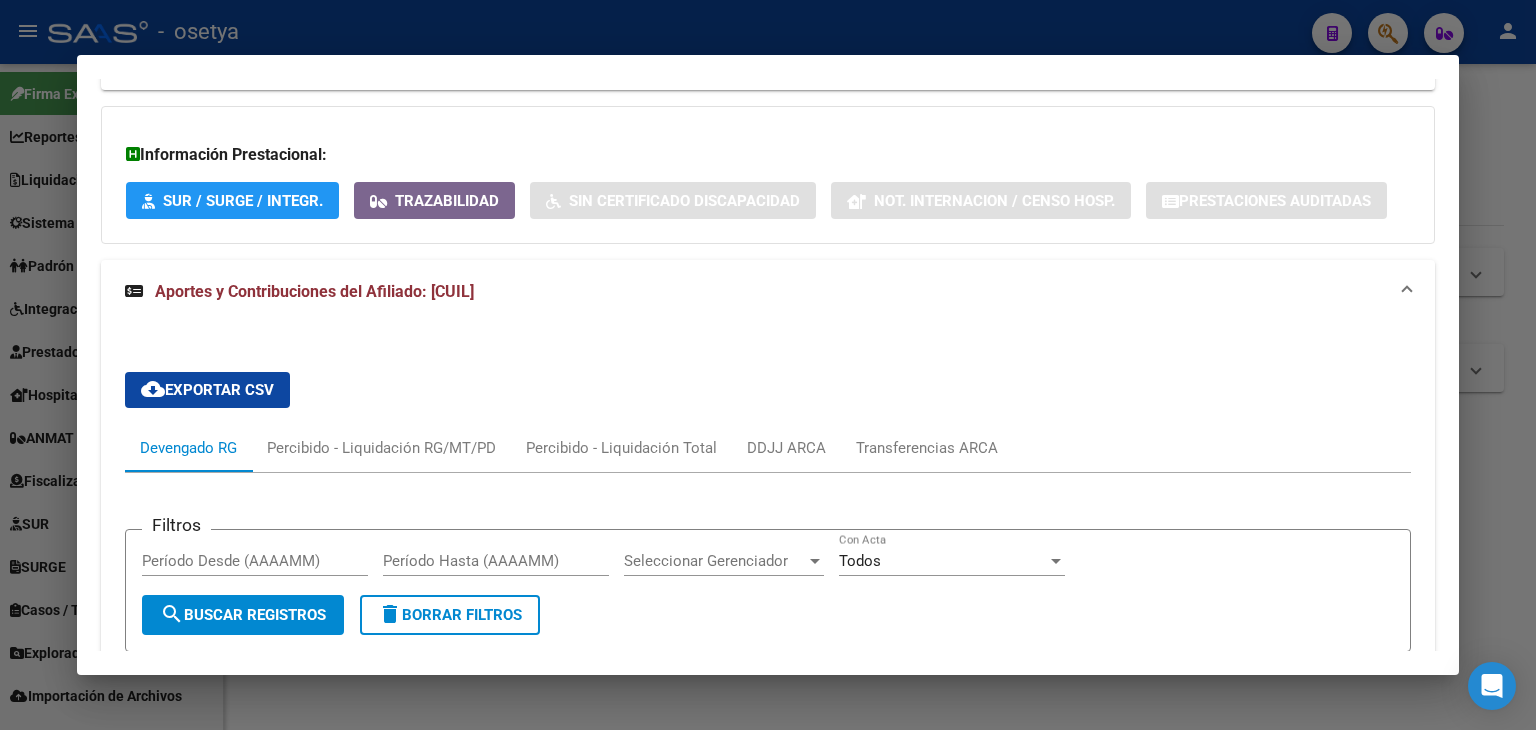 click at bounding box center (768, 365) 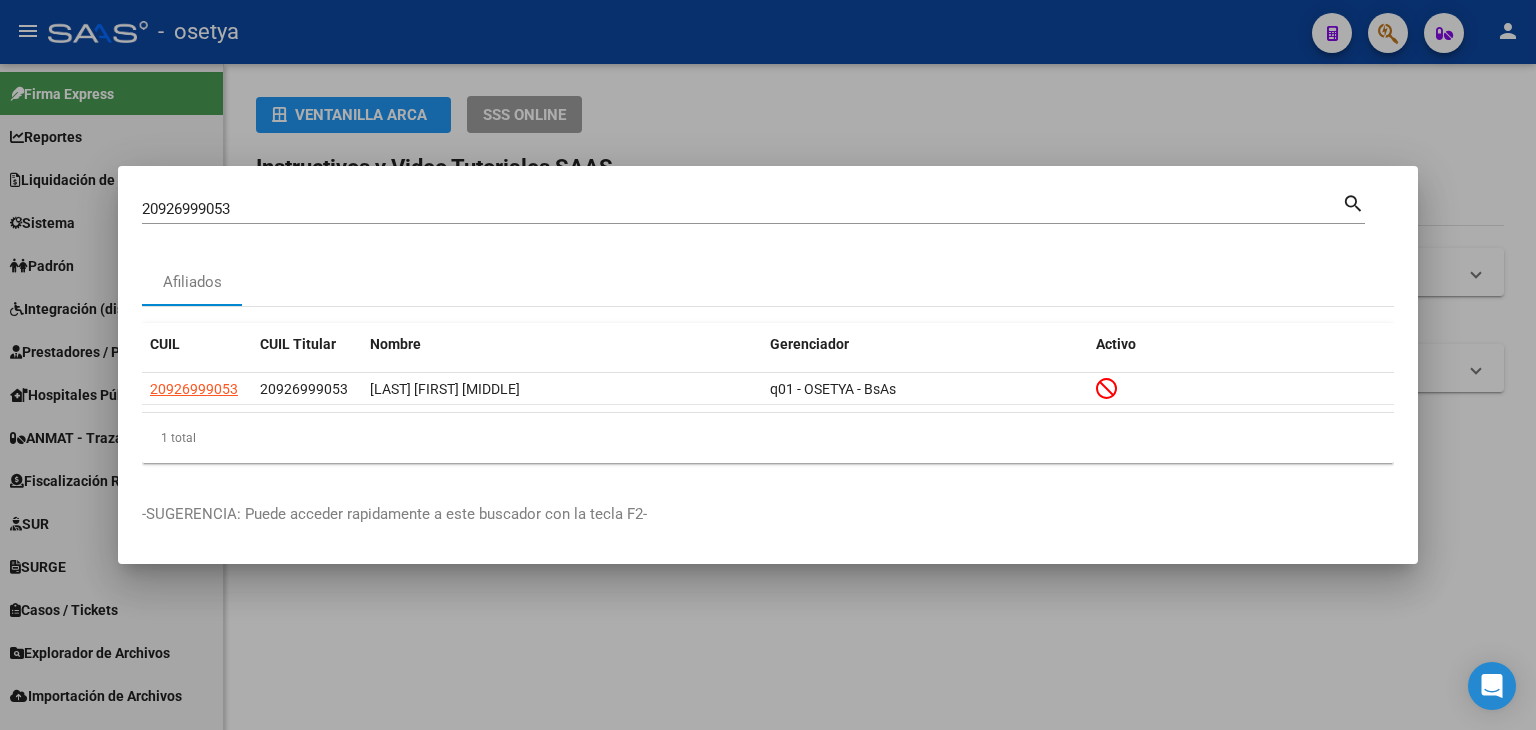 click on "20926999053" at bounding box center (742, 209) 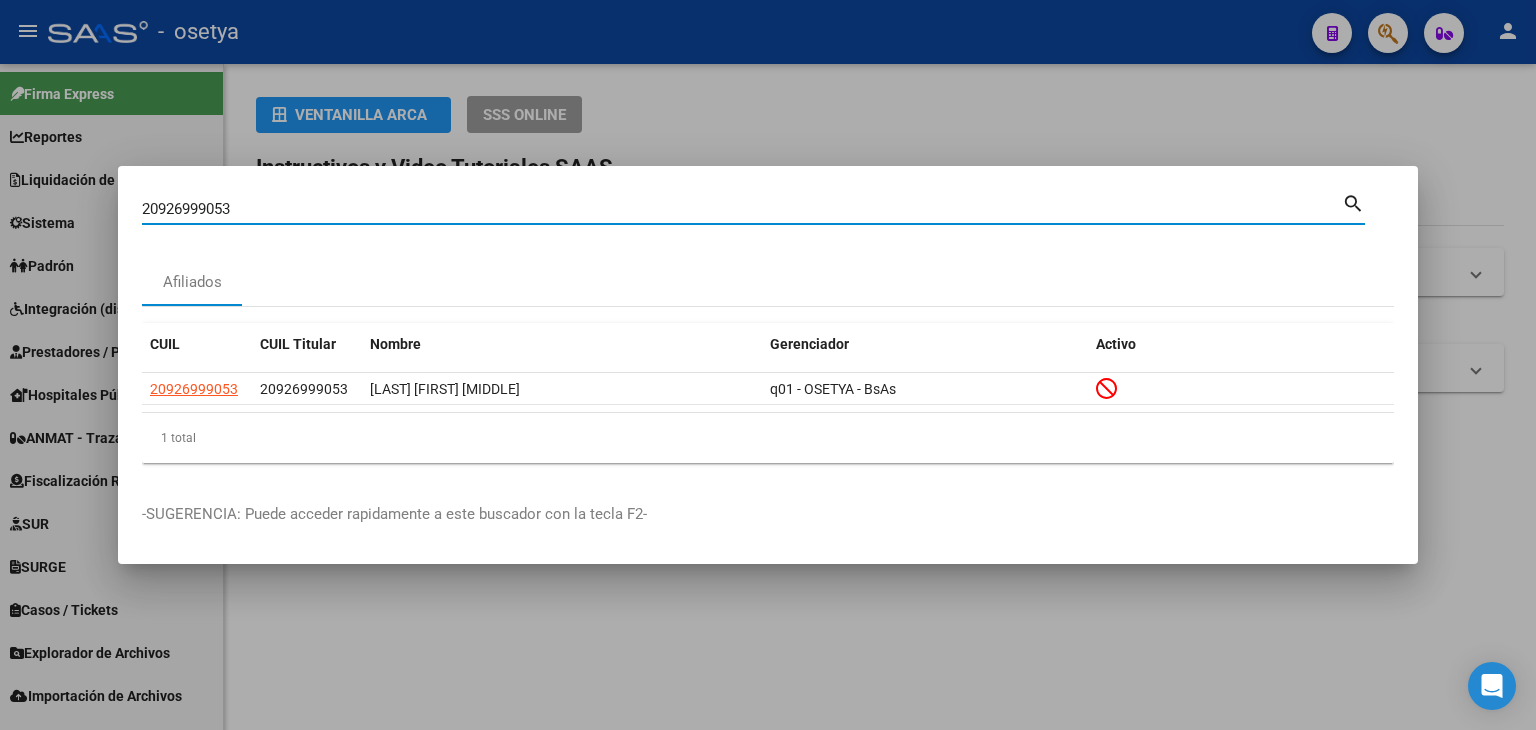 click on "20926999053" at bounding box center [742, 209] 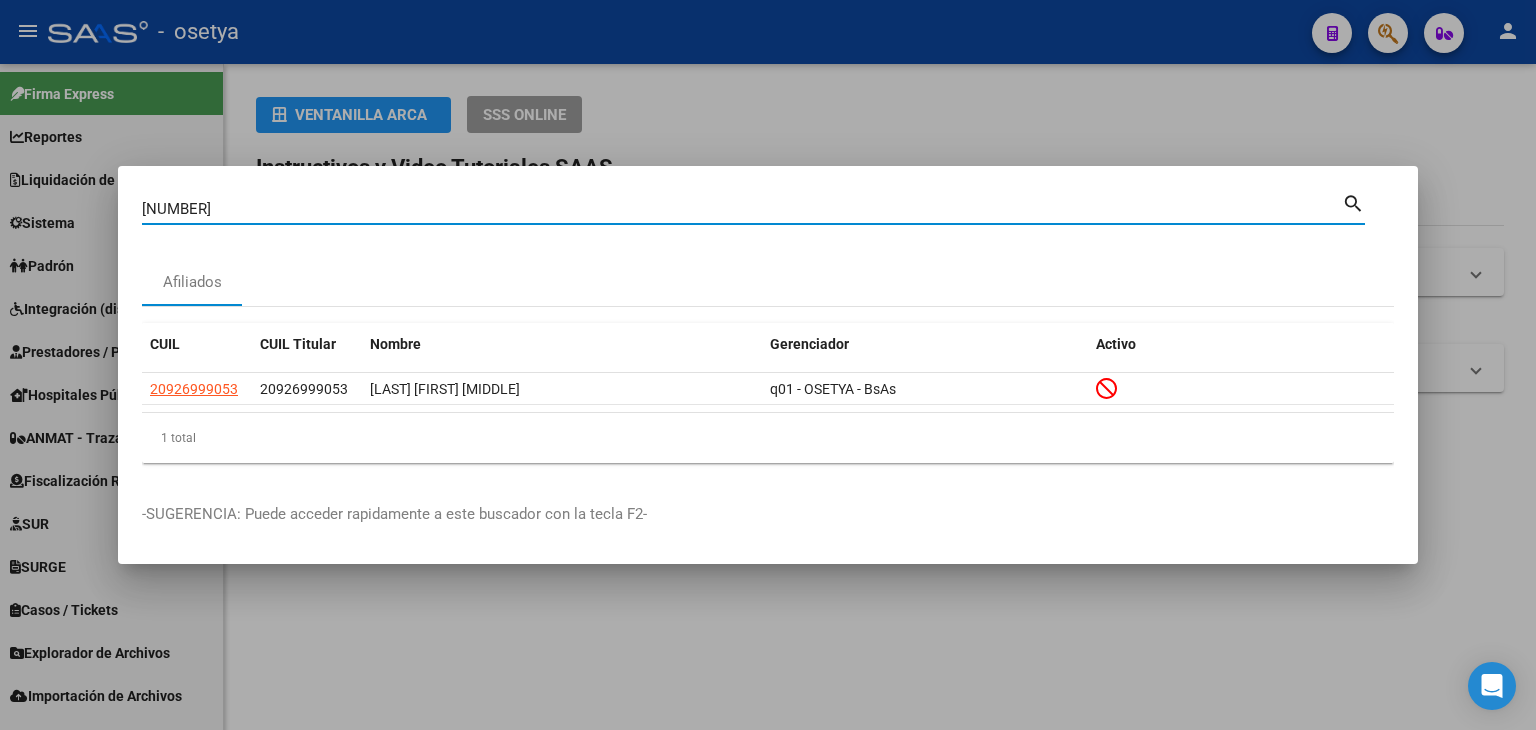 type on "[NUMBER]" 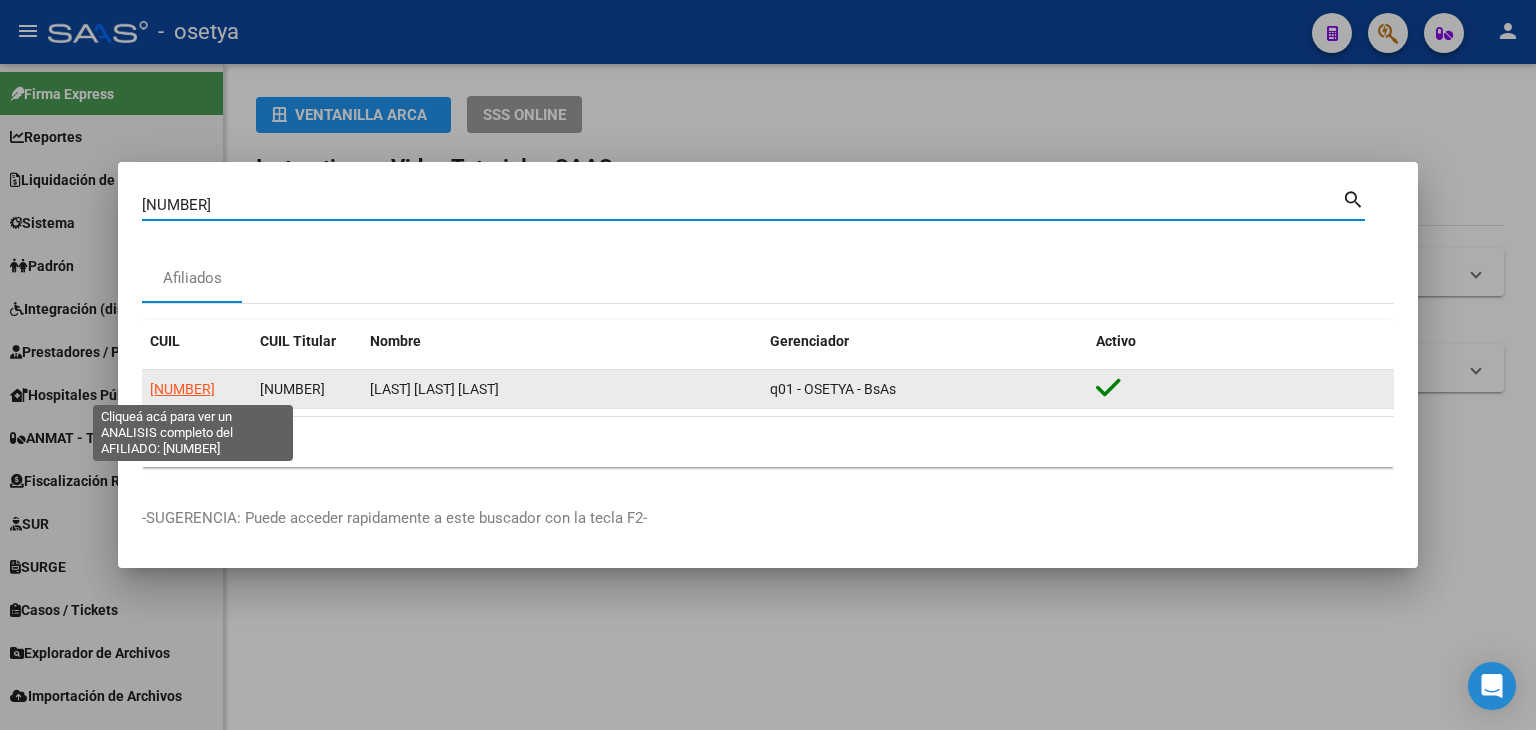 click on "[NUMBER]" 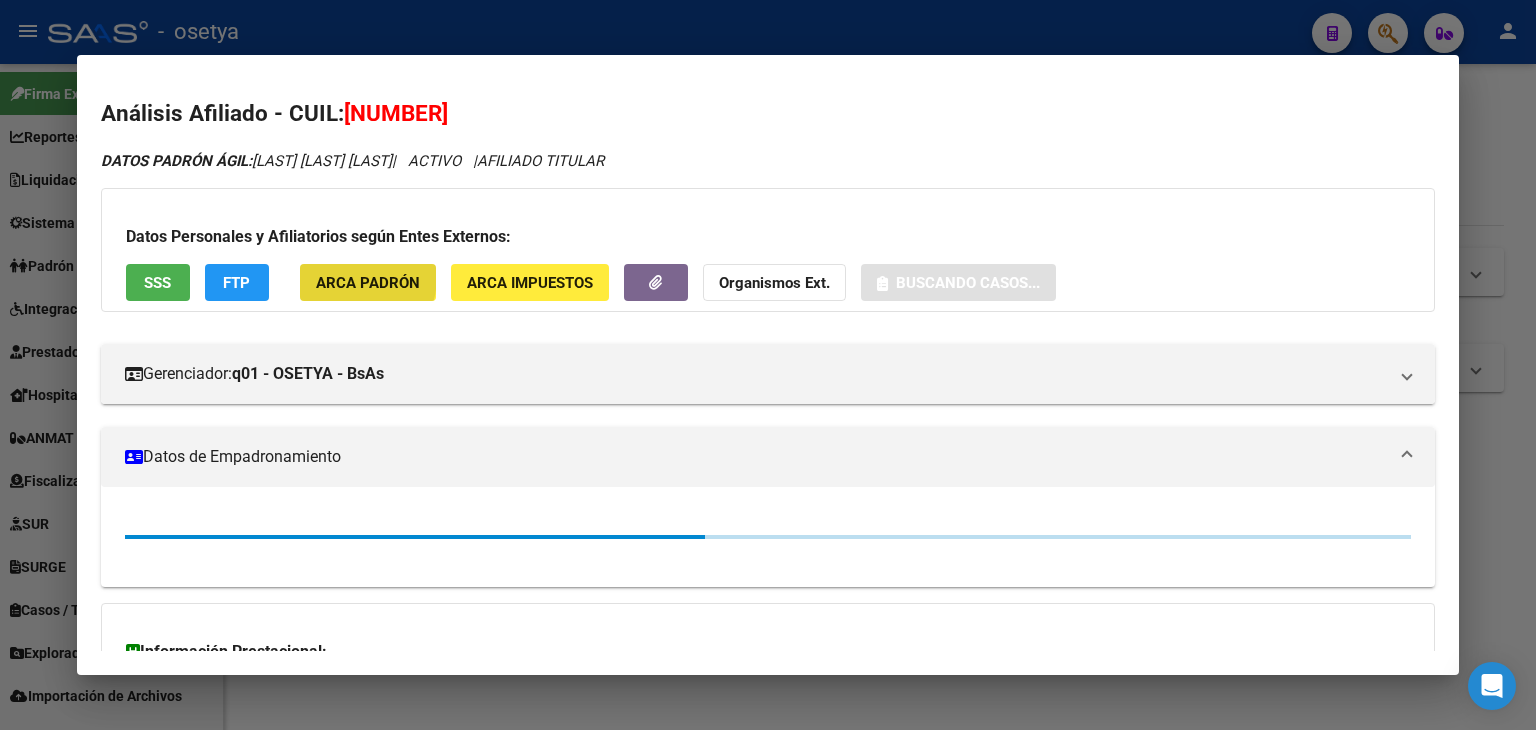 click on "ARCA Padrón" 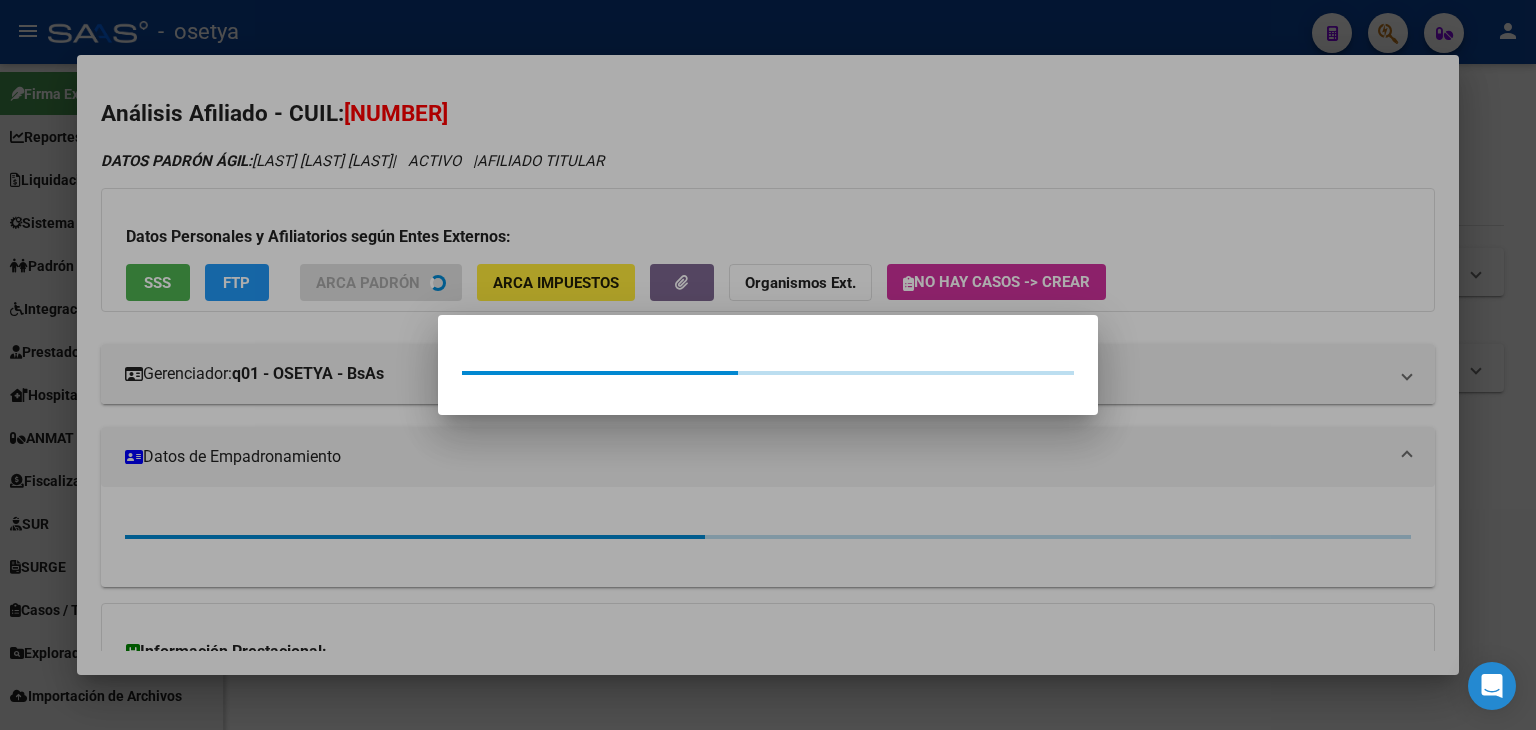 drag, startPoint x: 349, startPoint y: 277, endPoint x: 228, endPoint y: 260, distance: 122.18838 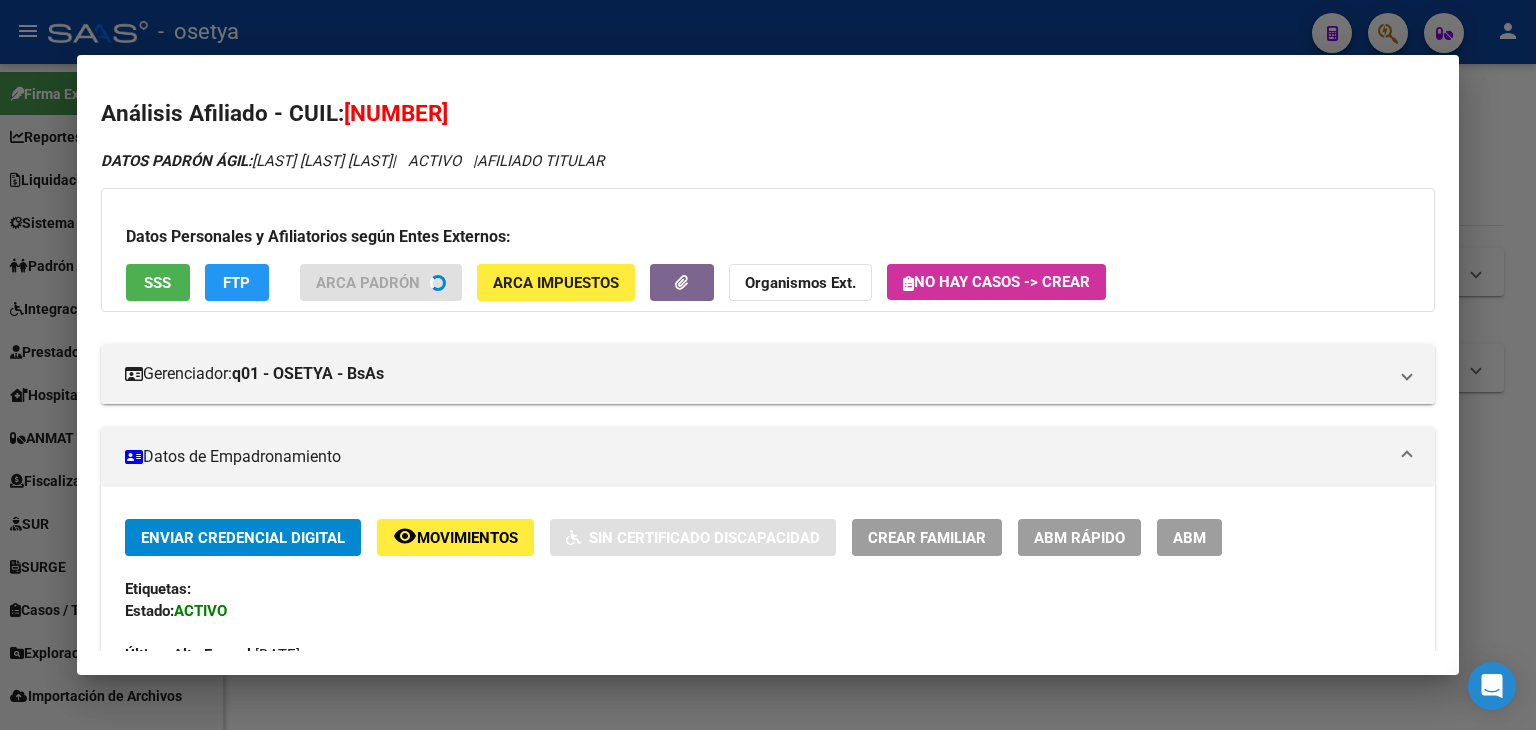 click on "Datos Personales y Afiliatorios según Entes Externos: SSS FTP ARCA Padrón ARCA Impuestos Organismos Ext.   No hay casos -> Crear" at bounding box center (768, 250) 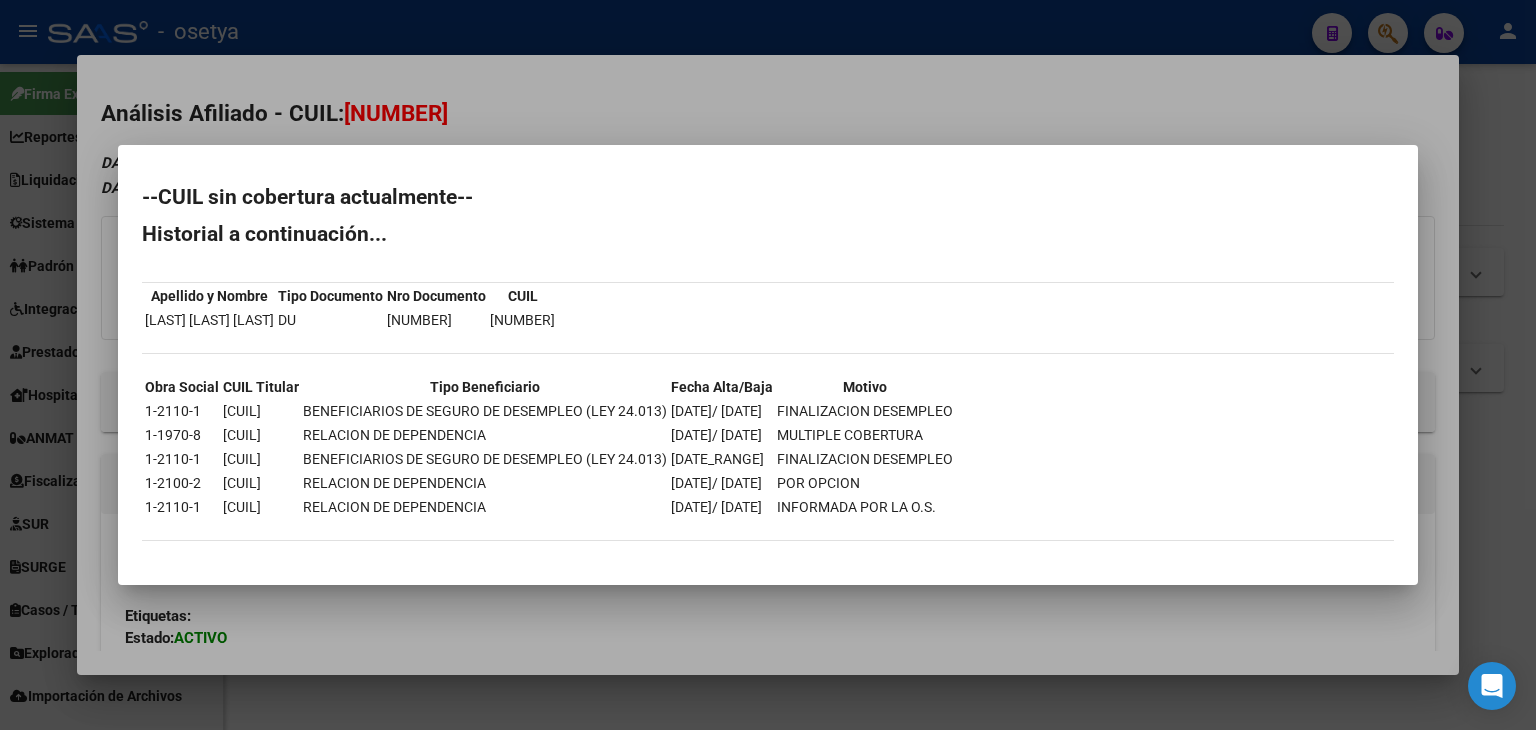 click at bounding box center [768, 365] 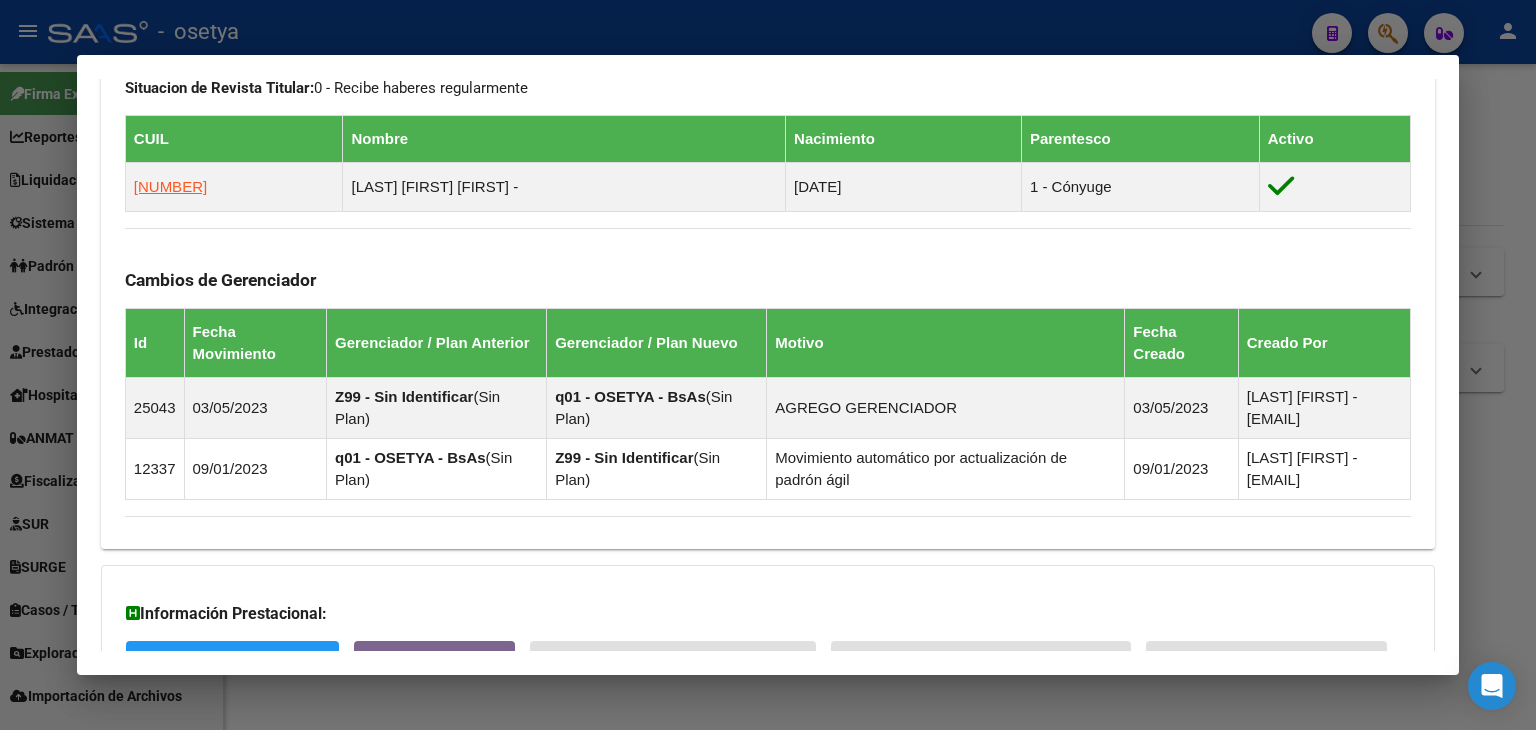 scroll, scrollTop: 1269, scrollLeft: 0, axis: vertical 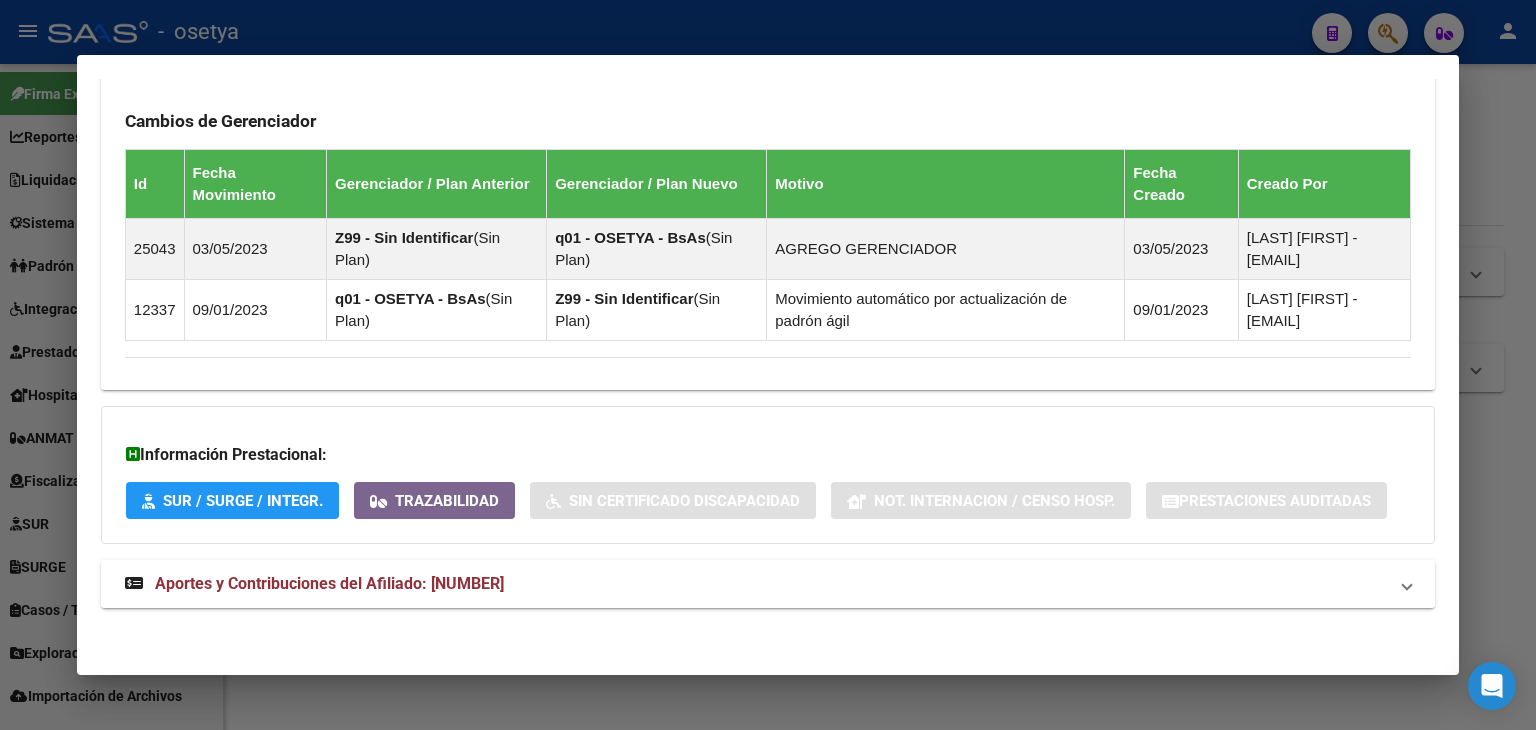 click on "Aportes y Contribuciones del Afiliado: [NUMBER]" at bounding box center [768, 584] 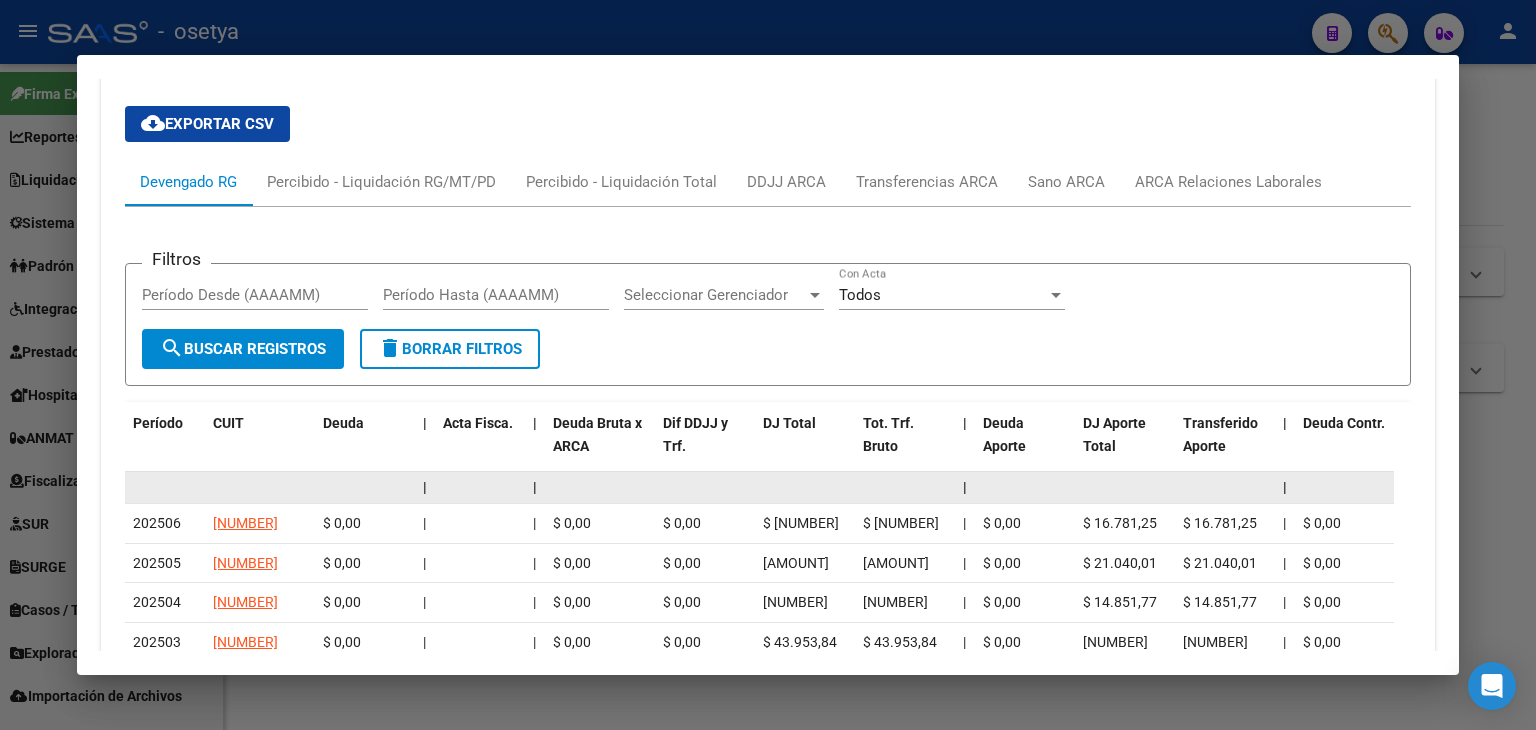 scroll, scrollTop: 1869, scrollLeft: 0, axis: vertical 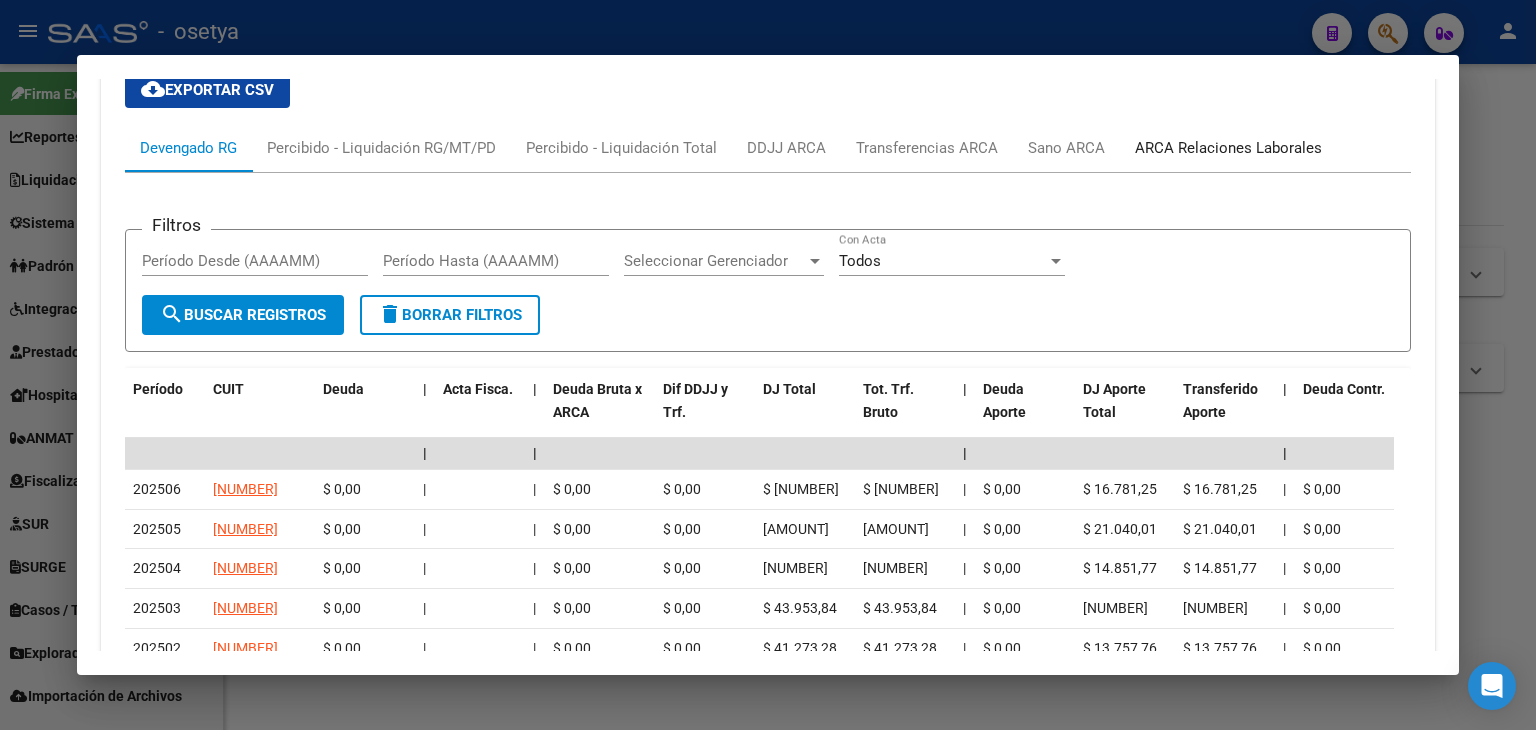 click on "ARCA Relaciones Laborales" at bounding box center [1228, 148] 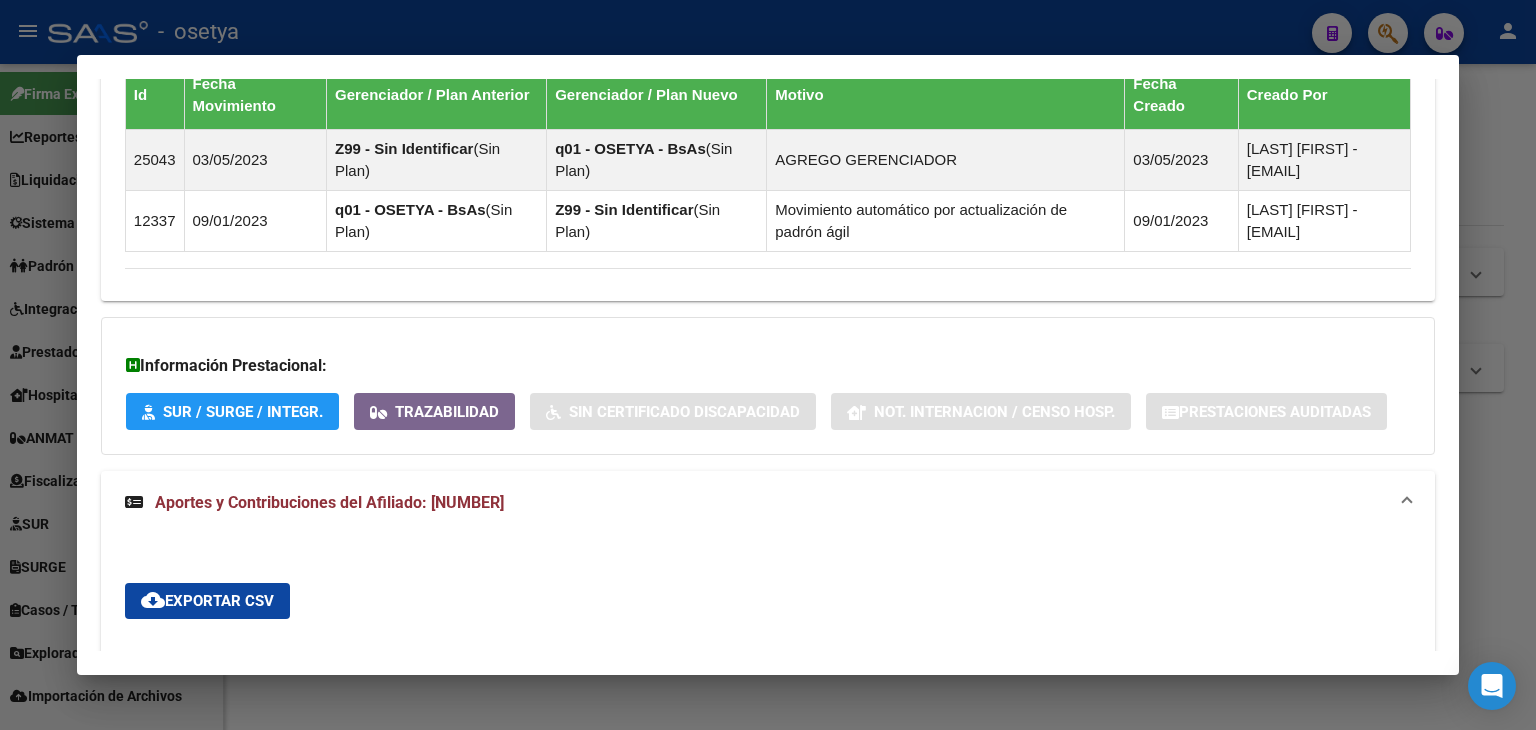 scroll, scrollTop: 1680, scrollLeft: 0, axis: vertical 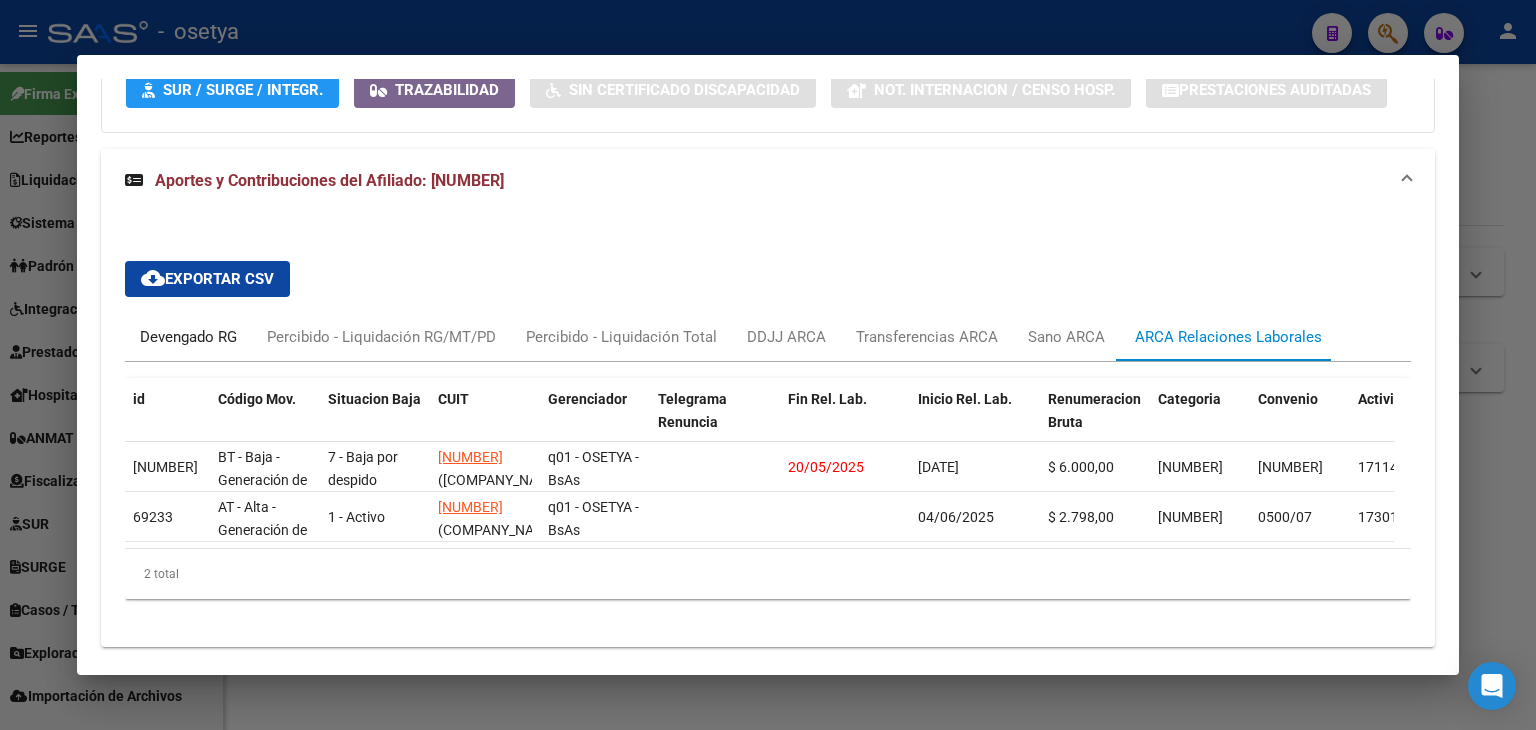 click on "Devengado RG" at bounding box center [188, 337] 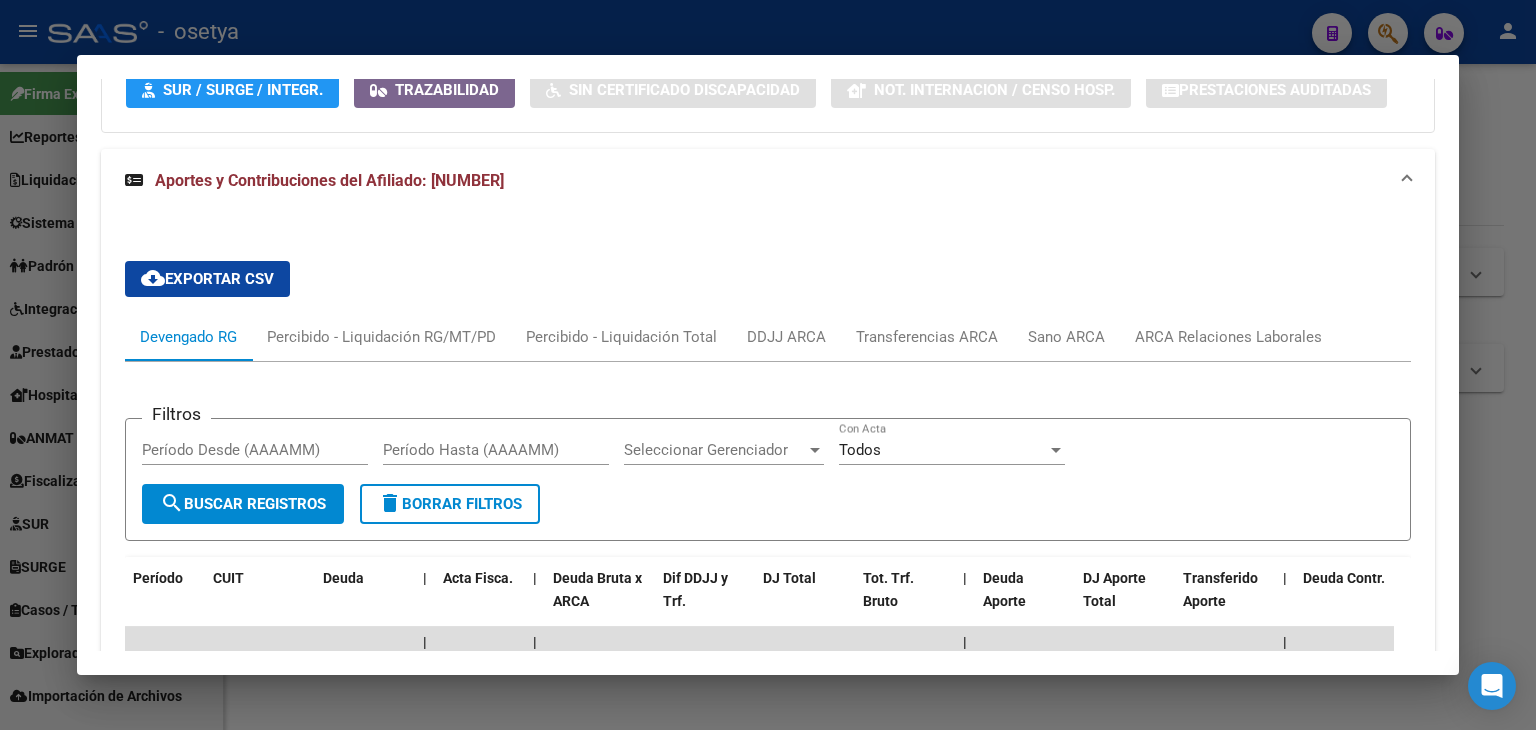 click at bounding box center [768, 365] 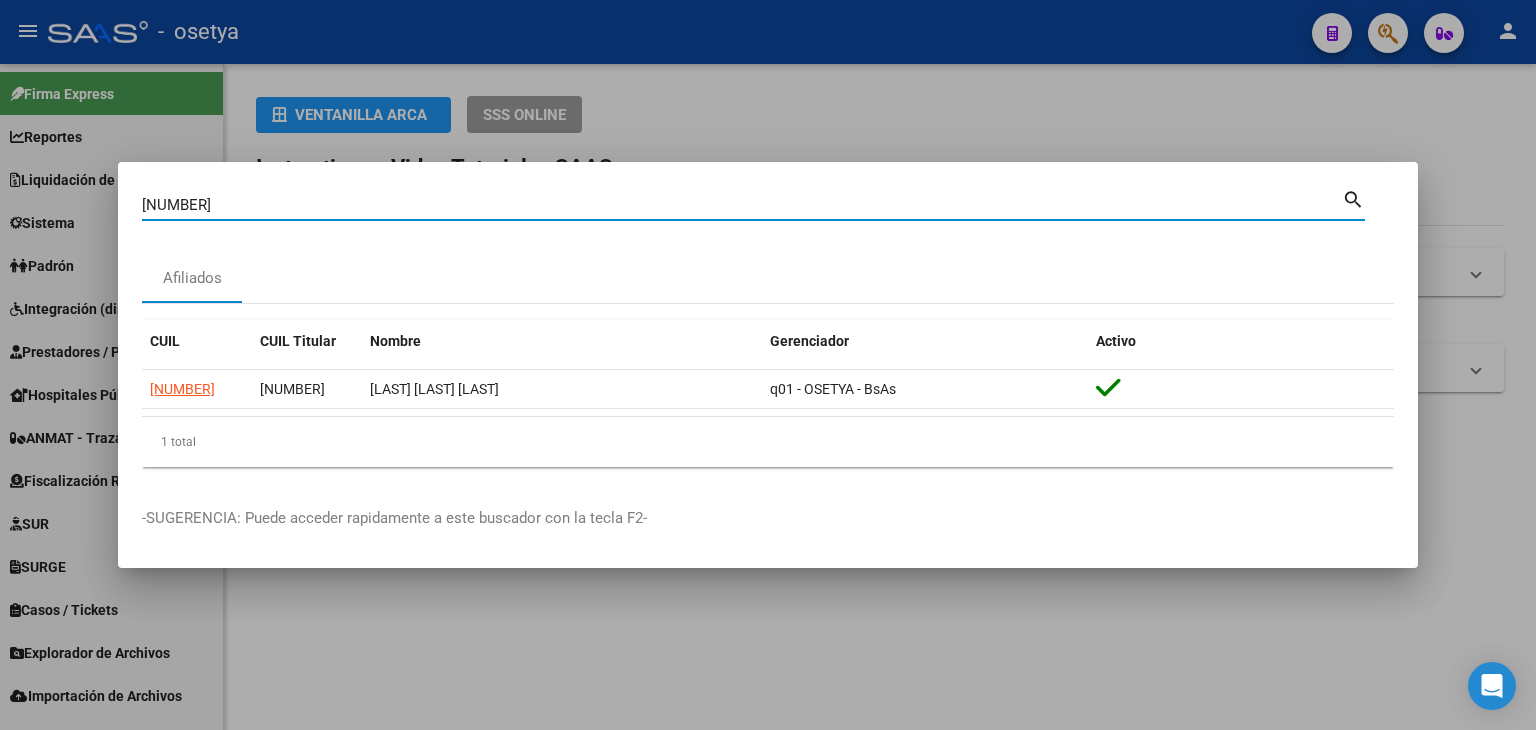 click on "[NUMBER]" at bounding box center (742, 205) 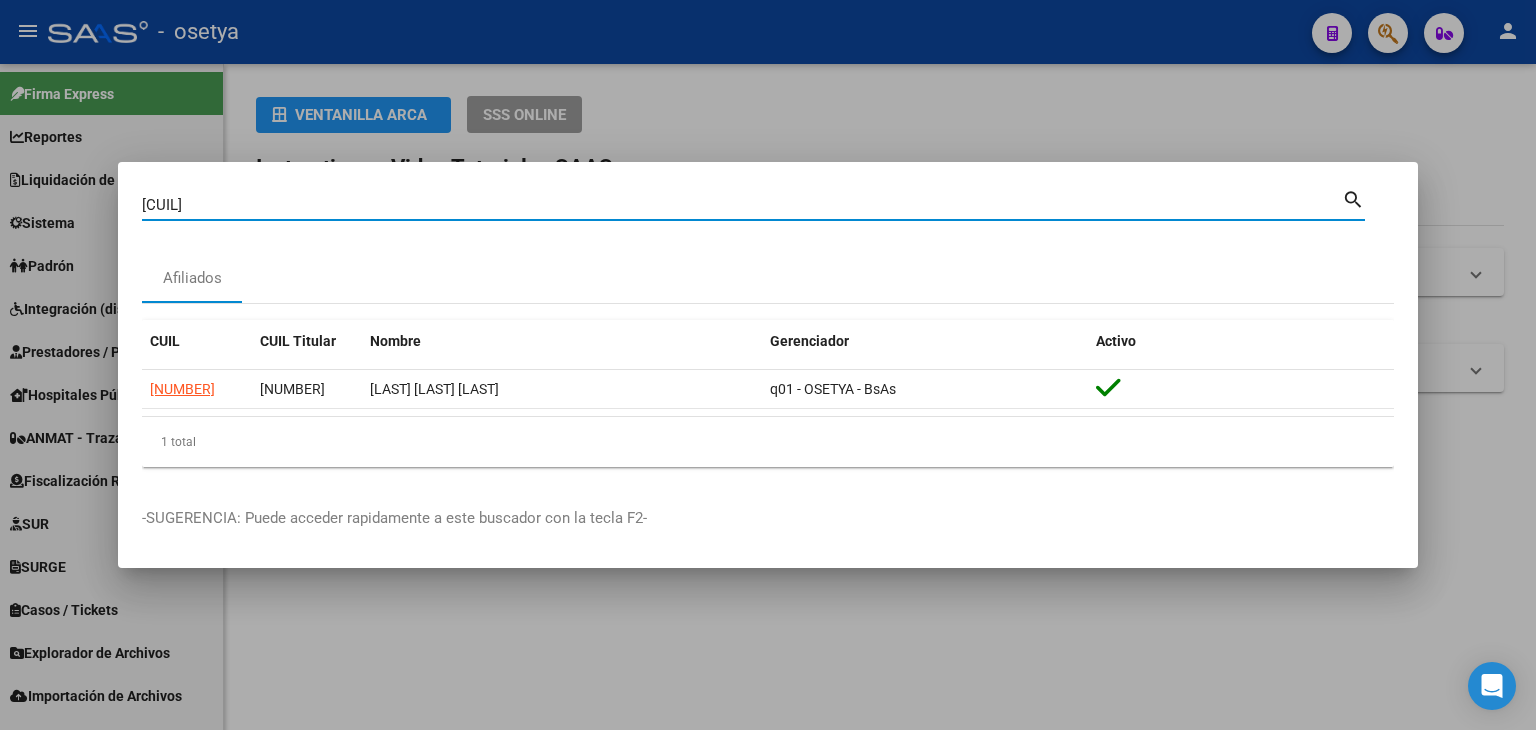 type on "[CUIL]" 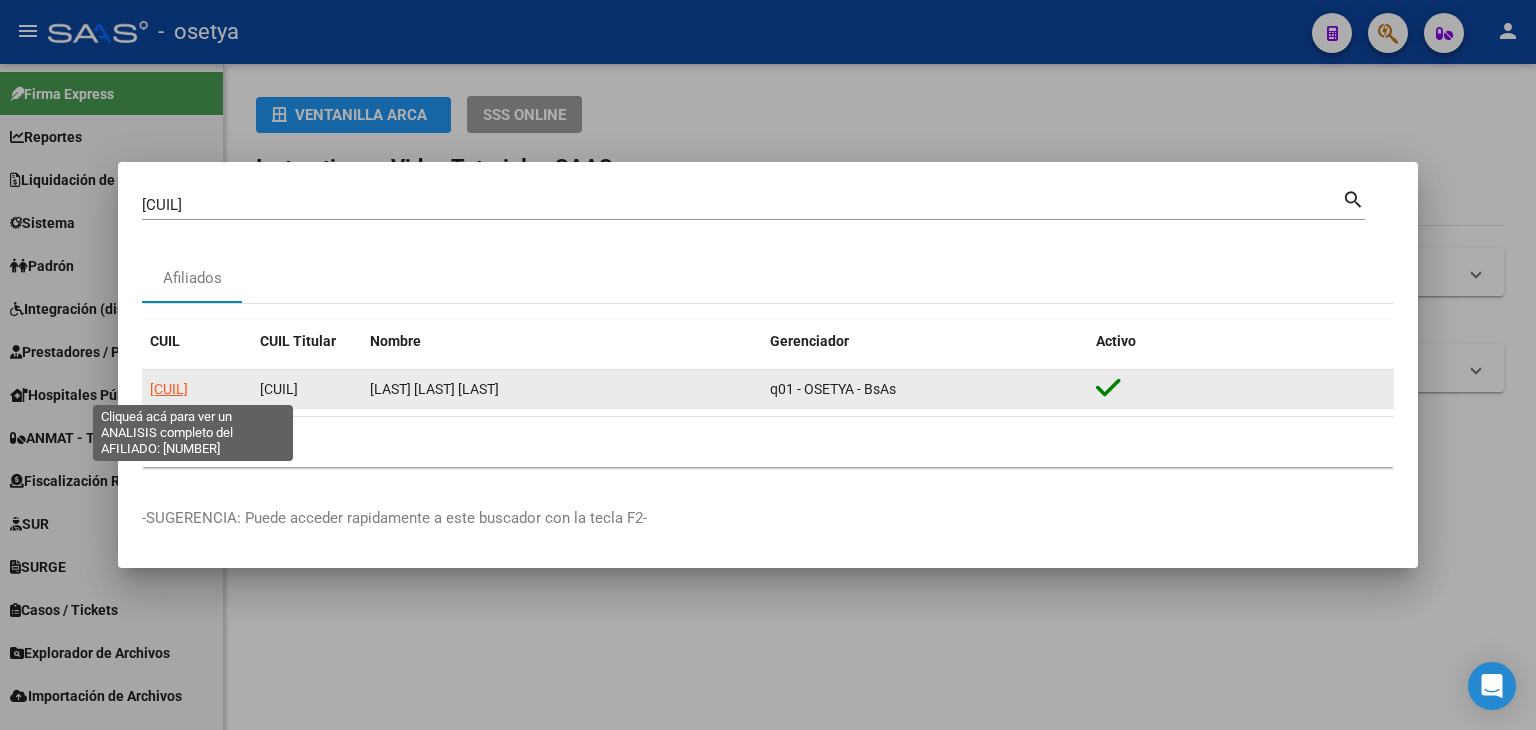 click on "[CUIL]" 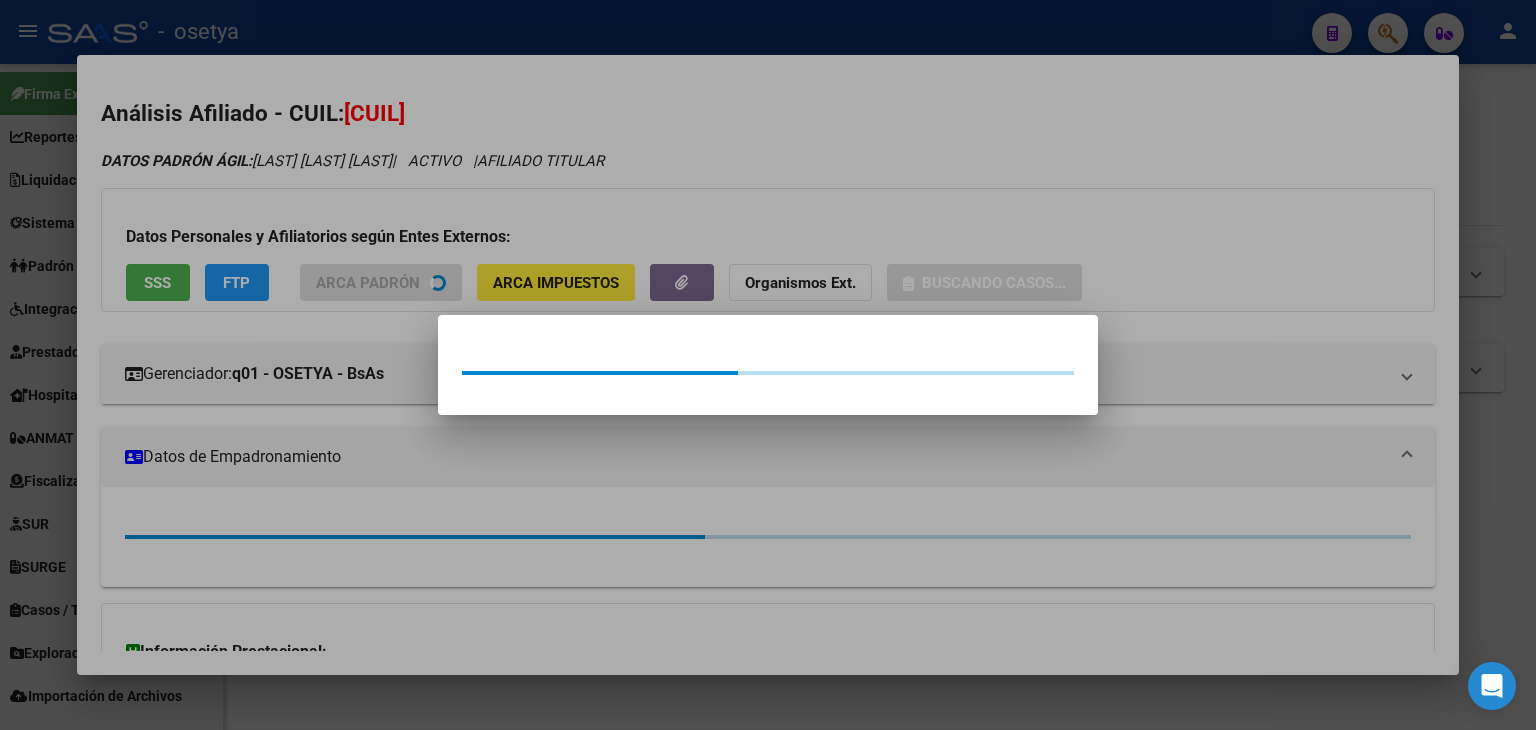 drag, startPoint x: 334, startPoint y: 233, endPoint x: 164, endPoint y: 282, distance: 176.92088 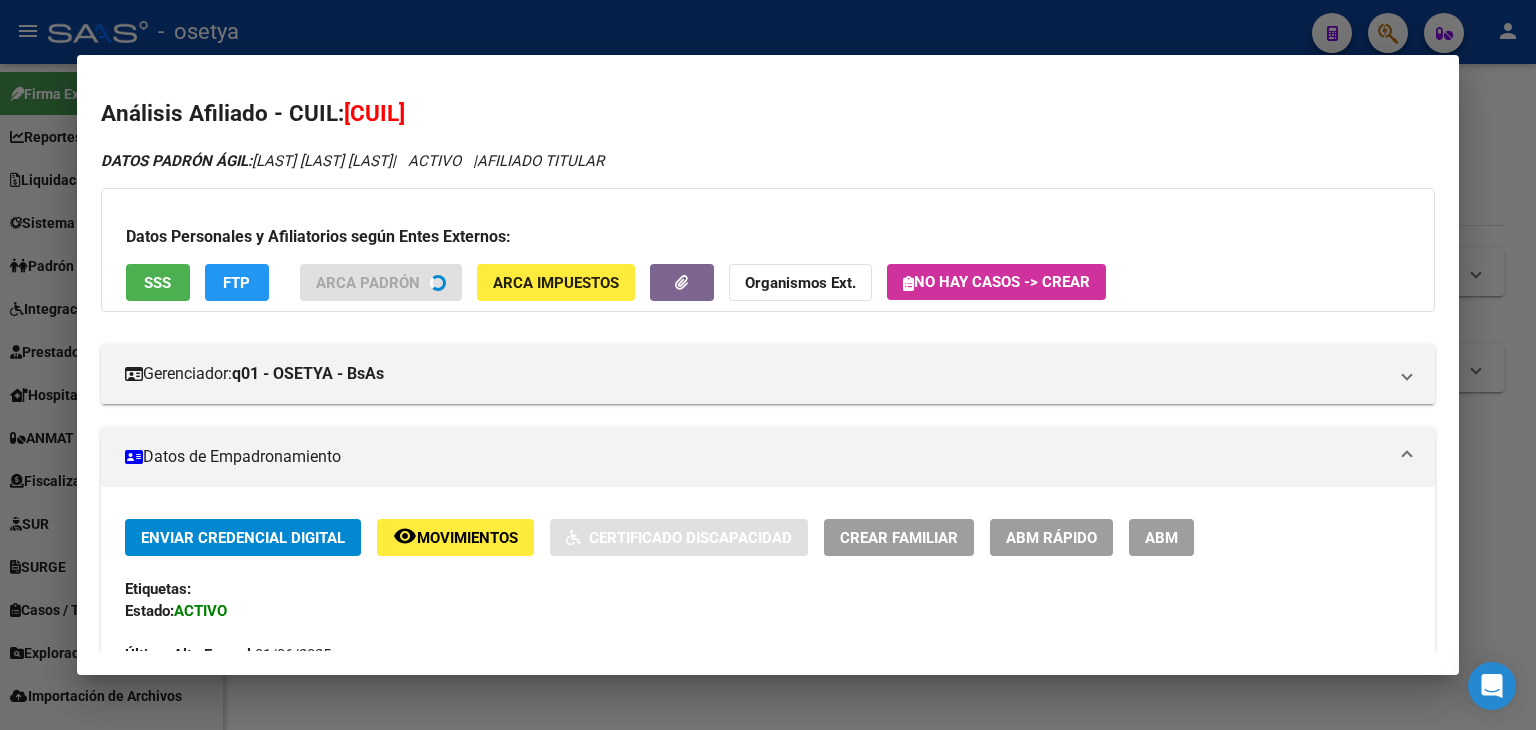 click on "Datos Personales y Afiliatorios según Entes Externos: SSS FTP ARCA Padrón ARCA Impuestos Organismos Ext.   No hay casos -> Crear" at bounding box center (768, 250) 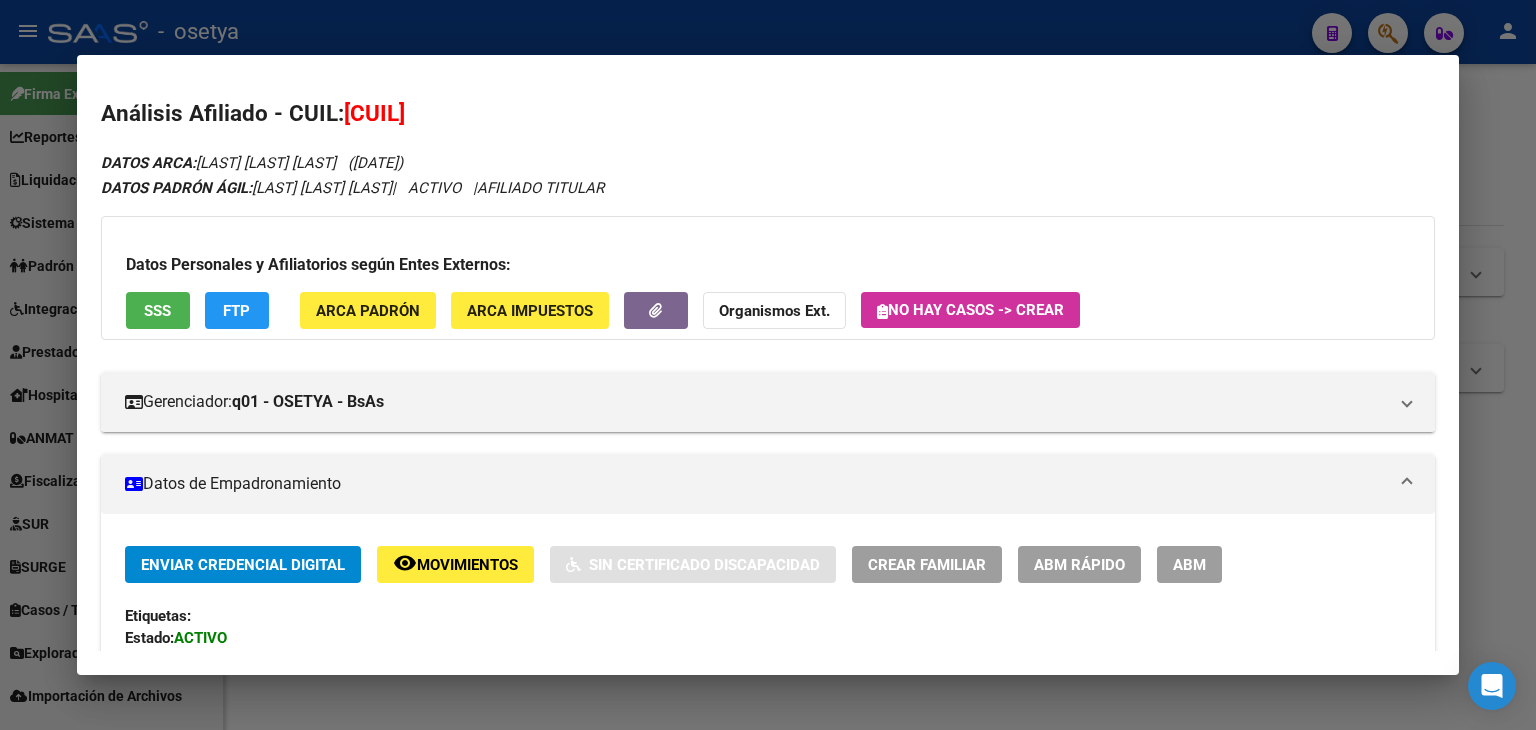 click on "SSS" at bounding box center [157, 311] 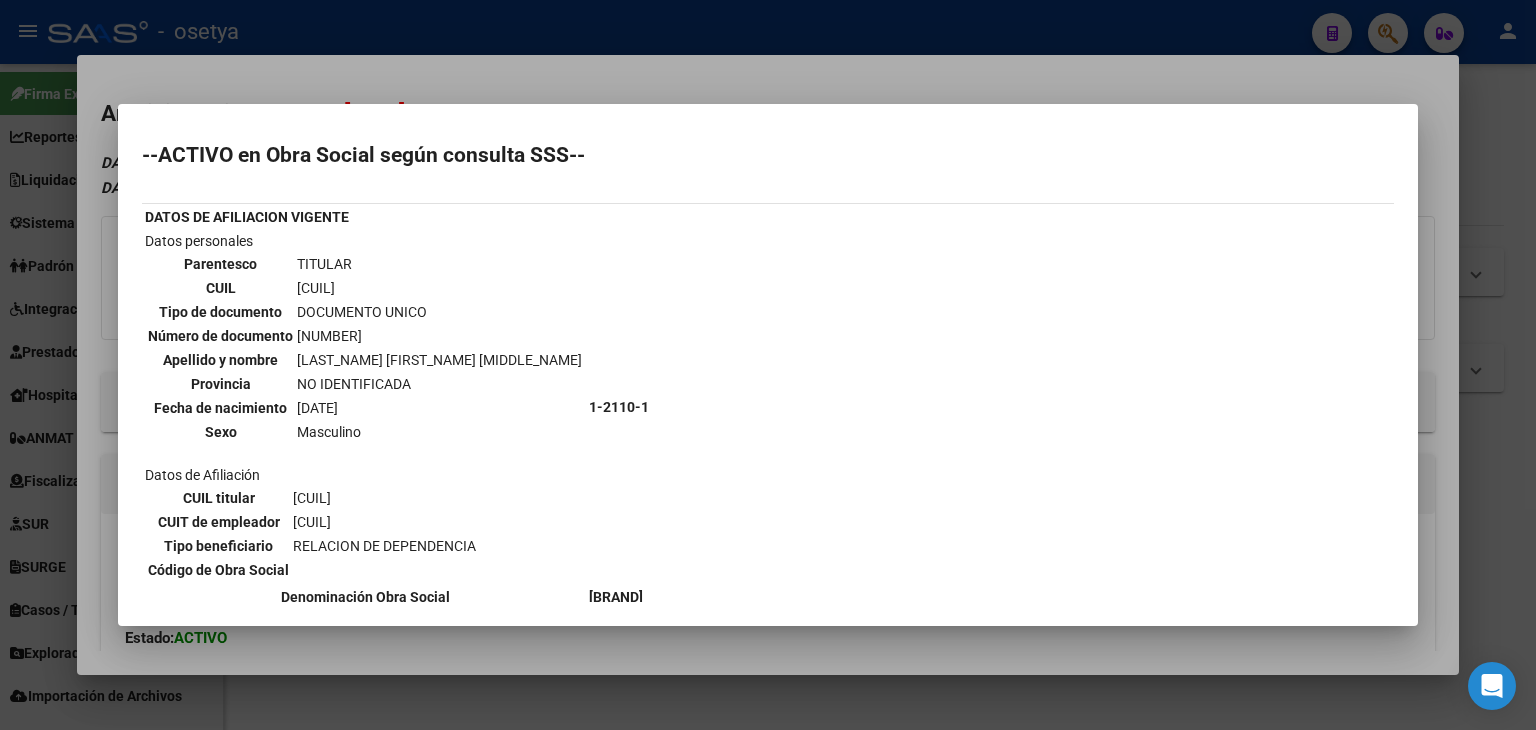 click at bounding box center (768, 365) 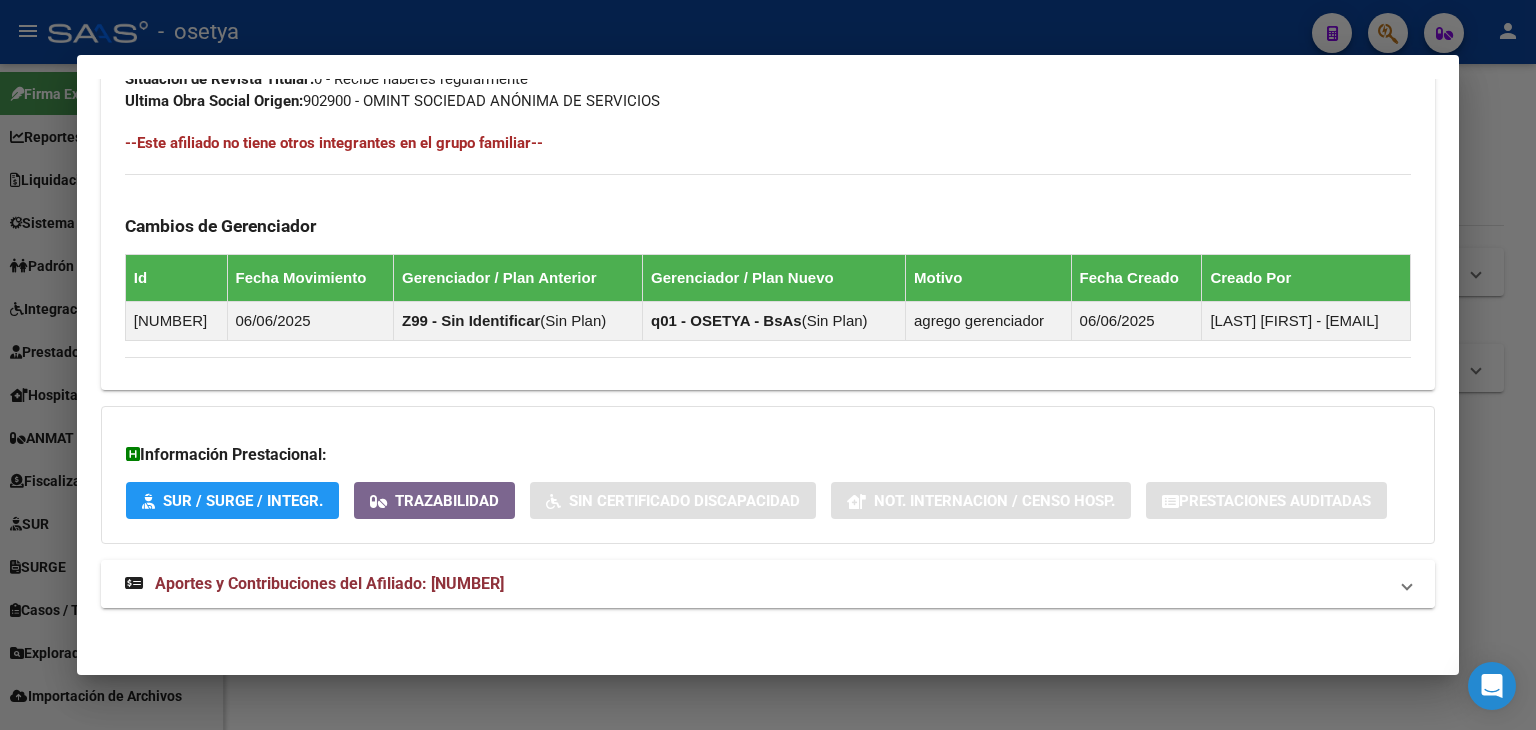click on "Aportes y Contribuciones del Afiliado: [NUMBER]" at bounding box center (768, 584) 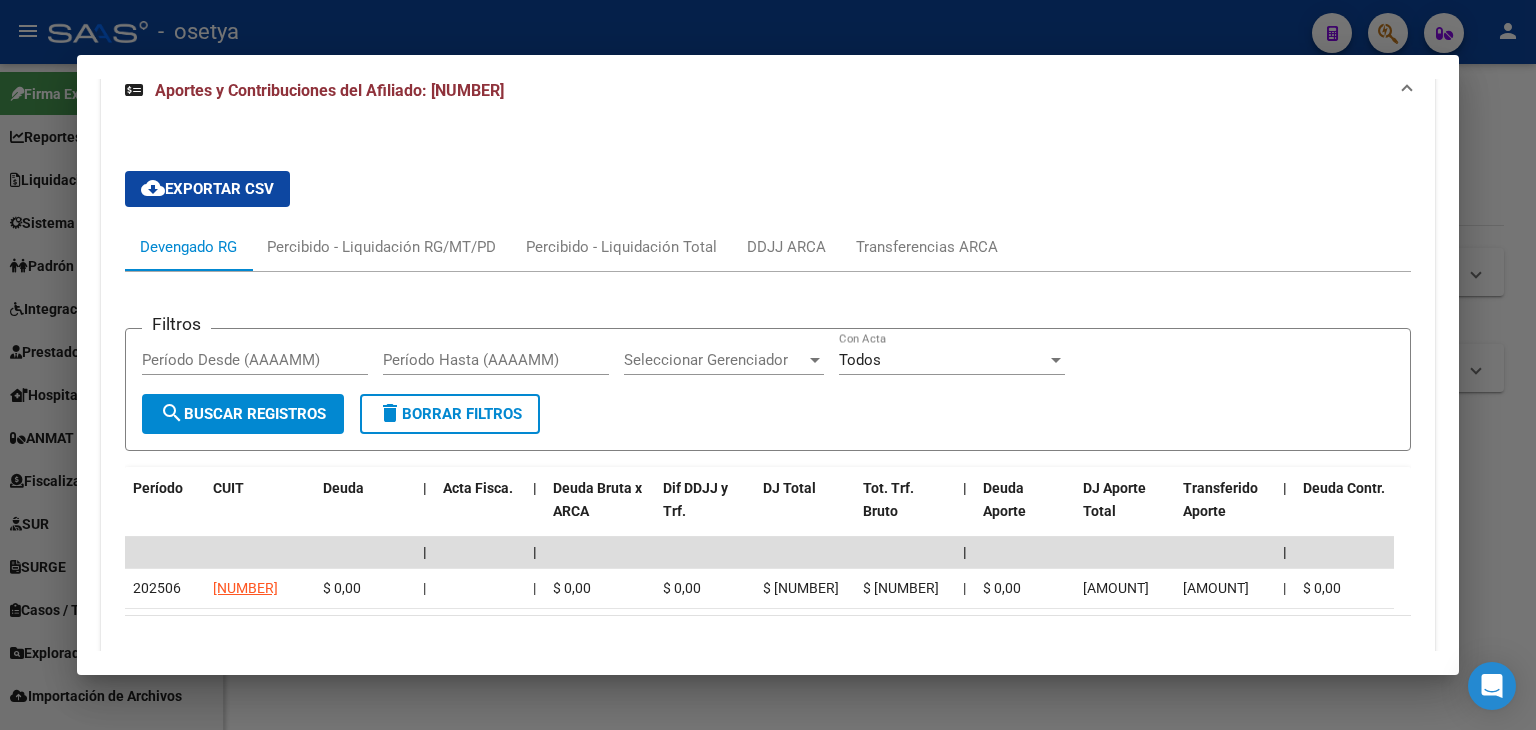 scroll, scrollTop: 1720, scrollLeft: 0, axis: vertical 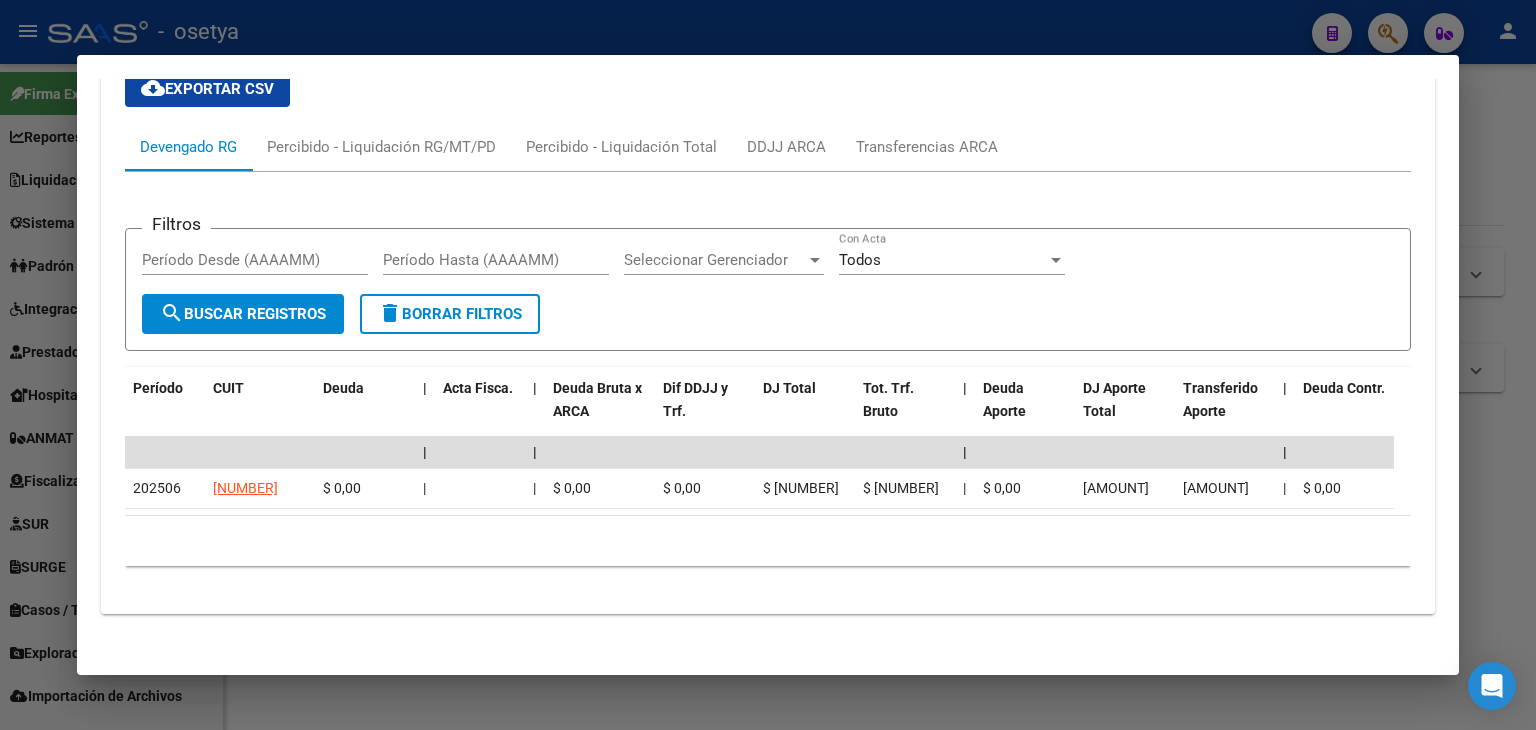click at bounding box center [768, 365] 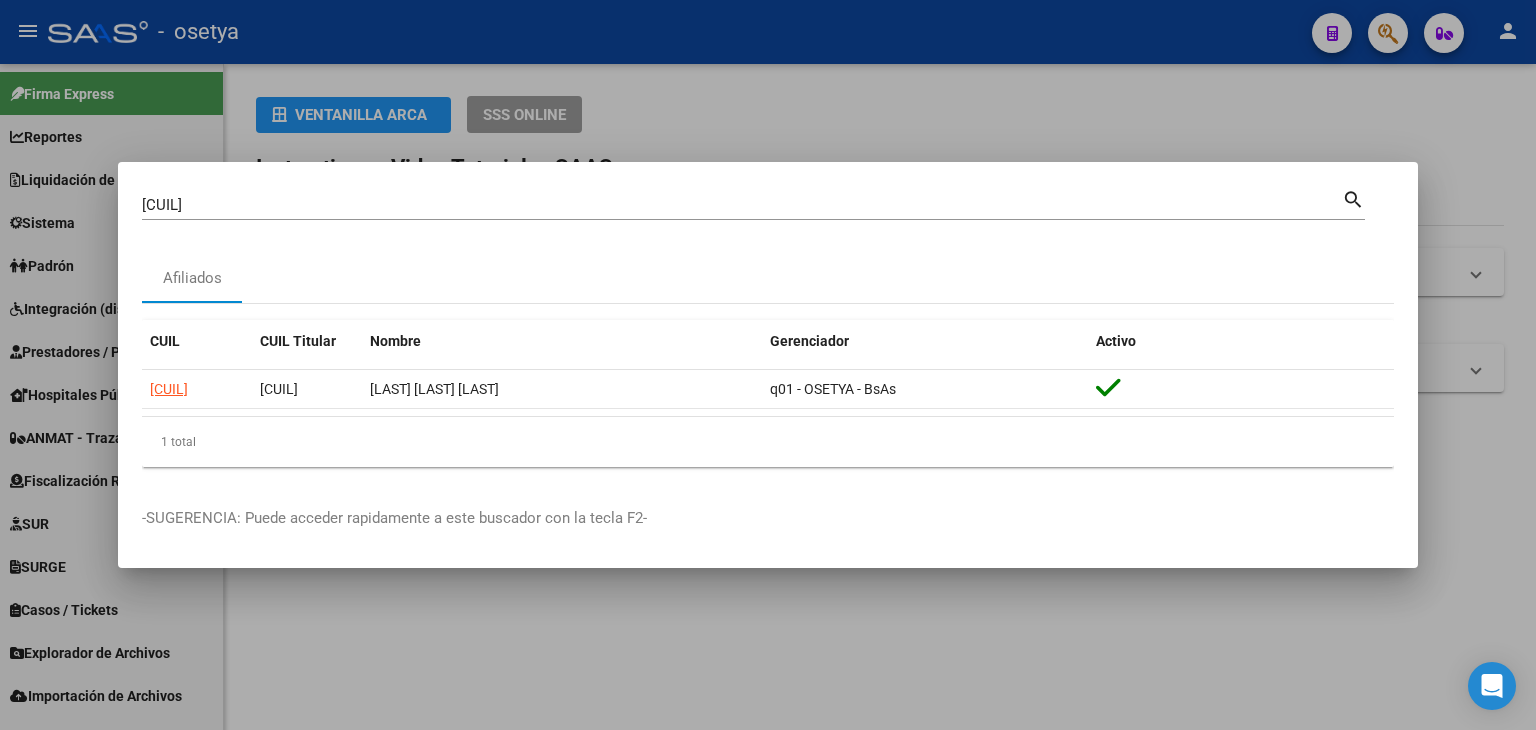 click on "[CUIL]" at bounding box center (742, 205) 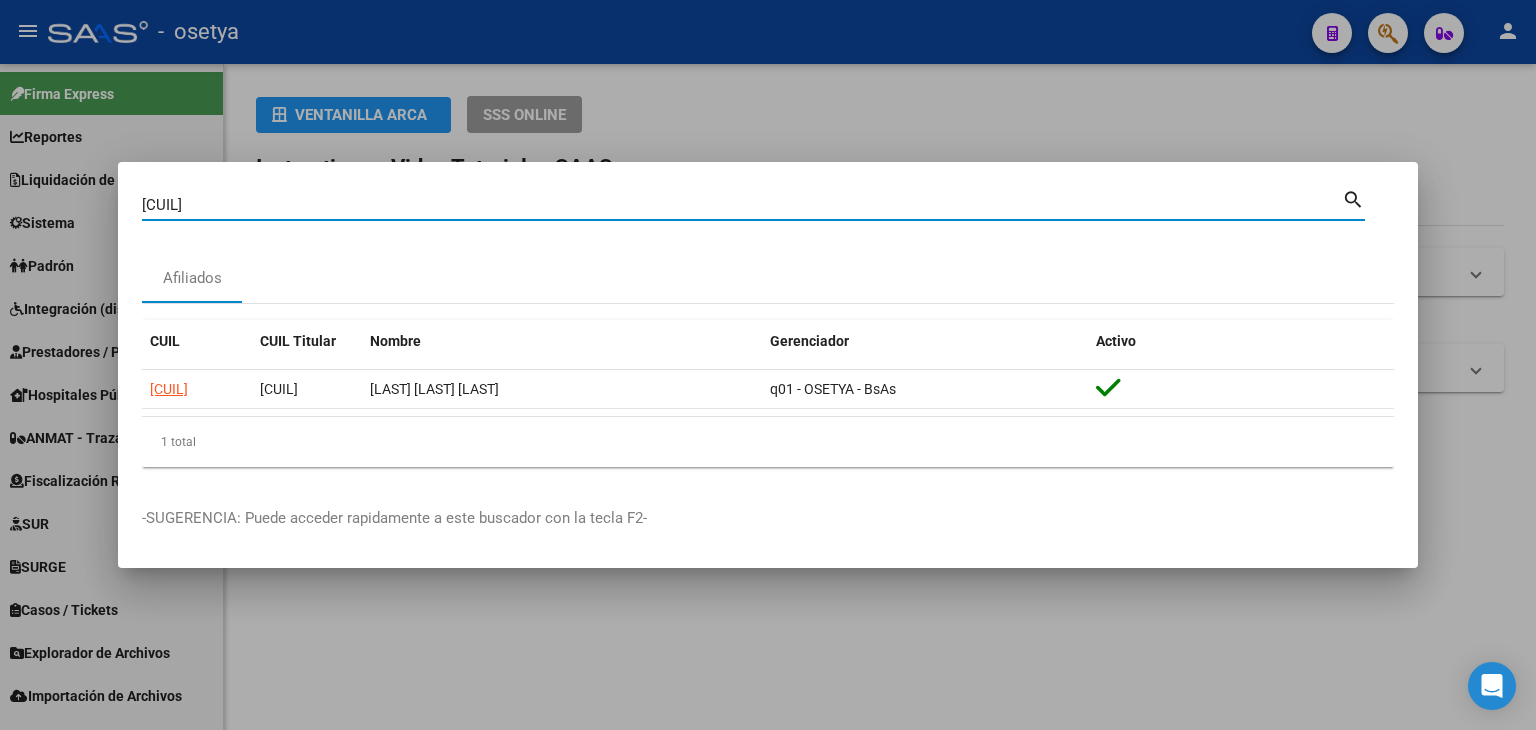 click on "[CUIL]" at bounding box center (742, 205) 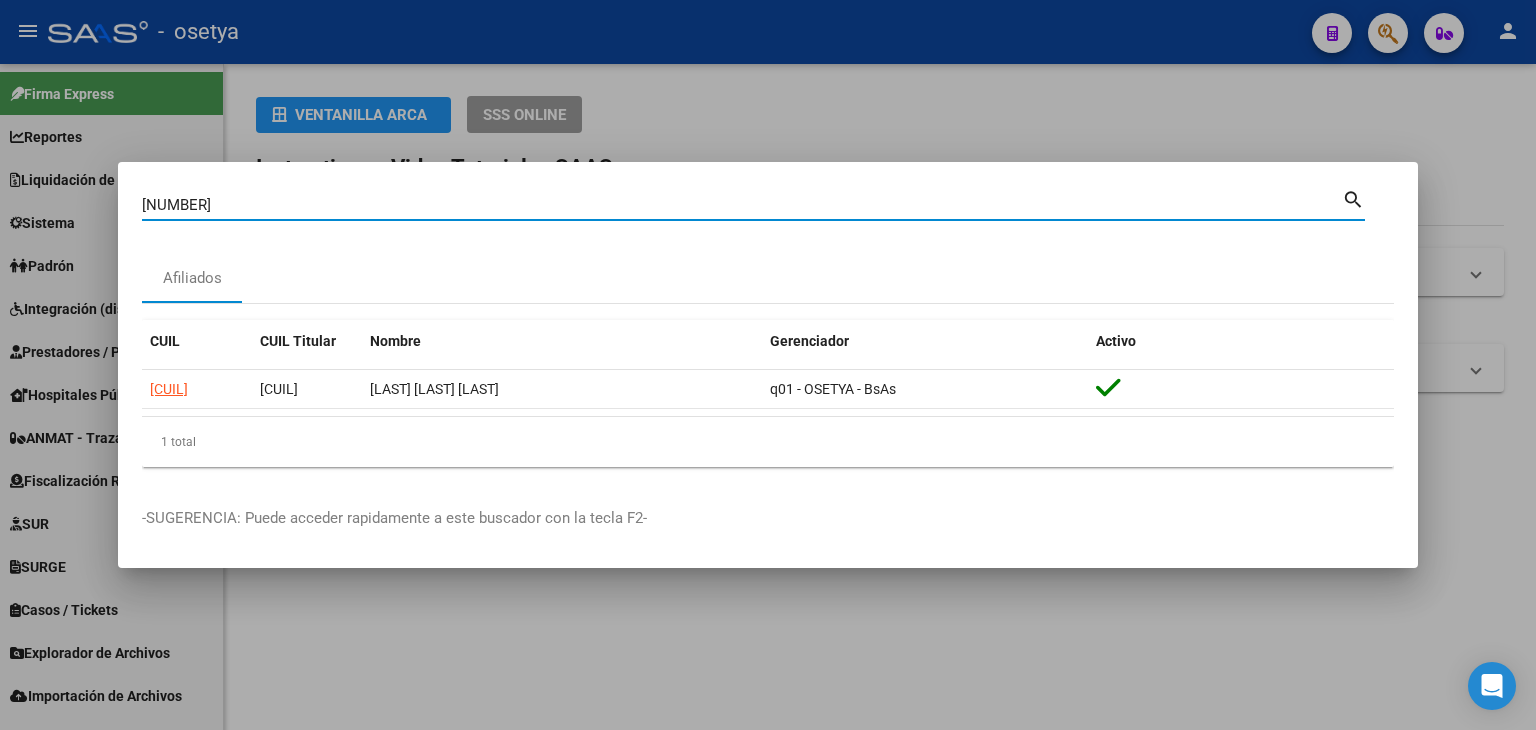 type on "[NUMBER]" 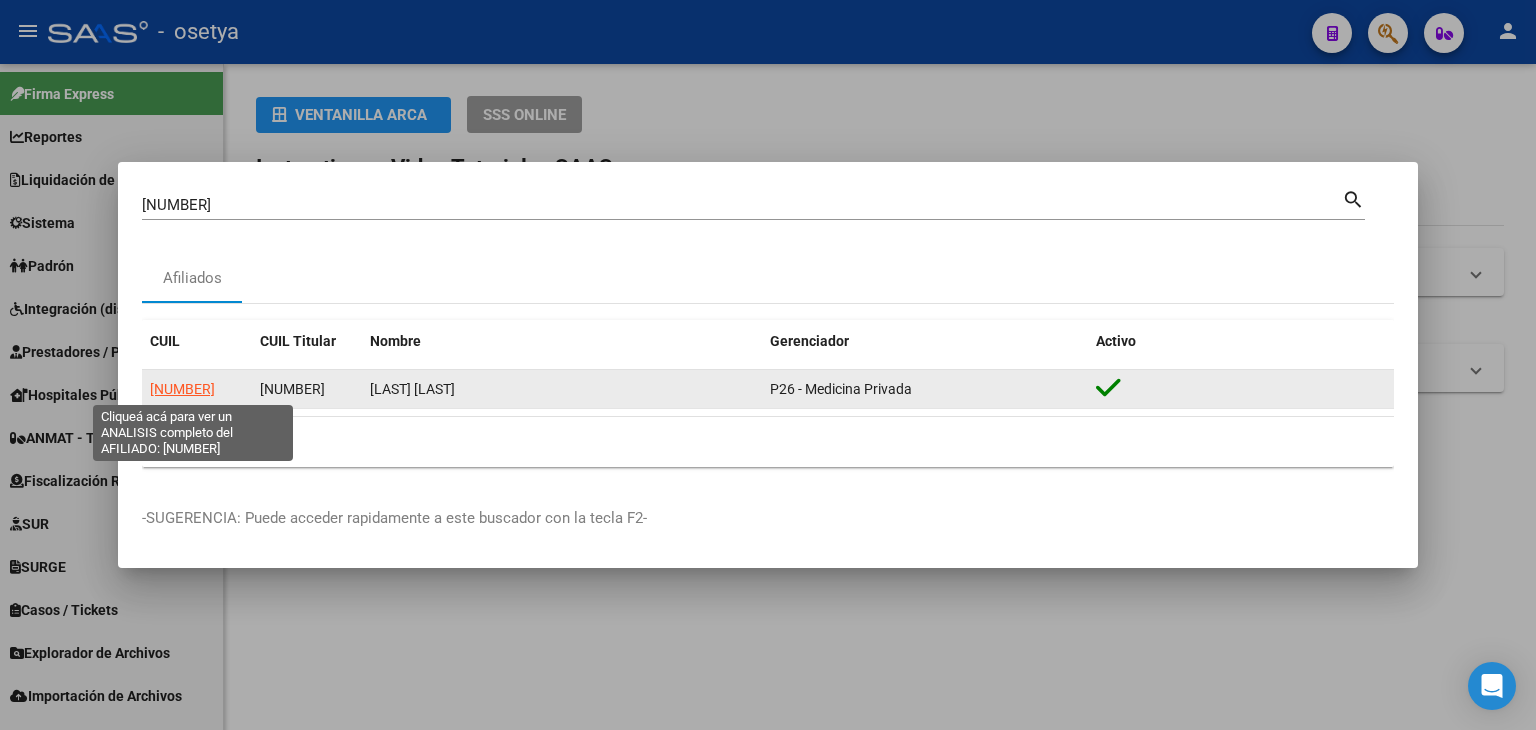 click on "[NUMBER]" 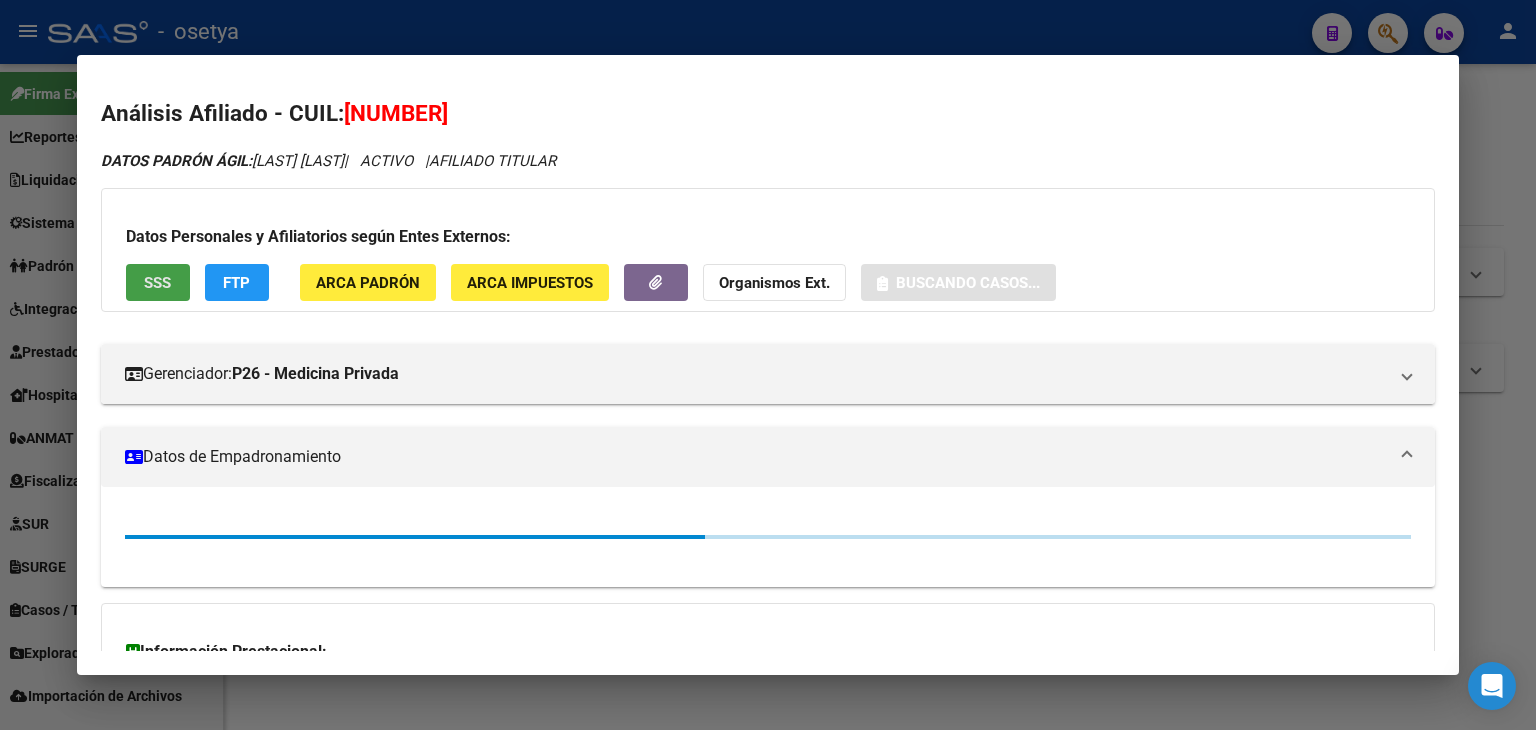 click on "SSS" at bounding box center (158, 282) 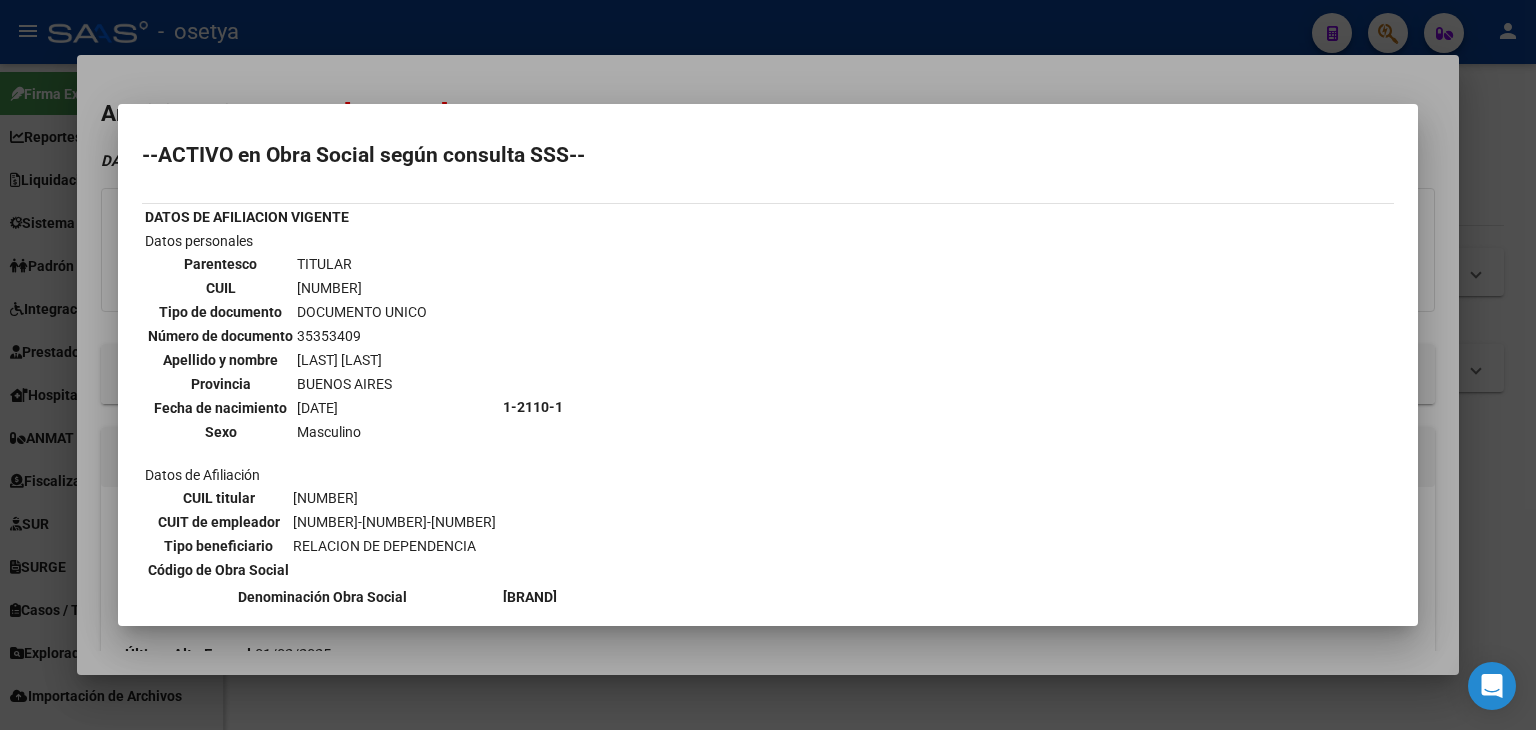 click at bounding box center (768, 365) 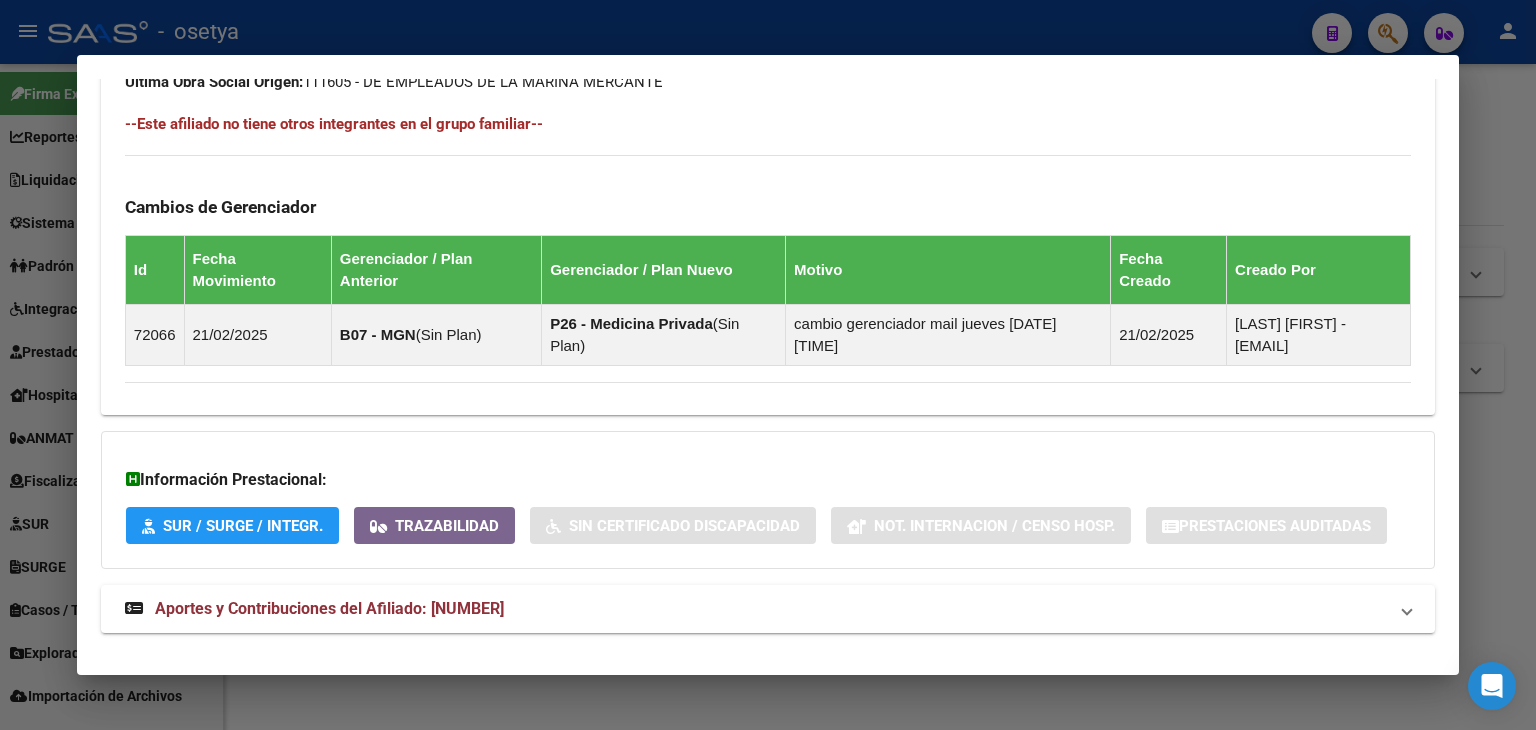 scroll, scrollTop: 1136, scrollLeft: 0, axis: vertical 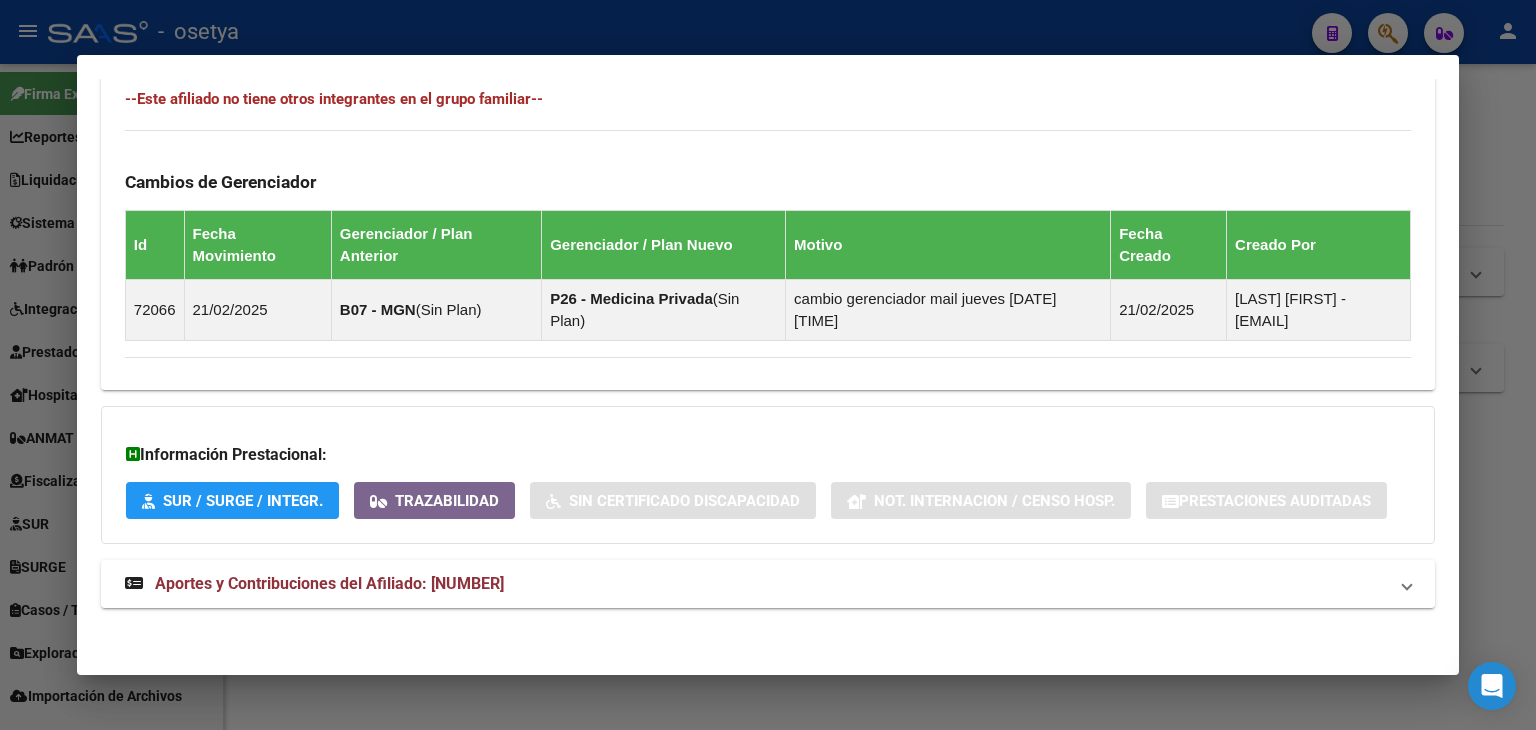 click on "DATOS PADRÓN ÁGIL: [FIRST] [LAST] [LAST]   |   ACTIVO   |     AFILIADO TITULAR  Datos Personales y Afiliatorios según Entes Externos: SSS FTP ARCA Padrón ARCA Impuestos Organismos Ext.   No hay casos -> Crear
Gerenciador:      P26 - Medicina Privada Atención telefónica: Atención emergencias: Otros Datos Útiles:    Datos de Empadronamiento  Enviar Credencial Digital remove_red_eye Movimientos    Sin Certificado Discapacidad Crear Familiar ABM Rápido ABM Etiquetas: Estado: ACTIVO Última Alta Formal: [DATE] Ultimo Tipo Movimiento Alta:  ALTA RG OPCION Online (clave fiscal) Comentario ADMIN:  ALTA AUTOMATICA POR ADHESION AFIP el 2025-04-08 16:09:20 DATOS DEL AFILIADO Apellido:  [FIRST] [LAST] [LAST] CUIL:  [NUMBER] Documento:  DU - DOCUMENTO UNICO [NUMBER]  Nacionalidad:  ARGENTINA Parentesco:  0 - Titular Estado Civil:  Soltero Discapacitado:    NO (00) Sexo:  M Nacimiento:  [DATE] Edad:  34  Teléfono Particular: [NUMBER]           Provincia:  Buenos Aires Localidad:" at bounding box center (768, -178) 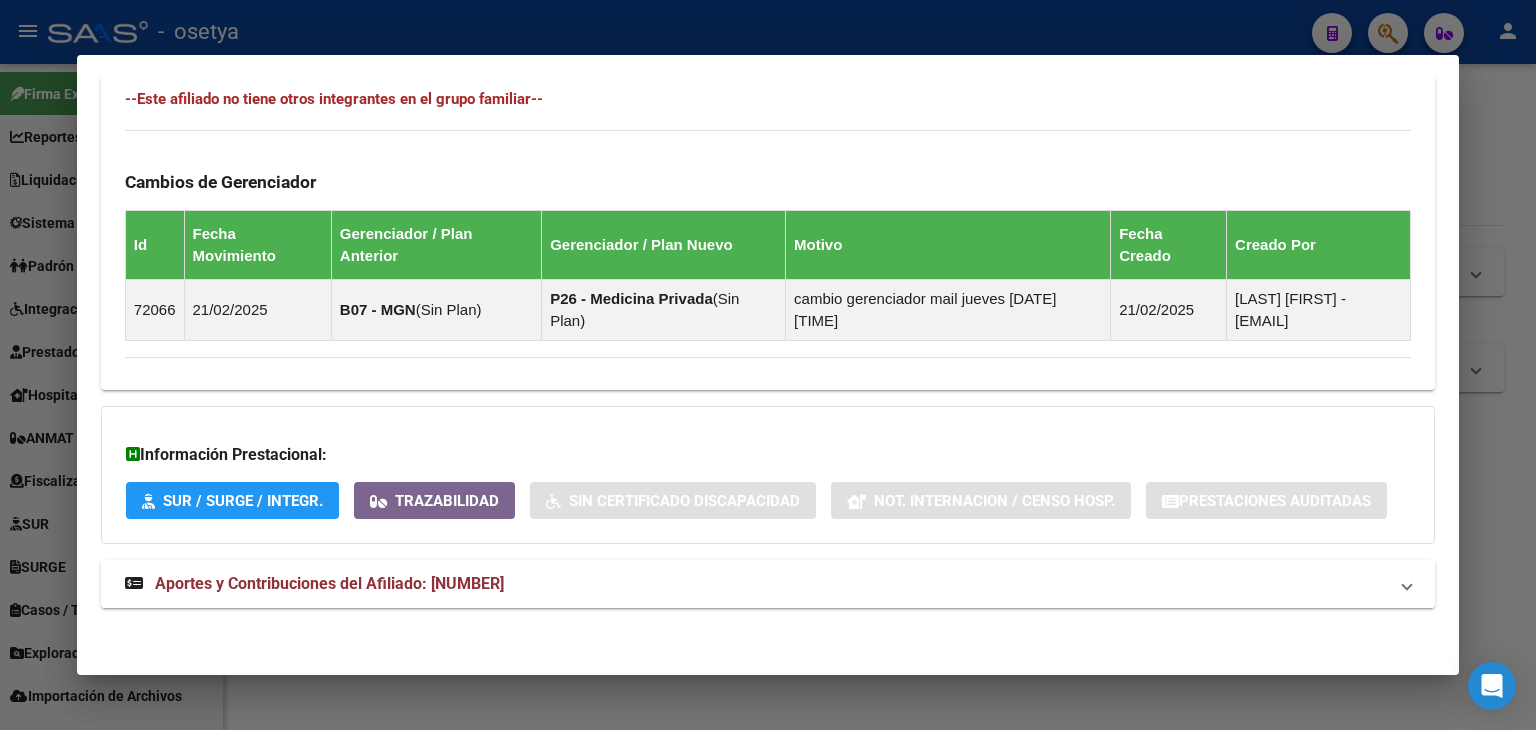 click on "Aportes y Contribuciones del Afiliado: [NUMBER]" at bounding box center [768, 584] 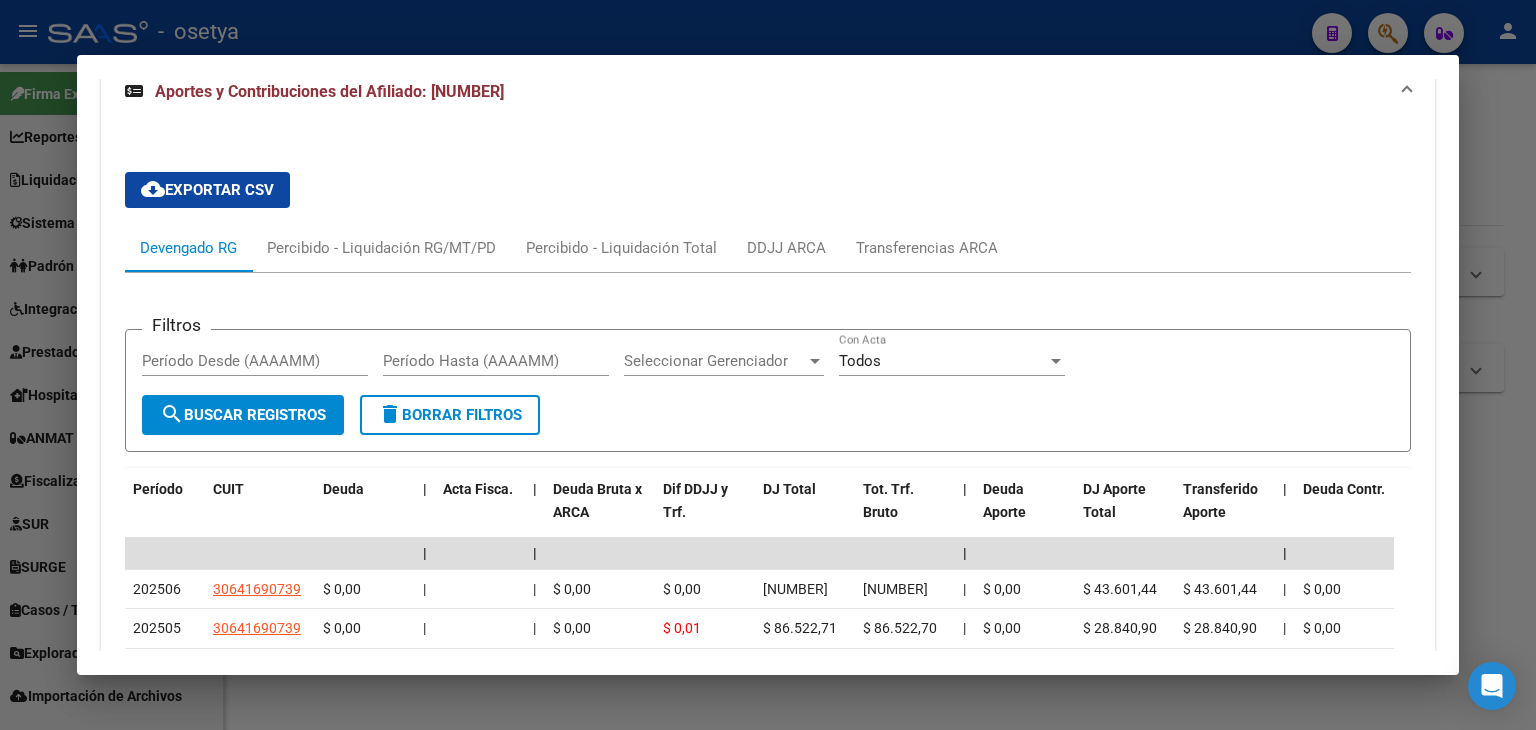 scroll, scrollTop: 1752, scrollLeft: 0, axis: vertical 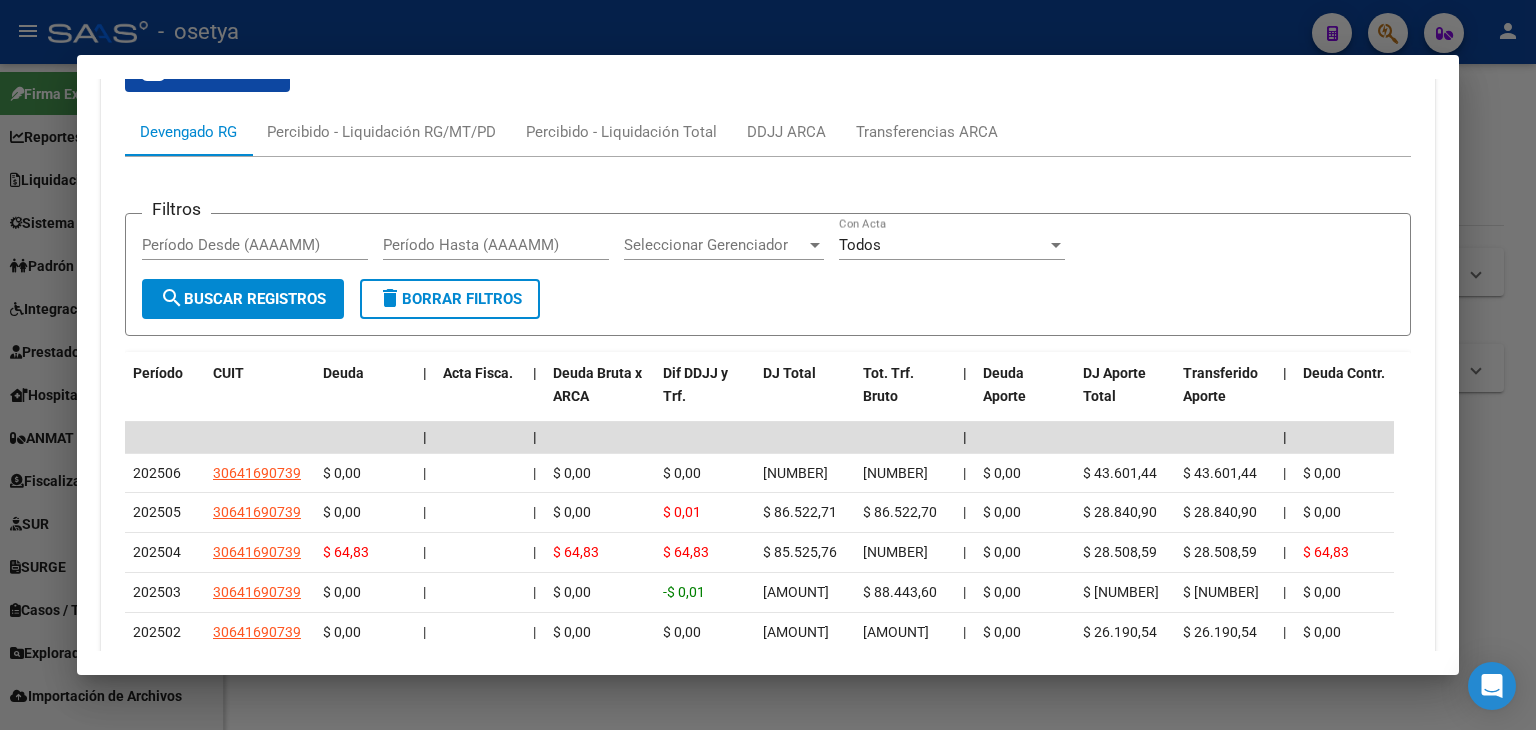 click at bounding box center [768, 365] 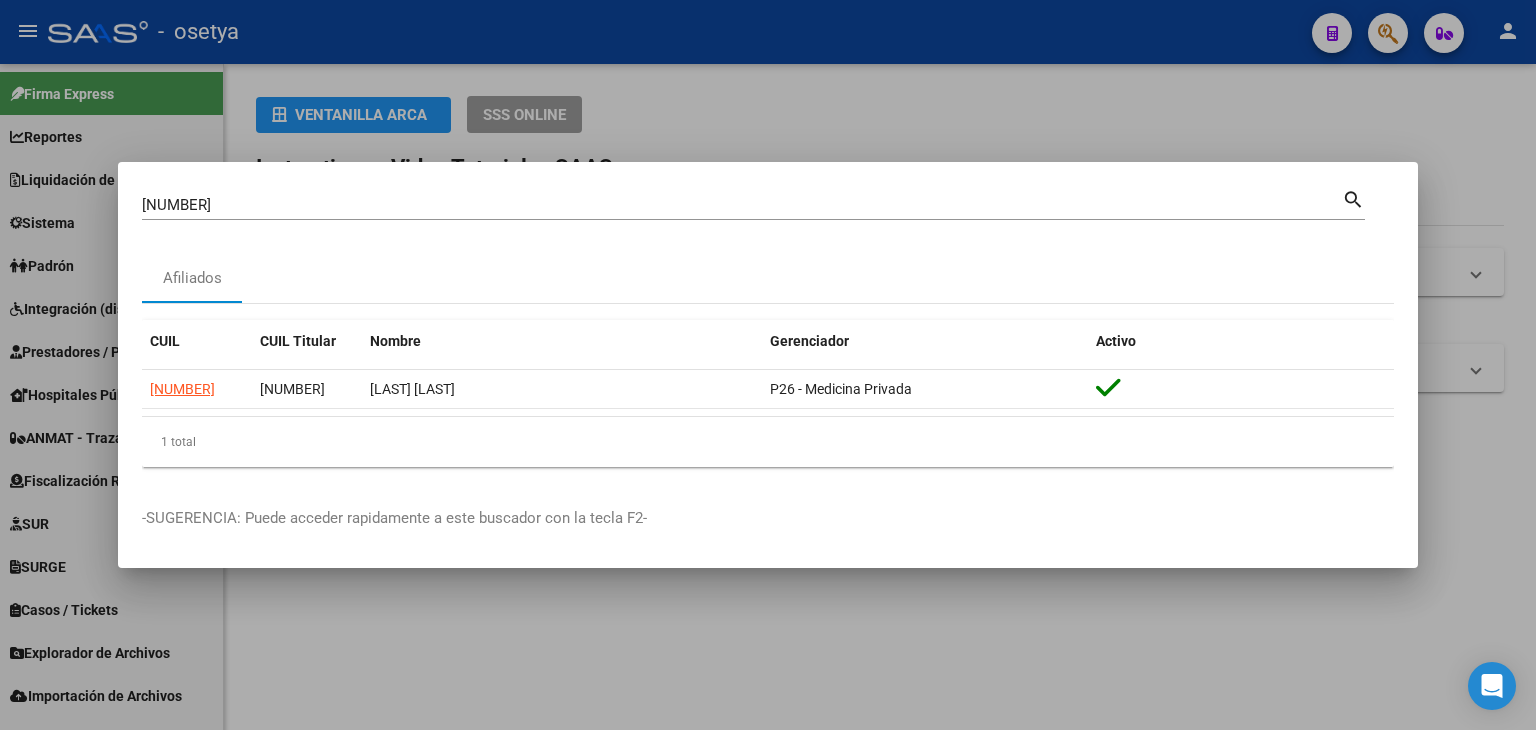 click on "[CUIL] Buscar (apellido, dni, cuil, nro traspaso, cuit, obra social)" at bounding box center [742, 205] 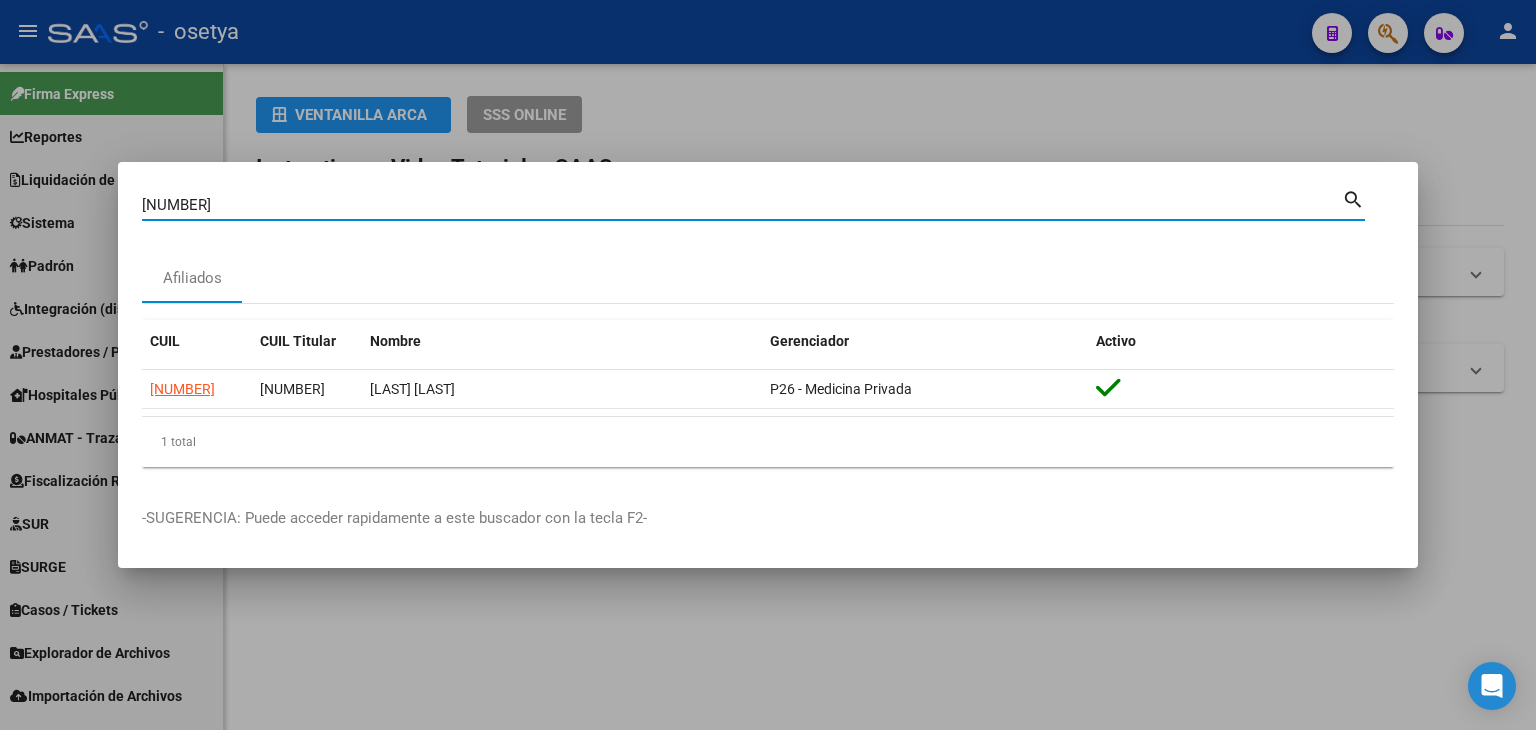 click on "[NUMBER]" at bounding box center (742, 205) 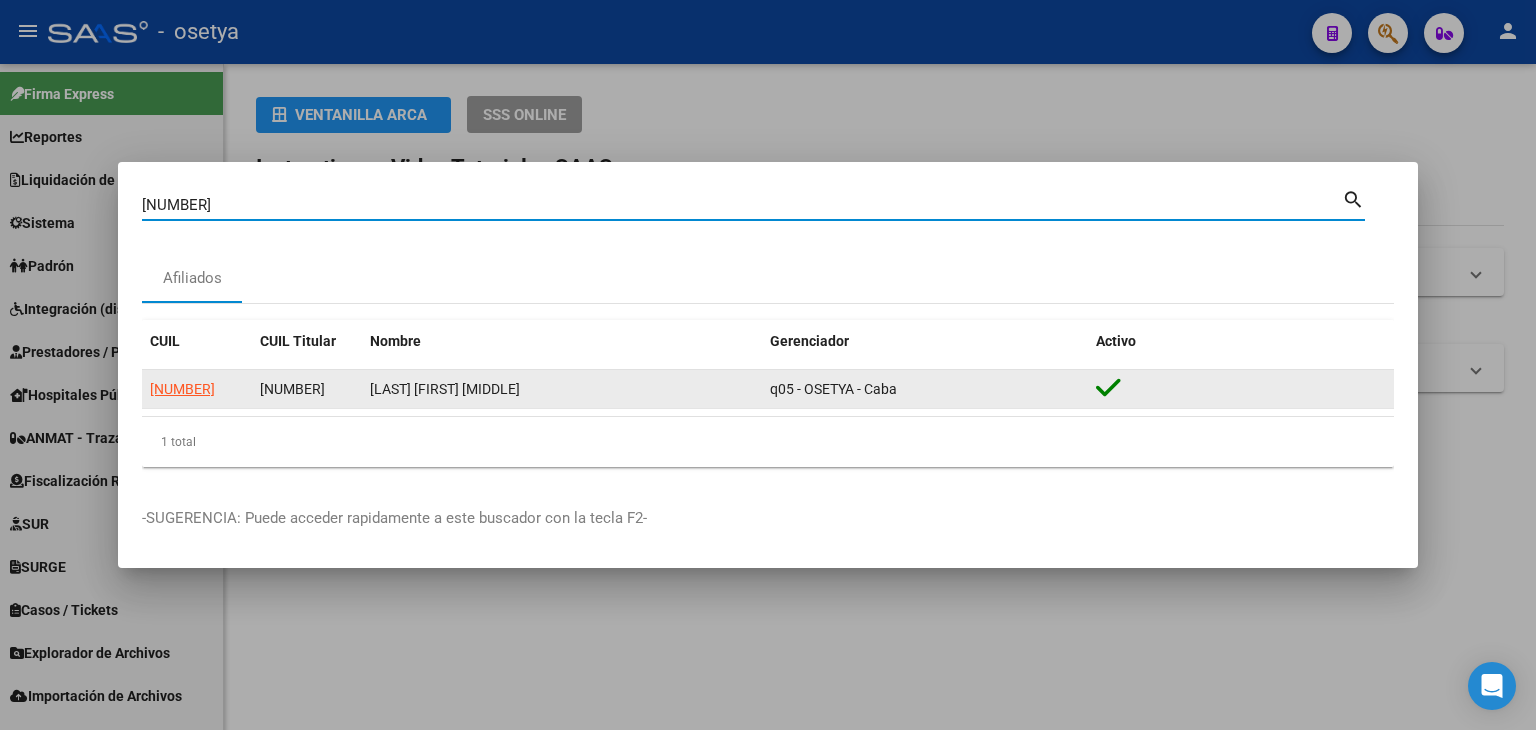 drag, startPoint x: 120, startPoint y: 394, endPoint x: 165, endPoint y: 387, distance: 45.54119 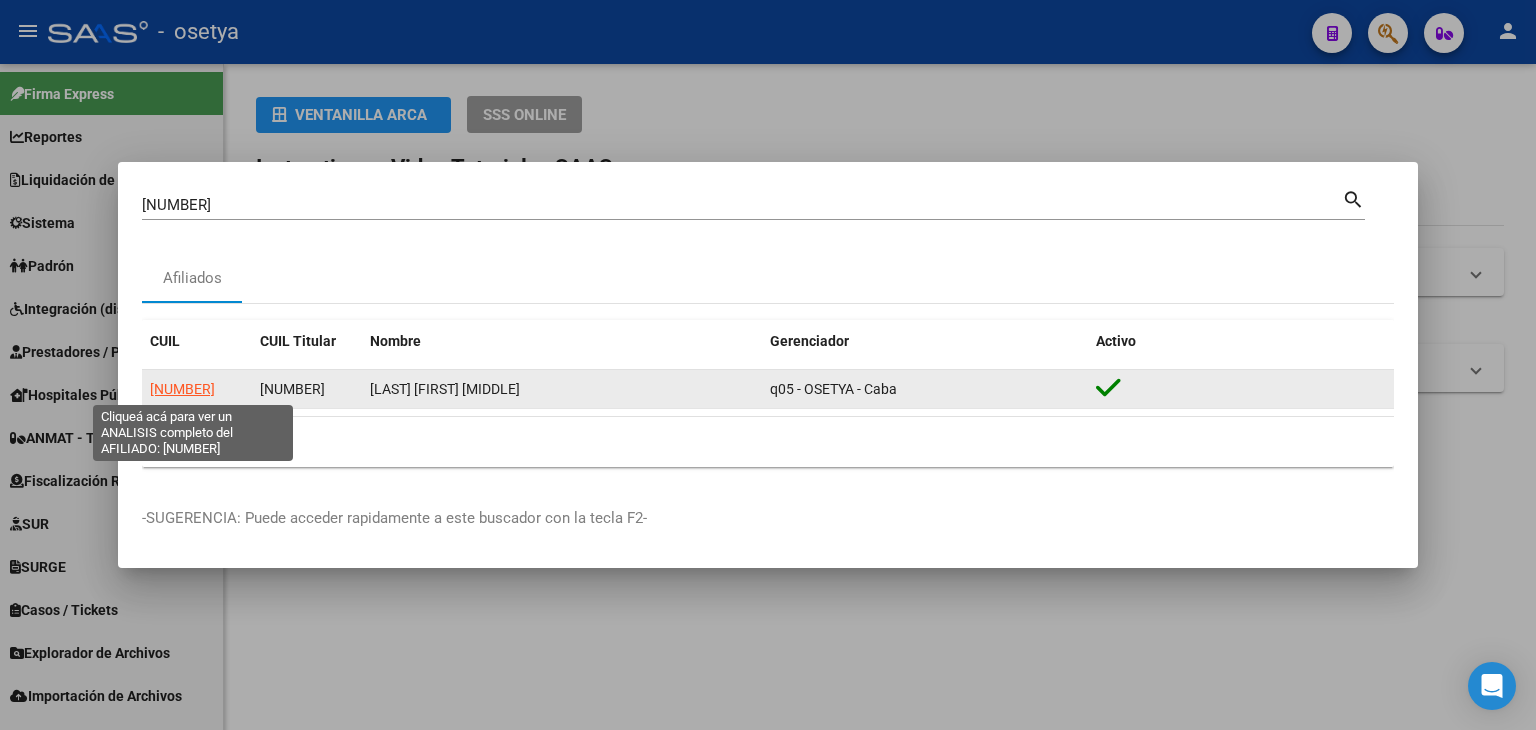 click on "[NUMBER]" 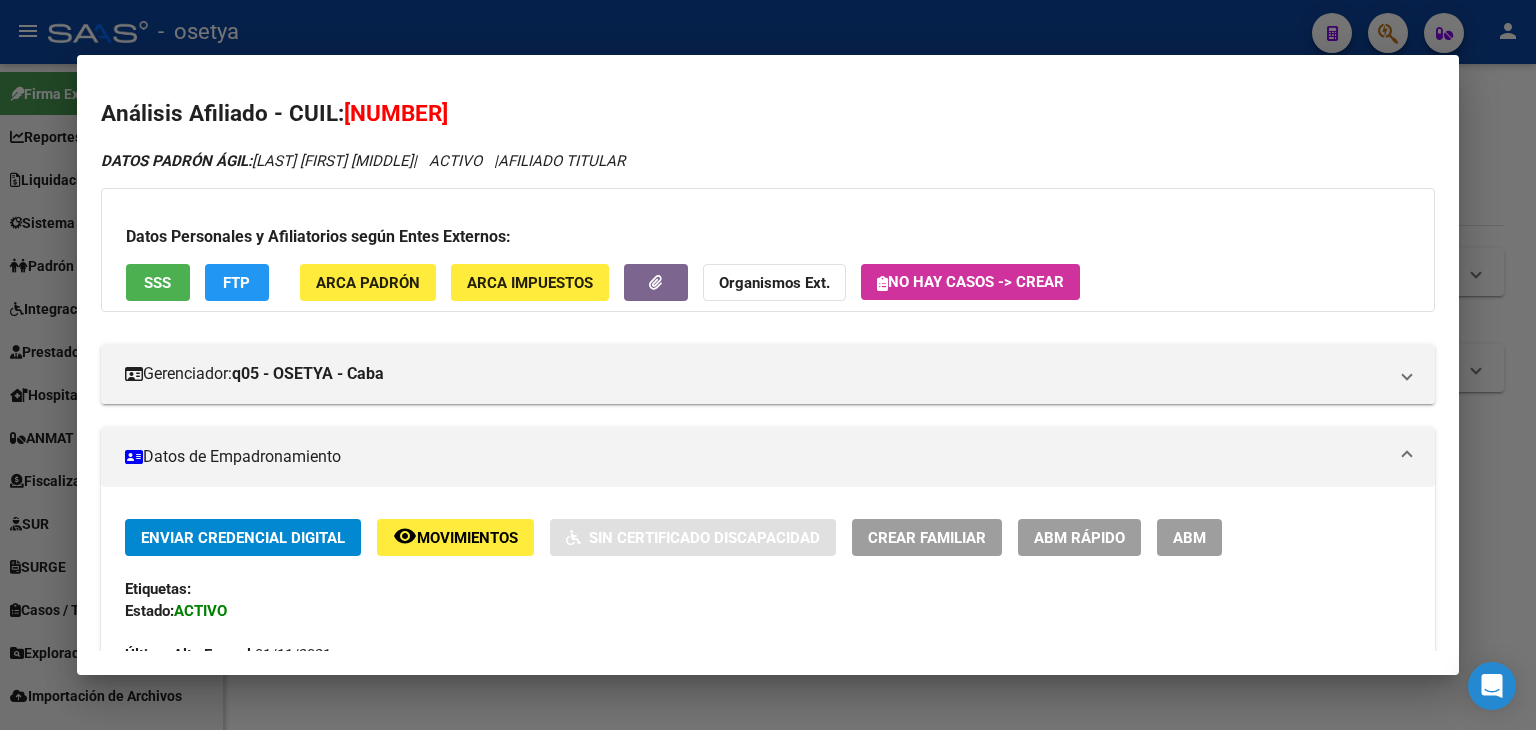 click on "ARCA Padrón" 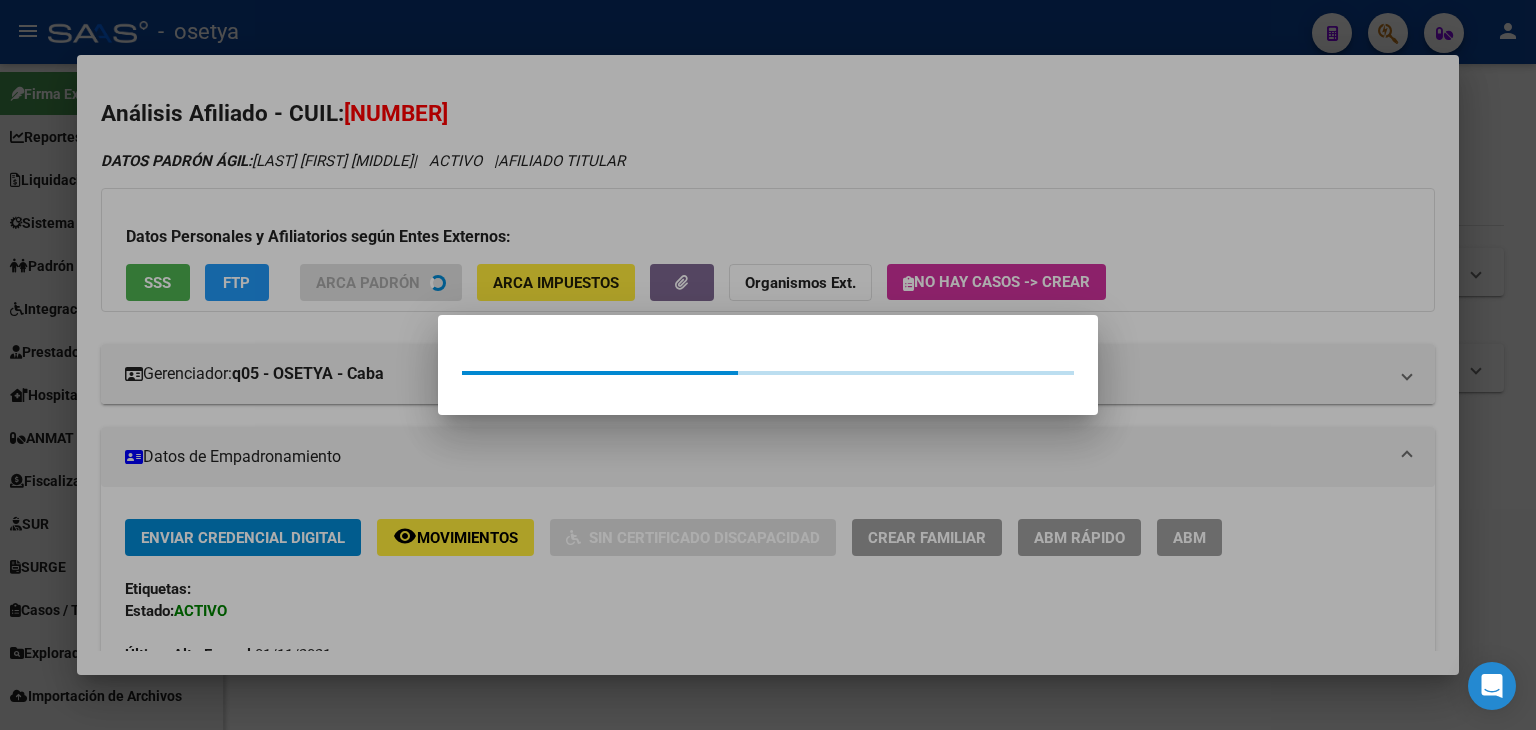 click at bounding box center (768, 365) 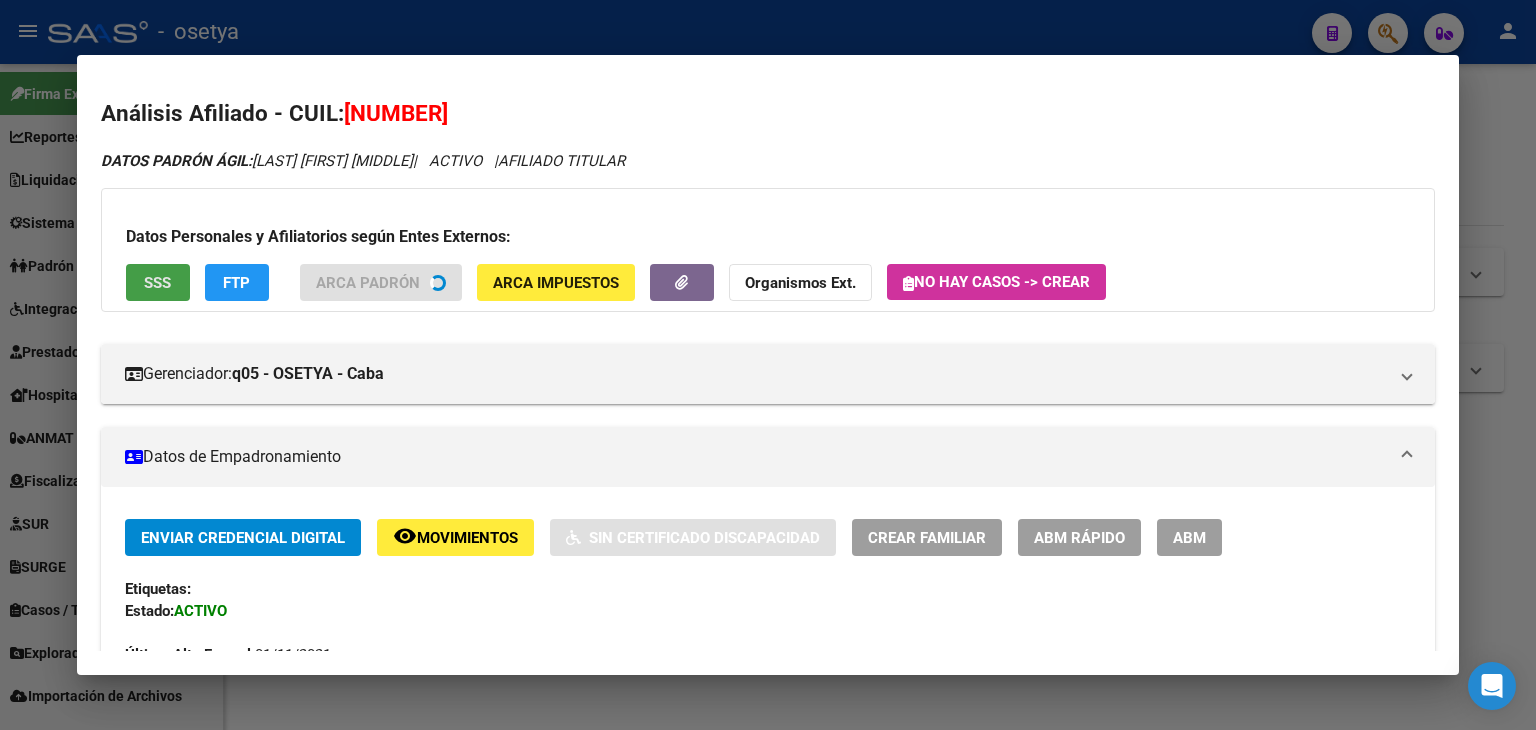 click on "SSS" at bounding box center (158, 282) 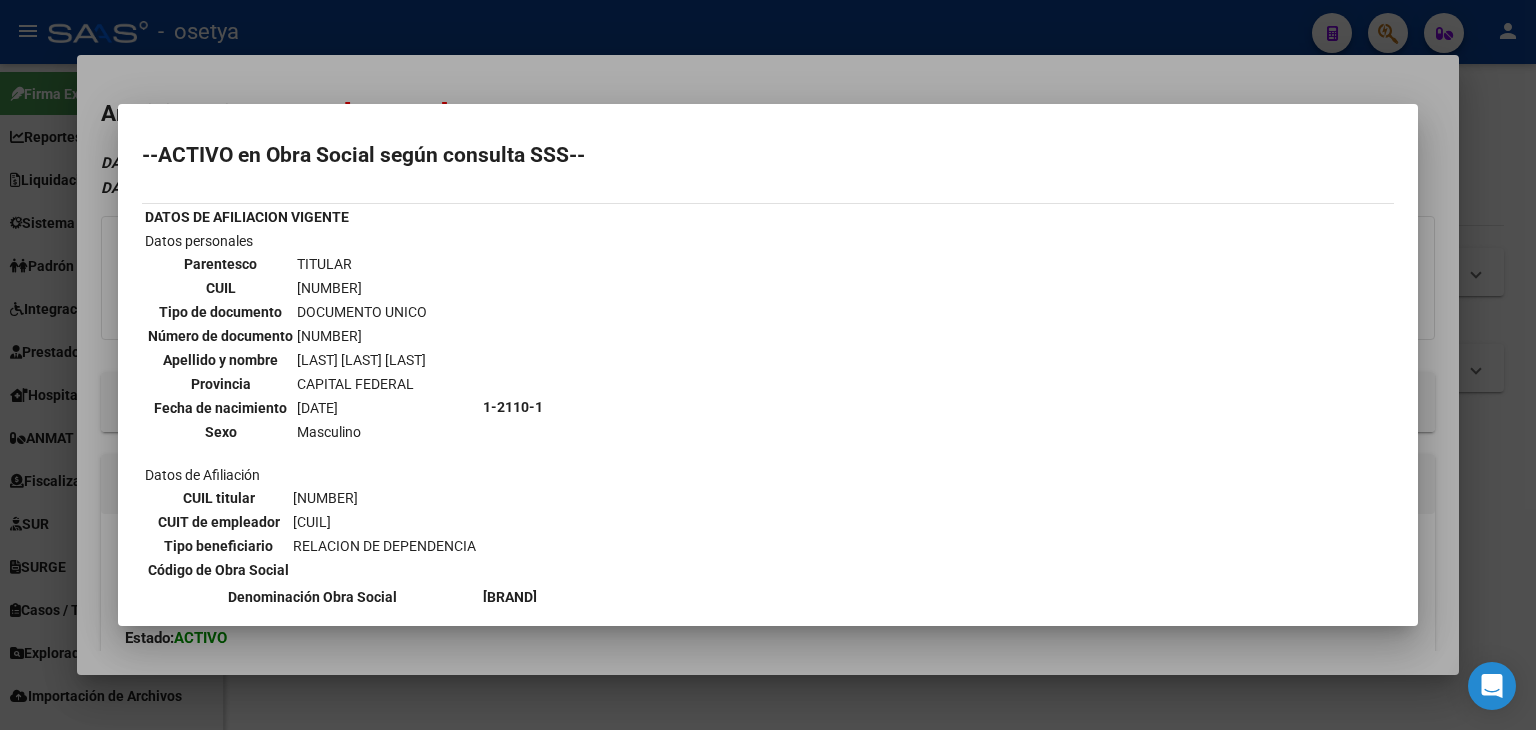 click at bounding box center (768, 365) 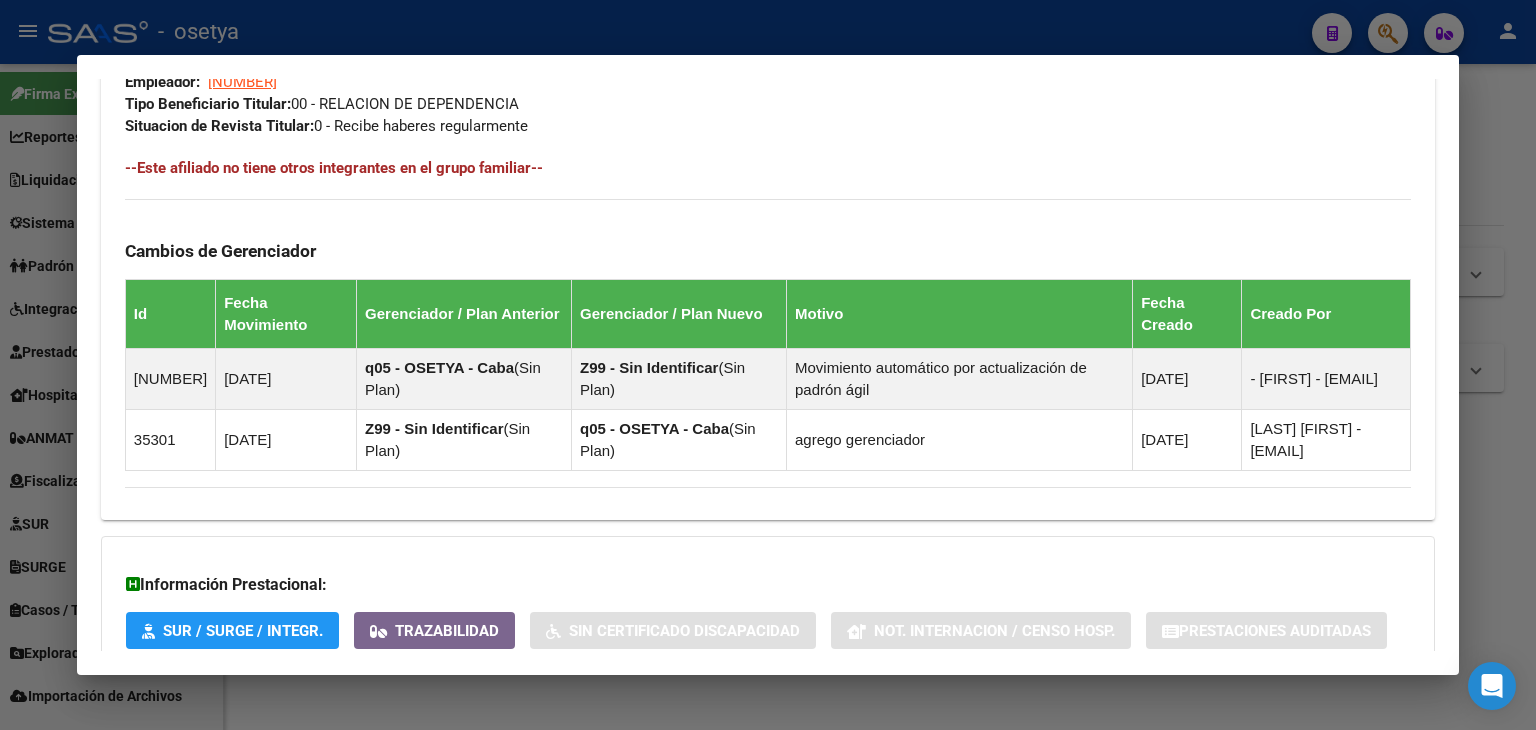 scroll, scrollTop: 1202, scrollLeft: 0, axis: vertical 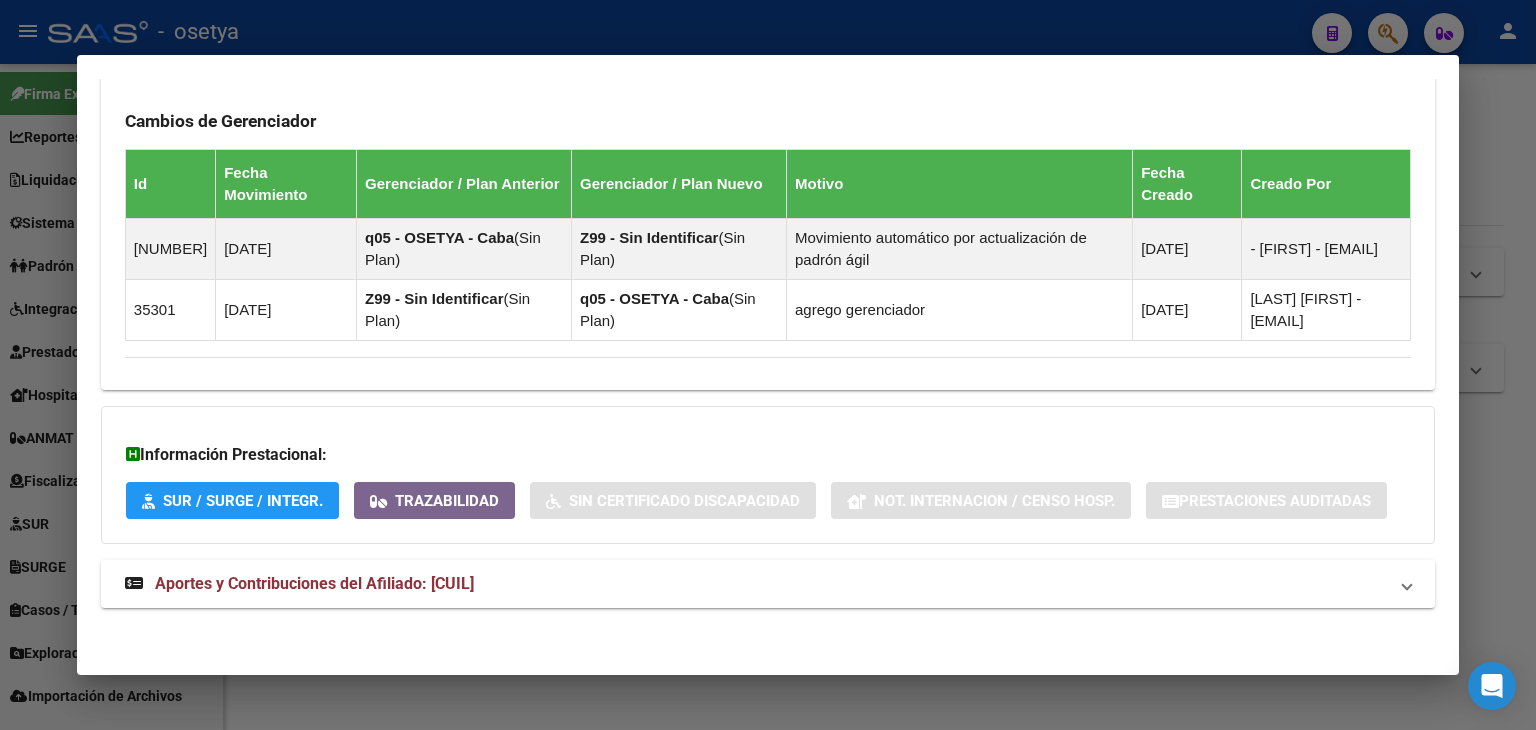 click on "DATOS ARCA:  [LAST_NAME] [FIRST_NAME] [MIDDLE_NAME]       ([DATE])  DATOS PADRÓN ÁGIL:  [LAST_NAME] [FIRST_NAME] [MIDDLE_NAME]               |   ACTIVO   |     AFILIADO TITULAR  Datos Personales y Afiliatorios según Entes Externos: SSS FTP ARCA Padrón ARCA Impuestos Organismos Ext.   No hay casos -> Crear
Gerenciador:      q05 - OSETYA - Caba Atención telefónica: Atención emergencias: Otros Datos Útiles:    Datos de Empadronamiento  Enviar Credencial Digital remove_red_eye Movimientos    Sin Certificado Discapacidad Crear Familiar ABM Rápido ABM Etiquetas: Estado: ACTIVO Última Alta Formal:  [DATE] Ultimo Tipo Movimiento Alta:  ALTA desde el Padrón Entregado x SSS Comentario ADMIN:  Migración Padrón Completo SSS el 2022-08-21 22:15:56 DATOS DEL AFILIADO Apellido:   [LAST_NAME] [FIRST_NAME] [MIDDLE_NAME]          CUIL:  [NUMBER] Documento:  DU - DOCUMENTO UNICO [NUMBER]  Nacionalidad:  EXTRANJERO DESCONOCIDO Parentesco:  0 - Titular Estado Civil:  Soltero Discapacitado:    NO (00) Sexo:  M Nacimiento:  [DATE] Edad:" at bounding box center [768, -211] 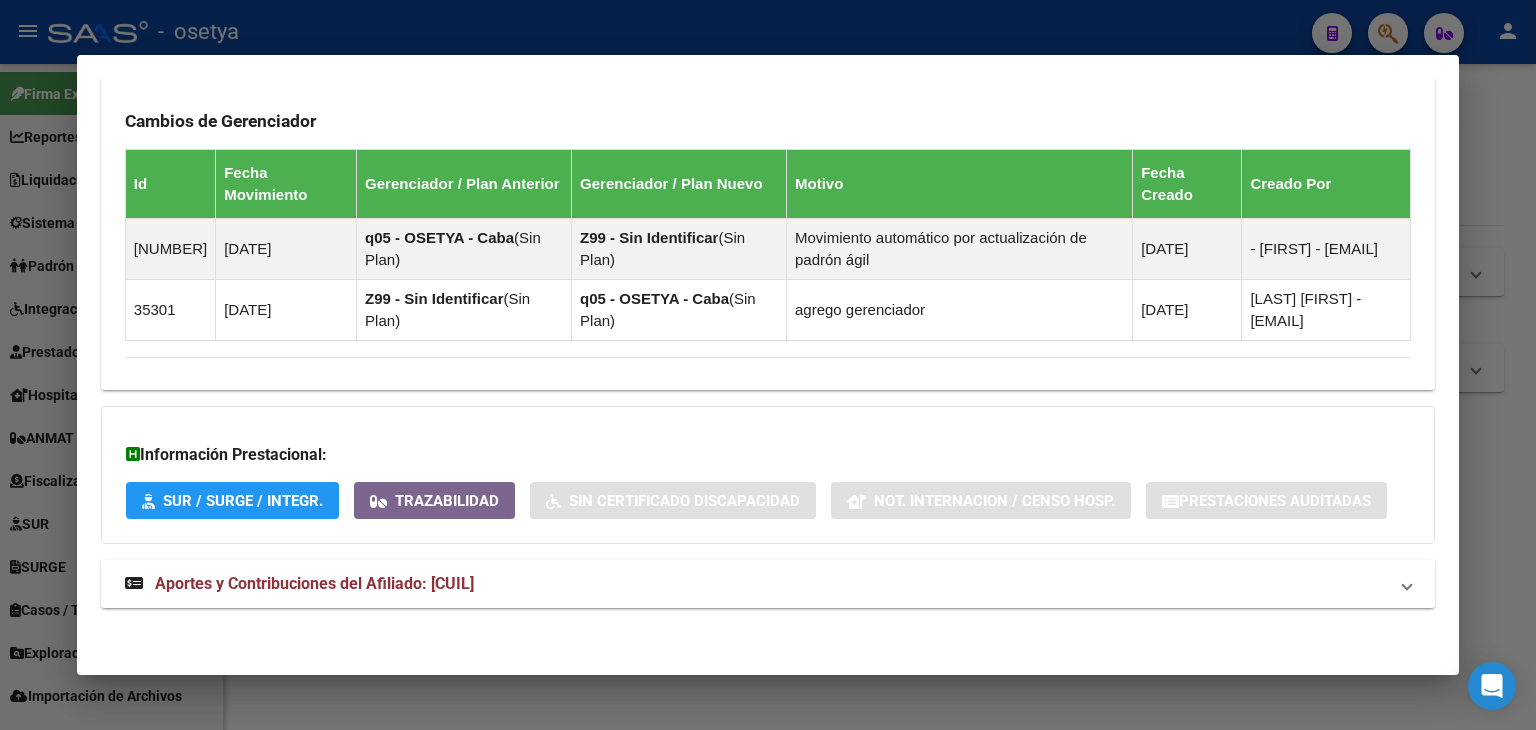 click on "Aportes y Contribuciones del Afiliado: [CUIL]" at bounding box center [768, 584] 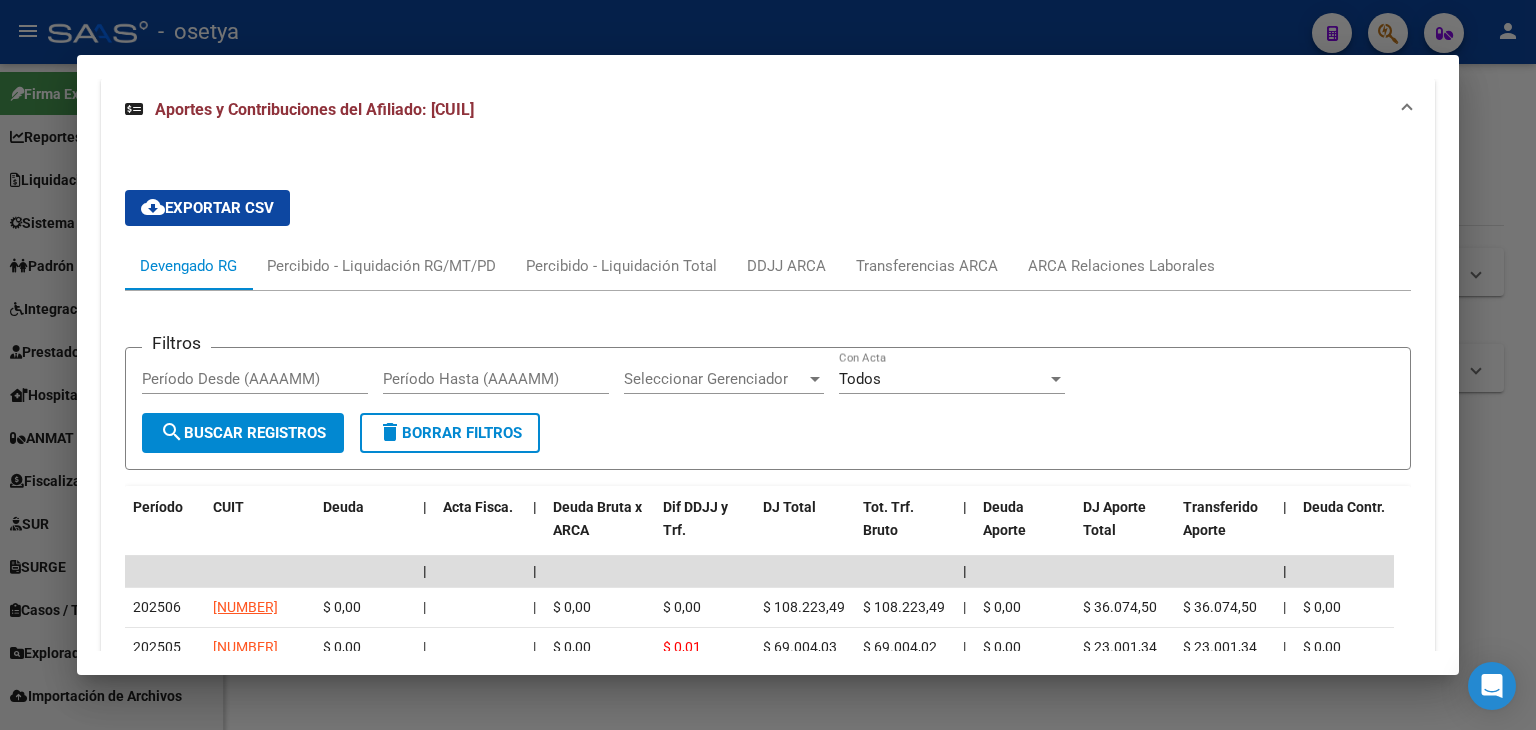 scroll, scrollTop: 1719, scrollLeft: 0, axis: vertical 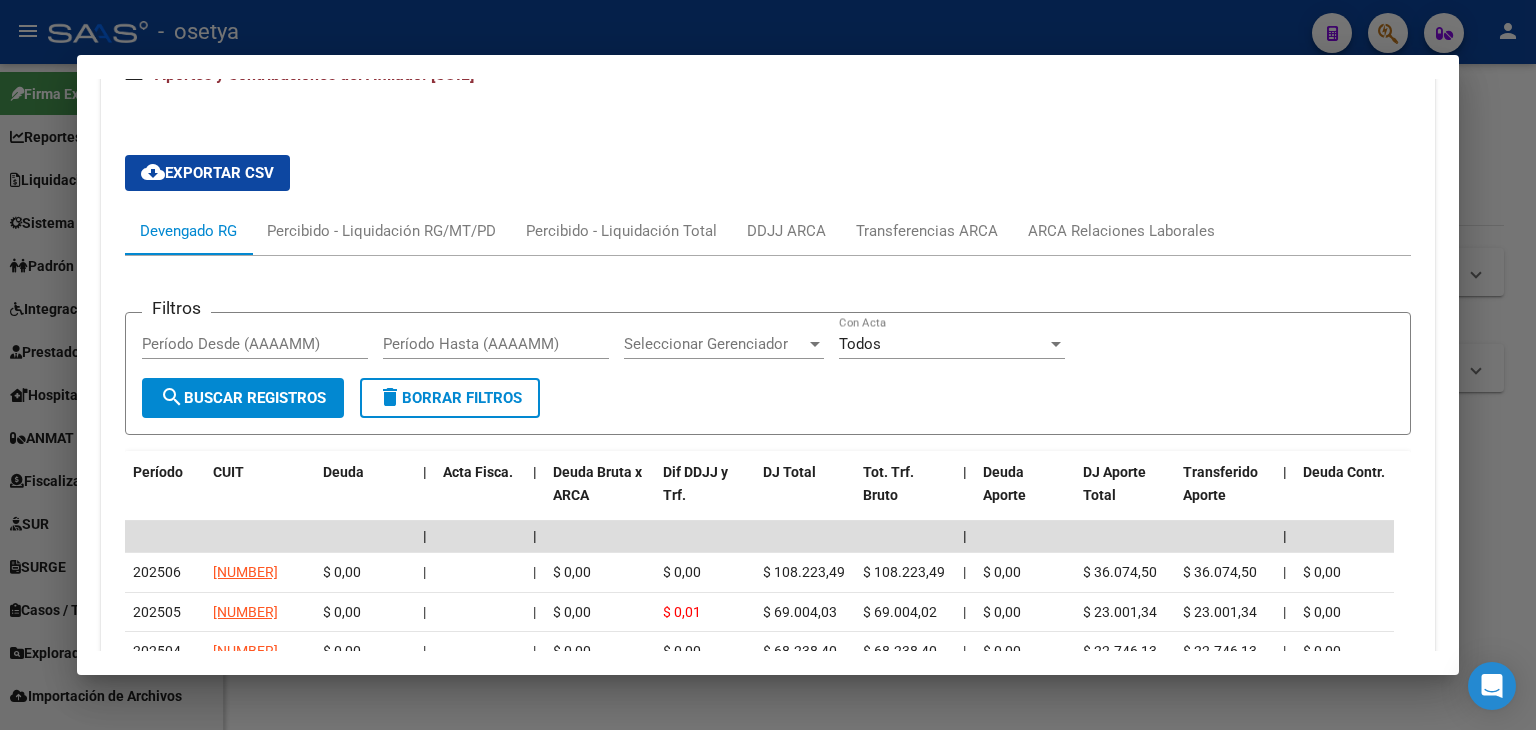 click on "Filtros Período Desde (AAAAMM) Período Hasta (AAAAMM) Seleccionar Gerenciador Seleccionar Gerenciador Todos Con Acta search  Buscar Registros  delete  Borrar Filtros  Período CUIT Deuda | Acta Fisca. | Deuda Bruta x ARCA Dif DDJJ y Trf. DJ Total Tot. Trf. Bruto | Deuda Aporte DJ Aporte Total Transferido Aporte | Deuda Contr. DJ Contr. Total Trf Contr. | Intereses Contr. Intereses Aporte | Contr. Empresa Contr. Int. Empresa Aporte Int. Empresa | DJ Aporte Total DJ Aporte DJ Aporte Adicional DJ Aporte Adherentes | DJ Contr. Total DJ Contr. DJ Contr. Adicional | REMOSIMP c/Tope REMOSIMP (rem4) REMCONT (rem8) REM5 Corresponde Aportes Corresponde Contr. NOGRPFAM SECOBLIG FECPRESENT DJ Contribución CUIT Periodo DJ Aporte CUIT Periodo | Porcentaje Contr. Porcentaje Aporte | DDJJ ID | | | | | | | | | | | | | [DATE] [CUIT] $[NUMBER] | | $[NUMBER] $[NUMBER] $[NUMBER] $[NUMBER] | $[NUMBER] $[NUMBER] $[NUMBER] | $[NUMBER] $[NUMBER] $[NUMBER] | $[NUMBER] $[NUMBER] | $[NUMBER] $[NUMBER] $[NUMBER] | $[NUMBER] $[NUMBER] $[NUMBER] | = | = |" at bounding box center (768, 644) 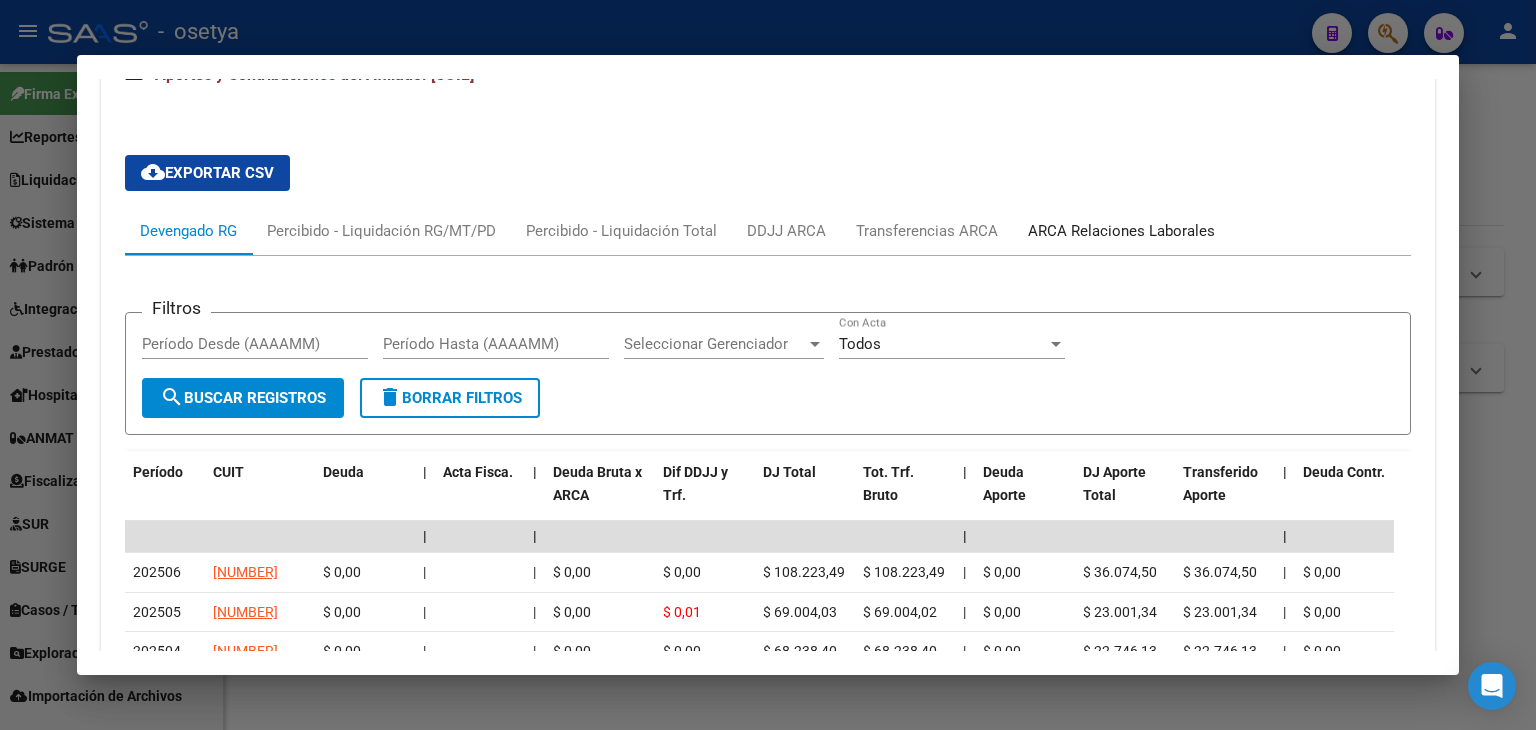 click on "ARCA Relaciones Laborales" at bounding box center (1121, 231) 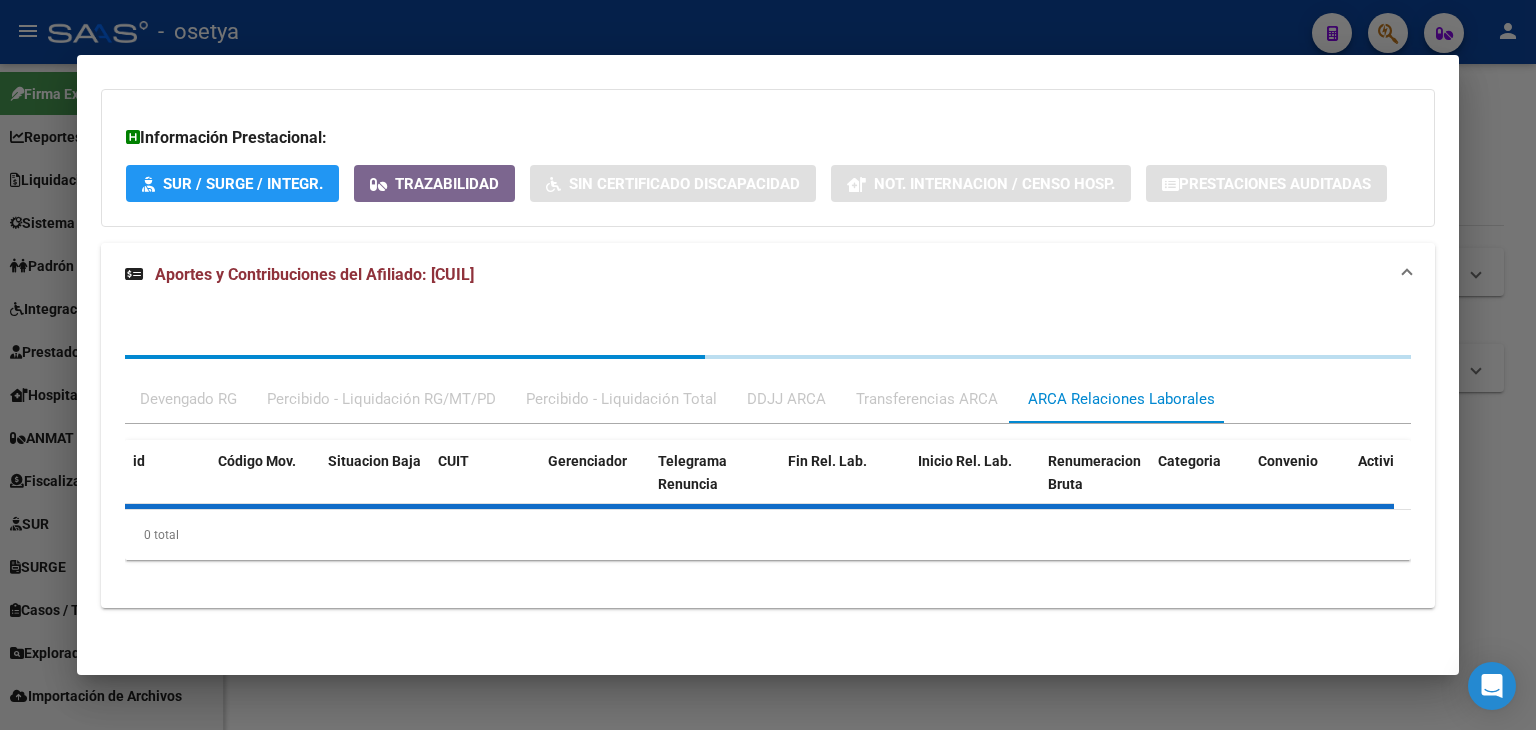 scroll, scrollTop: 1619, scrollLeft: 0, axis: vertical 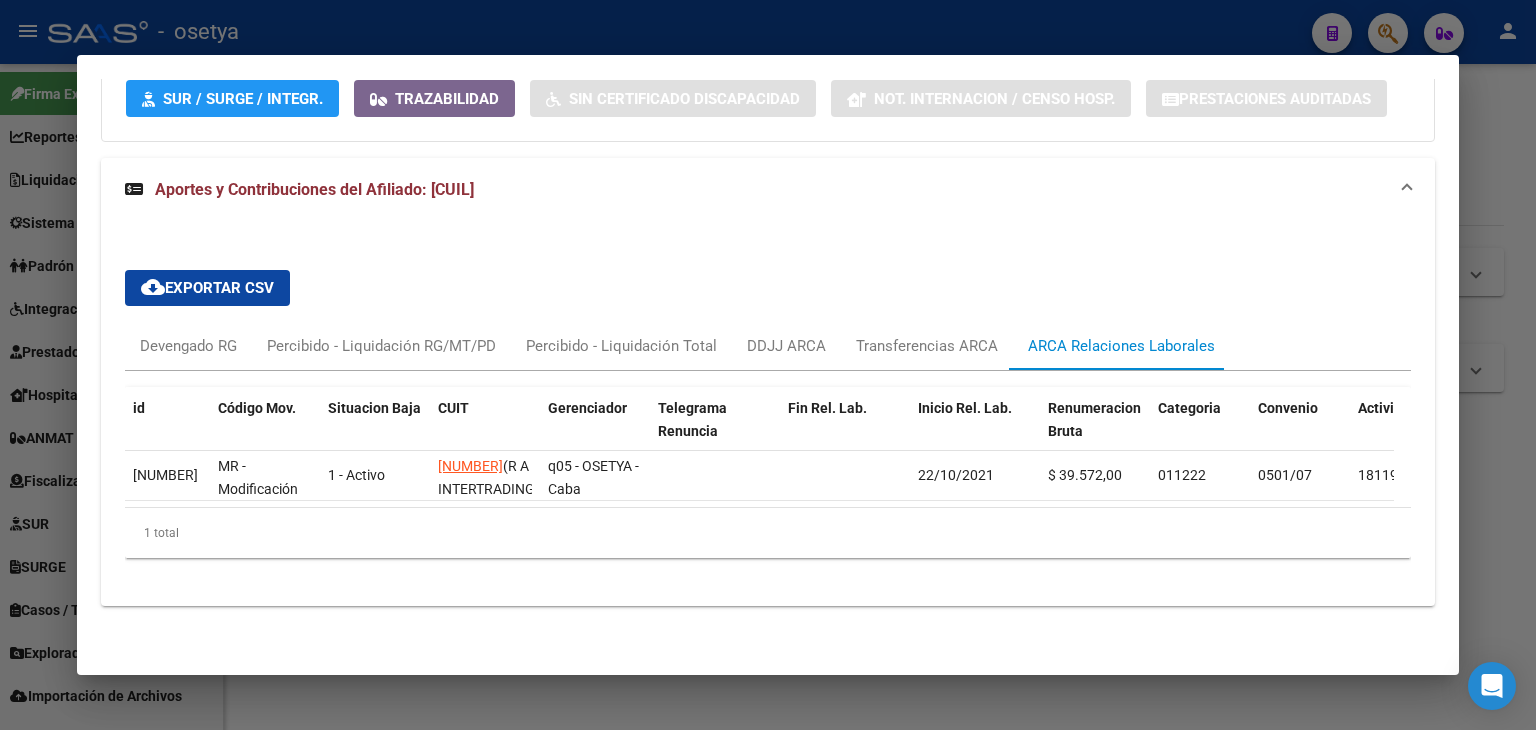 click at bounding box center [768, 365] 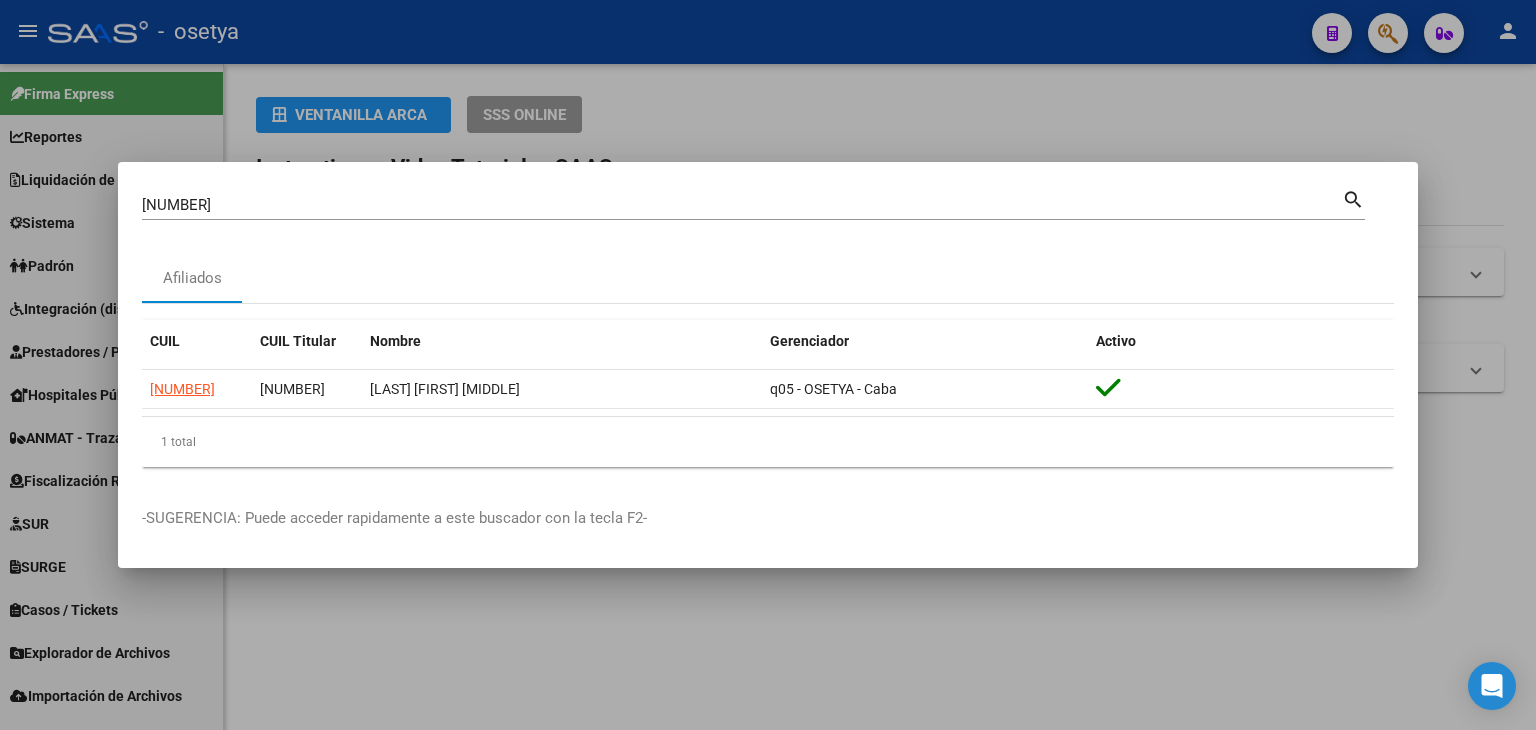 click on "Buscar (apellido, dni, cuil, nro traspaso, cuit, obra social)" at bounding box center [742, 205] 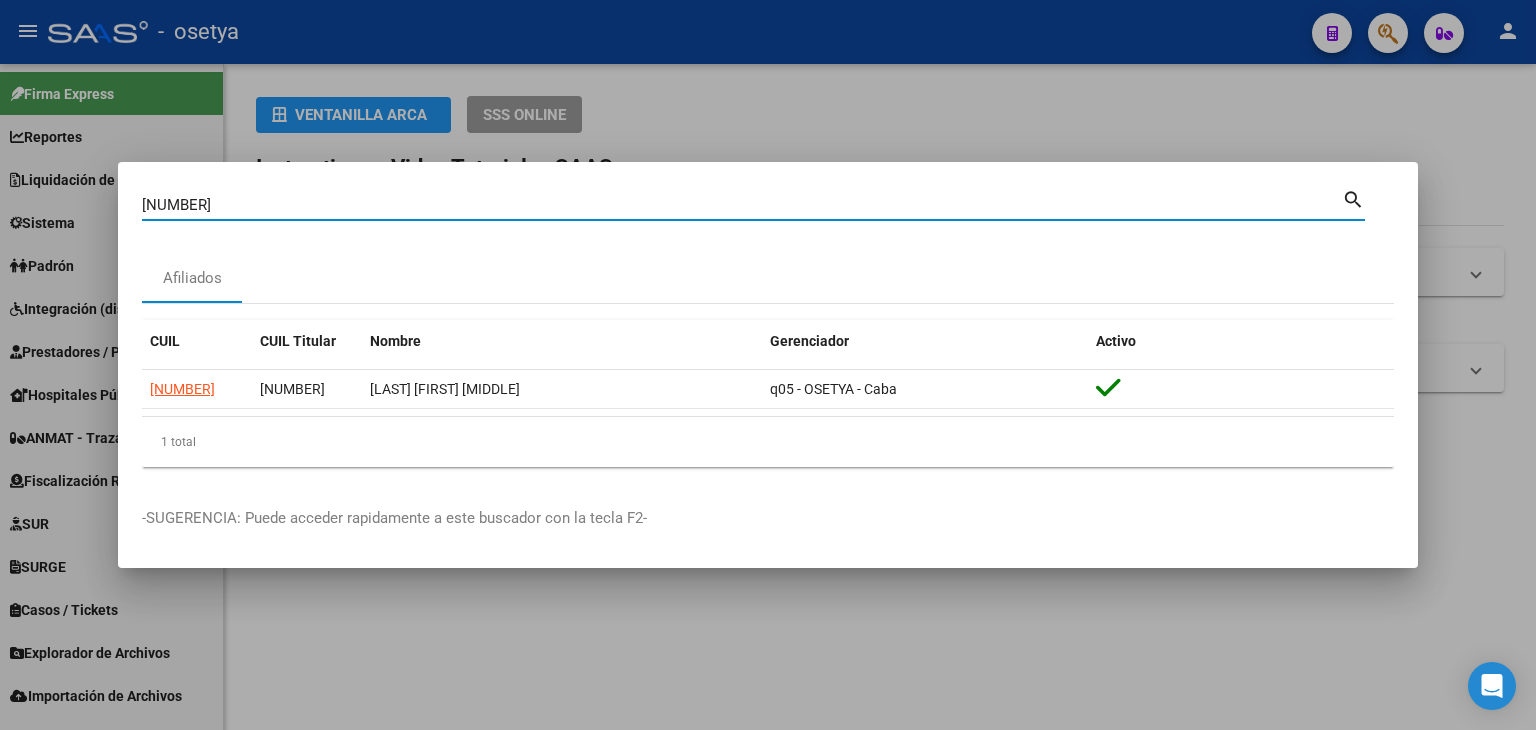 click on "[NUMBER]" at bounding box center (742, 205) 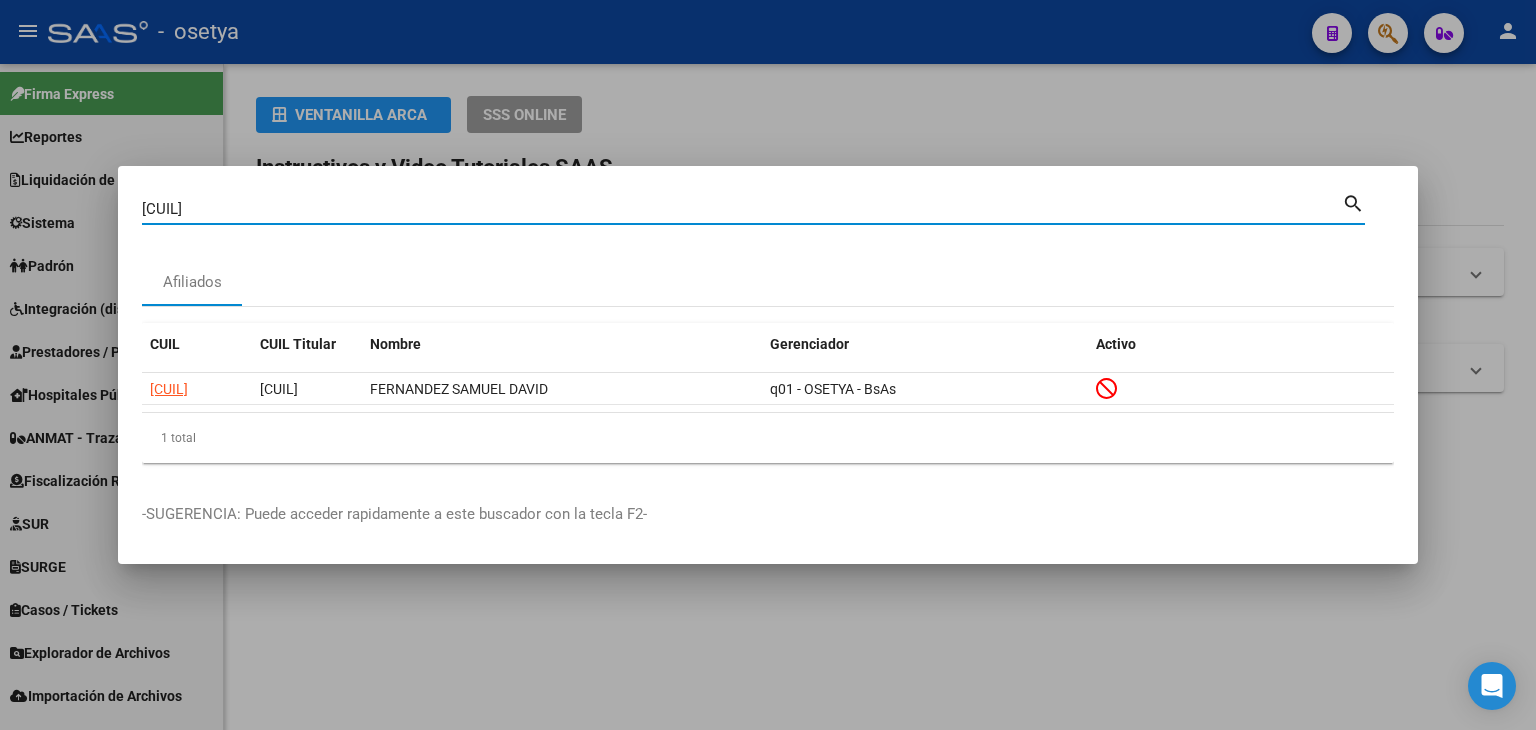 click on "[CUIL]" at bounding box center (742, 209) 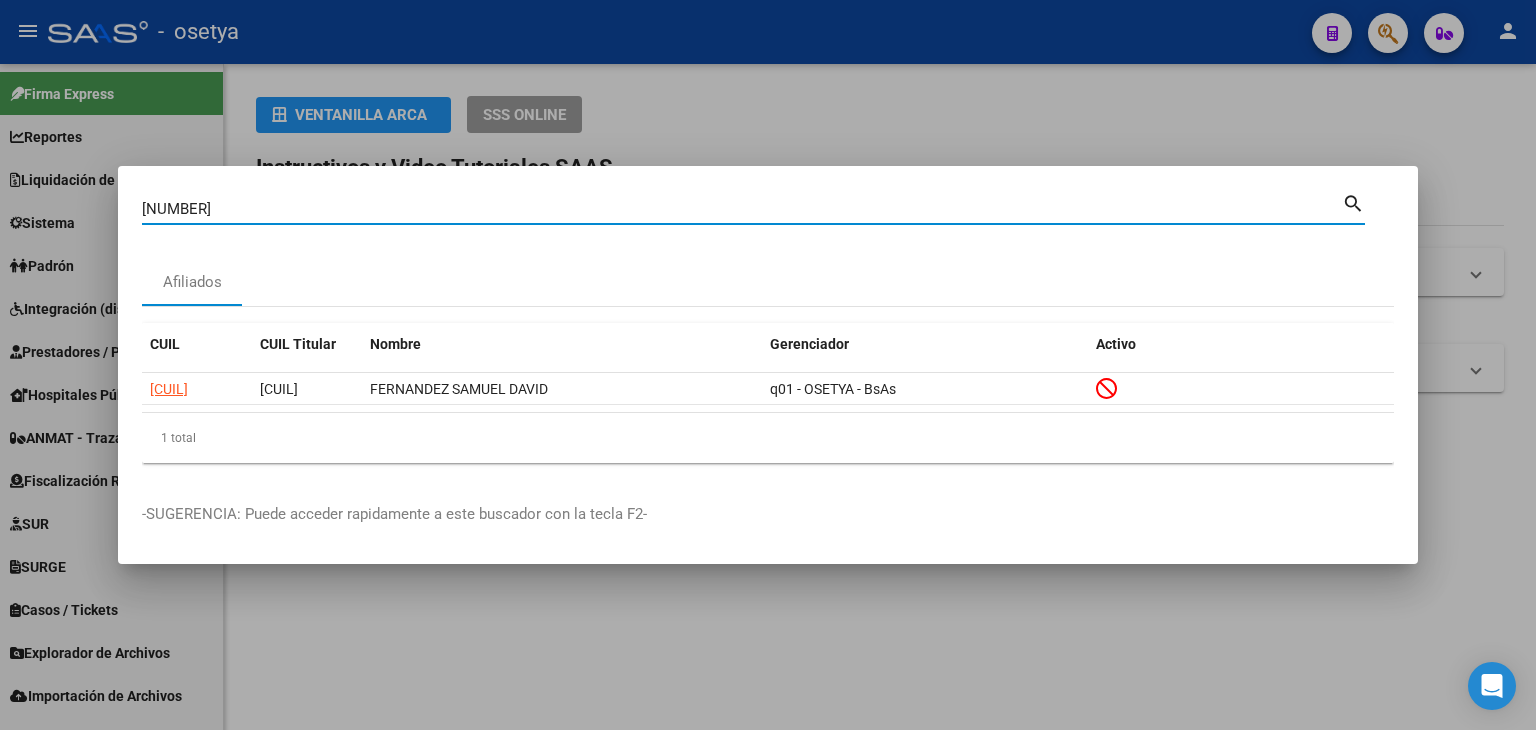type on "[NUMBER]" 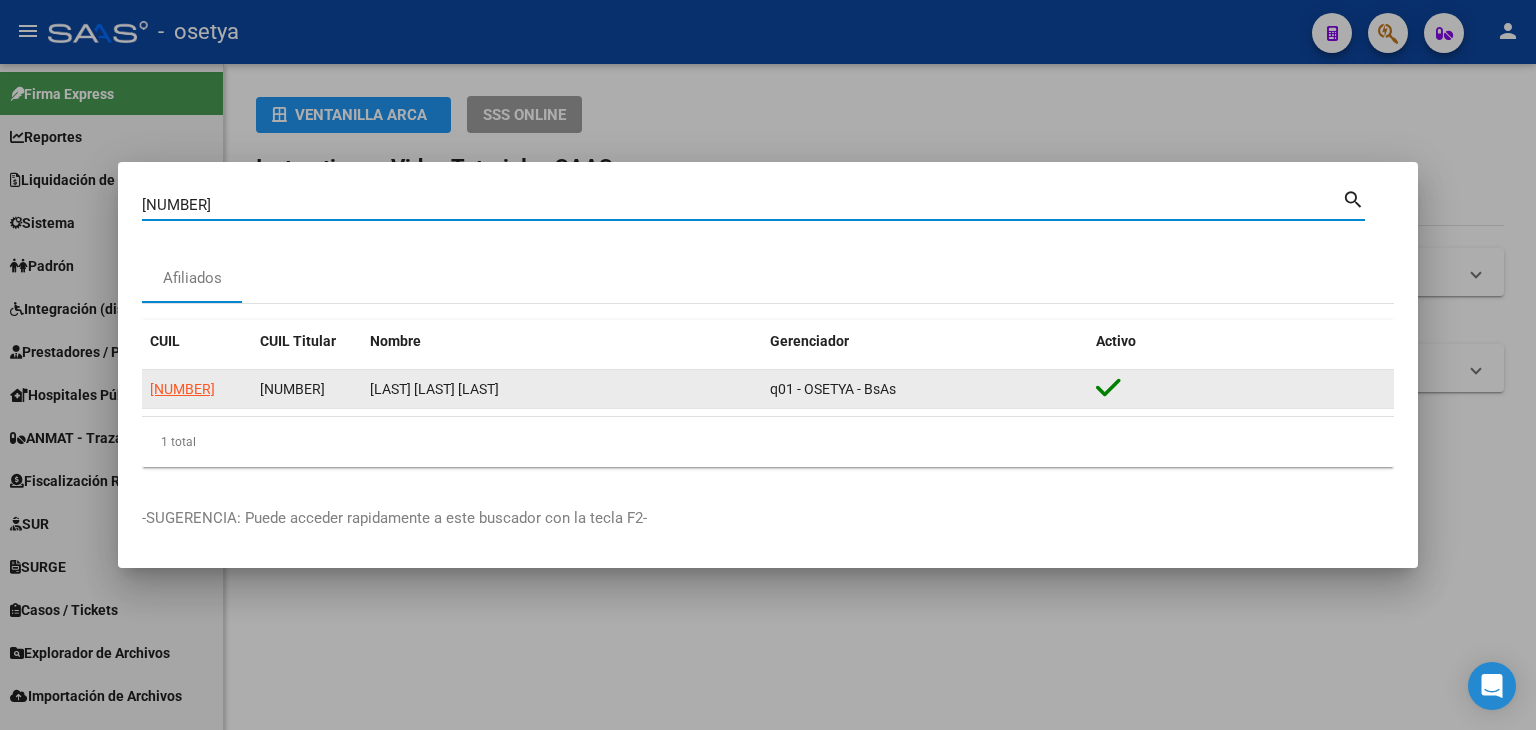 click on "[NUMBER] [NUMBER]  [LAST_NAME] [FIRST_NAME] [MIDDLE_NAME]             q01 - OSETYA - BsAs" 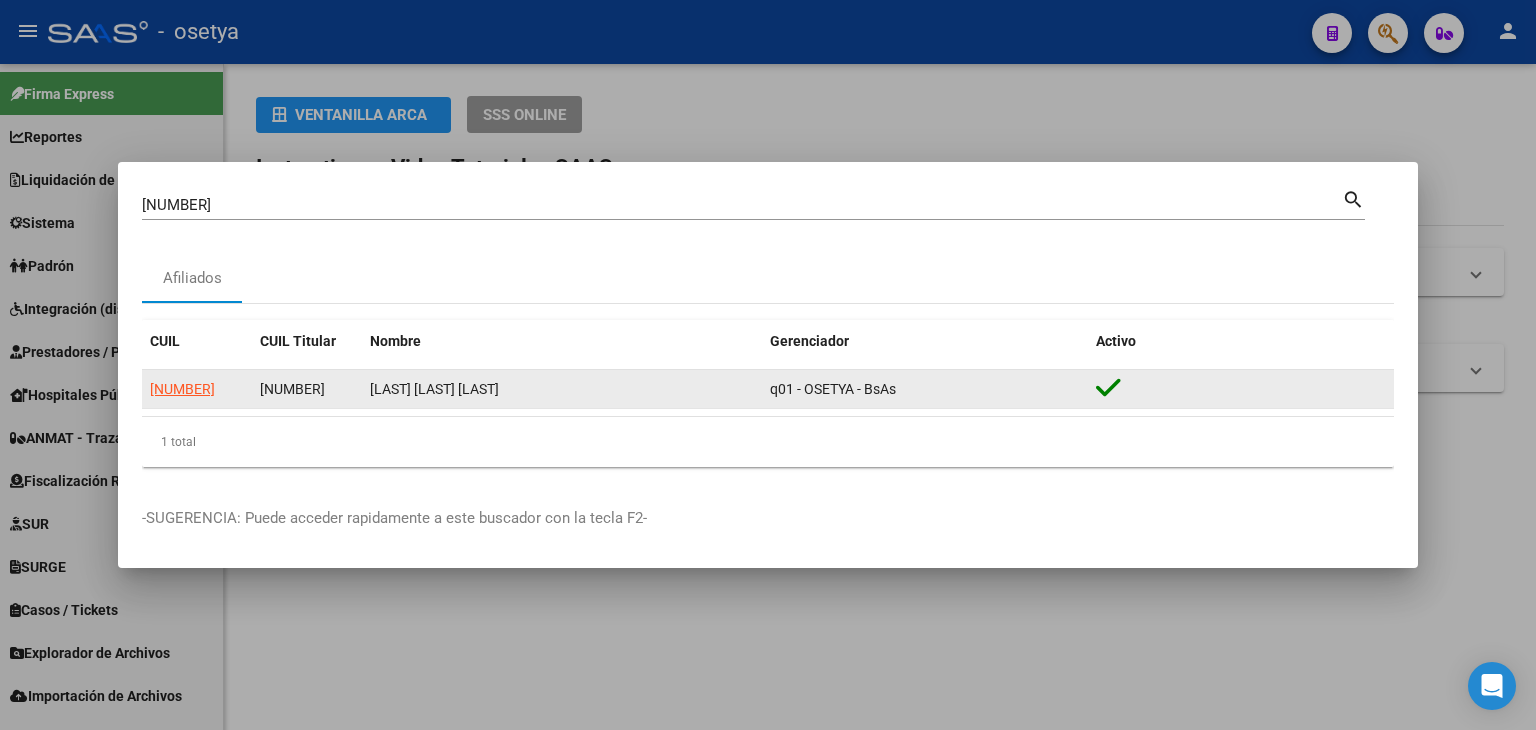click on "[NUMBER]" 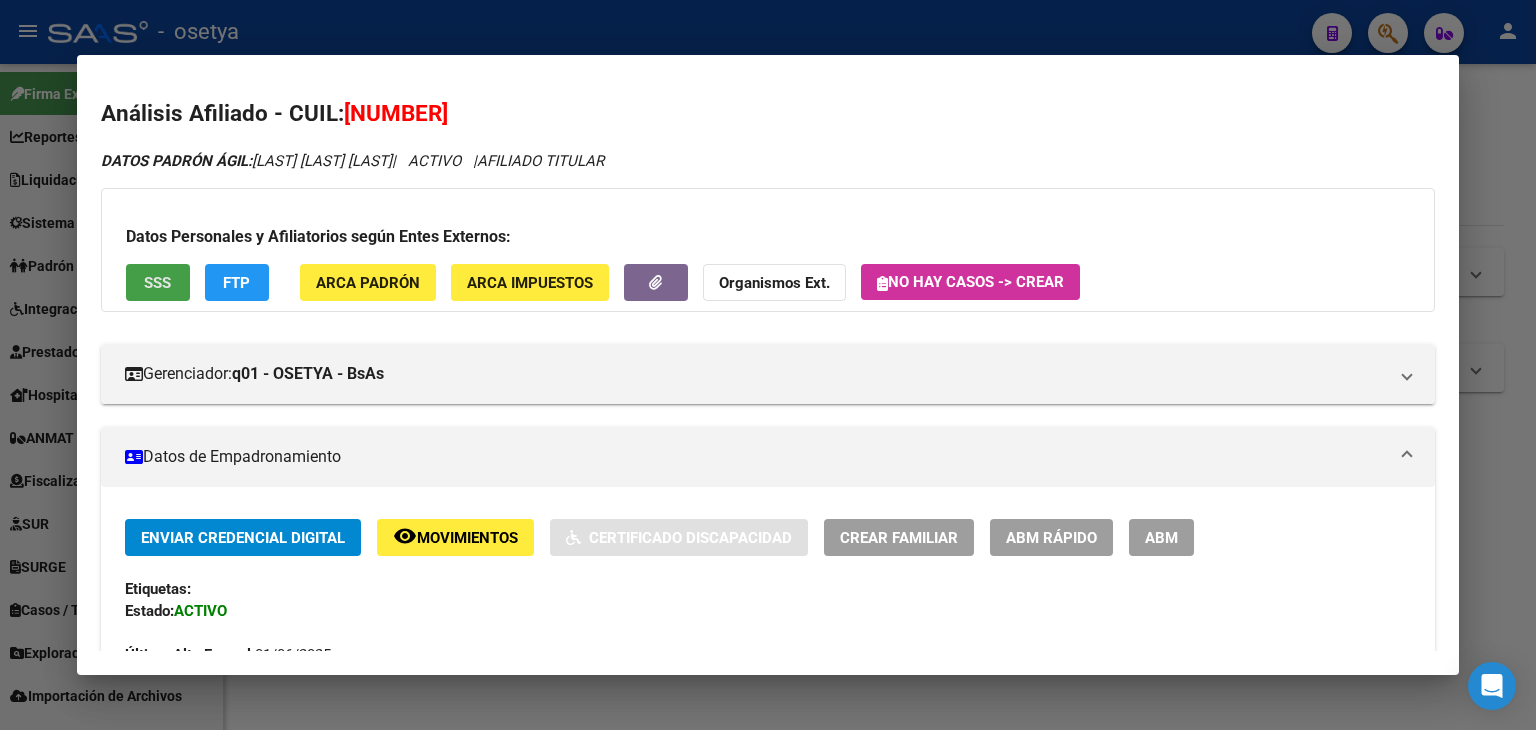 click on "SSS" at bounding box center [157, 282] 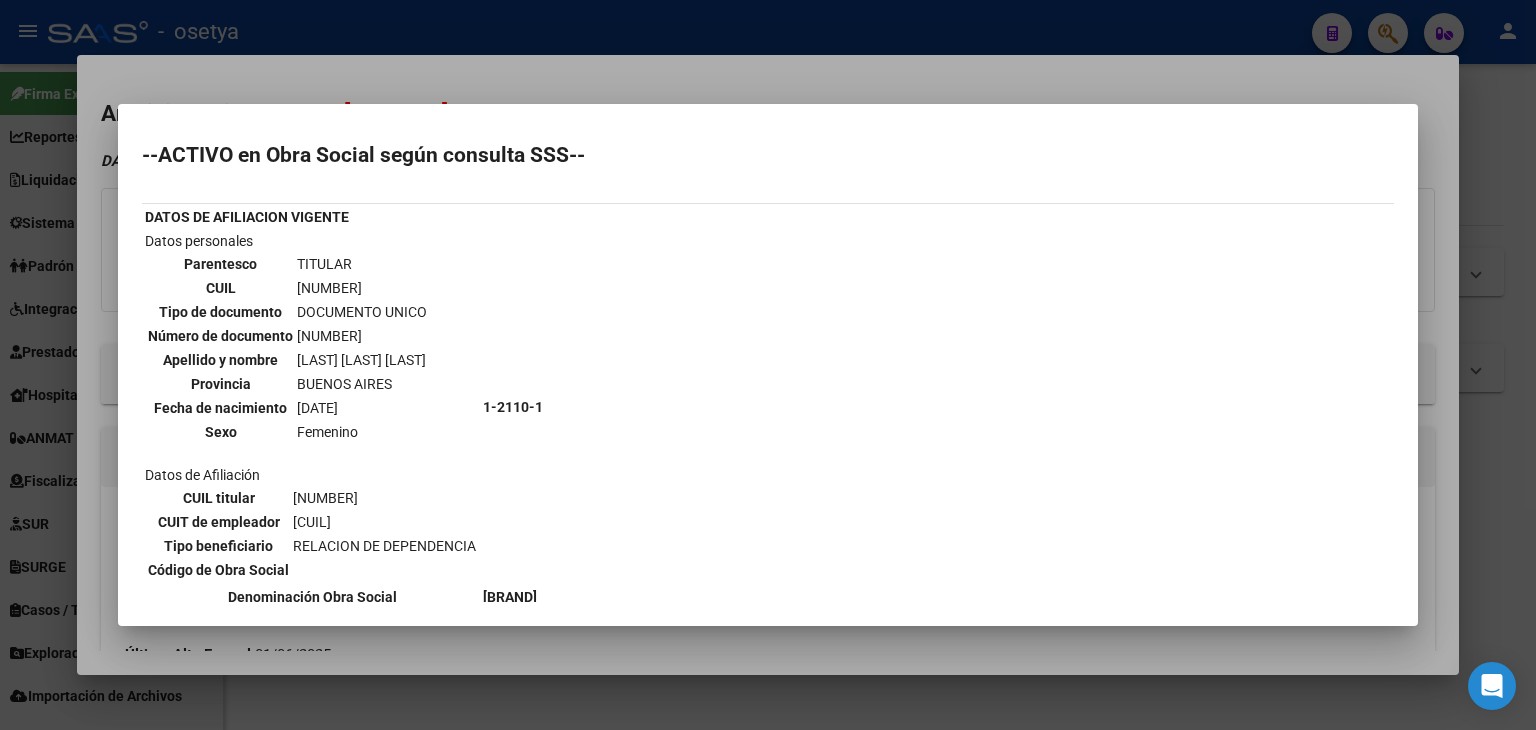 drag, startPoint x: 277, startPoint y: 56, endPoint x: 312, endPoint y: 207, distance: 155.00322 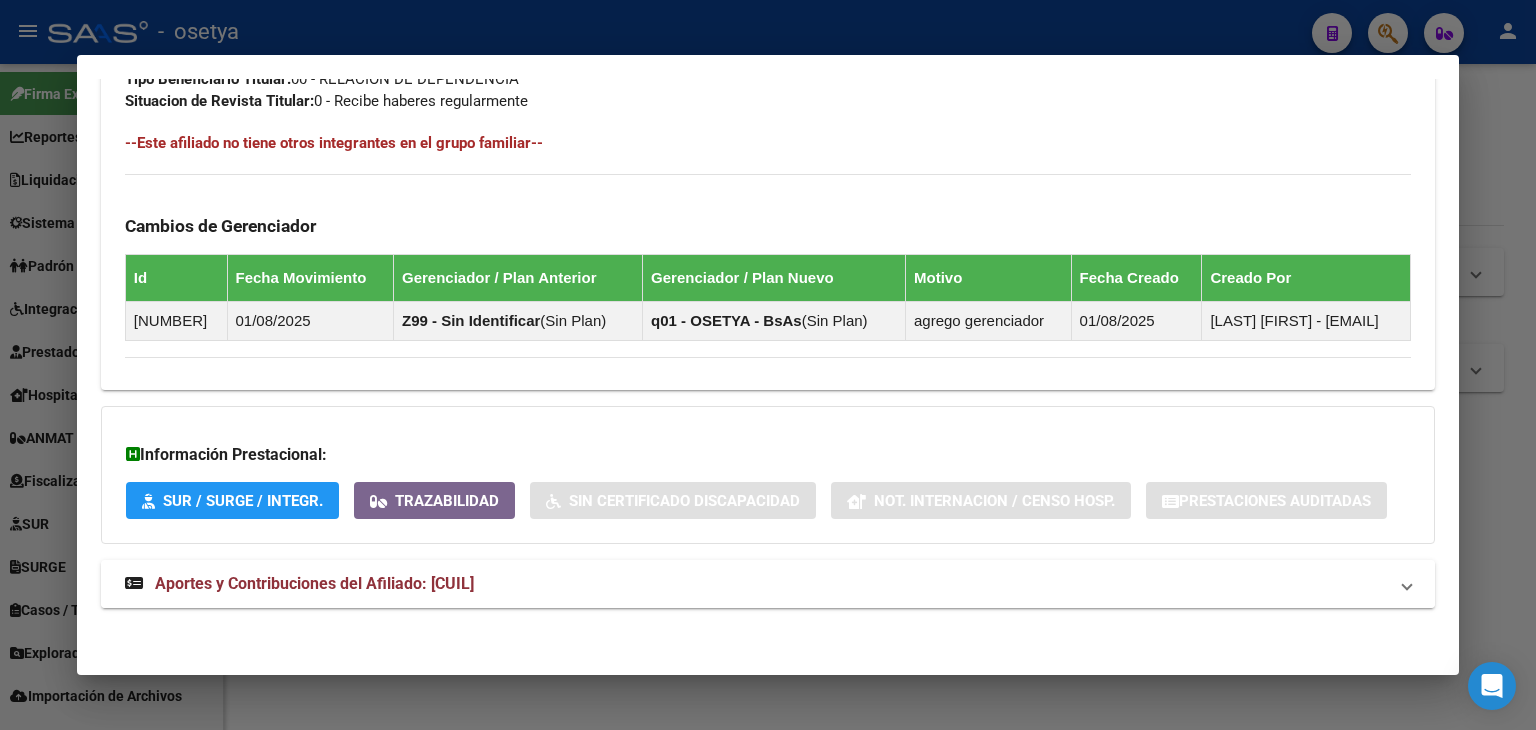 click on "Aportes y Contribuciones del Afiliado: [CUIL]" at bounding box center (756, 584) 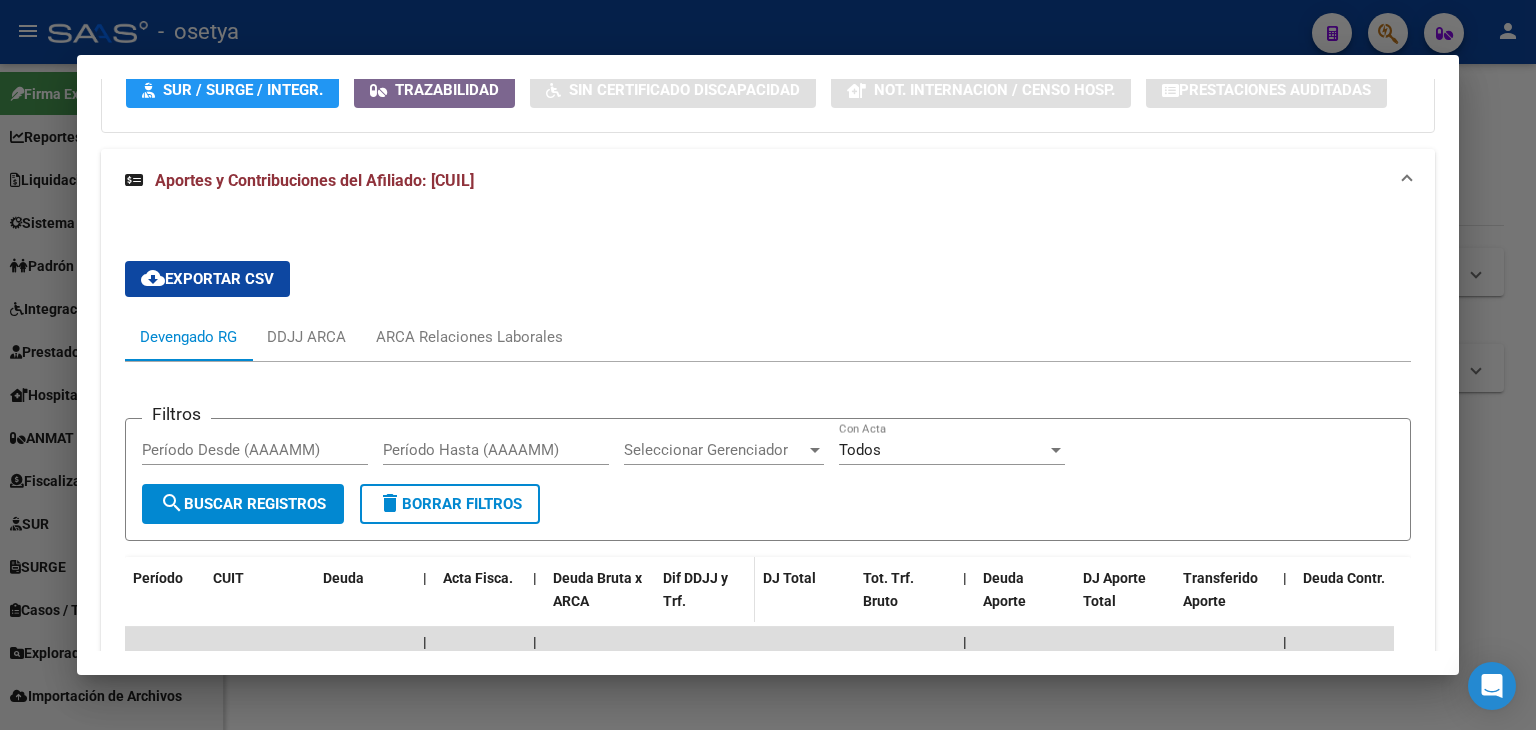 scroll, scrollTop: 1570, scrollLeft: 0, axis: vertical 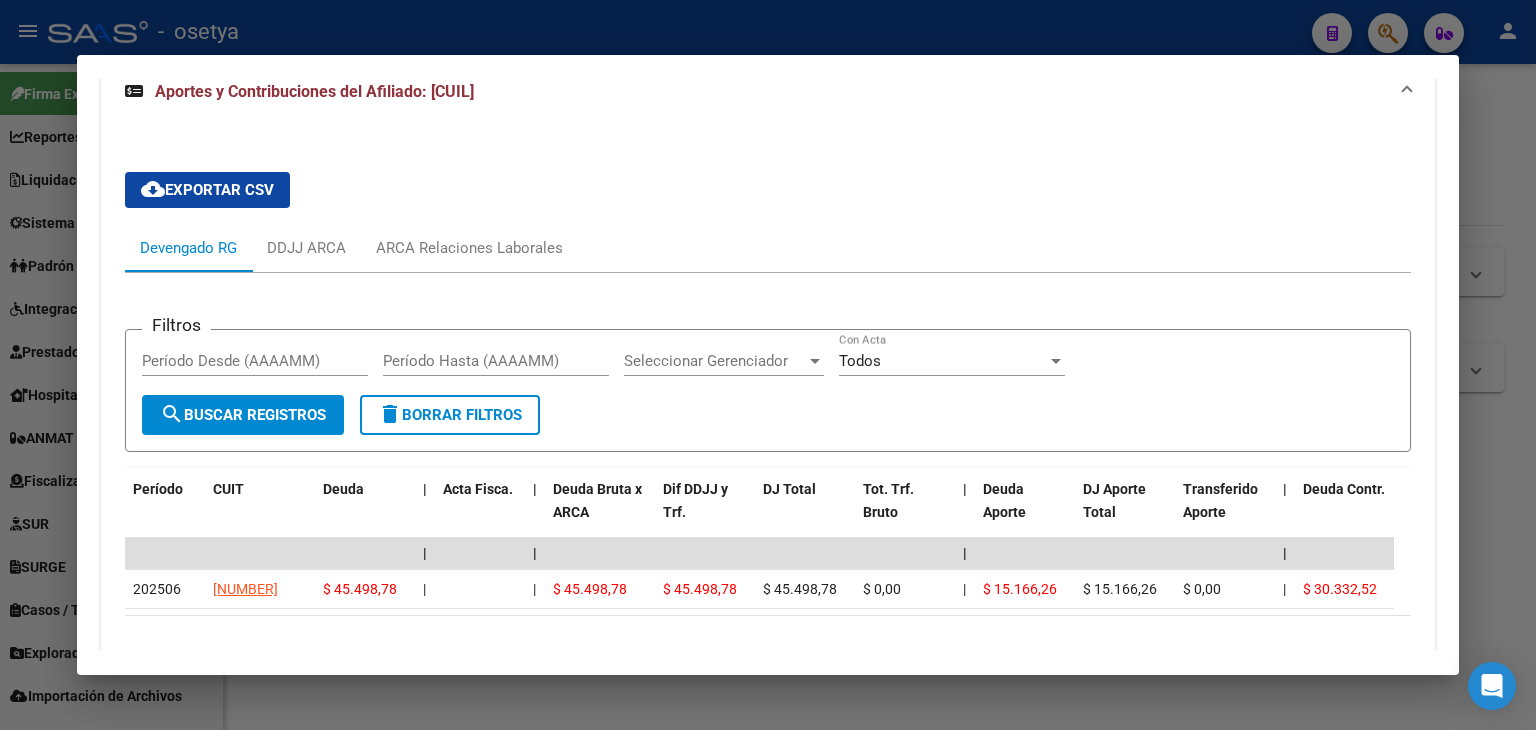 drag, startPoint x: 404, startPoint y: 36, endPoint x: 391, endPoint y: 30, distance: 14.3178215 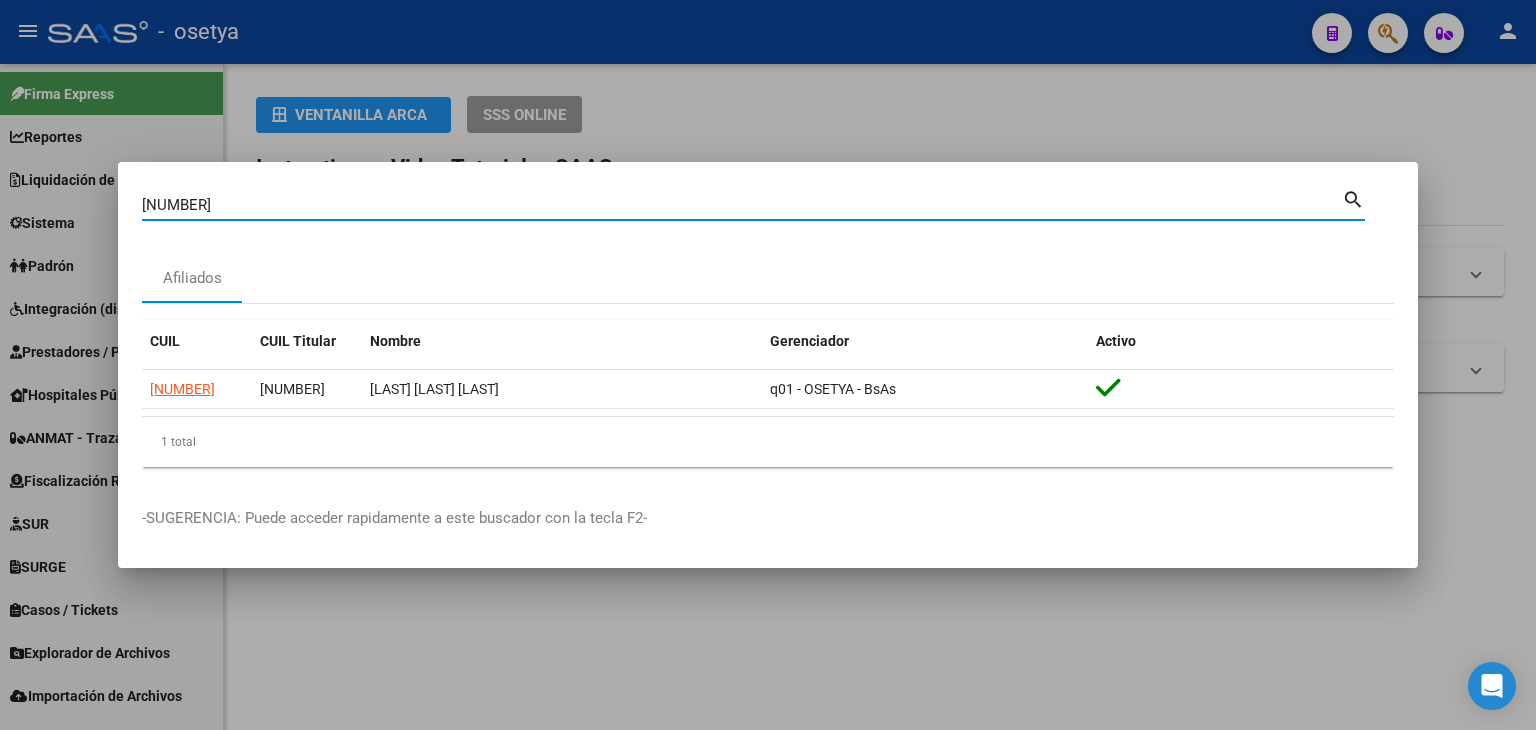 click on "[NUMBER]" at bounding box center (742, 205) 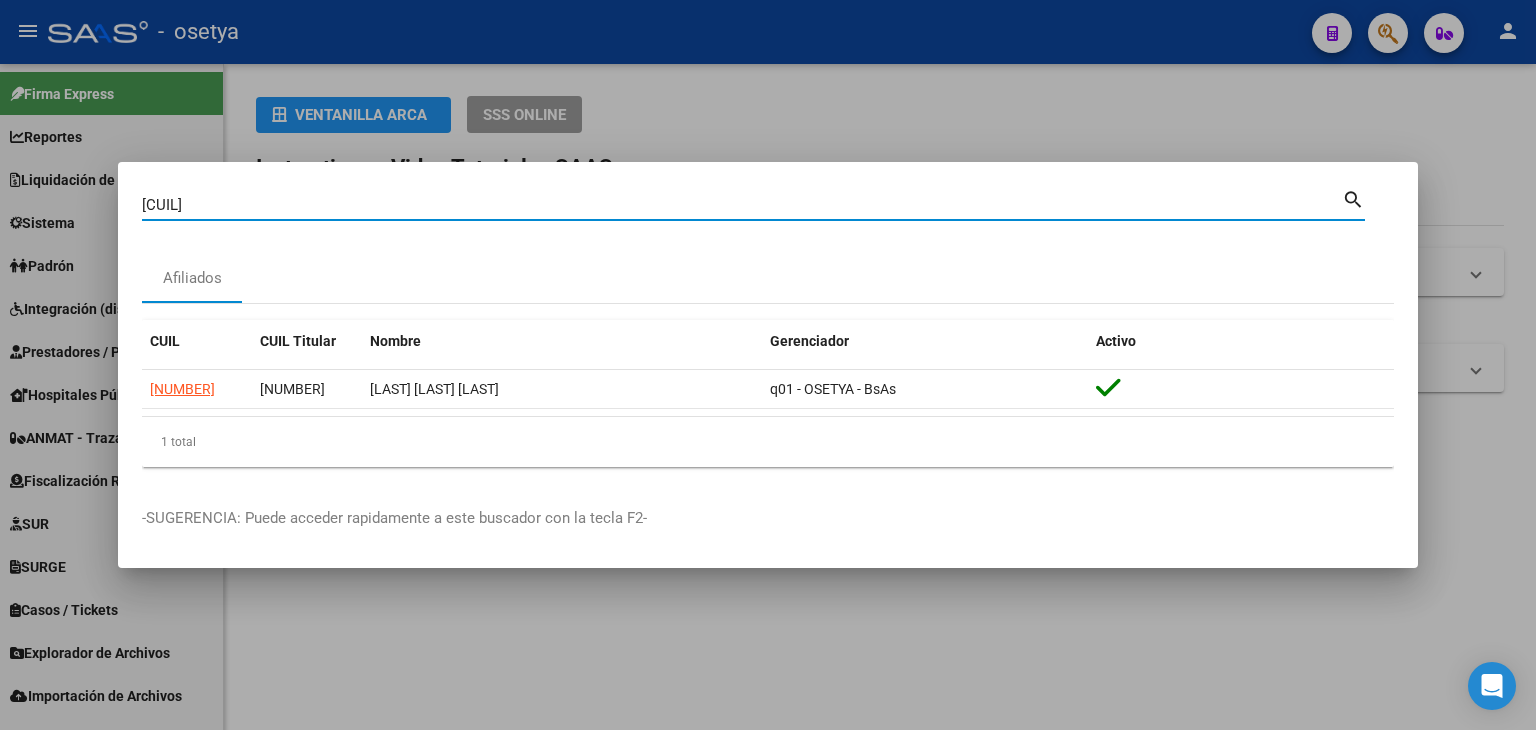 type on "[CUIL]" 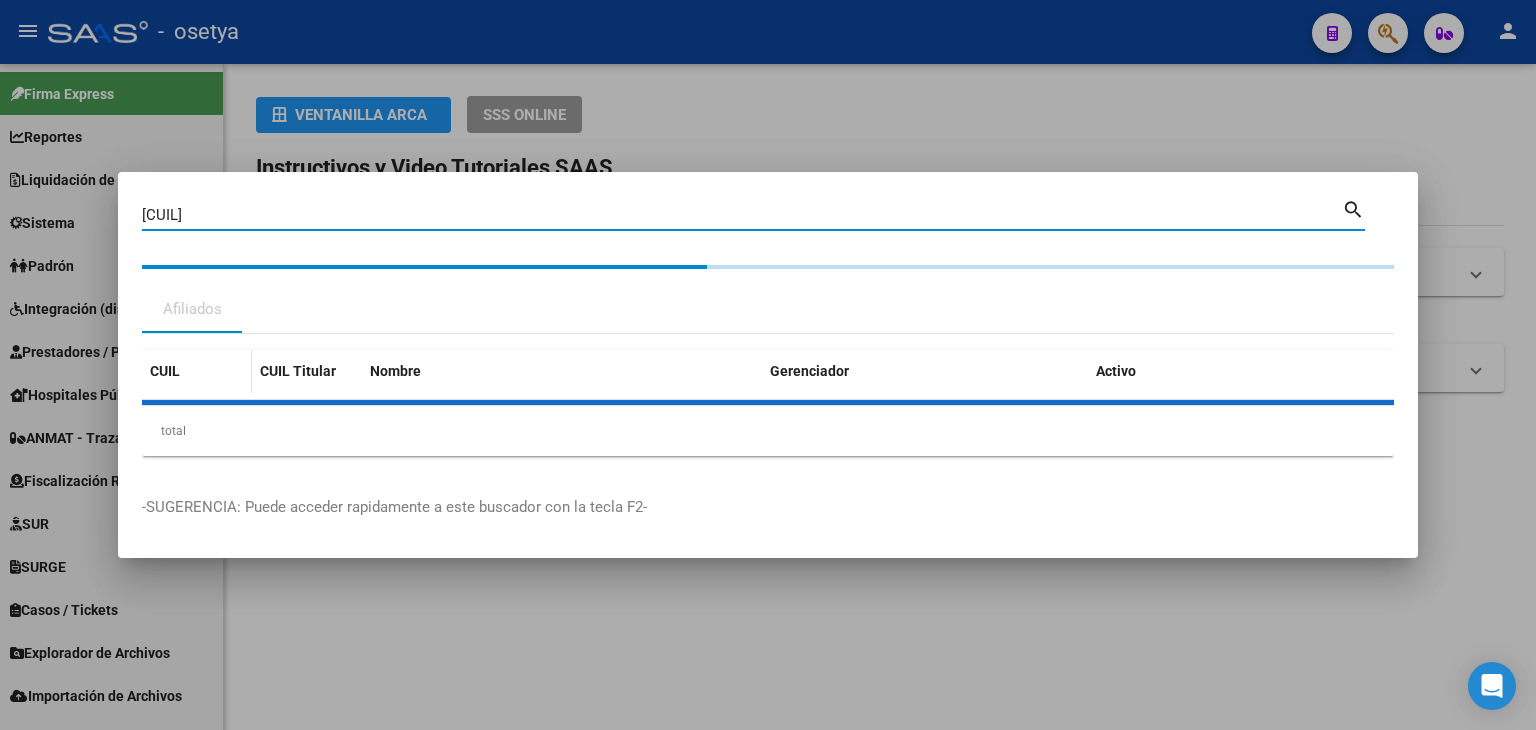click on "CUIL" at bounding box center (197, 371) 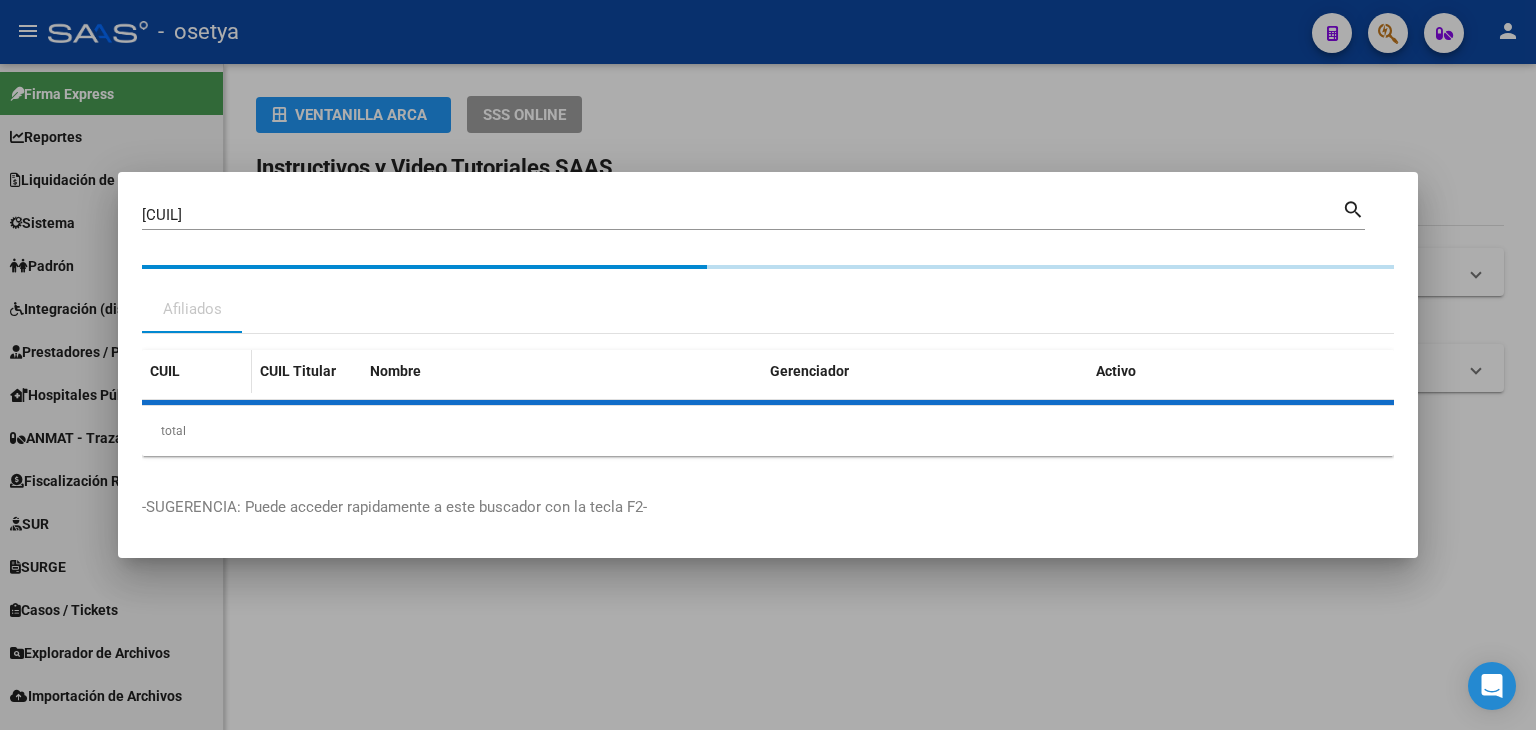 click on "CUIL" at bounding box center [197, 371] 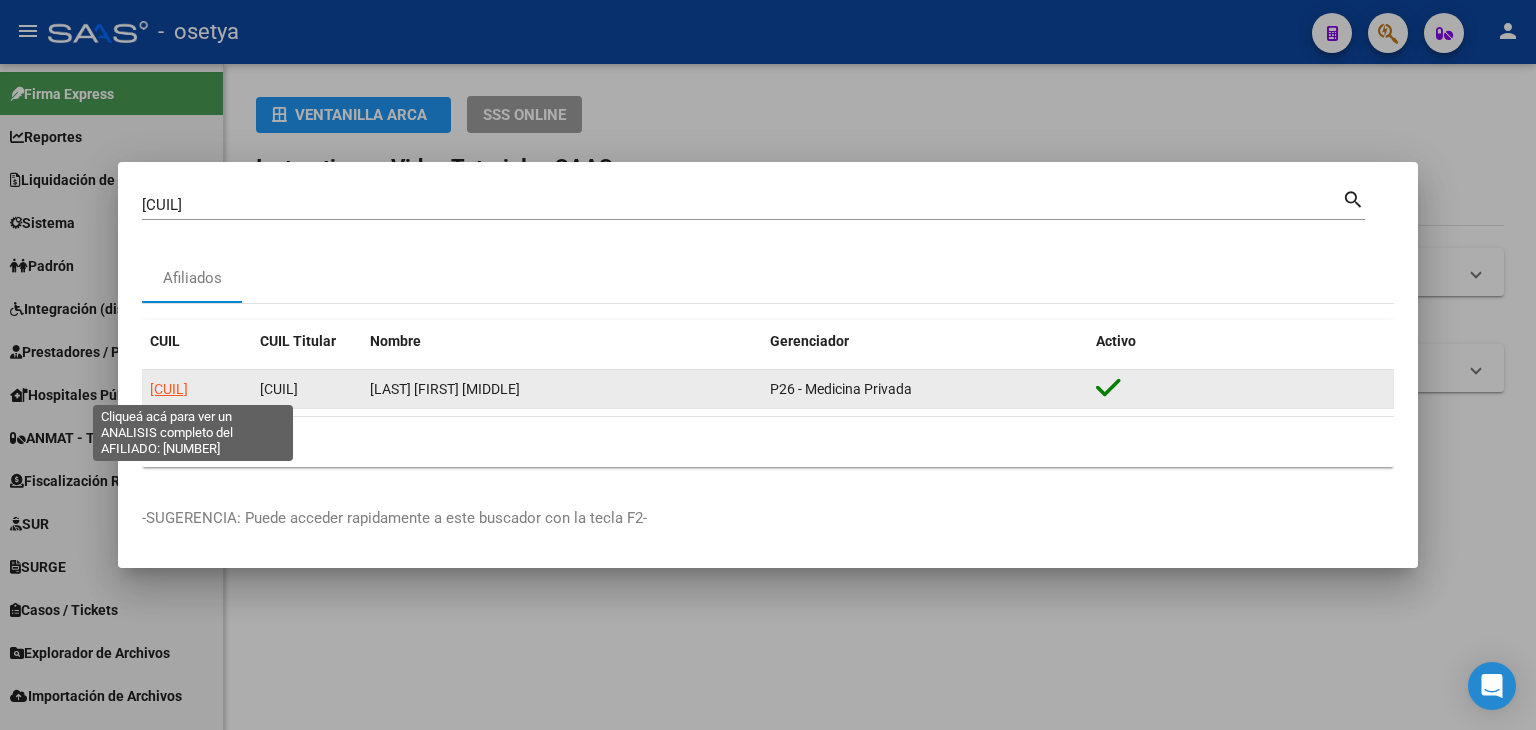 click on "[CUIL]" 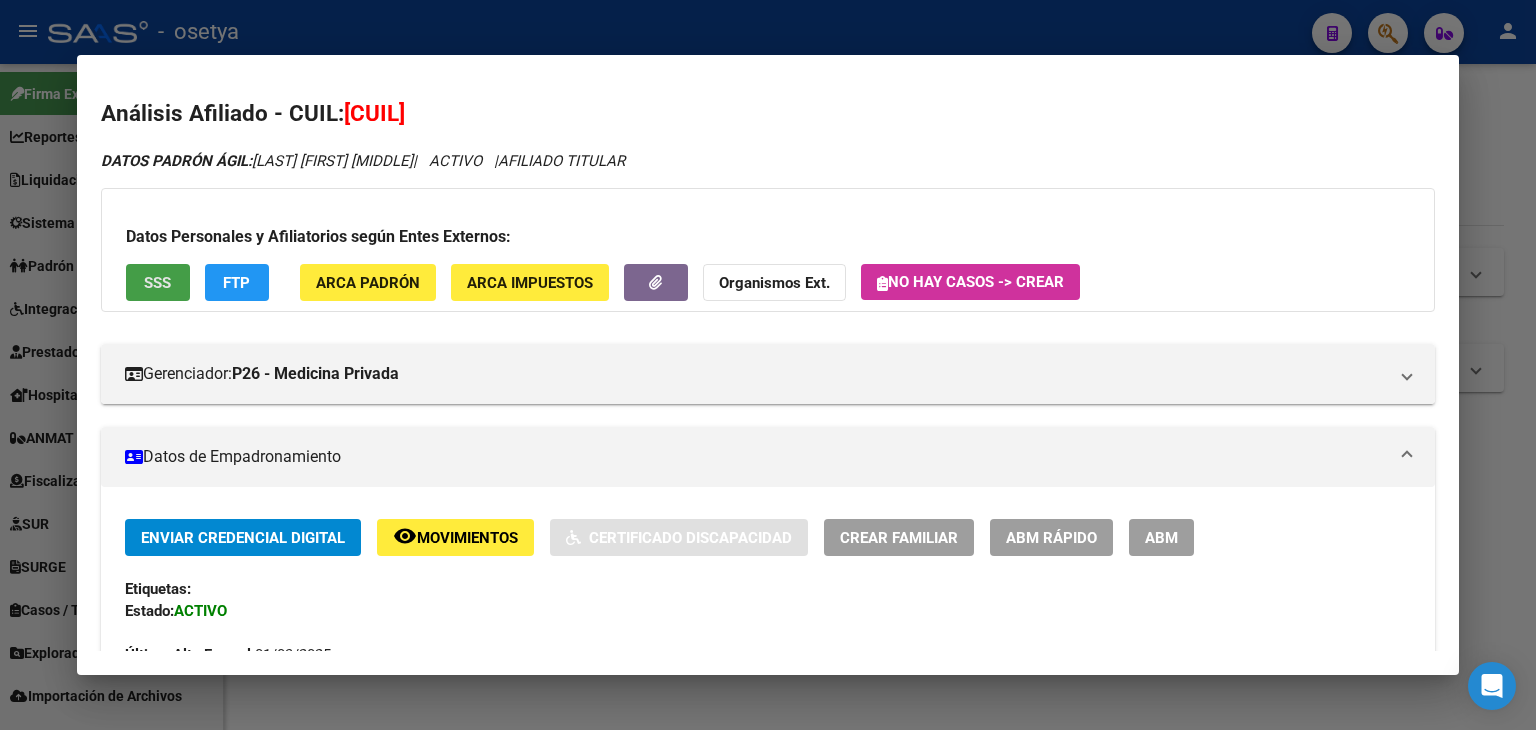 click on "SSS" at bounding box center [158, 282] 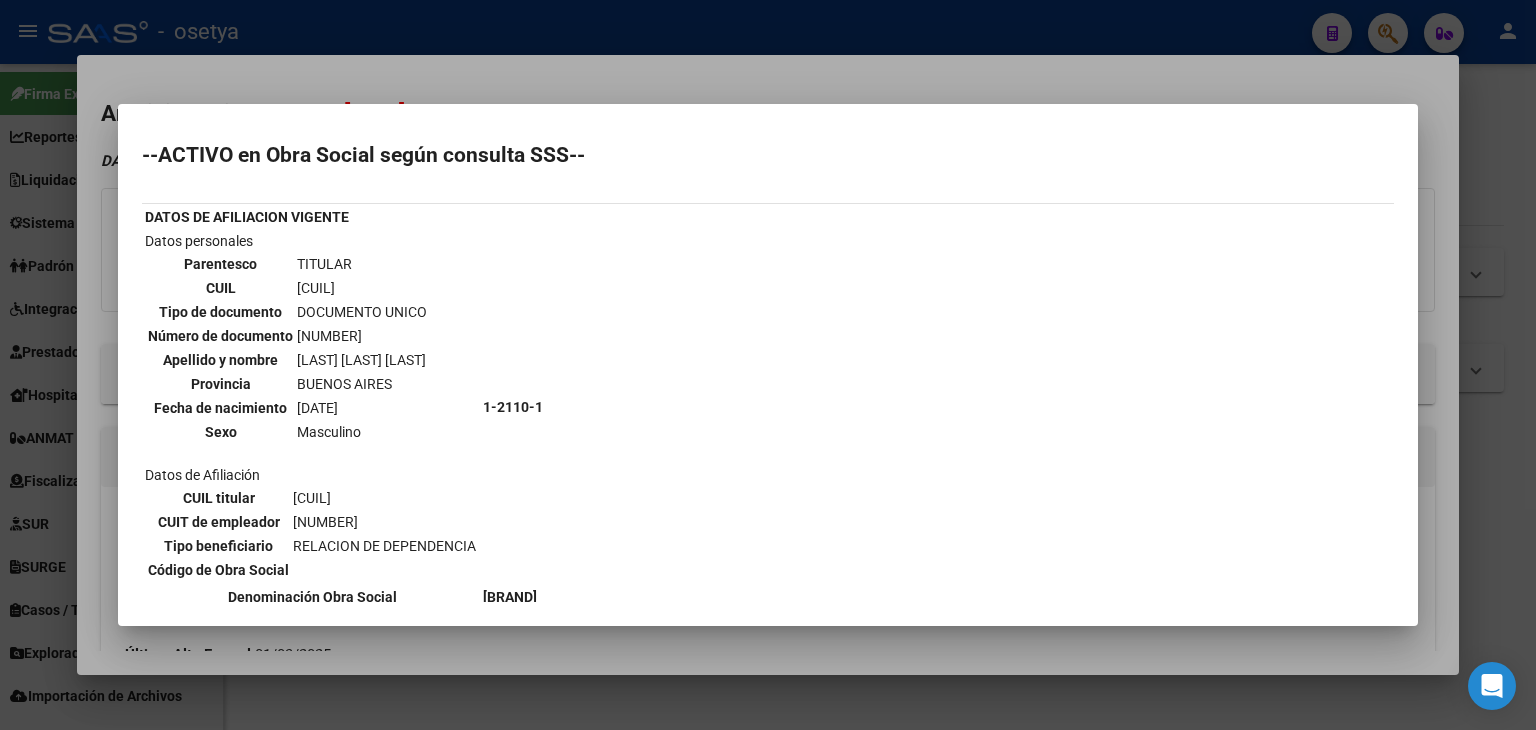 click at bounding box center [768, 365] 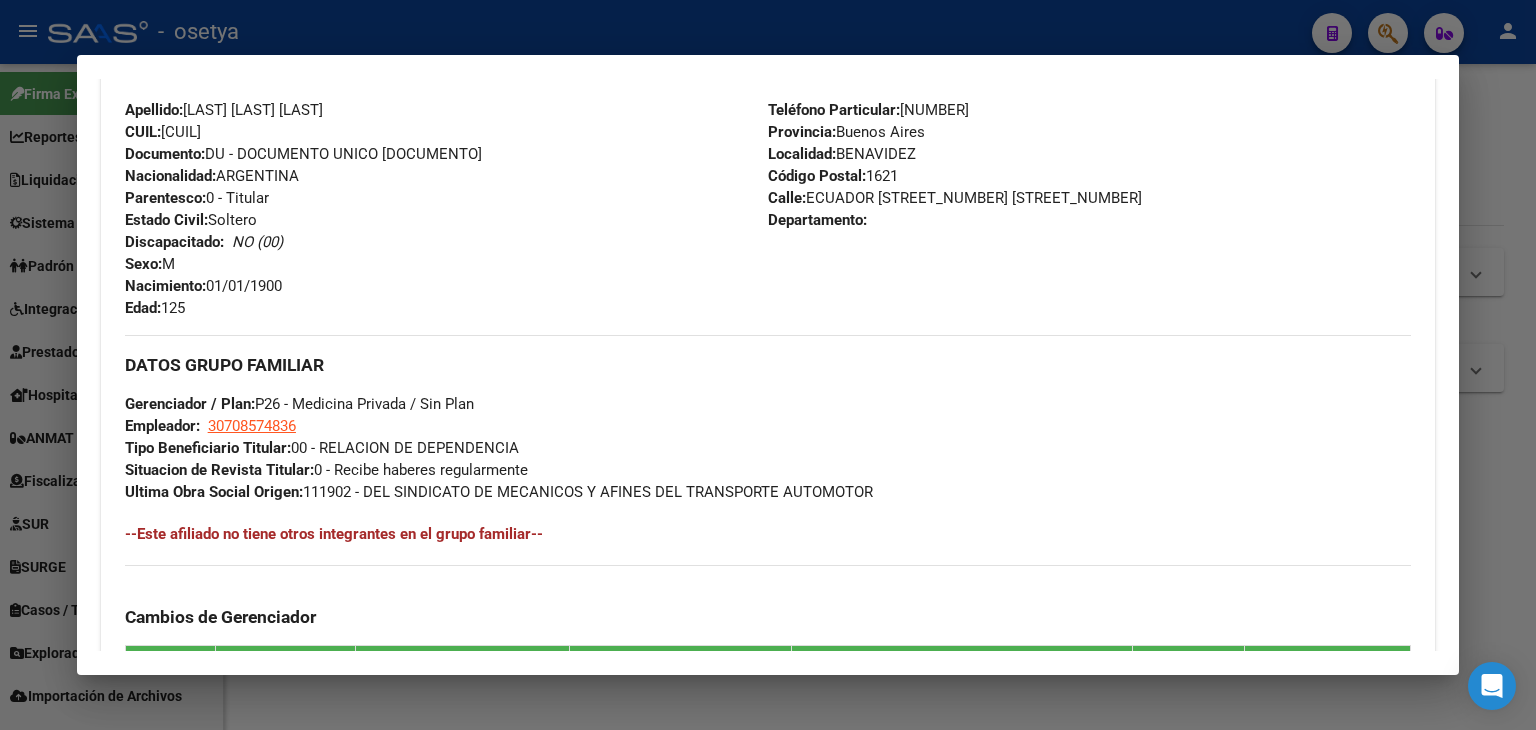 scroll, scrollTop: 1196, scrollLeft: 0, axis: vertical 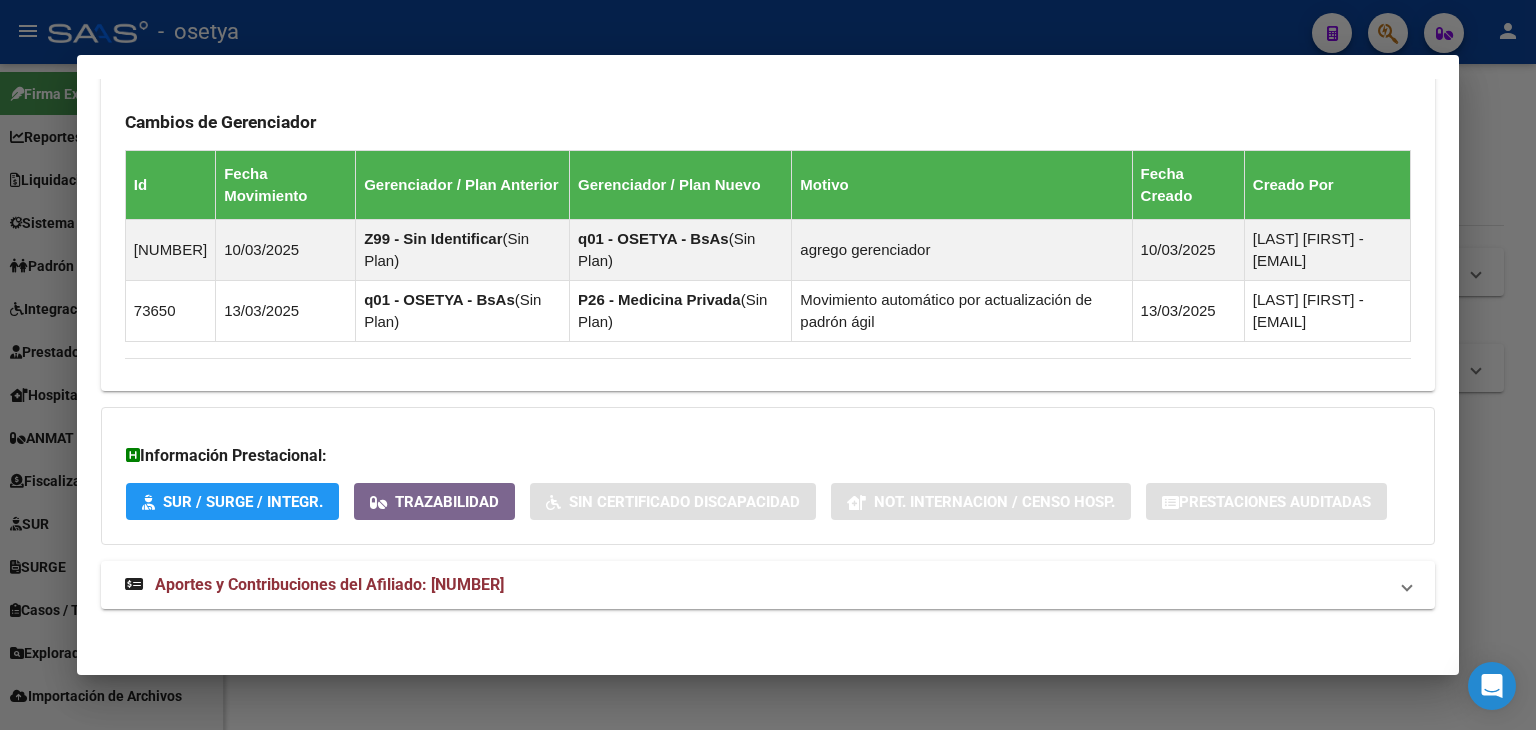 click on "DATOS PADRÓN ÁGIL: RAMIREZ FRANCISCO EZEQUIEL | ACTIVO | AFILIADO TITULAR Datos Personales y Afiliatorios según Entes Externos: SSS FTP ARCA Padrón ARCA Impuestos Organismos Ext. No hay casos -> Crear
Gerenciador: P26 - Medicina Privada Atención telefónica: Atención emergencias: Otros Datos Útiles: Datos de Empadronamiento Enviar Credencial Digital remove_red_eye Movimientos Sin Certificado Discapacidad Crear Familiar ABM Rápido ABM Etiquetas: Estado: ACTIVO Última Alta Formal: 01/03/2025 Ultimo Tipo Movimiento Alta: ALTA RG OPCION Online (clave fiscal) Comentario ADMIN: ALTA AUTOMATICA POR ADHESION AFIP el 2025-04-09 10:26:20 DATOS DEL AFILIADO Apellido: RAMIREZ FRANCISCO EZEQUIEL CUIL: [CUIL] Documento: DU - DOCUMENTO UNICO [DOCUMENTO] Nacionalidad: ARGENTINA Parentesco: 0 - Titular Estado Civil: Soltero Discapacitado: NO (00) Sexo: M Nacimiento: 01/01/1900 Edad: 125 Teléfono Particular: [PHONE] Provincia: [STATE_CODE]" at bounding box center [768, -207] 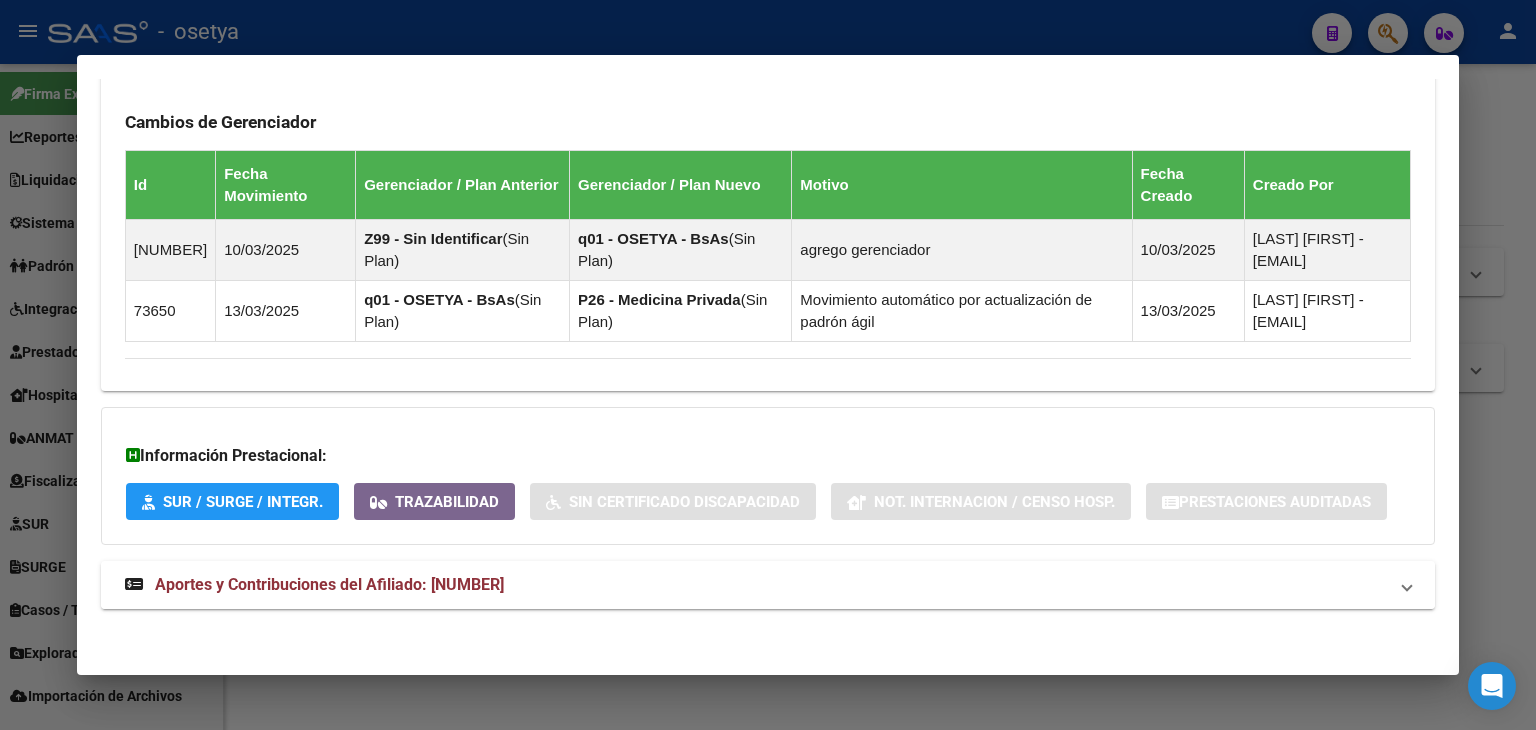 click on "Aportes y Contribuciones del Afiliado: [NUMBER]" at bounding box center [768, 585] 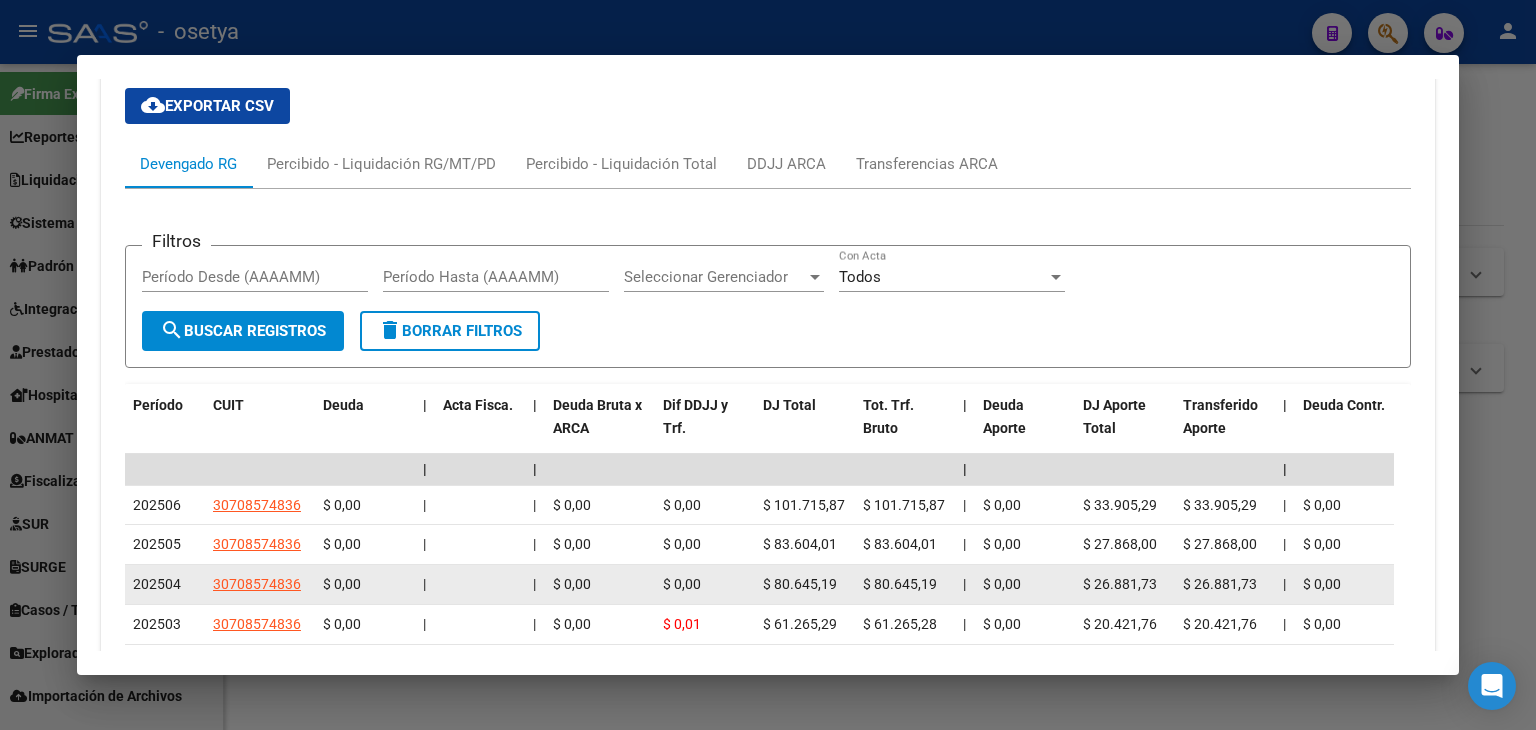 scroll, scrollTop: 1936, scrollLeft: 0, axis: vertical 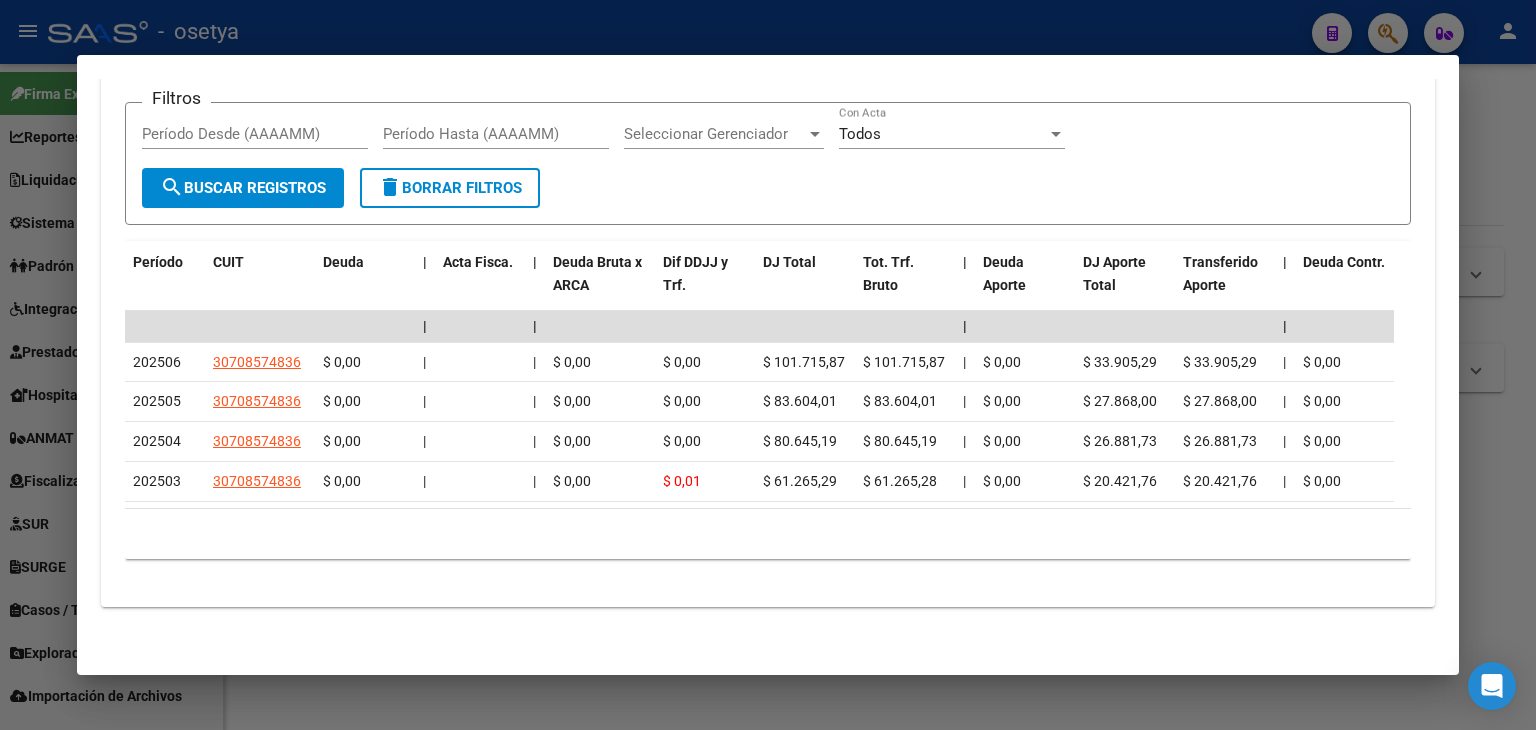click at bounding box center [768, 365] 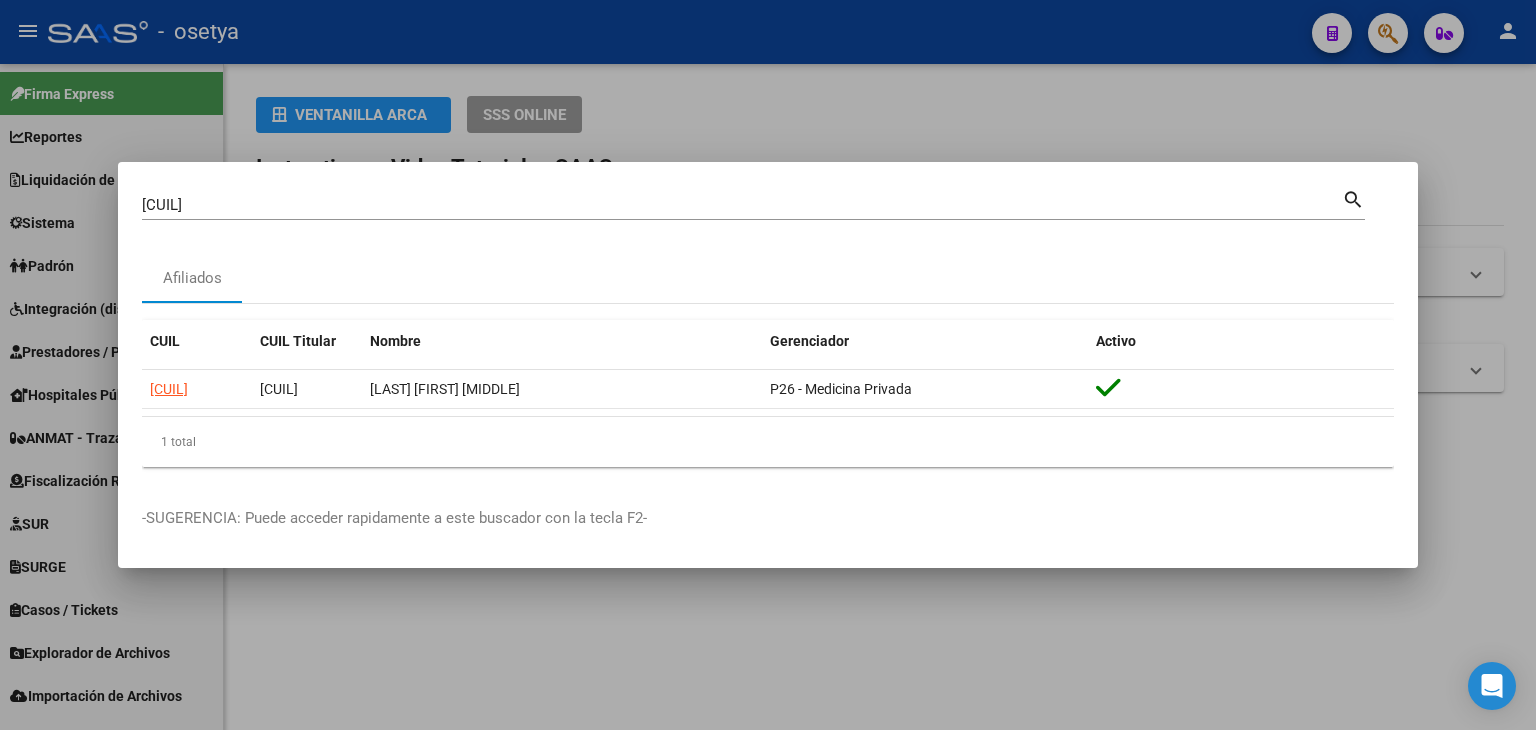 click on "[CUIL]" at bounding box center [742, 205] 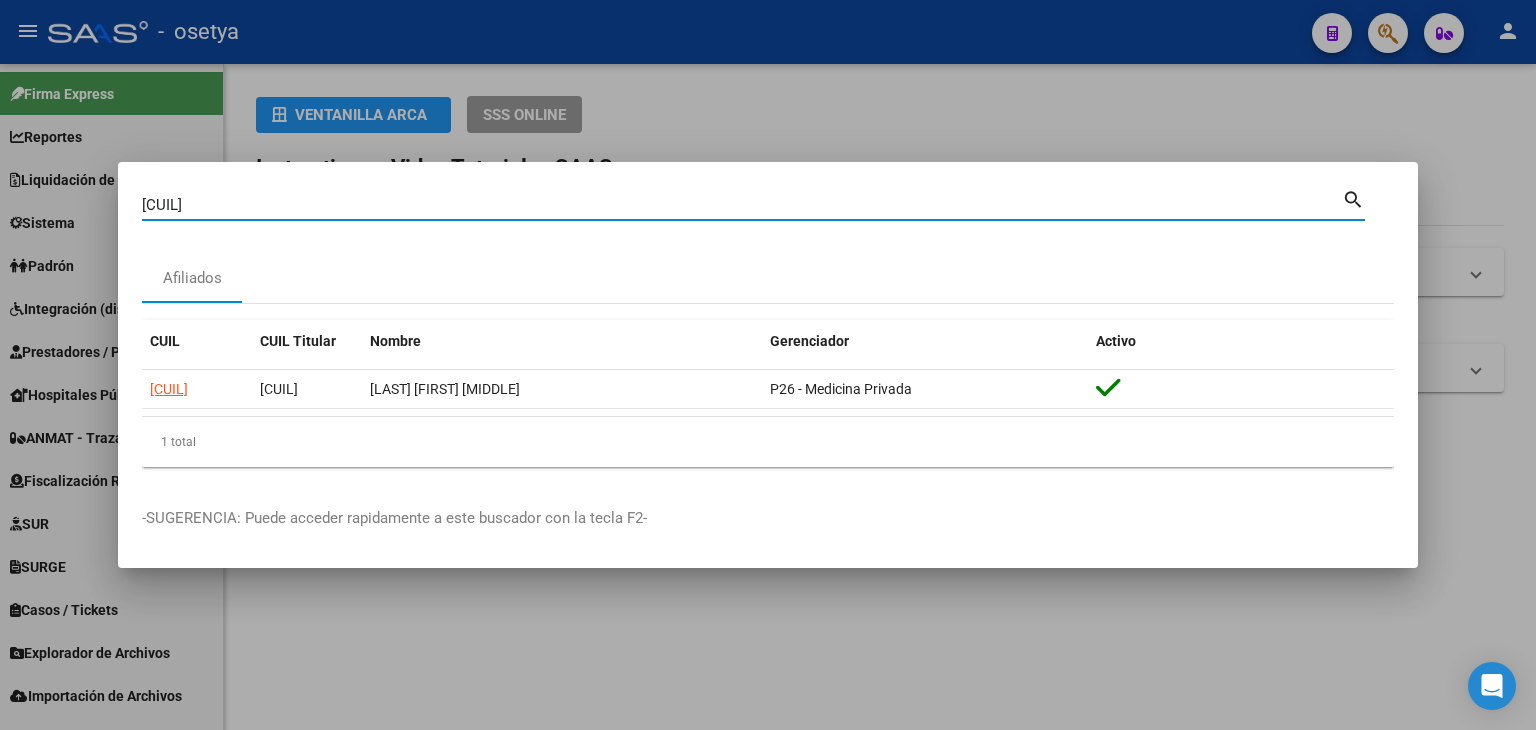 click on "[CUIL]" at bounding box center (742, 205) 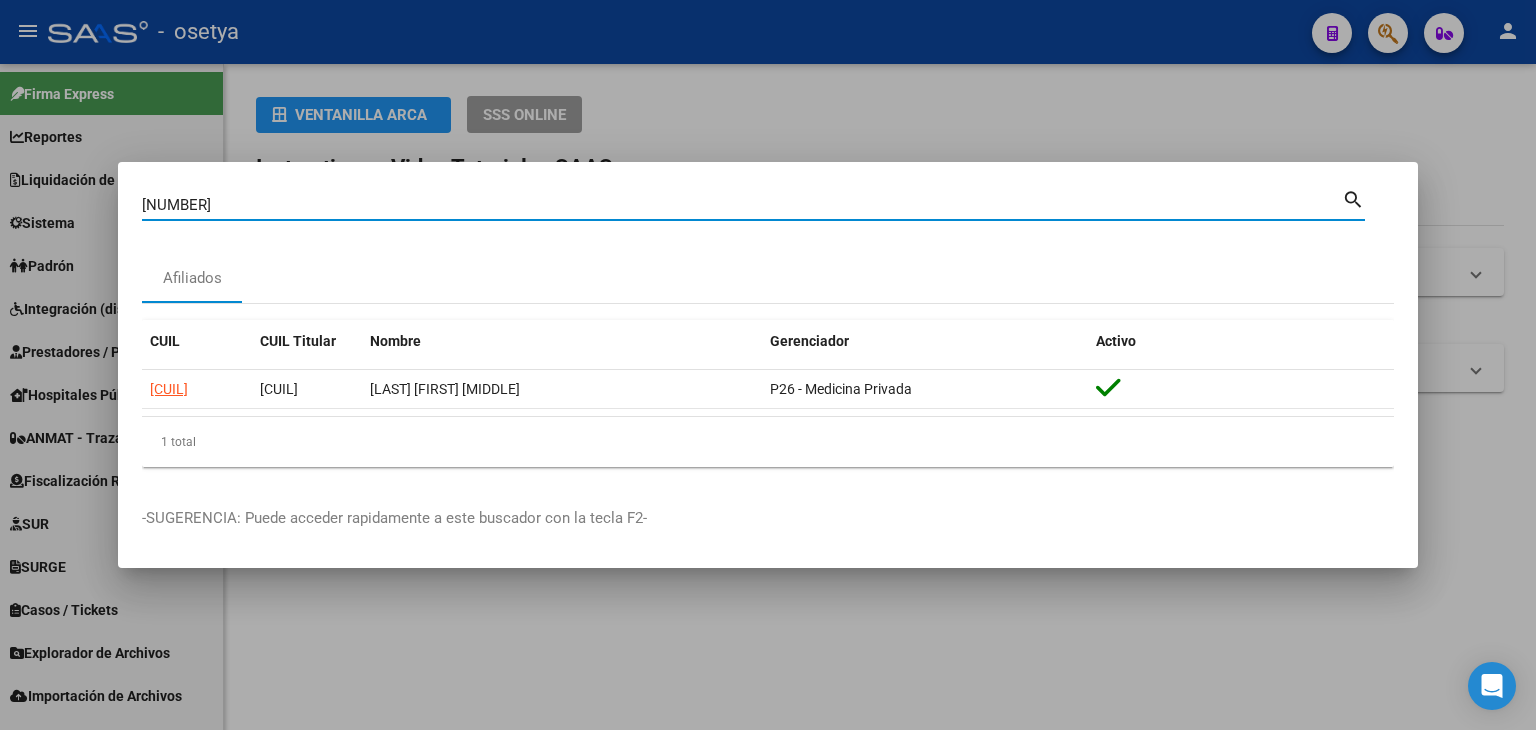 type on "[NUMBER]" 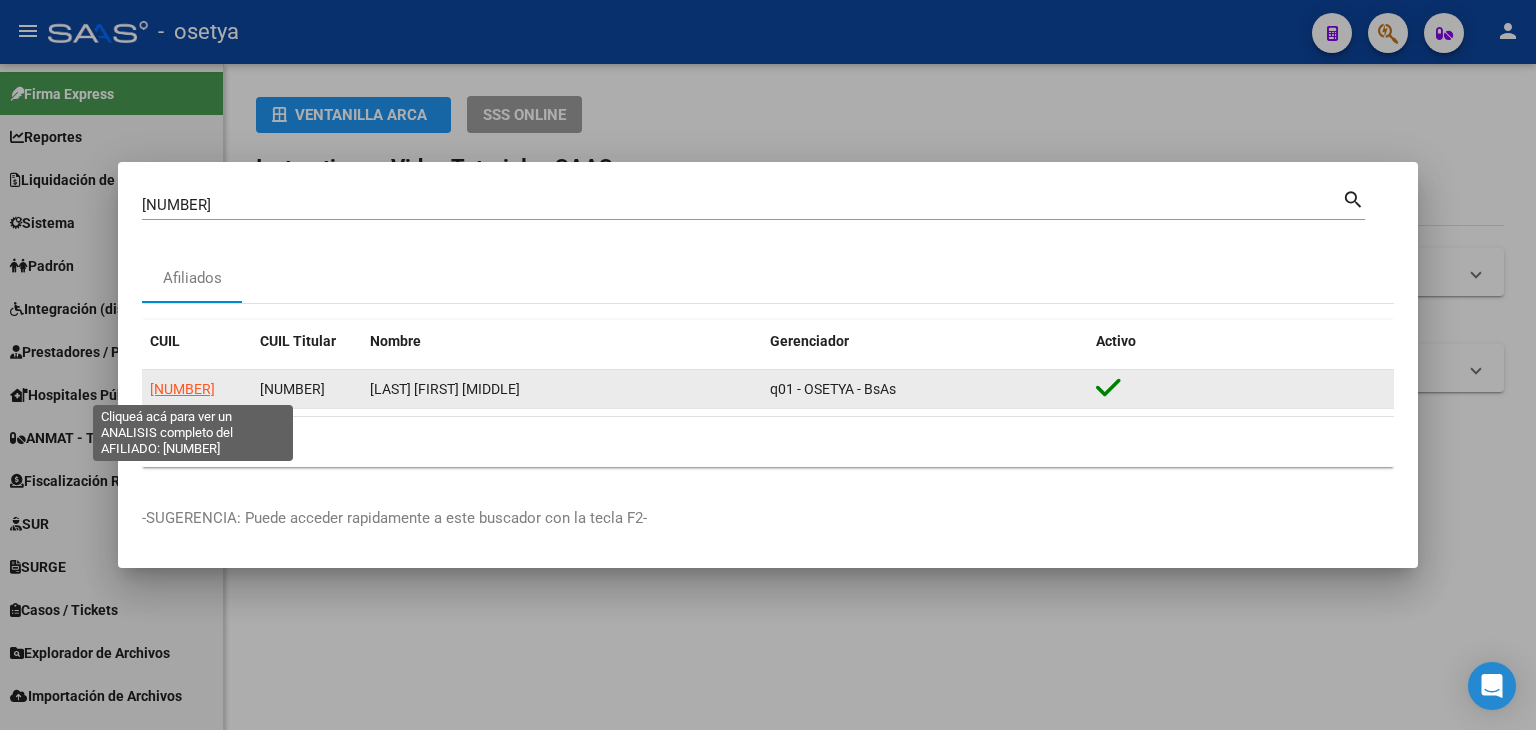 click on "[NUMBER]" 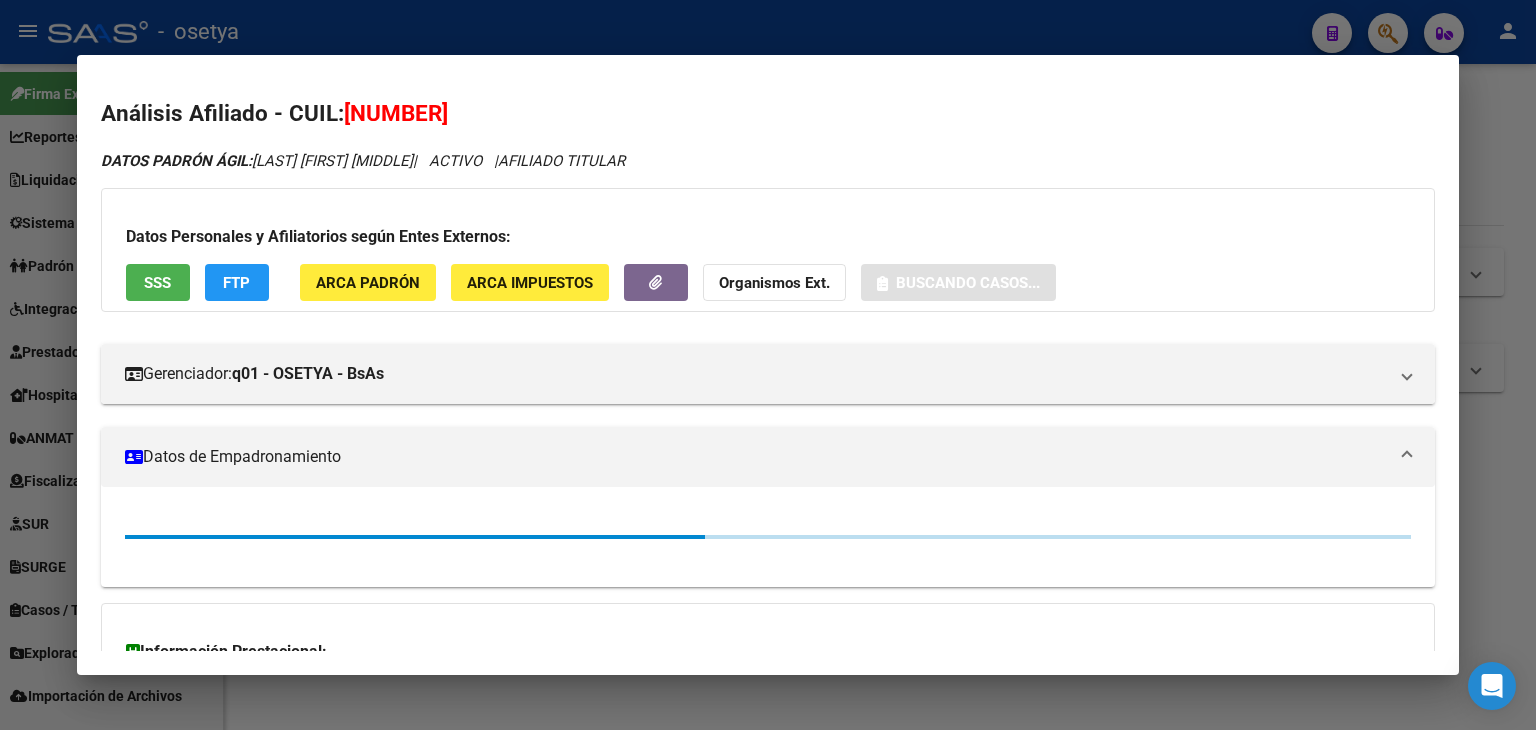 click on "ARCA Padrón" 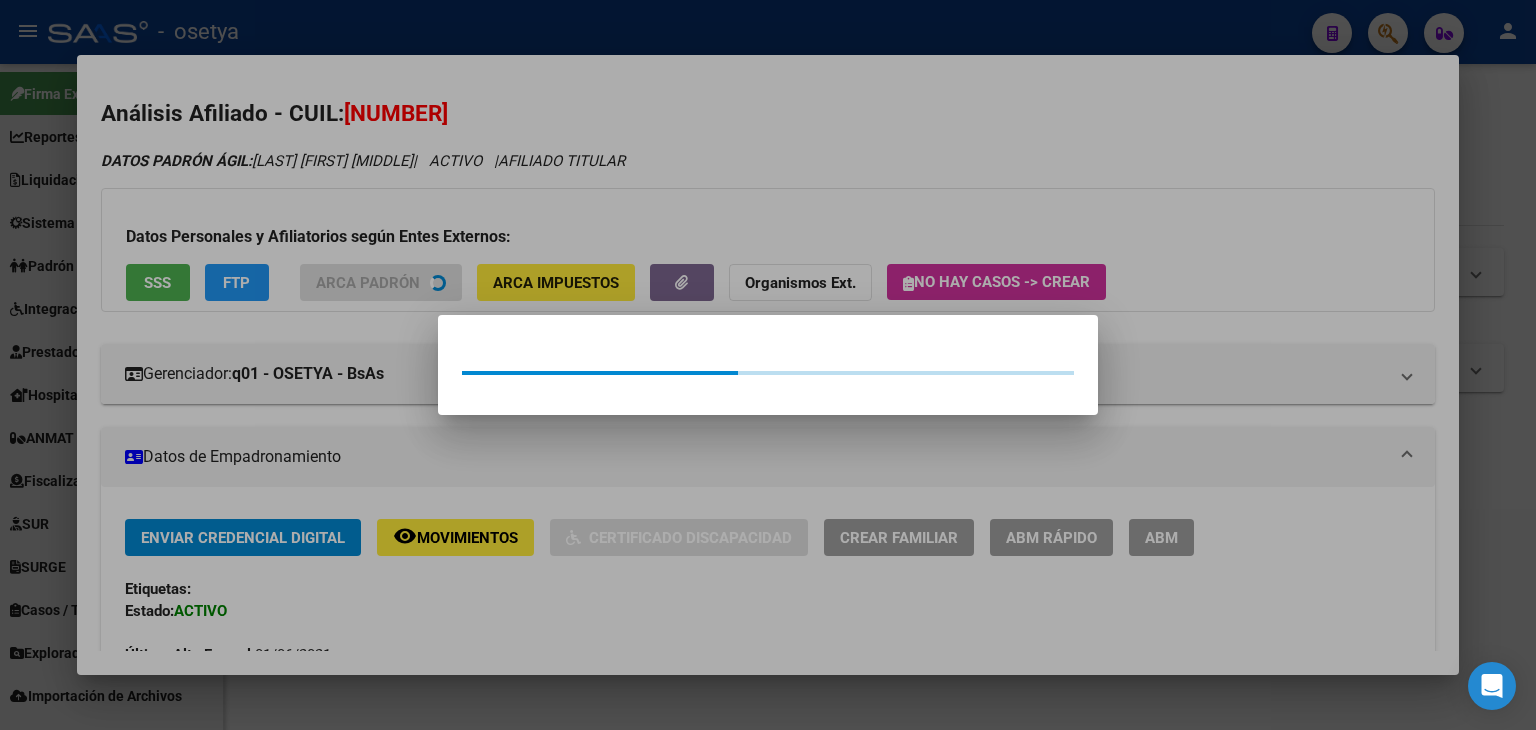click at bounding box center [768, 365] 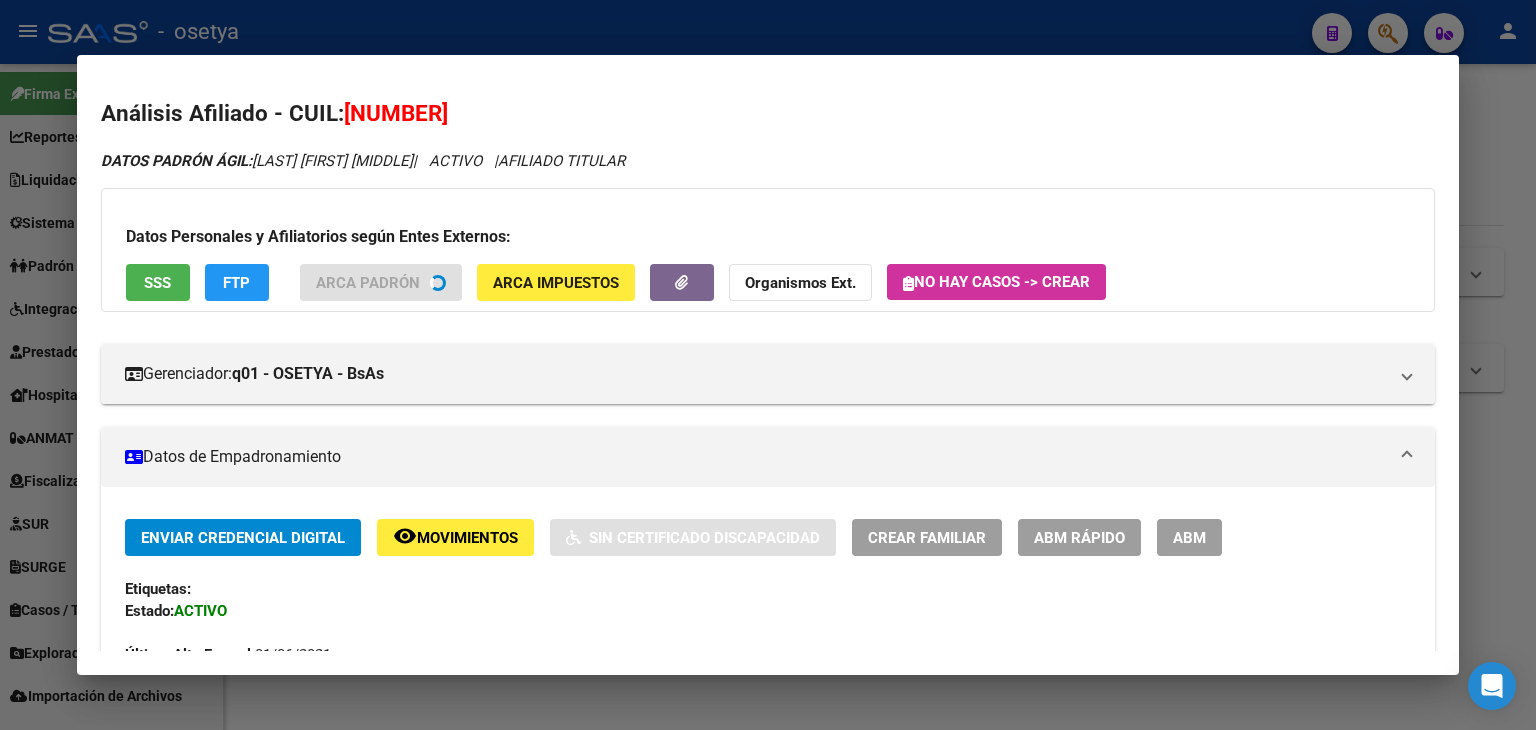 drag, startPoint x: 104, startPoint y: 273, endPoint x: 136, endPoint y: 277, distance: 32.24903 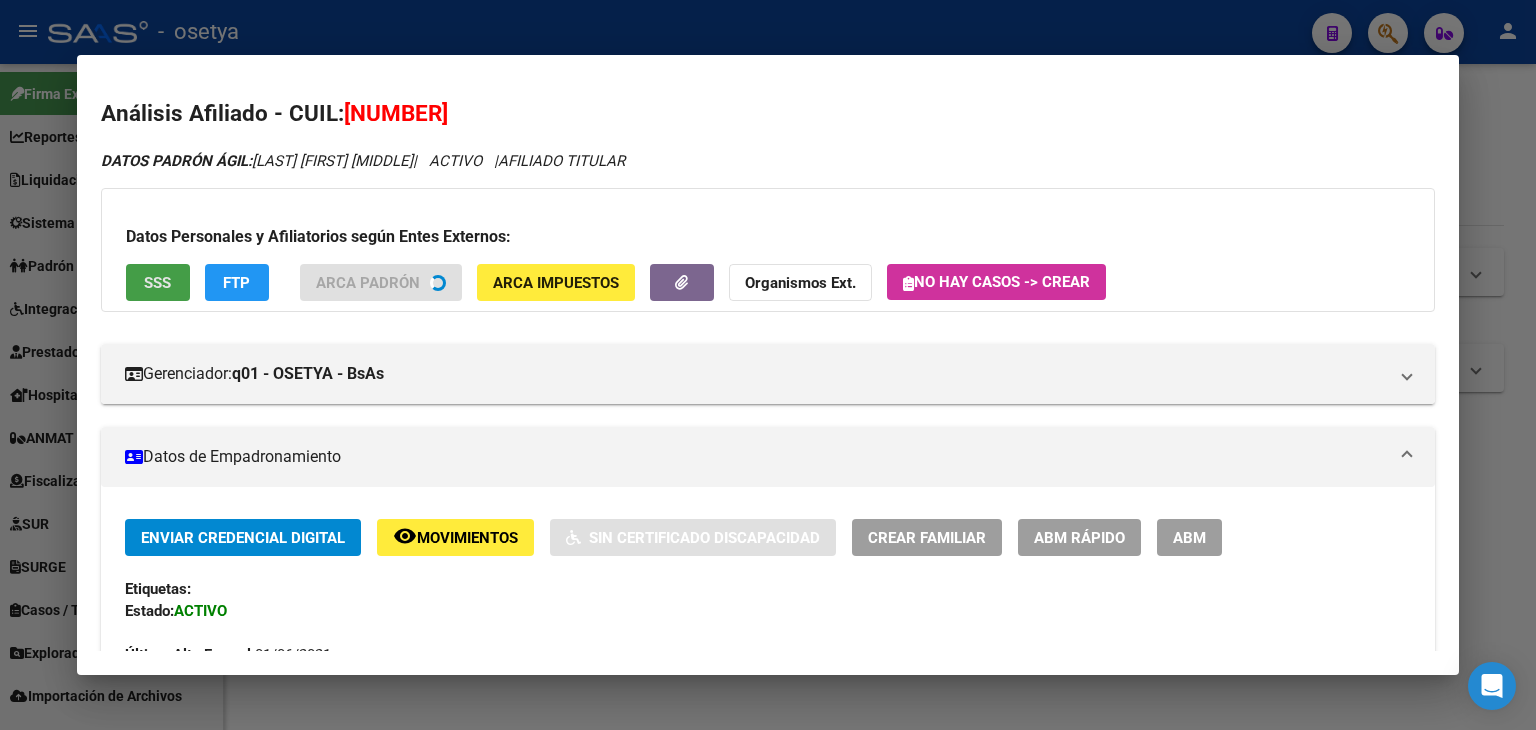 click on "SSS" at bounding box center [158, 282] 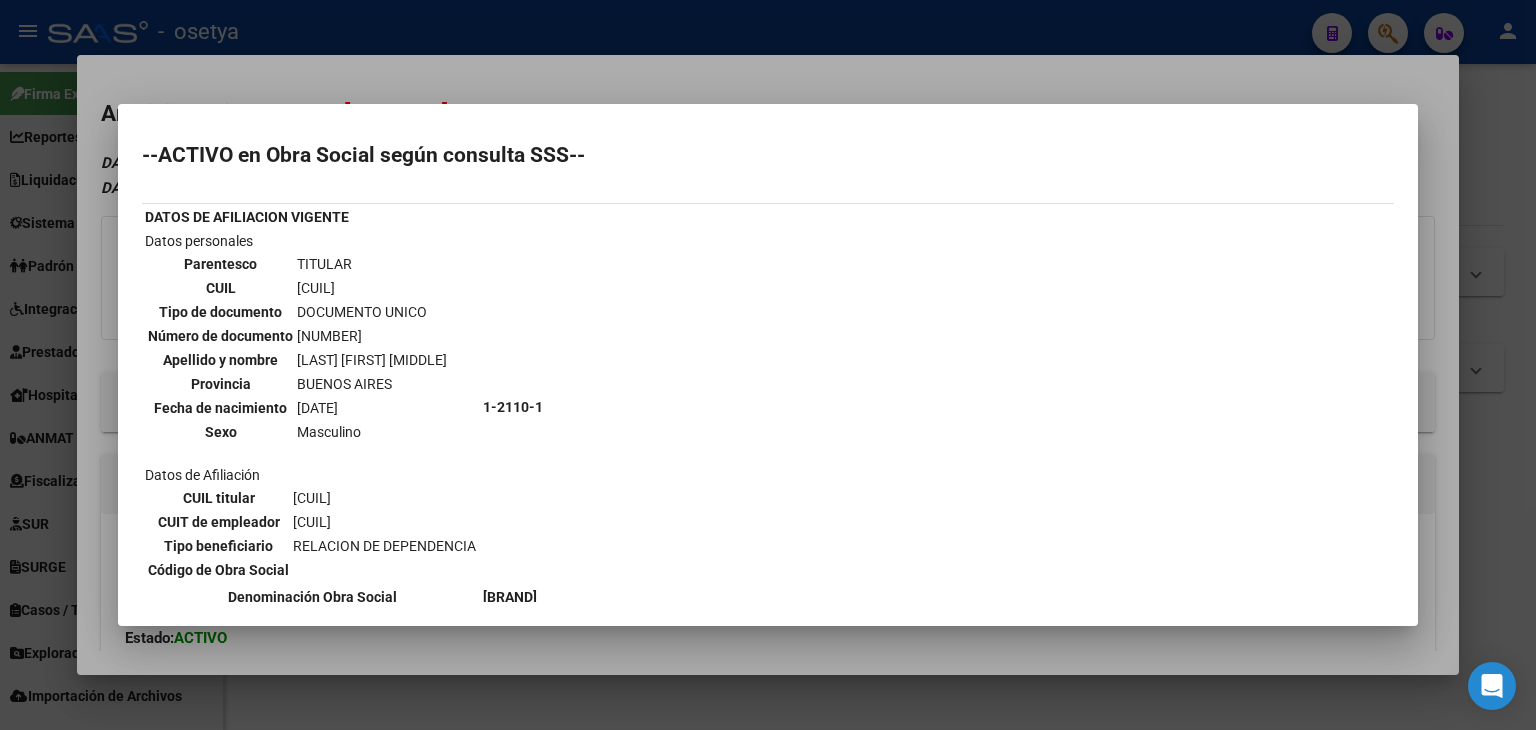click at bounding box center [768, 365] 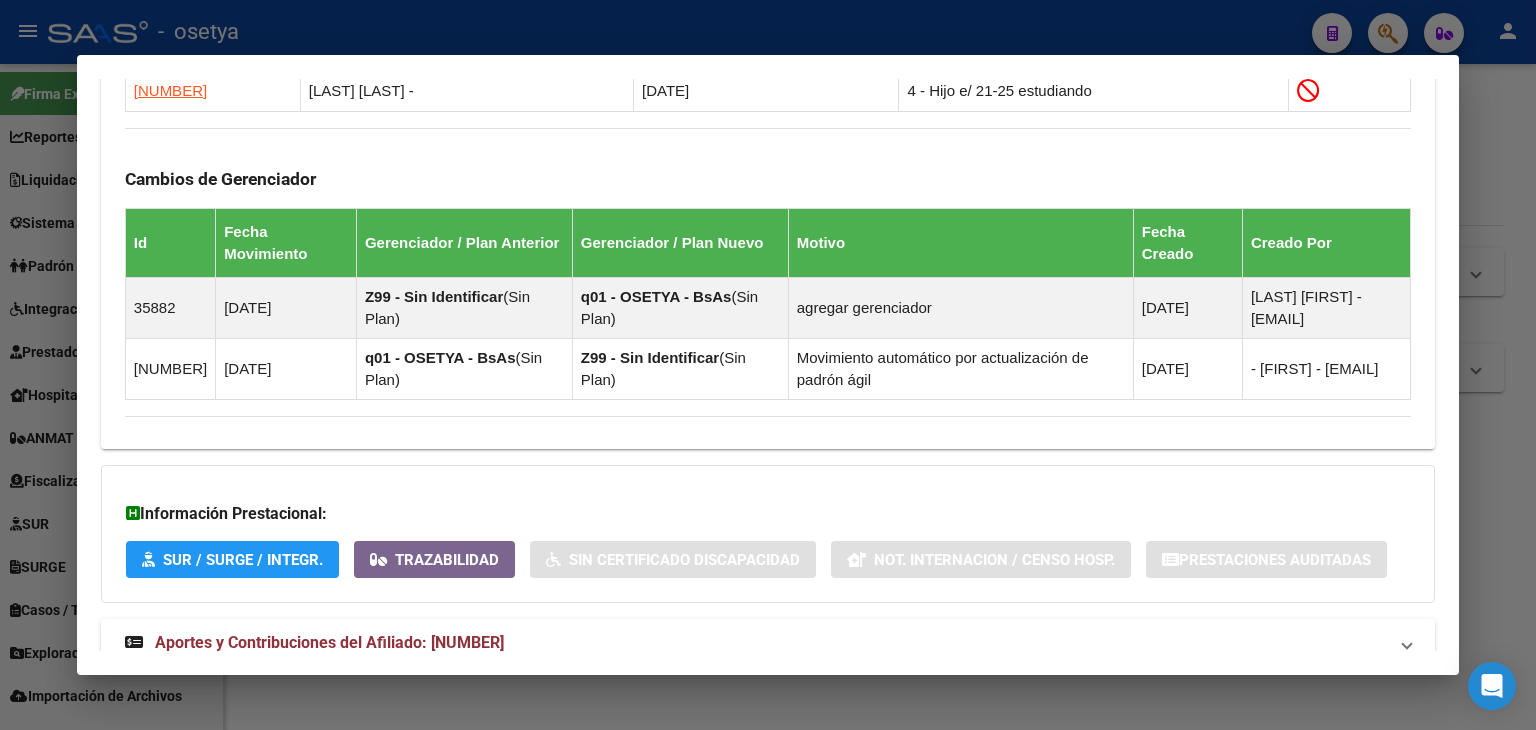 scroll, scrollTop: 1300, scrollLeft: 0, axis: vertical 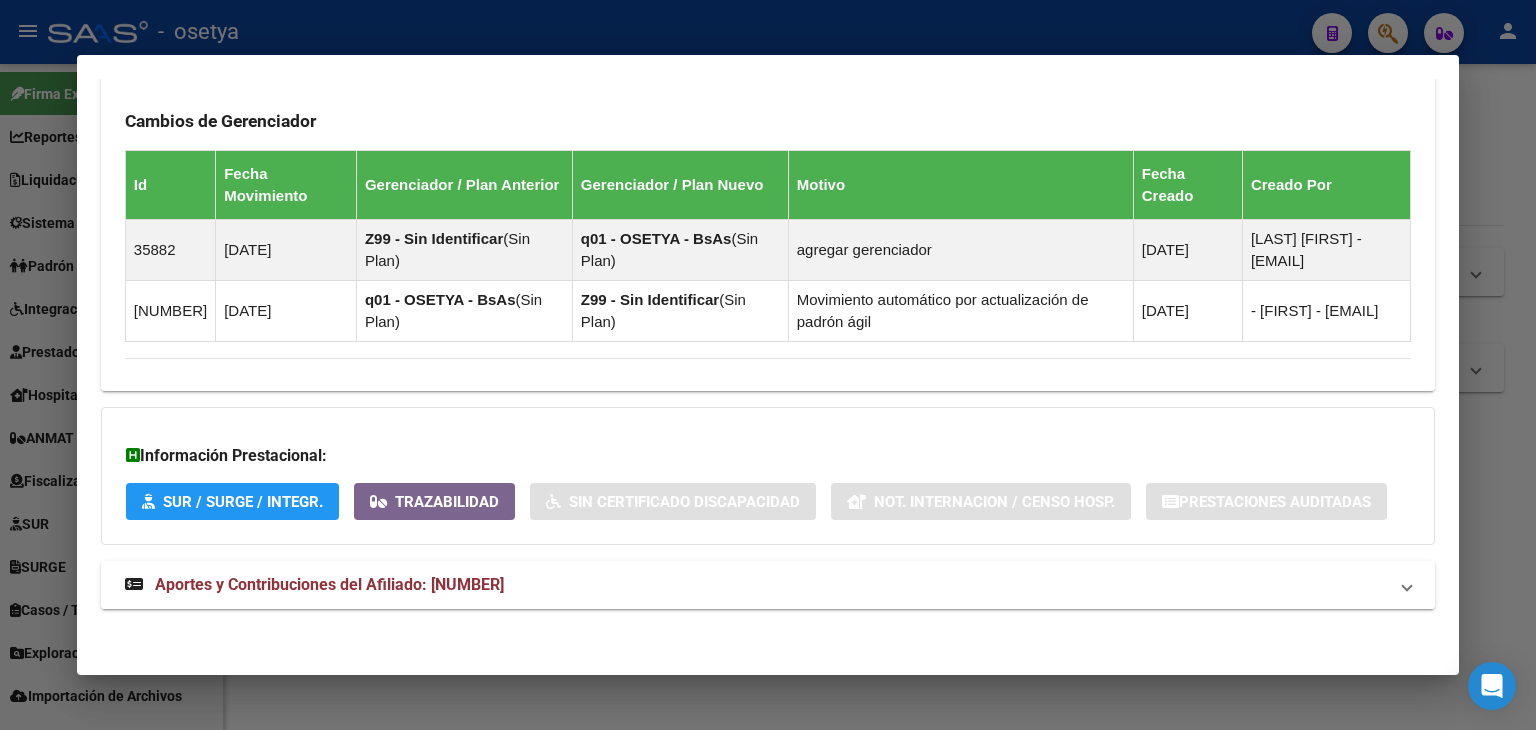 click on "Aportes y Contribuciones del Afiliado: [NUMBER]" at bounding box center (756, 585) 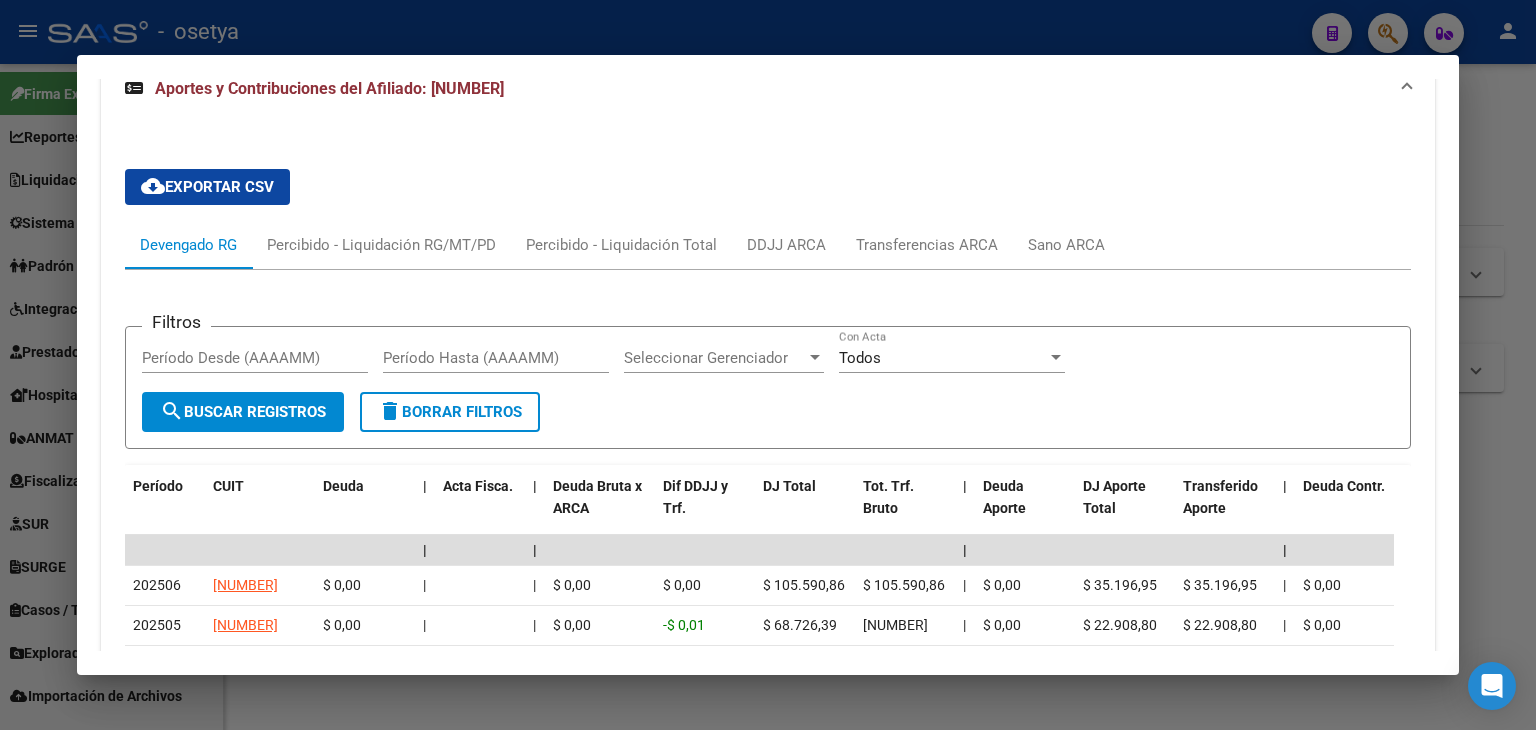 scroll, scrollTop: 1816, scrollLeft: 0, axis: vertical 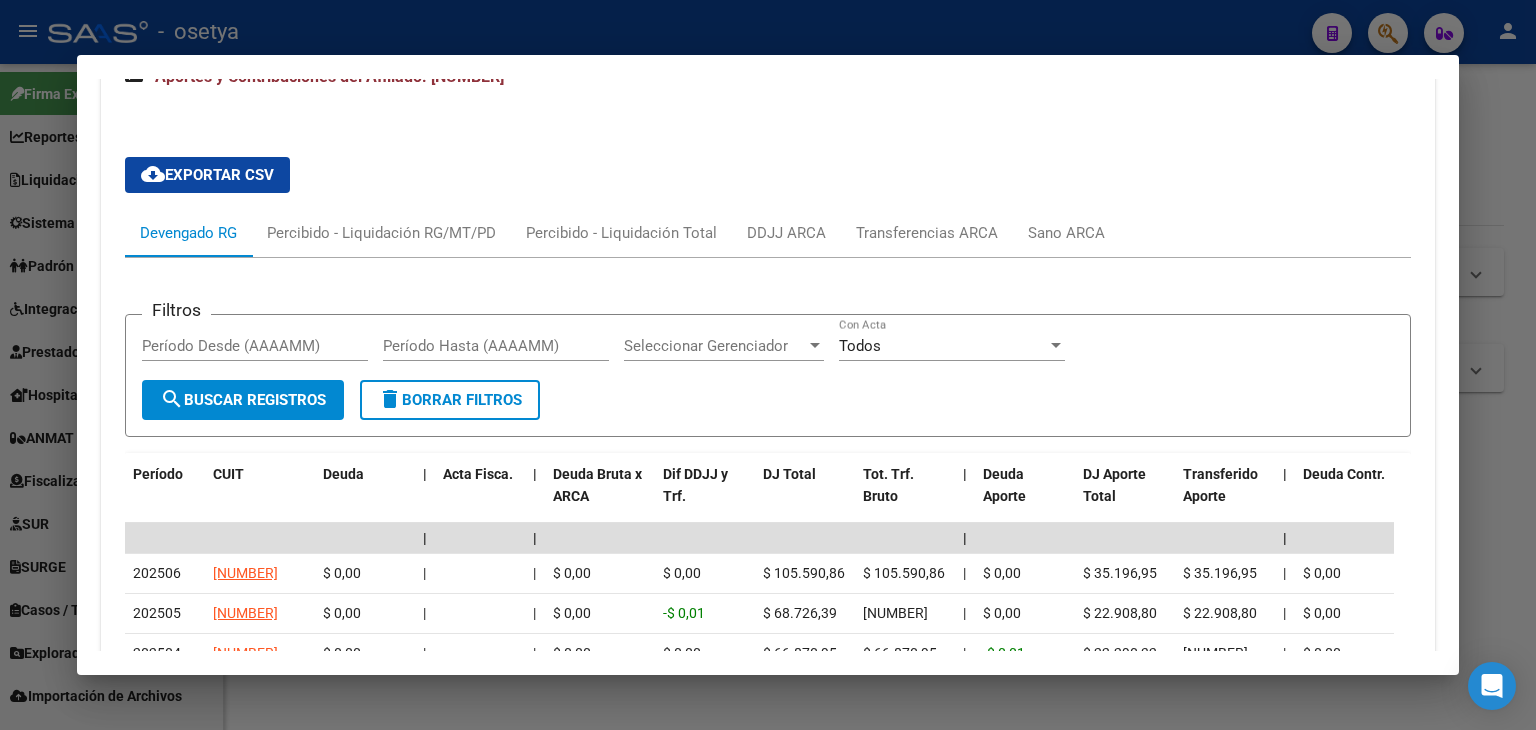click at bounding box center [768, 365] 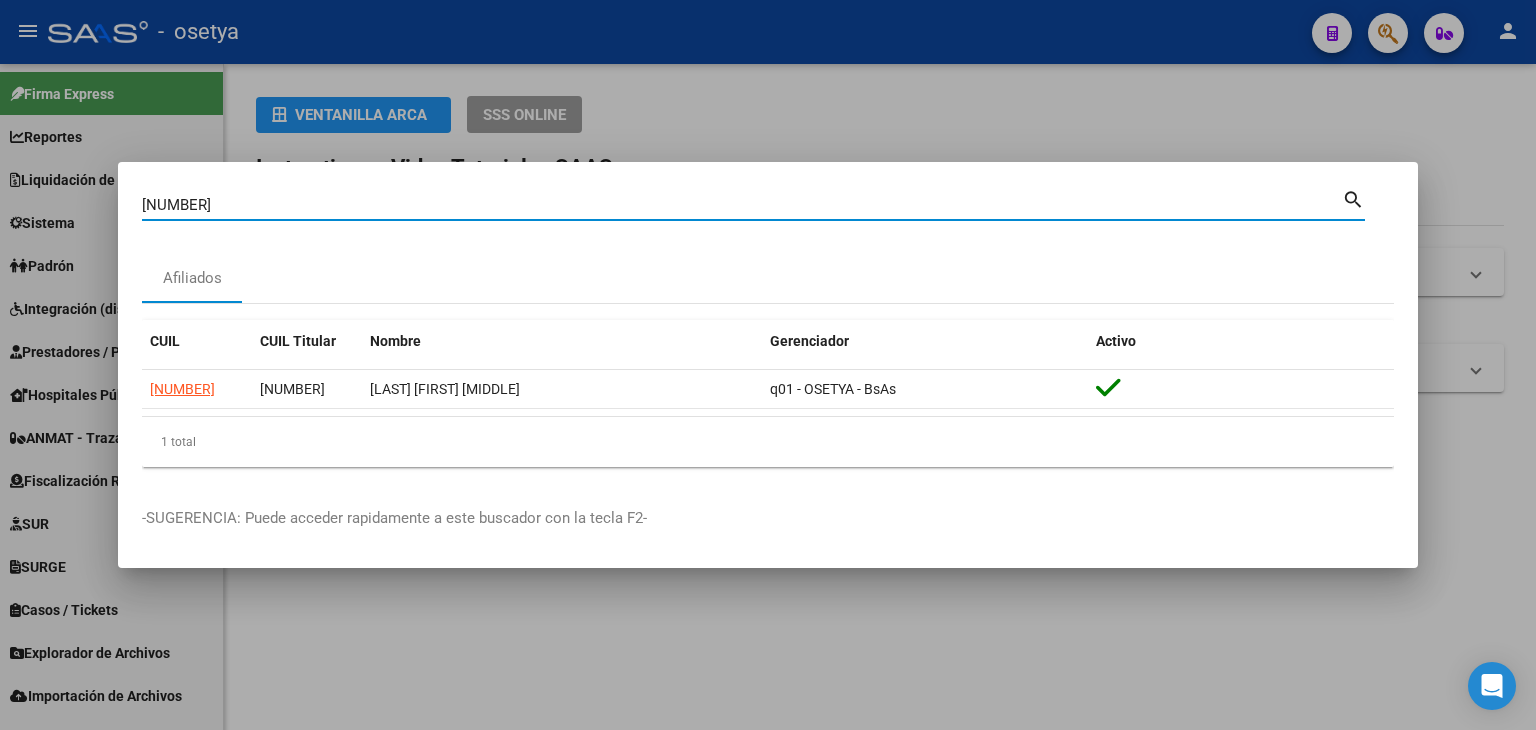 click on "[NUMBER]" at bounding box center [742, 205] 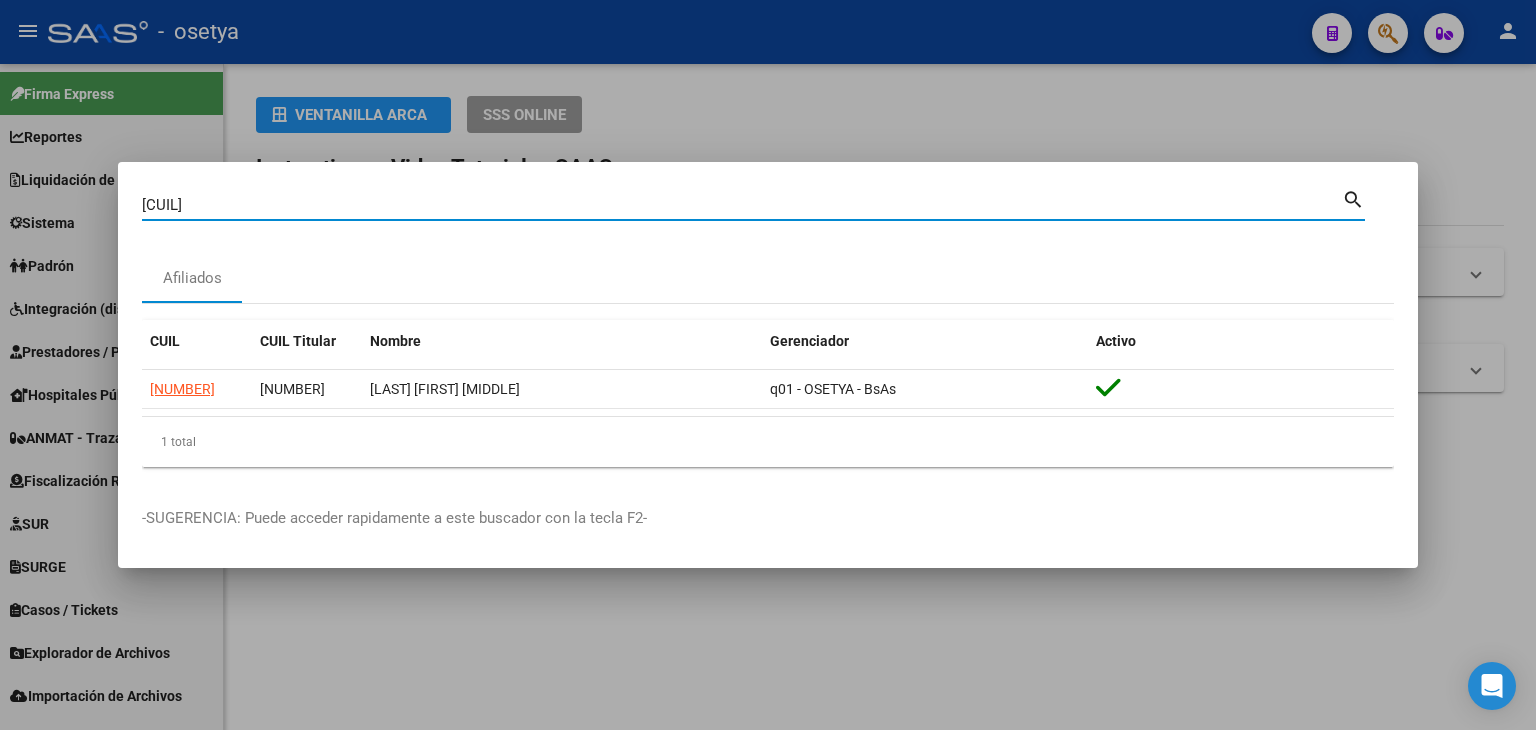 type on "[CUIL]" 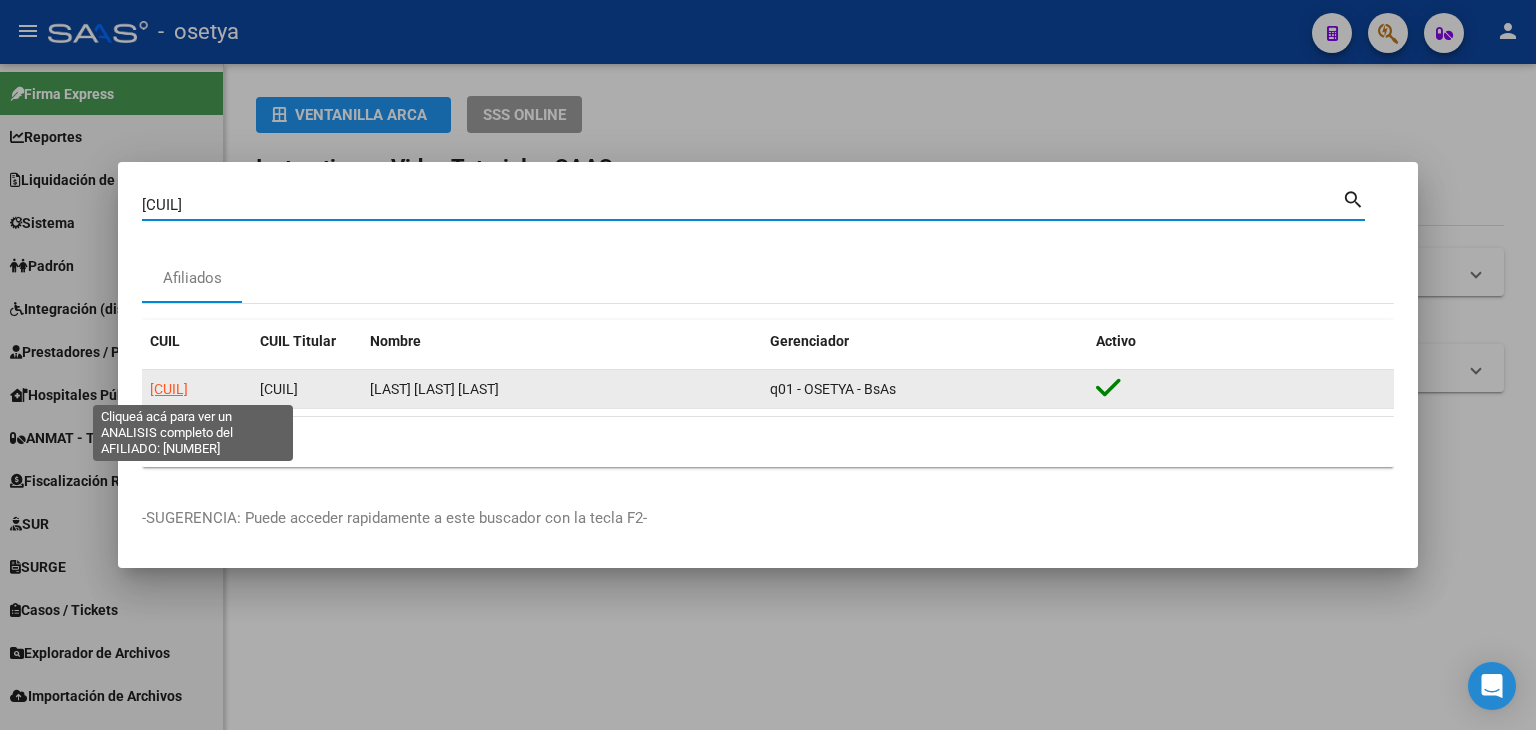 click on "[CUIL]" 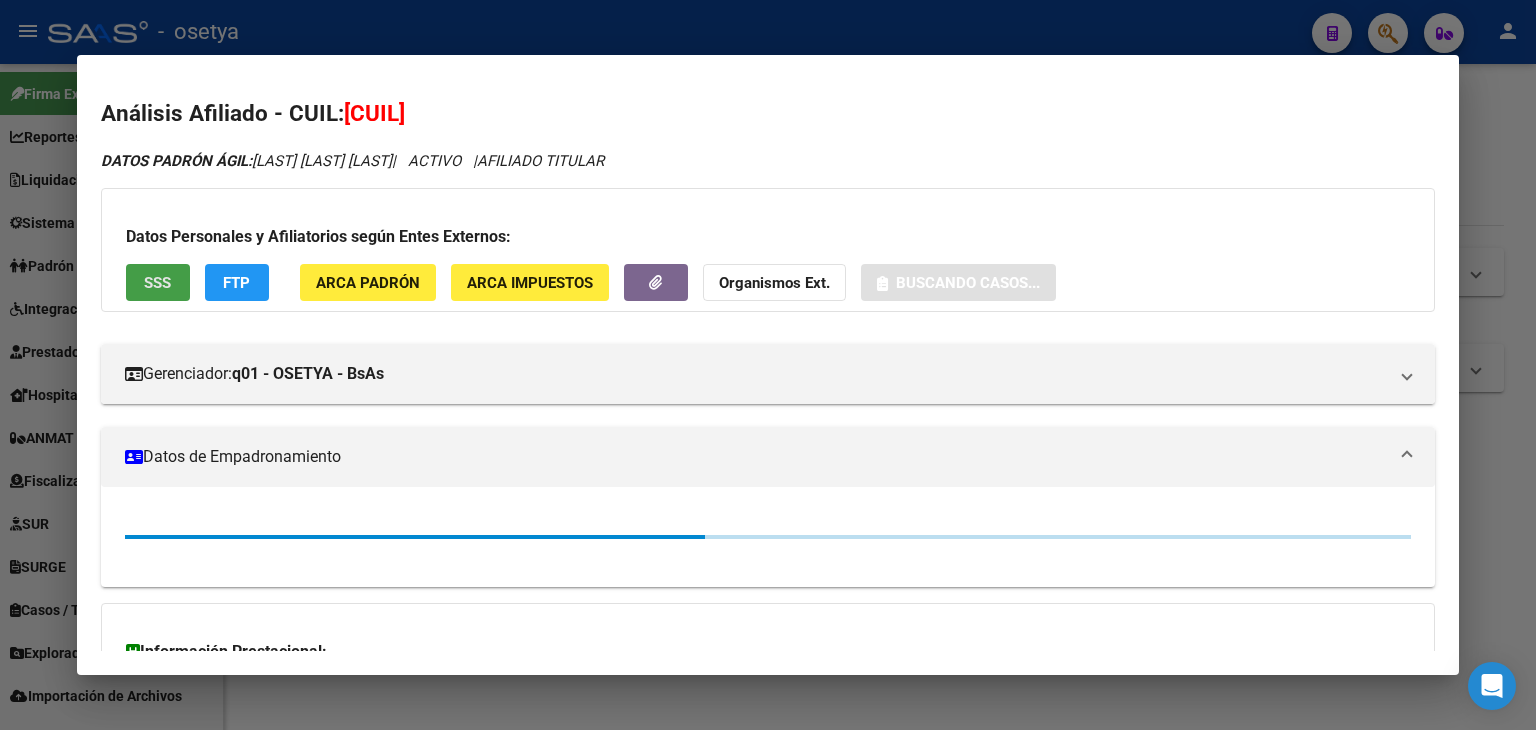 click on "SSS" at bounding box center [158, 282] 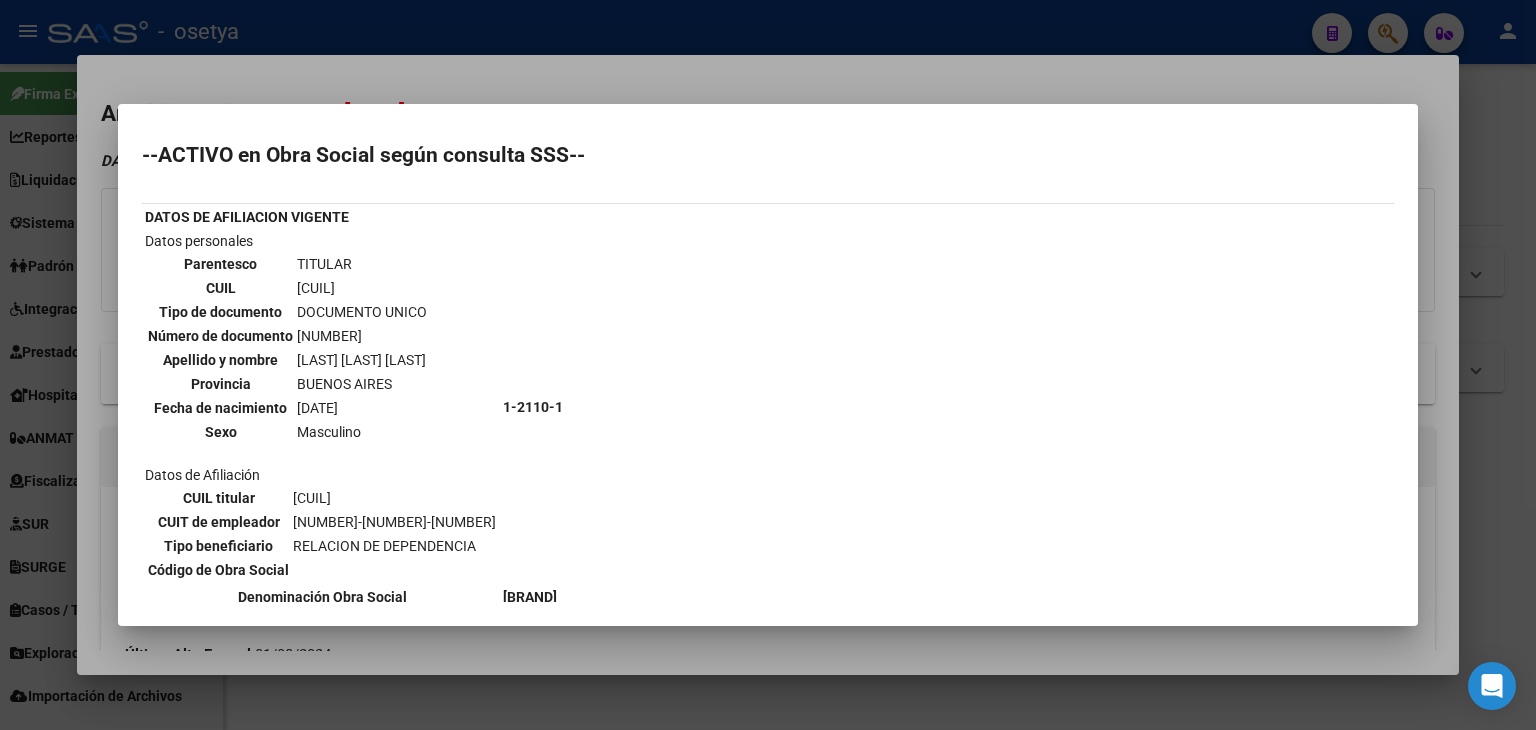 drag, startPoint x: 278, startPoint y: 80, endPoint x: 478, endPoint y: 369, distance: 351.45554 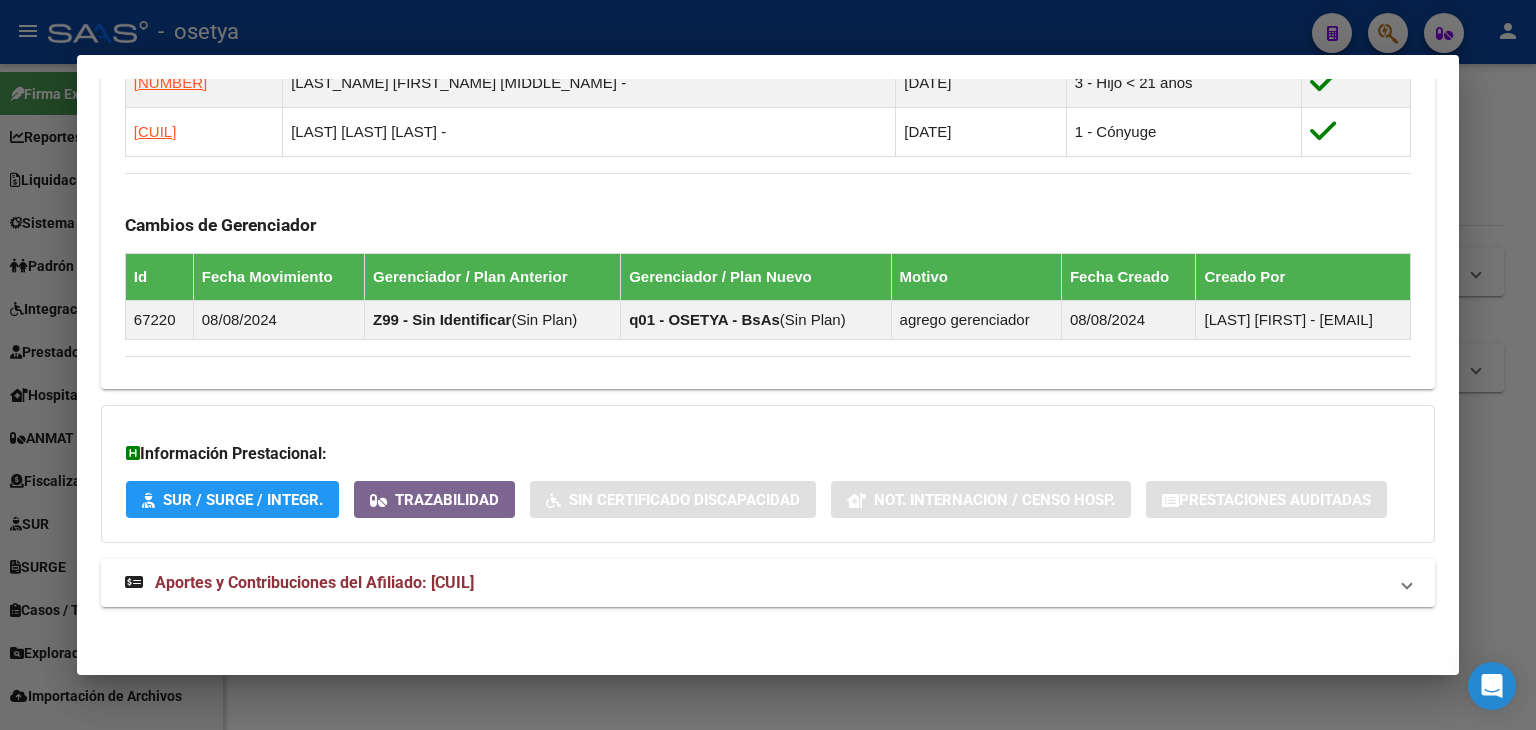 drag, startPoint x: 402, startPoint y: 595, endPoint x: 427, endPoint y: 551, distance: 50.606323 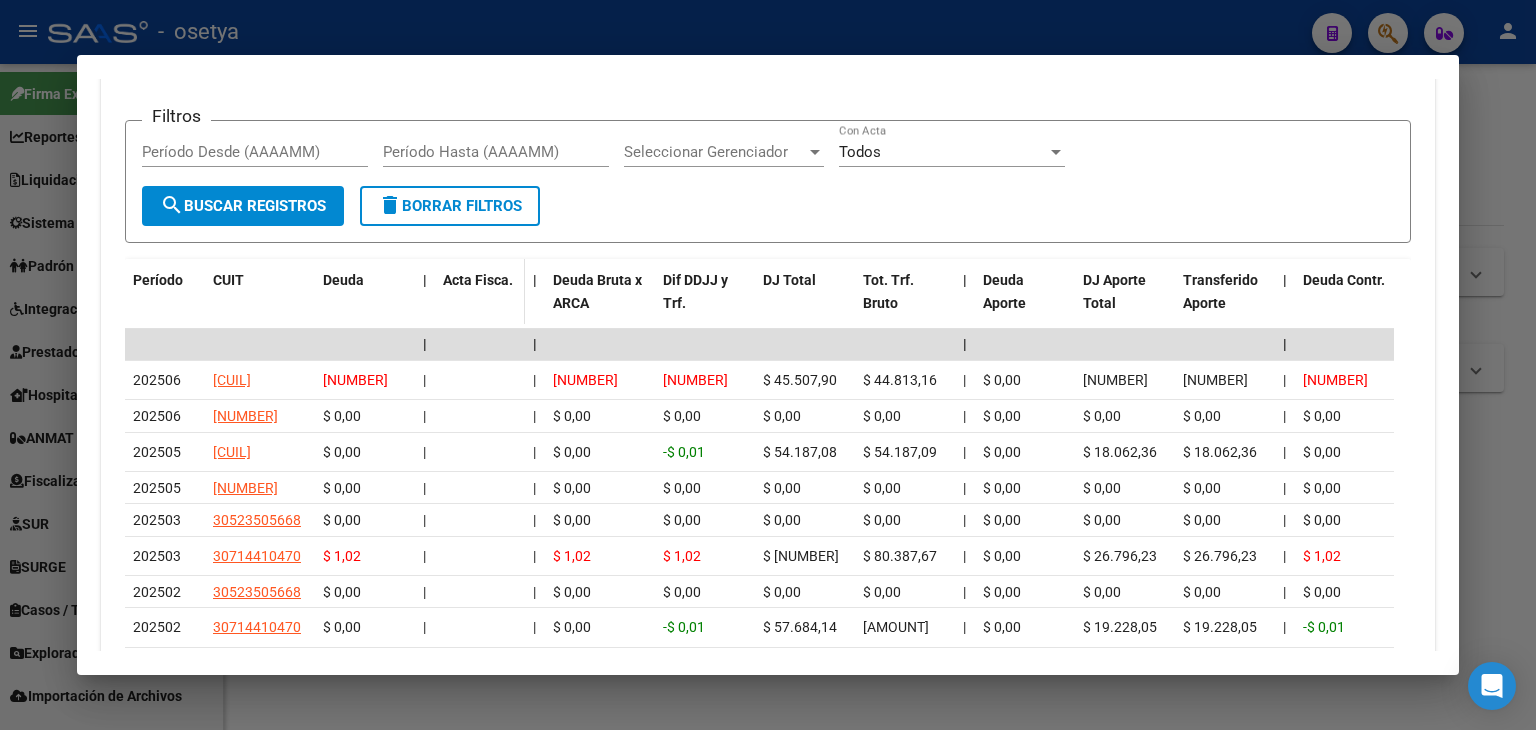 scroll, scrollTop: 2107, scrollLeft: 0, axis: vertical 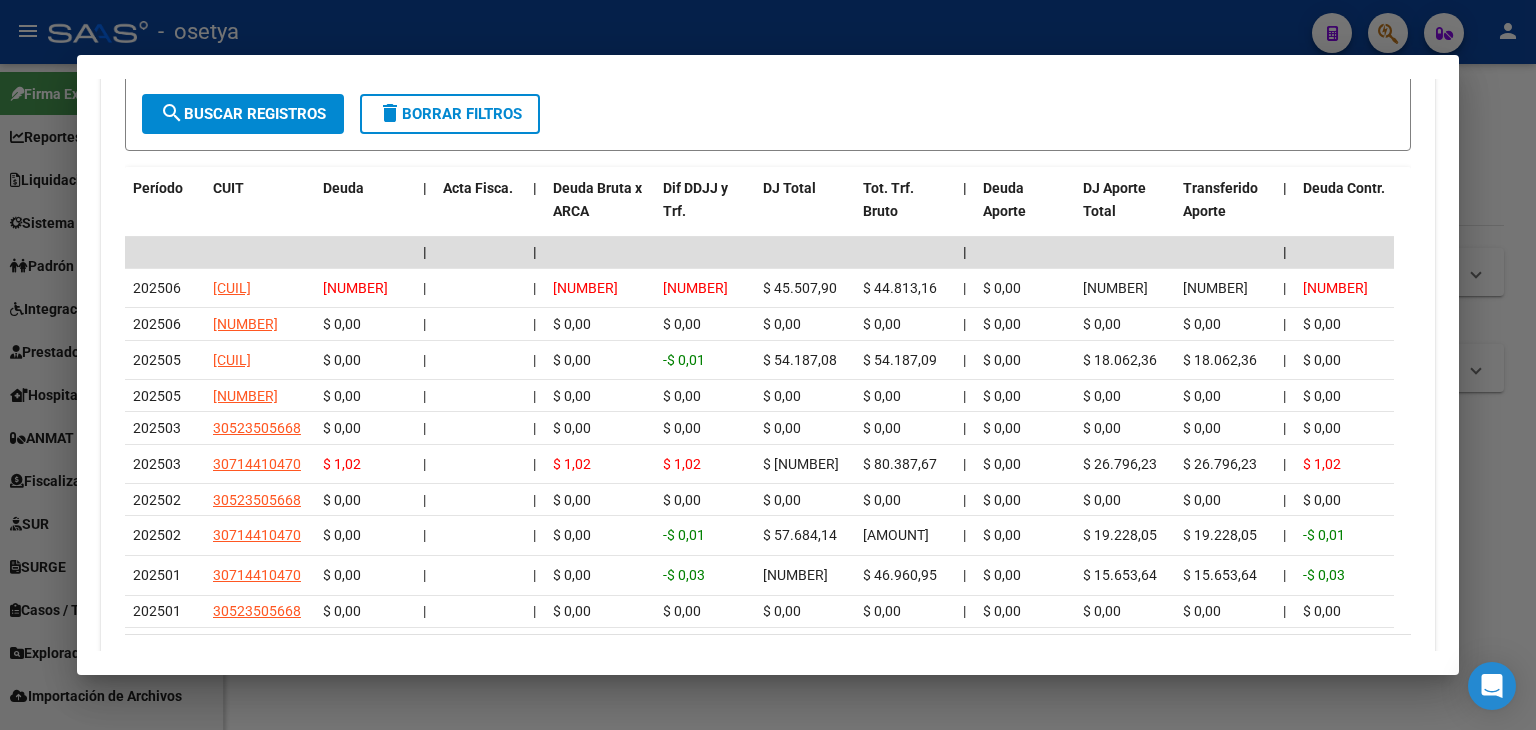 click at bounding box center [768, 365] 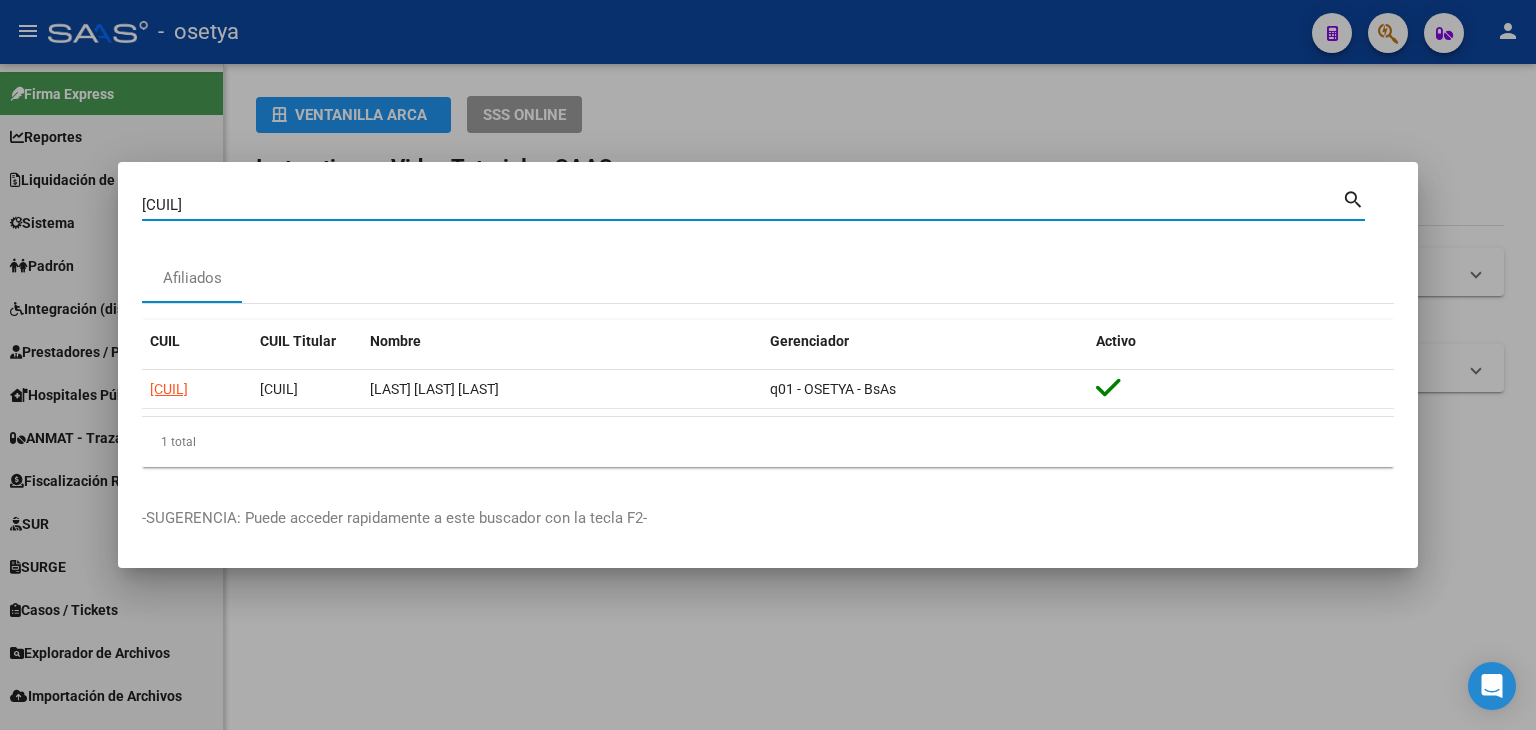 click on "[CUIL]" at bounding box center [742, 205] 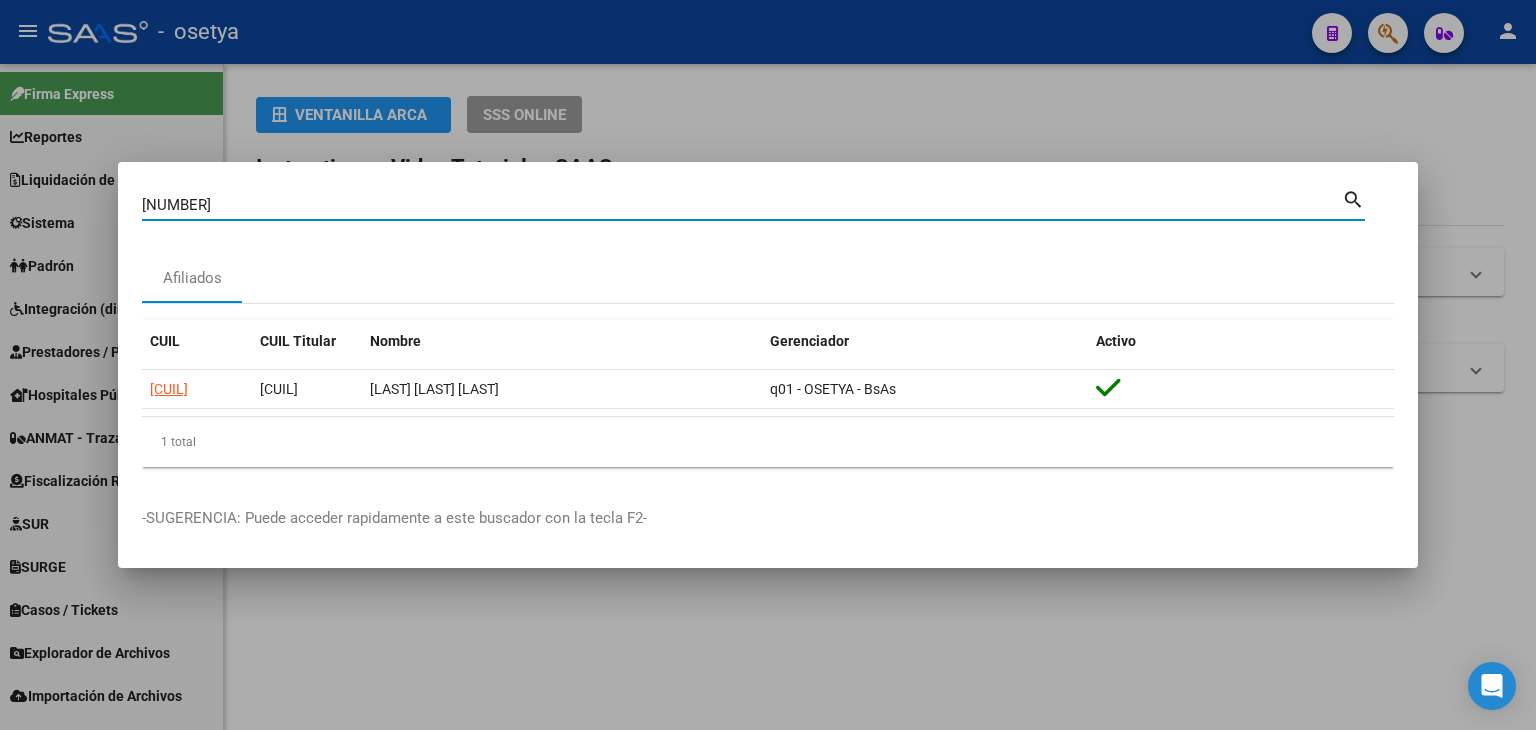 type on "[NUMBER]" 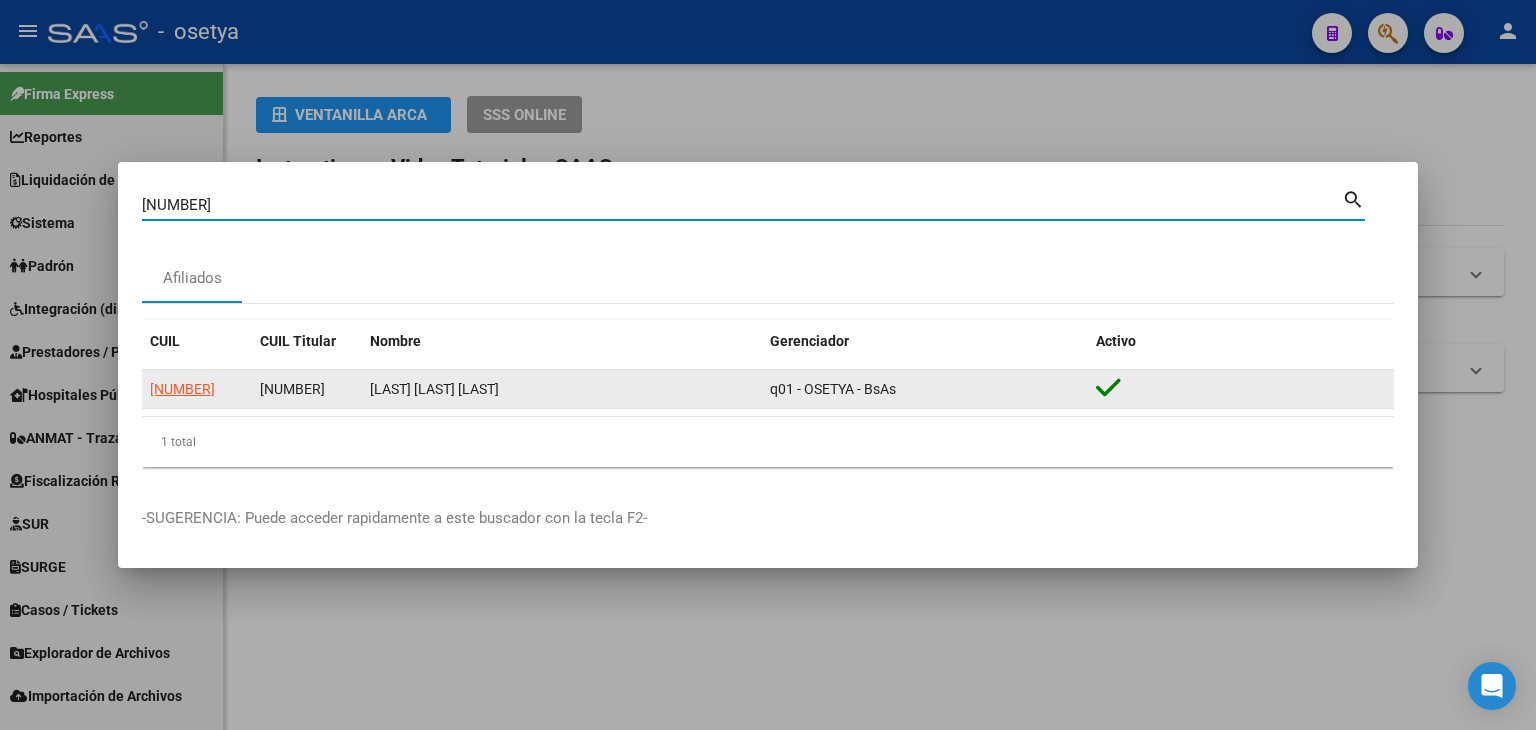 click on "CUIL CUIL Titular Nombre Gerenciador Activo [CUIL] [CUIL] GOLTEINS JOEL EMANUEL q01 - OSETYA - BsAs 1 total 1" at bounding box center (768, 393) 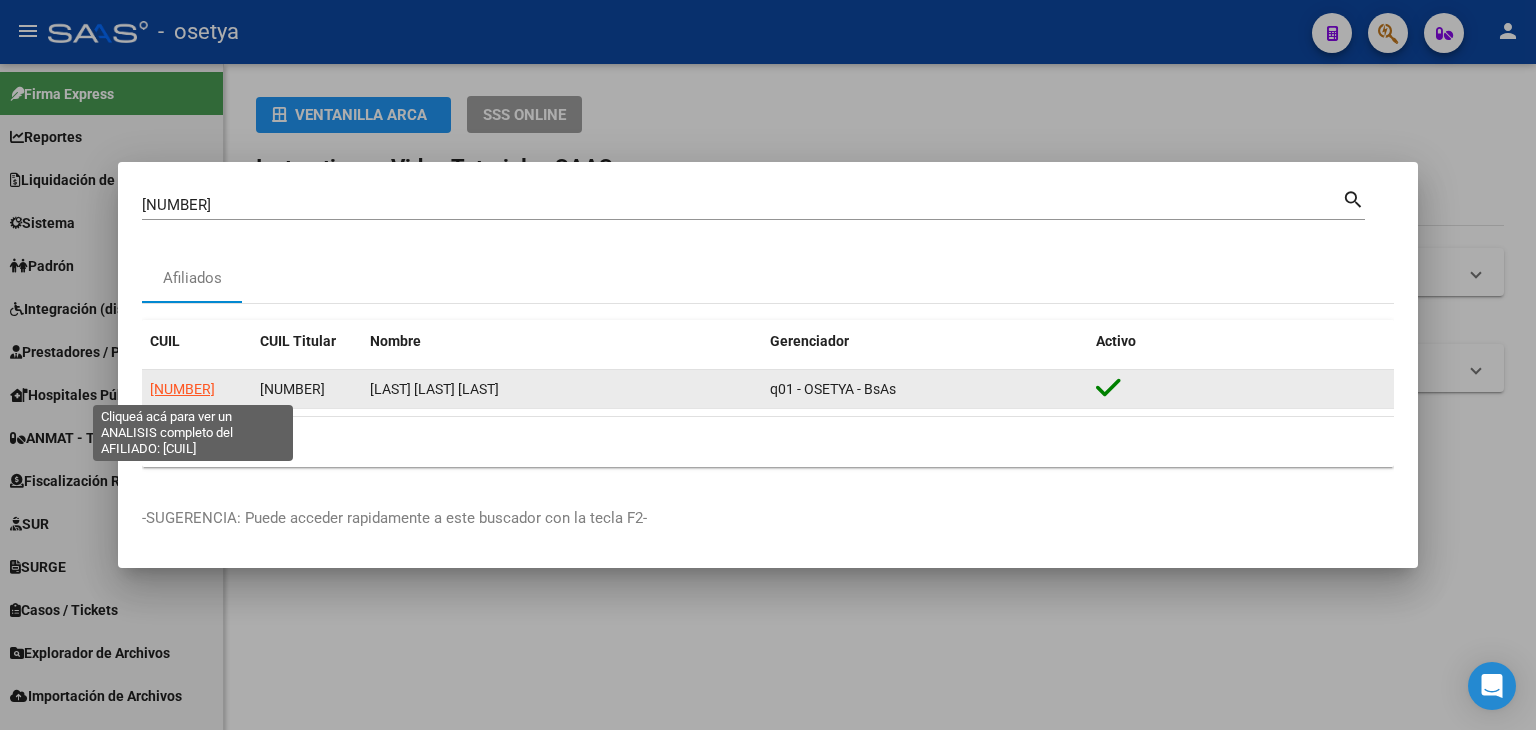 click on "[NUMBER]" 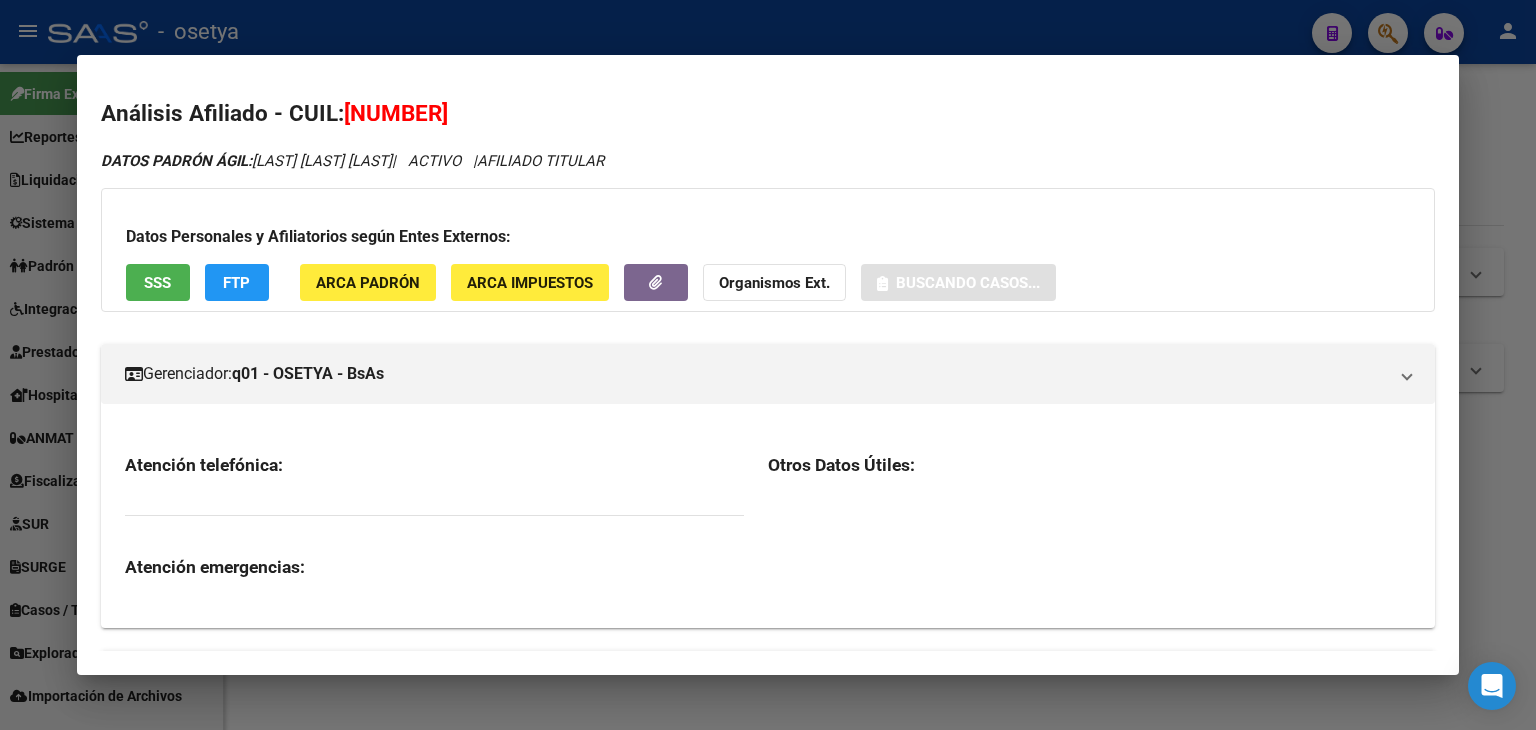 click on "ARCA Padrón" 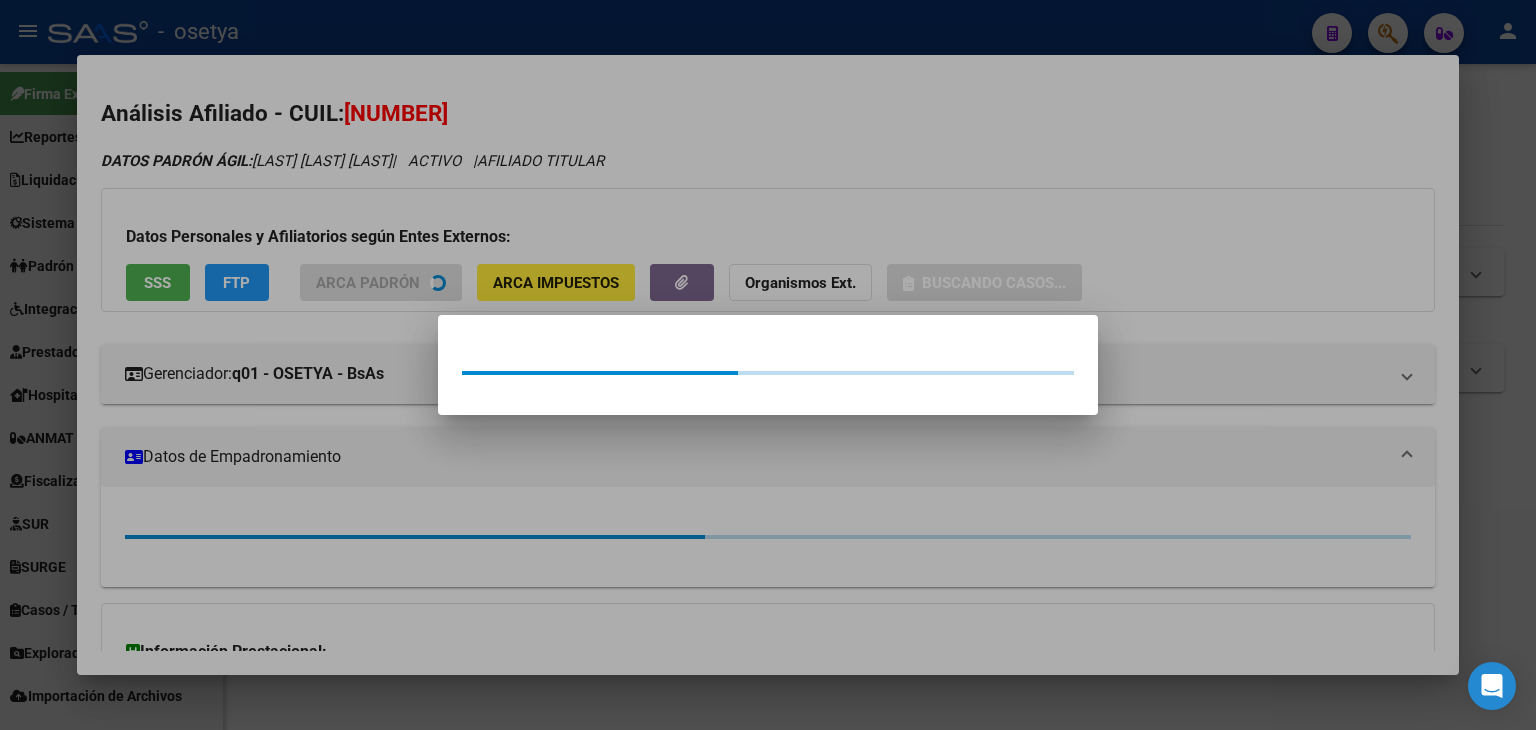drag, startPoint x: 360, startPoint y: 230, endPoint x: 348, endPoint y: 233, distance: 12.369317 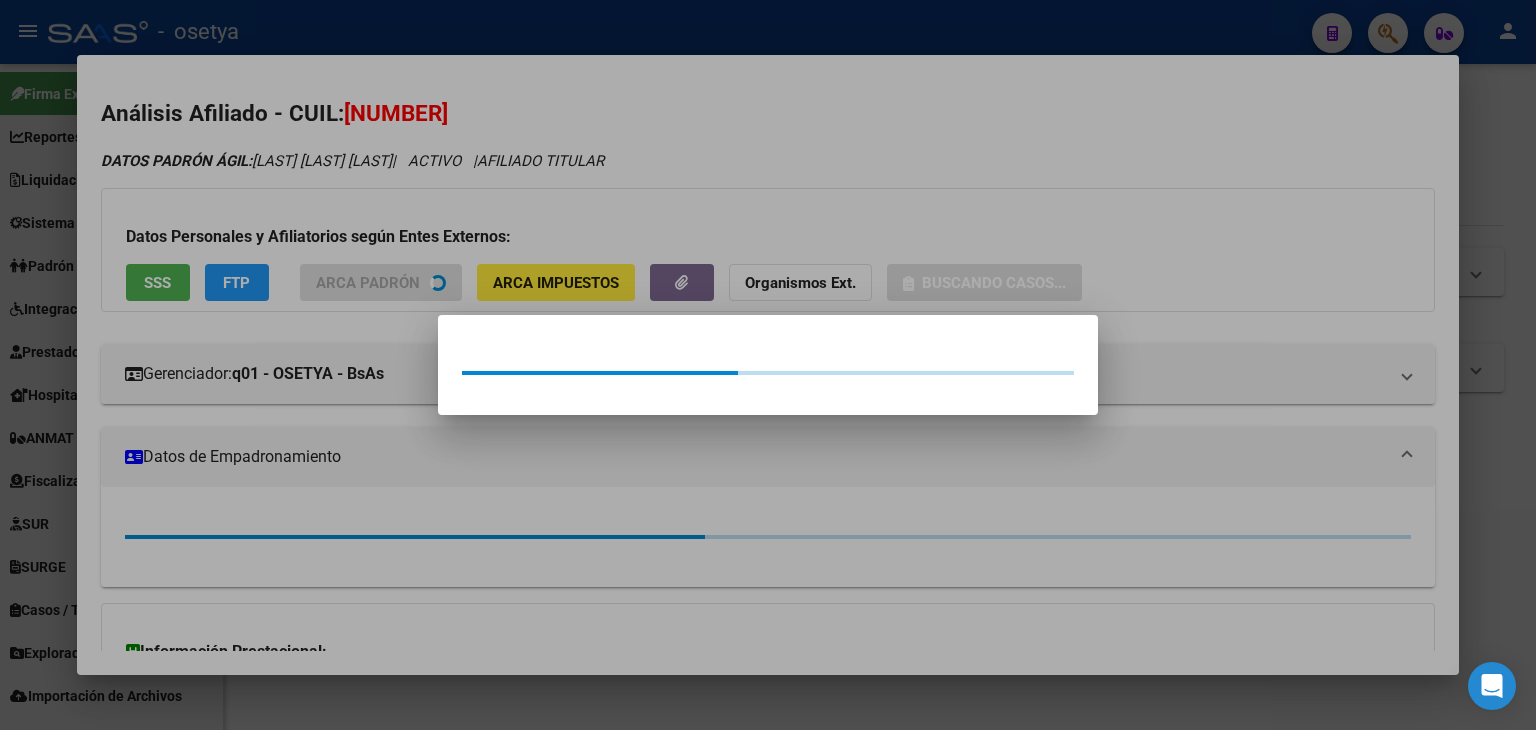 click at bounding box center [768, 365] 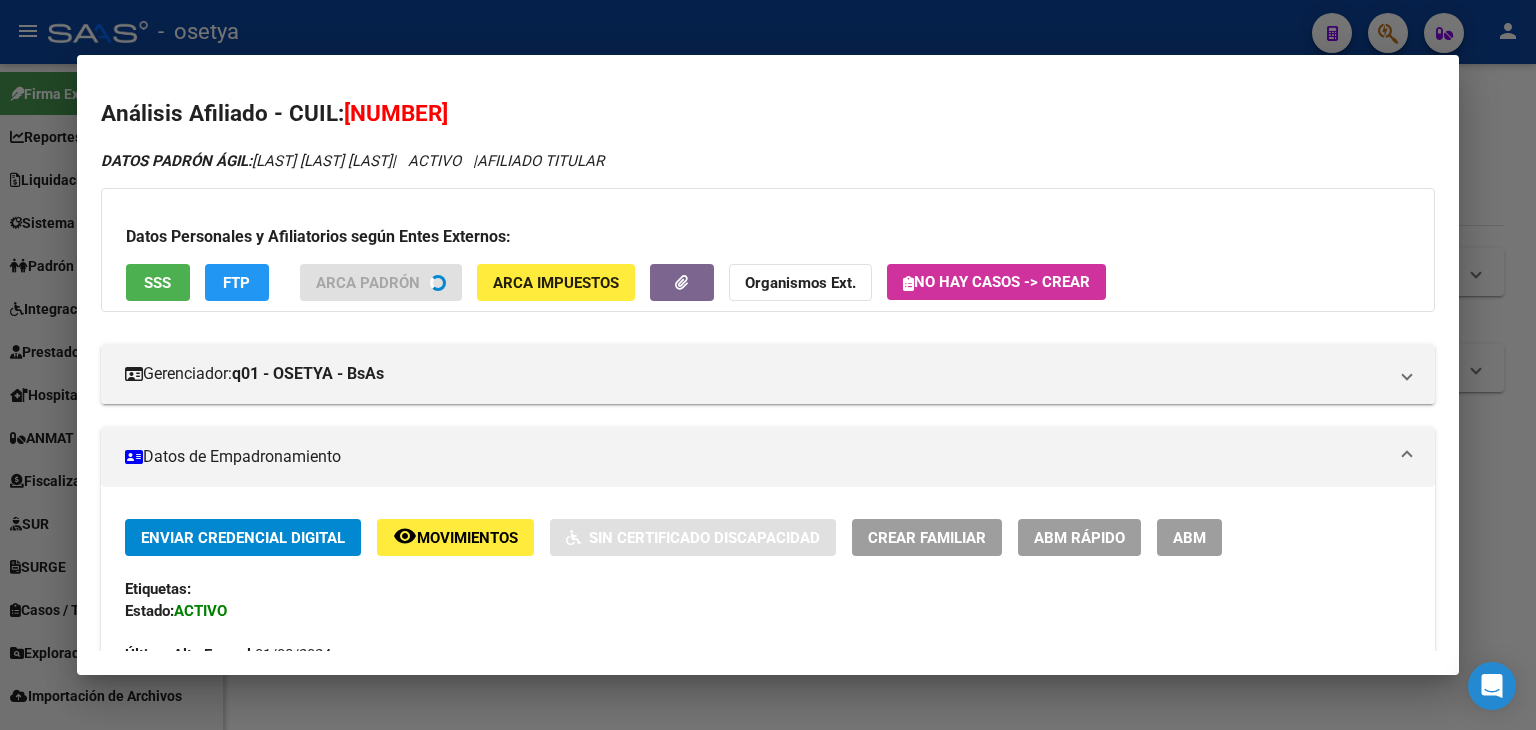 click on "Datos Personales y Afiliatorios según Entes Externos: SSS FTP ARCA Padrón ARCA Impuestos Organismos Ext.   No hay casos -> Crear" at bounding box center [768, 250] 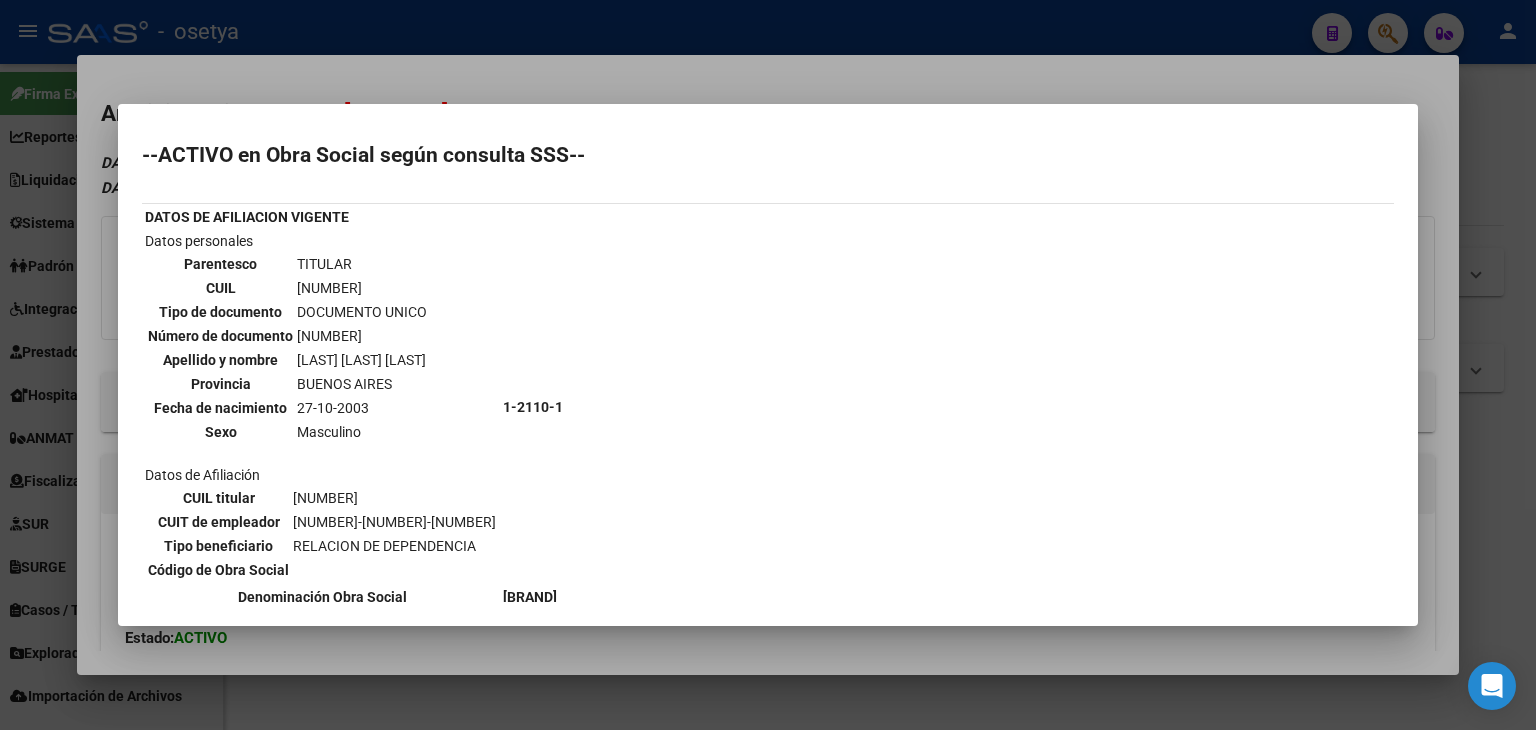 click at bounding box center [768, 365] 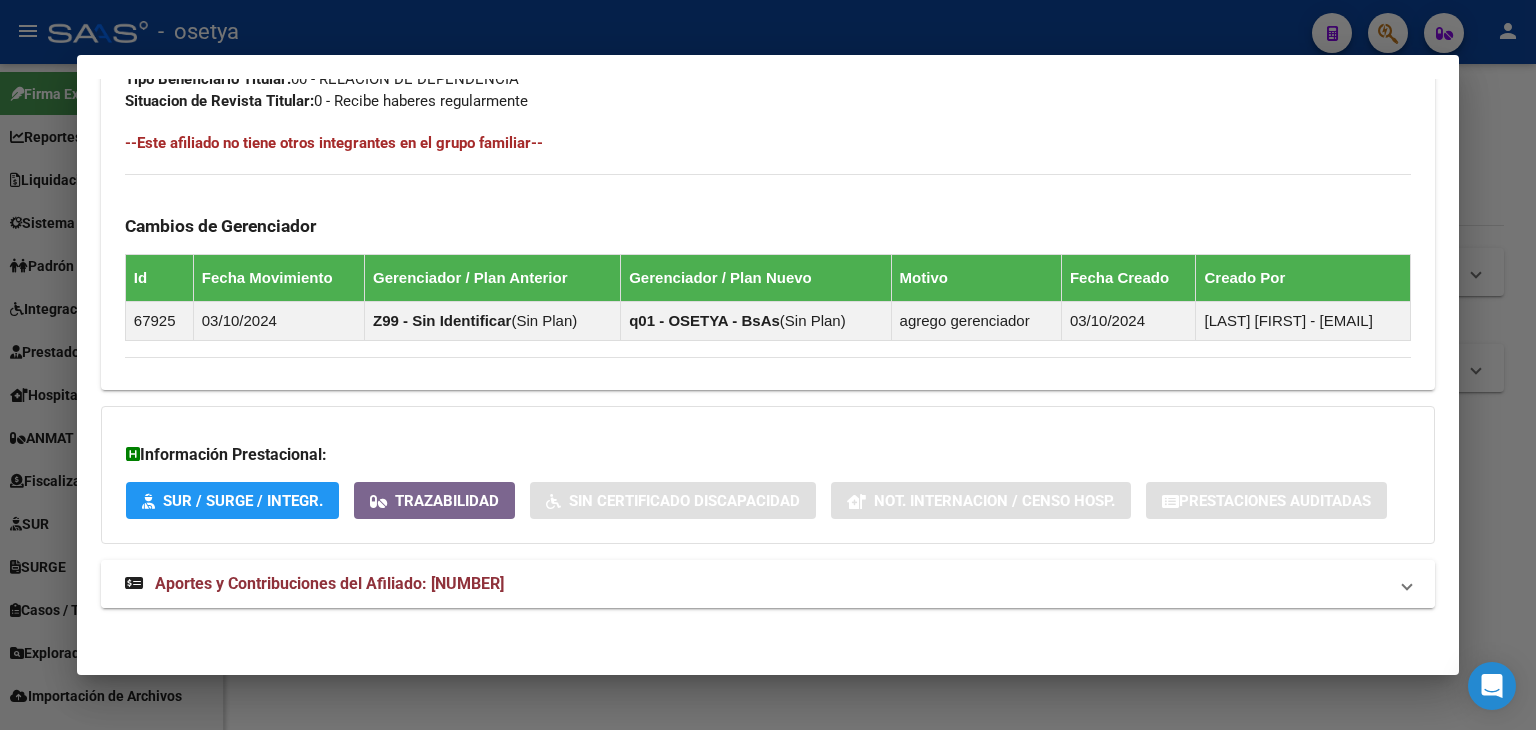 click on "Aportes y Contribuciones del Afiliado: [NUMBER]" at bounding box center [768, 584] 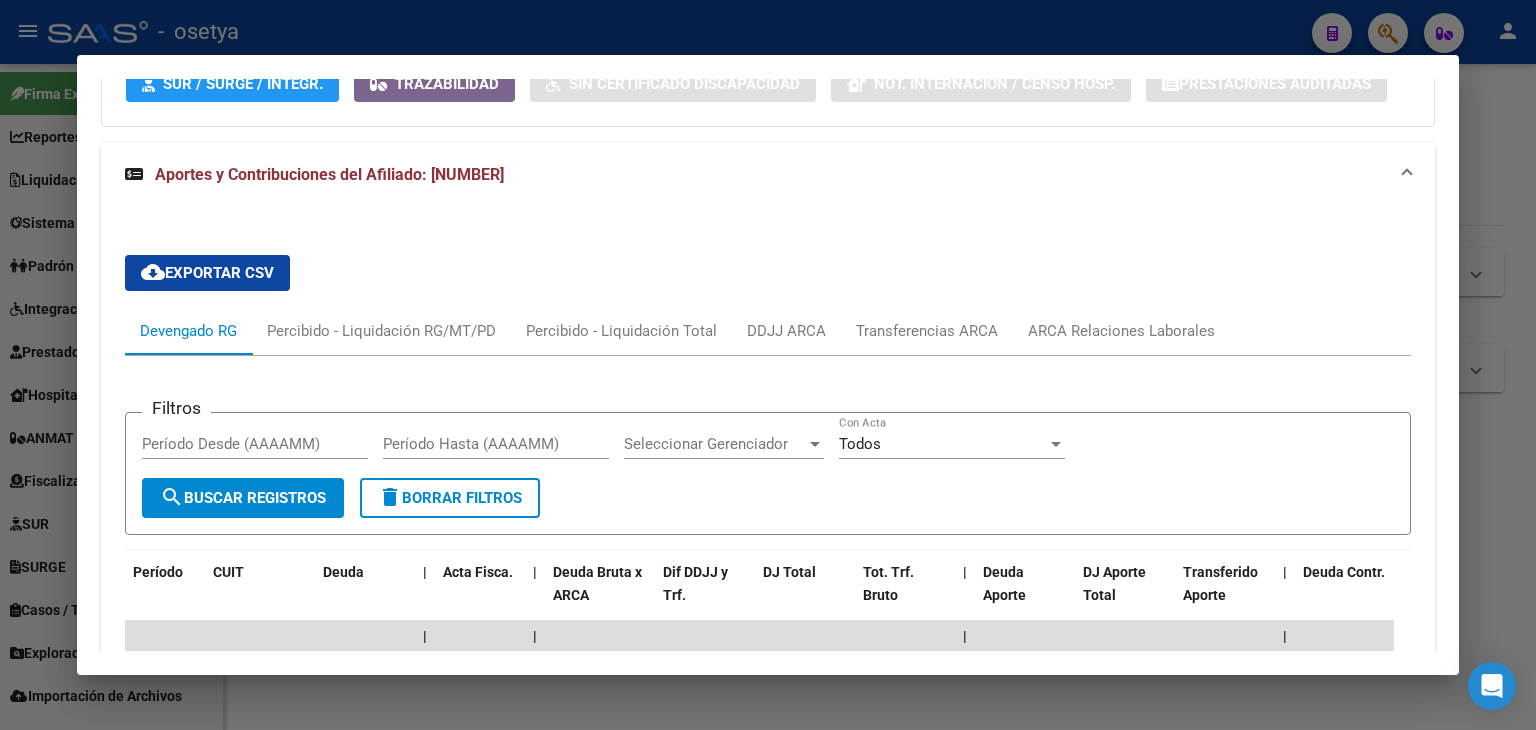 scroll, scrollTop: 1614, scrollLeft: 0, axis: vertical 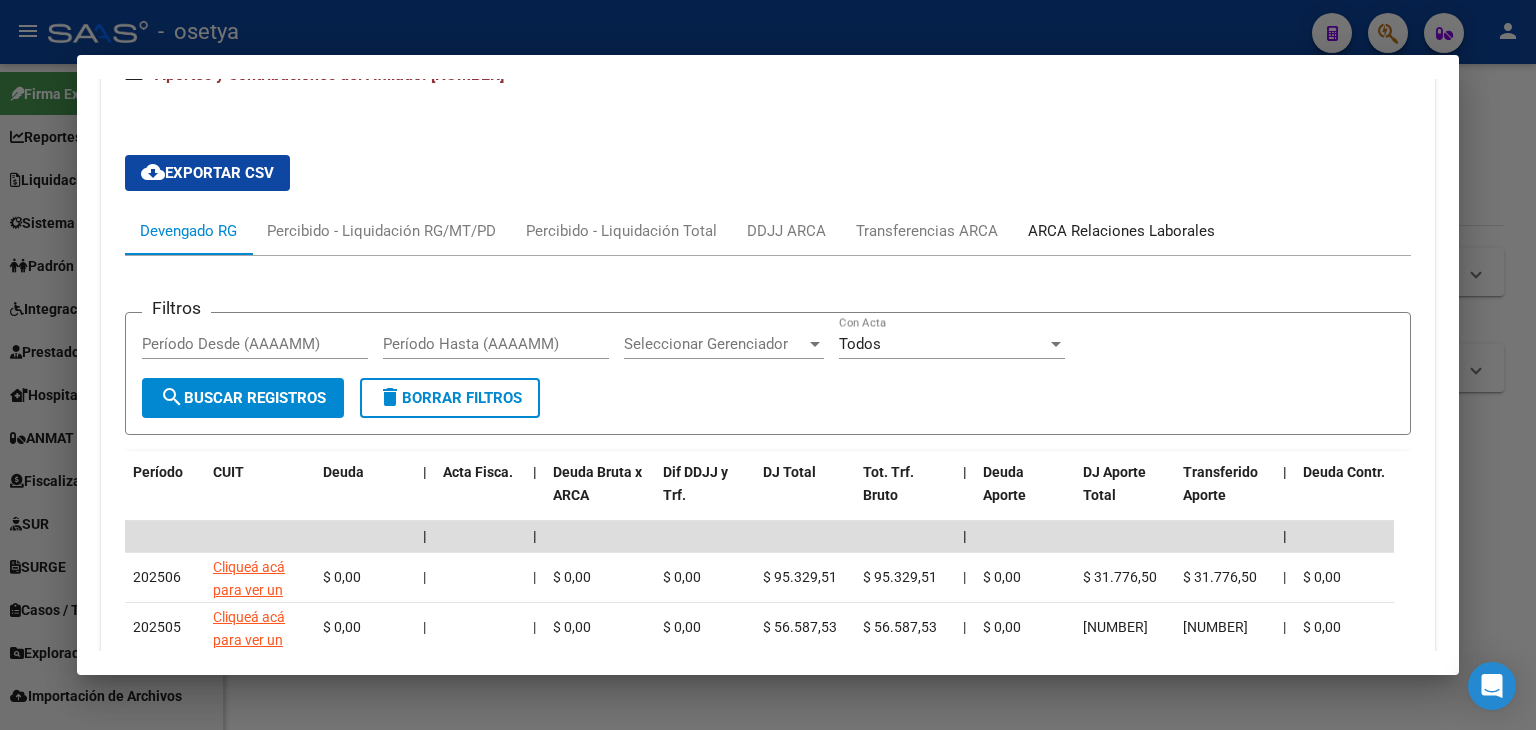 click on "ARCA Relaciones Laborales" at bounding box center (1121, 231) 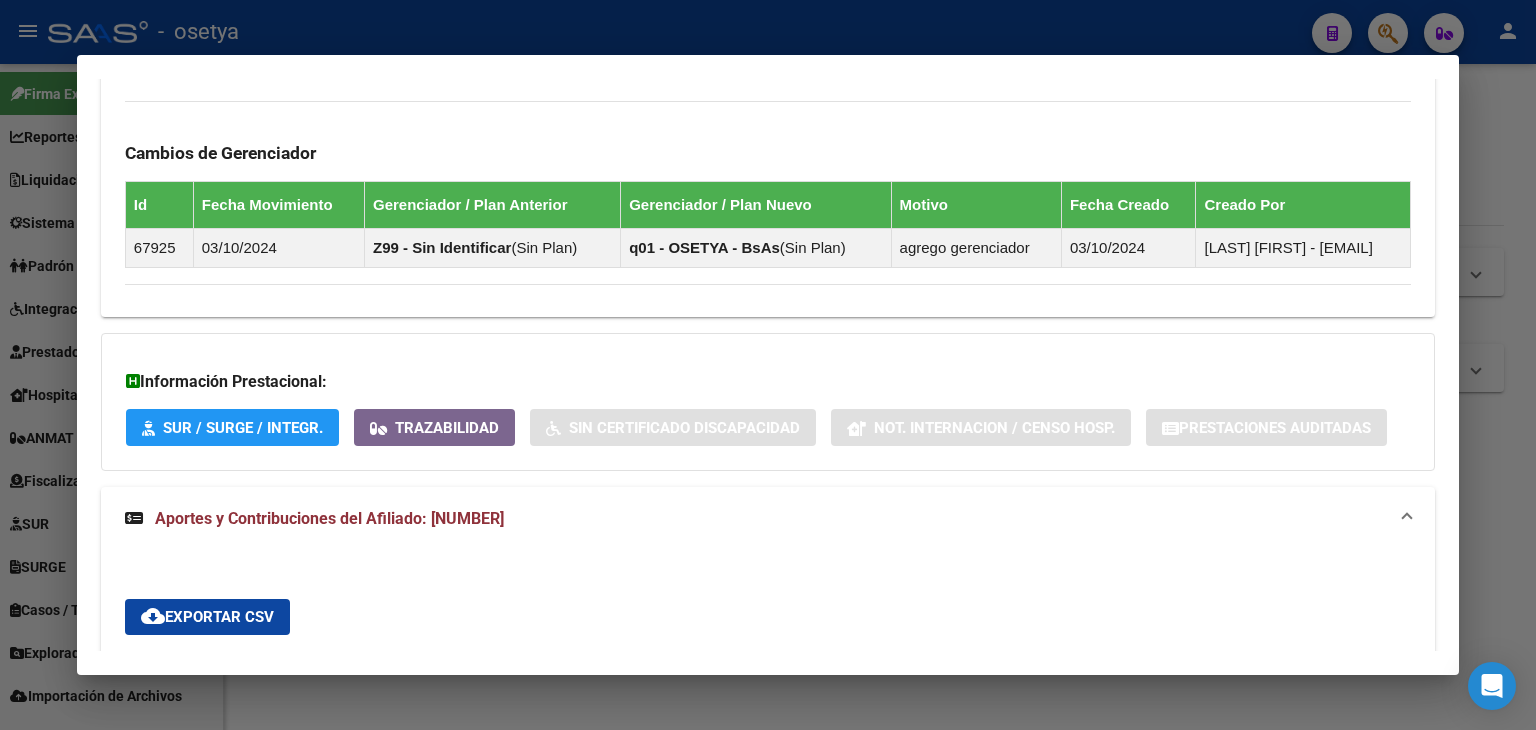 scroll, scrollTop: 1464, scrollLeft: 0, axis: vertical 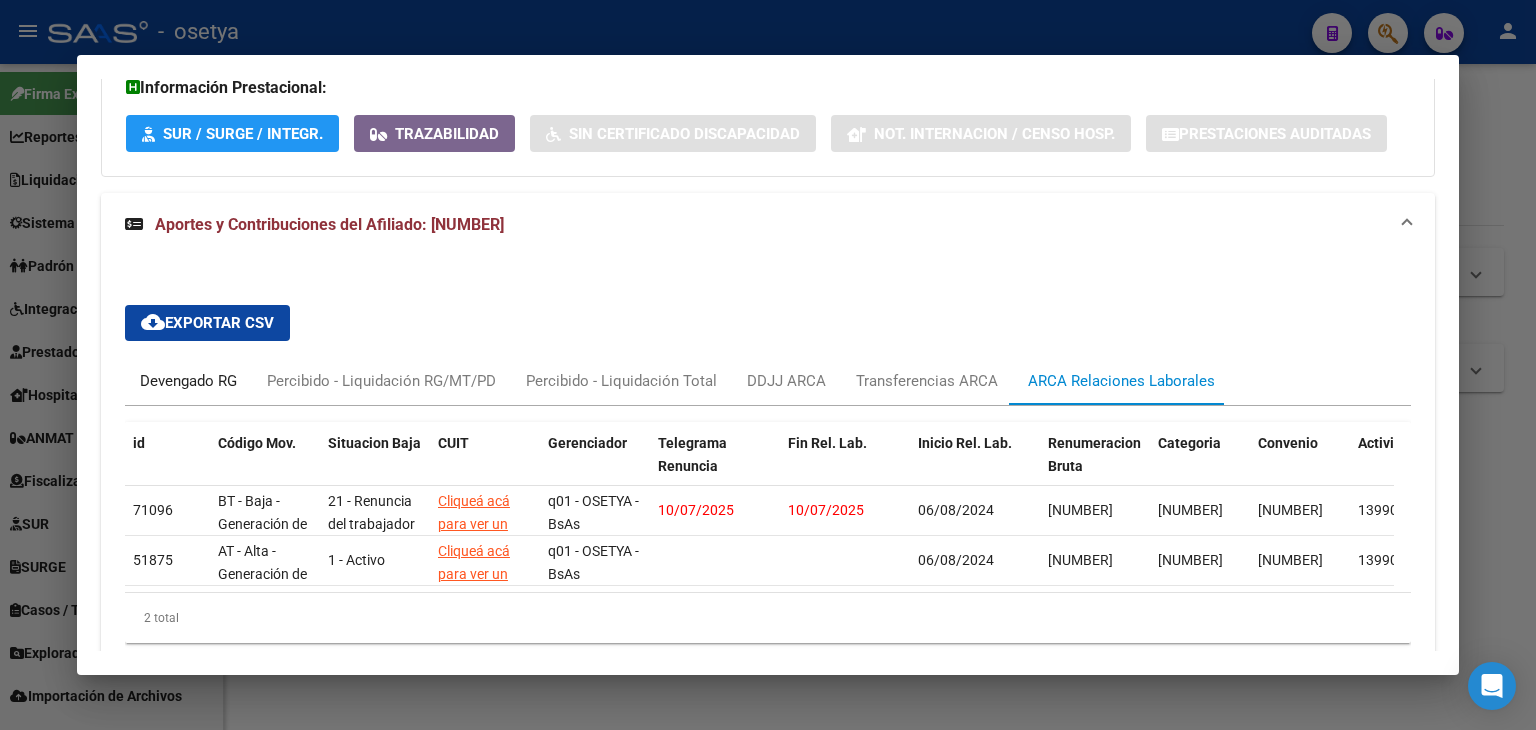 click on "Devengado RG" at bounding box center (188, 381) 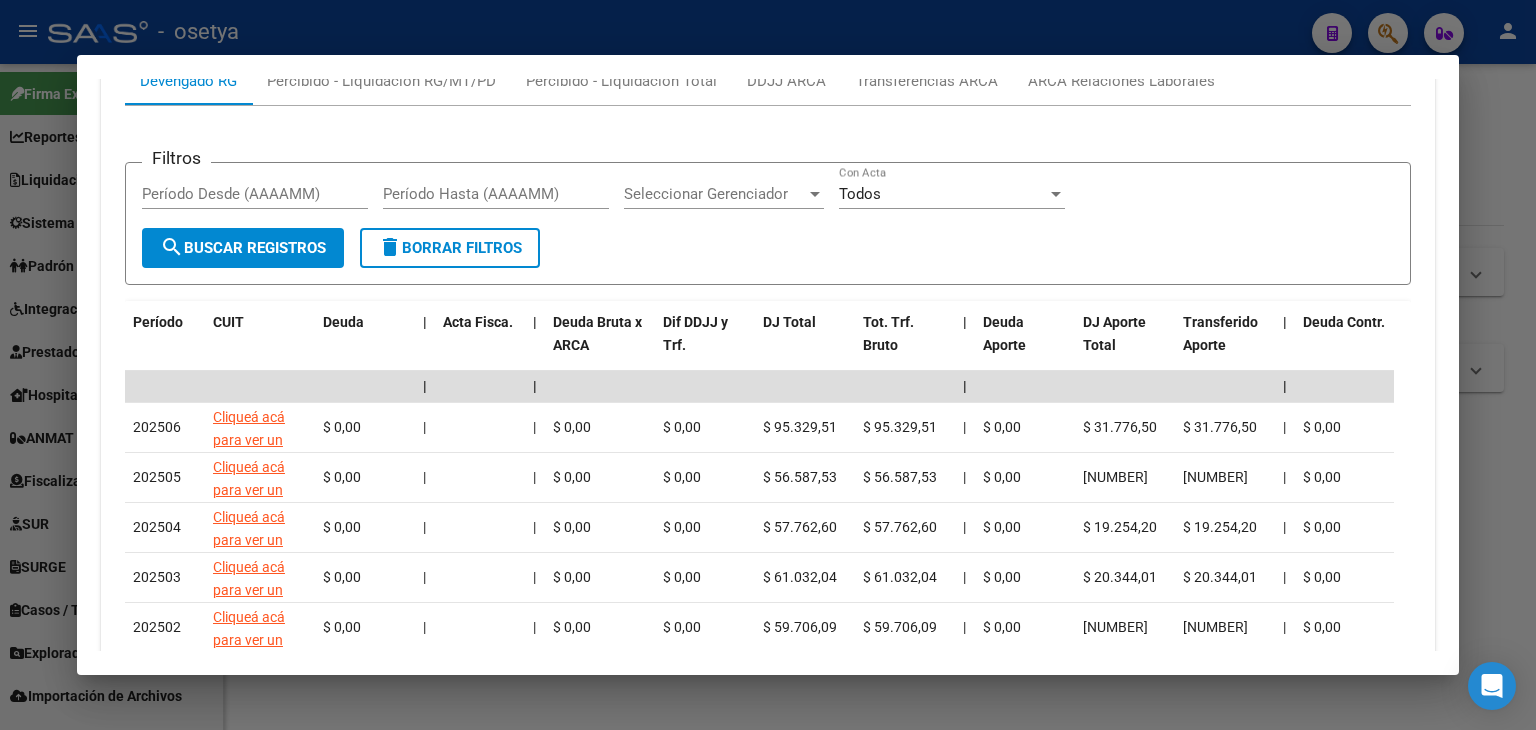 scroll, scrollTop: 1796, scrollLeft: 0, axis: vertical 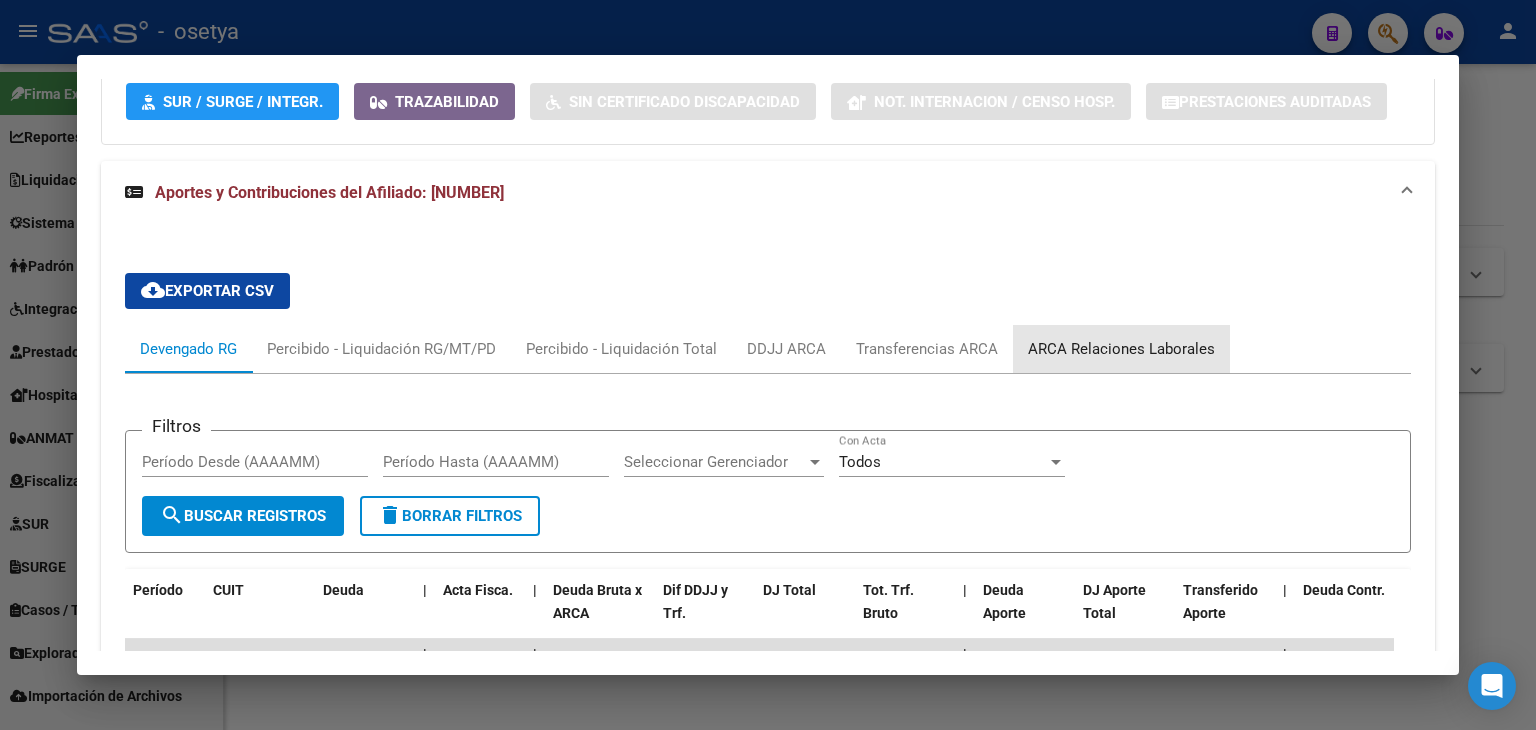 click on "ARCA Relaciones Laborales" at bounding box center [1121, 349] 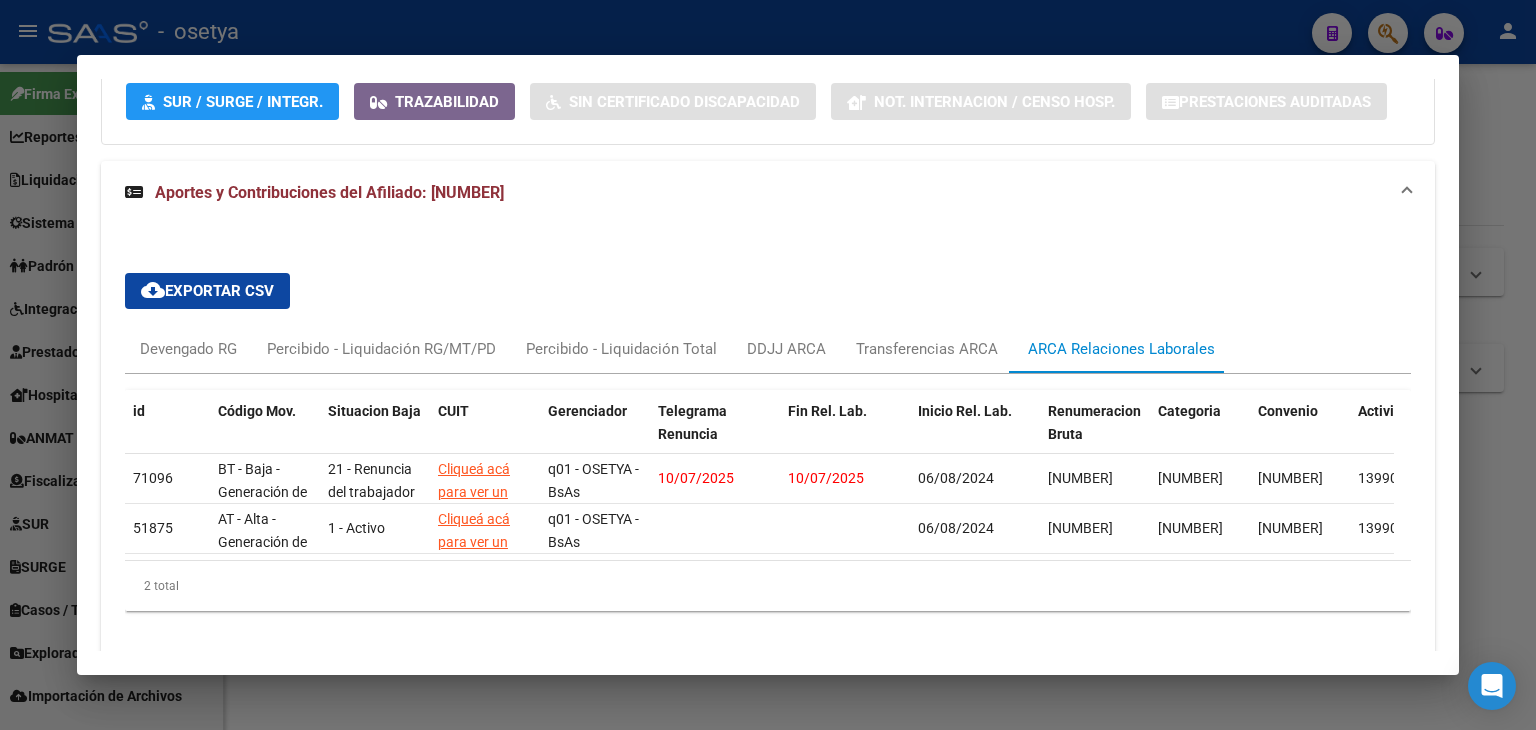 click at bounding box center (768, 365) 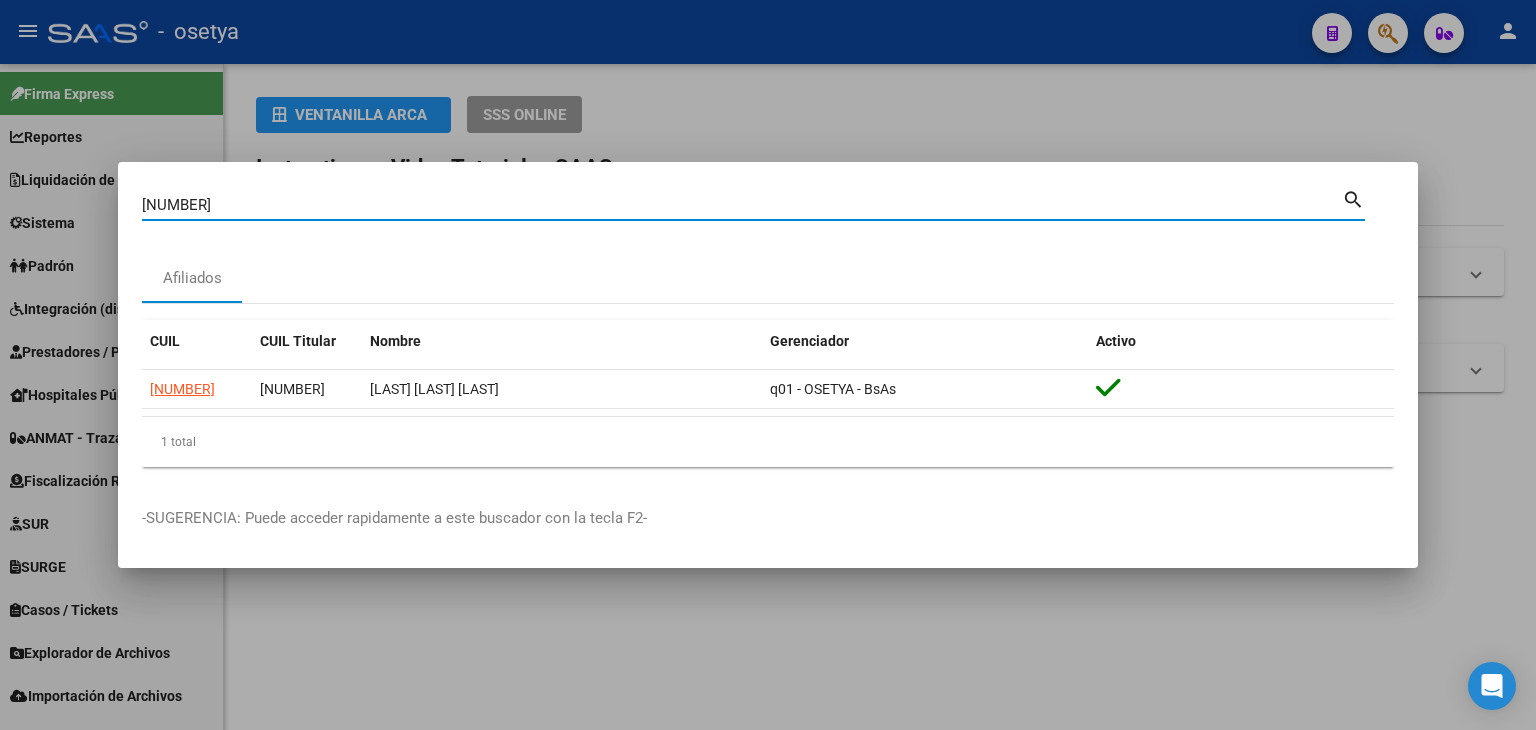 click on "[NUMBER]" at bounding box center (742, 205) 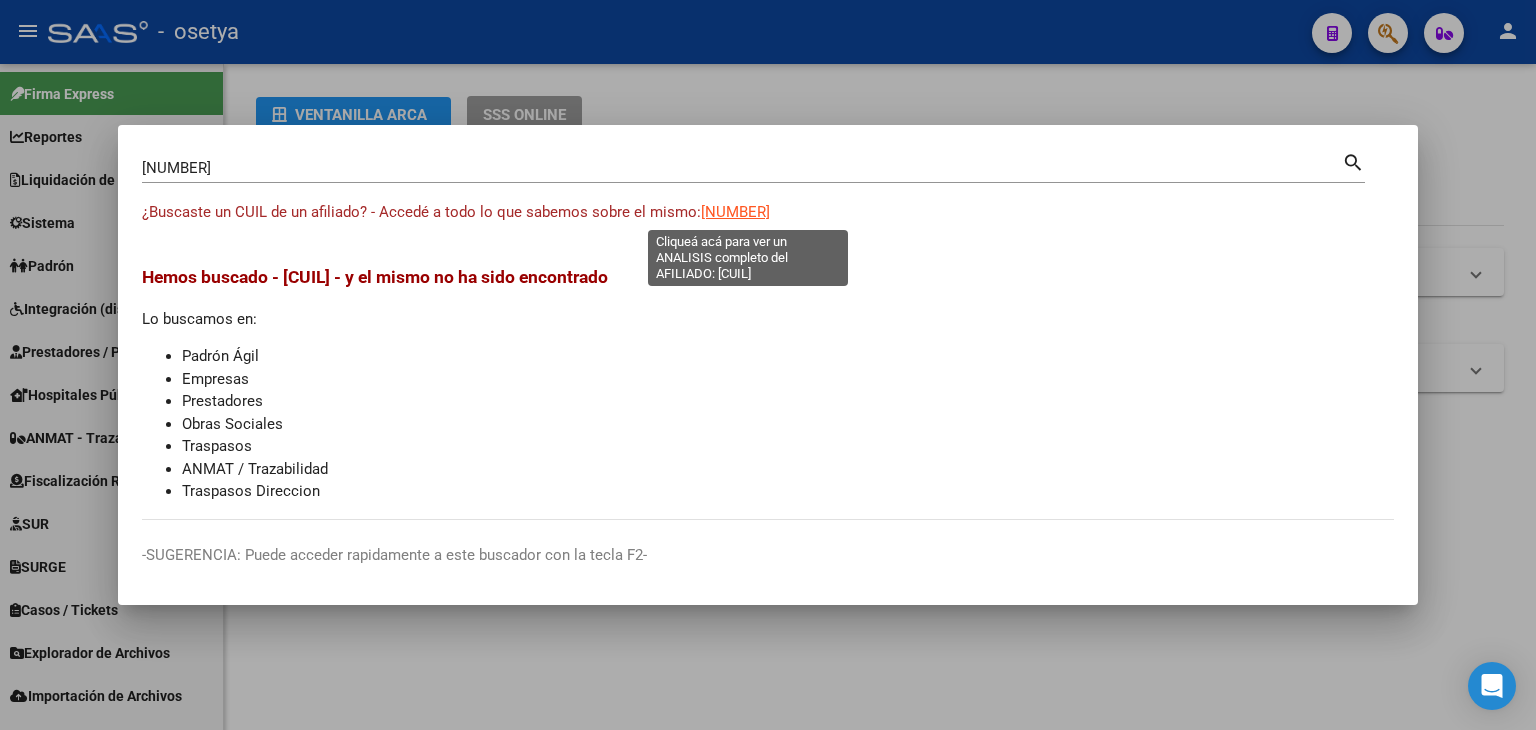 click on "[NUMBER]" at bounding box center (735, 212) 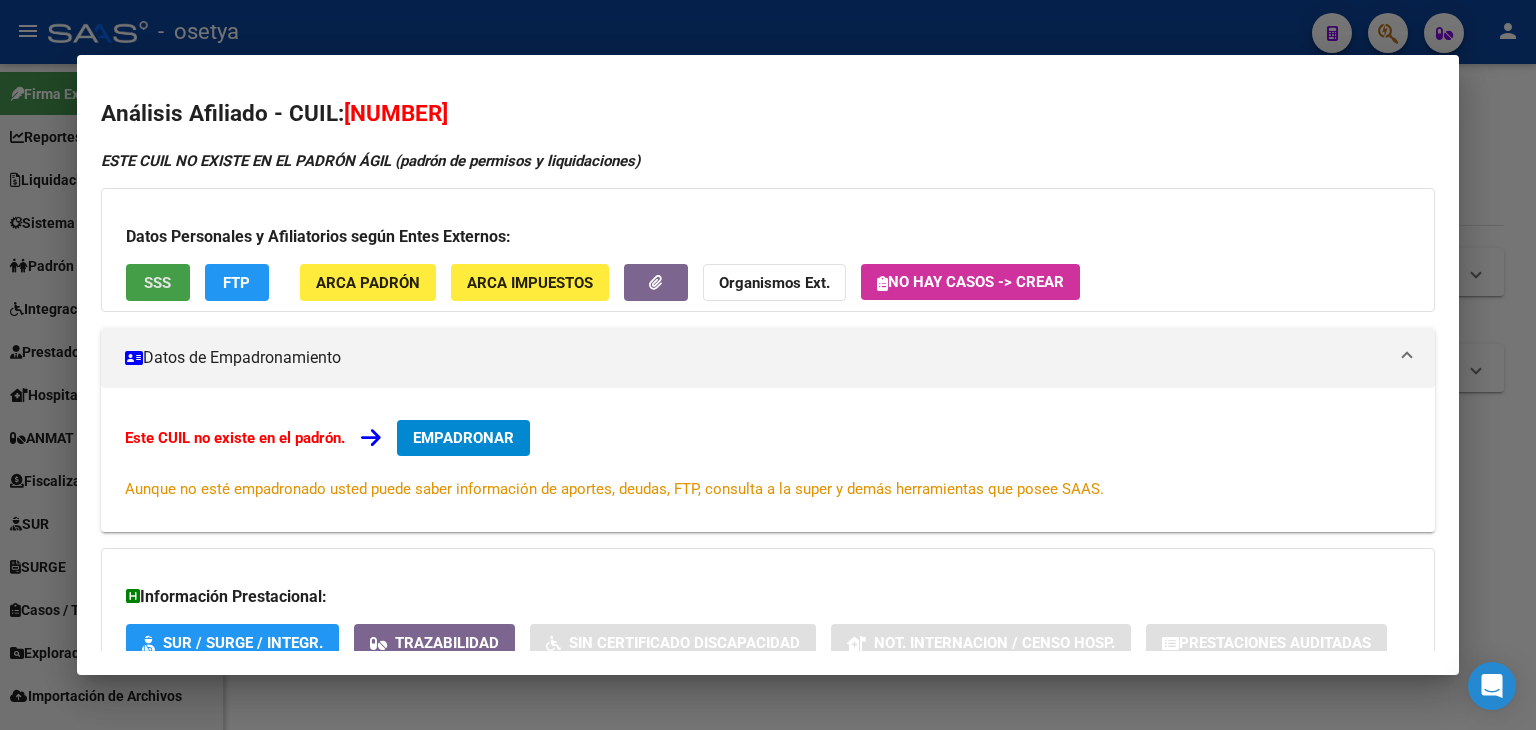 click on "SSS" at bounding box center (158, 282) 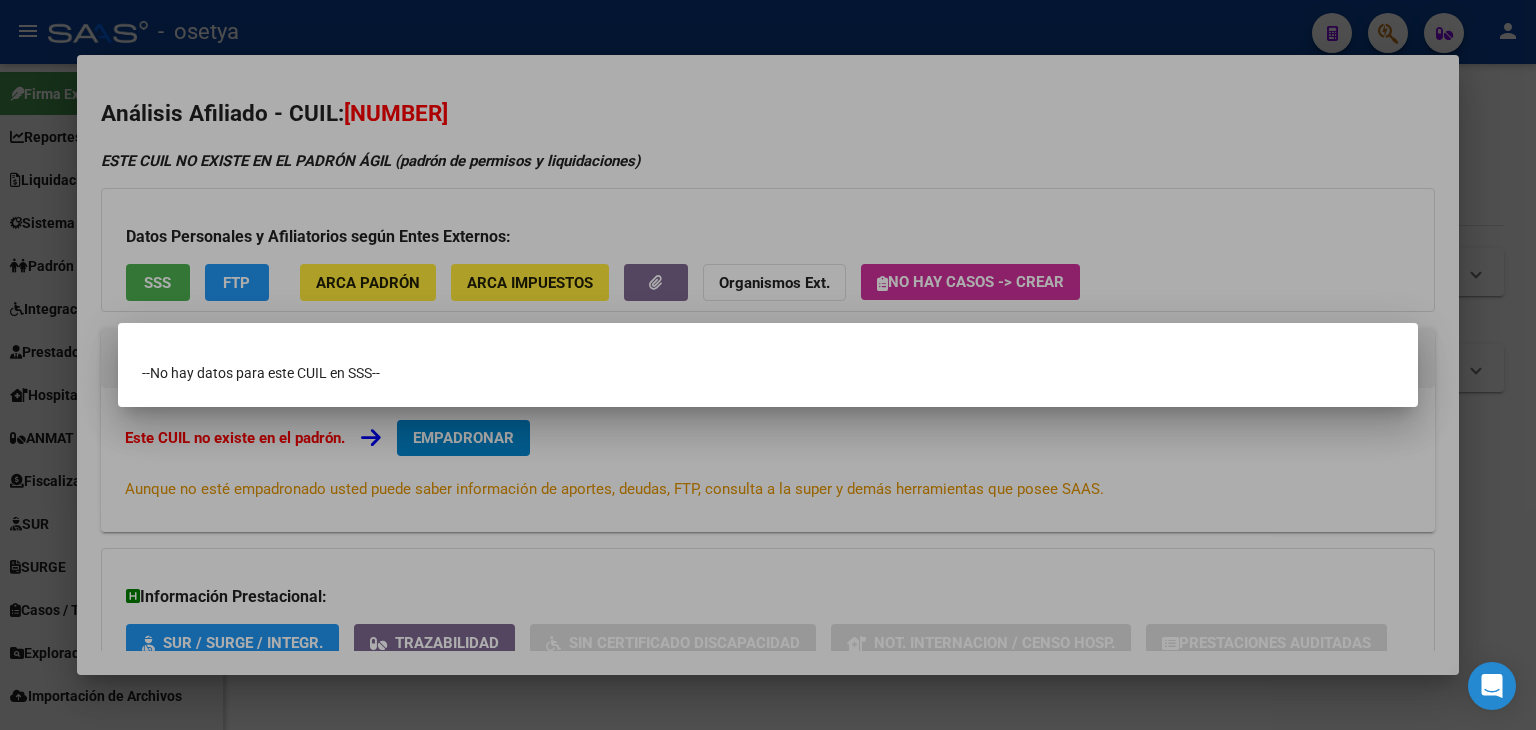 click at bounding box center (768, 365) 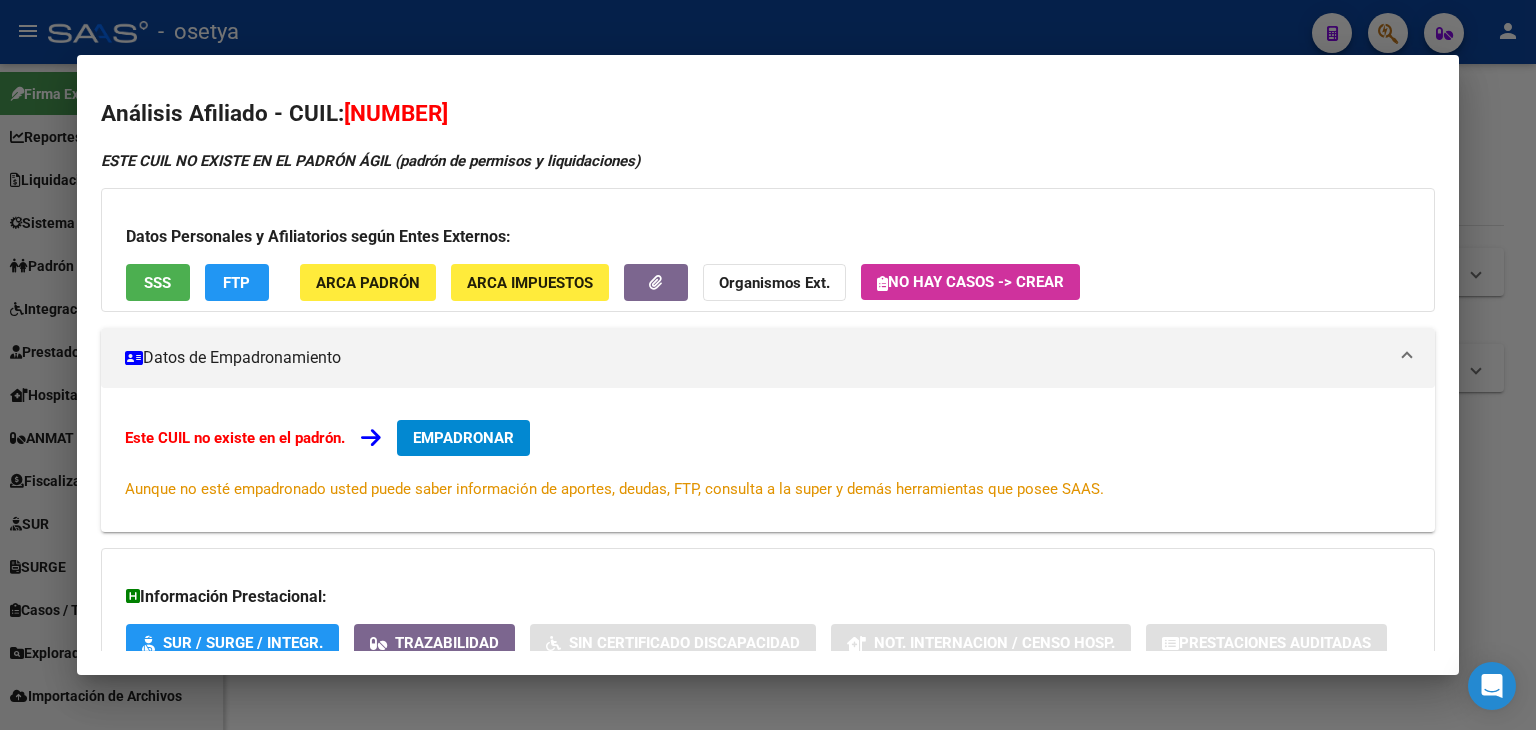 click on "ARCA Padrón" 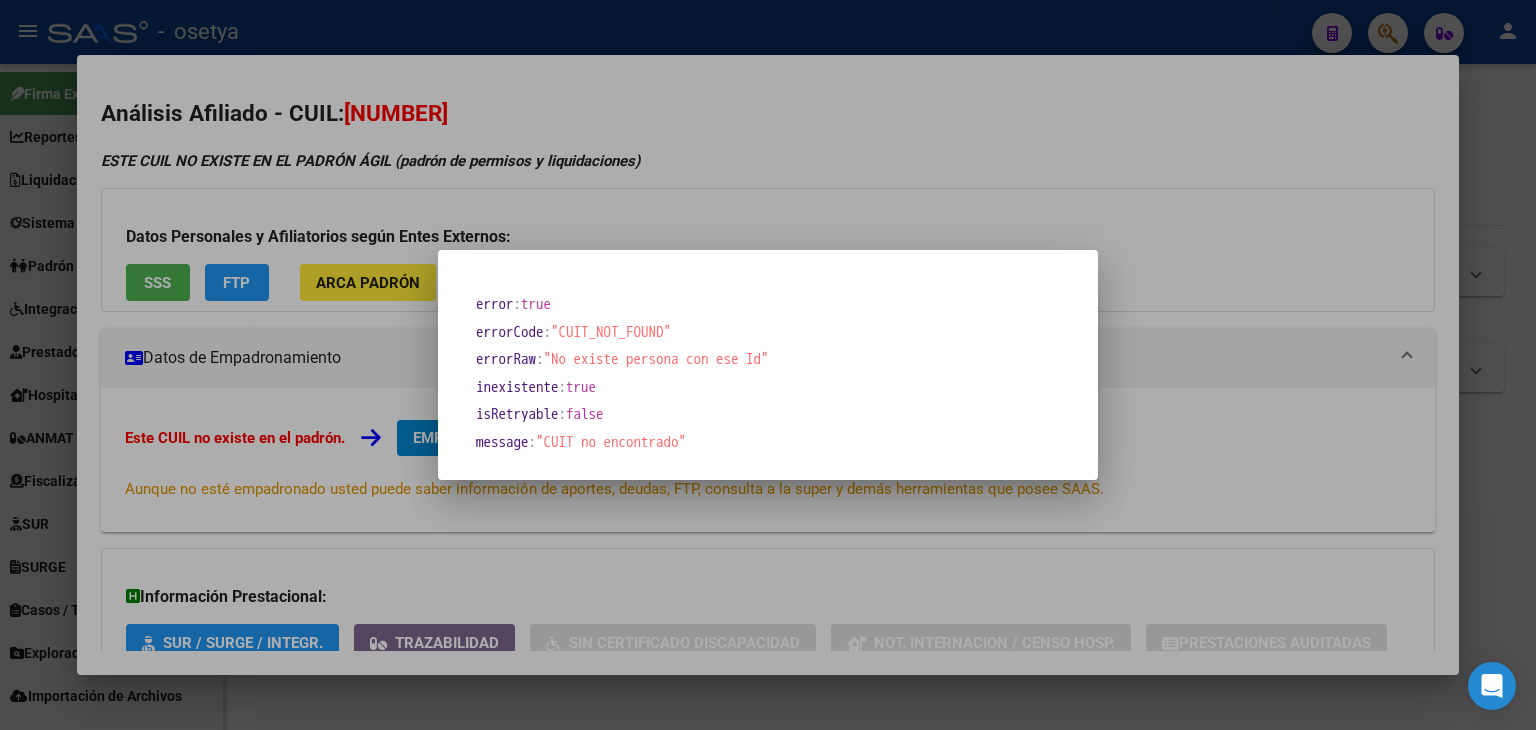 click at bounding box center [768, 365] 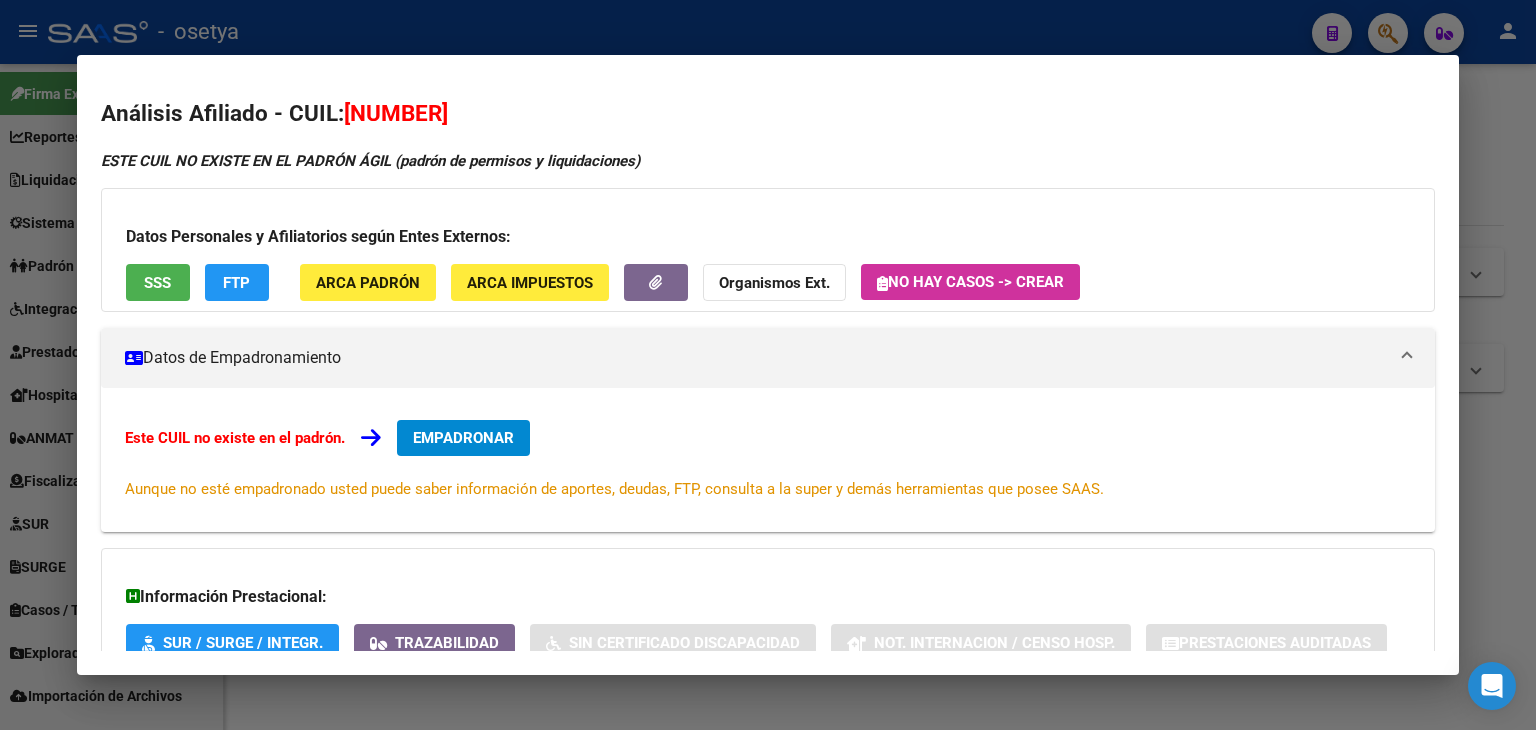 drag, startPoint x: 372, startPoint y: 119, endPoint x: 355, endPoint y: 29, distance: 91.591484 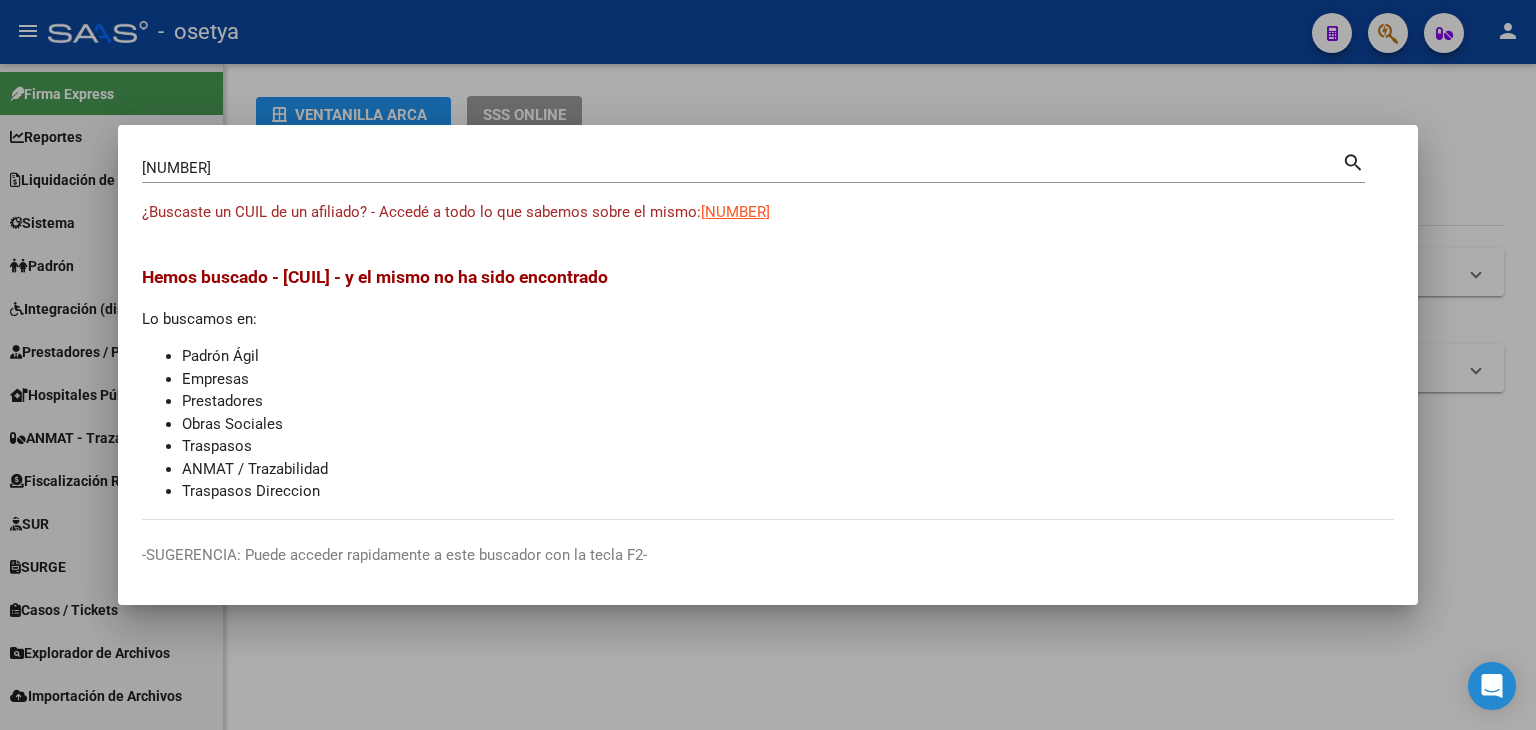 click on "[NUMBER] Buscar (apellido, dni, cuil, nro traspaso, cuit, obra social) search" at bounding box center [753, 166] 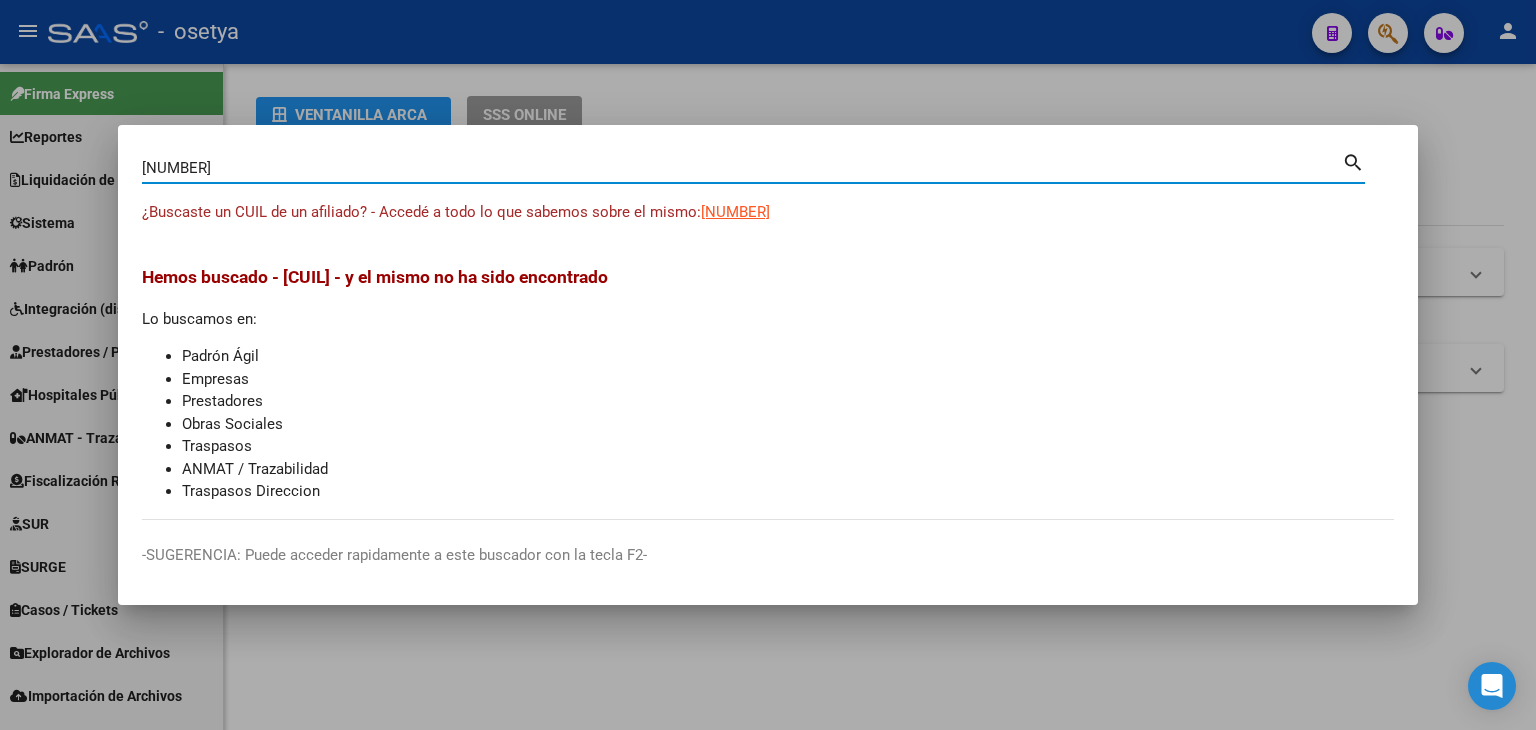 click on "[NUMBER]" at bounding box center (742, 168) 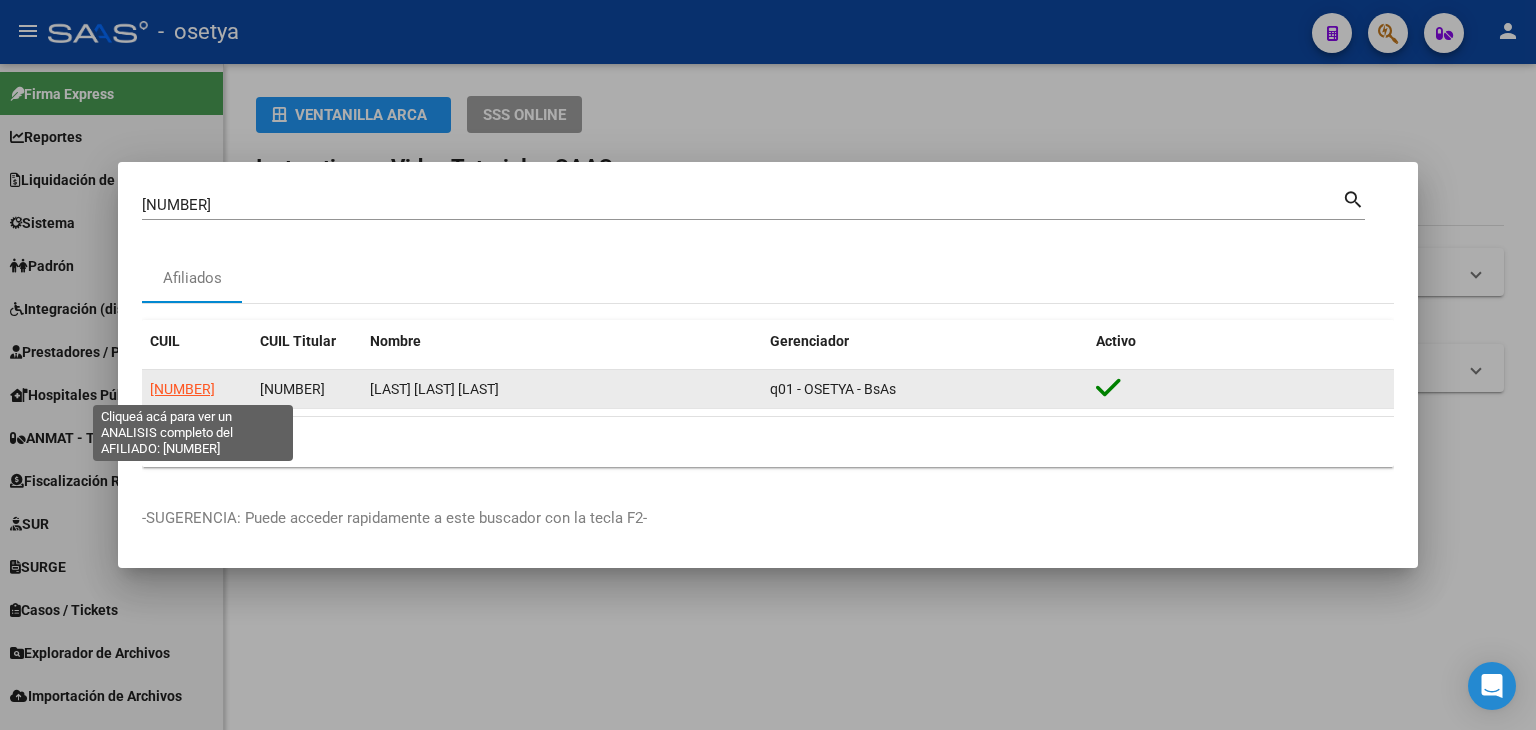 click on "[NUMBER]" 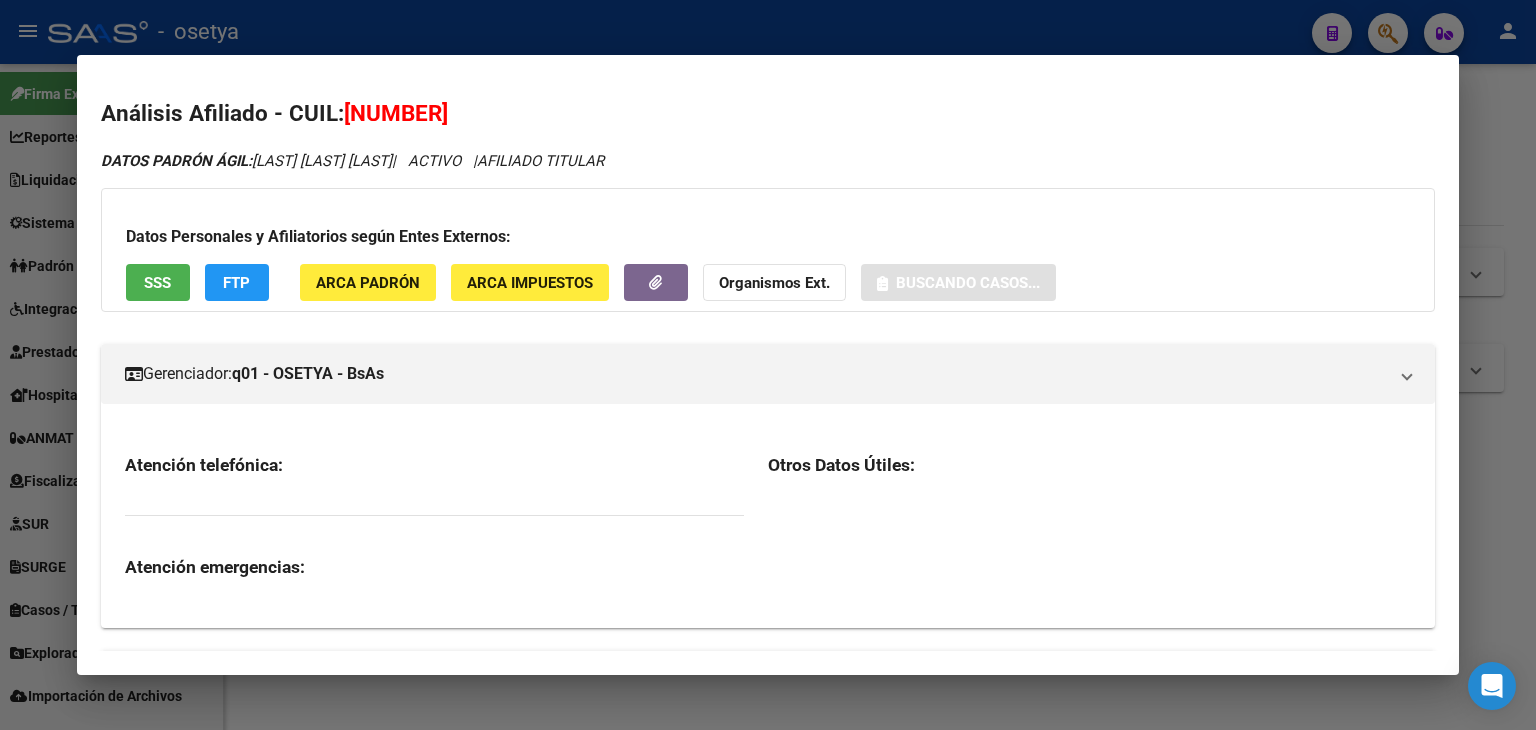 click on "ARCA Padrón" 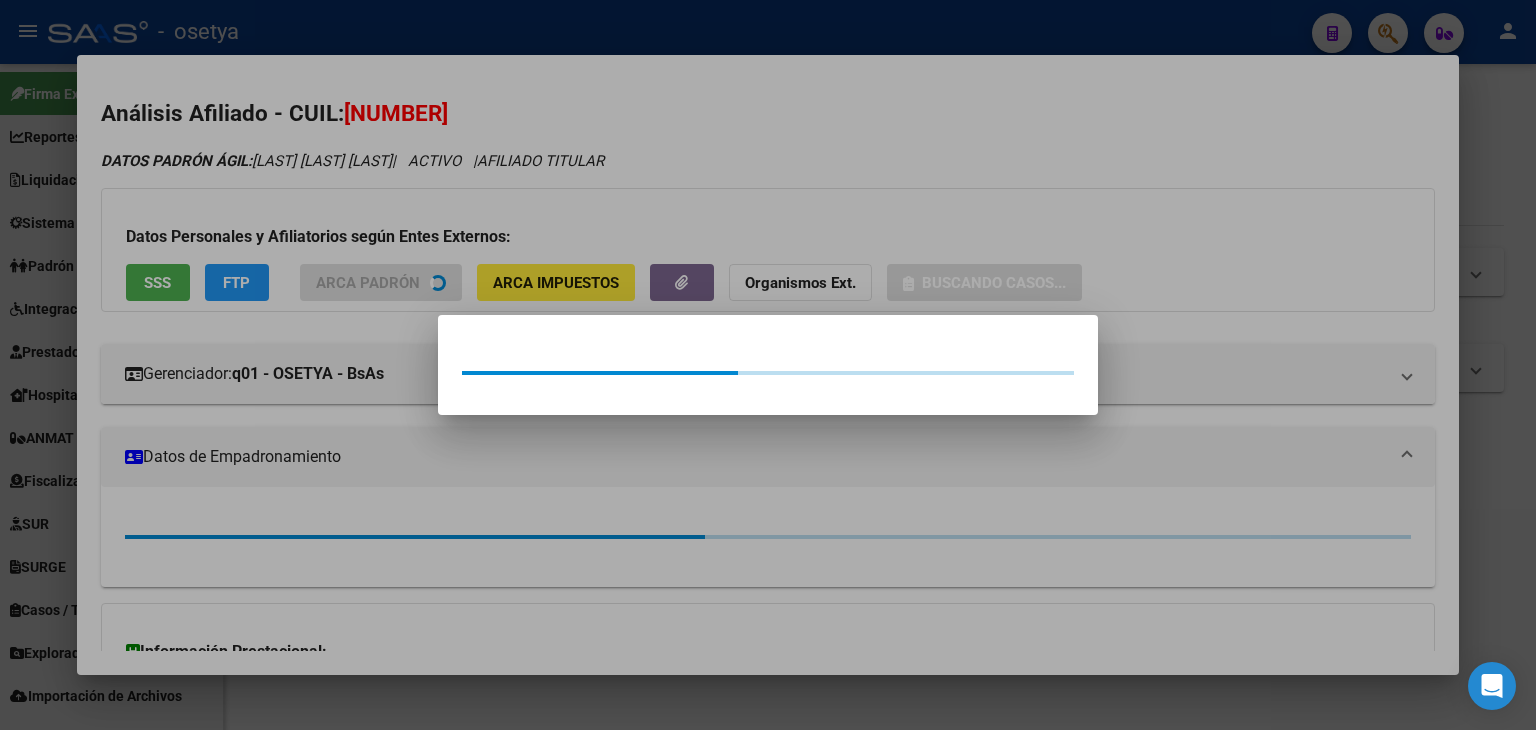 drag, startPoint x: 320, startPoint y: 258, endPoint x: 195, endPoint y: 277, distance: 126.43575 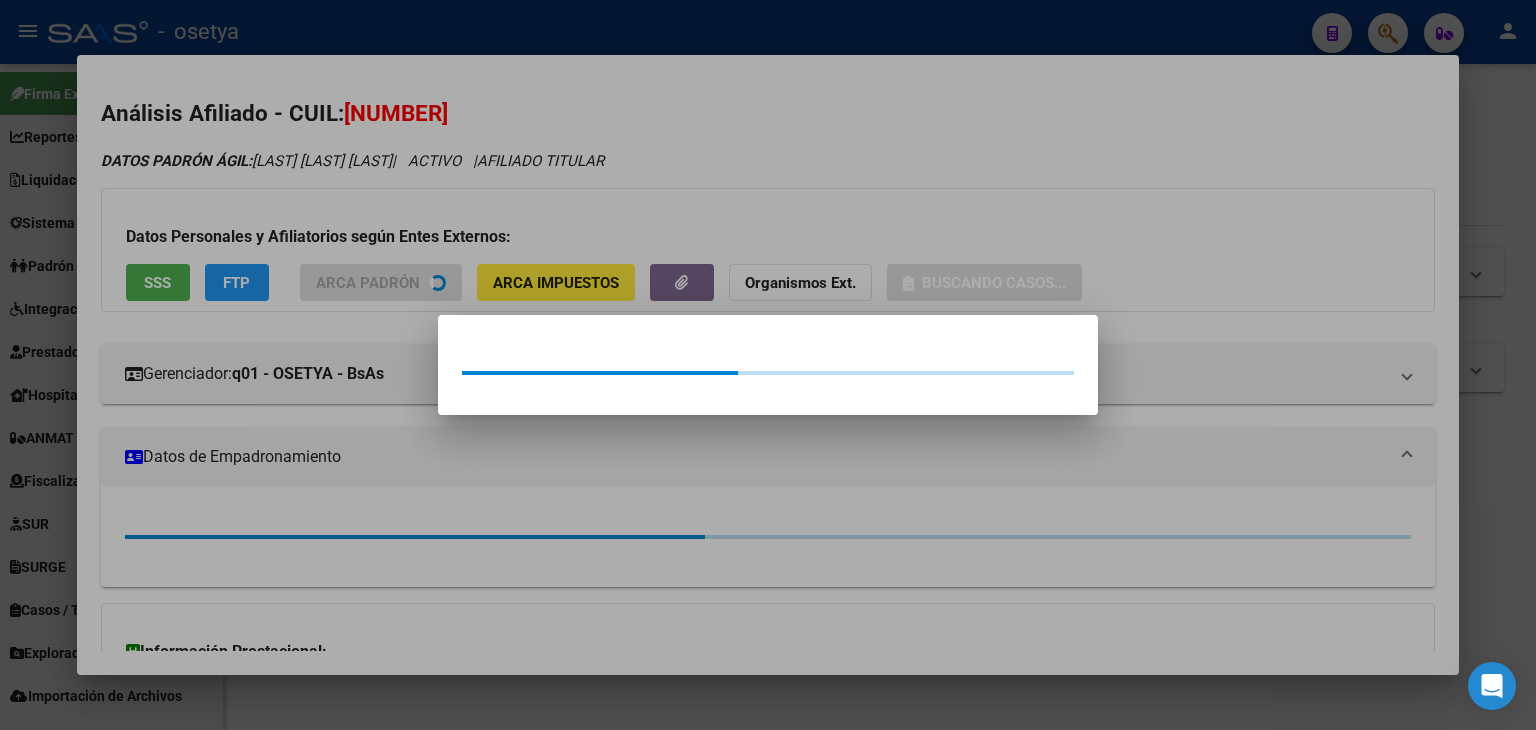 click at bounding box center [768, 365] 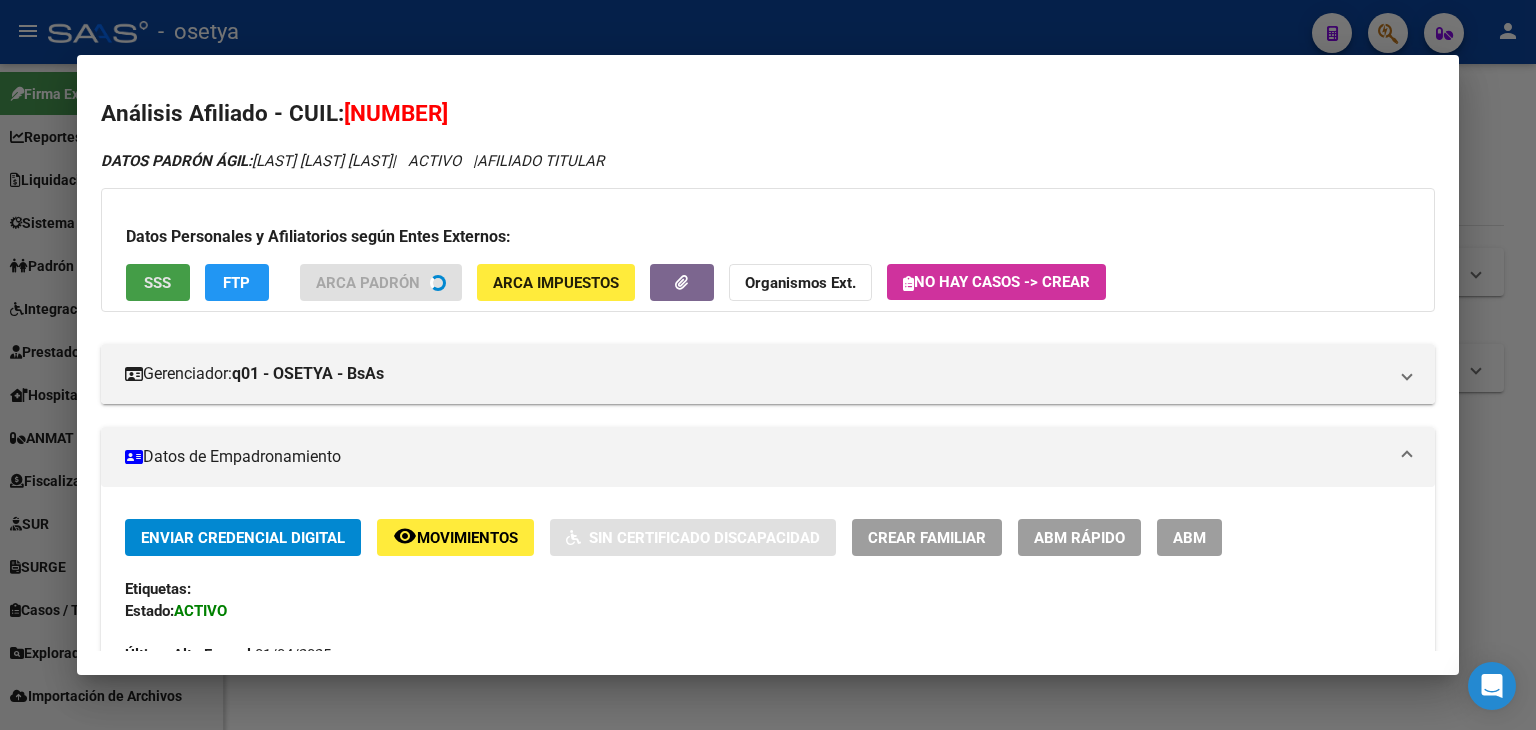 click on "SSS" at bounding box center (158, 282) 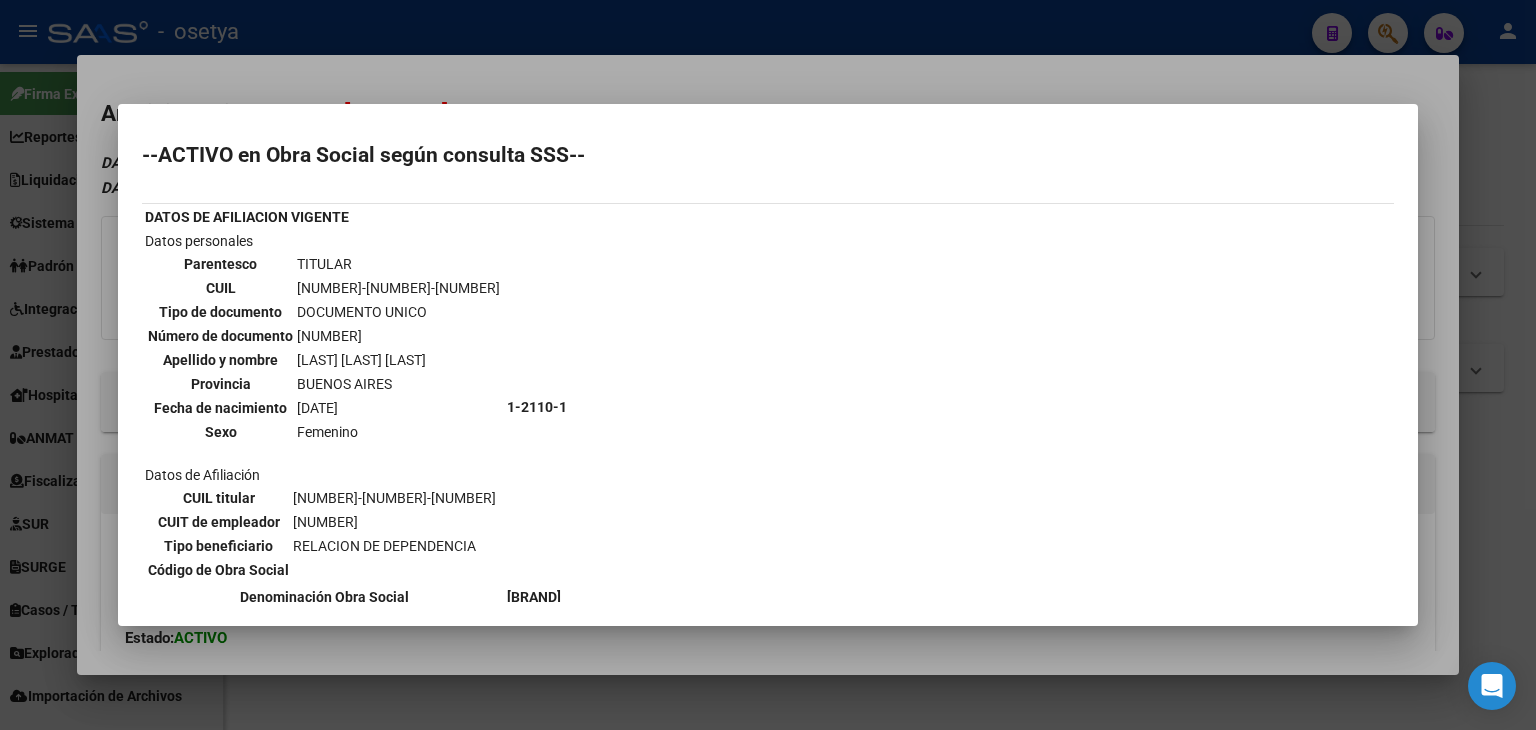 click at bounding box center (768, 365) 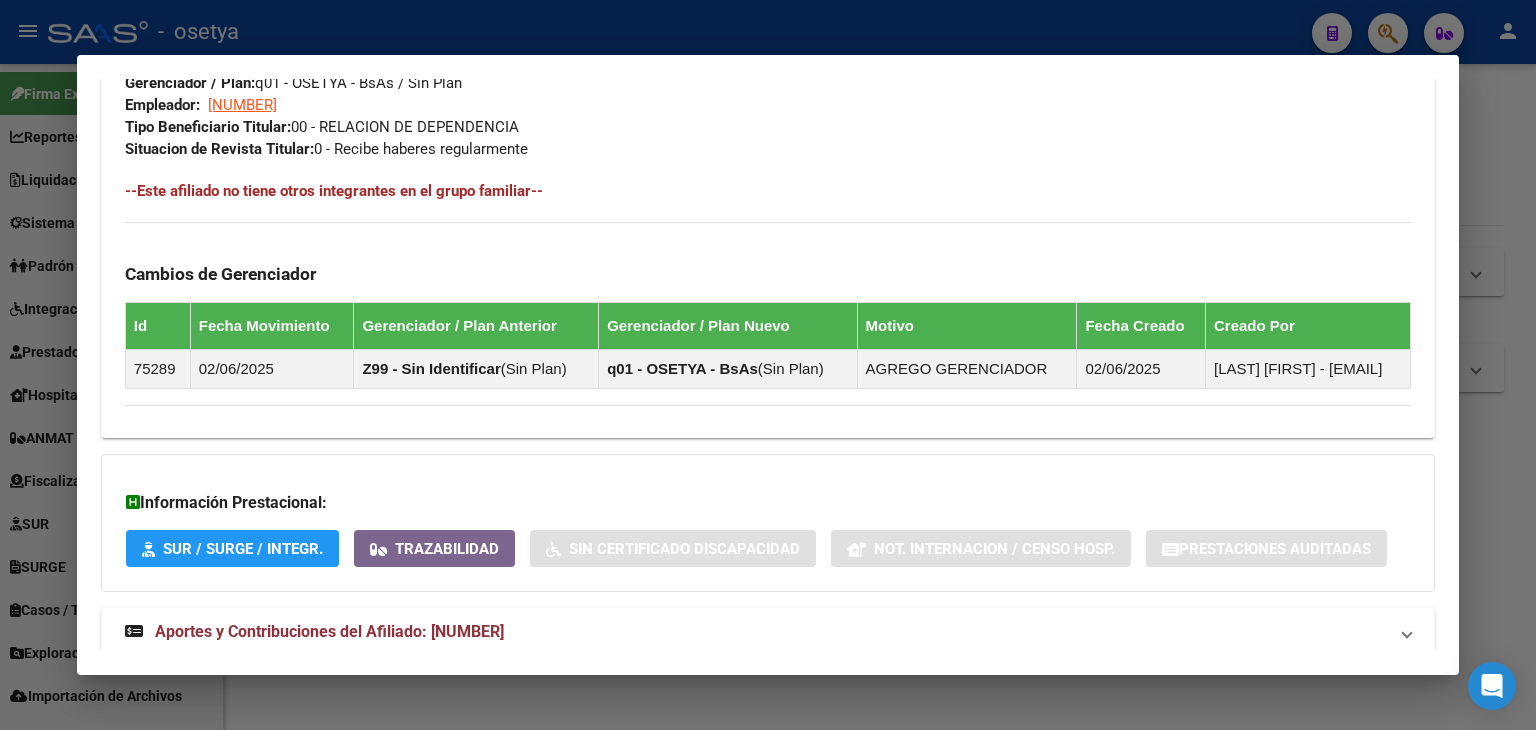 scroll, scrollTop: 1097, scrollLeft: 0, axis: vertical 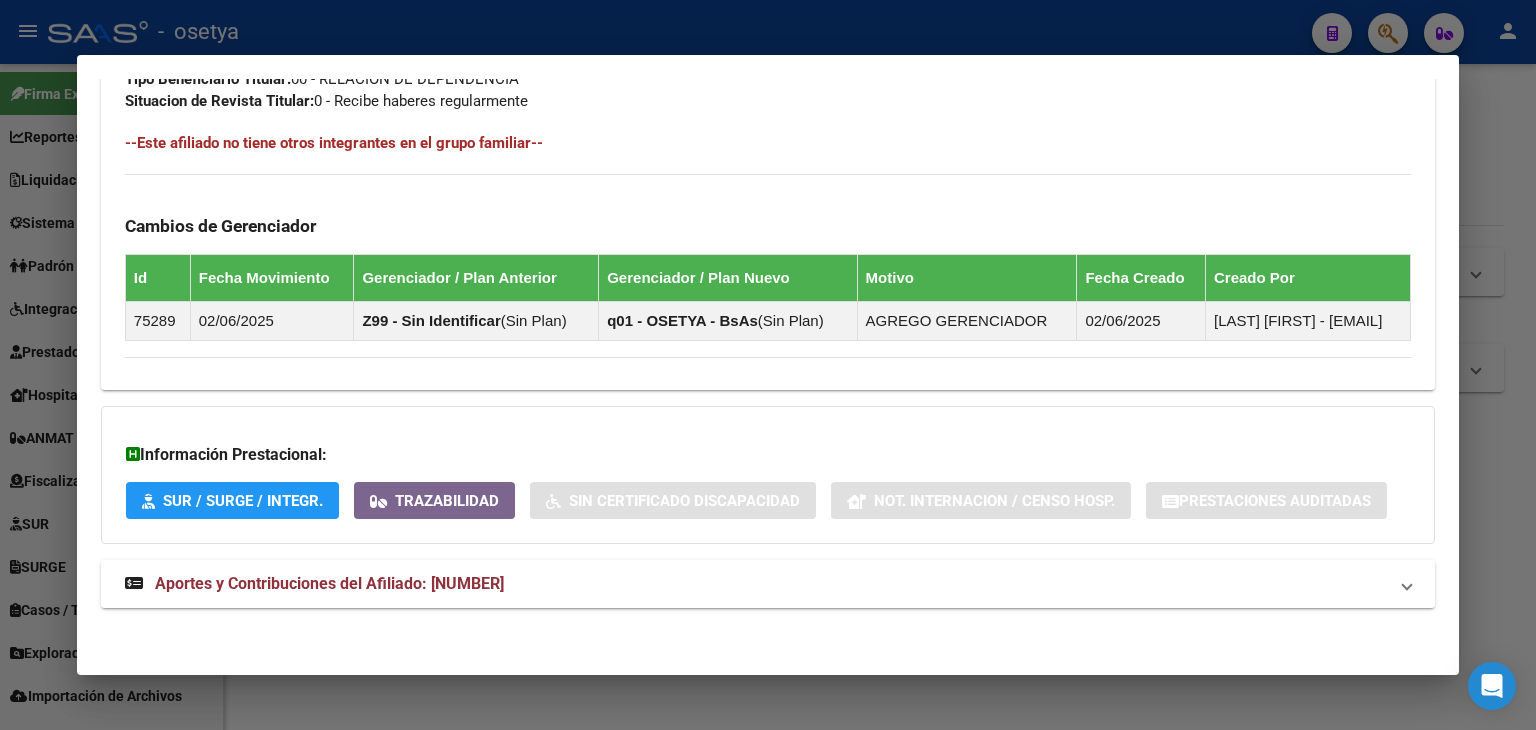 click on "Aportes y Contribuciones del Afiliado: [NUMBER]" at bounding box center [329, 583] 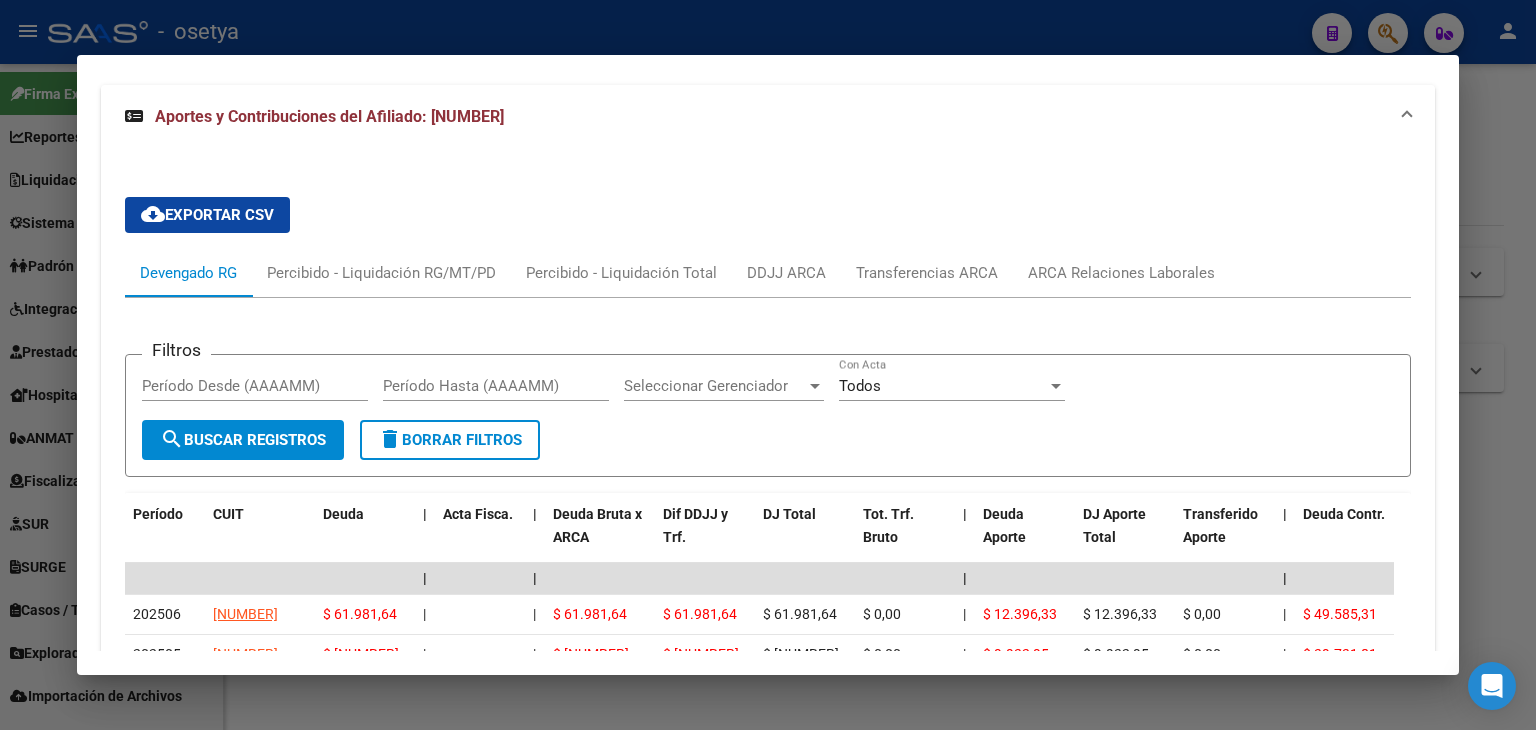 scroll, scrollTop: 1614, scrollLeft: 0, axis: vertical 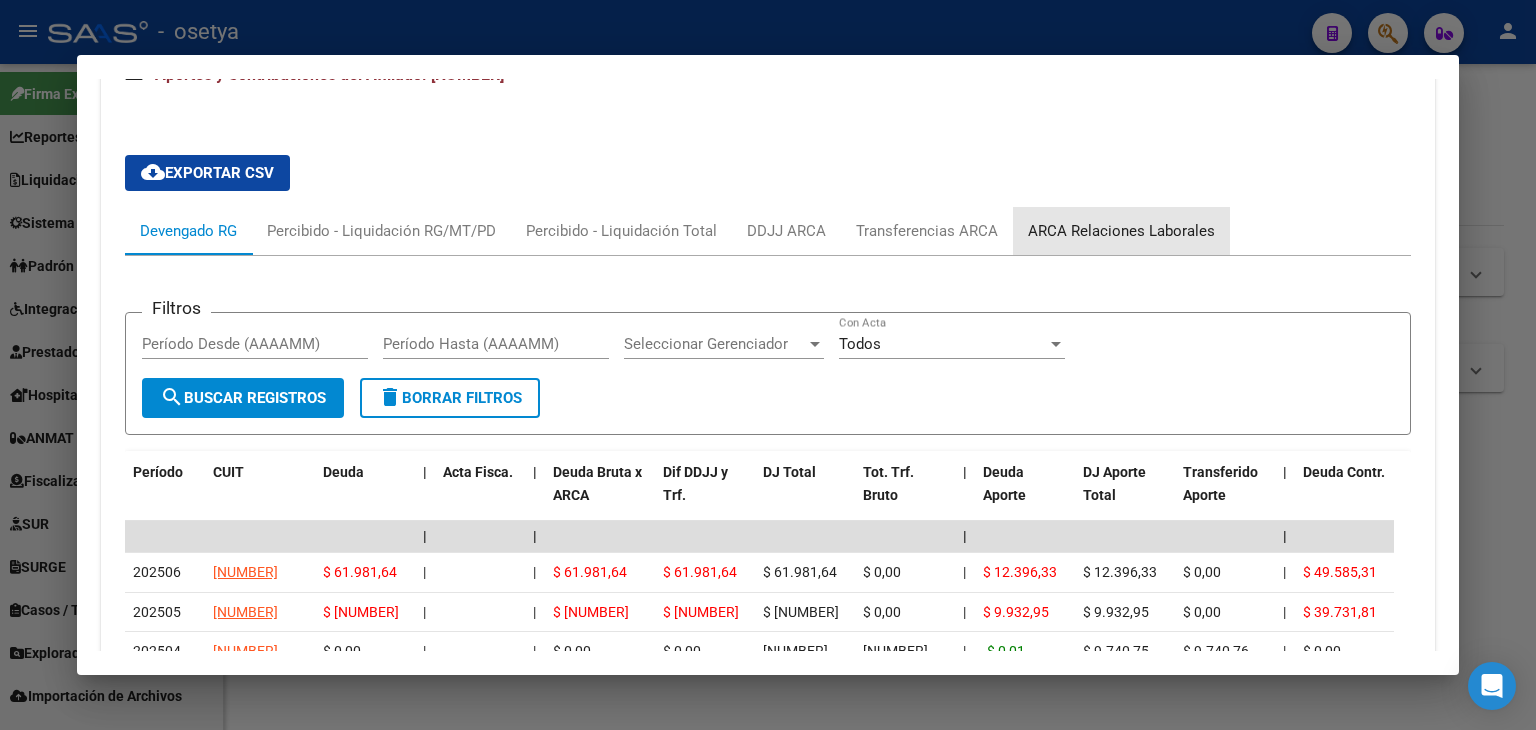click on "ARCA Relaciones Laborales" at bounding box center (1121, 231) 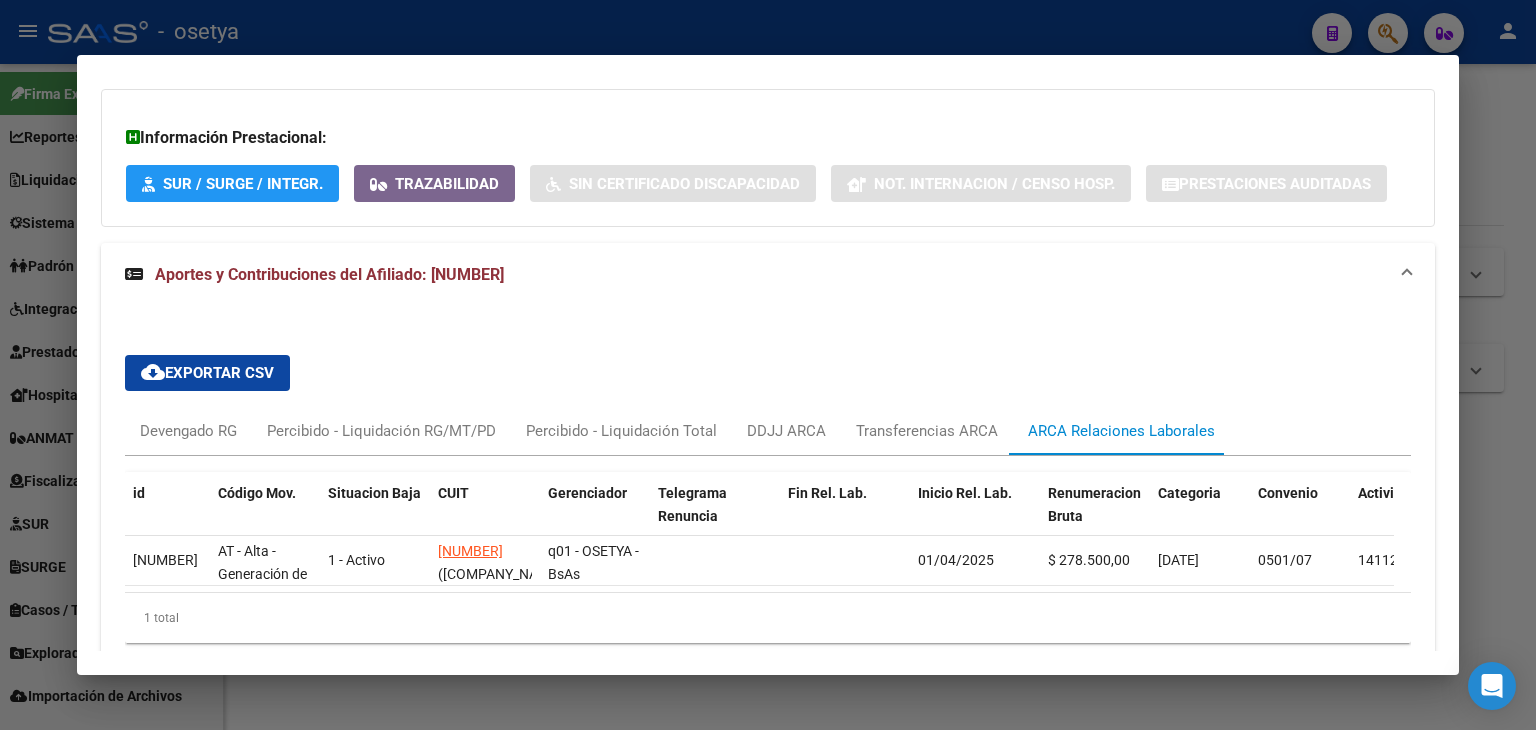 scroll, scrollTop: 1514, scrollLeft: 0, axis: vertical 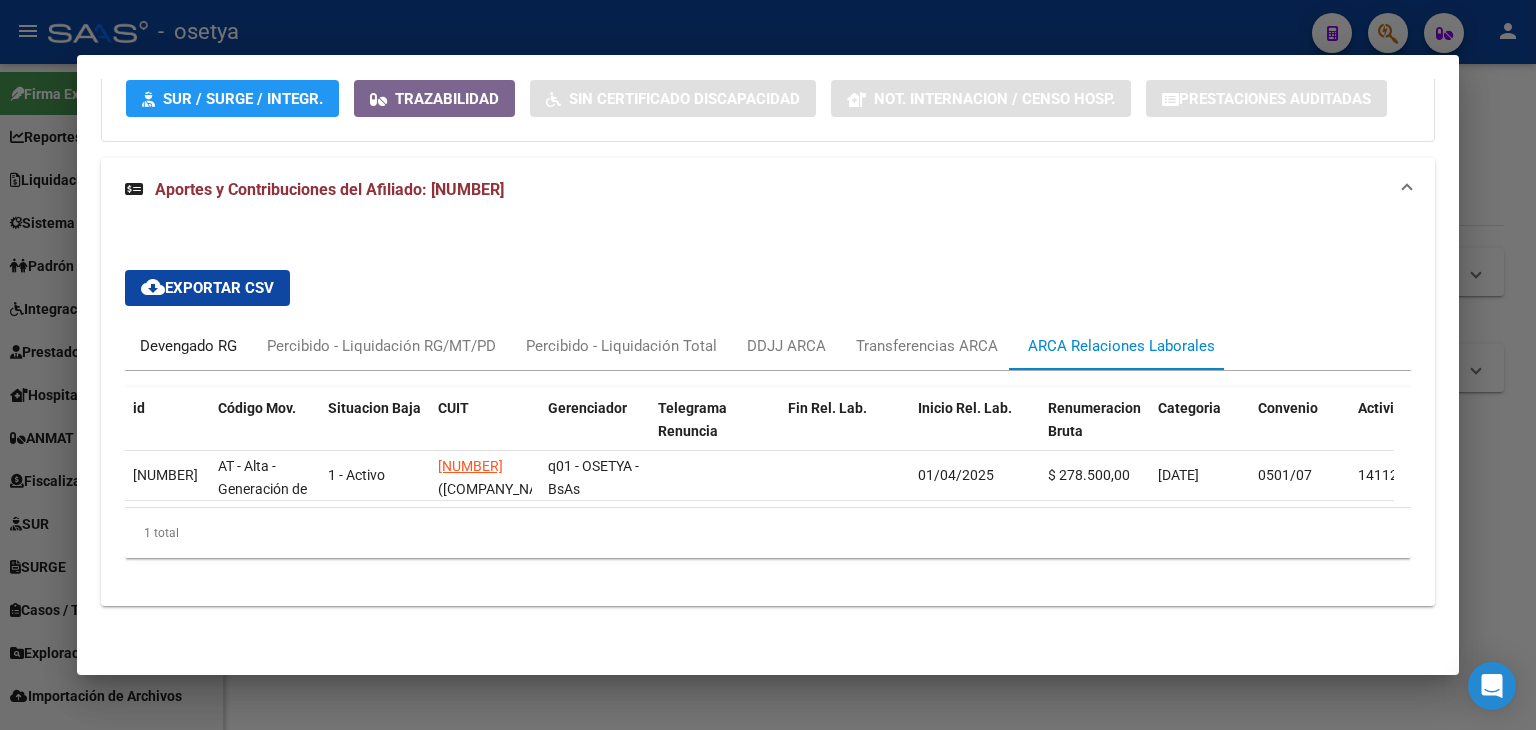click on "Devengado RG" at bounding box center [188, 346] 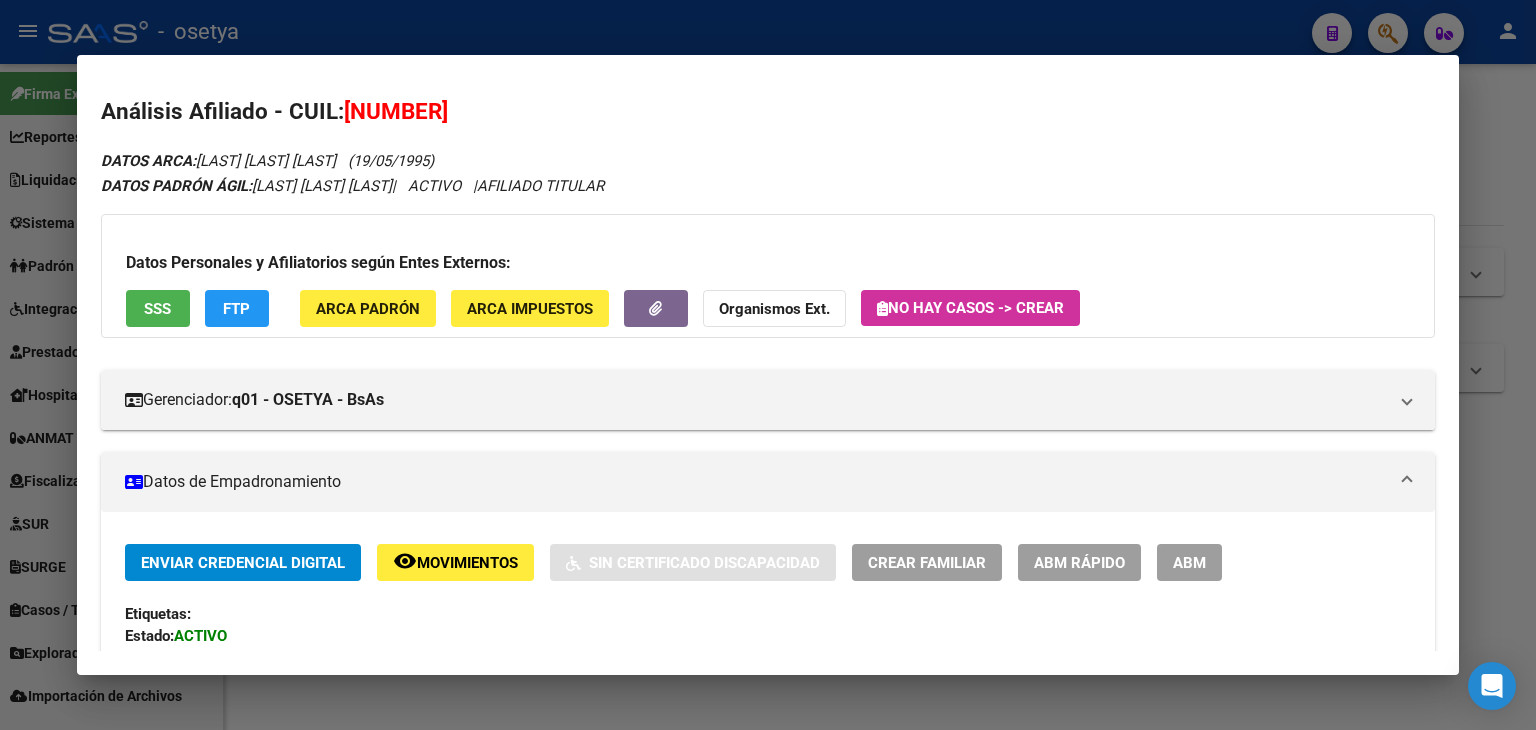 scroll, scrollTop: 0, scrollLeft: 0, axis: both 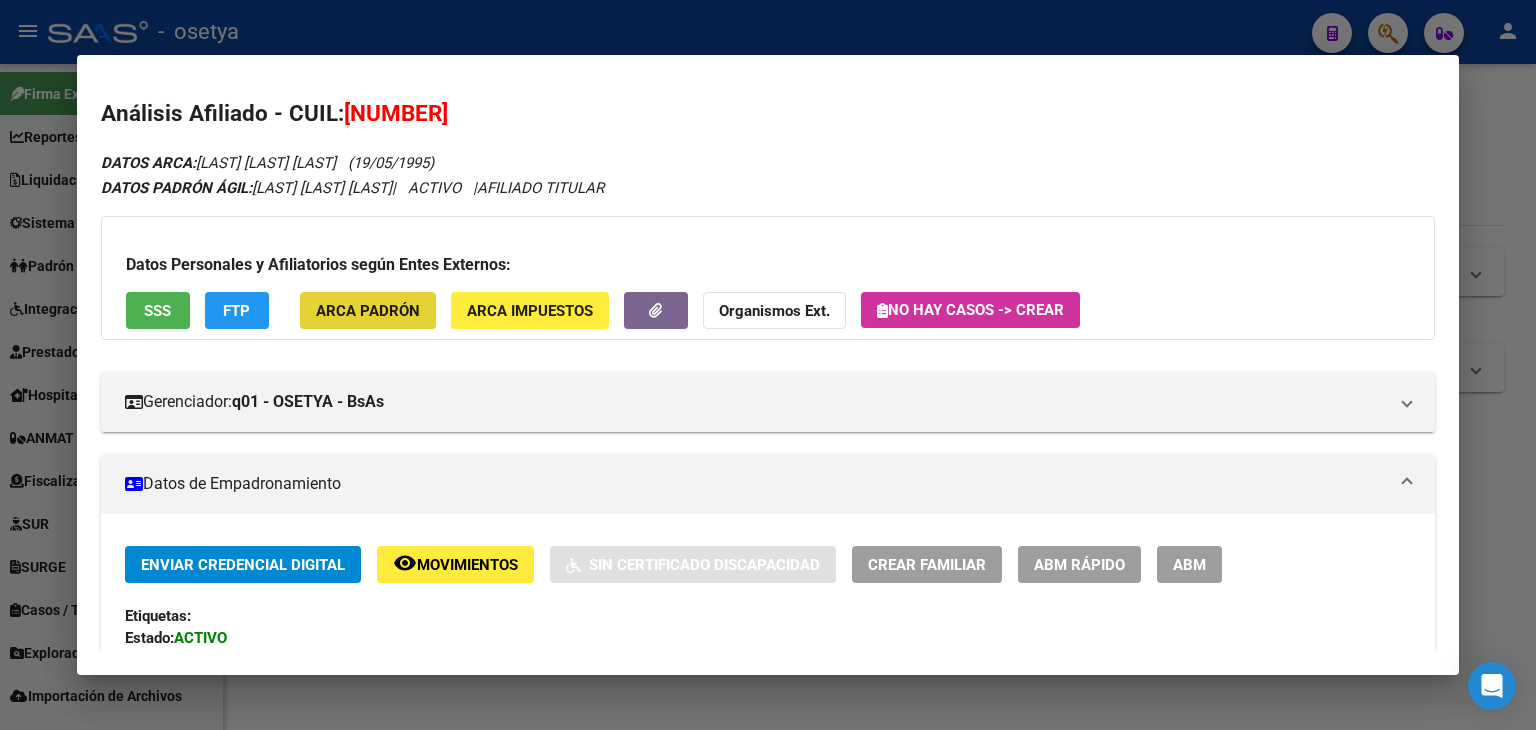 click on "ARCA Padrón" 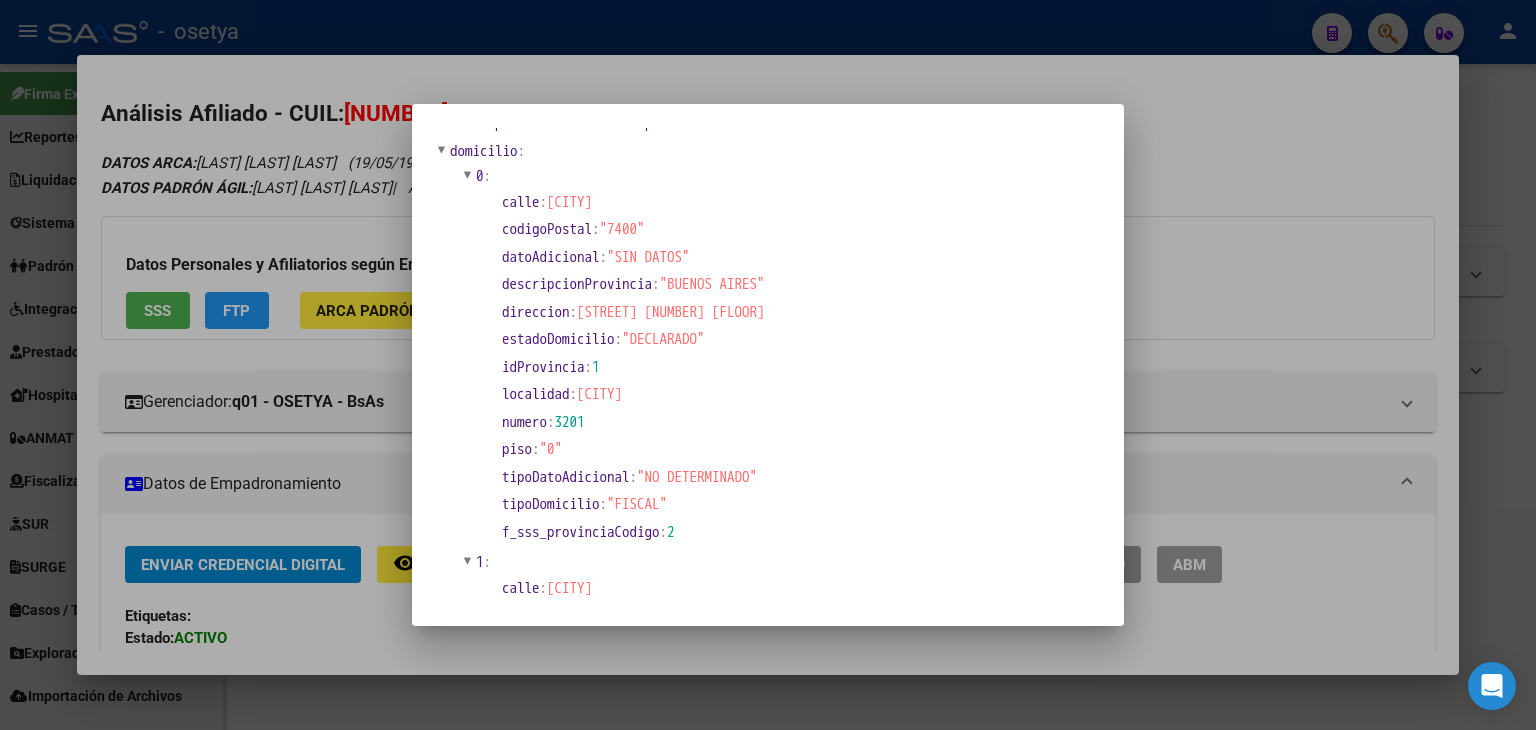 scroll, scrollTop: 300, scrollLeft: 0, axis: vertical 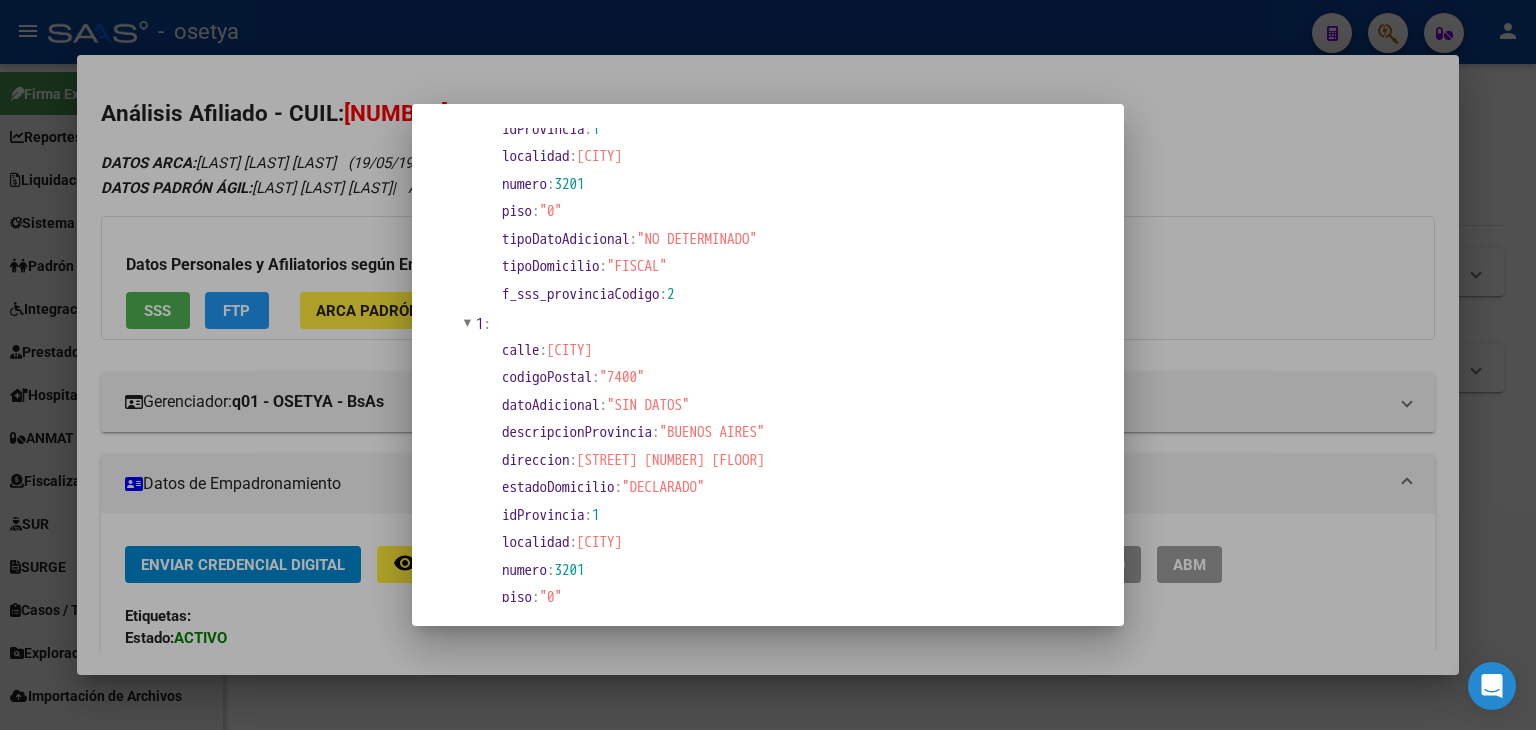 click at bounding box center [768, 365] 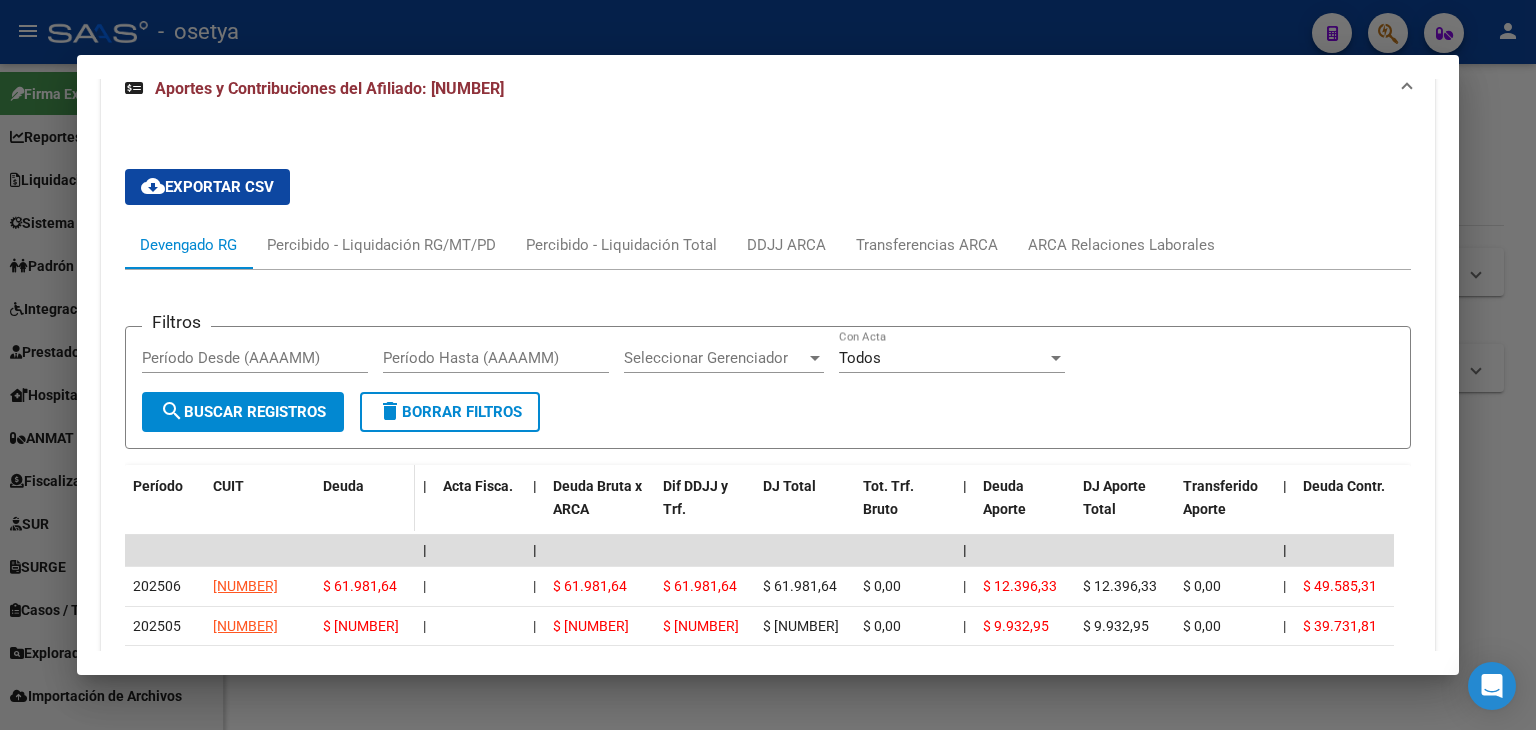 scroll, scrollTop: 1797, scrollLeft: 0, axis: vertical 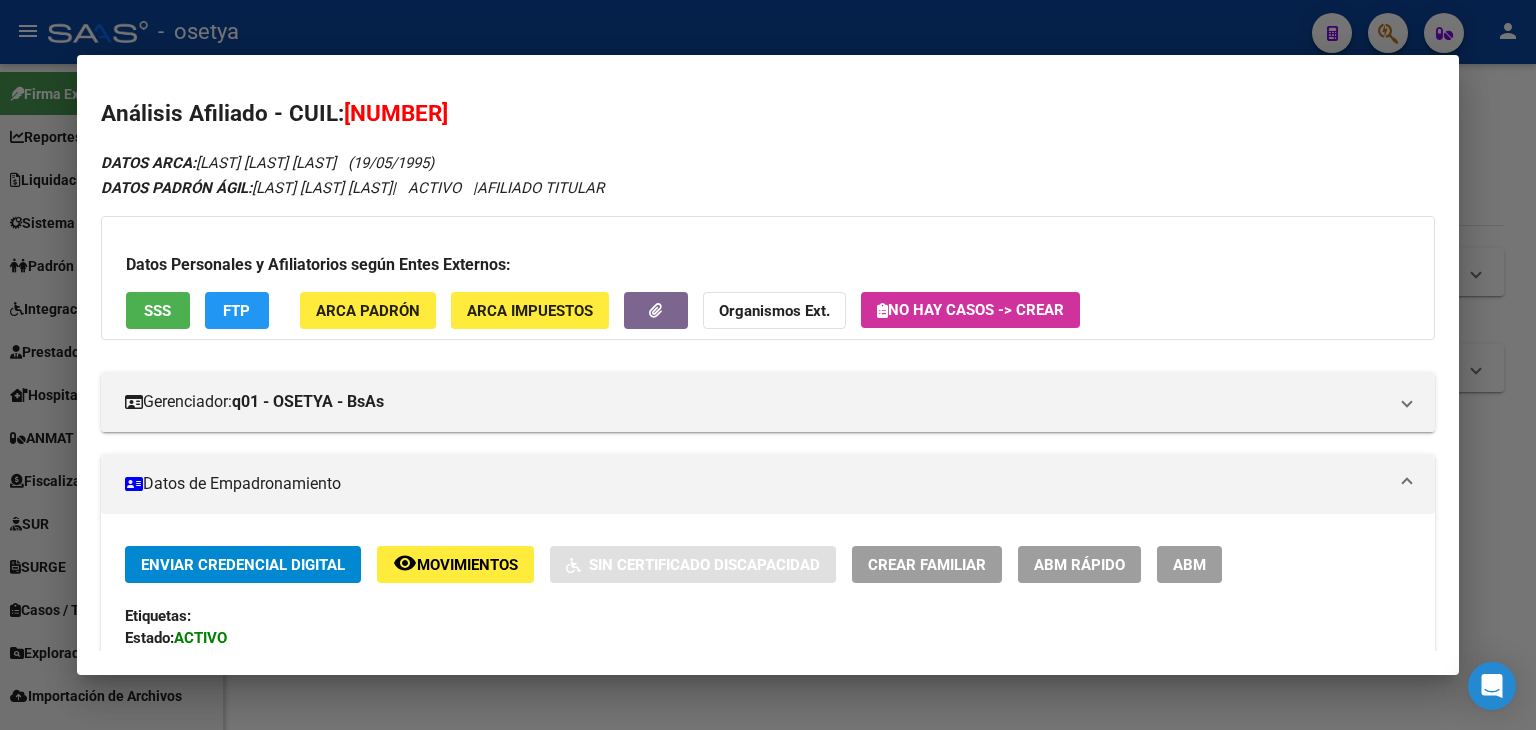 click on "Datos Personales y Afiliatorios según Entes Externos: SSS FTP ARCA Padrón ARCA Impuestos Organismos Ext.   No hay casos -> Crear" at bounding box center [768, 278] 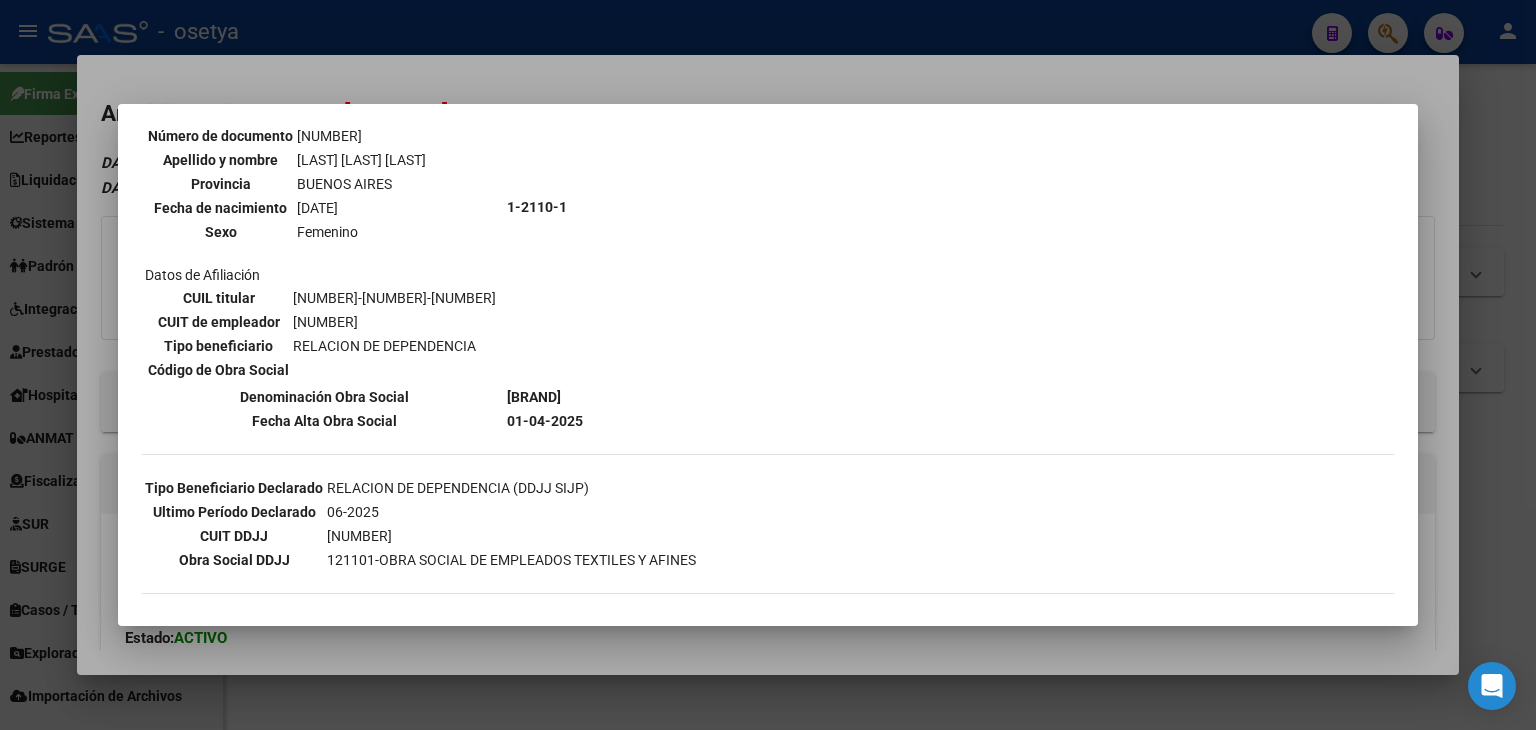 scroll, scrollTop: 201, scrollLeft: 0, axis: vertical 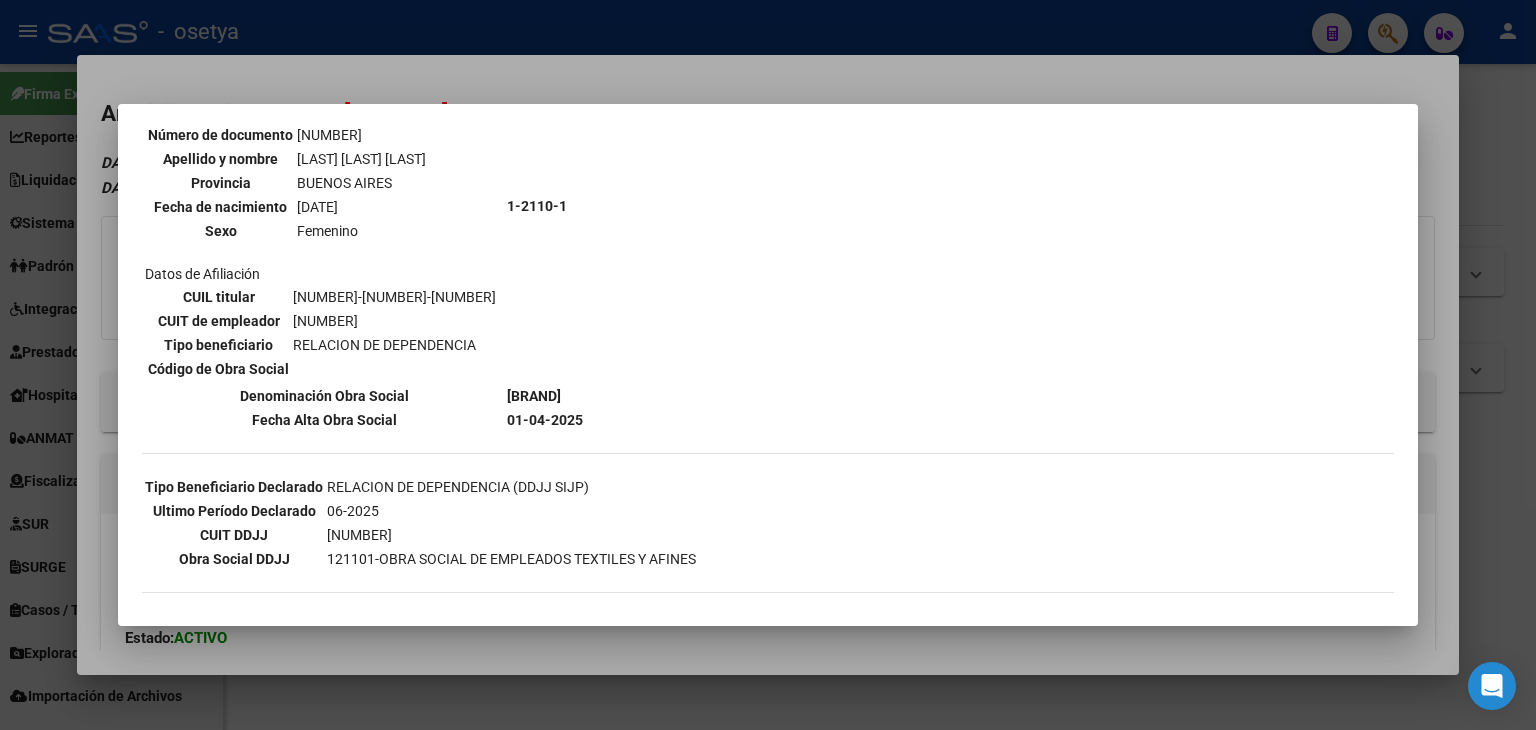 click at bounding box center [768, 365] 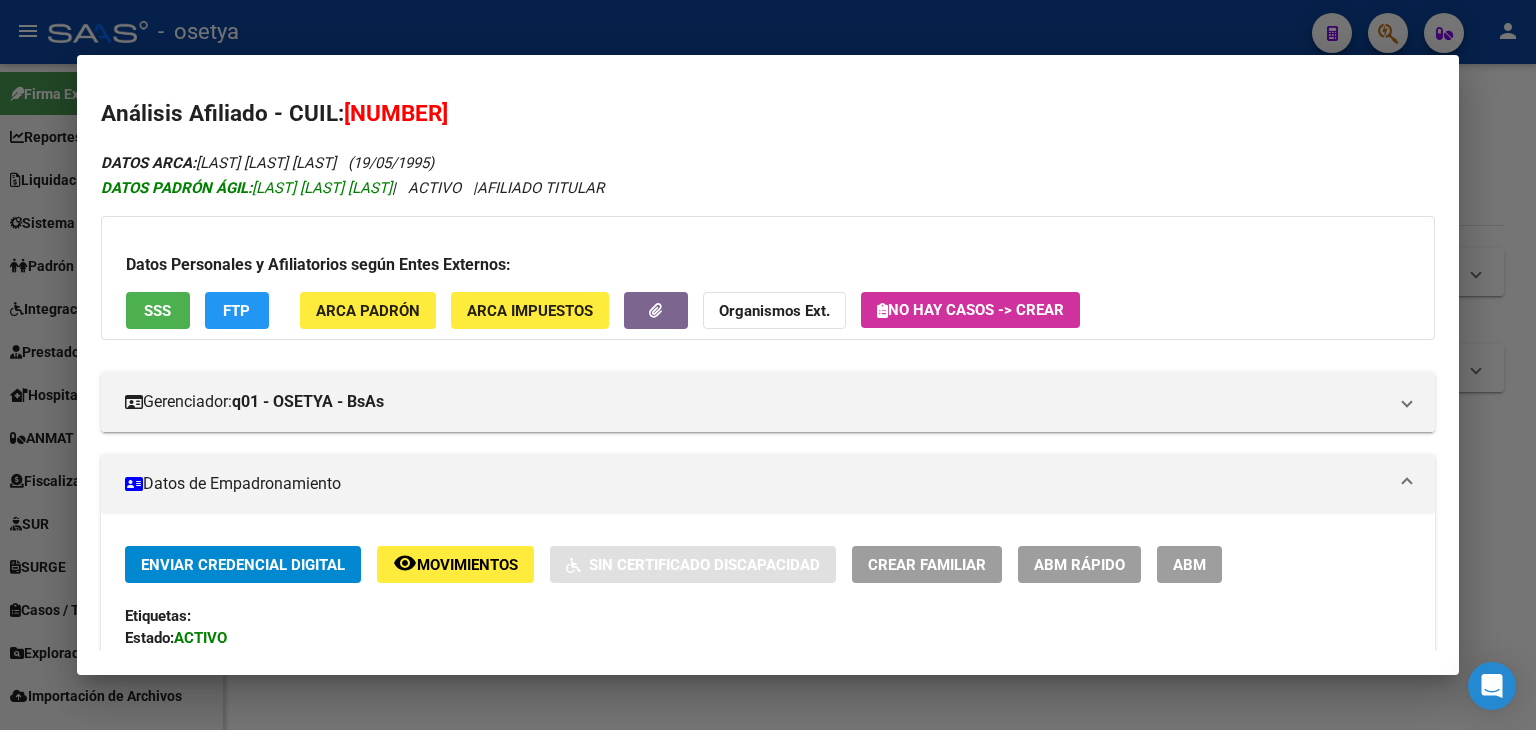 scroll, scrollTop: 300, scrollLeft: 0, axis: vertical 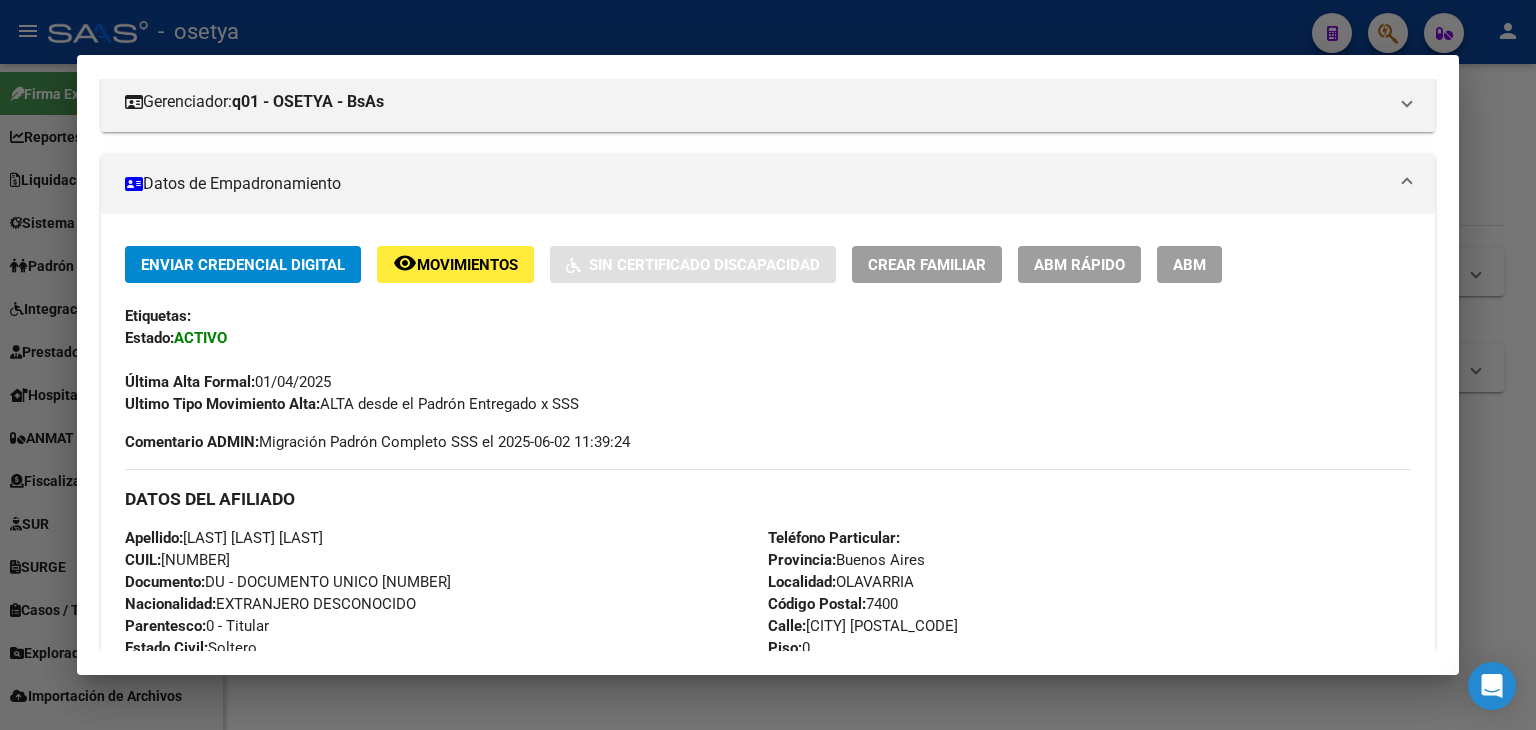 click on "Documento:  DU - DOCUMENTO UNICO [NUMBER]" at bounding box center [288, 582] 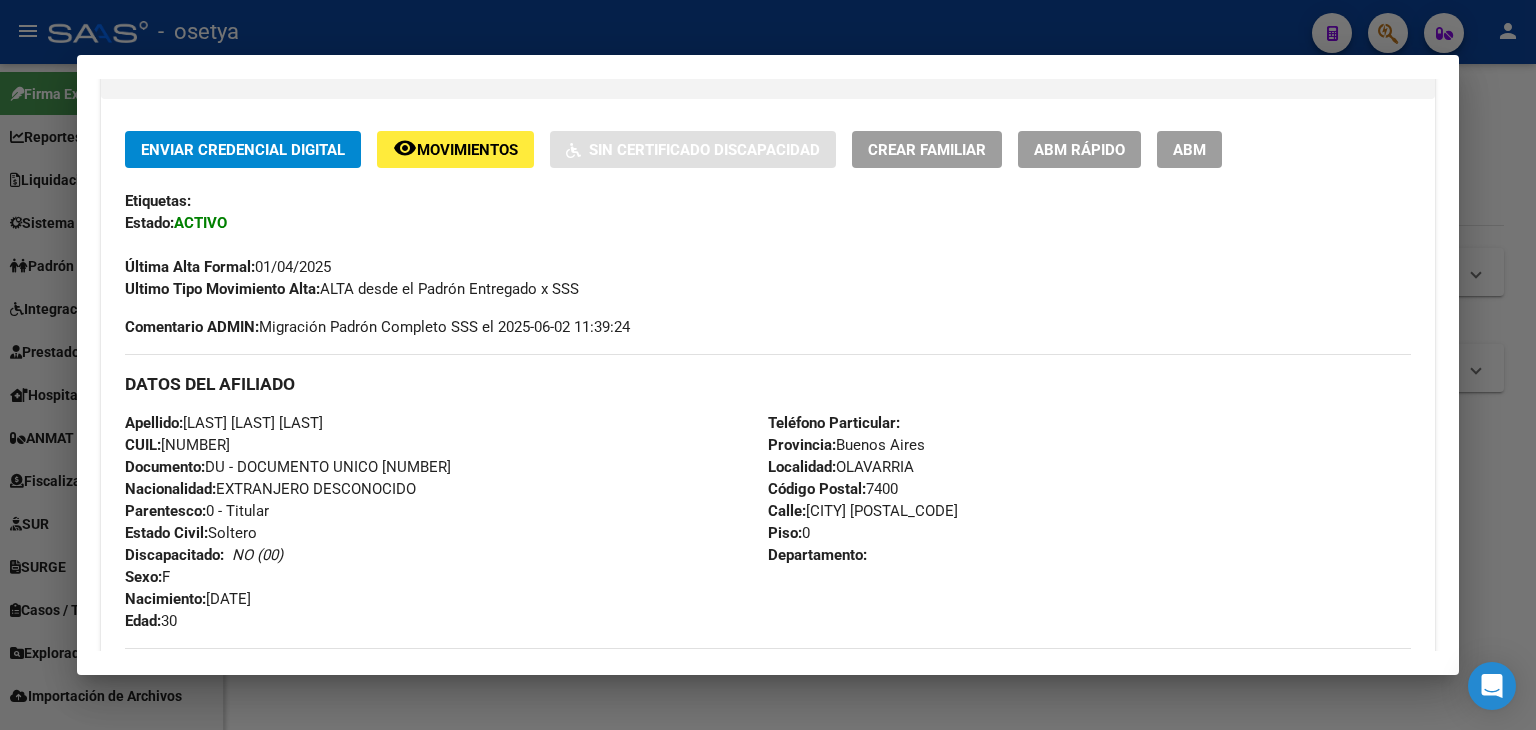 scroll, scrollTop: 500, scrollLeft: 0, axis: vertical 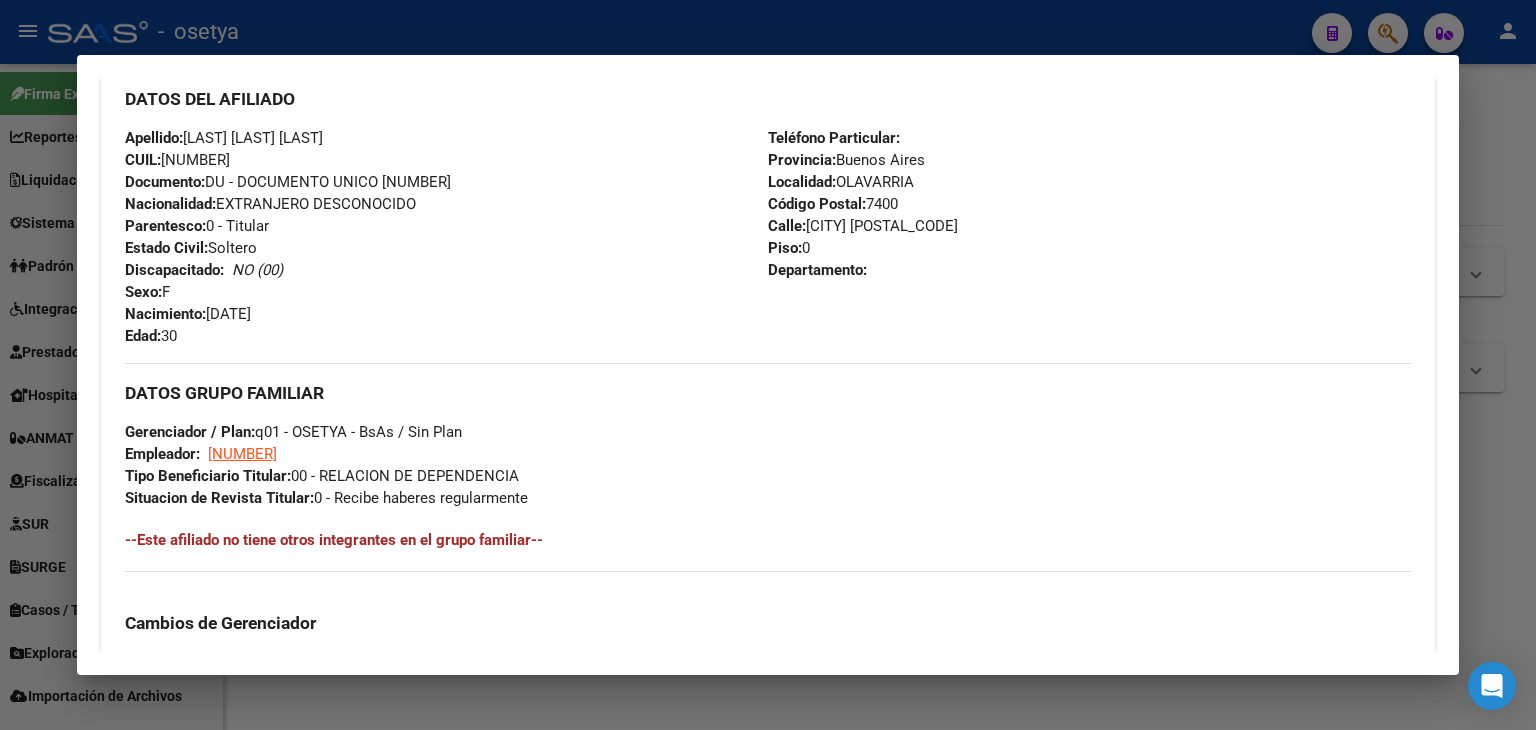 copy on "[NUMBER]" 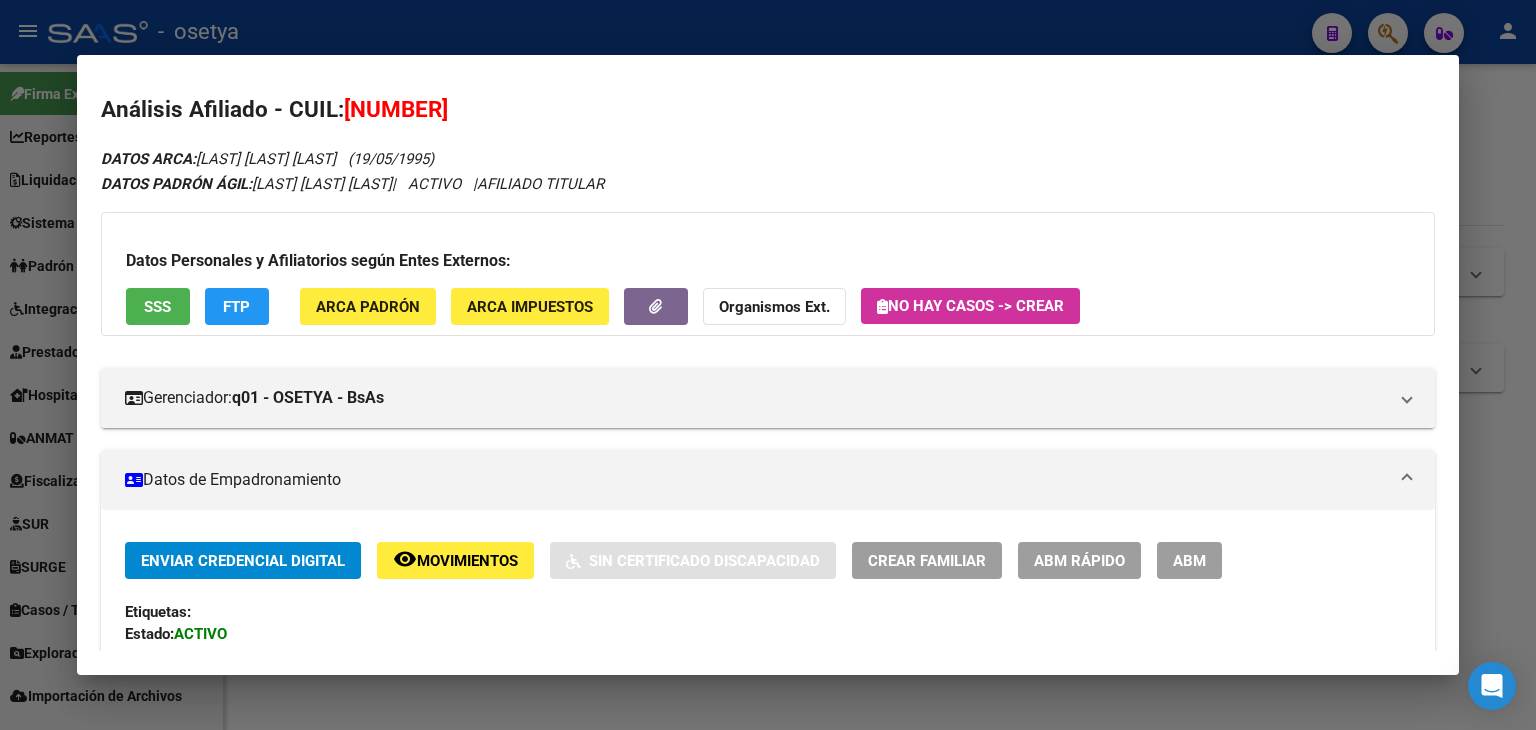scroll, scrollTop: 0, scrollLeft: 0, axis: both 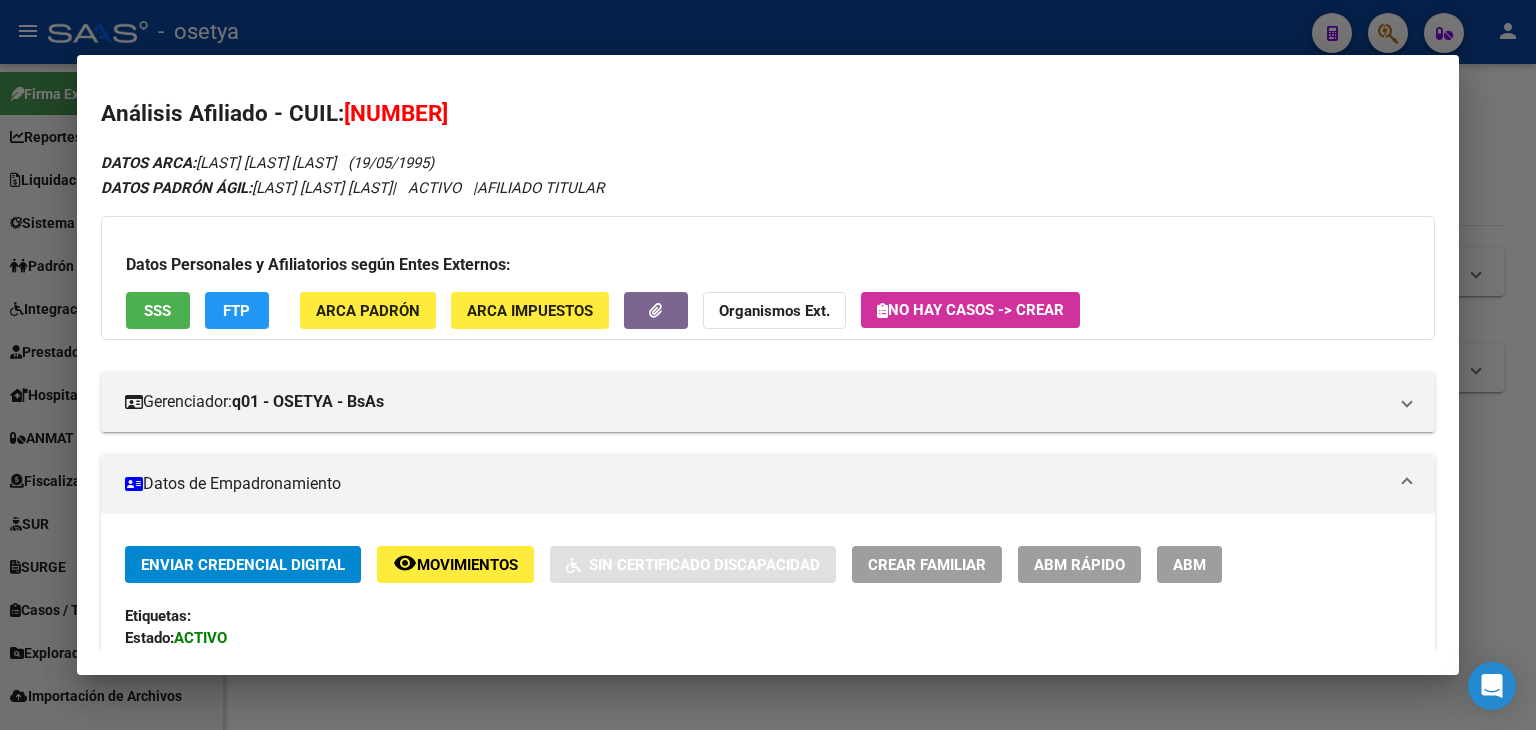 click on "ARCA Padrón" 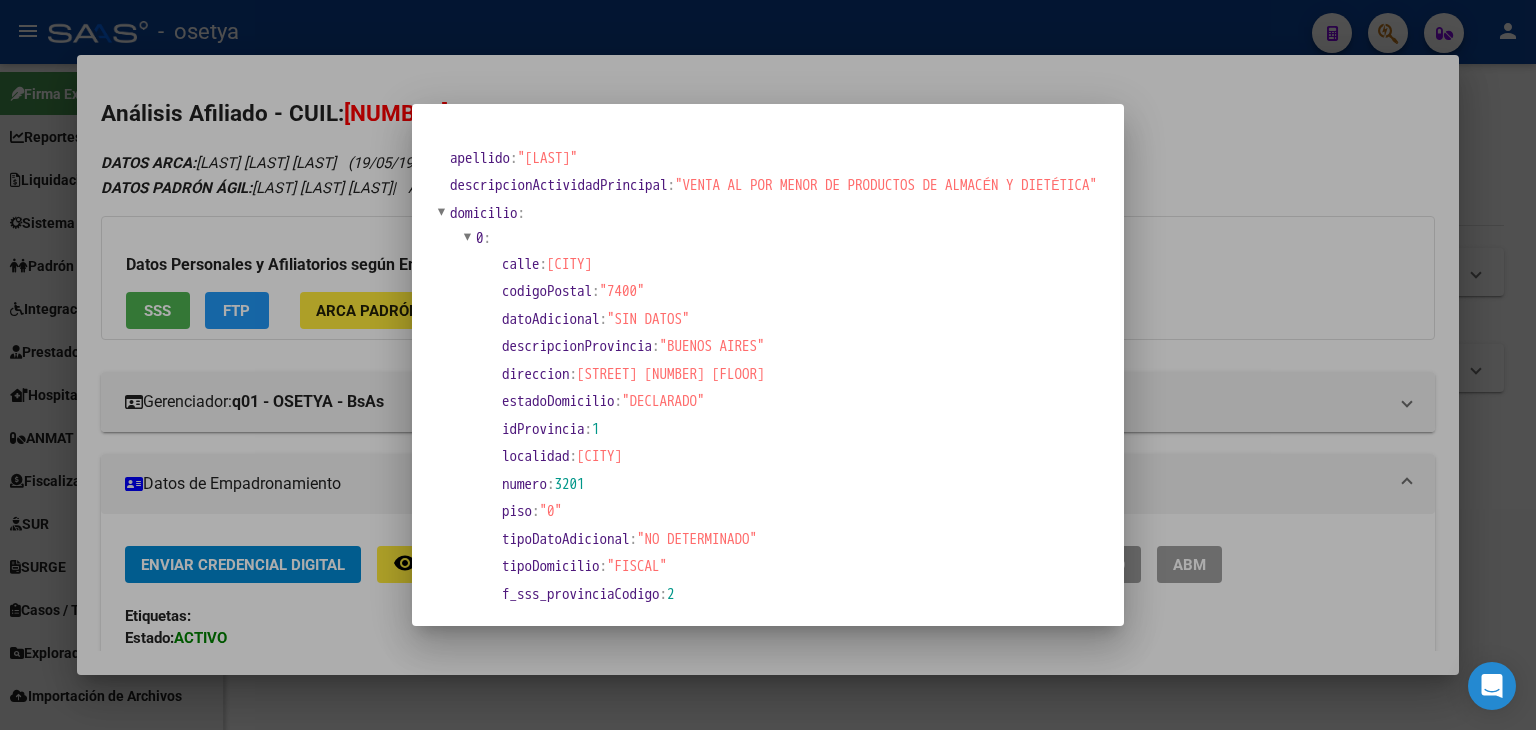 click at bounding box center [768, 365] 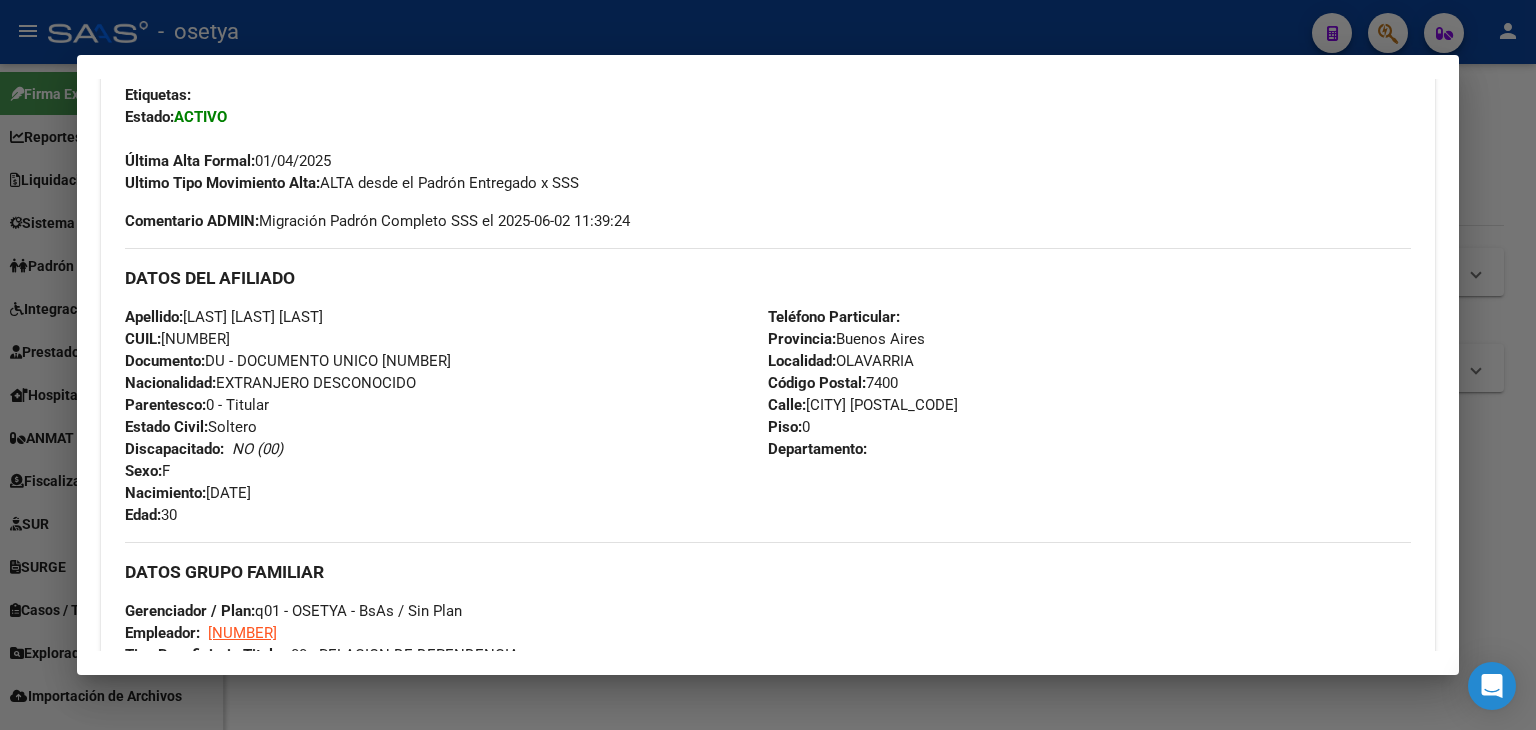 scroll, scrollTop: 500, scrollLeft: 0, axis: vertical 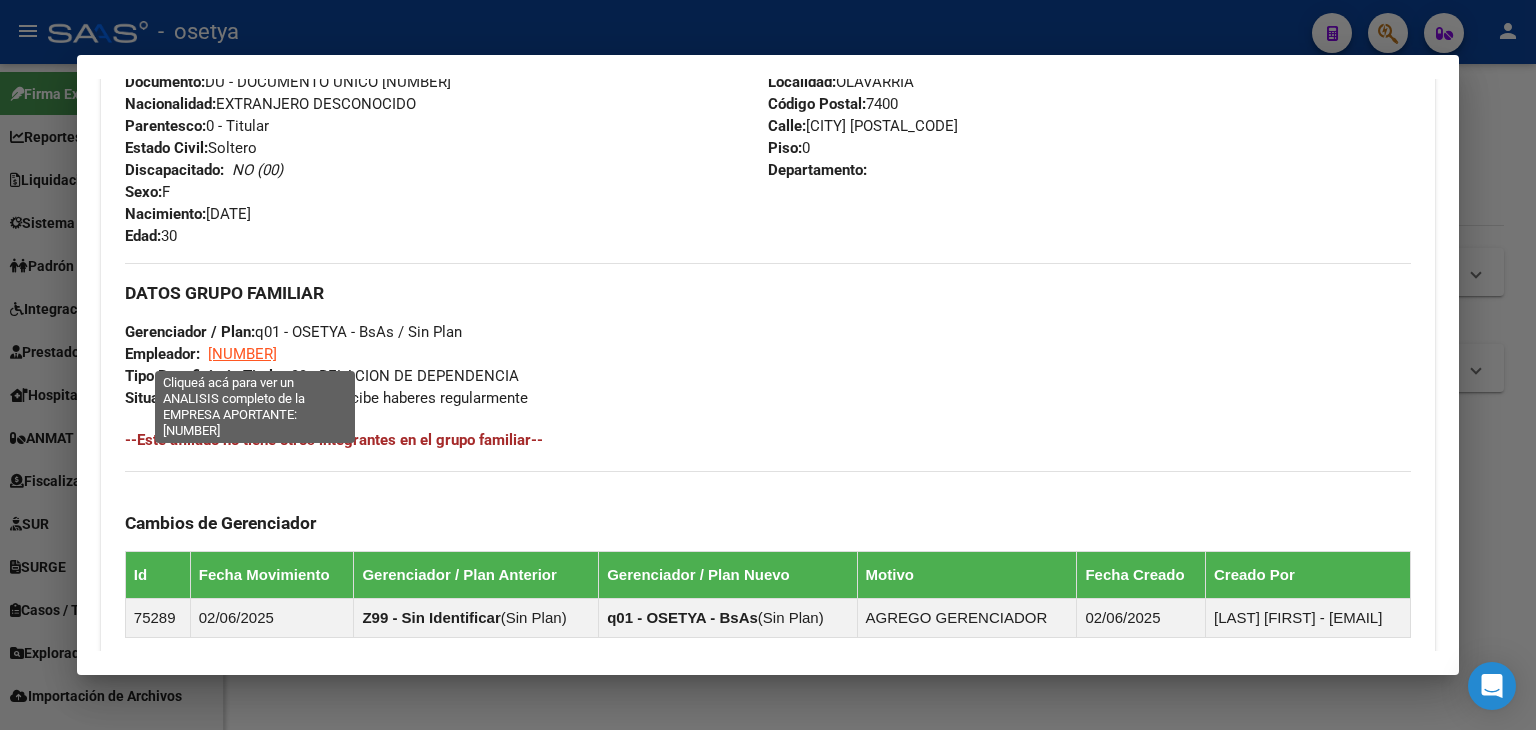click on "[NUMBER]" at bounding box center (242, 354) 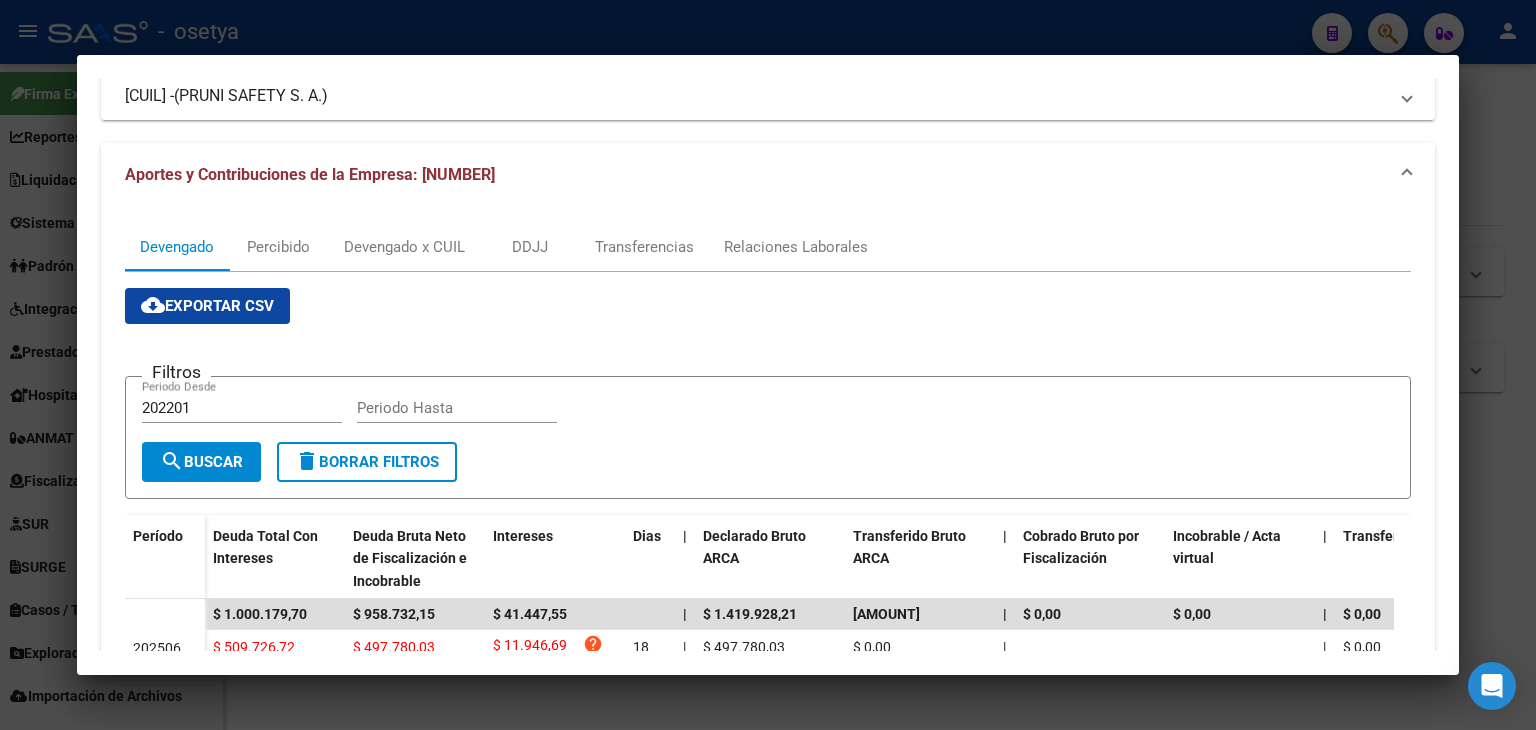 scroll, scrollTop: 240, scrollLeft: 0, axis: vertical 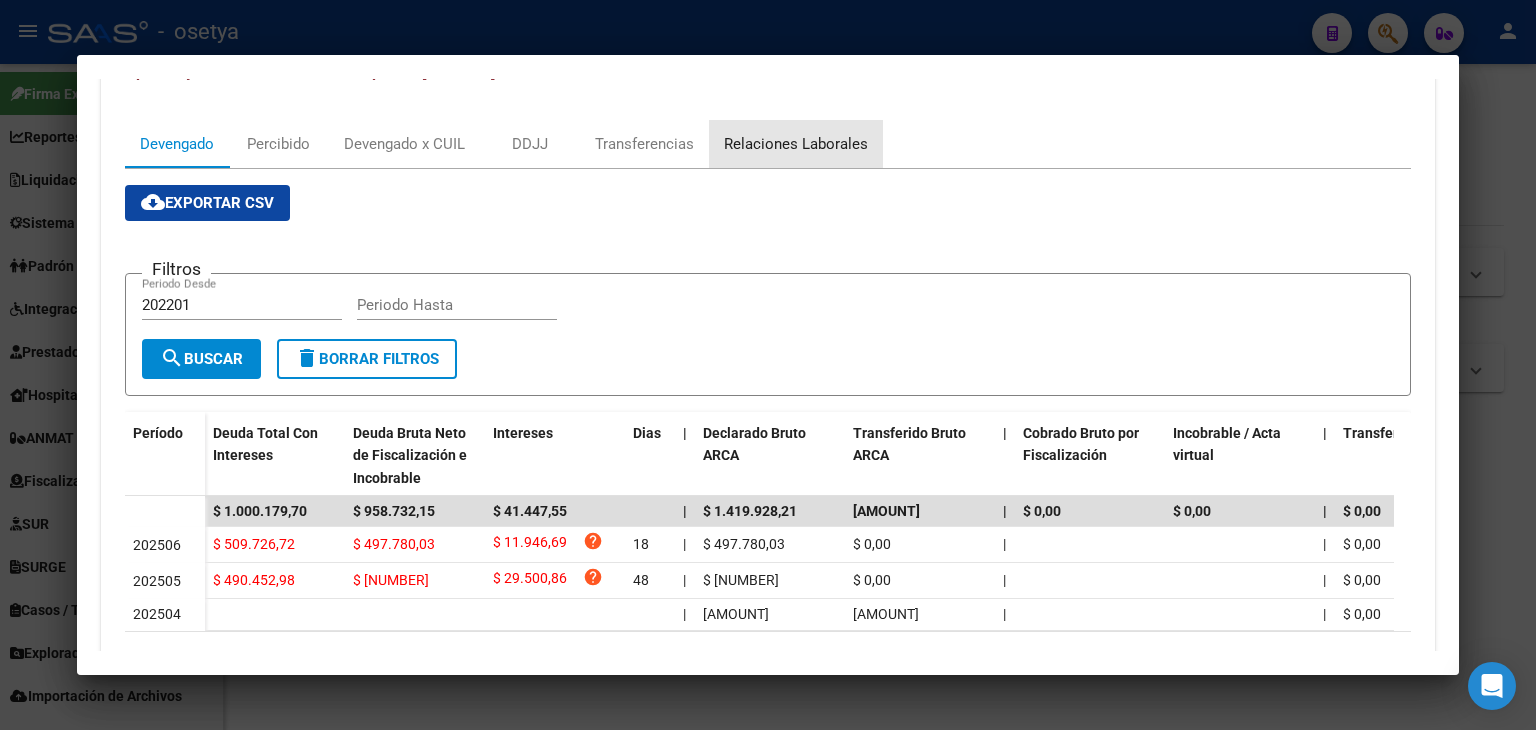 click on "Relaciones Laborales" at bounding box center [796, 144] 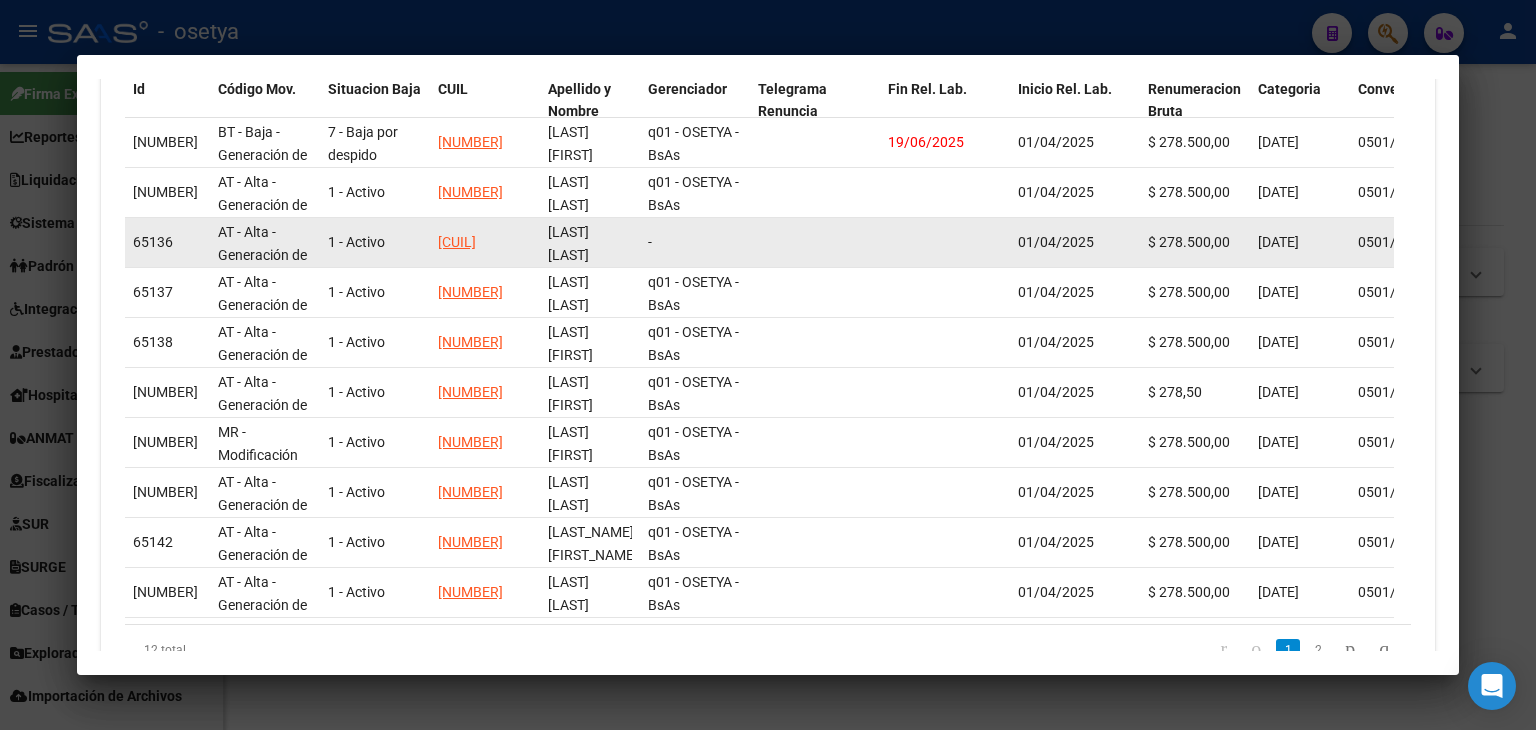 scroll, scrollTop: 600, scrollLeft: 0, axis: vertical 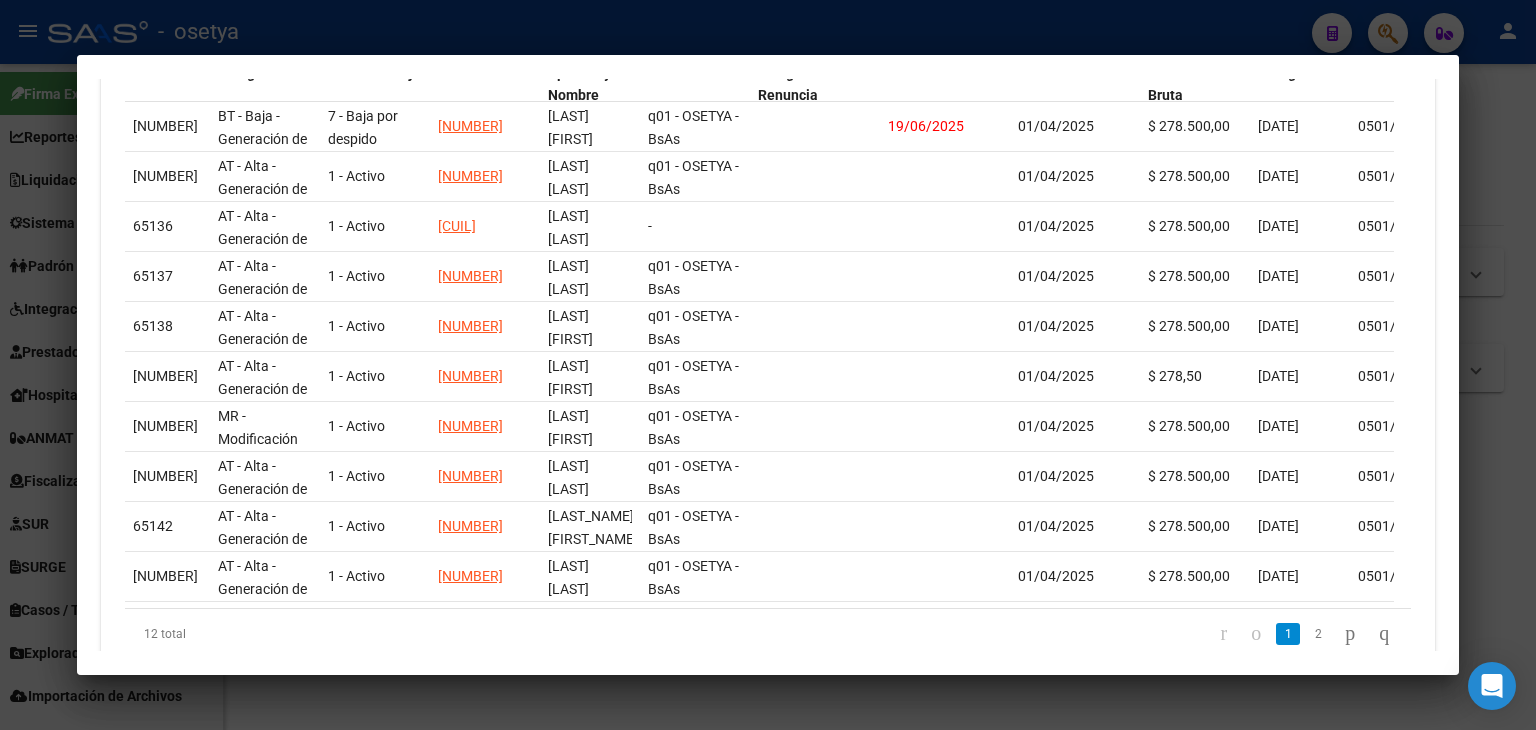 click at bounding box center (768, 365) 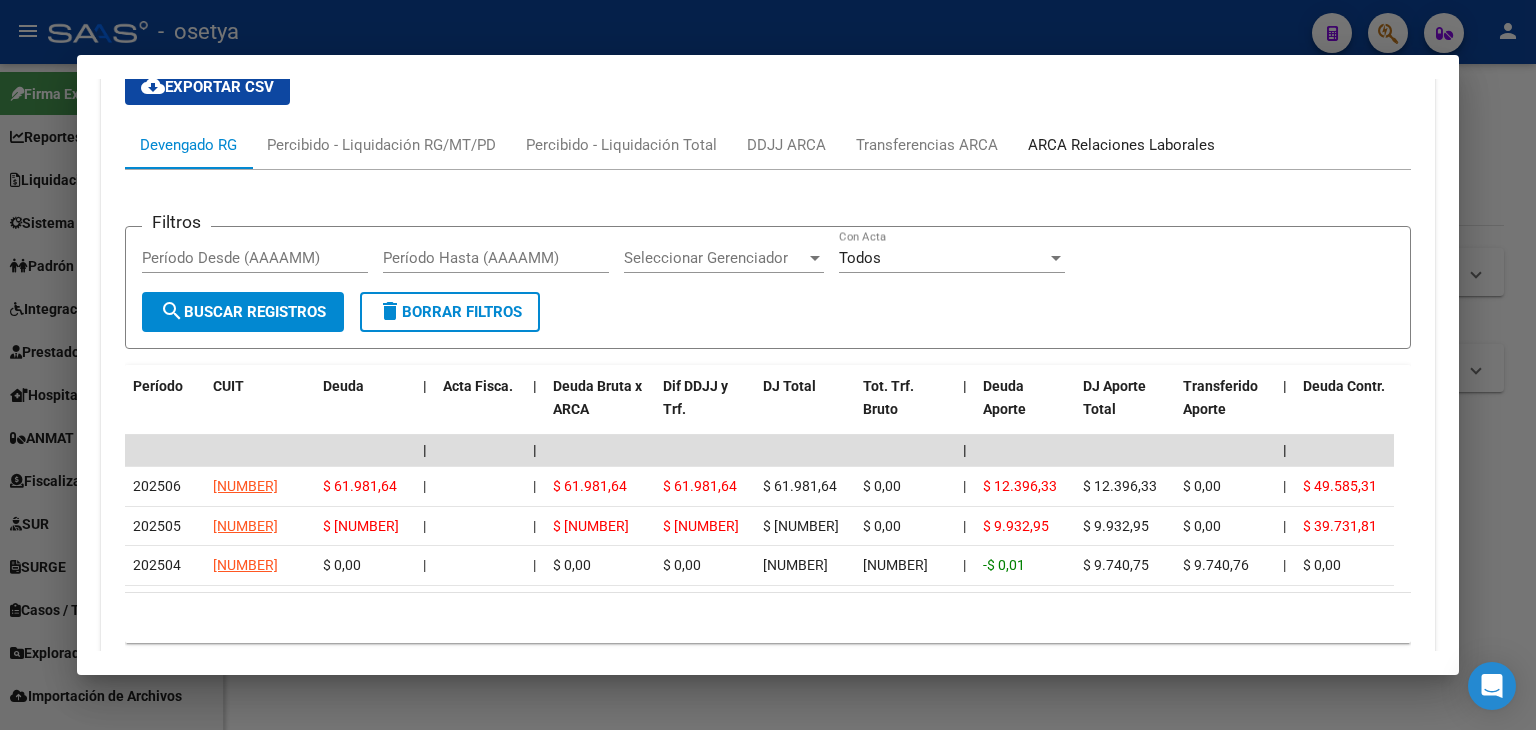 click on "ARCA Relaciones Laborales" at bounding box center (1121, 145) 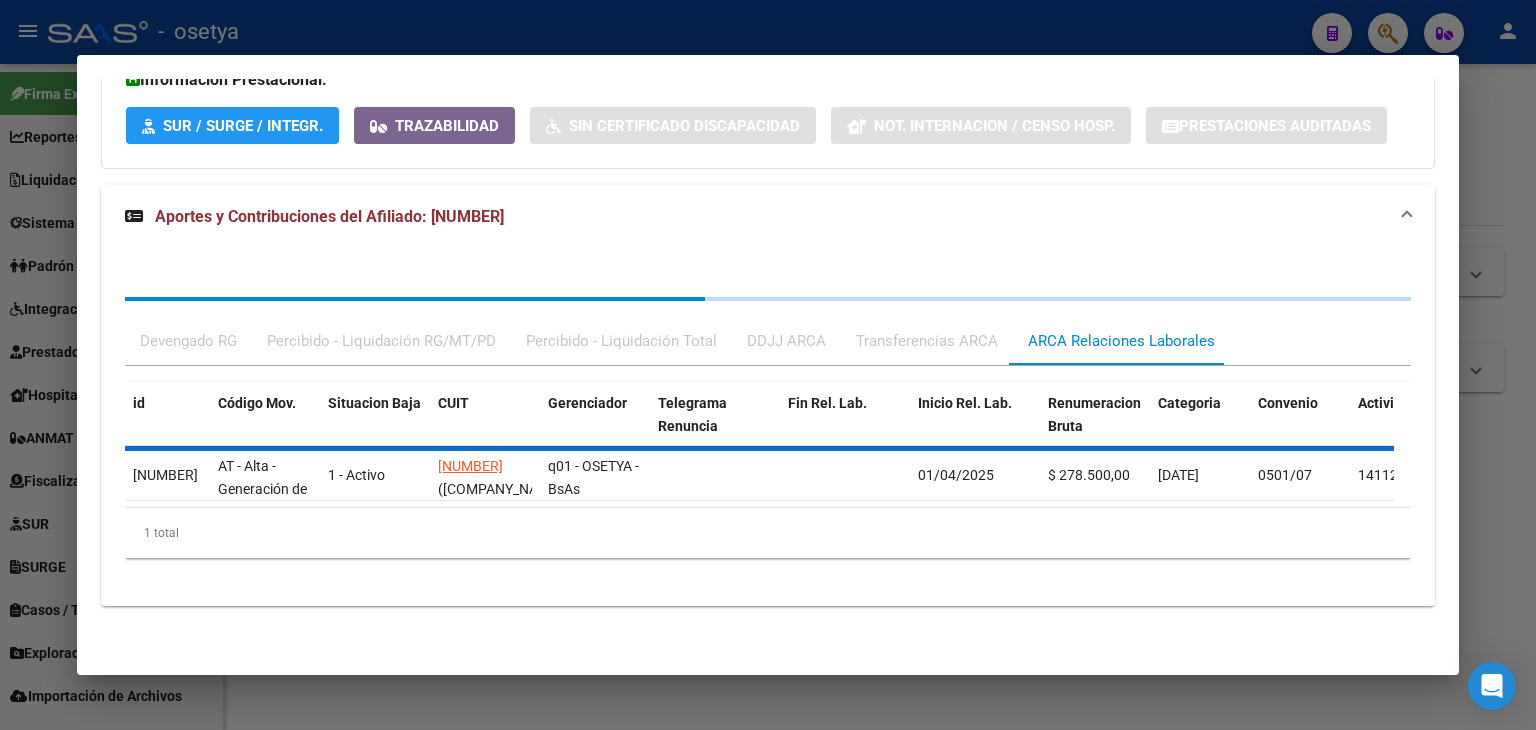 scroll, scrollTop: 1514, scrollLeft: 0, axis: vertical 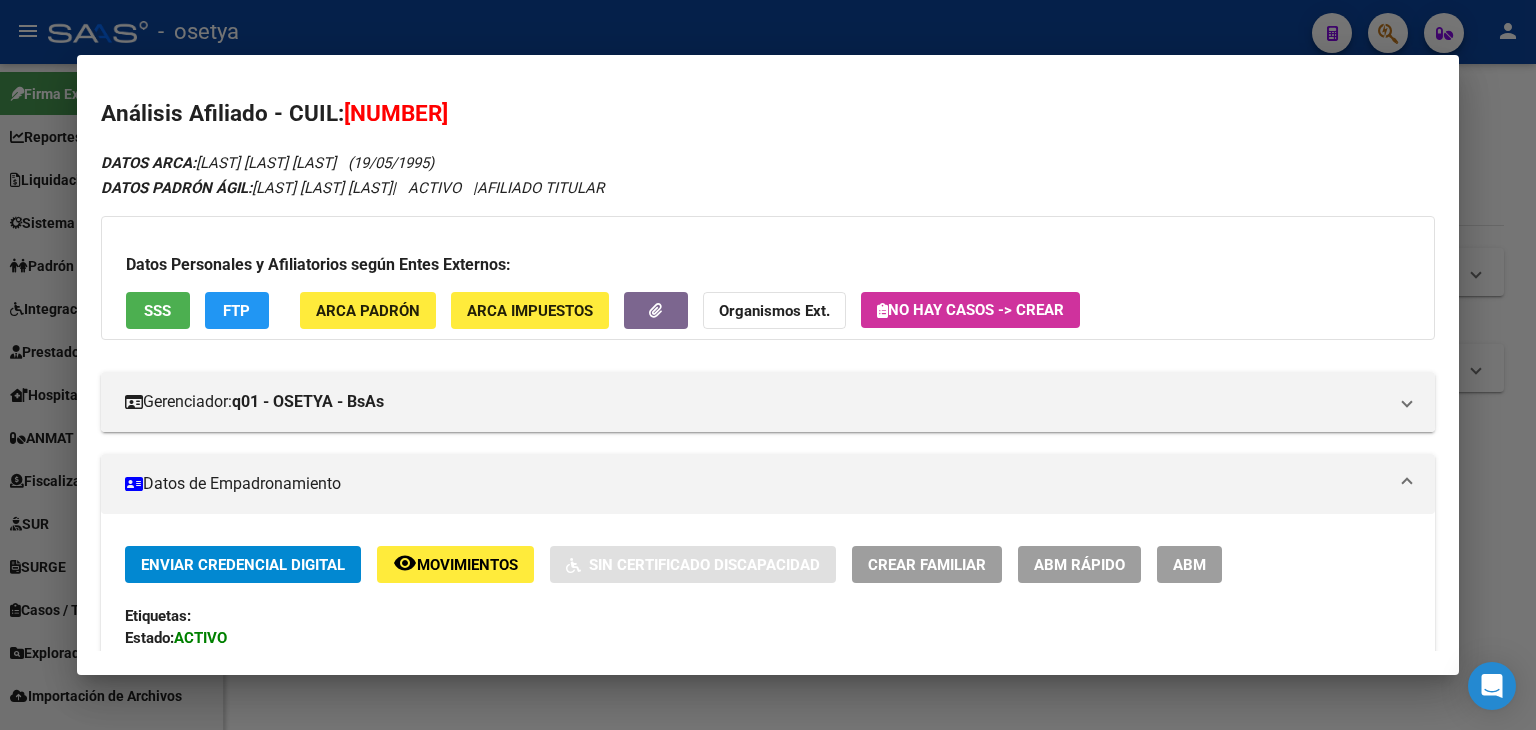 click on "[NUMBER]" at bounding box center [396, 113] 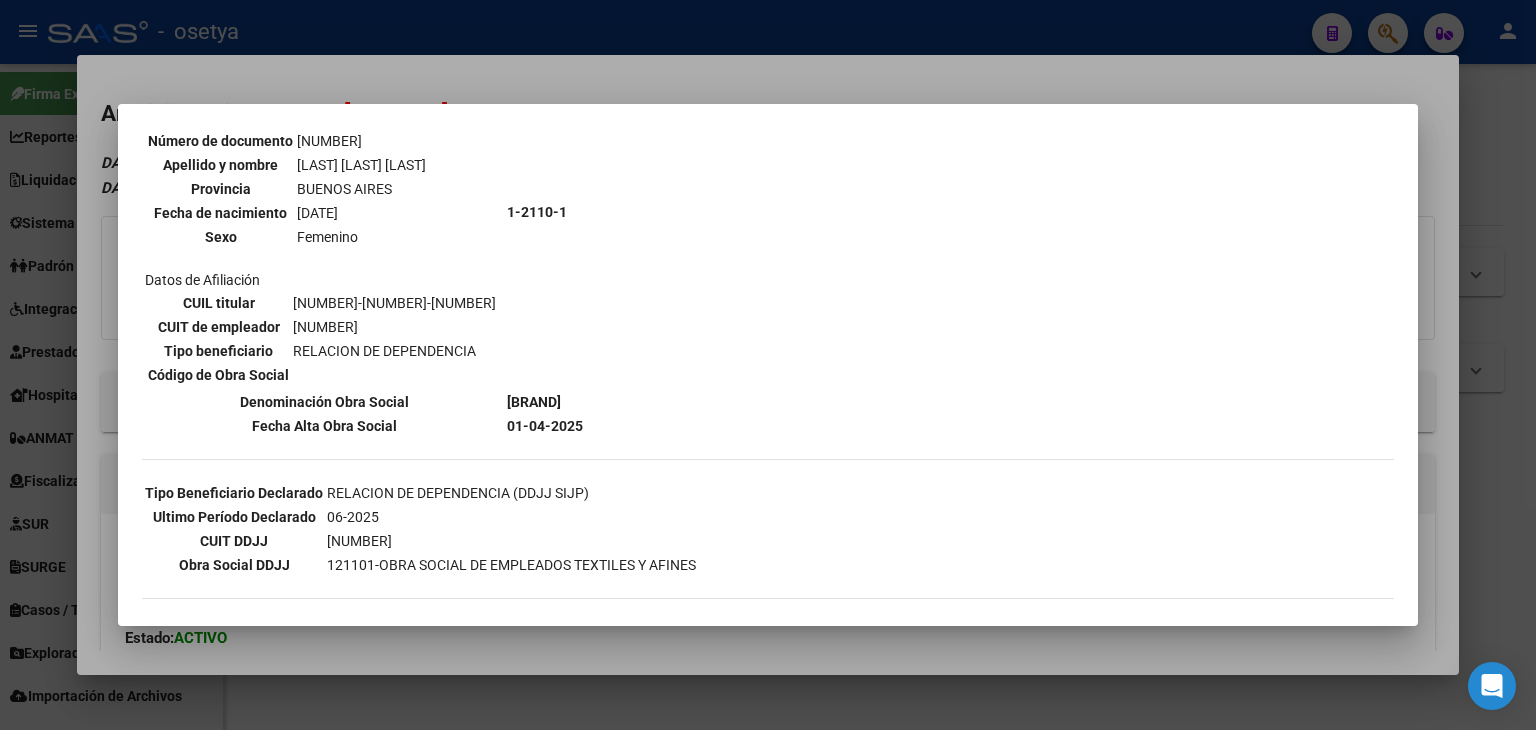 scroll, scrollTop: 200, scrollLeft: 0, axis: vertical 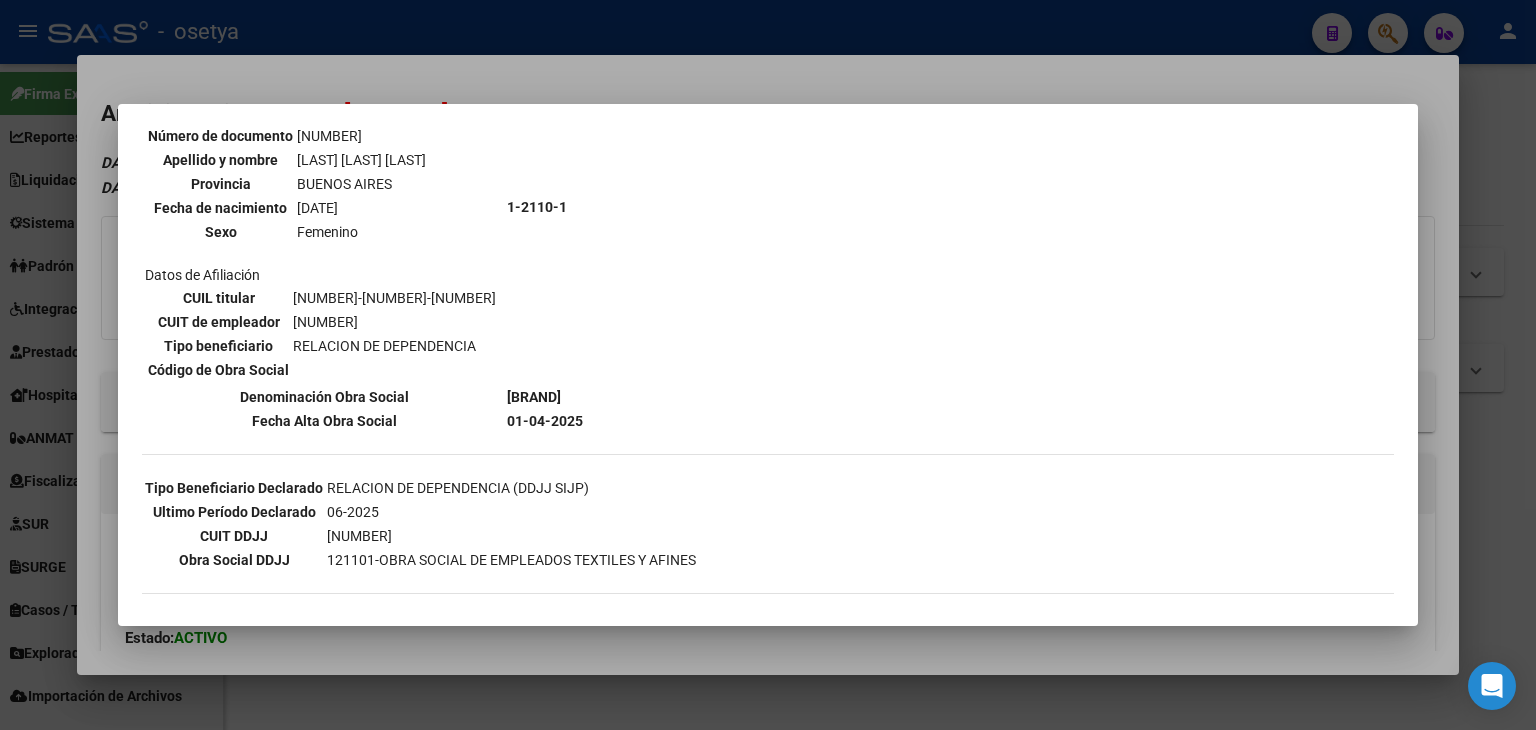 drag, startPoint x: 480, startPoint y: 204, endPoint x: 547, endPoint y: 209, distance: 67.18631 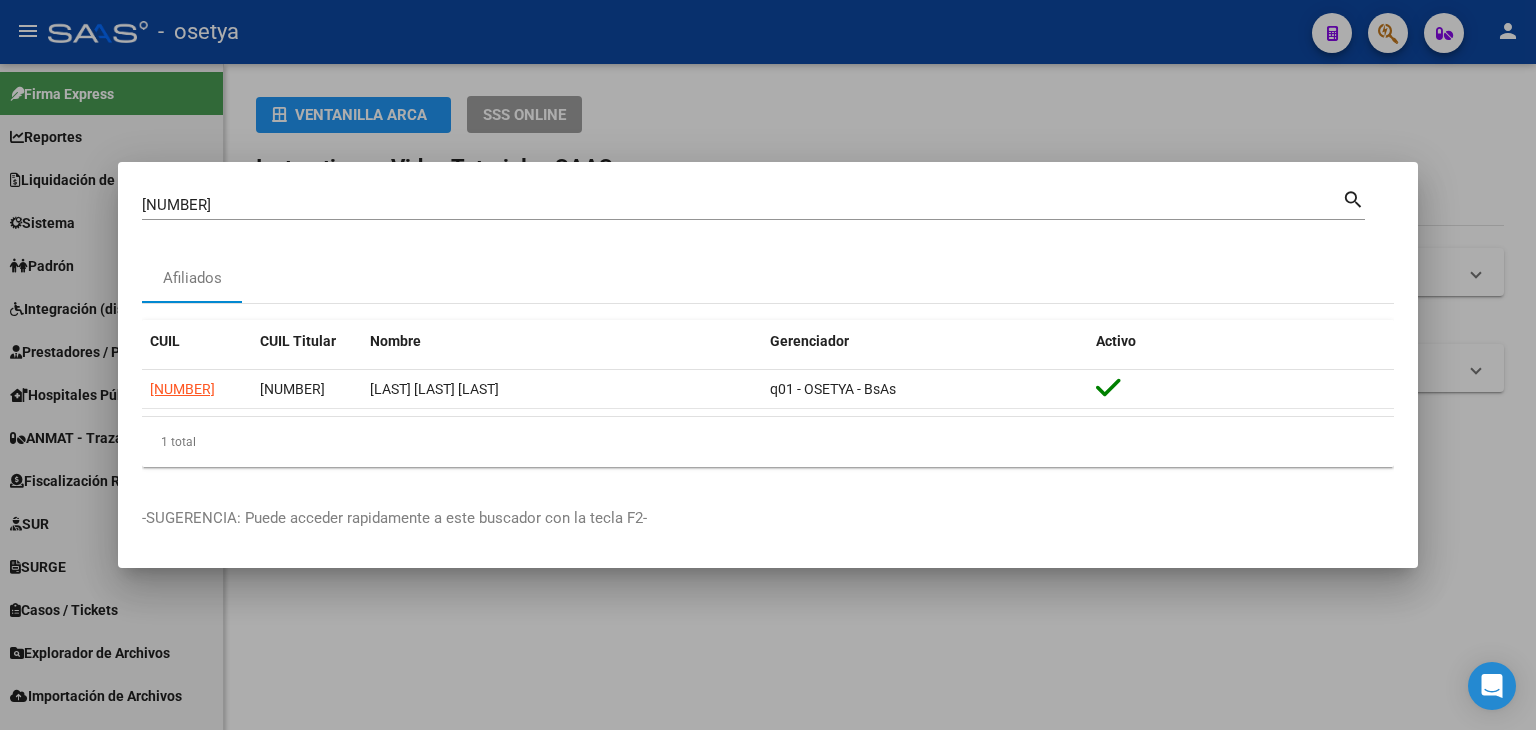 click on "[NUMBER]" at bounding box center [742, 205] 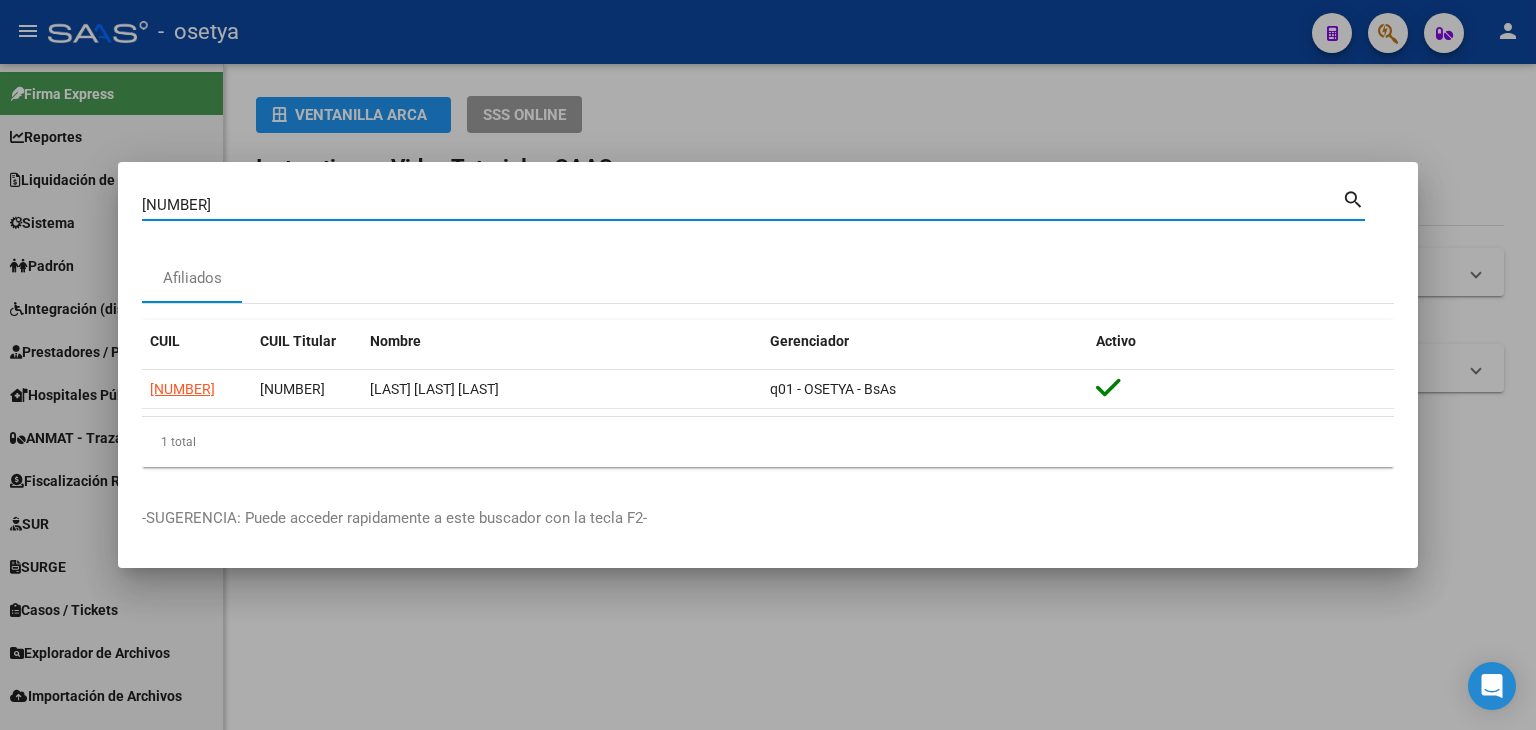 click on "[NUMBER]" at bounding box center (742, 205) 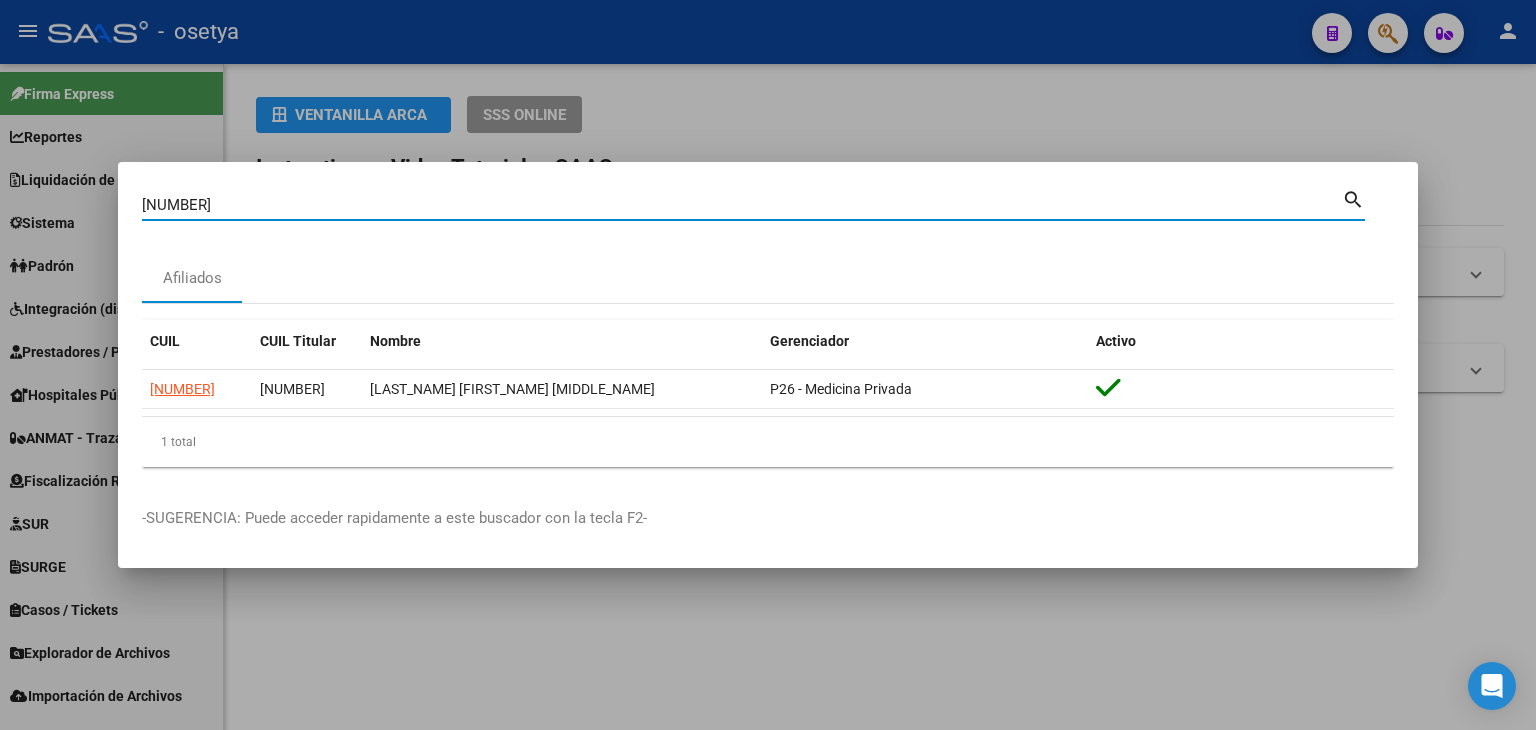 click on "[NUMBER]" at bounding box center (742, 205) 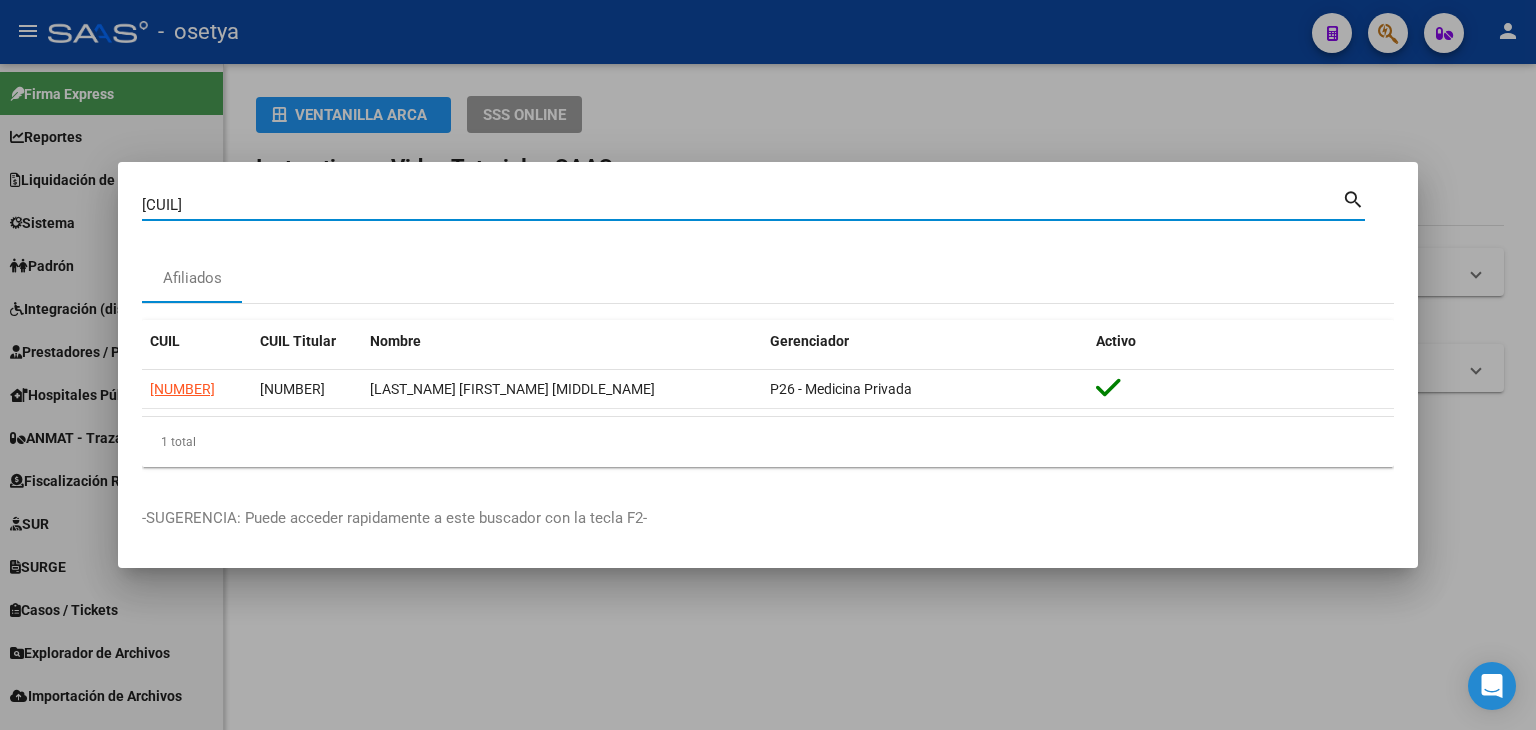 type on "[CUIL]" 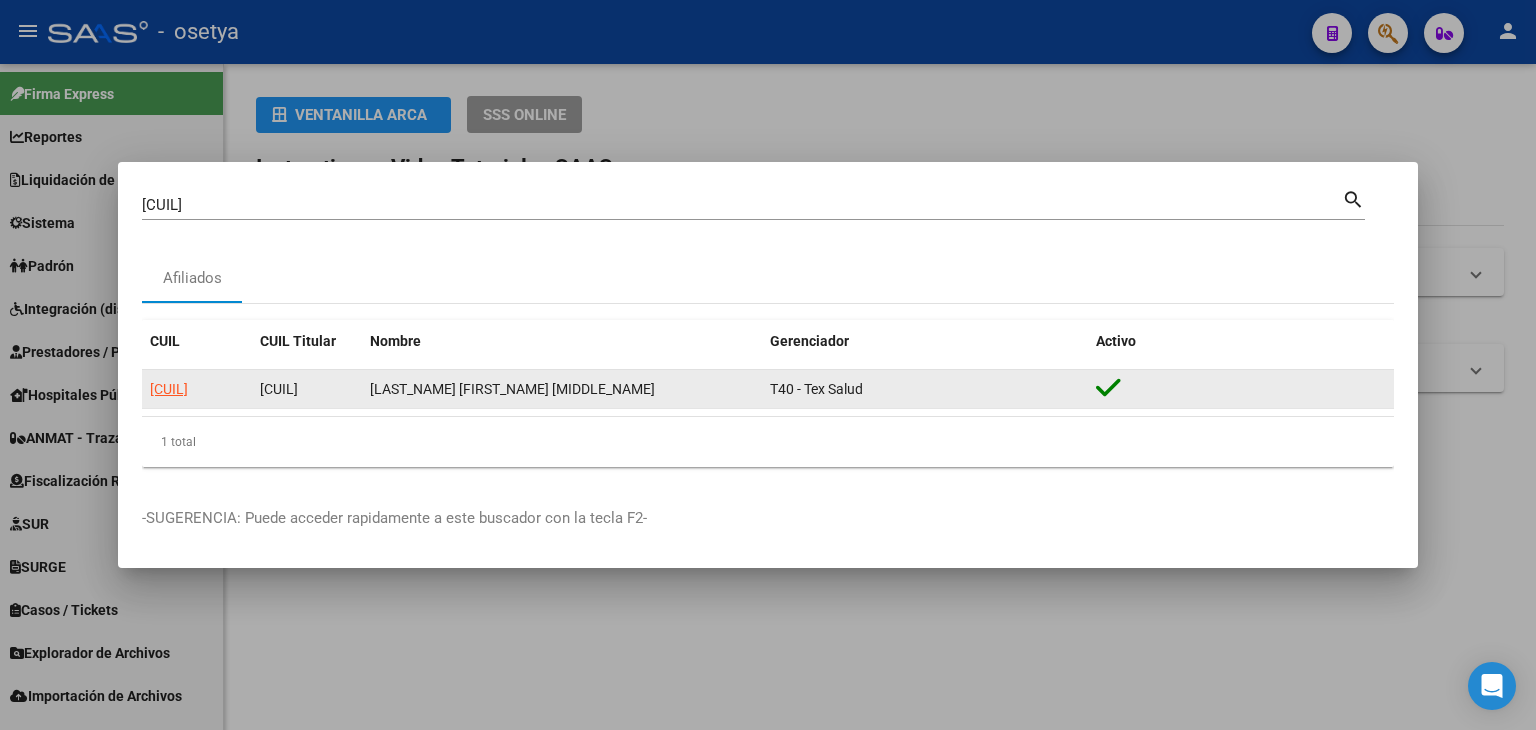 click on "[CUIL]" 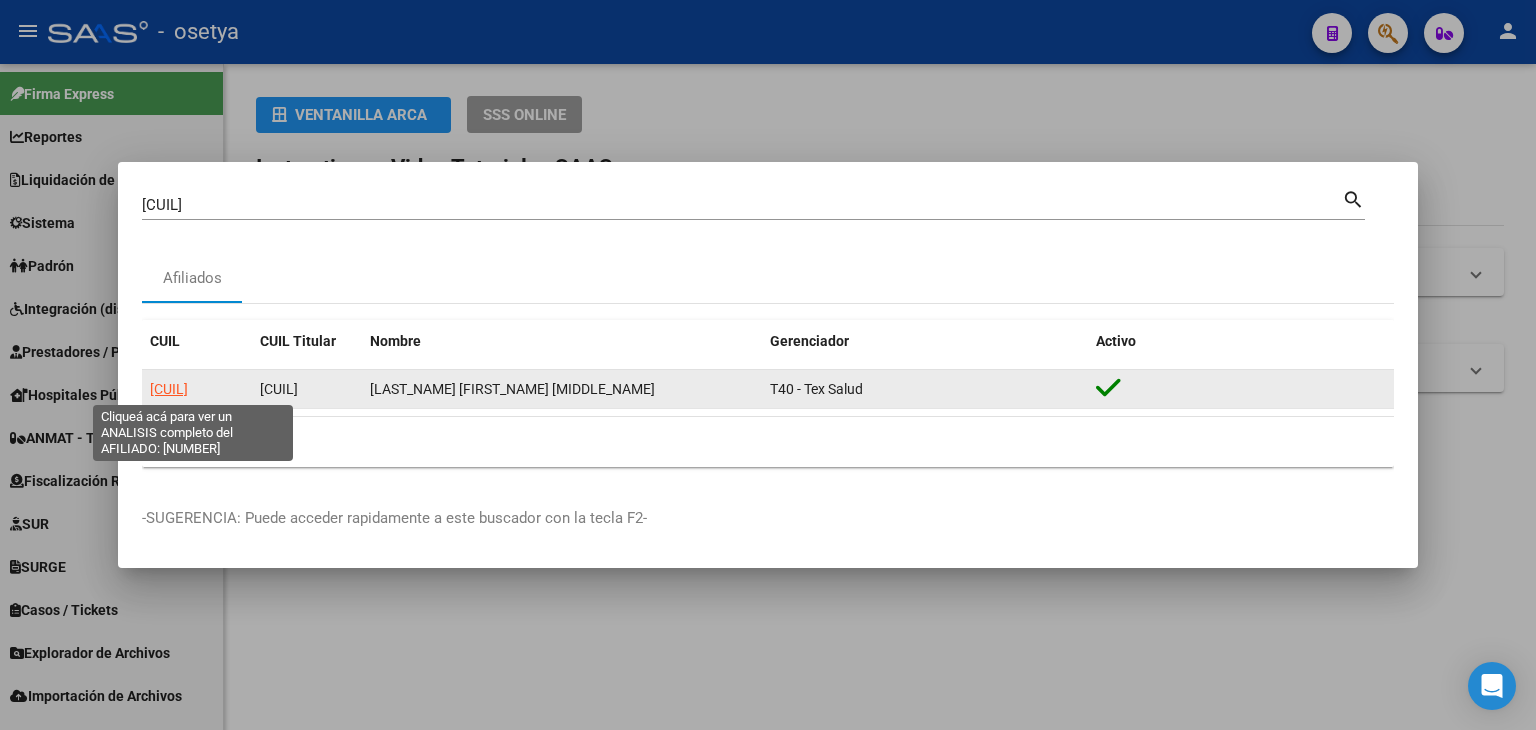 click on "[CUIL]" 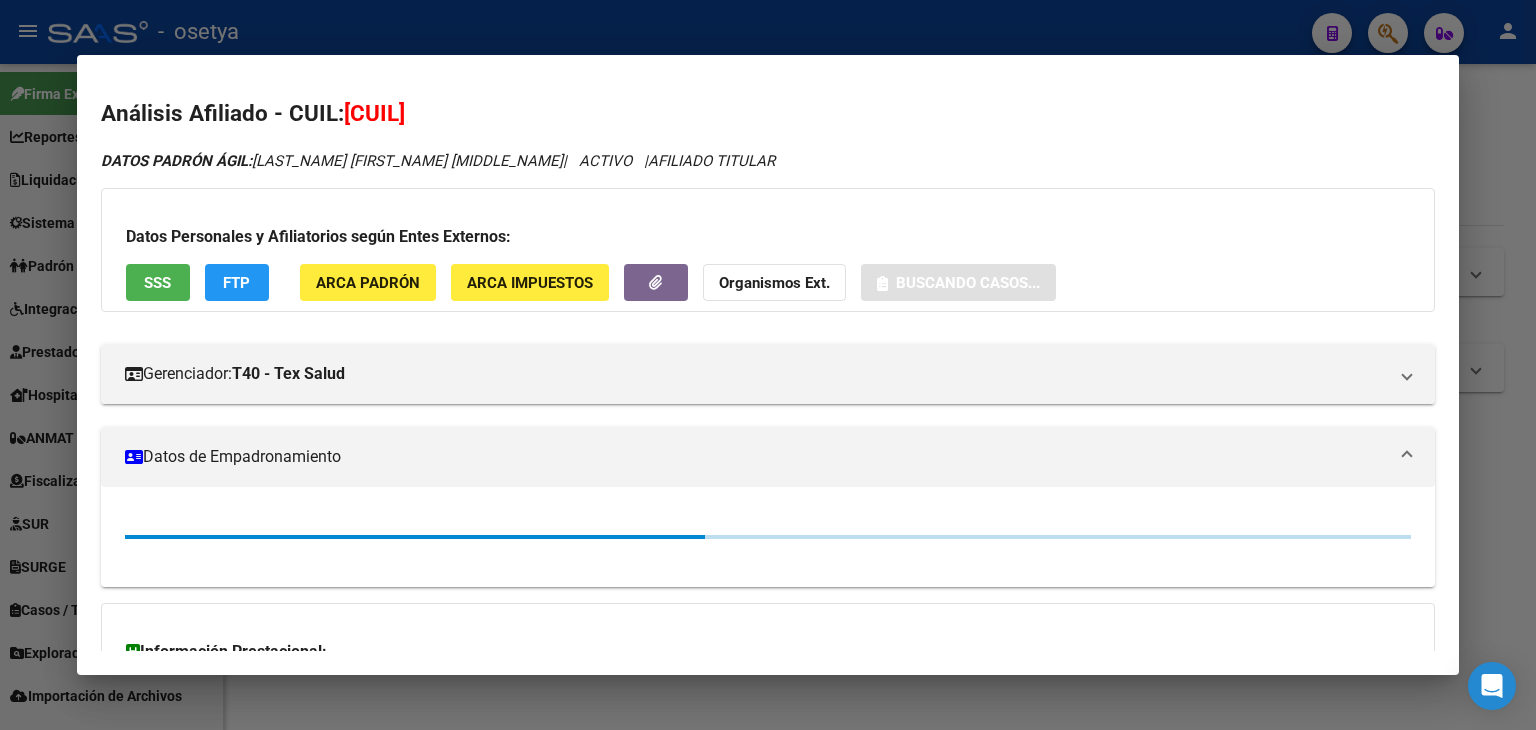 click on "ARCA Padrón" 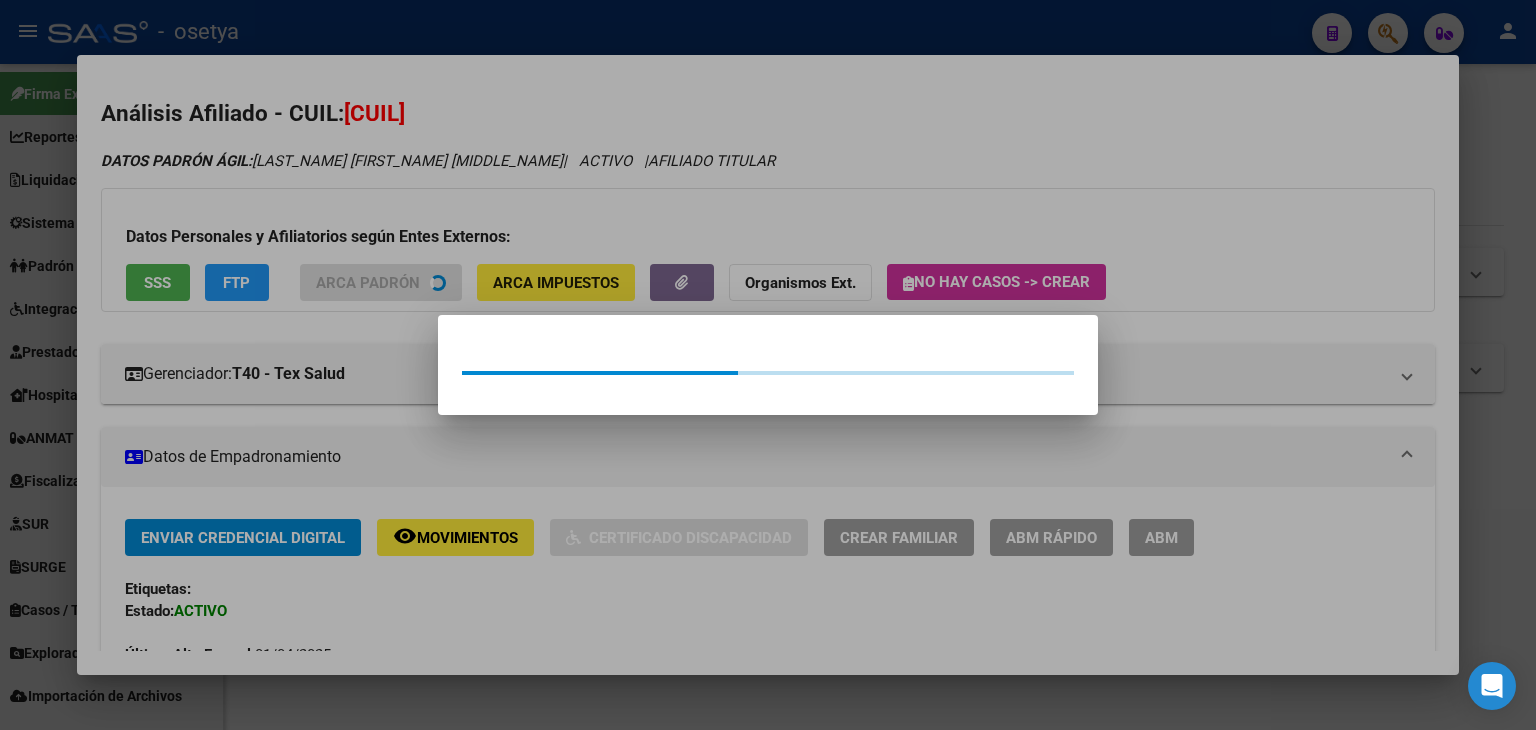 click at bounding box center (768, 365) 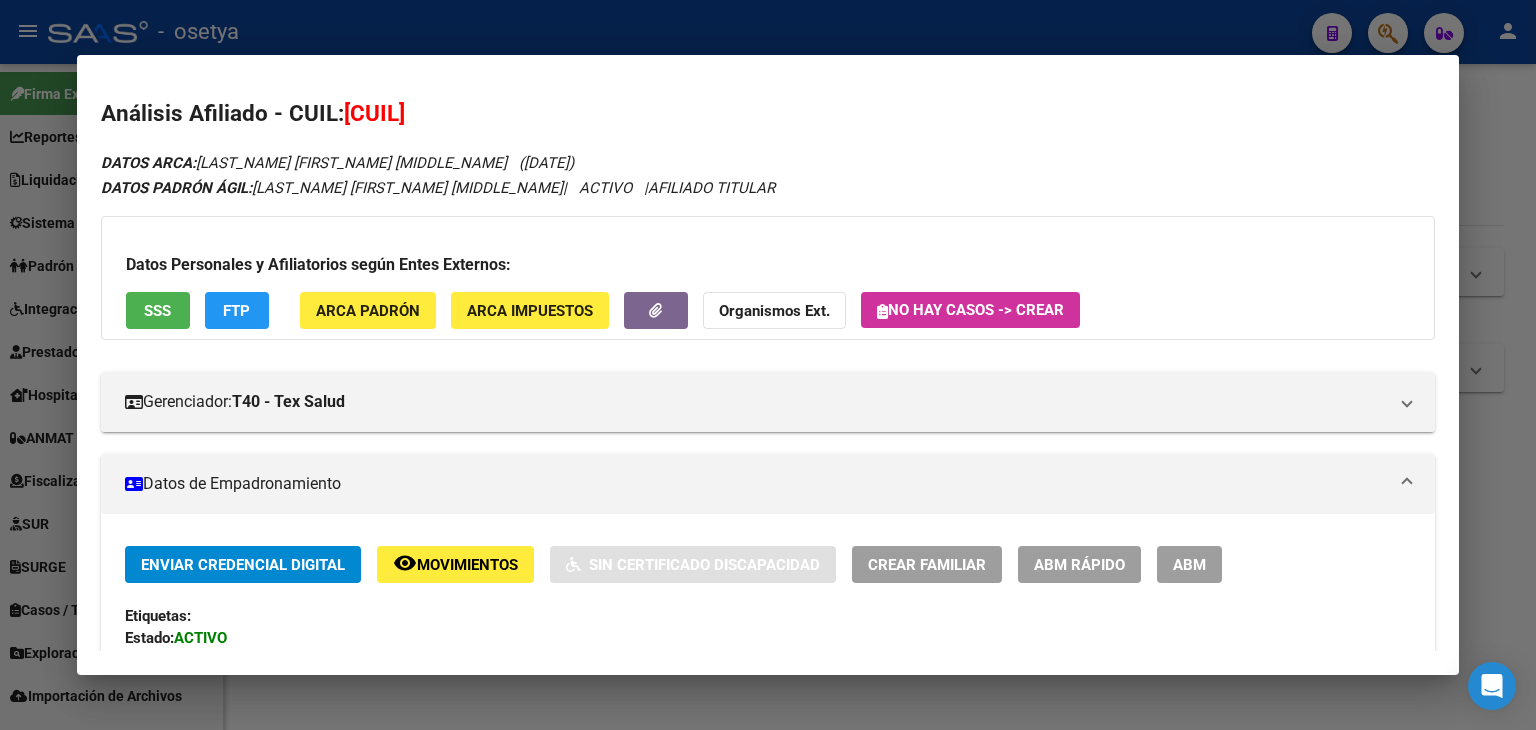 drag, startPoint x: 156, startPoint y: 286, endPoint x: 172, endPoint y: 299, distance: 20.615528 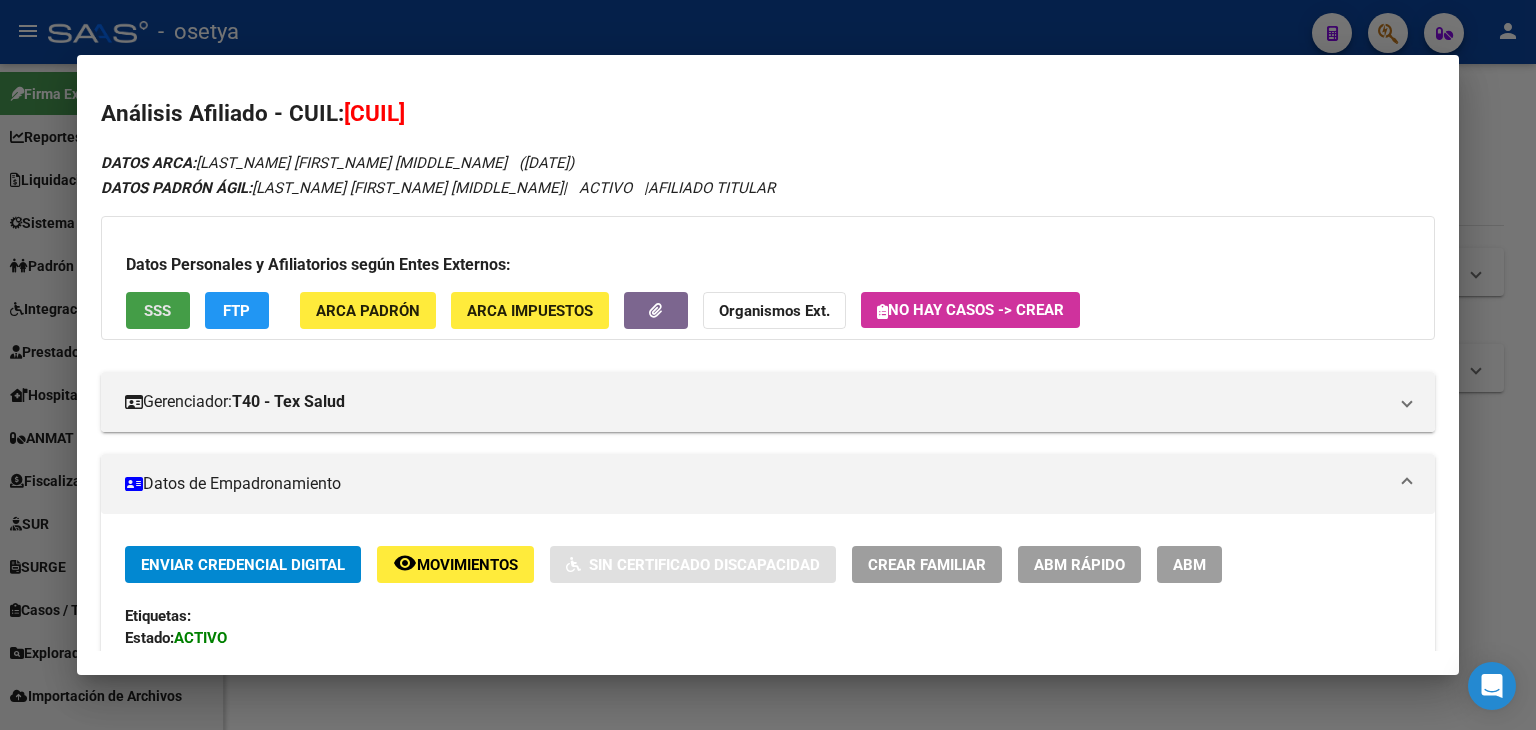 click on "SSS" at bounding box center [158, 310] 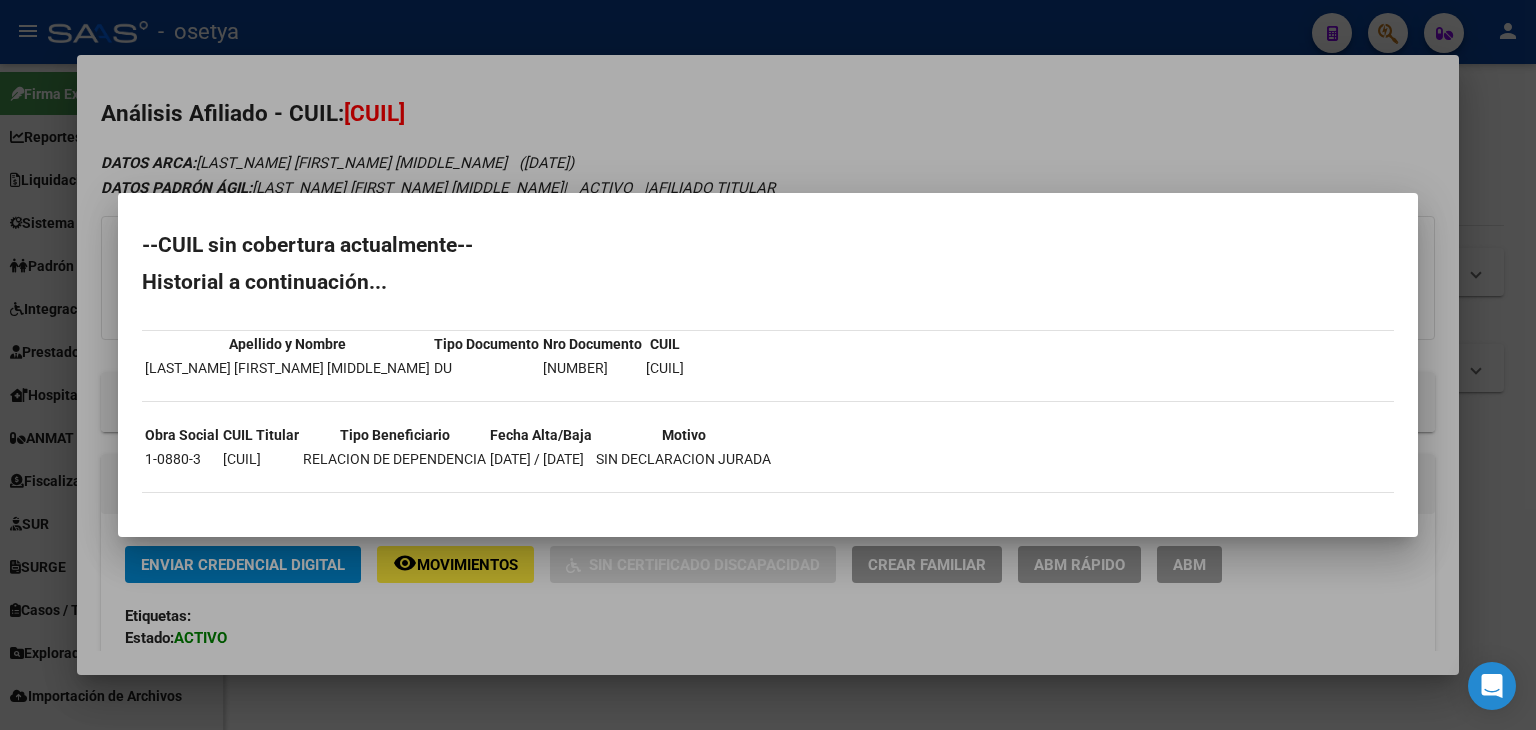 click at bounding box center [768, 365] 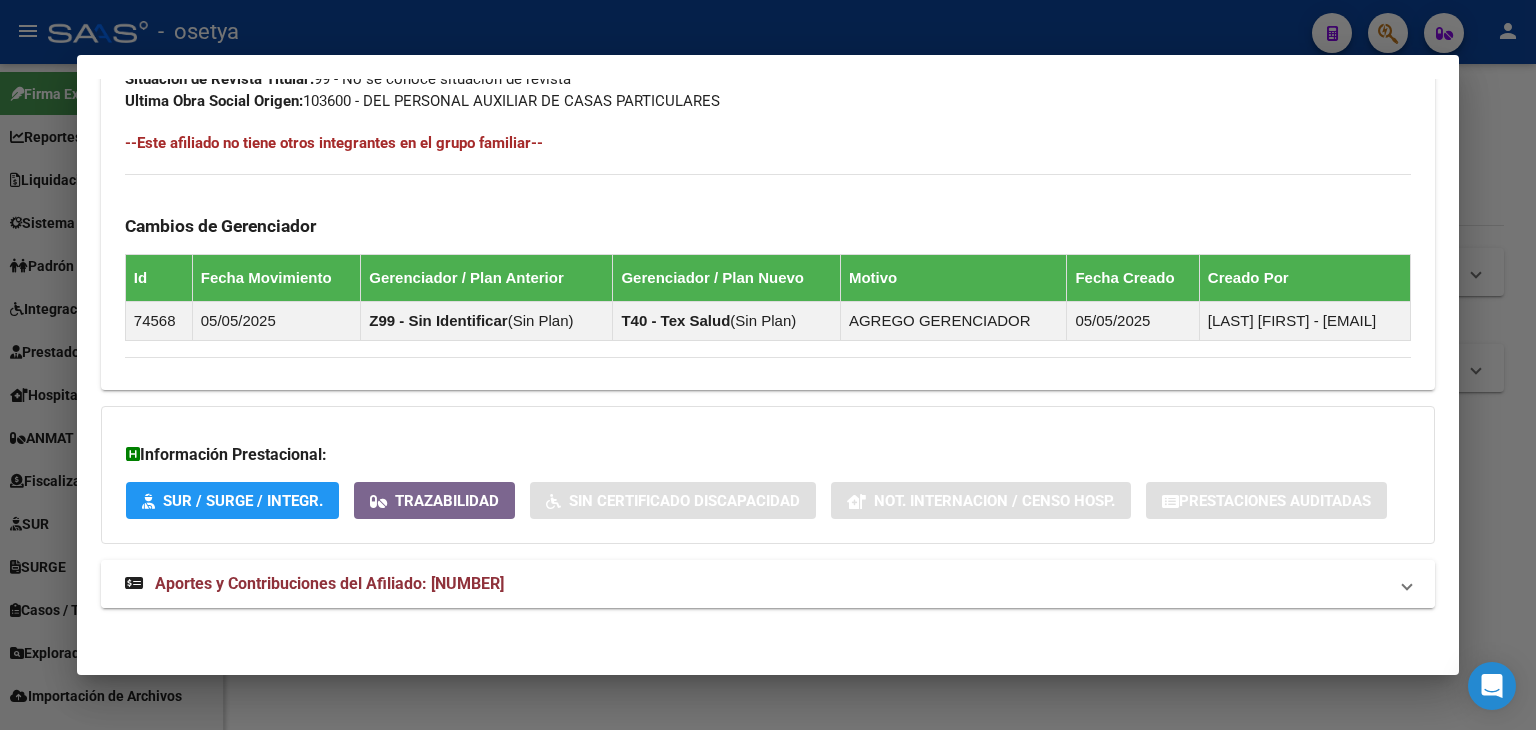 click on "Aportes y Contribuciones del Afiliado: [NUMBER]" at bounding box center [314, 584] 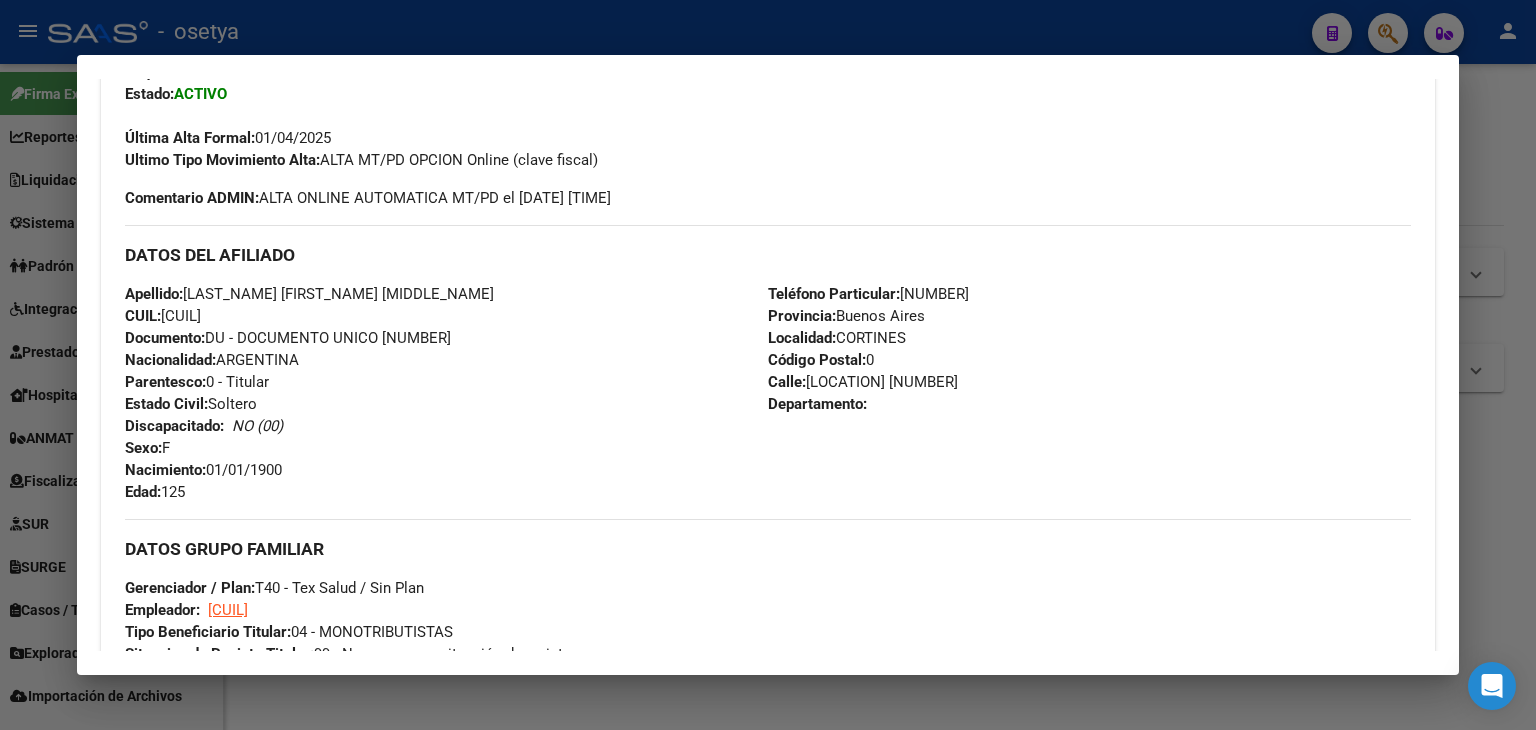 scroll, scrollTop: 436, scrollLeft: 0, axis: vertical 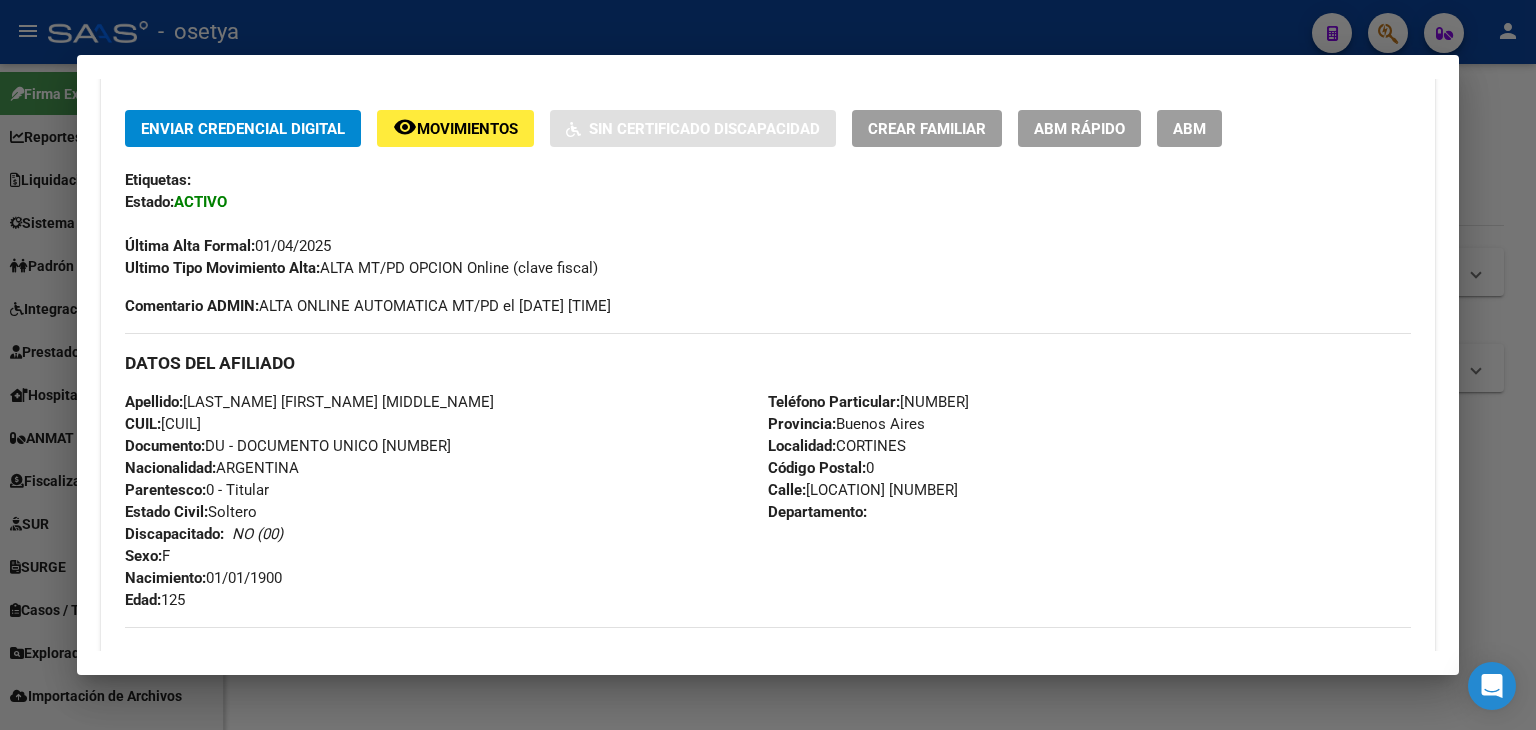 click at bounding box center (768, 365) 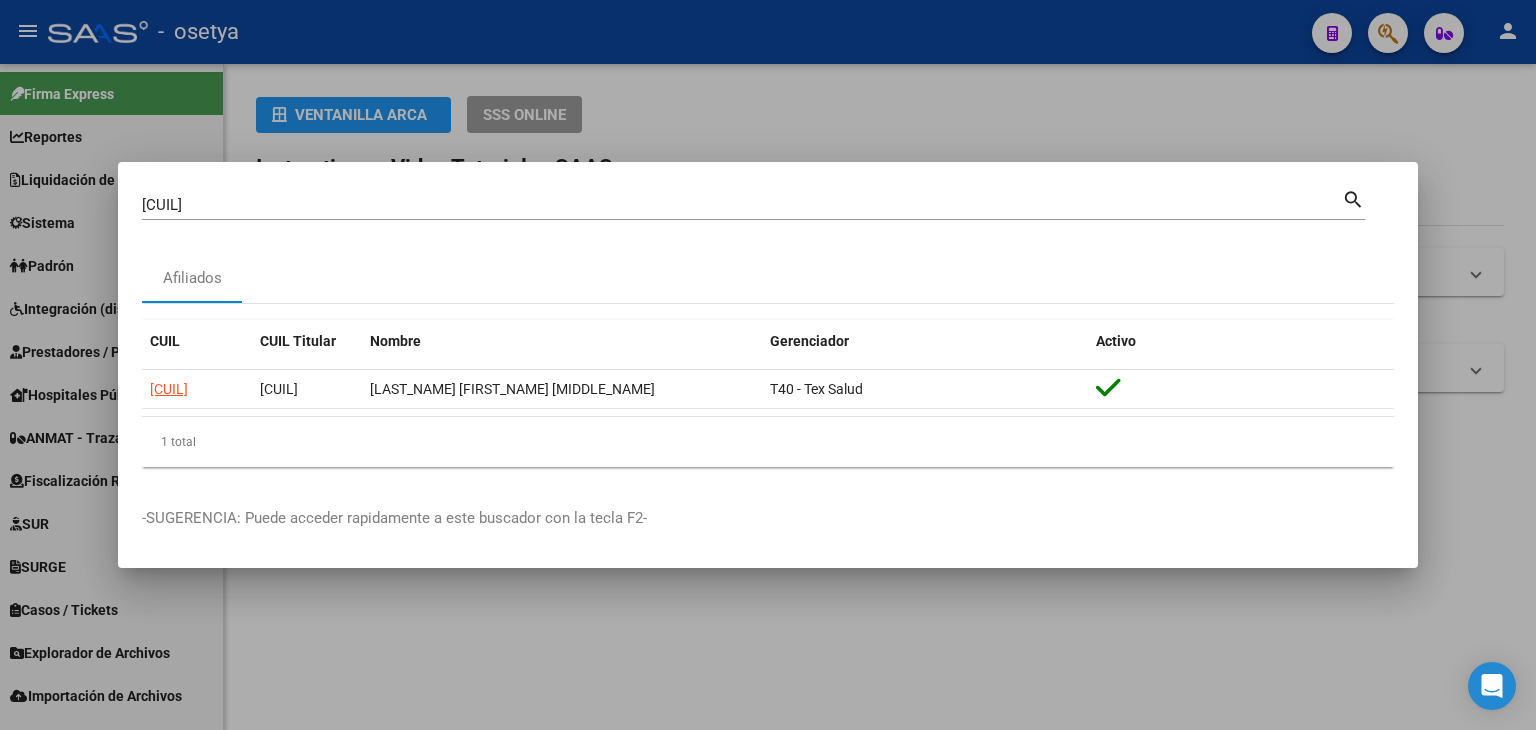 click on "[CUIL]" at bounding box center [742, 205] 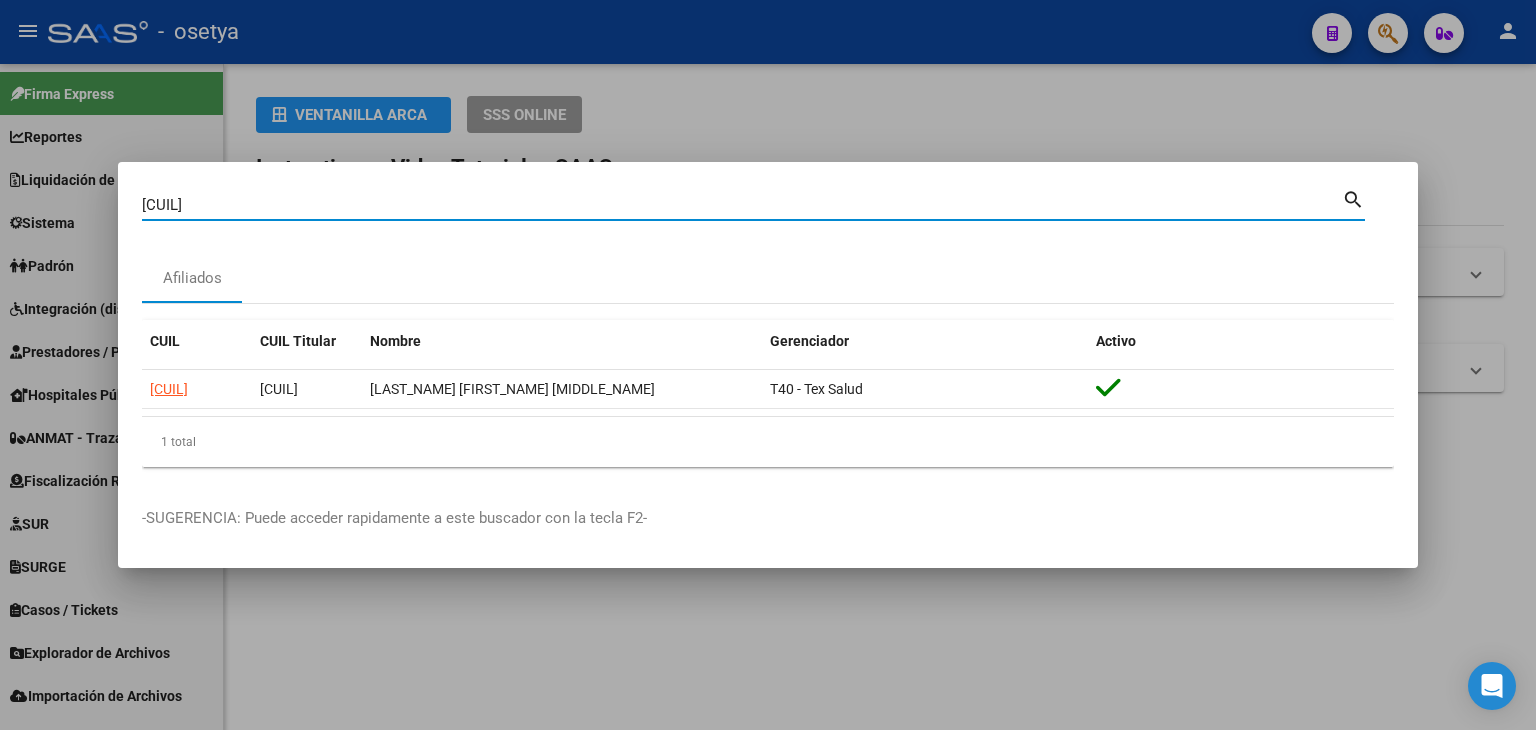 click on "[CUIL]" at bounding box center (742, 205) 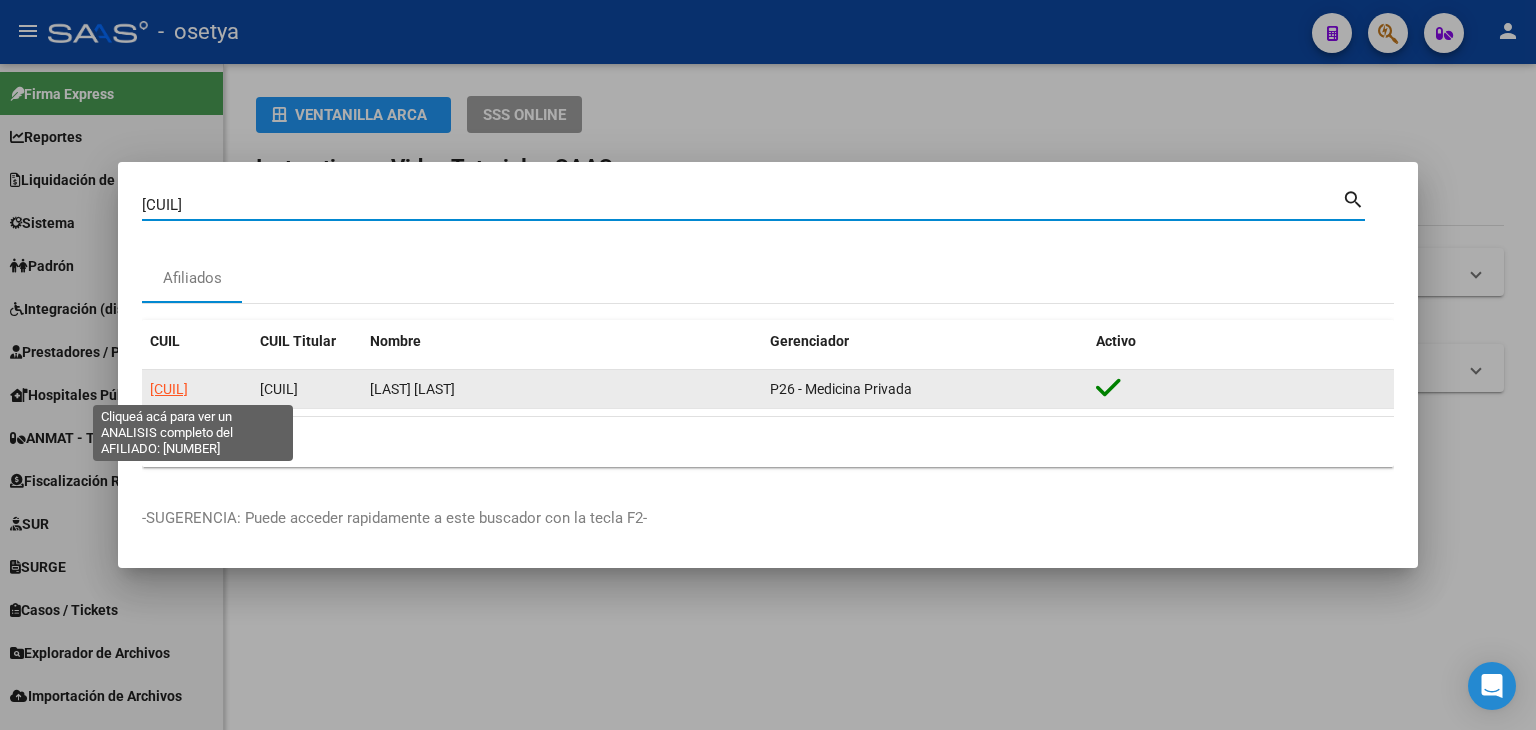 click on "[CUIL]" 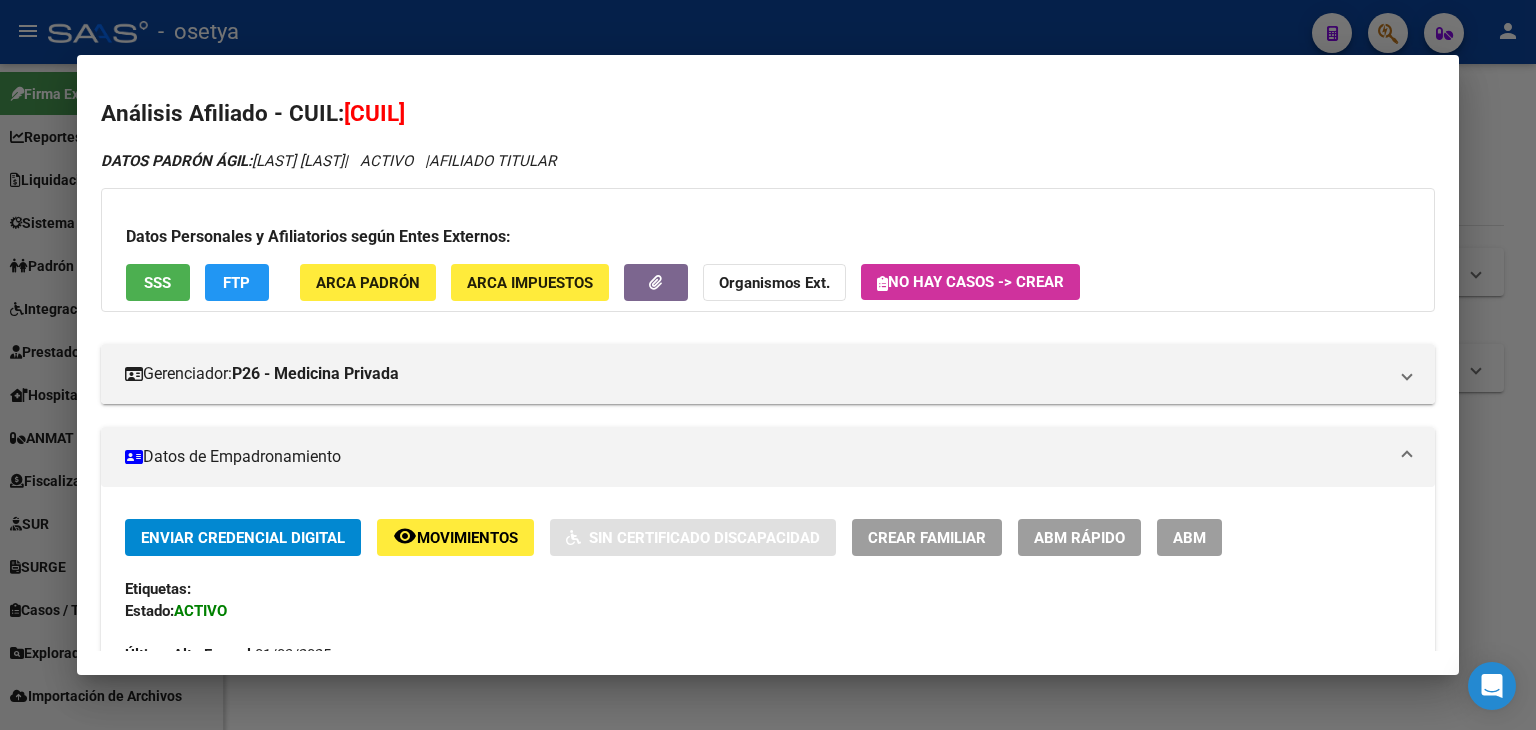click on "SSS" at bounding box center [157, 283] 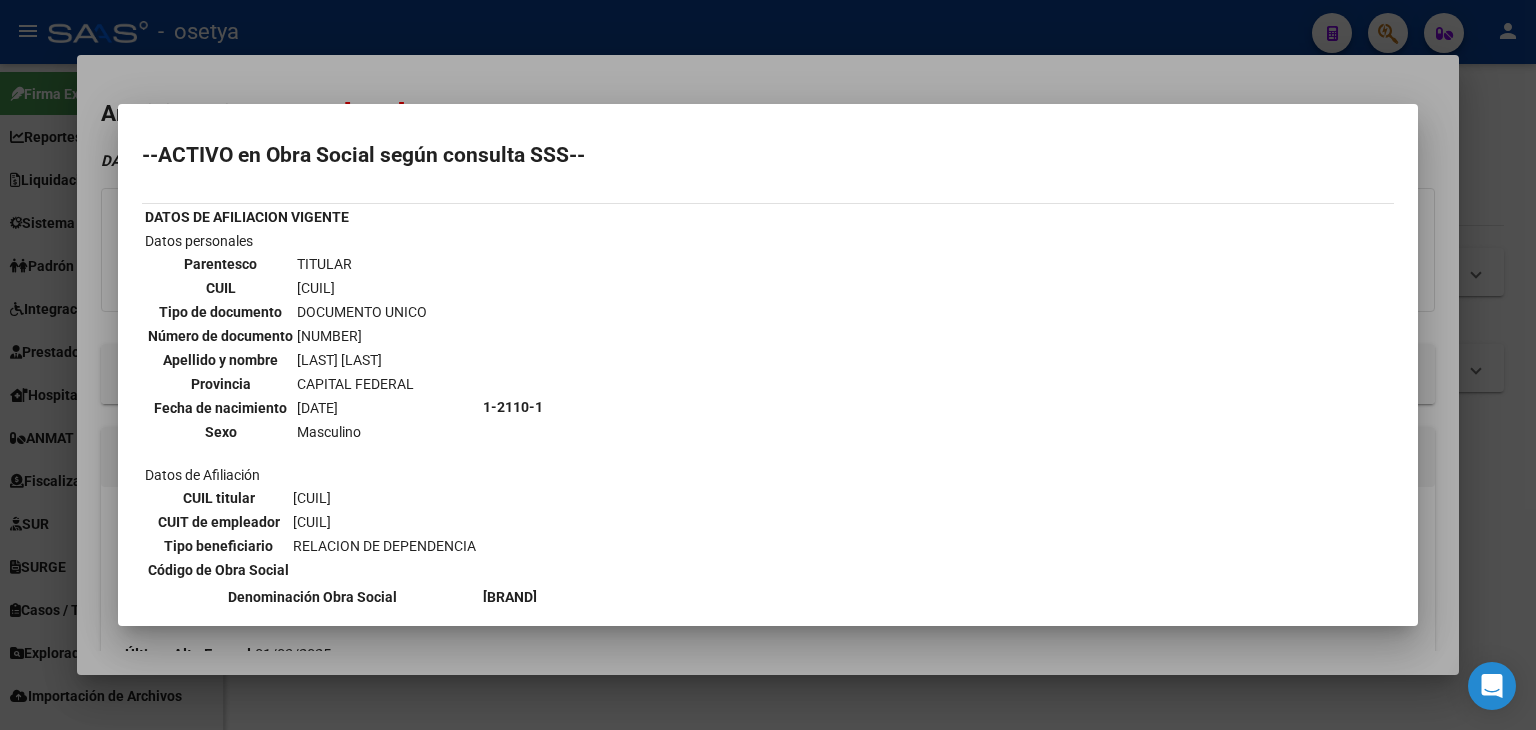 click at bounding box center [768, 365] 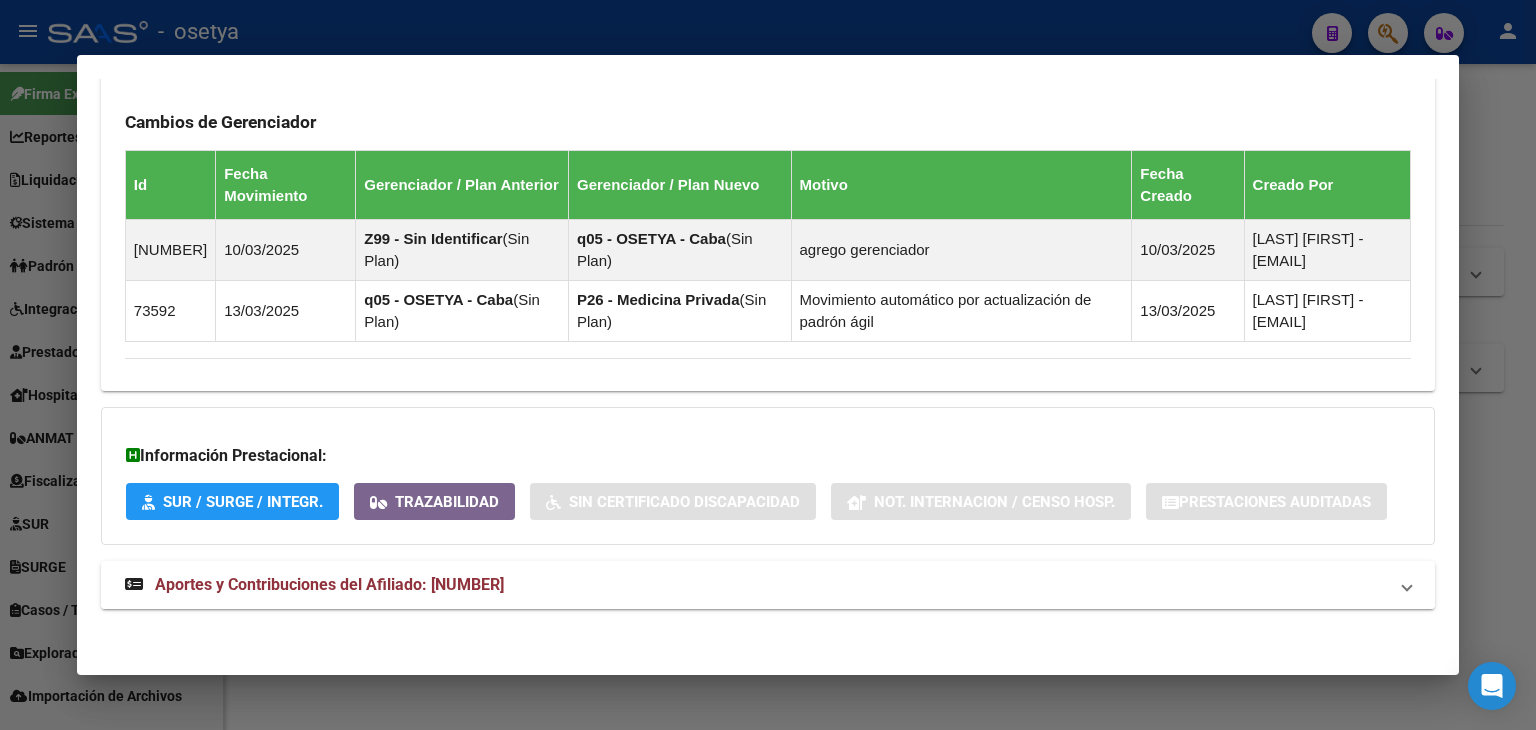 click on "Aportes y Contribuciones del Afiliado: [NUMBER]" at bounding box center (329, 584) 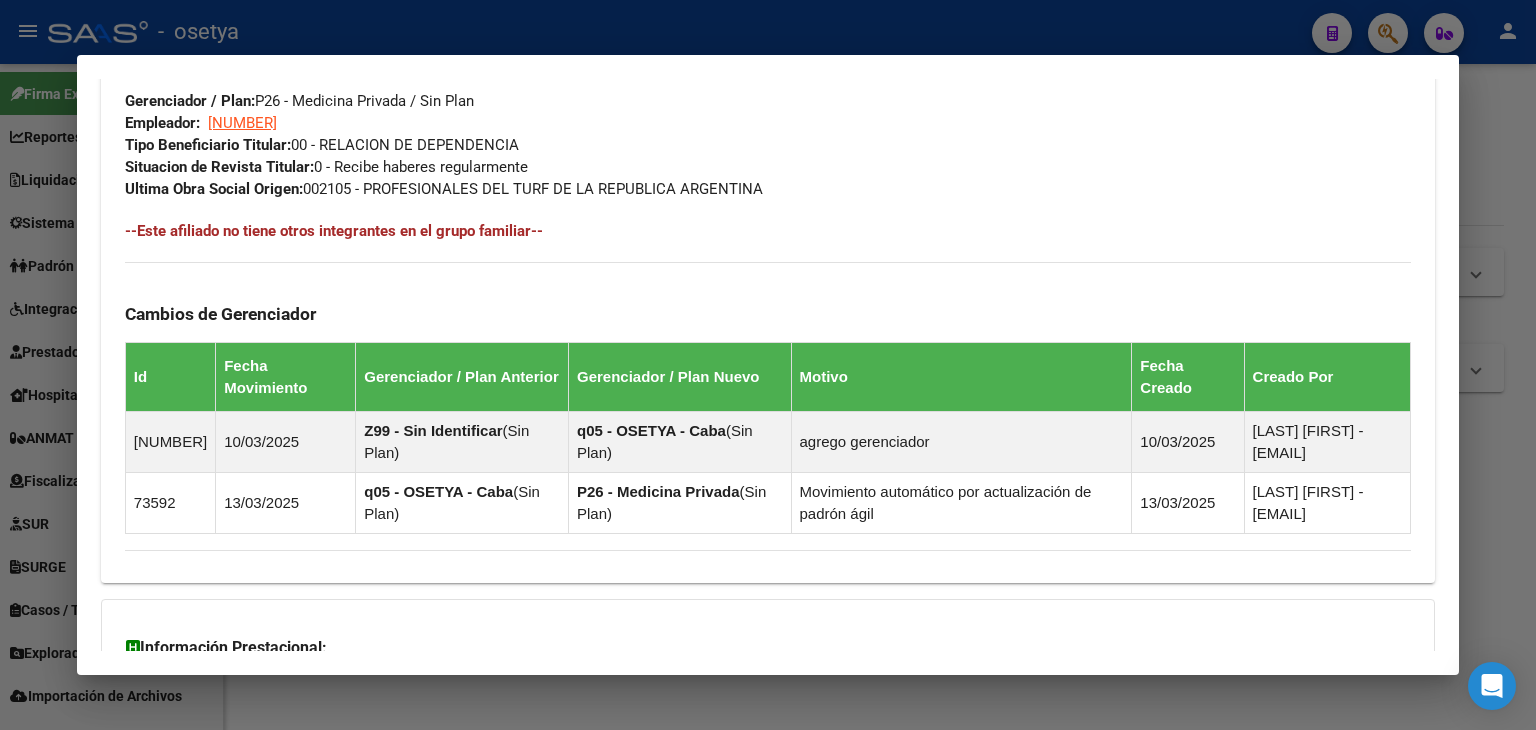 scroll, scrollTop: 897, scrollLeft: 0, axis: vertical 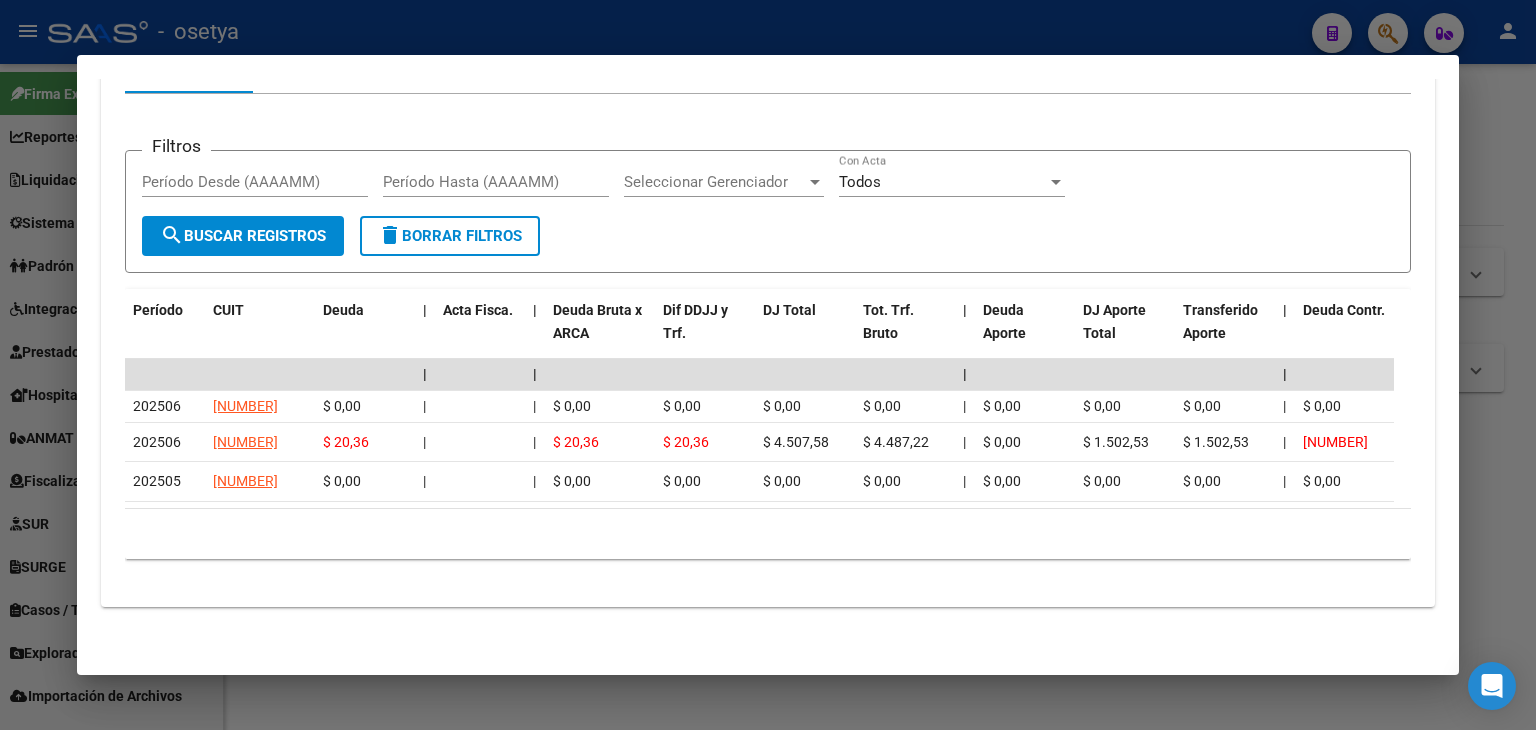 click at bounding box center (768, 365) 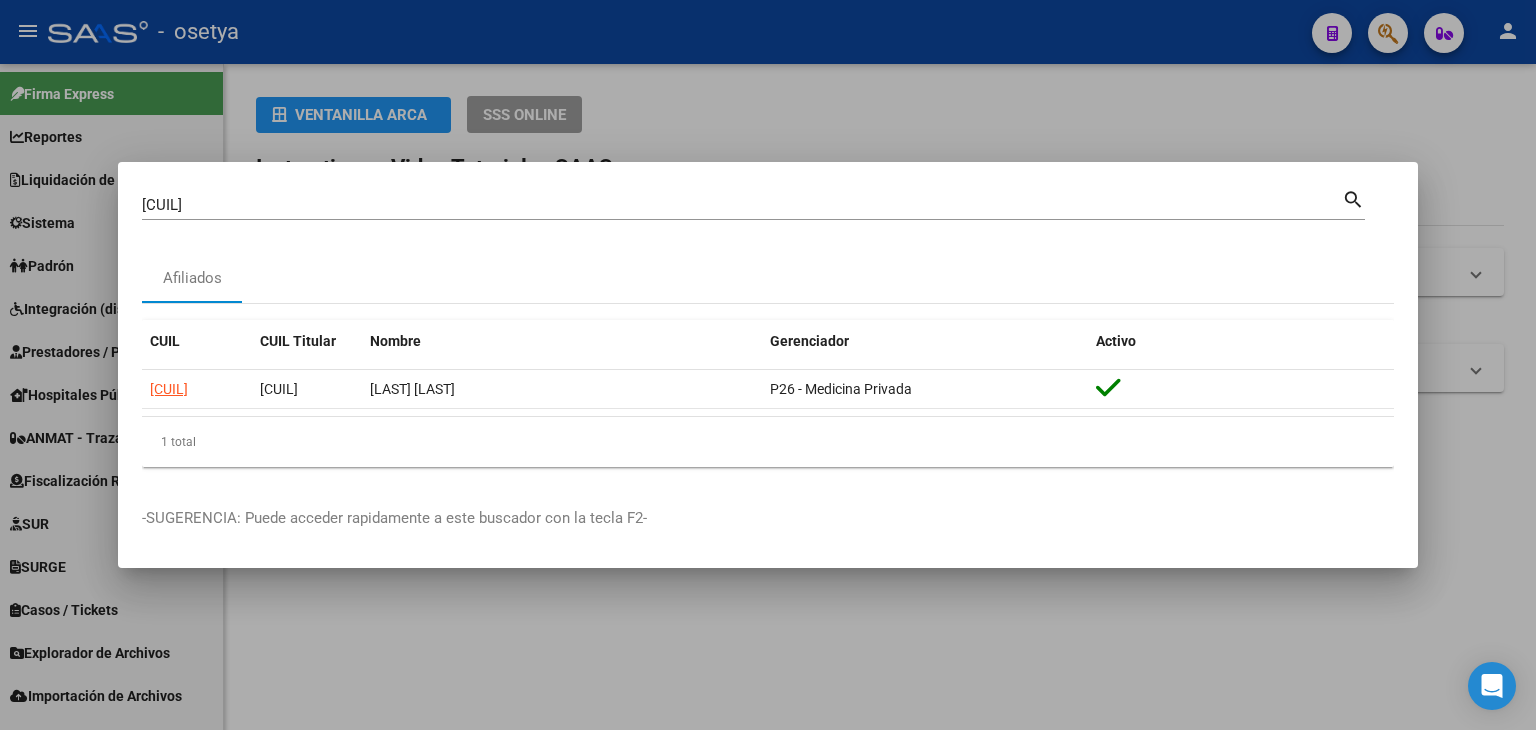 click on "[CUIL]" at bounding box center [742, 205] 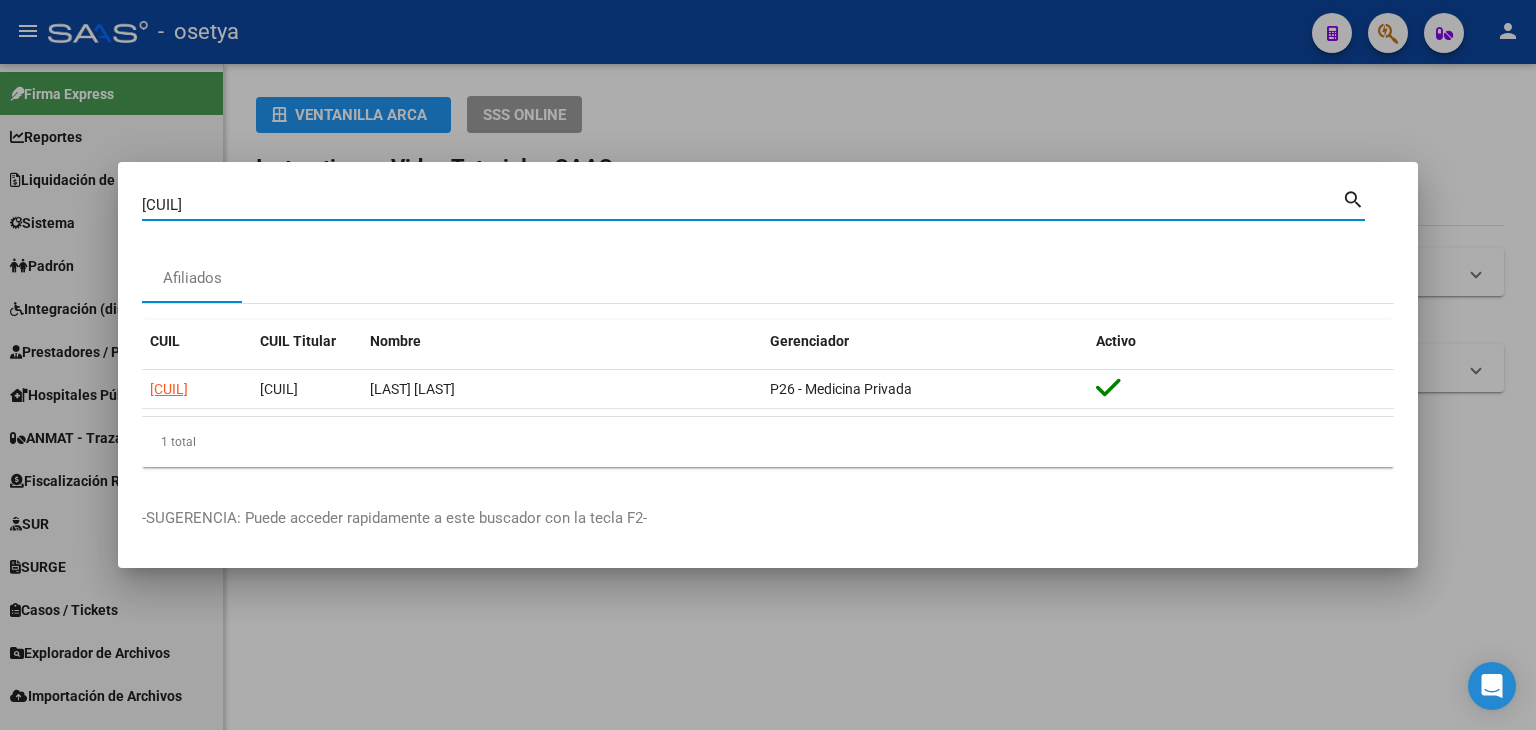 paste on "[NUMBER]" 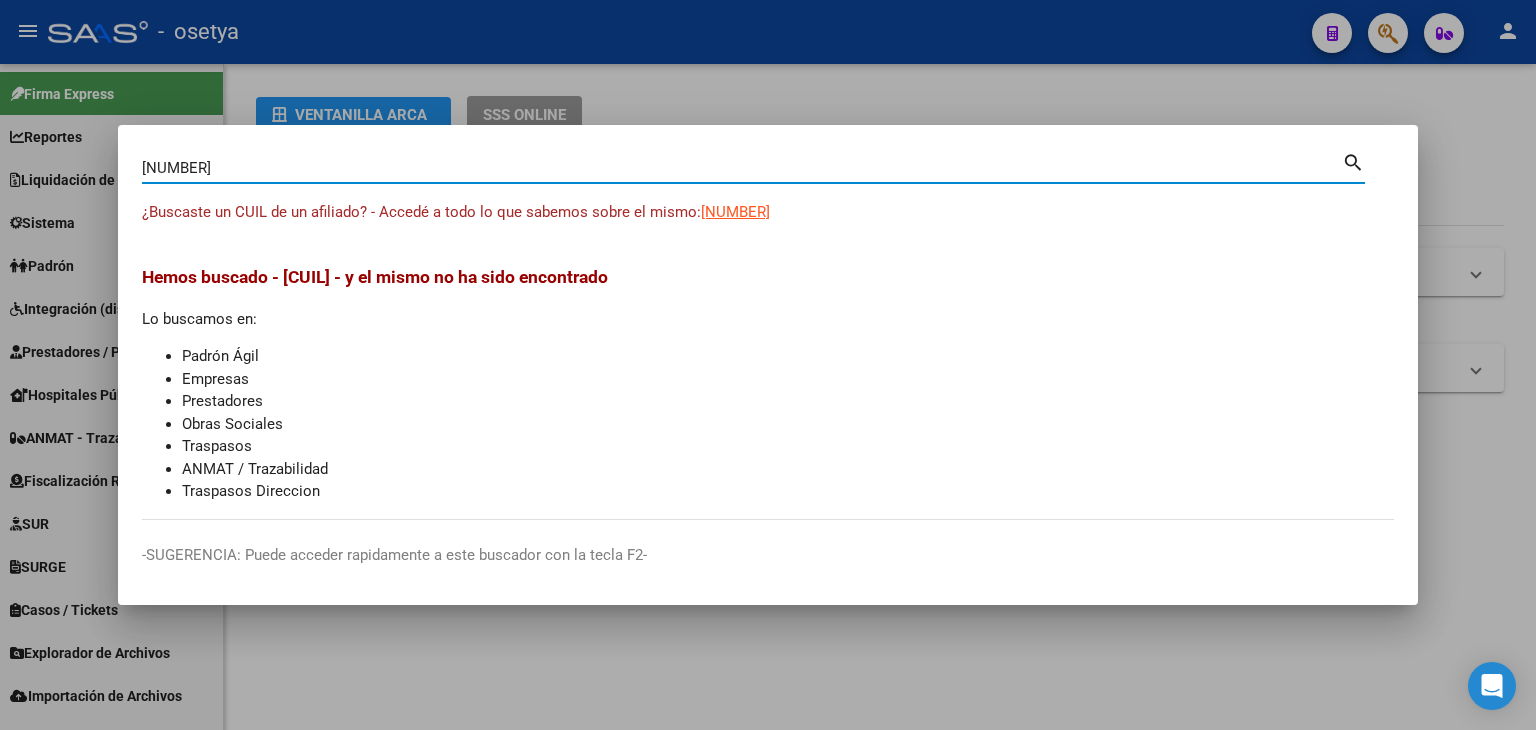 drag, startPoint x: 251, startPoint y: 184, endPoint x: 251, endPoint y: 173, distance: 11 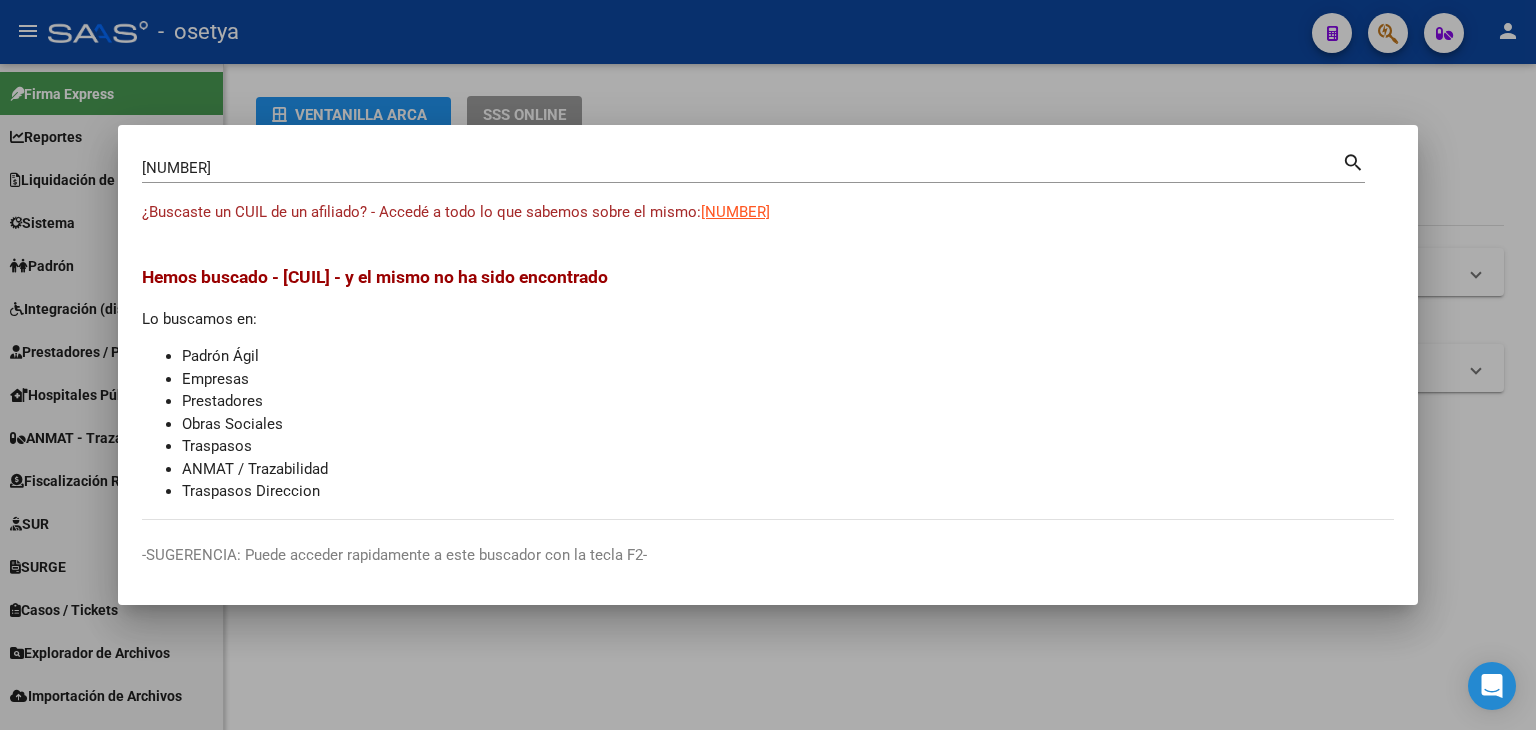 click on "[NUMBER]" at bounding box center [742, 168] 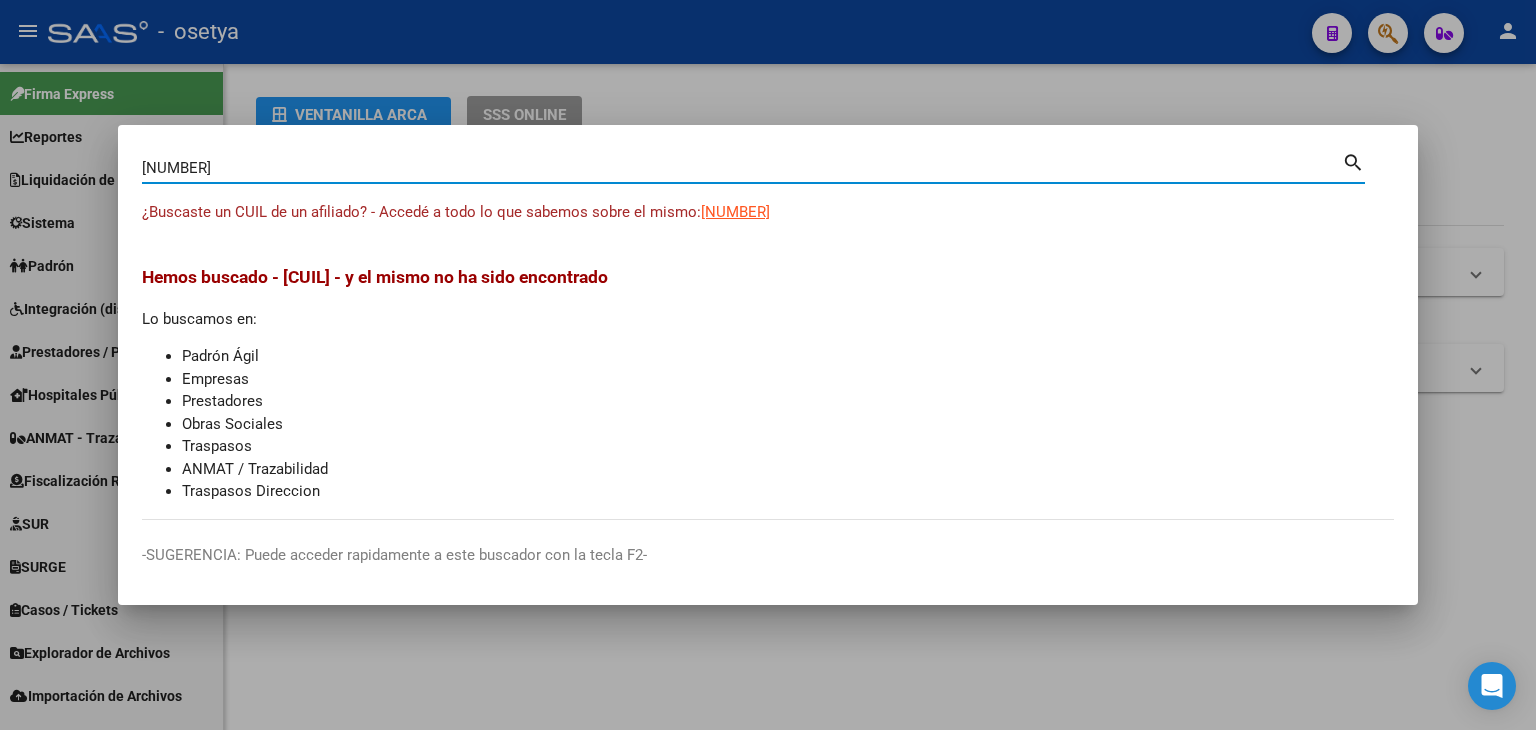 click on "[NUMBER]" at bounding box center (742, 168) 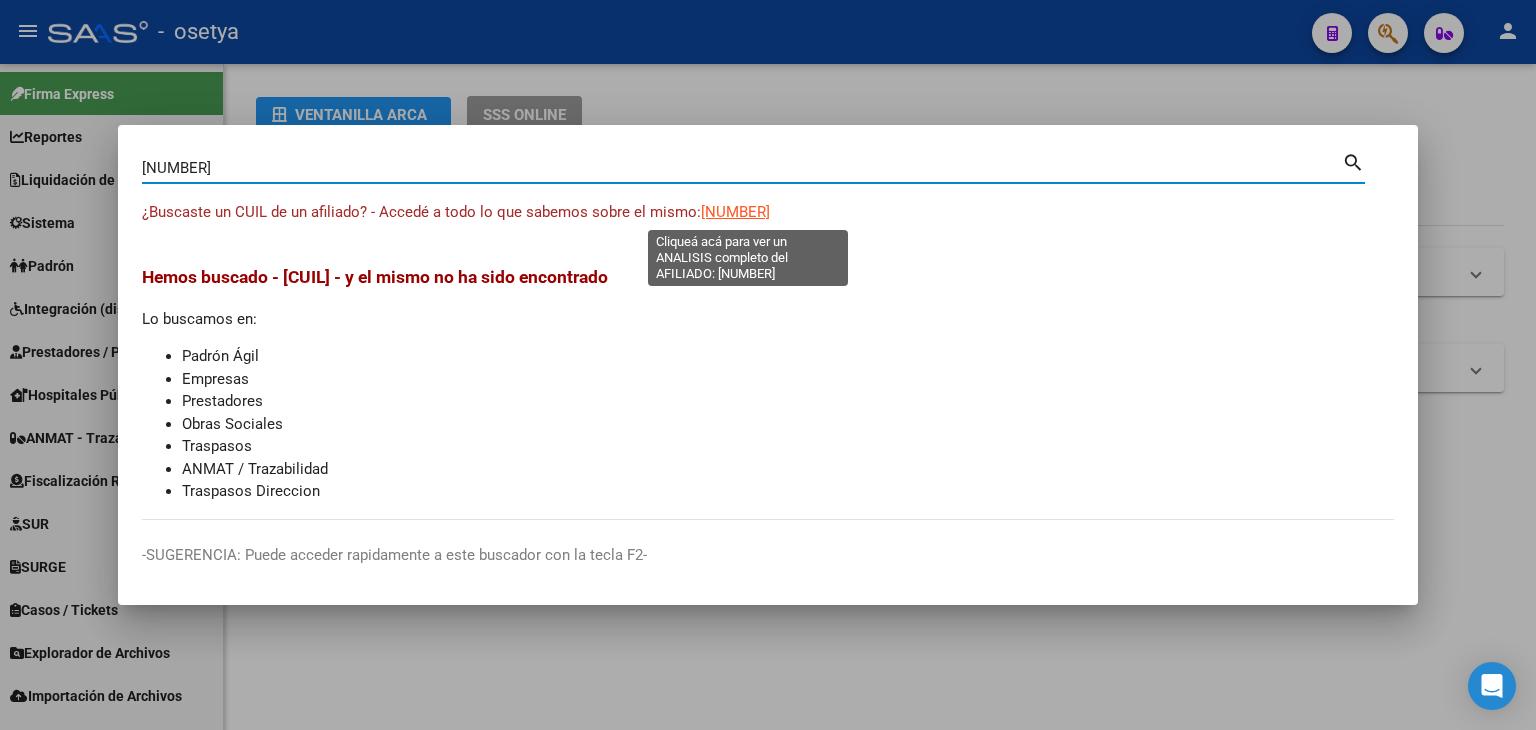 click on "[NUMBER]" at bounding box center [735, 212] 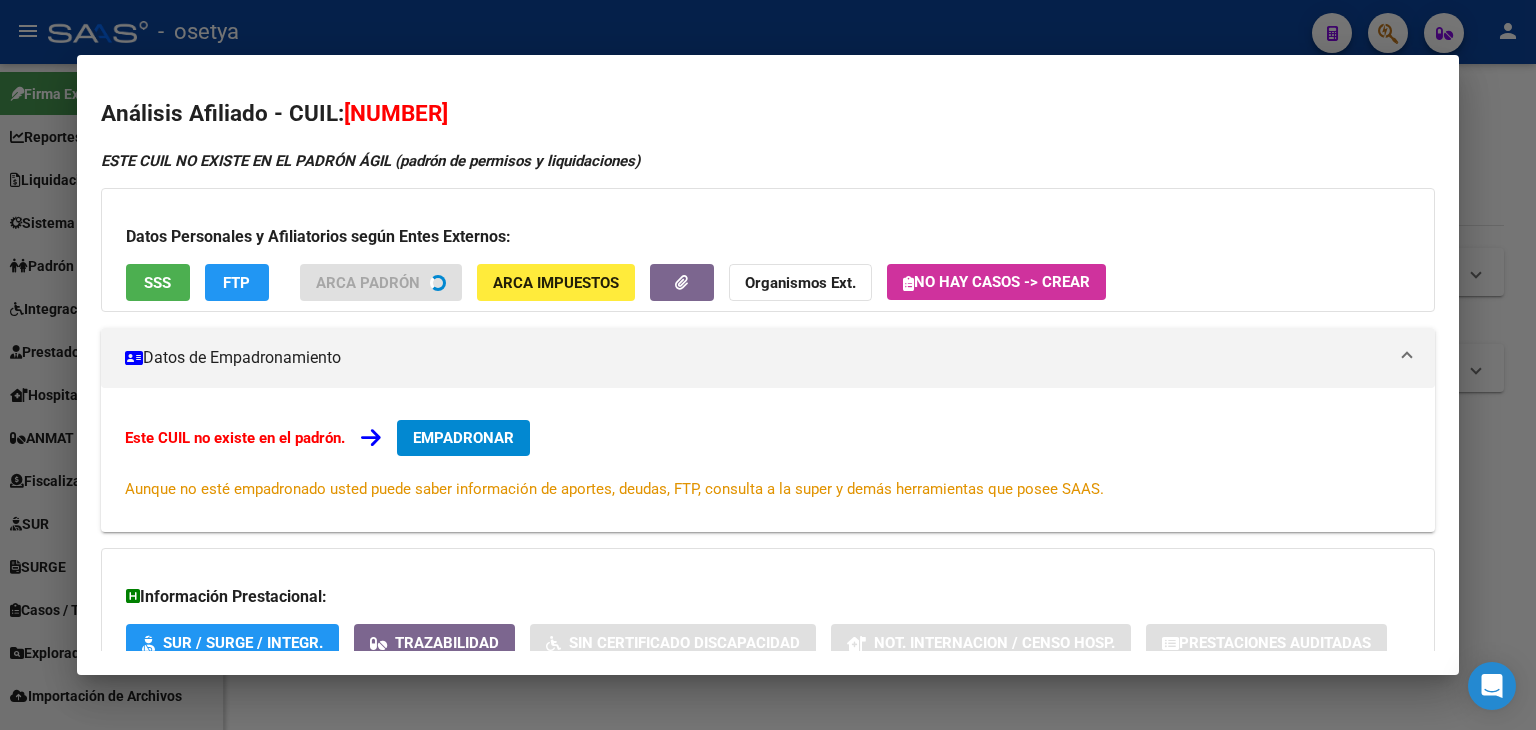 click on "SSS" at bounding box center [157, 283] 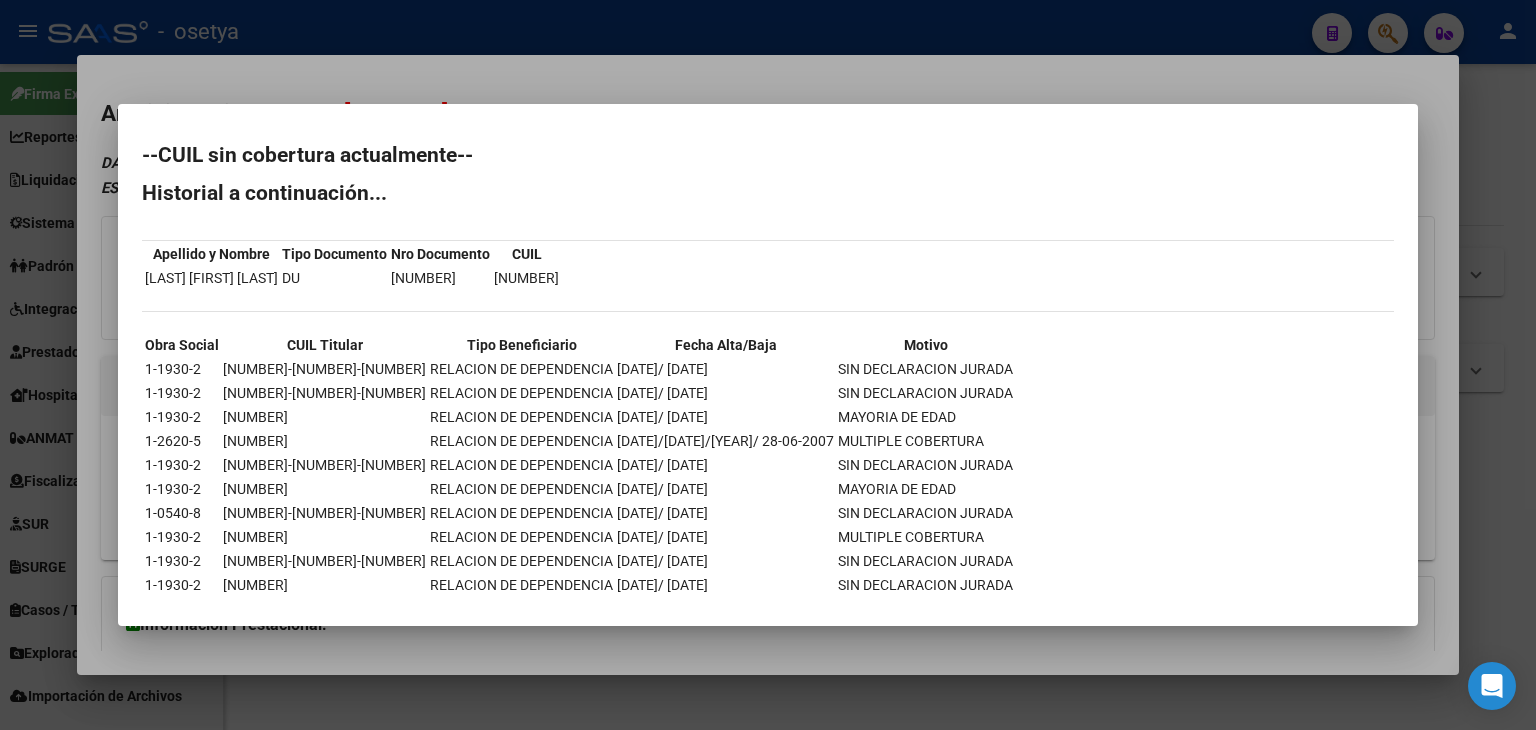 click at bounding box center (768, 365) 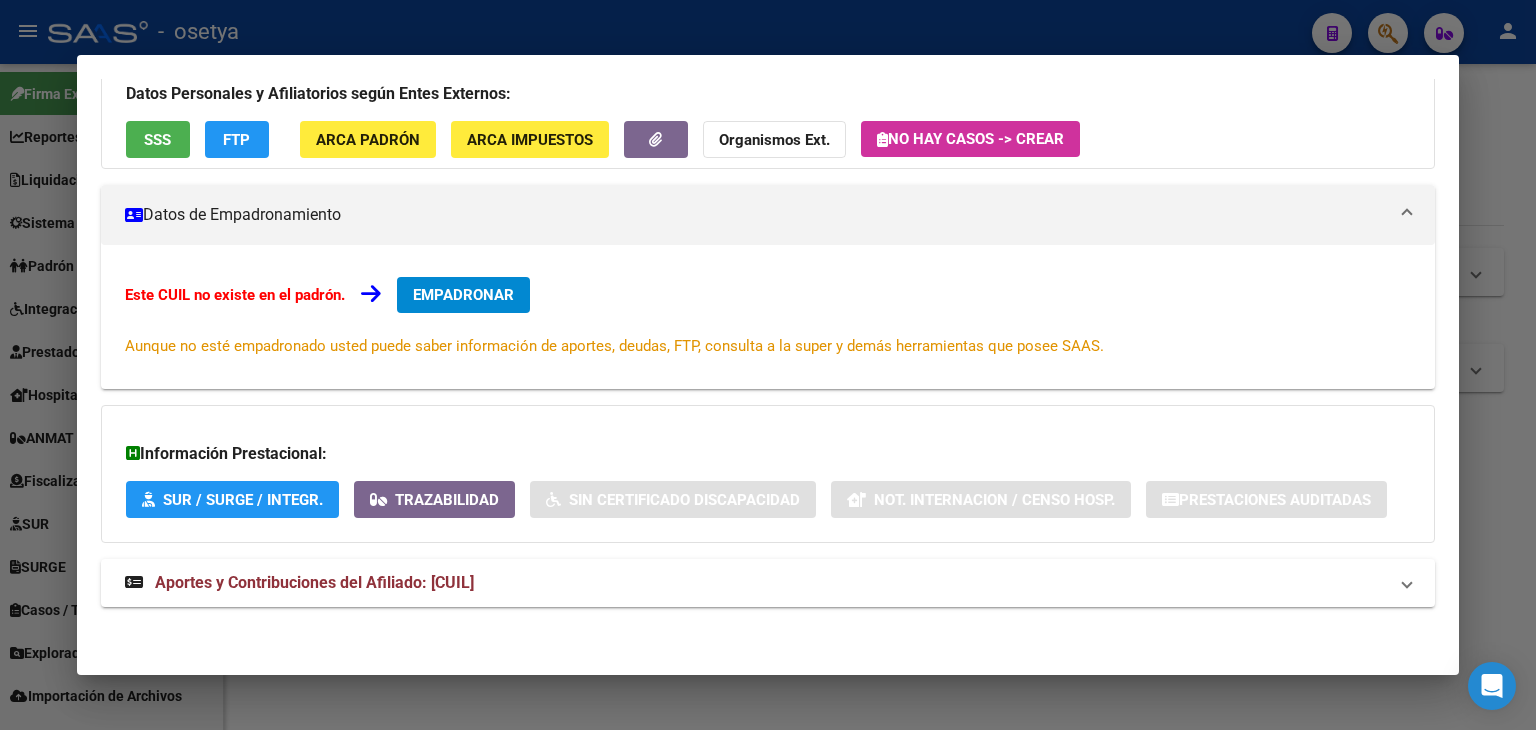 drag, startPoint x: 433, startPoint y: 571, endPoint x: 444, endPoint y: 541, distance: 31.95309 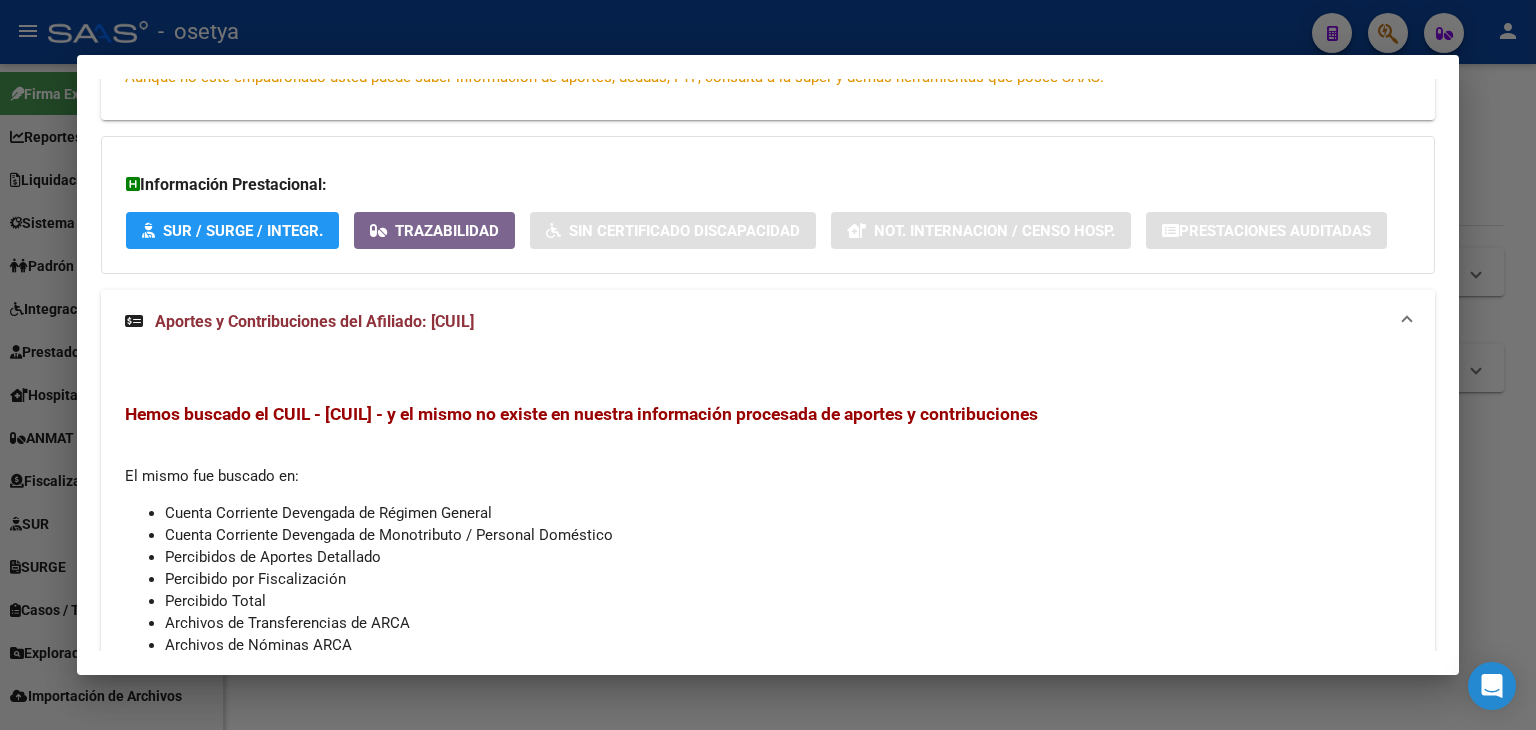 scroll, scrollTop: 581, scrollLeft: 0, axis: vertical 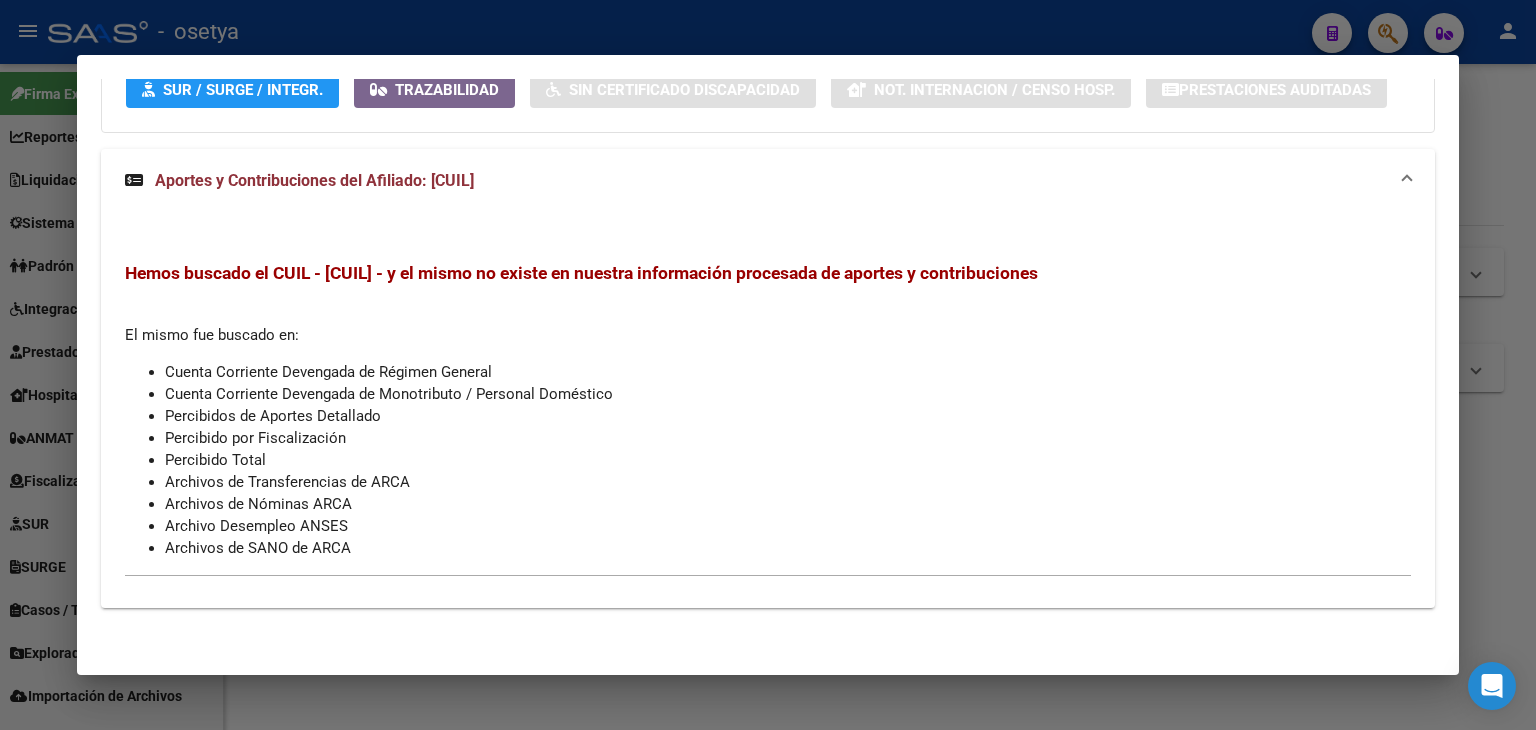click at bounding box center [768, 365] 